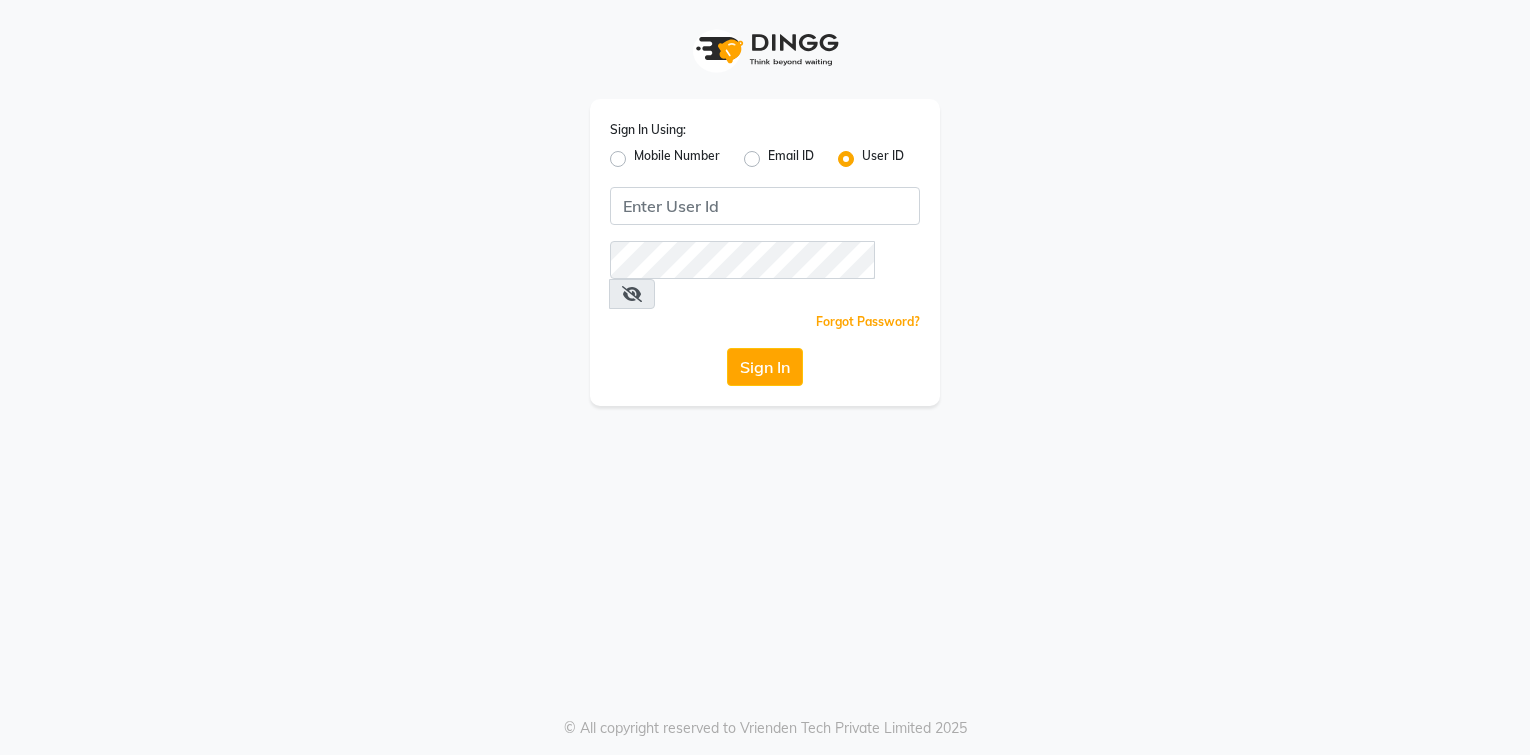 scroll, scrollTop: 0, scrollLeft: 0, axis: both 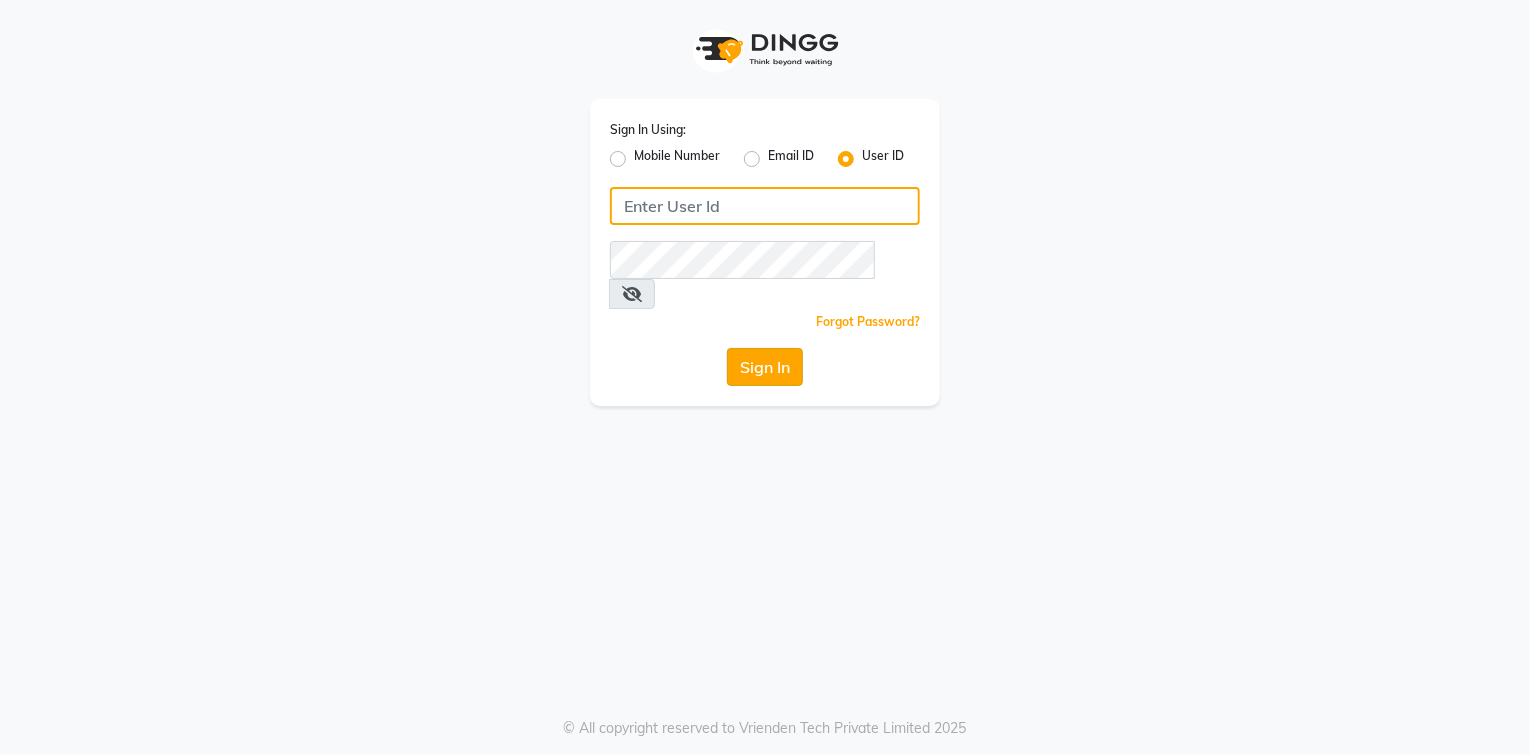 type on "azonesalon" 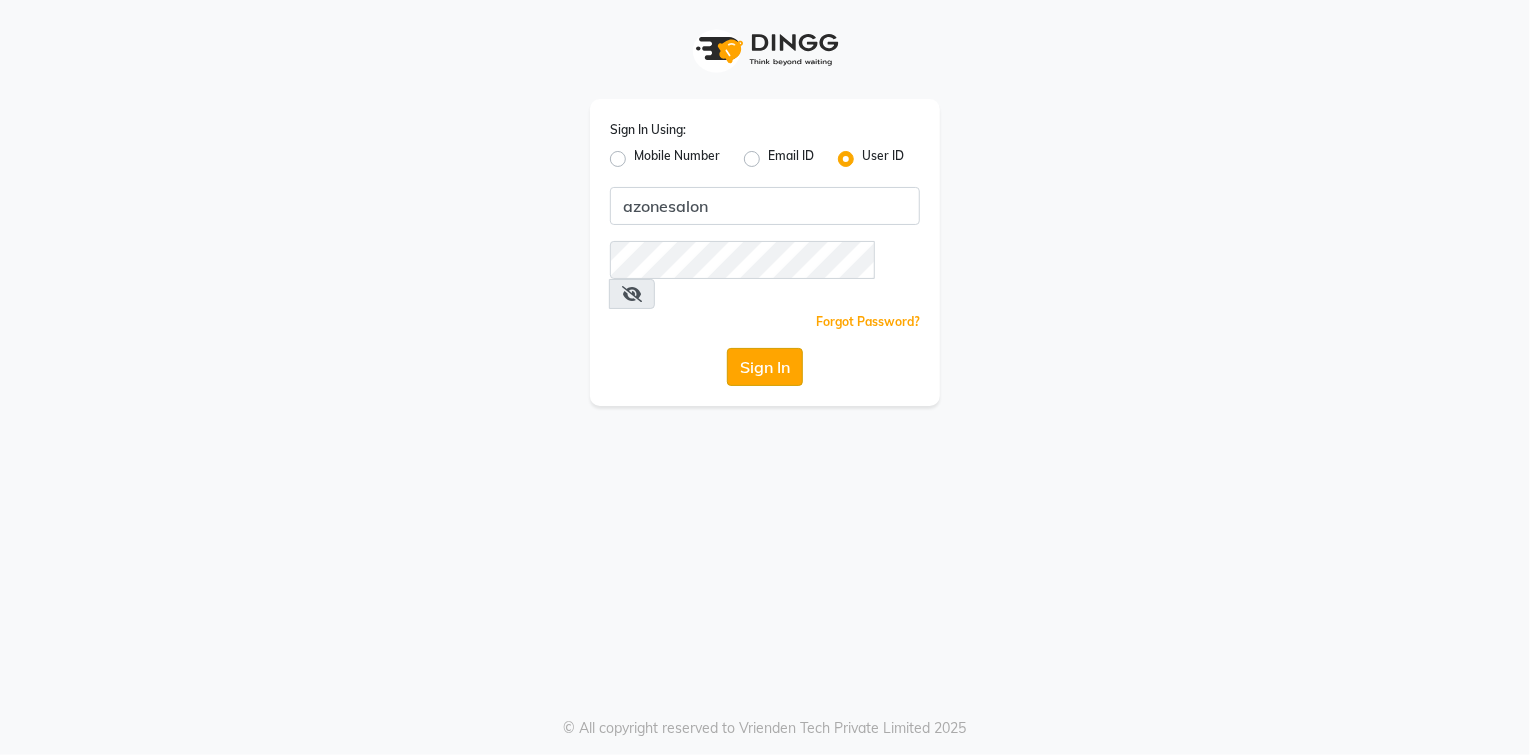 click on "Sign In" 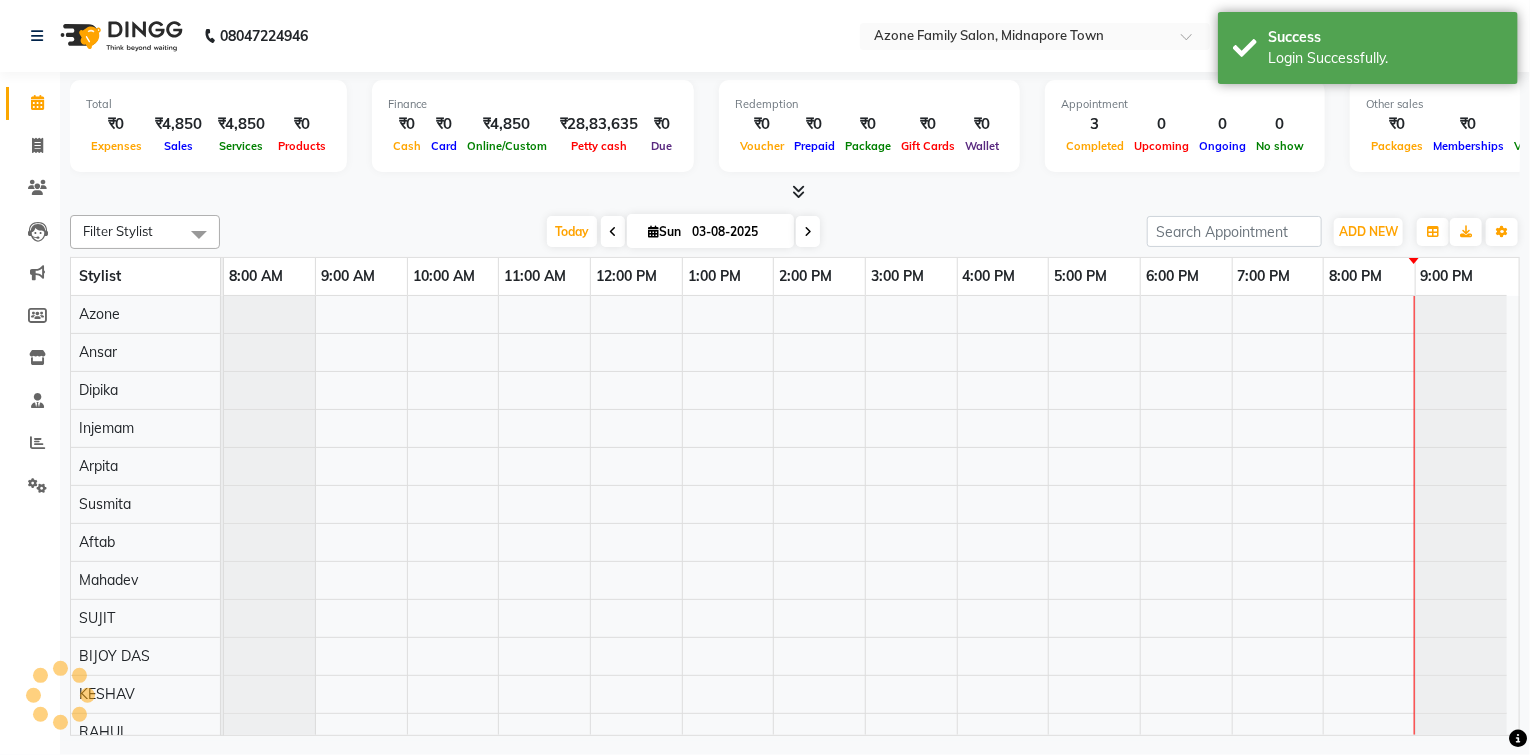 scroll, scrollTop: 27, scrollLeft: 0, axis: vertical 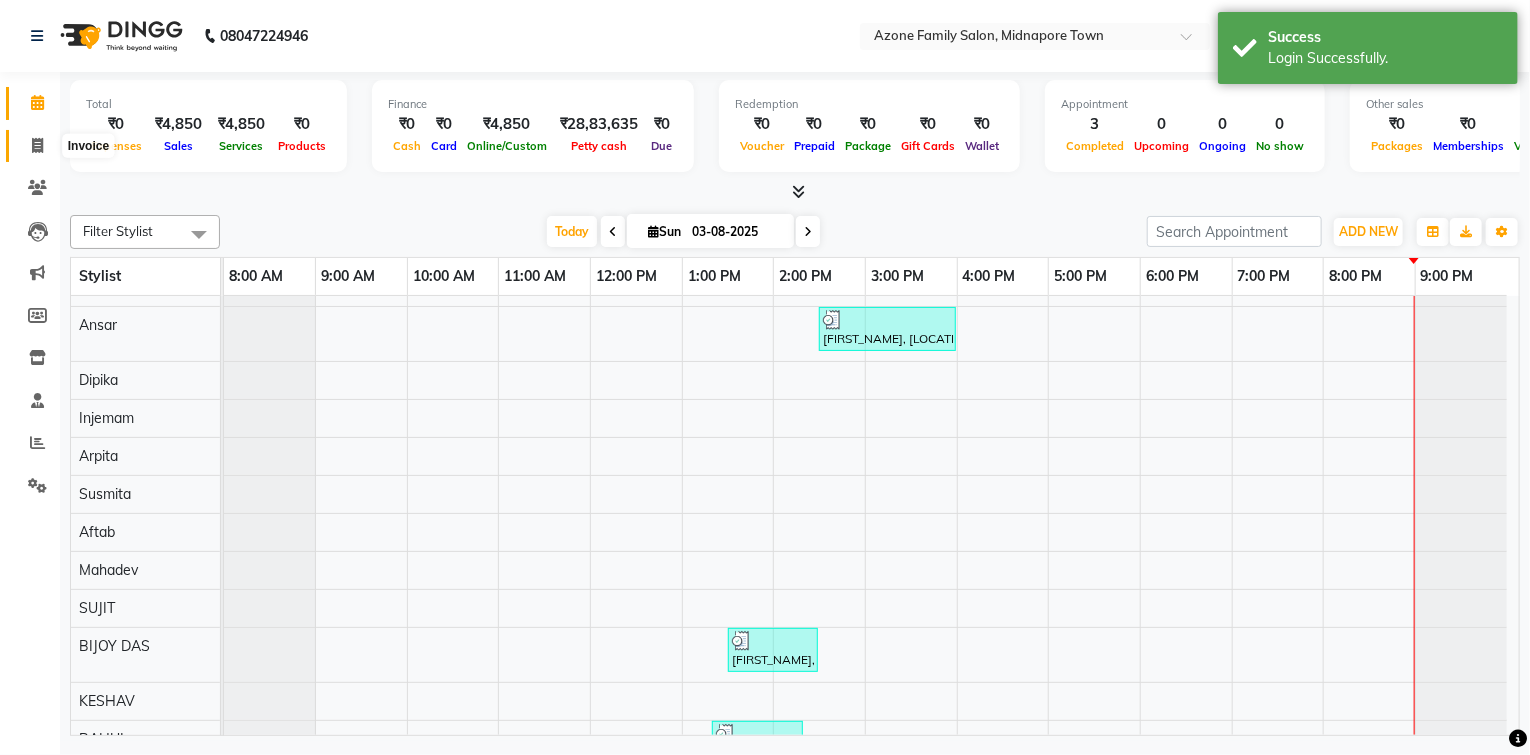 click 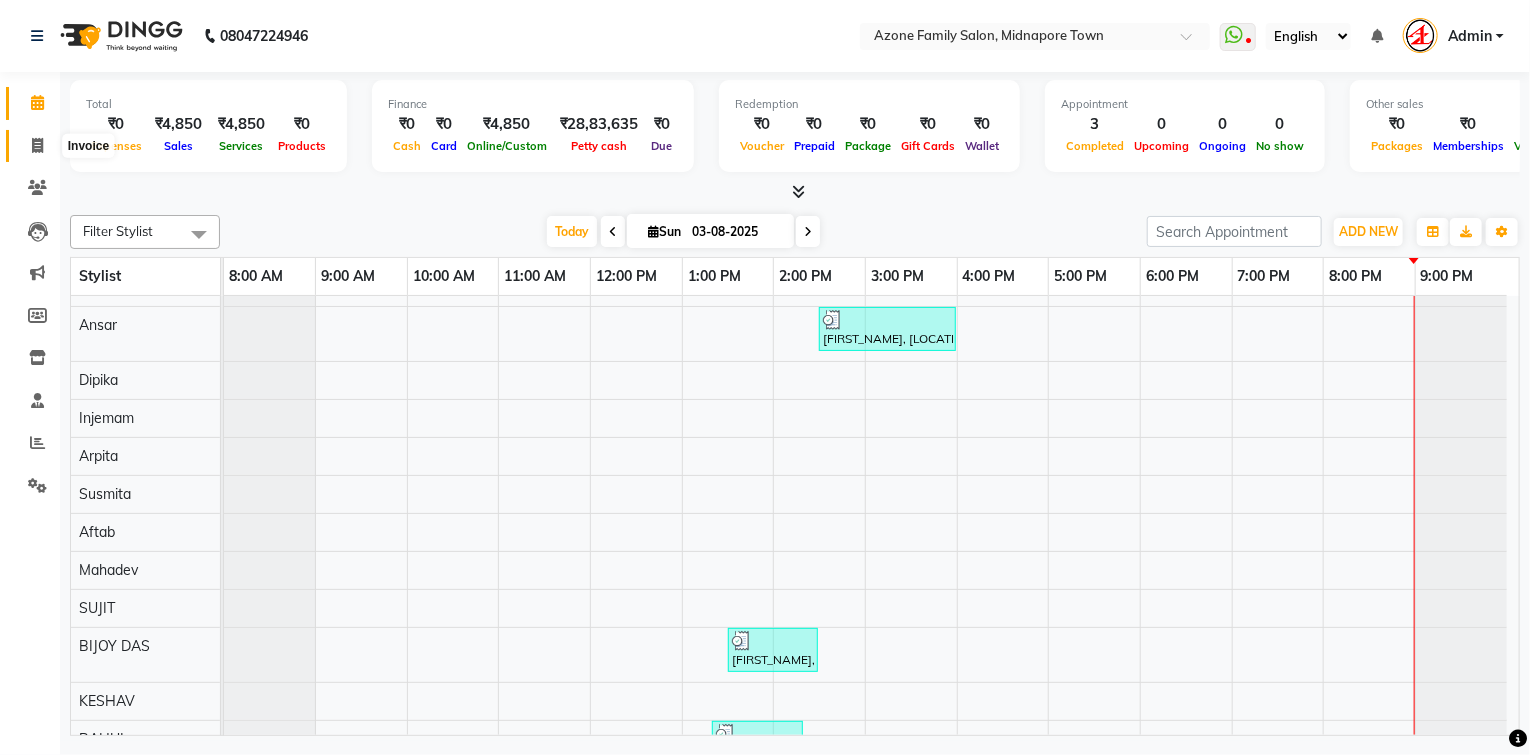select on "service" 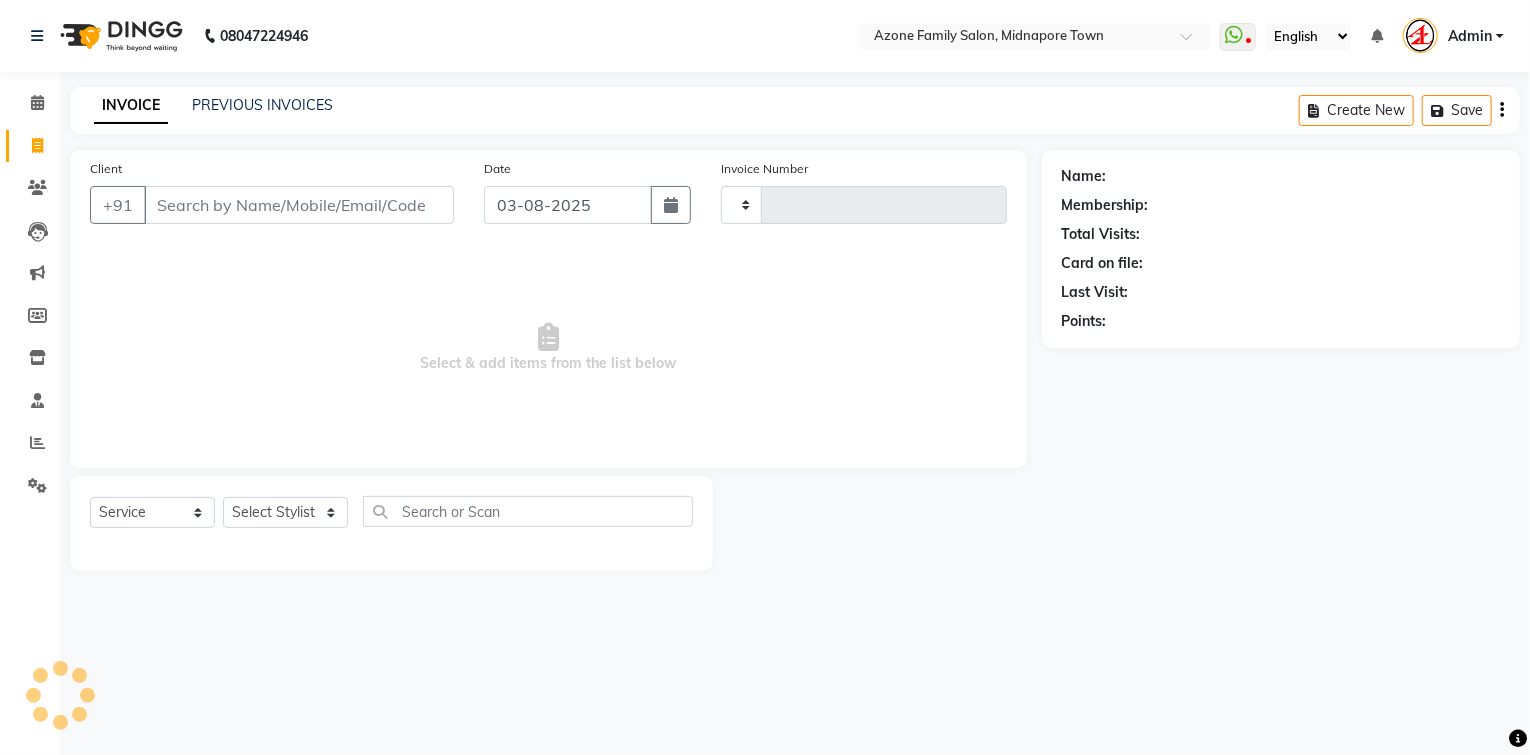type on "1144" 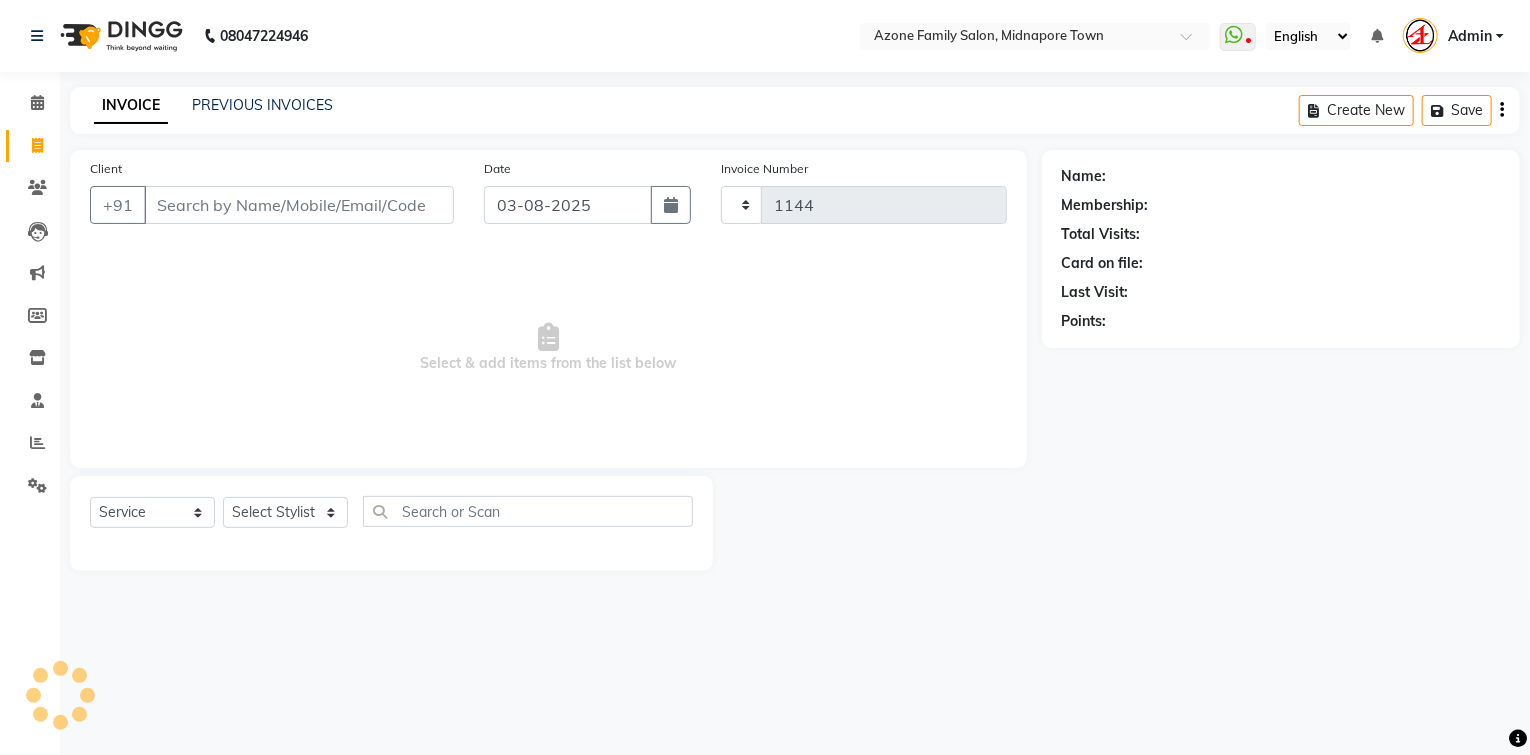 select on "5098" 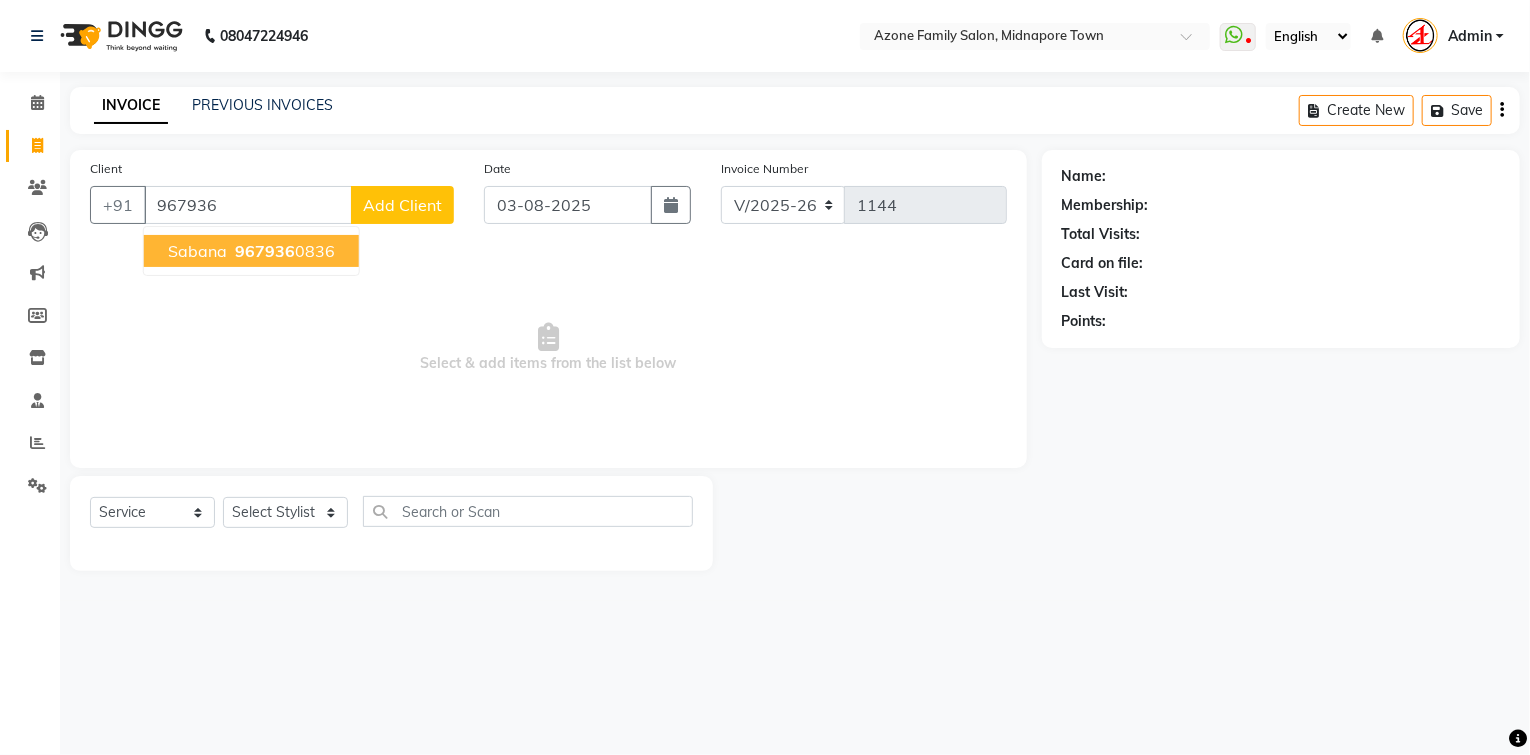 click on "Sabana   967936 0836" at bounding box center [251, 251] 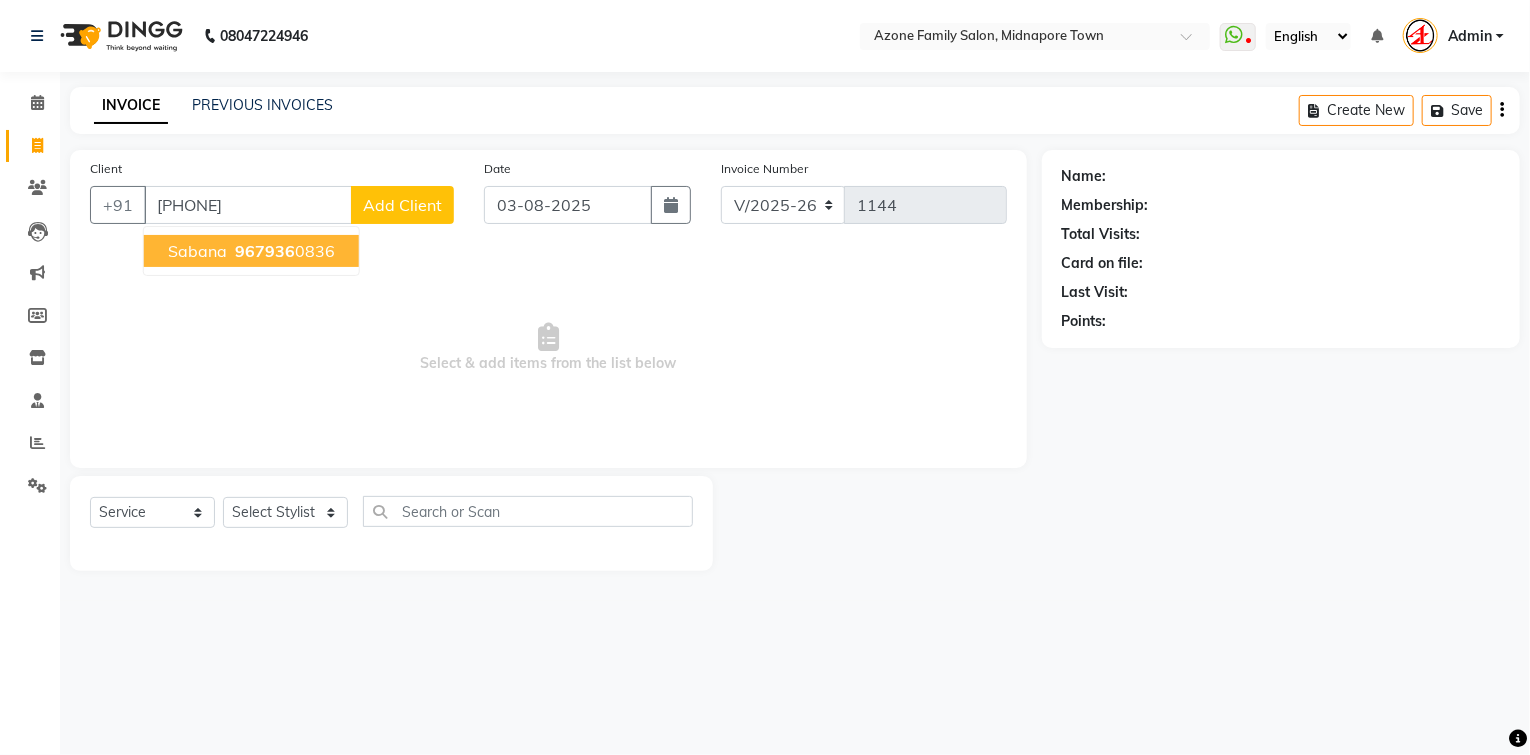type on "9679360836" 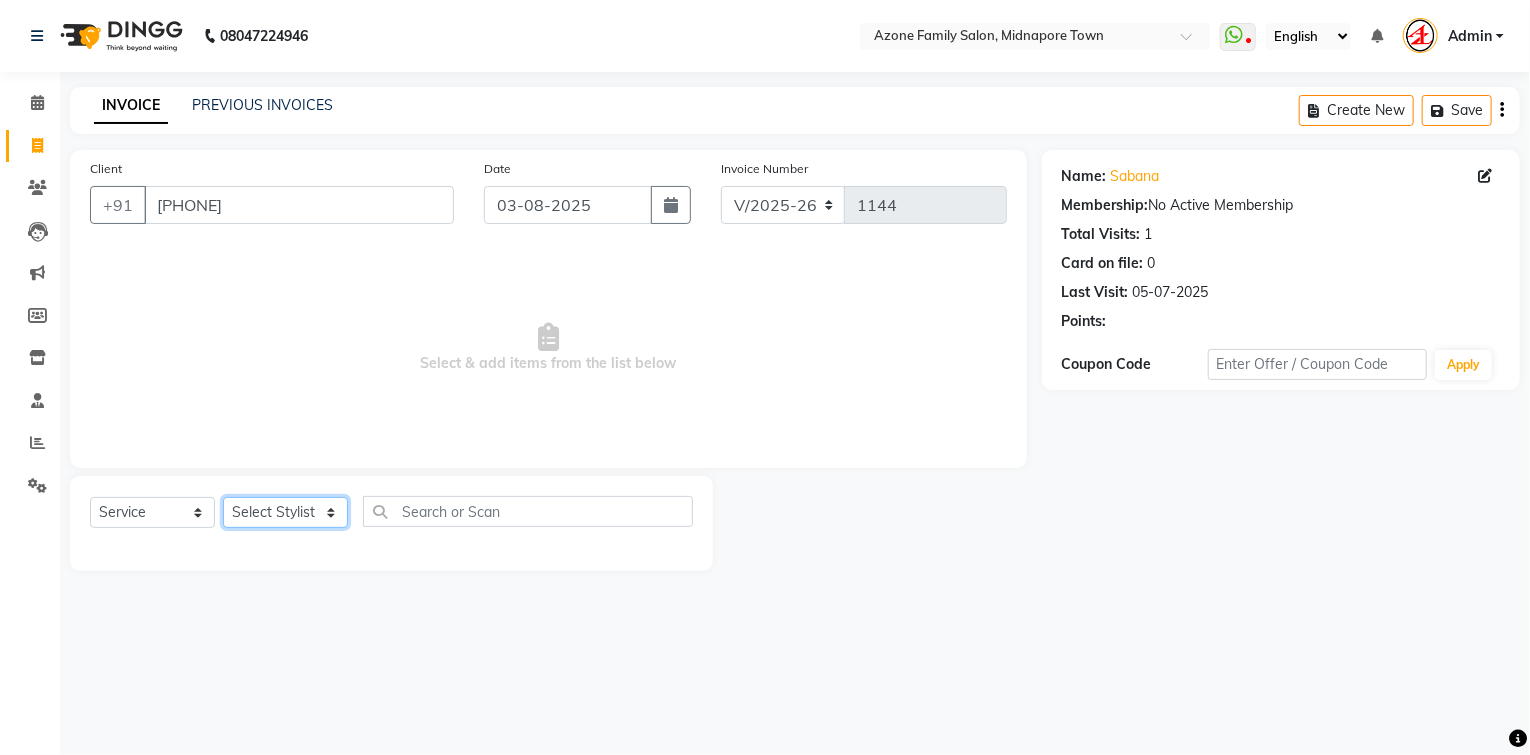 click on "Select Stylist Aftab Ansar Arpita Azone BIJOY DAS Dipika Injemam KESHAV Mahadev Rahim RAHUL SAIMA SUJIT Susmita Tinku" 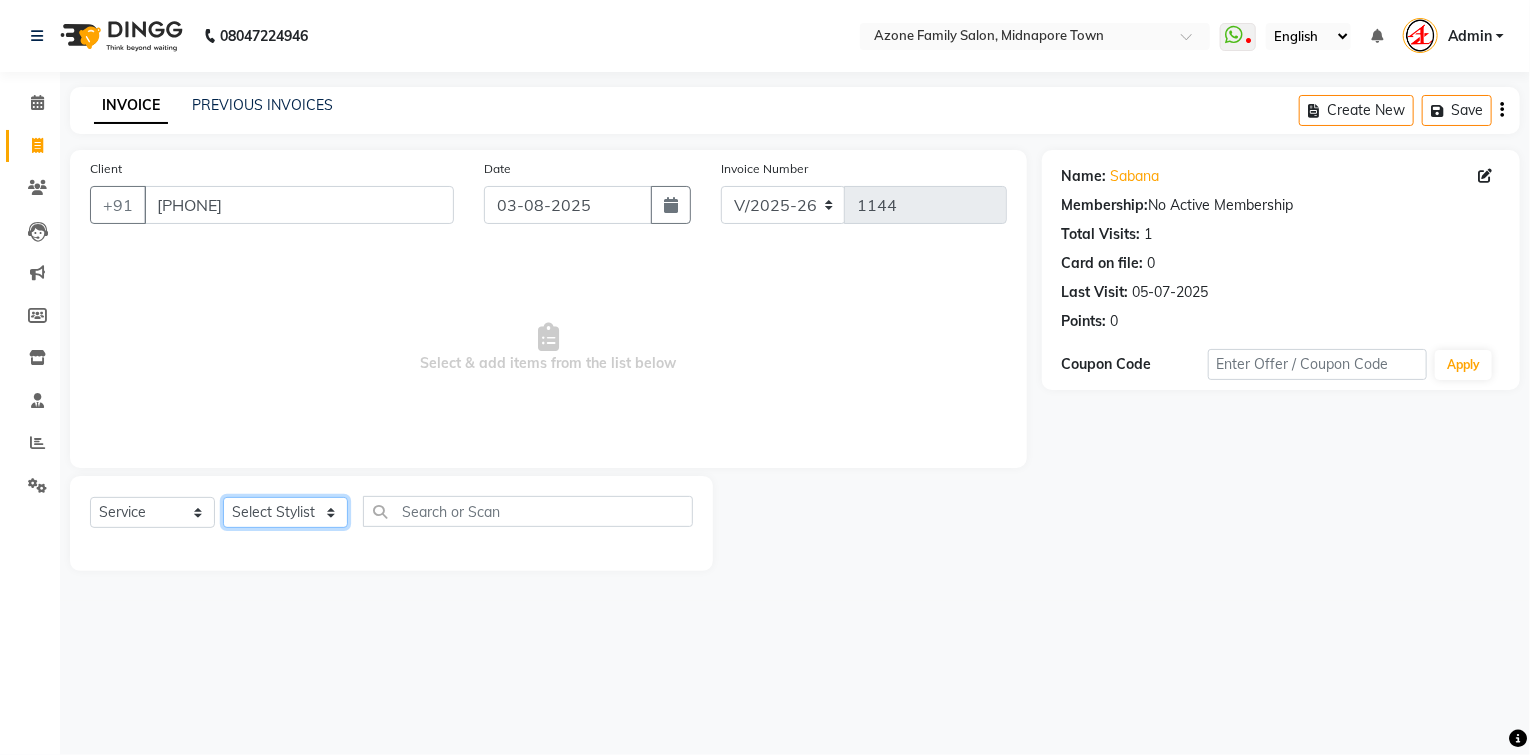 select on "32111" 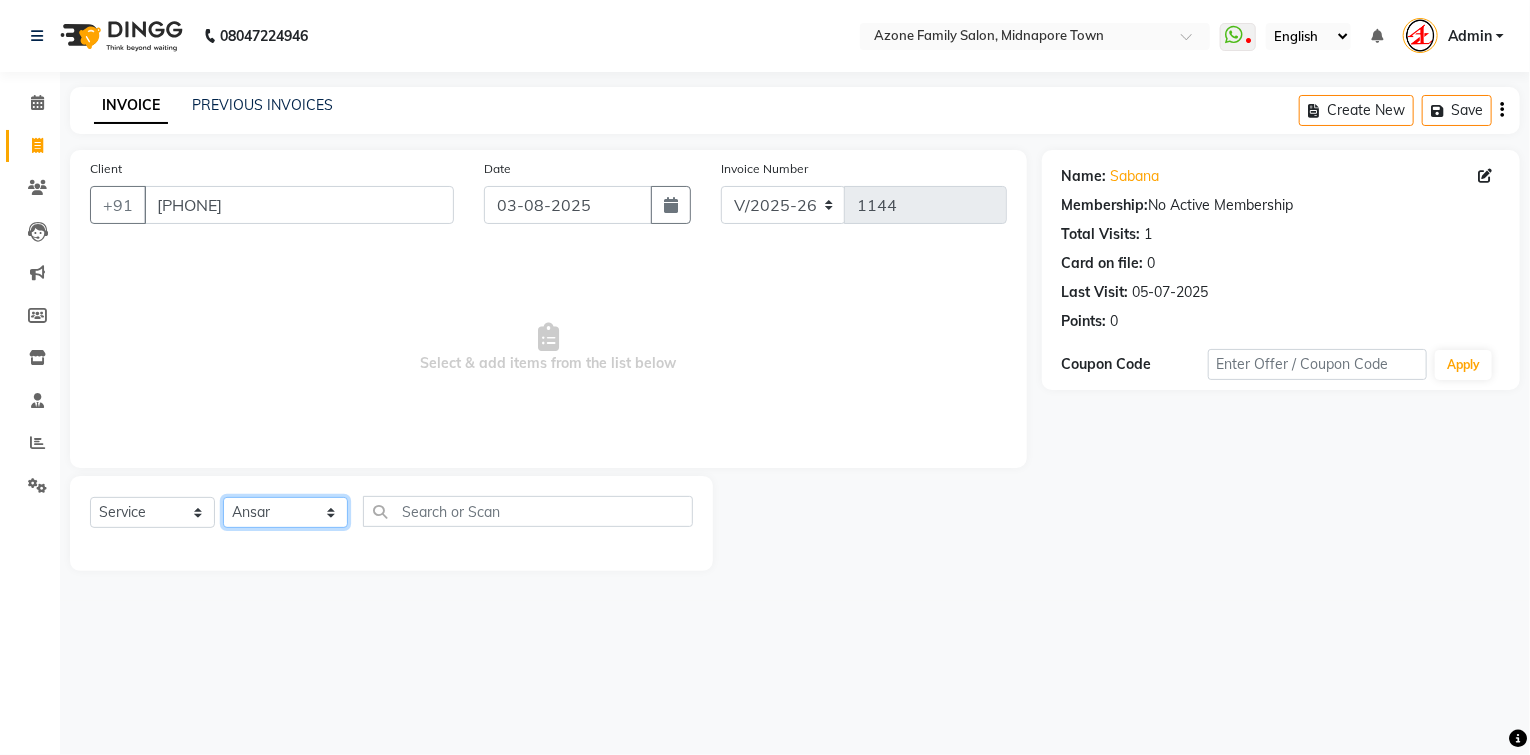 click on "Select Stylist Aftab Ansar Arpita Azone BIJOY DAS Dipika Injemam KESHAV Mahadev Rahim RAHUL SAIMA SUJIT Susmita Tinku" 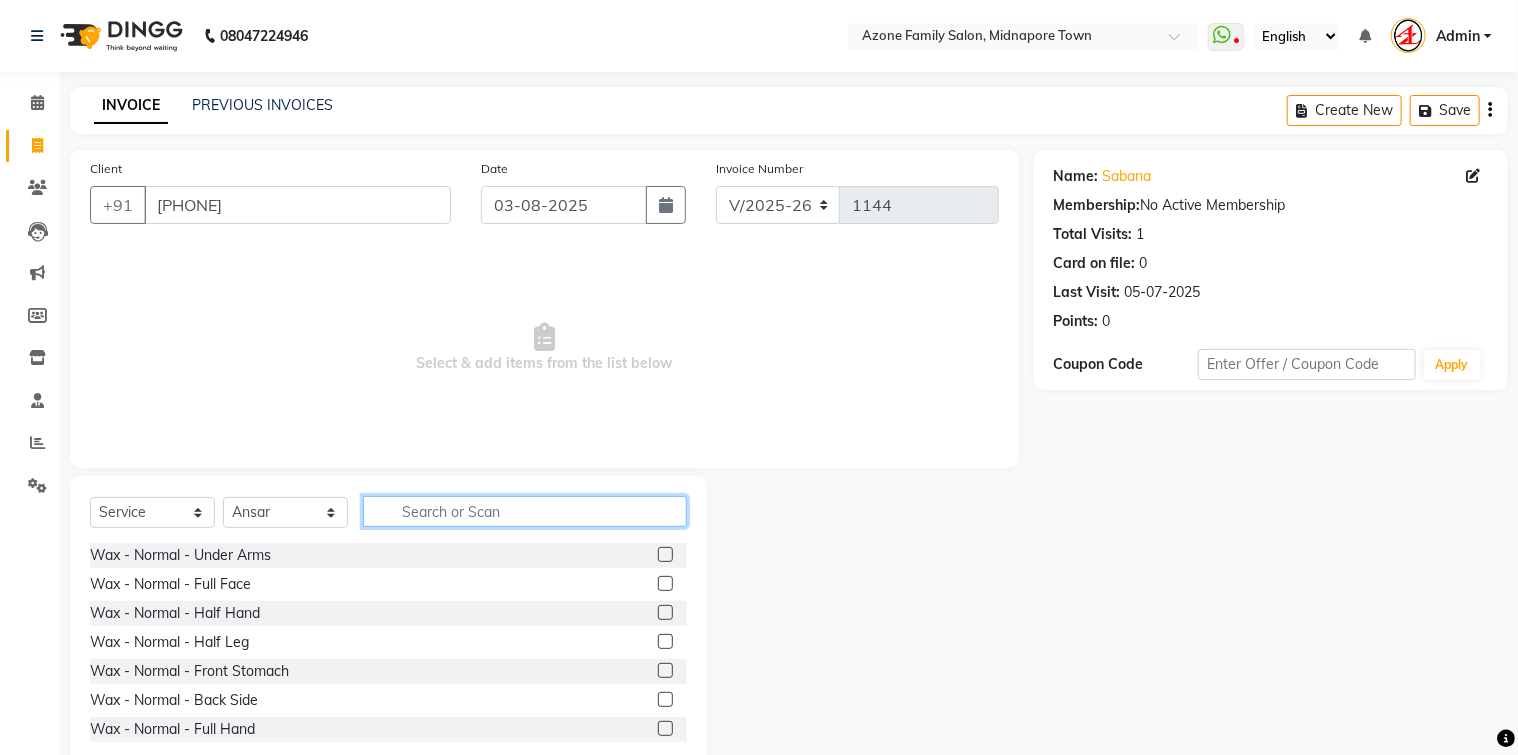 click 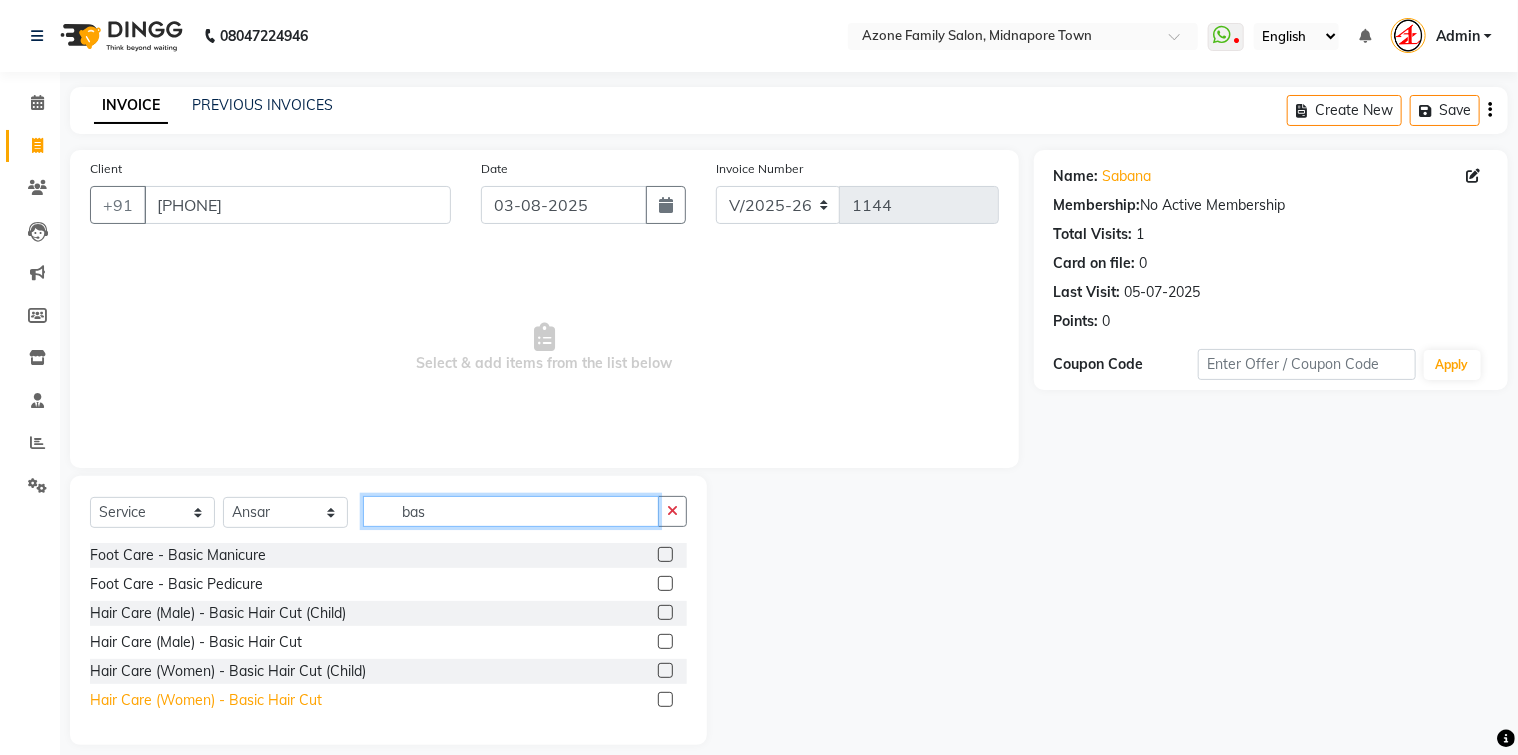 type on "bas" 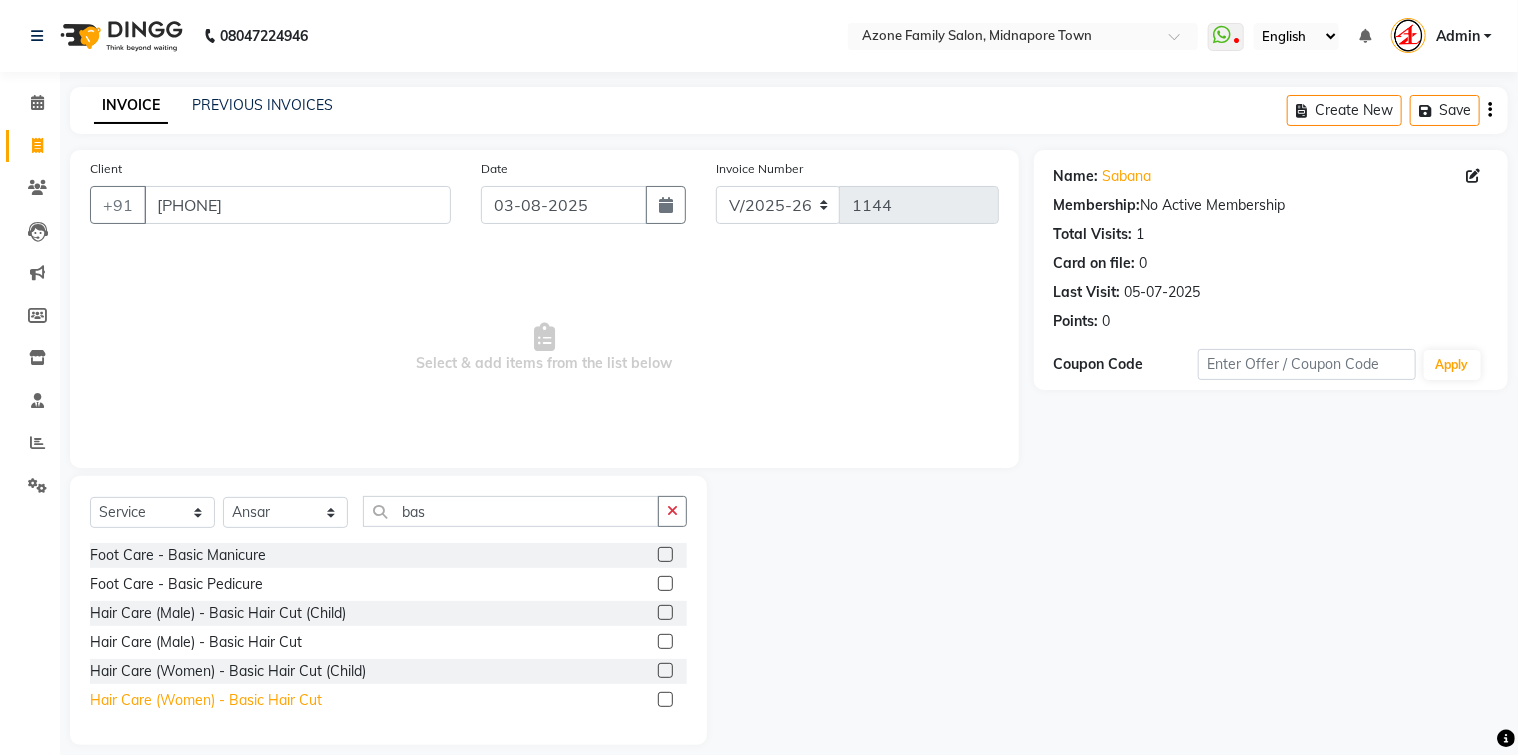 click on "Hair Care (Women)   -   Basic Hair Cut" 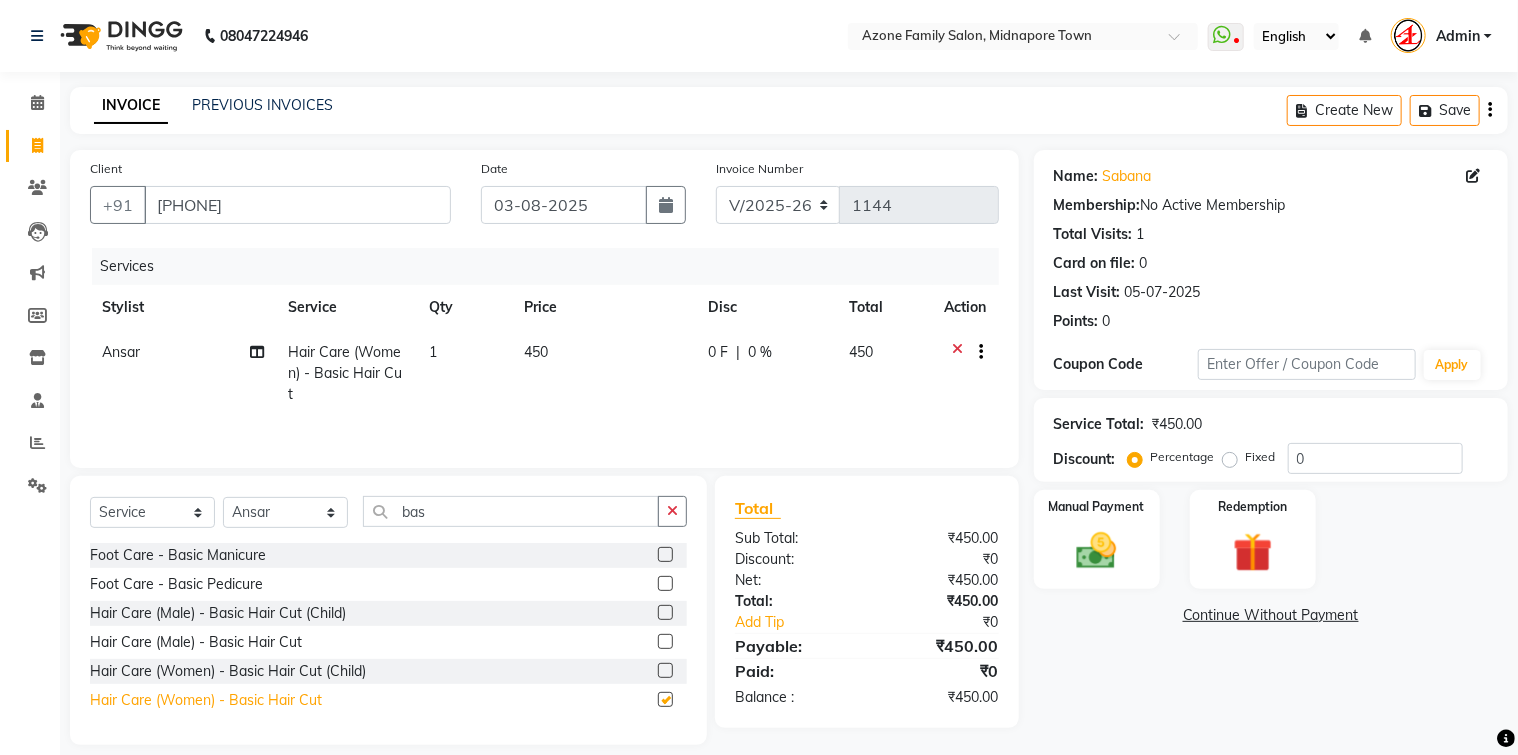 checkbox on "false" 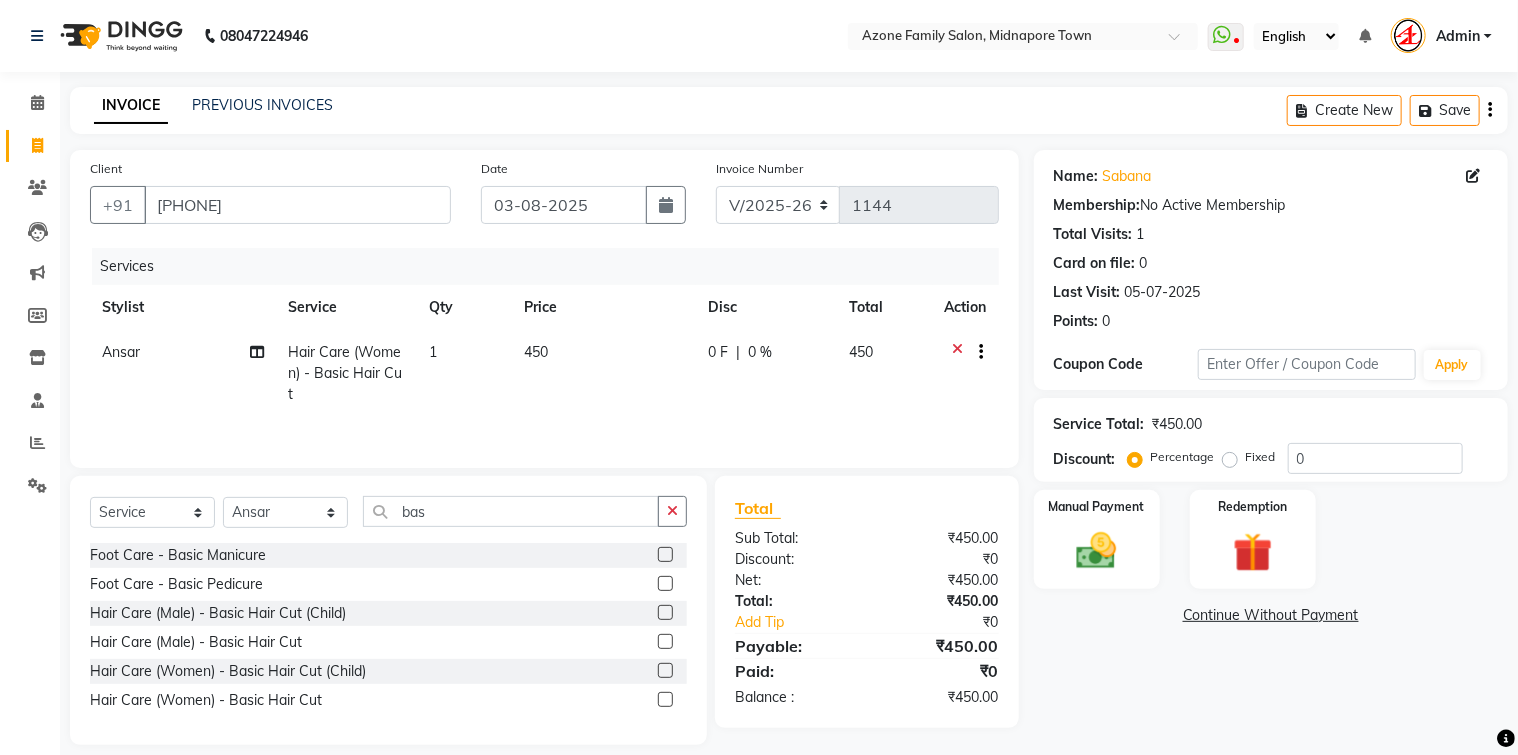 click 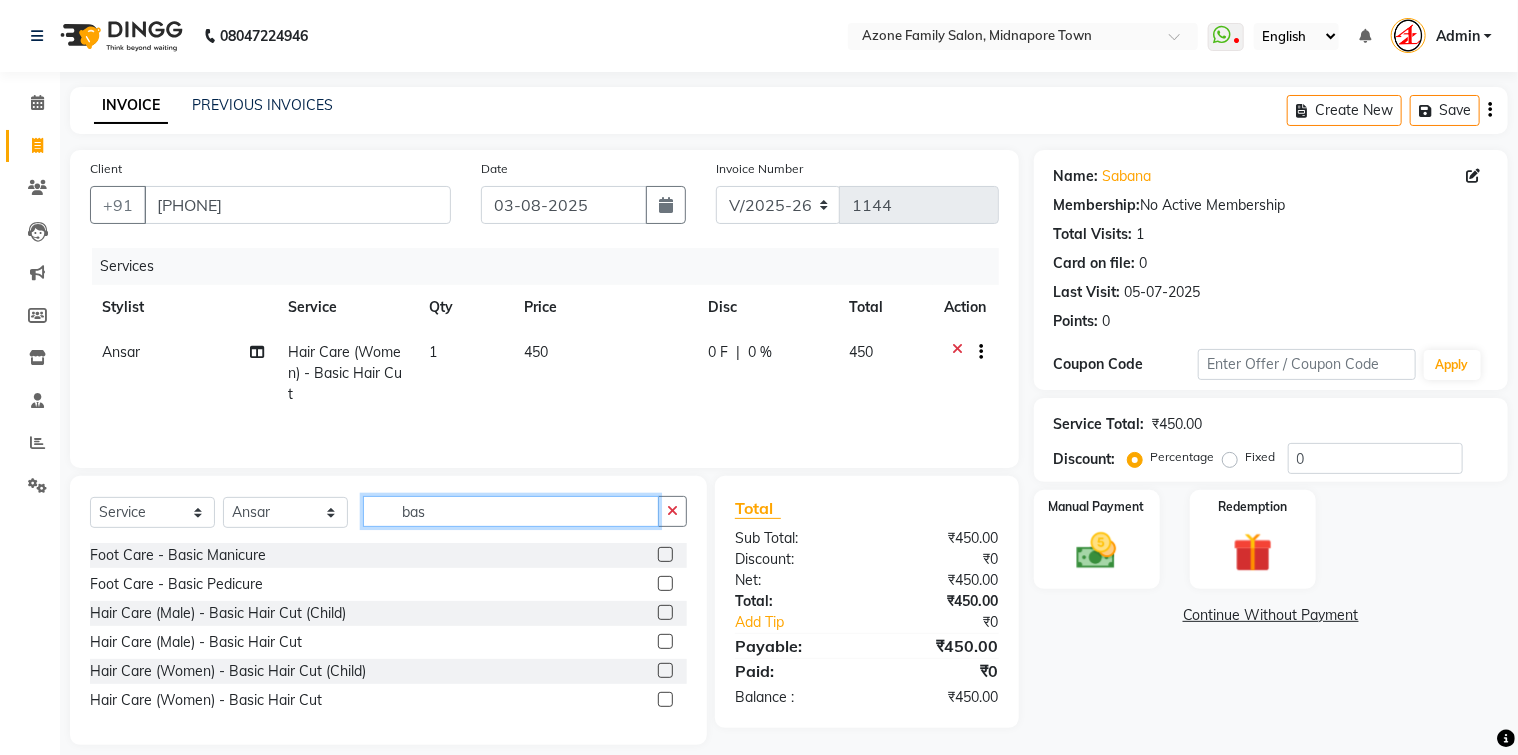type 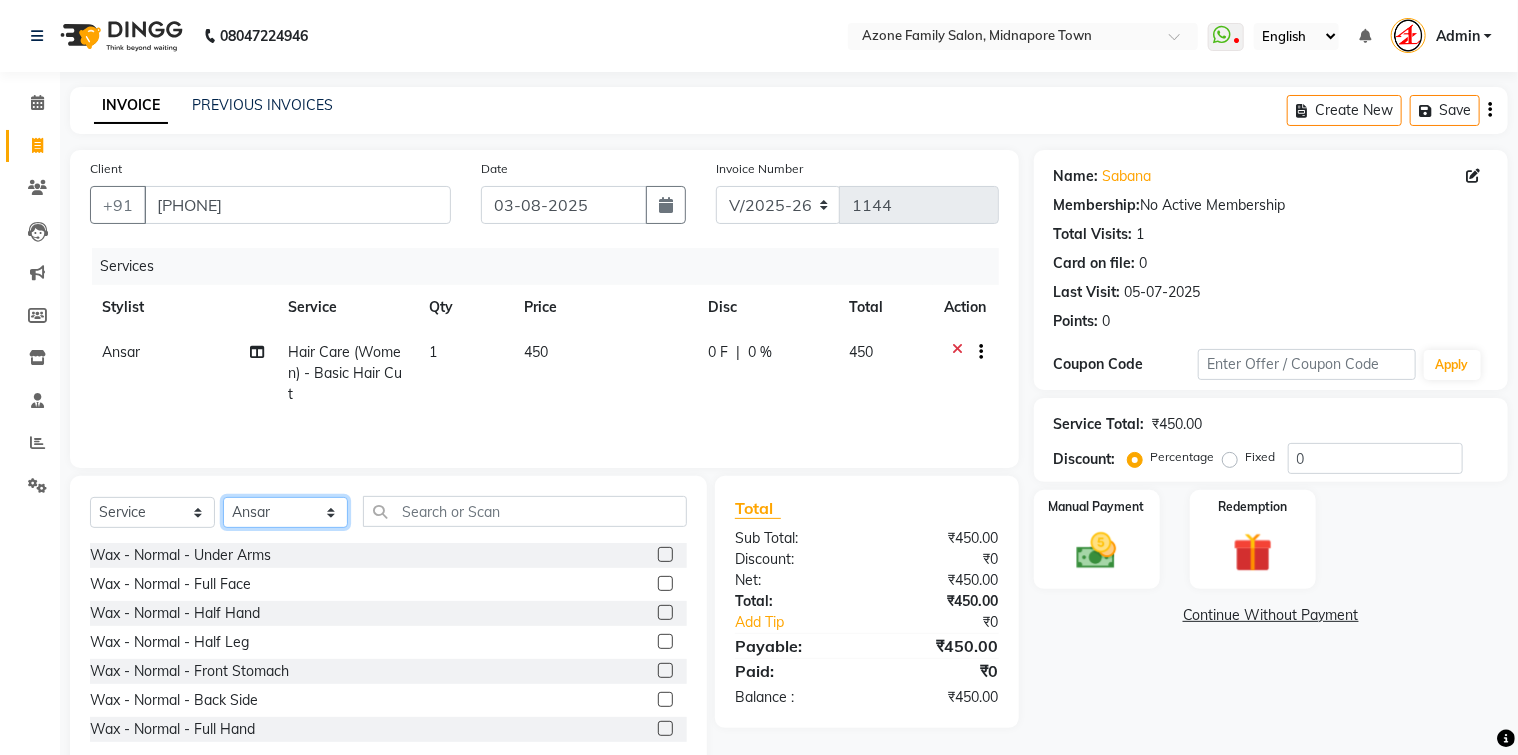 click on "Select Stylist Aftab Ansar Arpita Azone BIJOY DAS Dipika Injemam KESHAV Mahadev Rahim RAHUL SAIMA SUJIT Susmita Tinku" 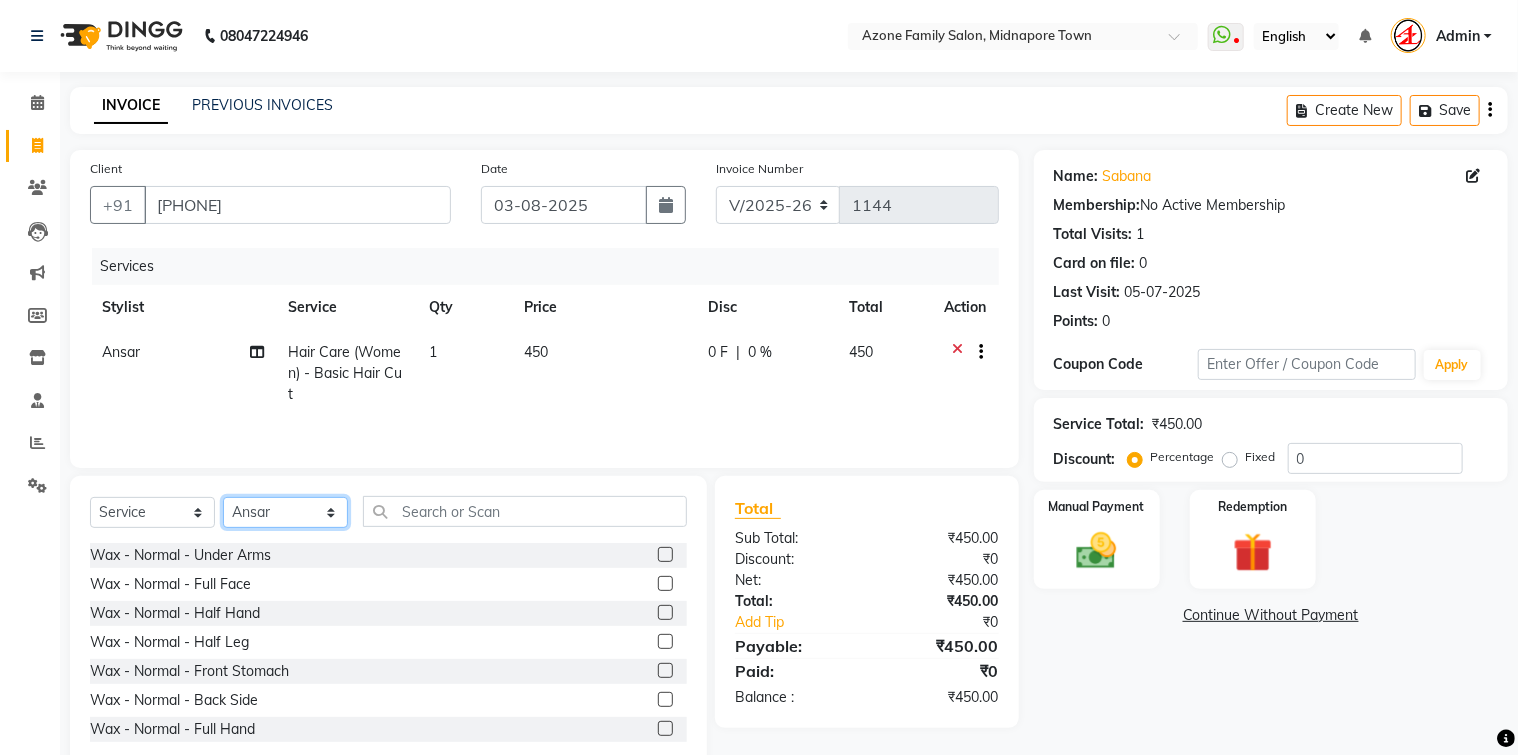select on "75777" 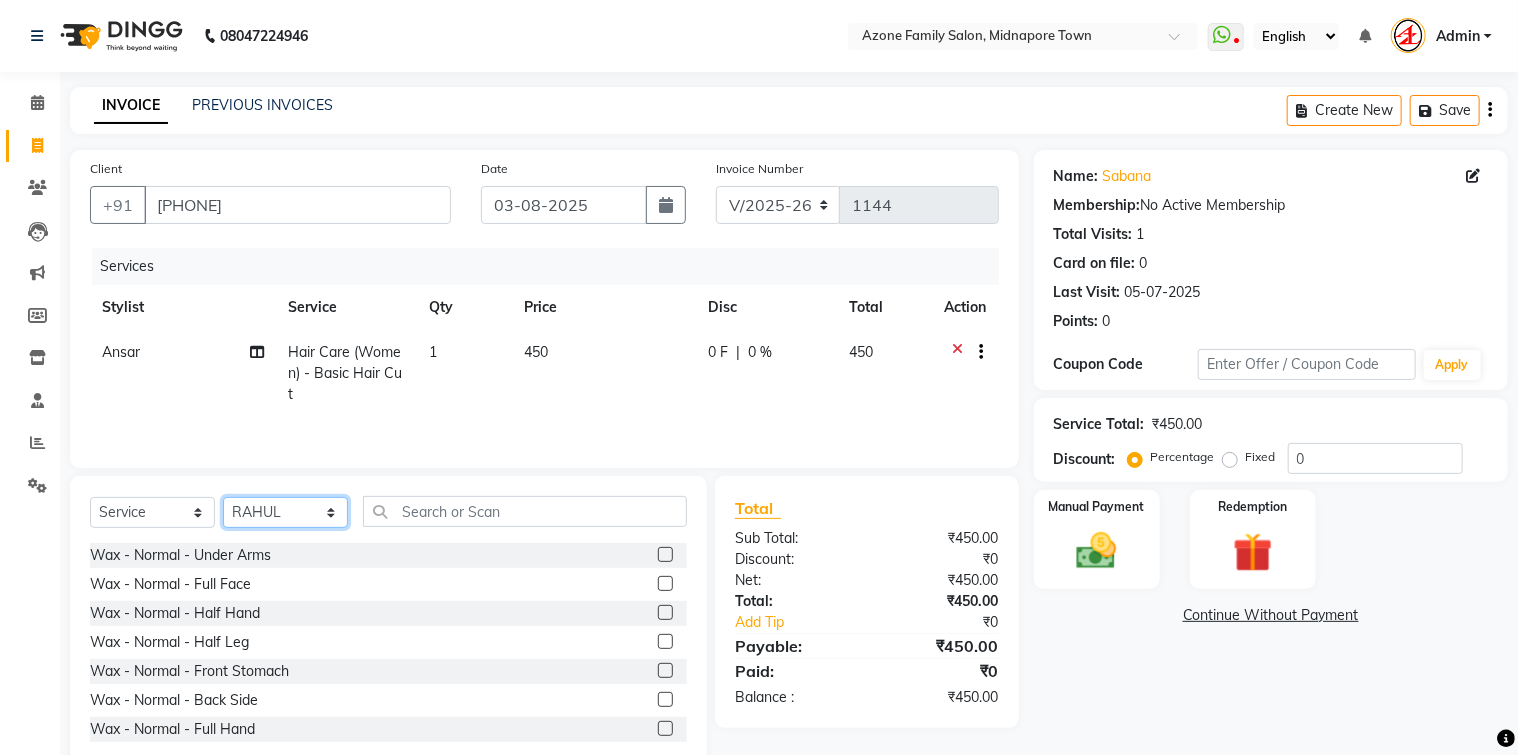 click on "Select Stylist Aftab Ansar Arpita Azone BIJOY DAS Dipika Injemam KESHAV Mahadev Rahim RAHUL SAIMA SUJIT Susmita Tinku" 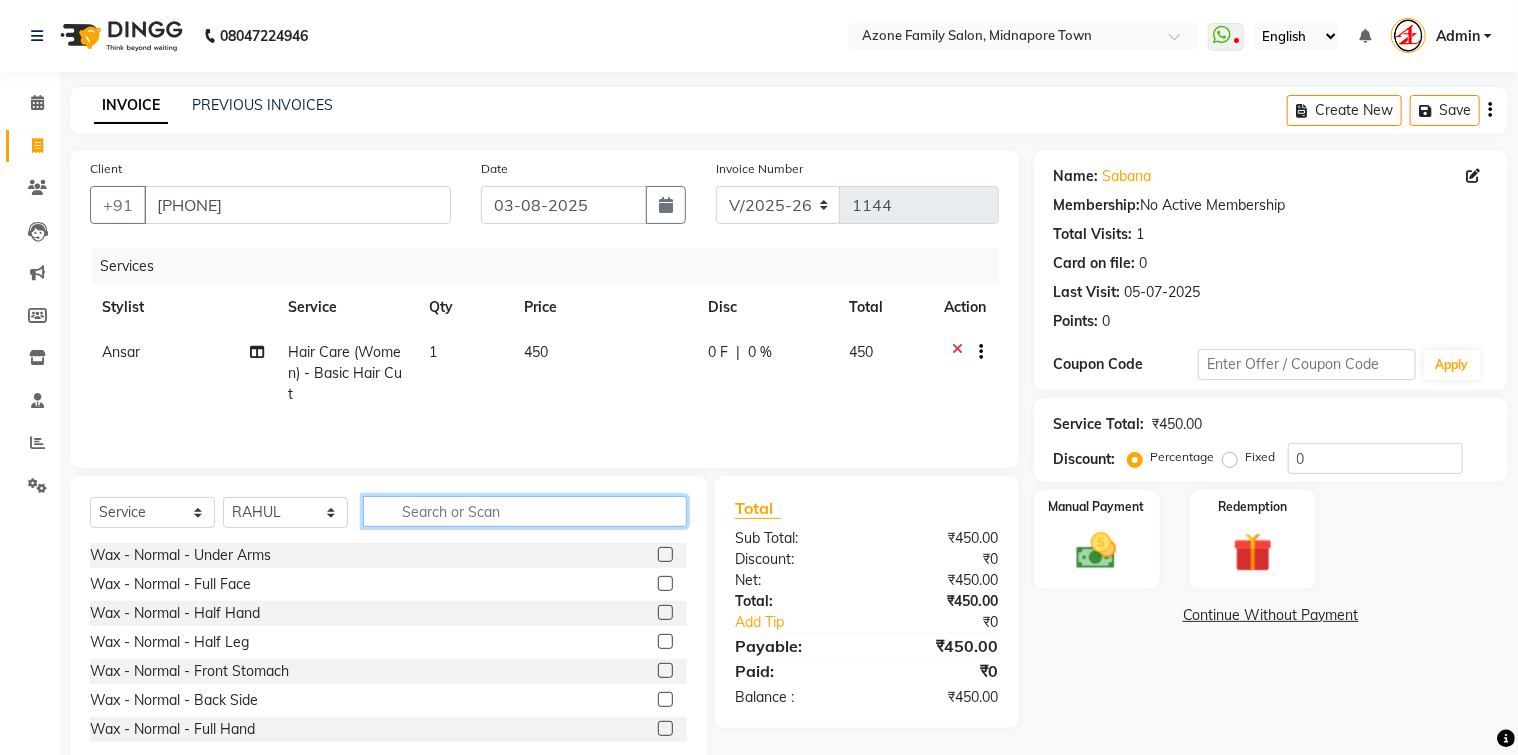 click 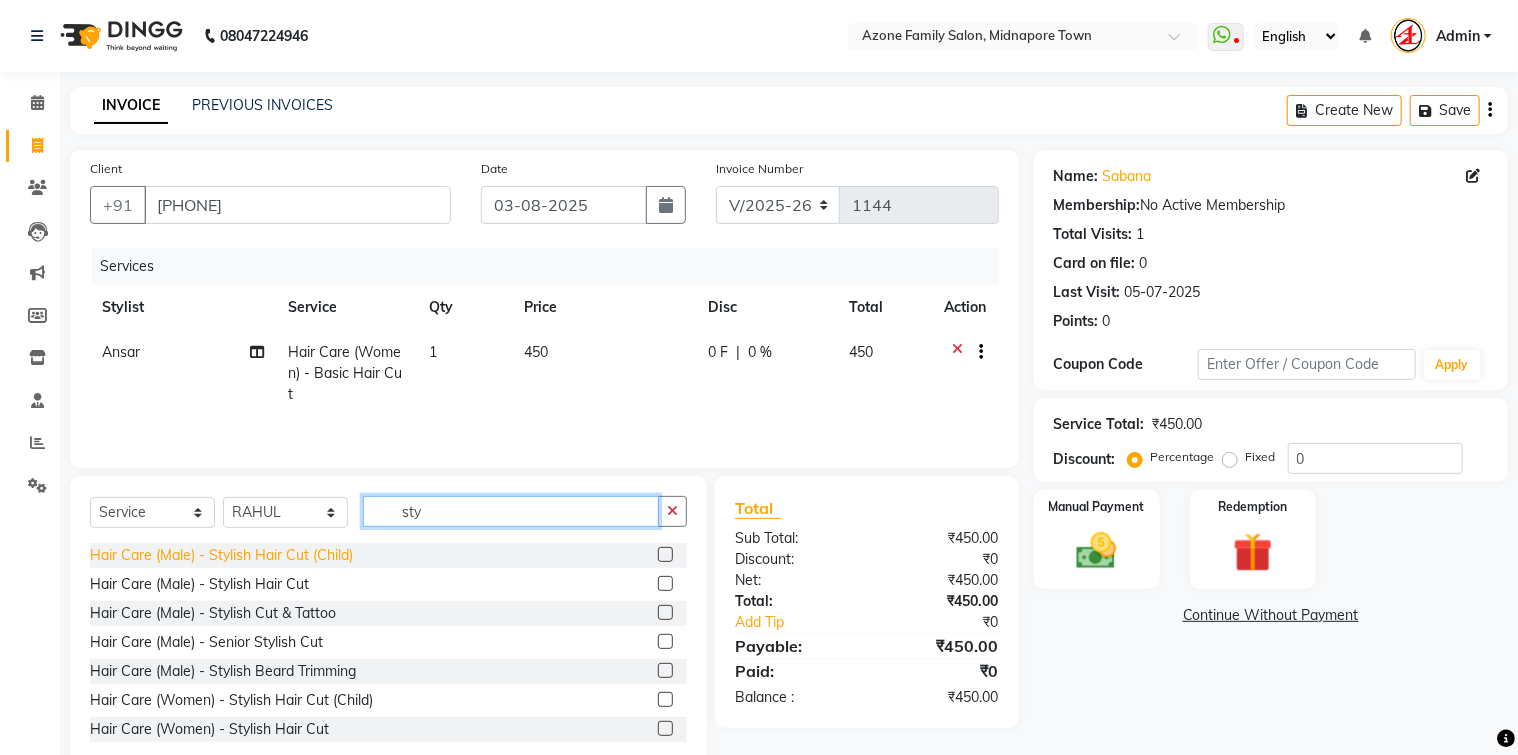 type on "sty" 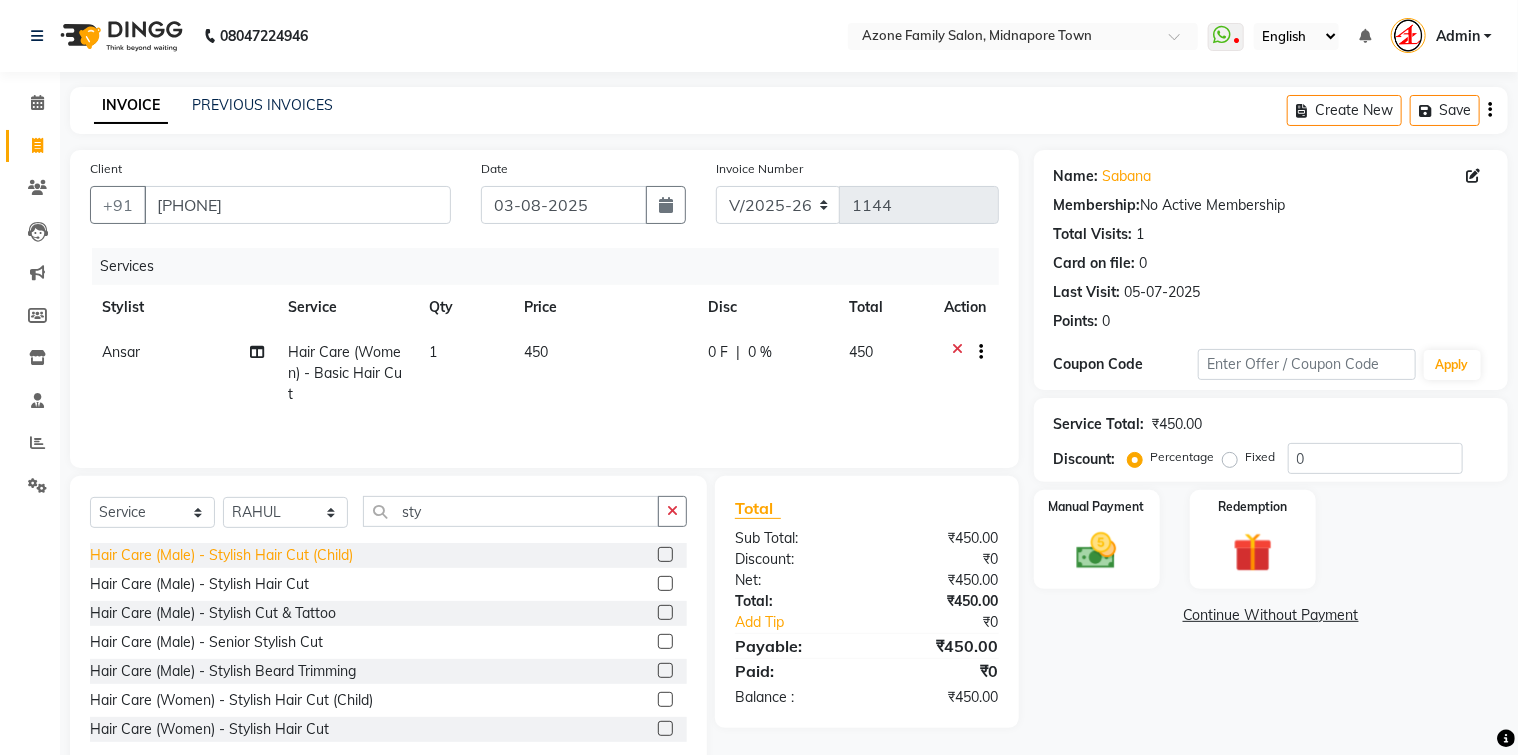 click on "Hair Care (Male)   -   Stylish Hair Cut (Child)" 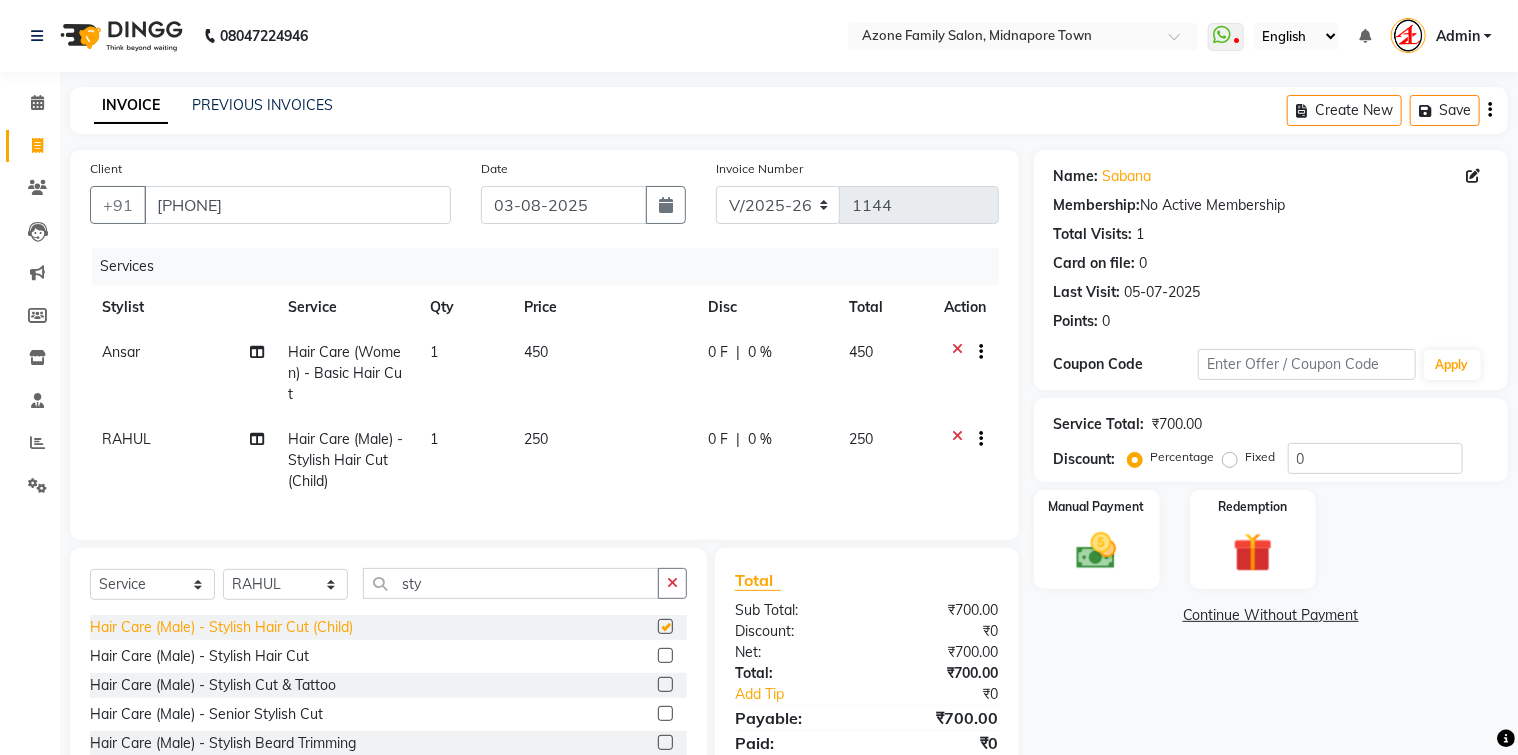 checkbox on "false" 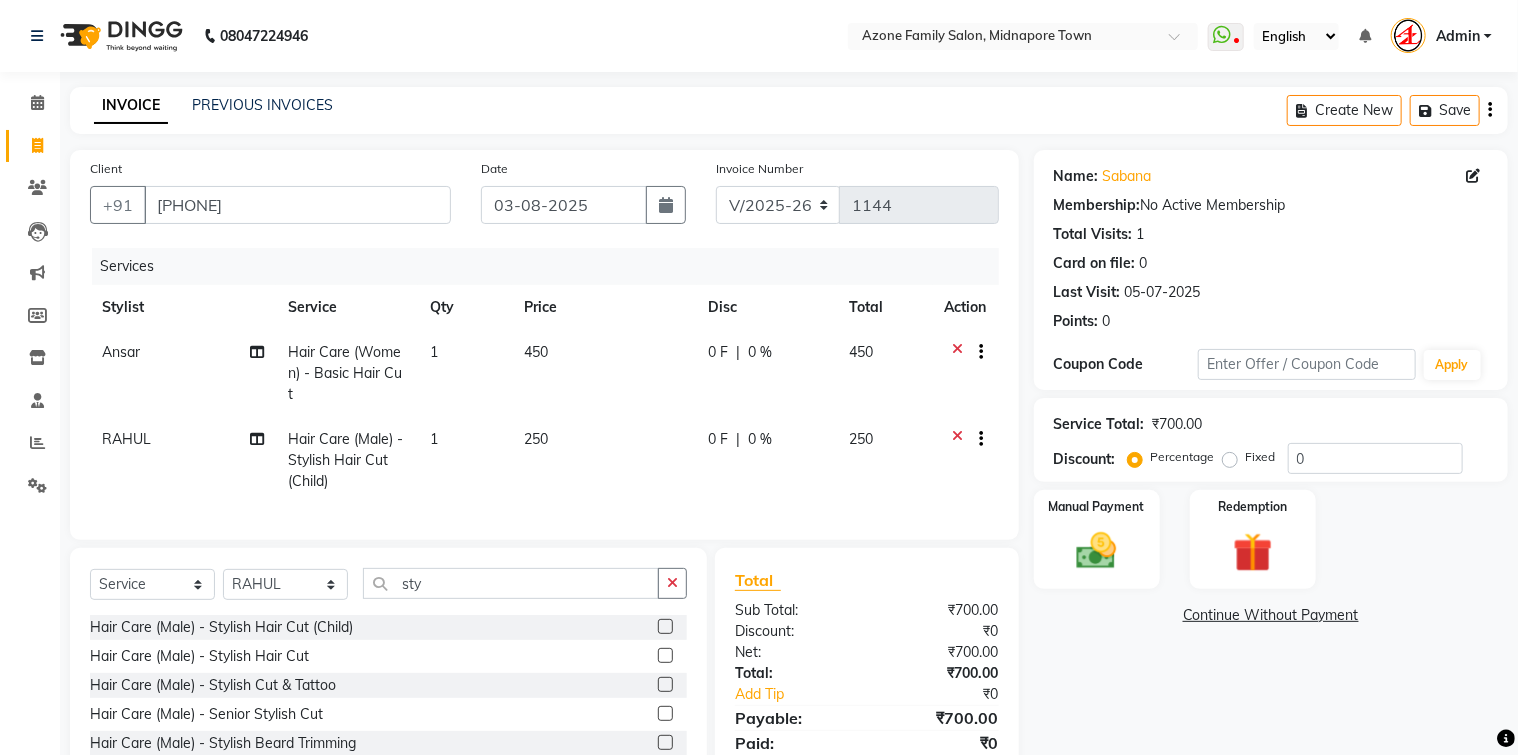 scroll, scrollTop: 130, scrollLeft: 0, axis: vertical 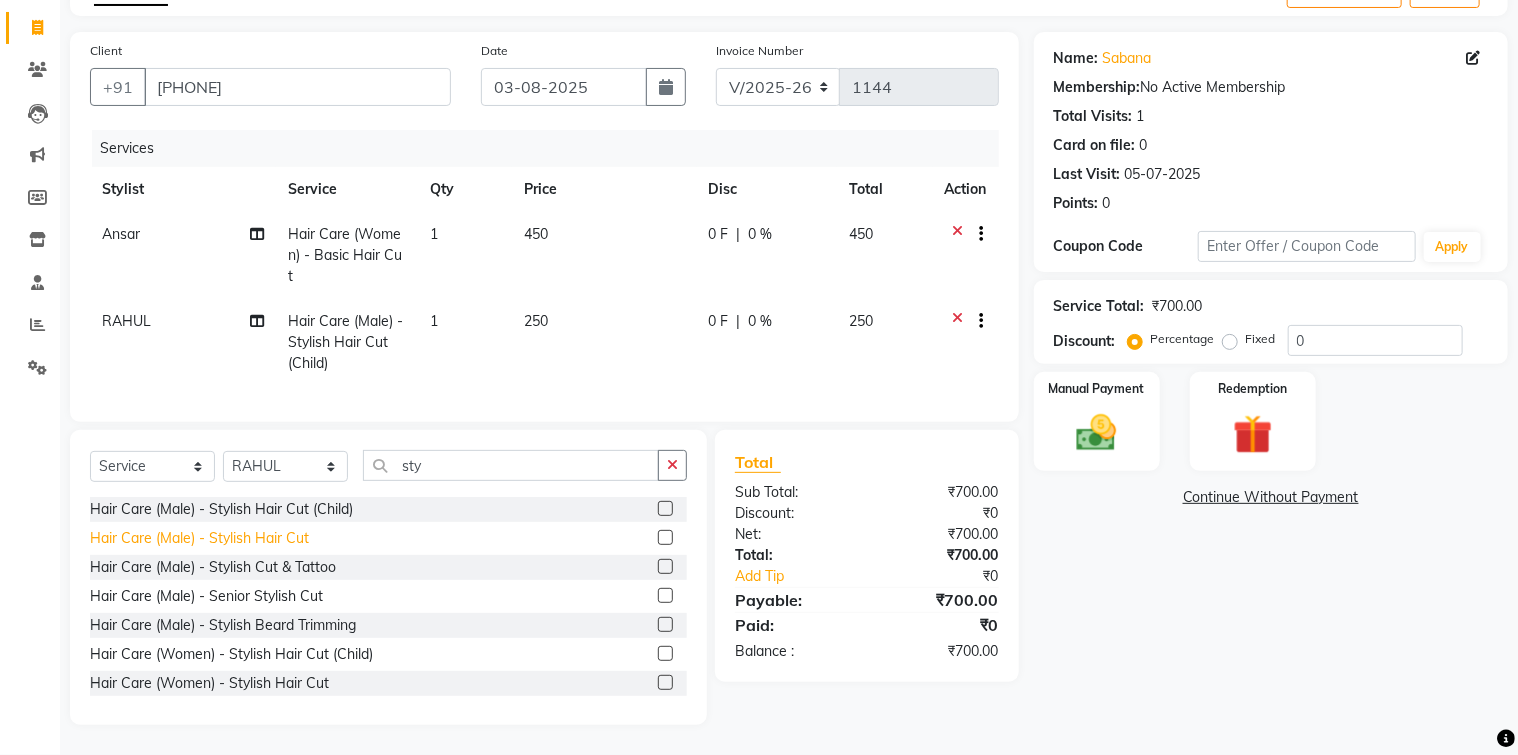 click on "Hair Care (Male)   -   Stylish Hair Cut" 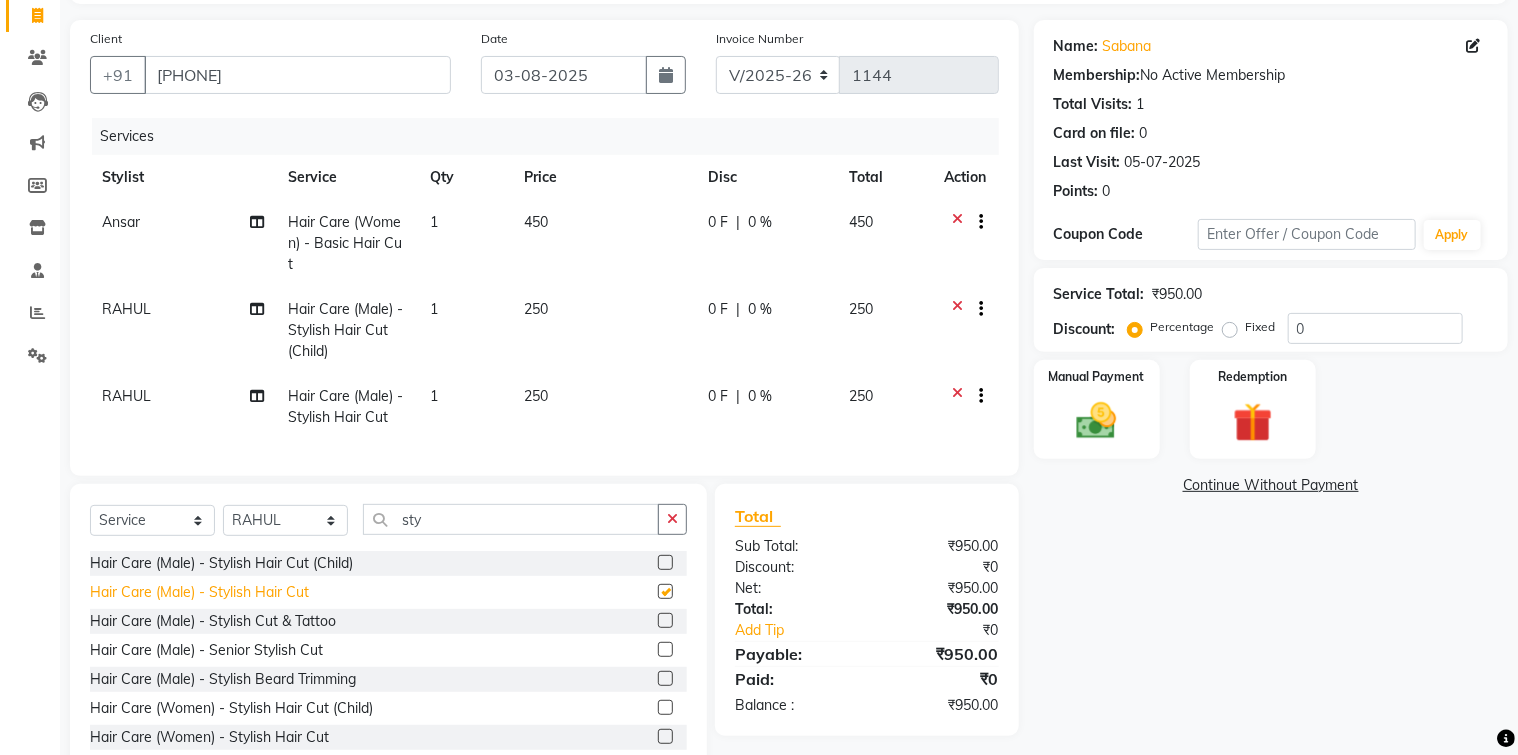 checkbox on "false" 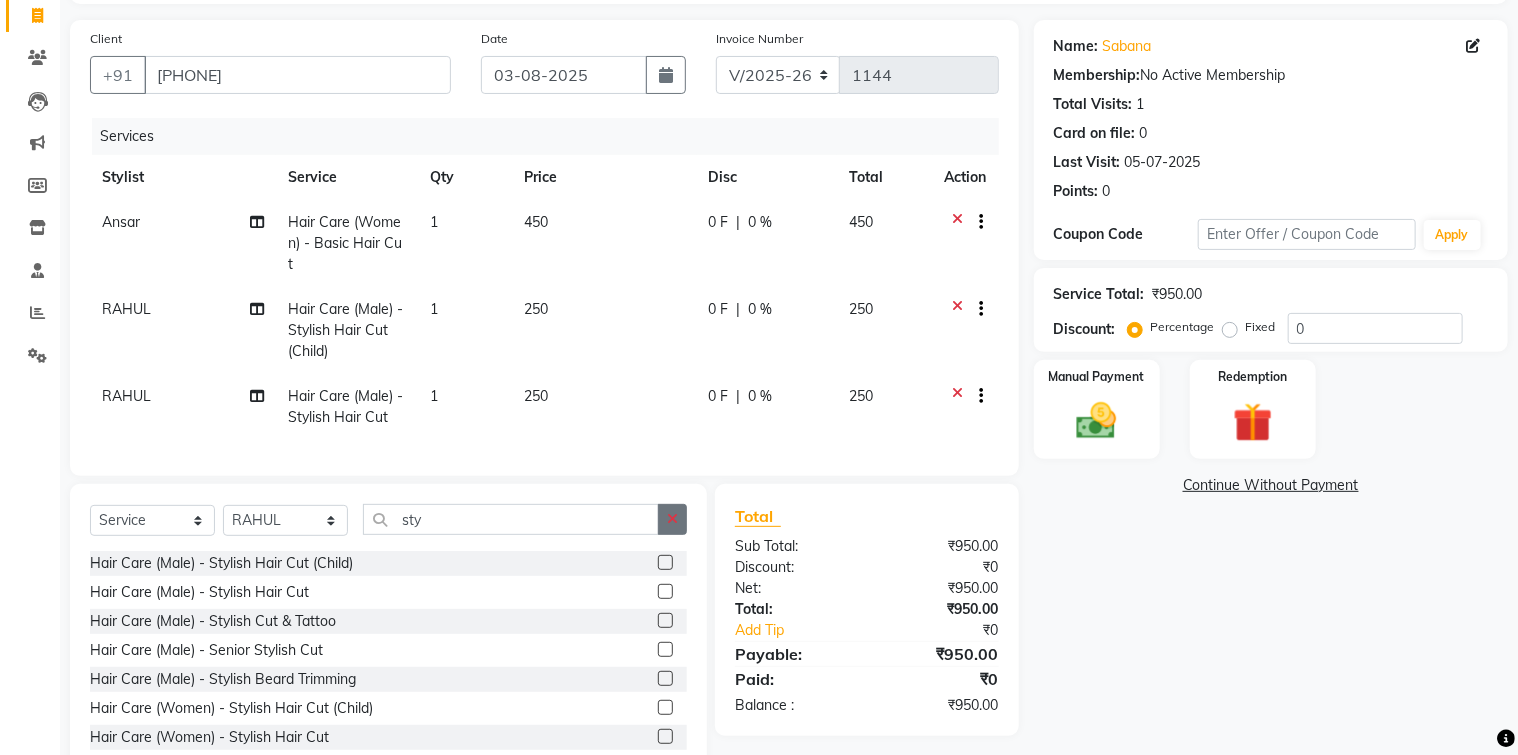 click 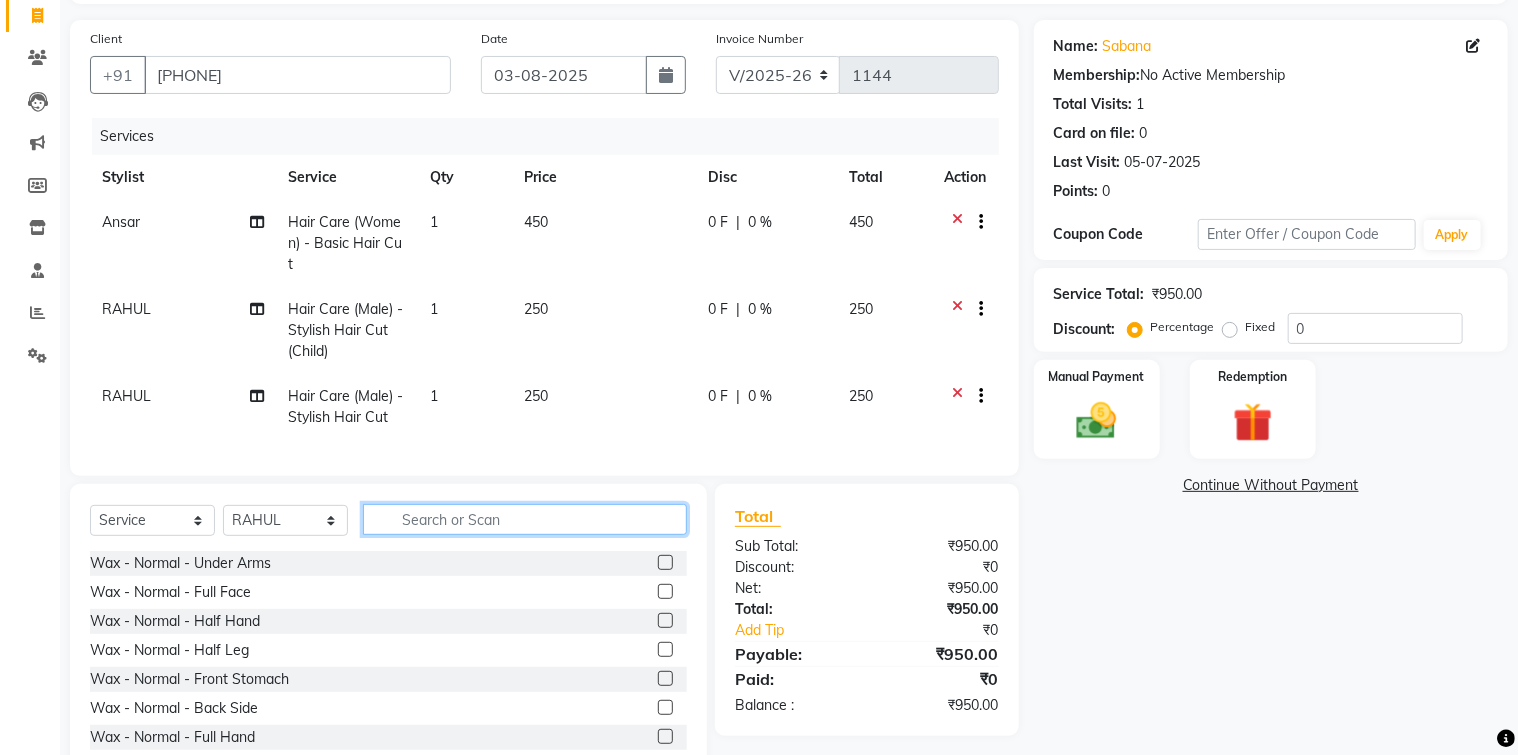 click 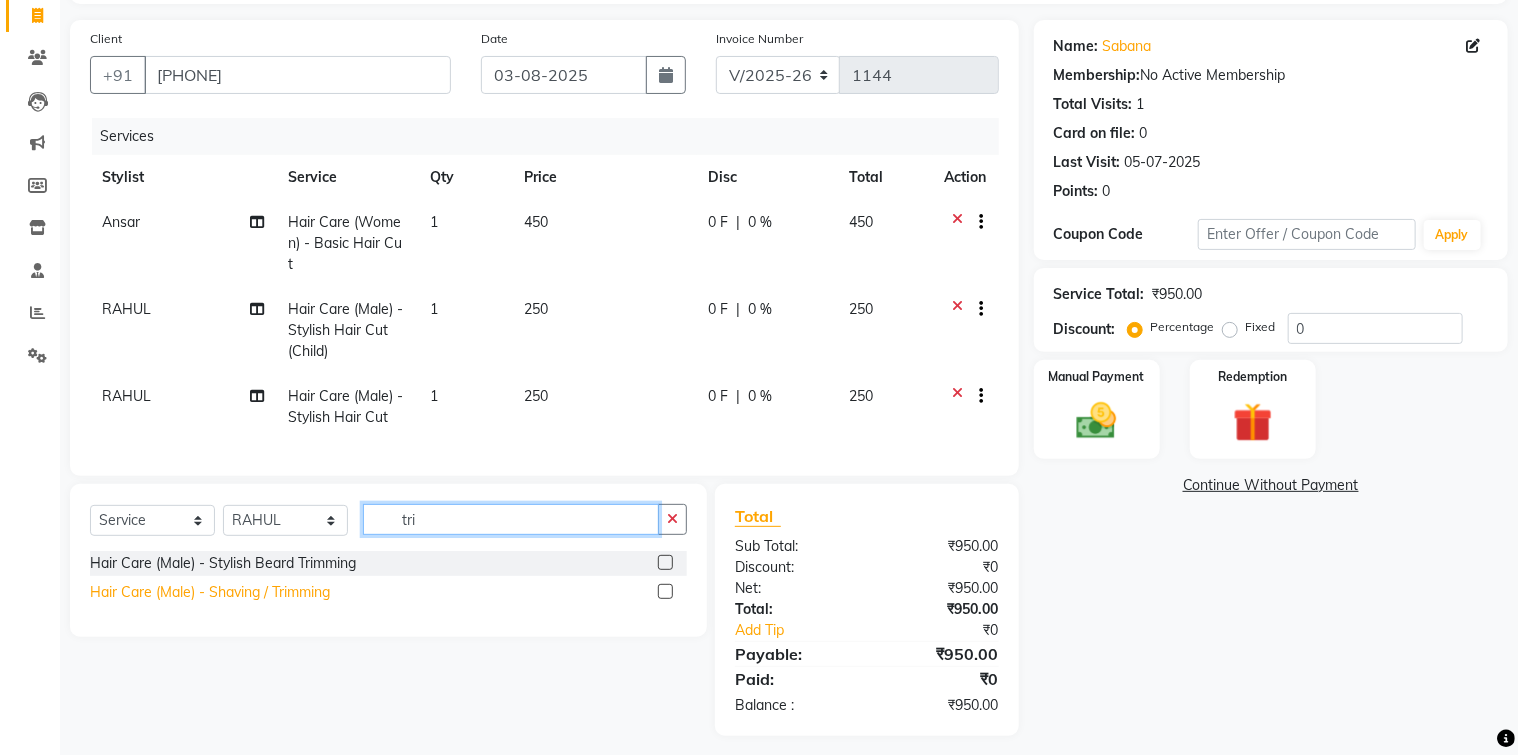 type on "tri" 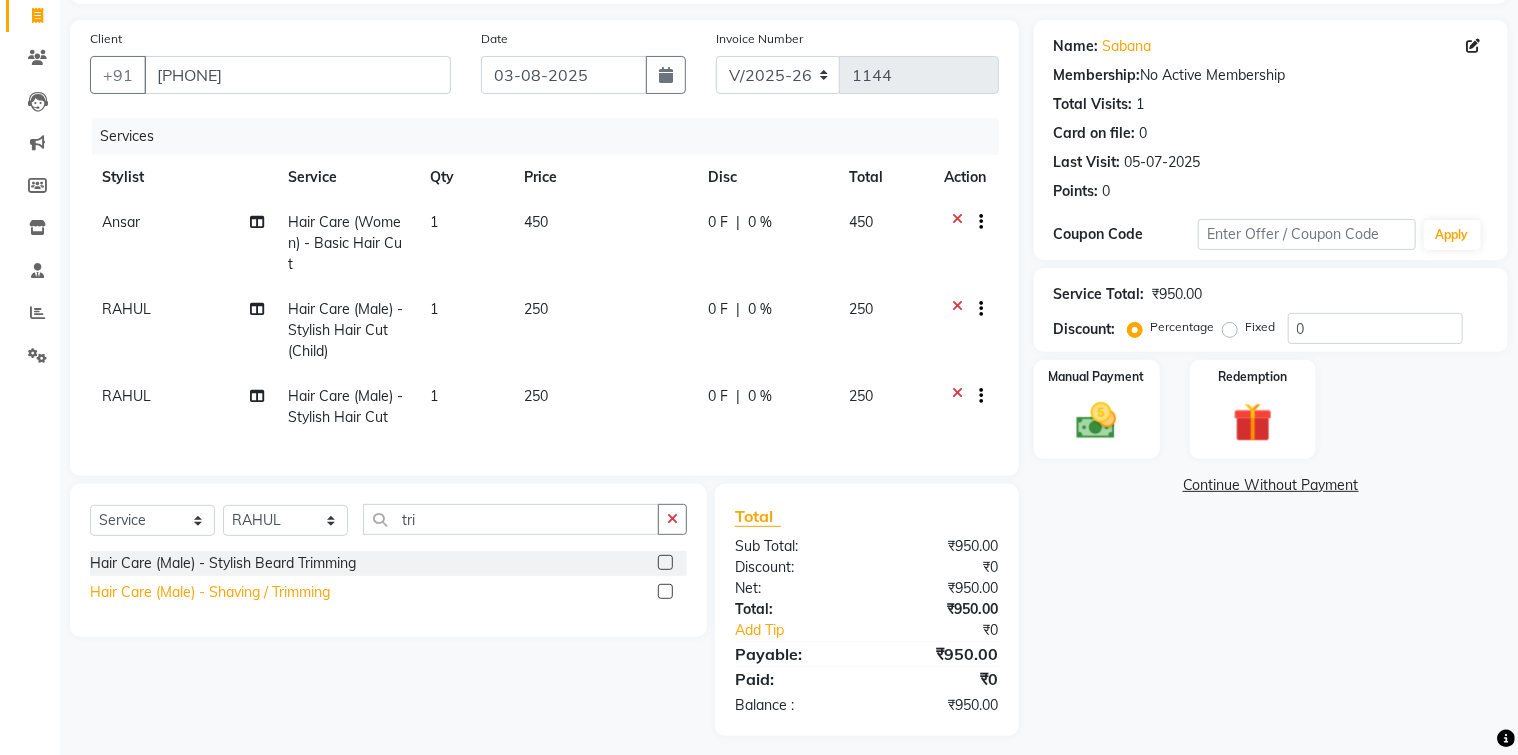 click on "Hair Care (Male)   -   Shaving / Trimming" 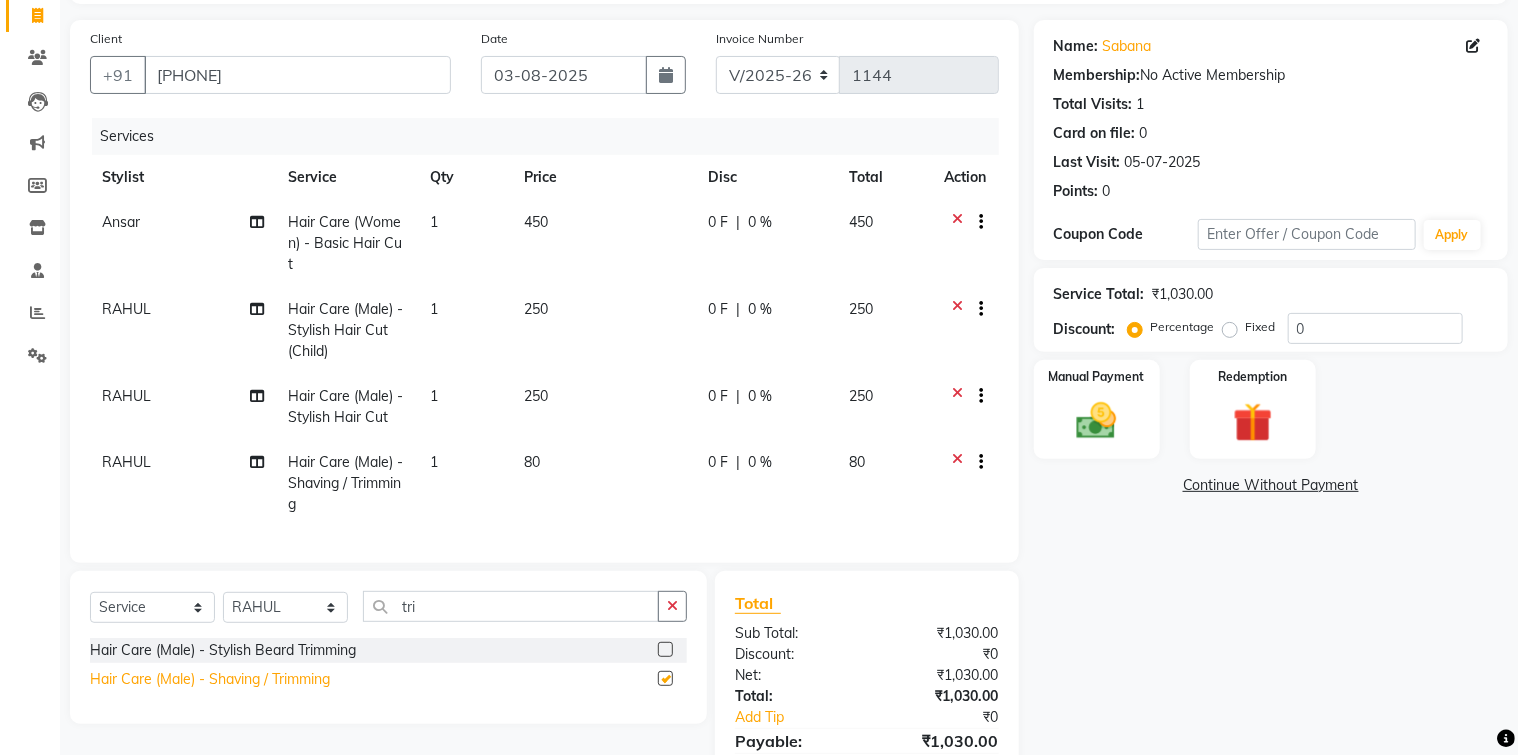 checkbox on "false" 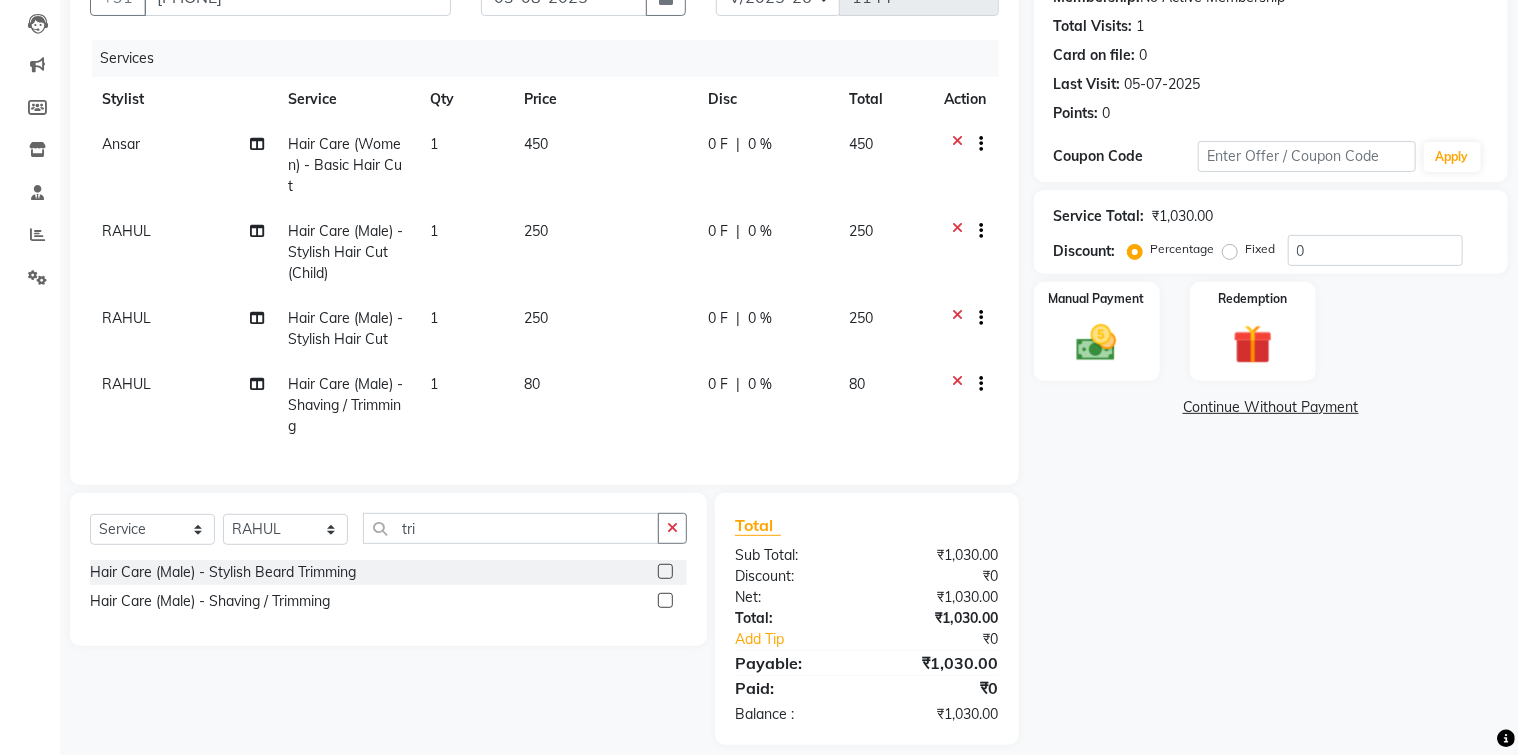 scroll, scrollTop: 240, scrollLeft: 0, axis: vertical 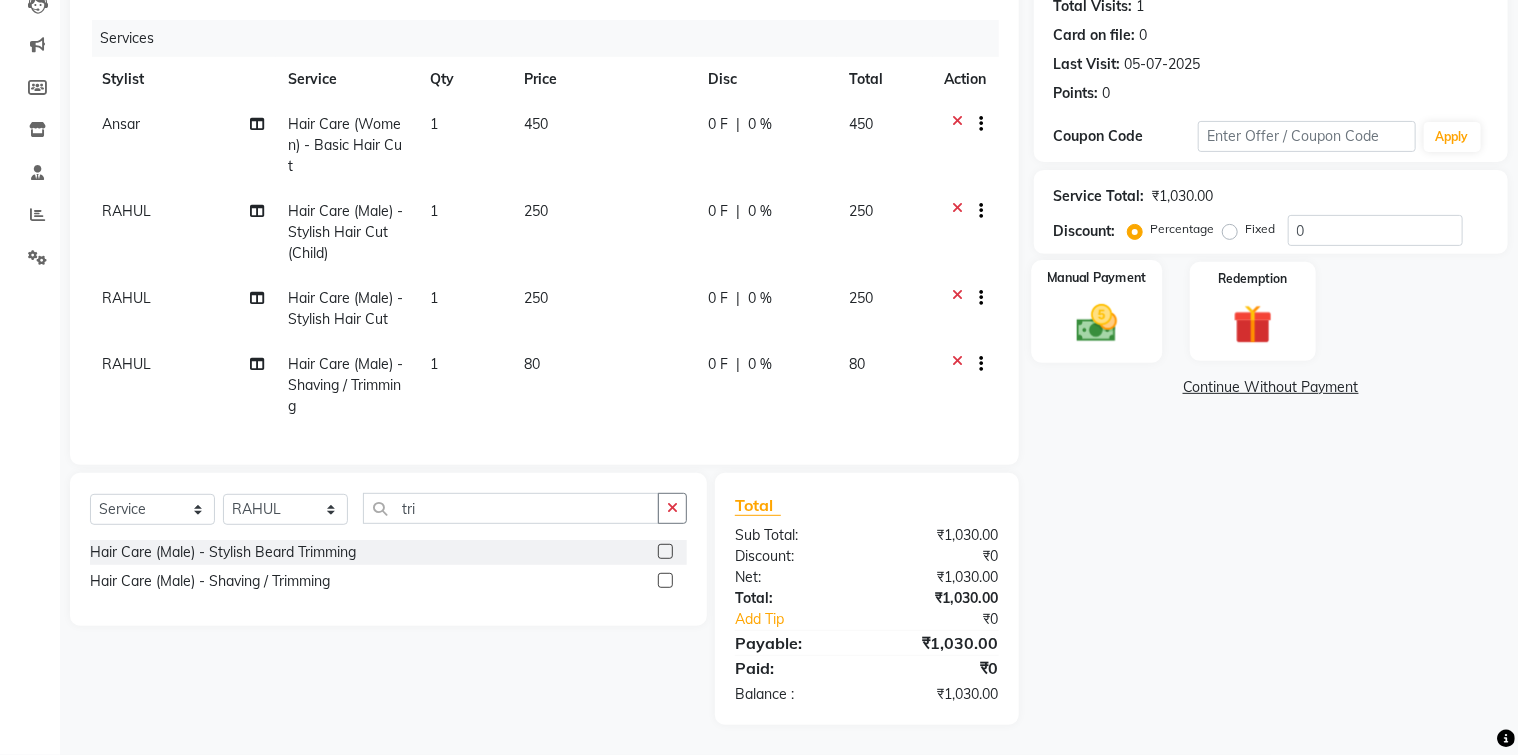 click 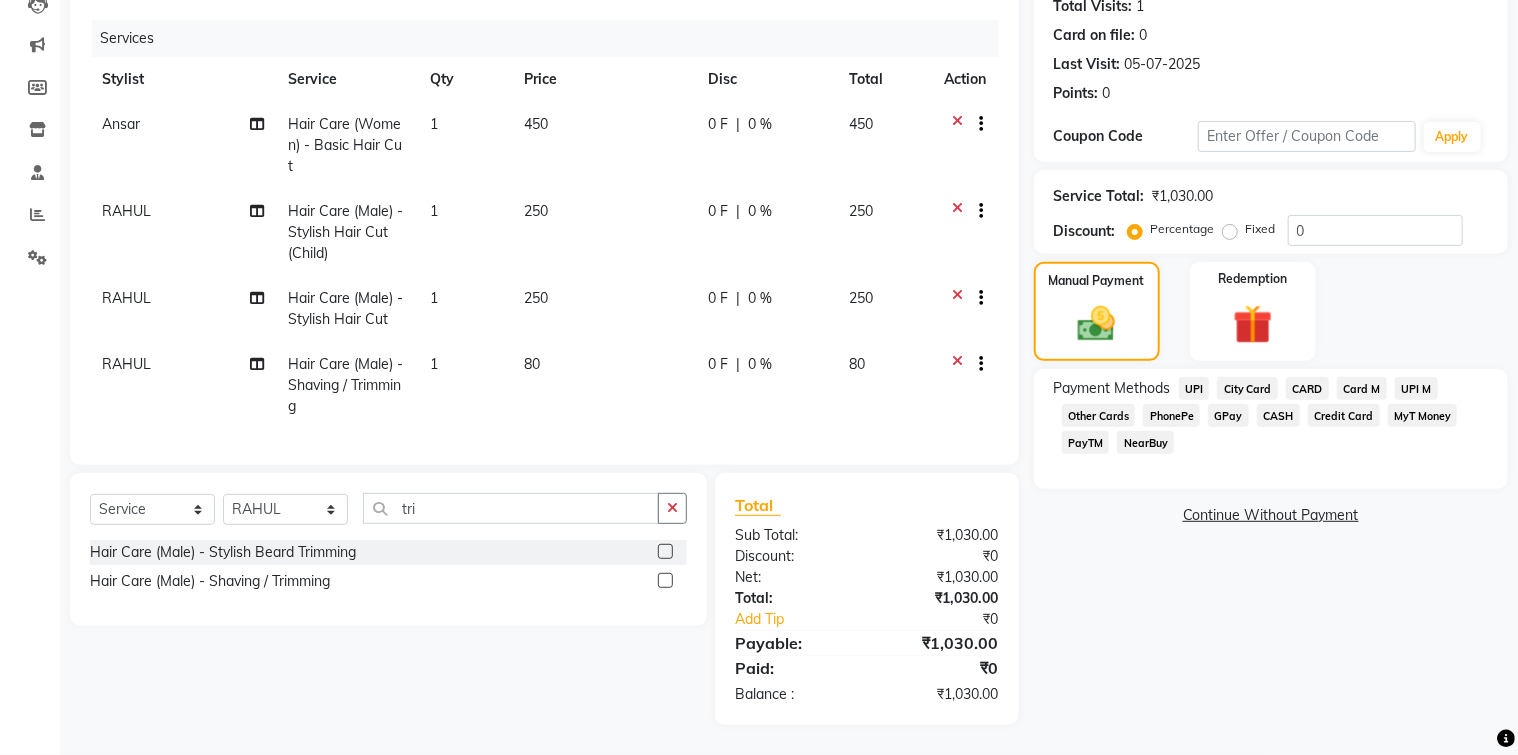 click on "UPI" 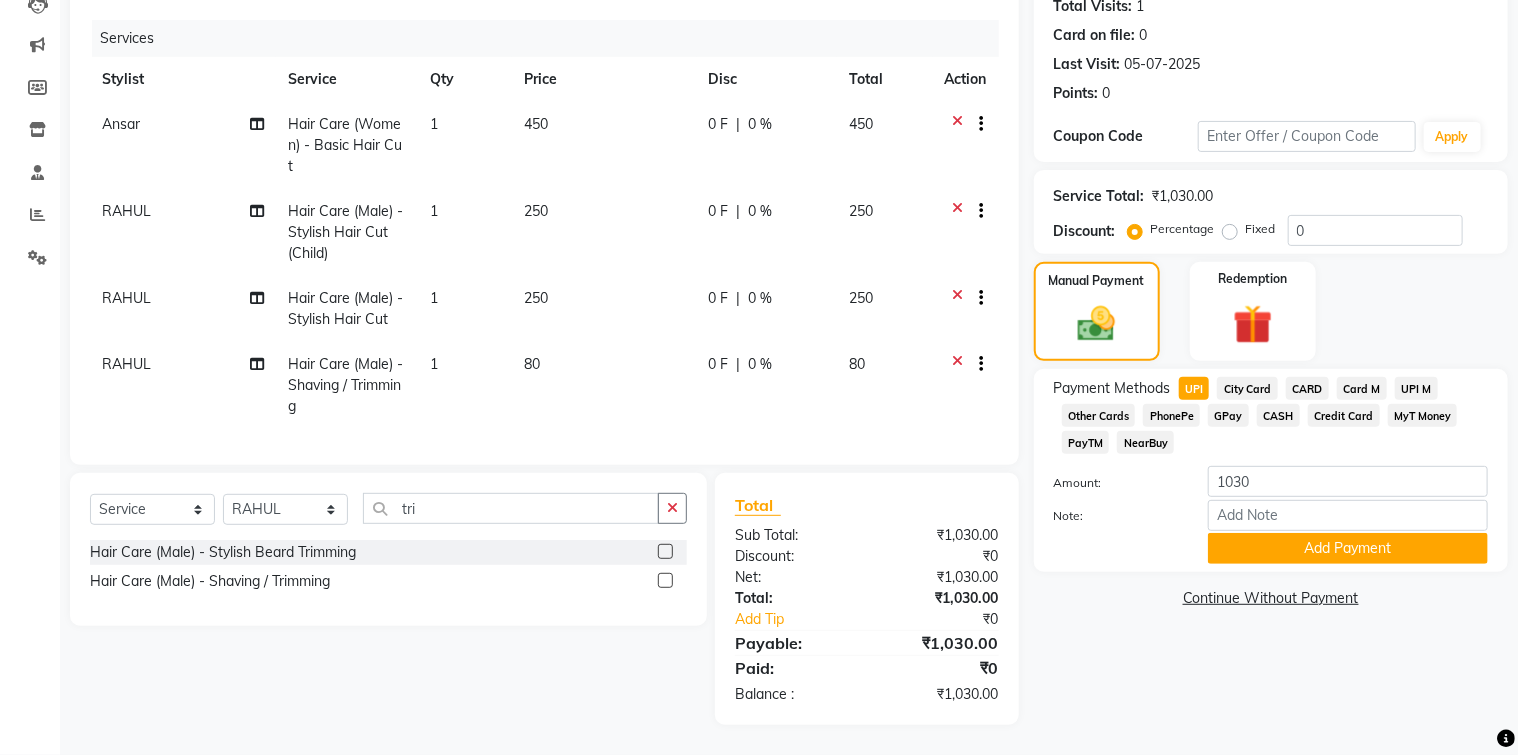 click on "UPI M" 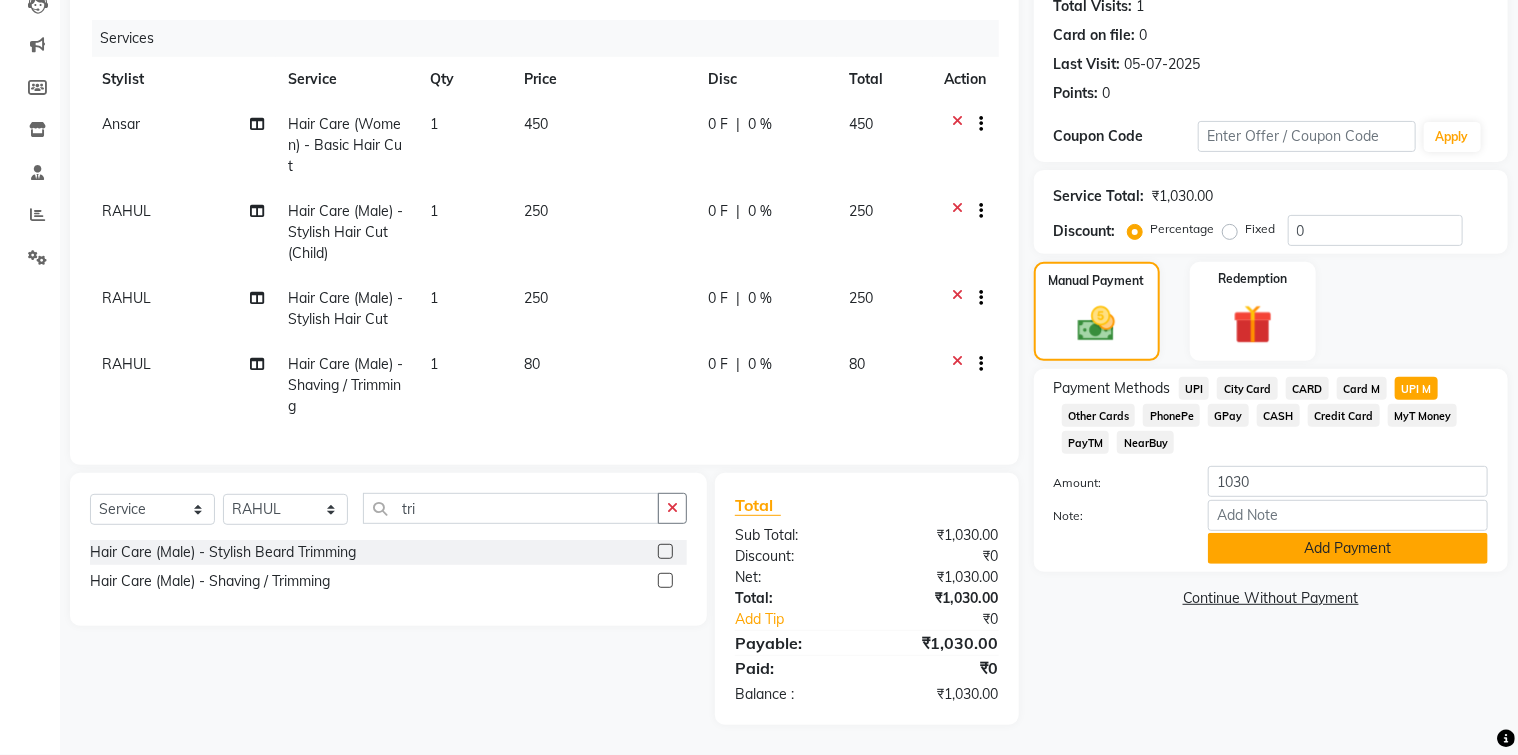 click on "Add Payment" 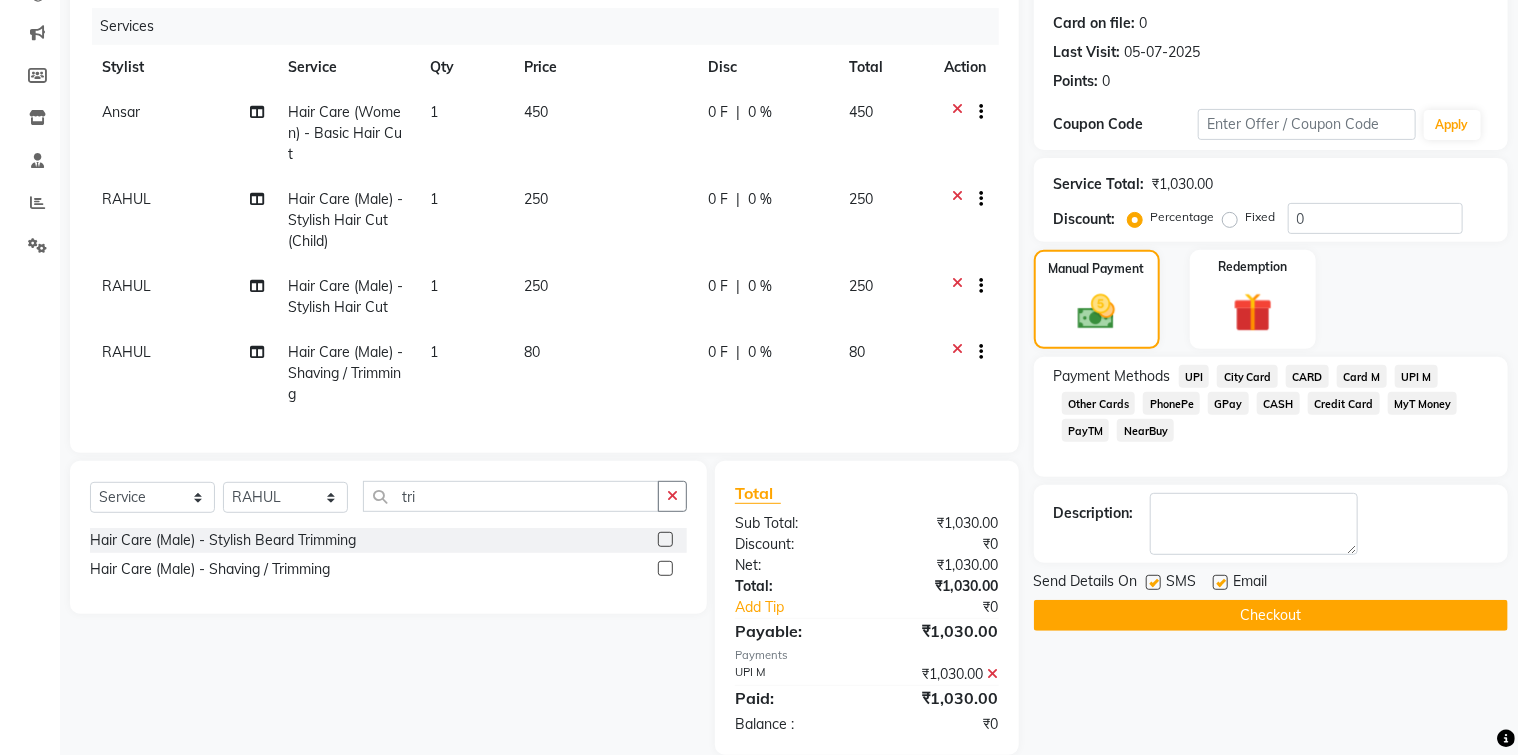 click on "Checkout" 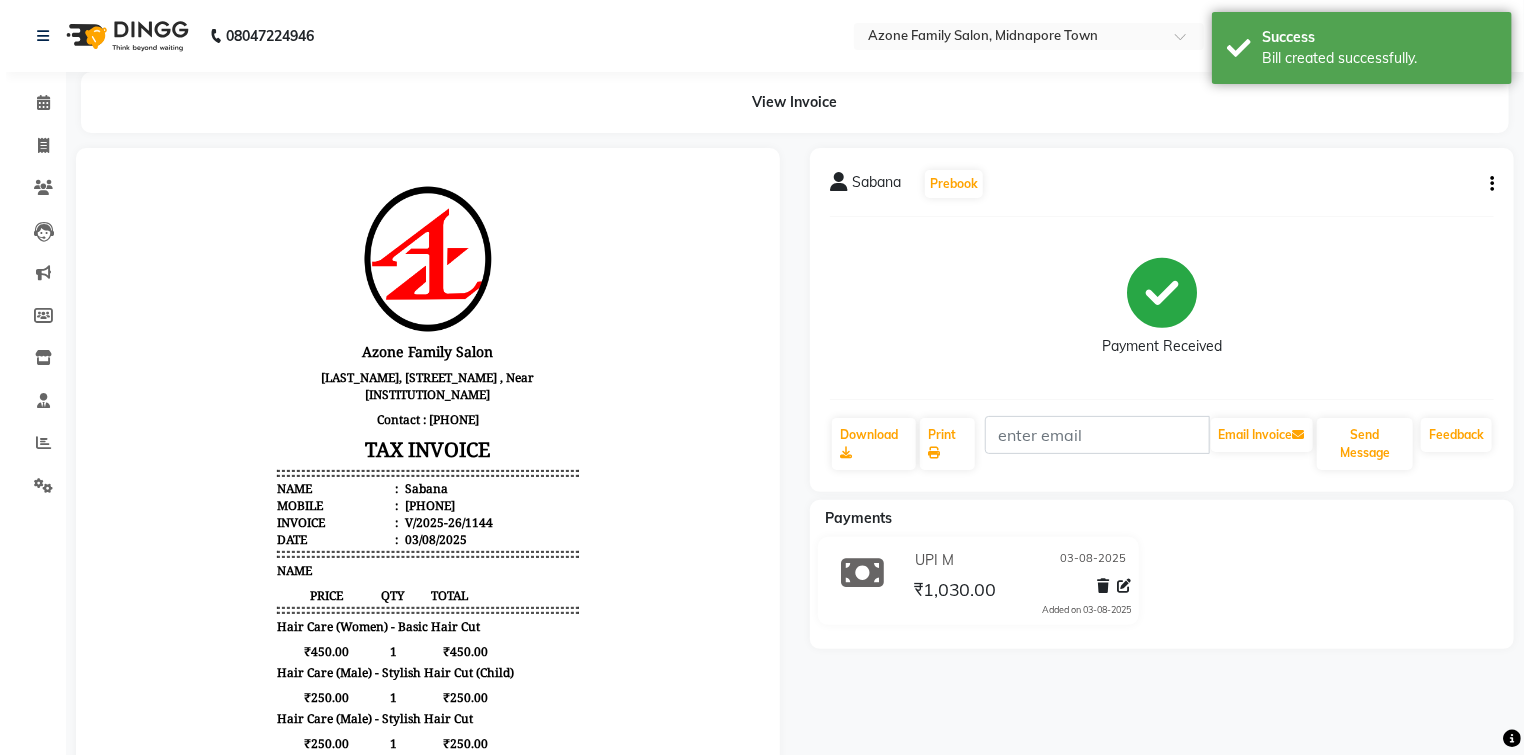 scroll, scrollTop: 0, scrollLeft: 0, axis: both 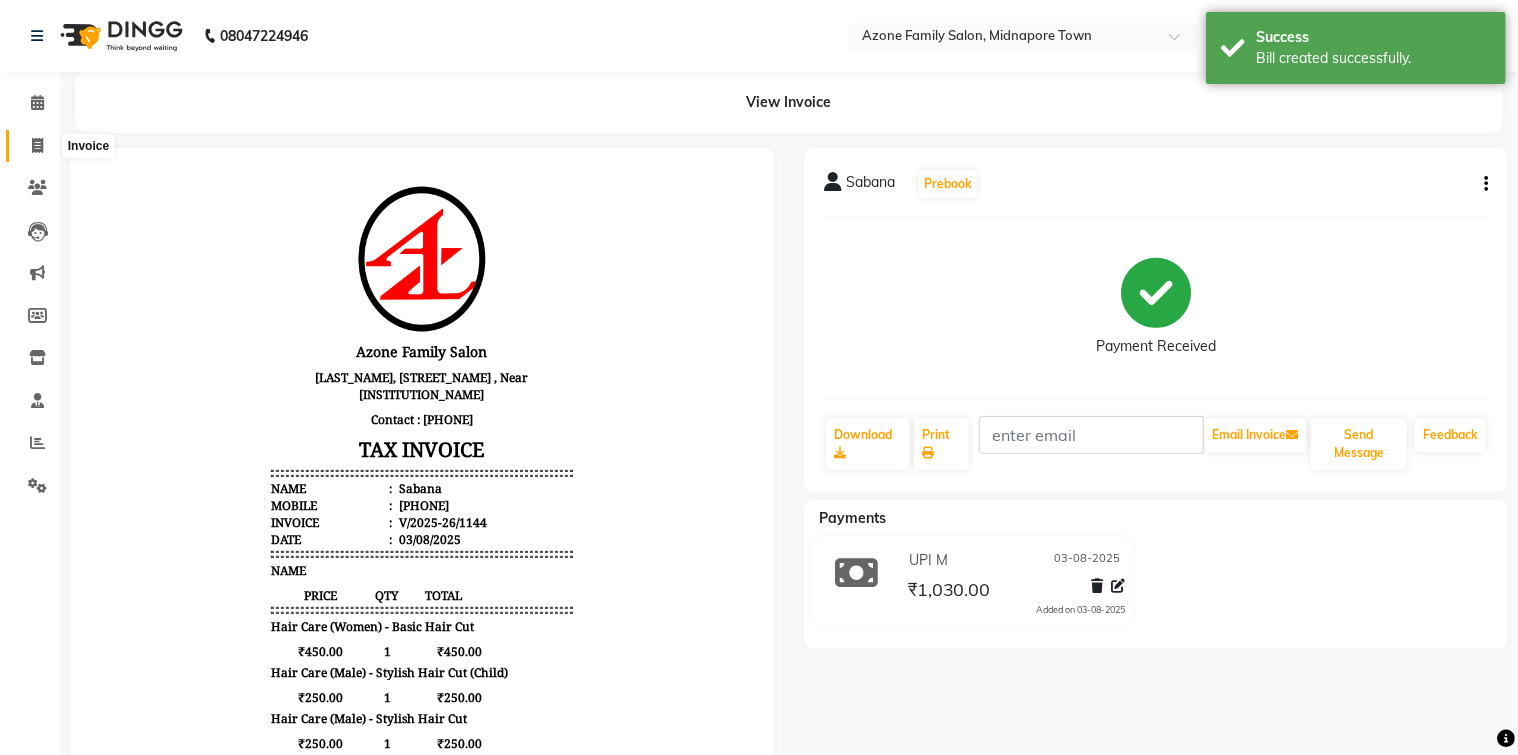 click 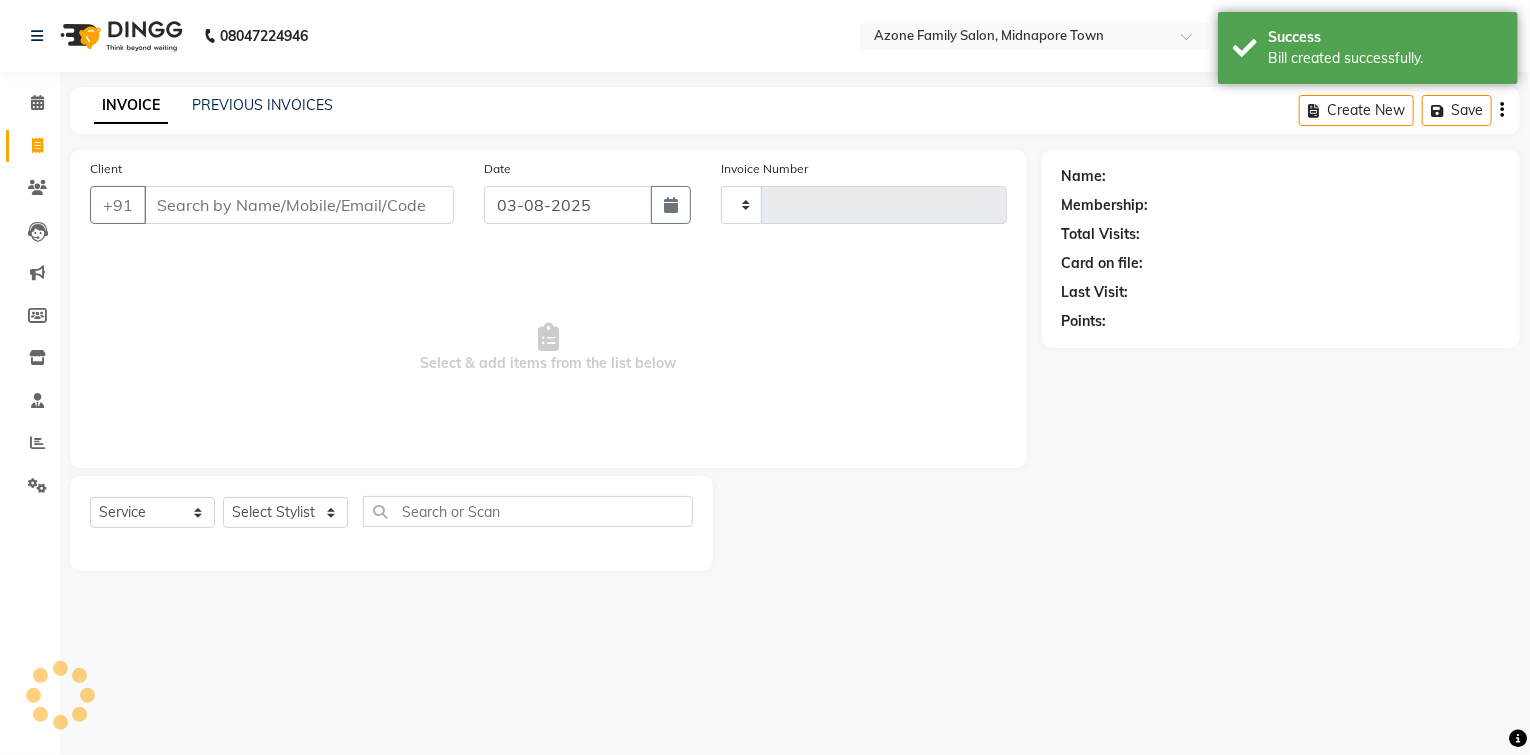 type on "1145" 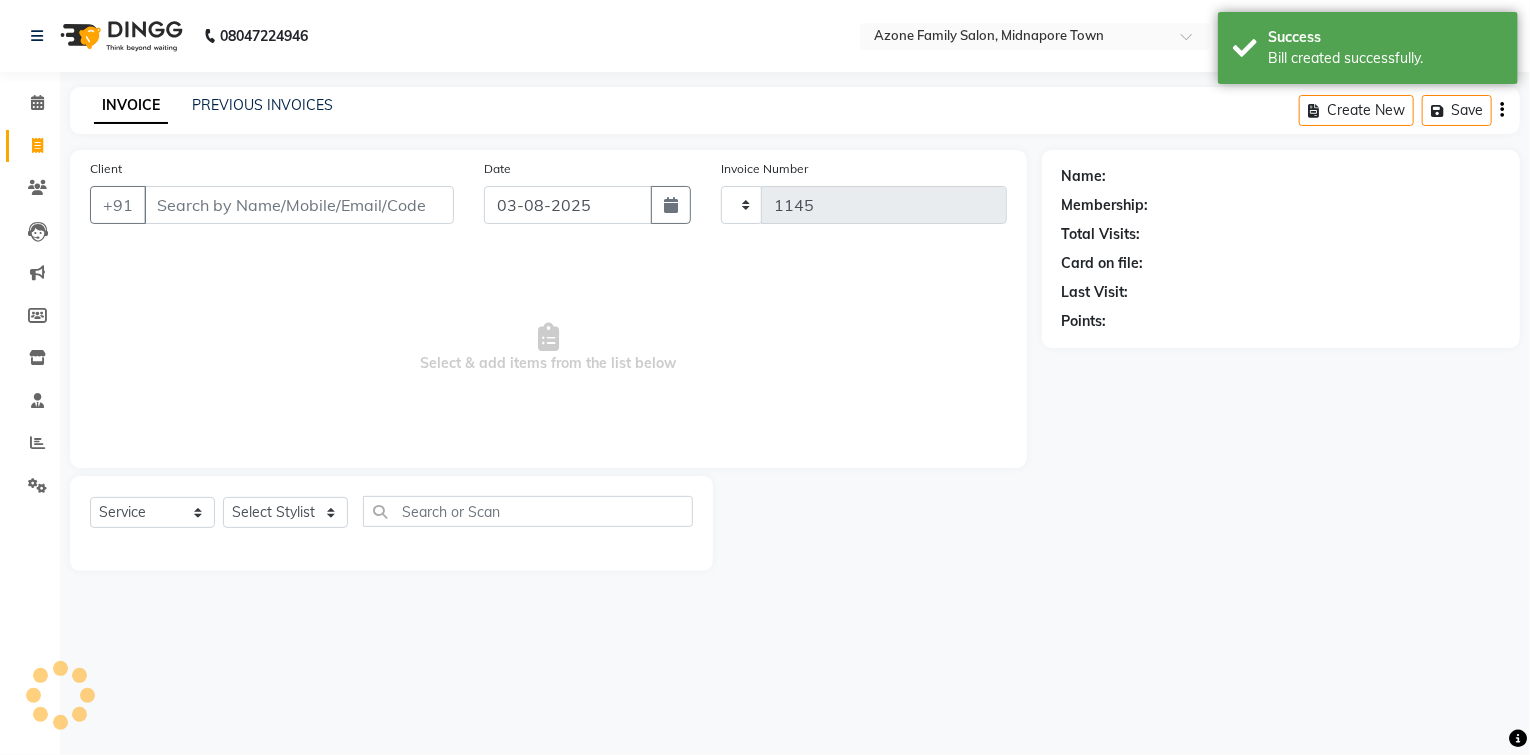 select on "5098" 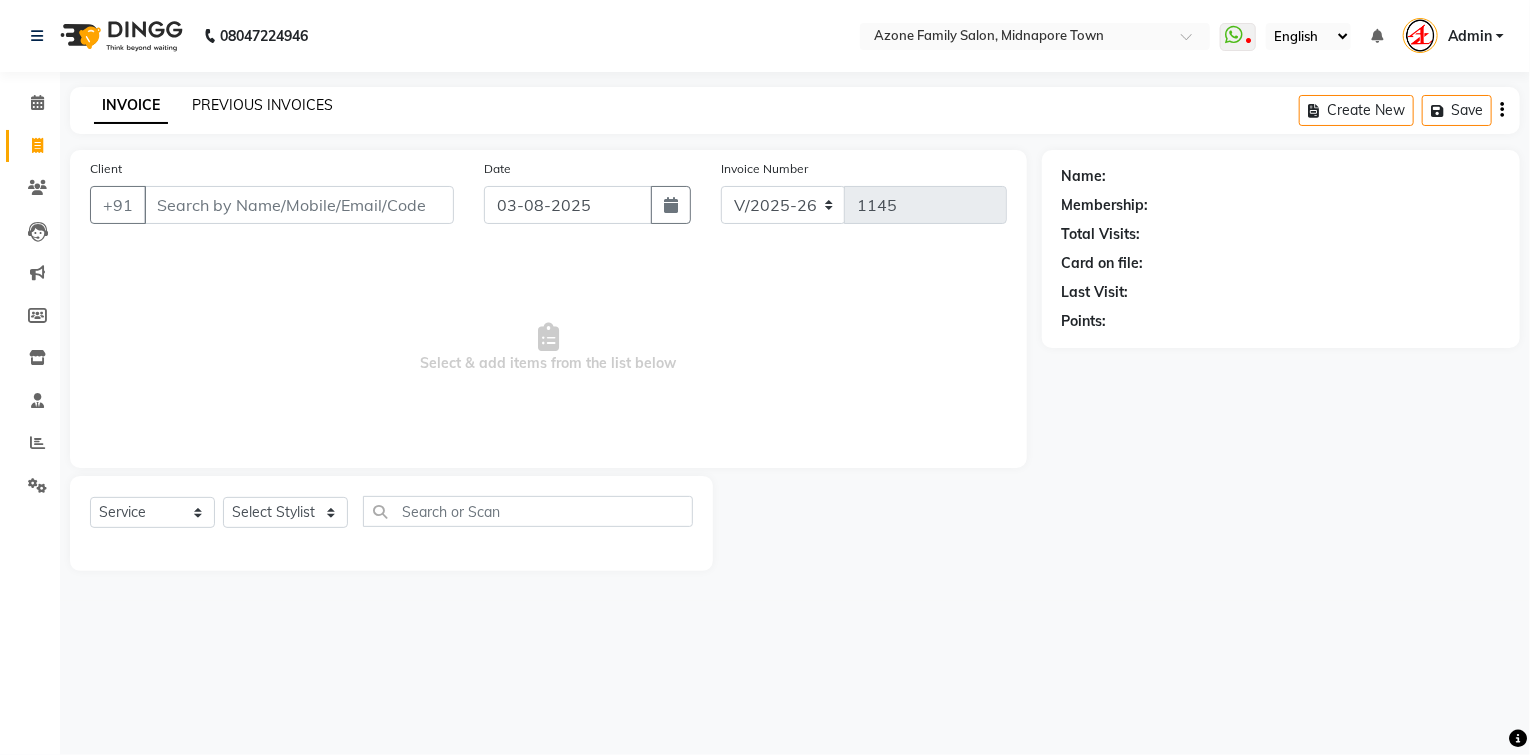 click on "PREVIOUS INVOICES" 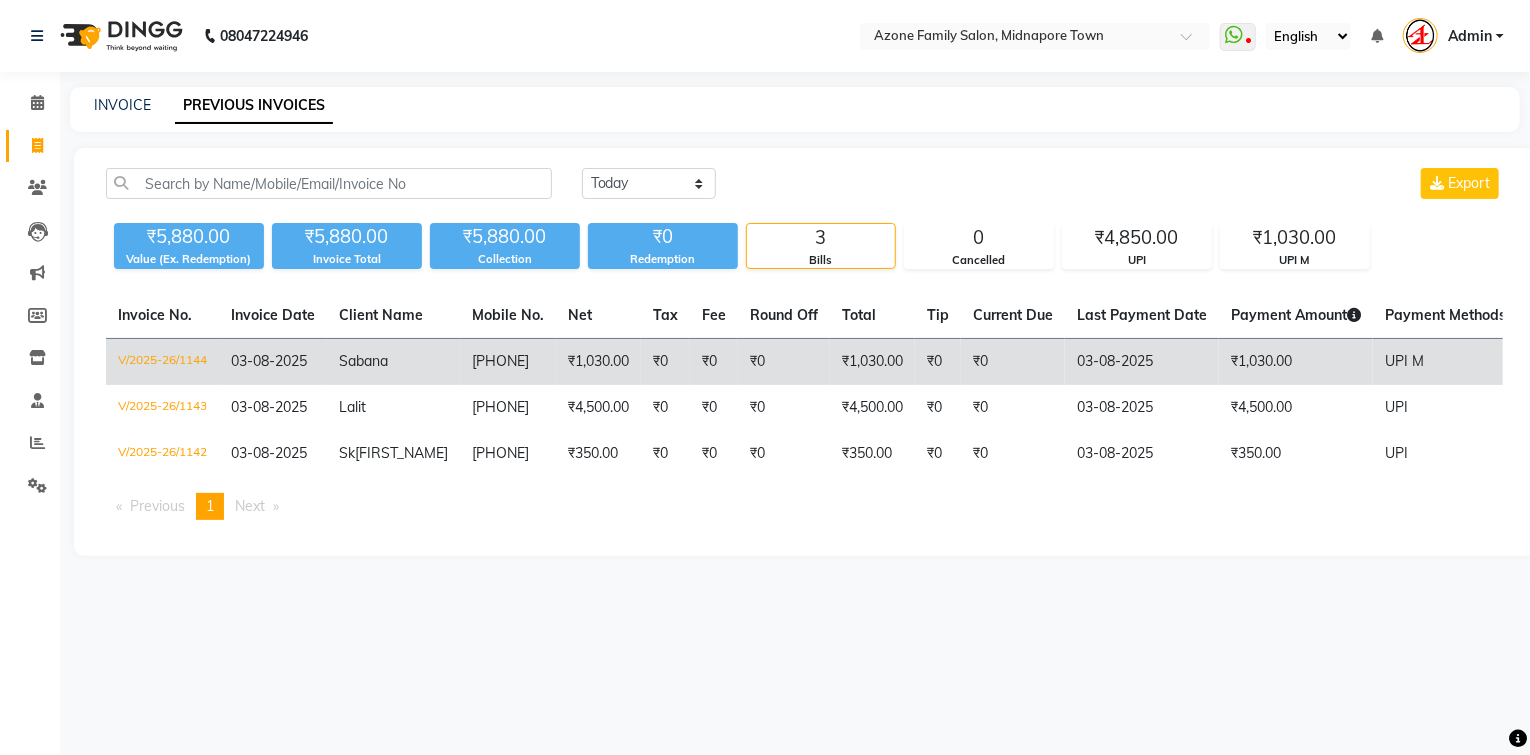 click on "₹1,030.00" 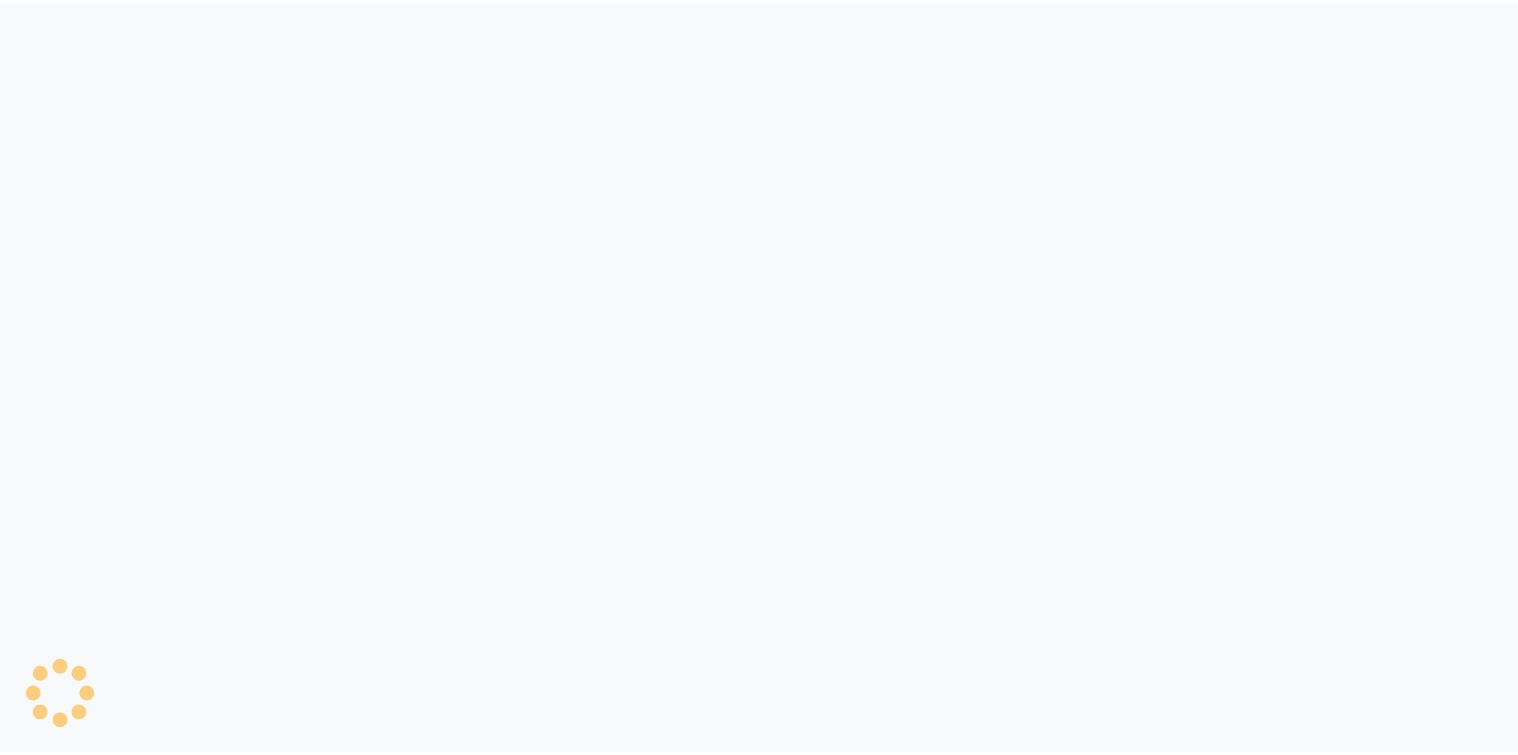 scroll, scrollTop: 0, scrollLeft: 0, axis: both 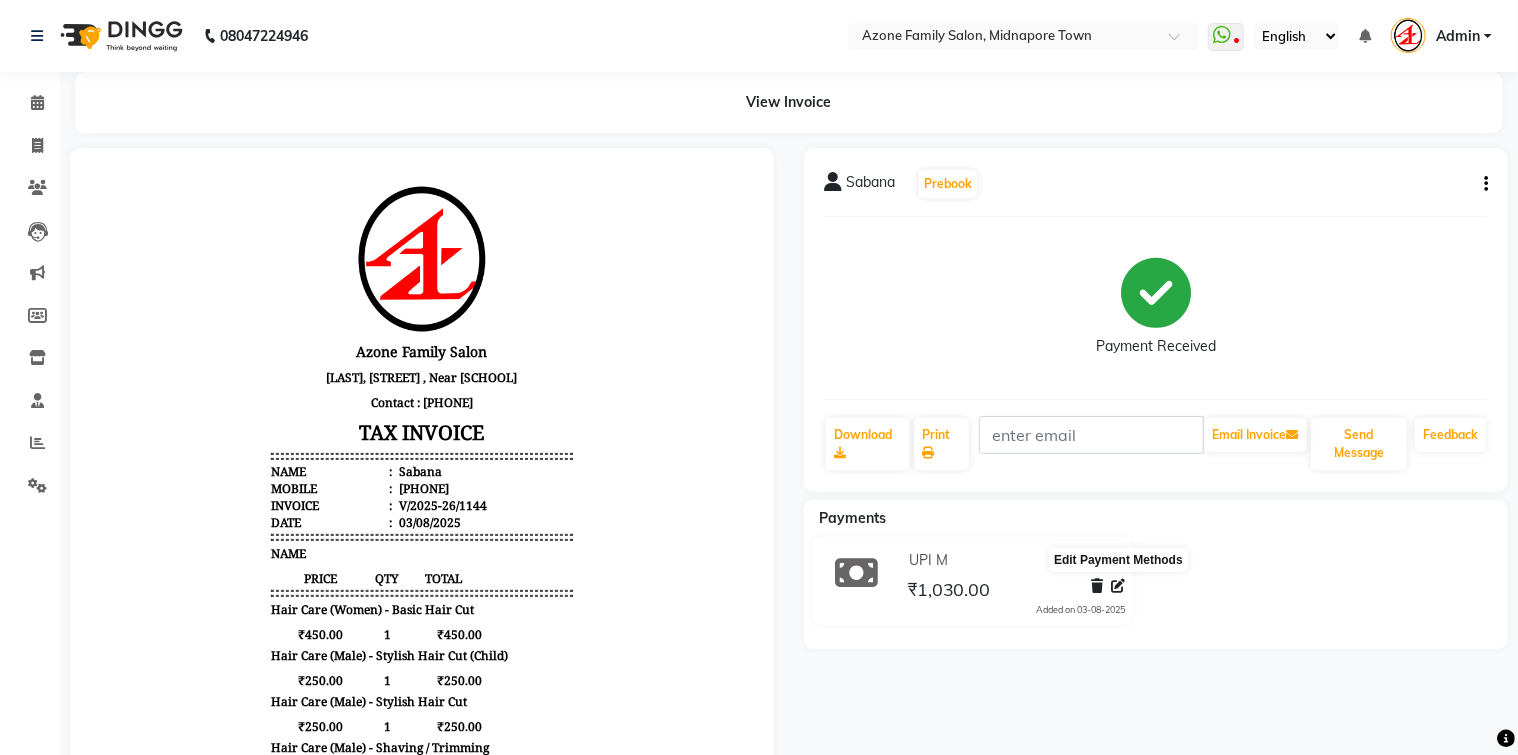 click 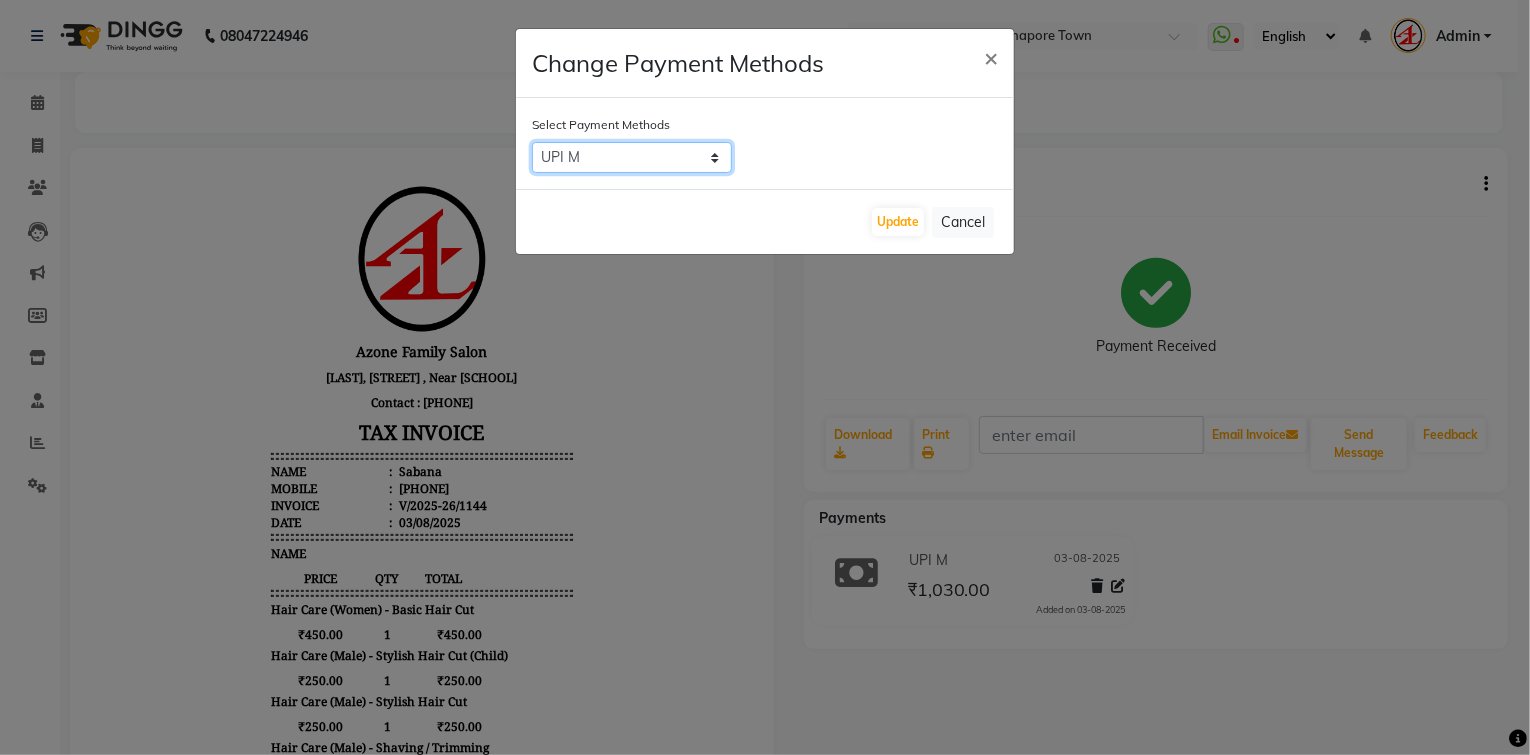 click on "UPI   City Card   CARD   Card M   UPI M   Other Cards   PhonePe   GPay   CASH   Credit Card   MyT Money   PayTM   NearBuy" 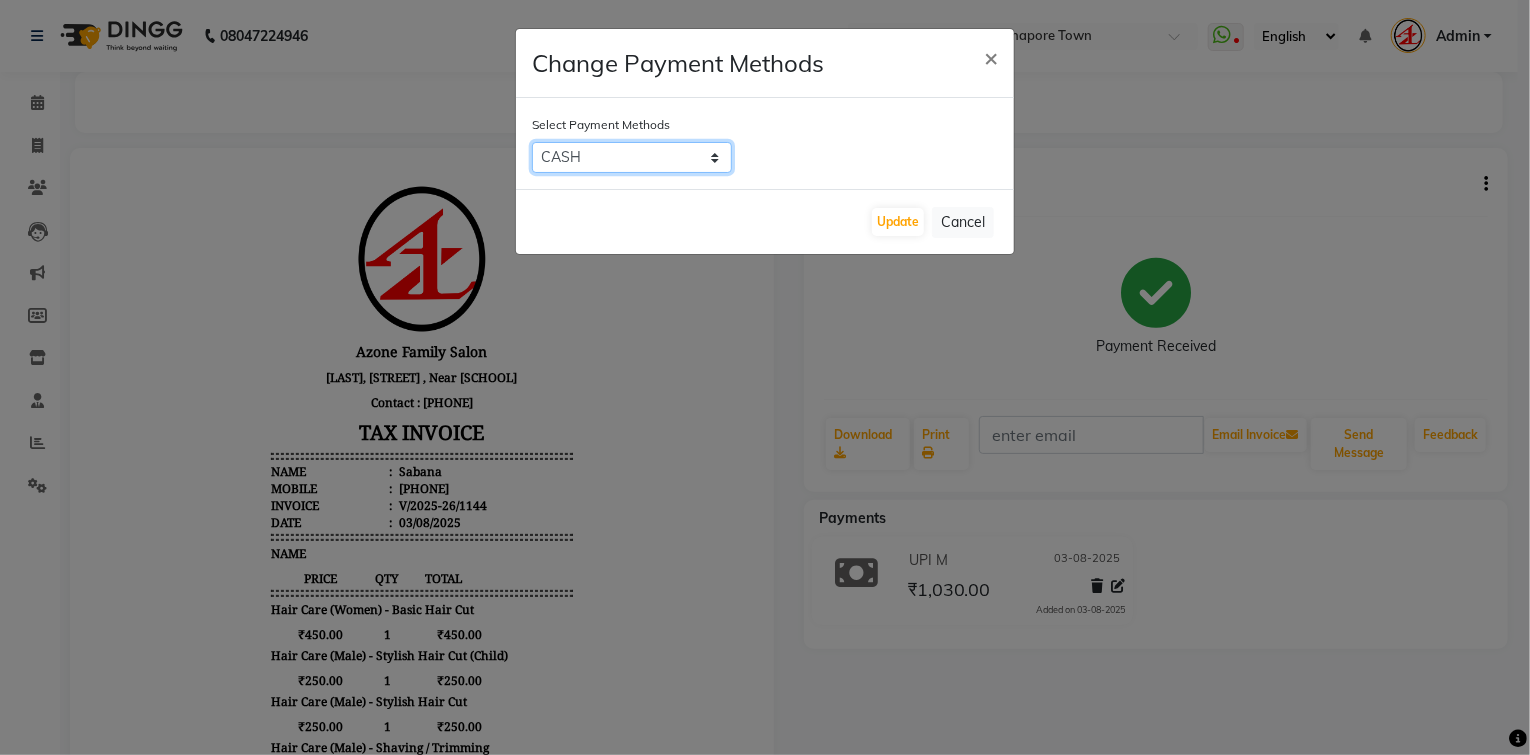 click on "UPI   City Card   CARD   Card M   UPI M   Other Cards   PhonePe   GPay   CASH   Credit Card   MyT Money   PayTM   NearBuy" 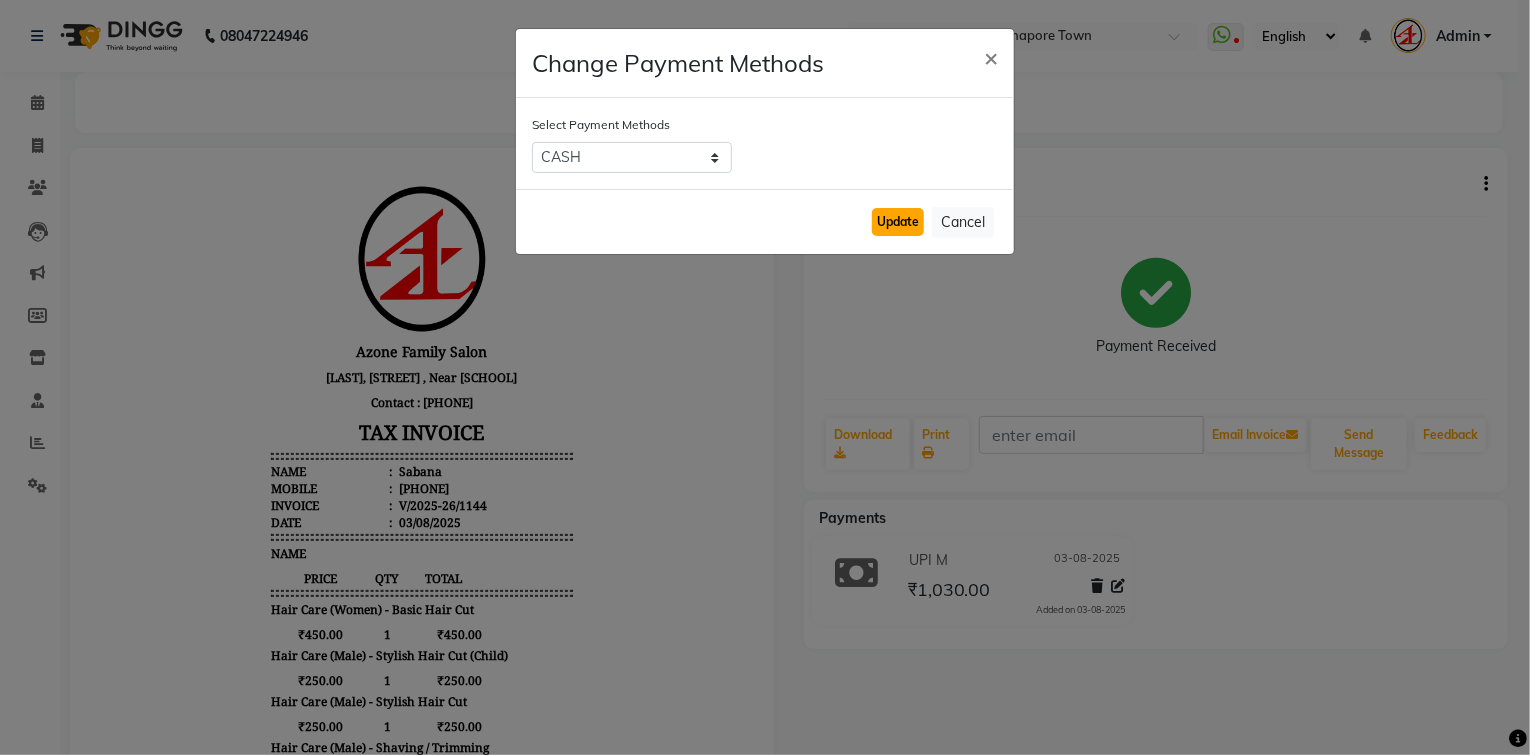 click on "Update" 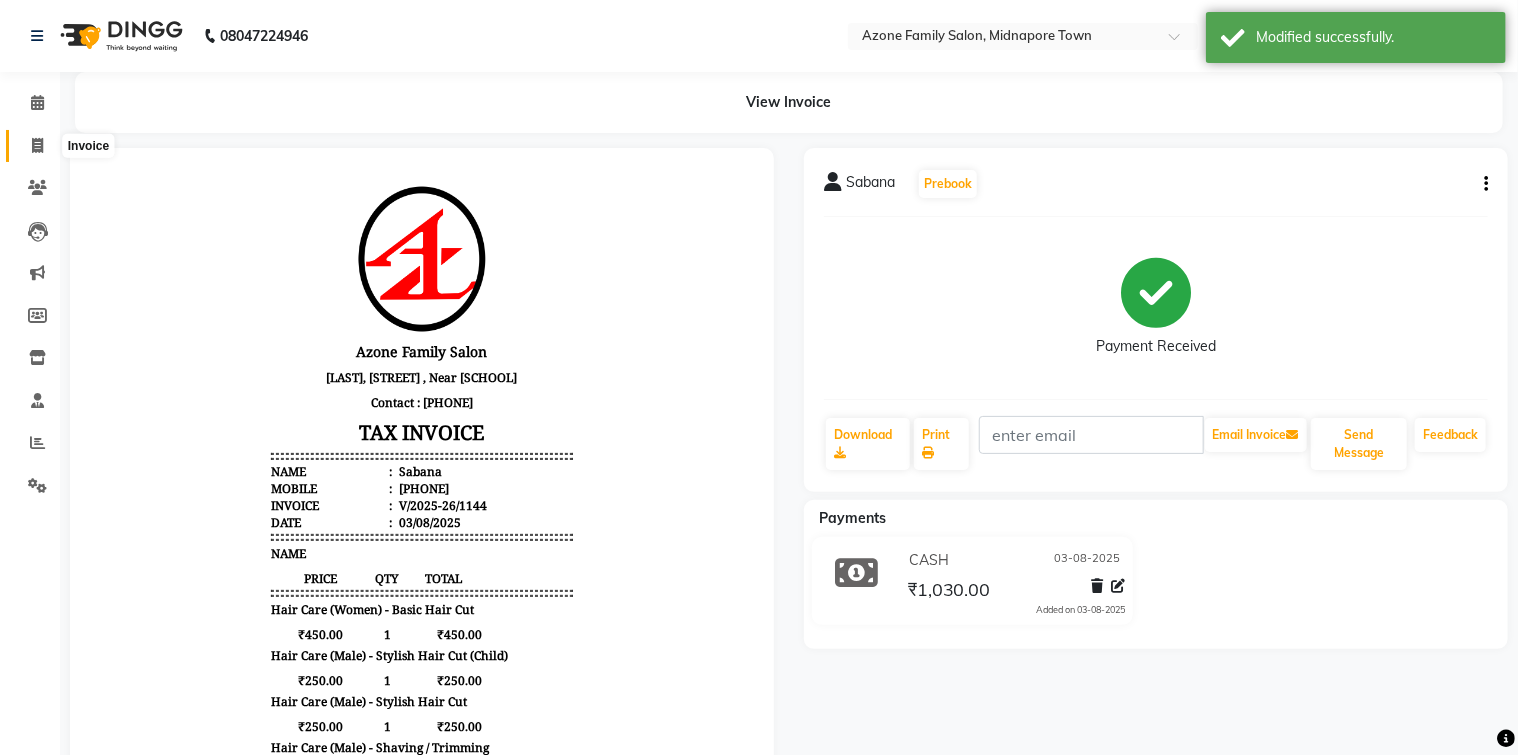 click 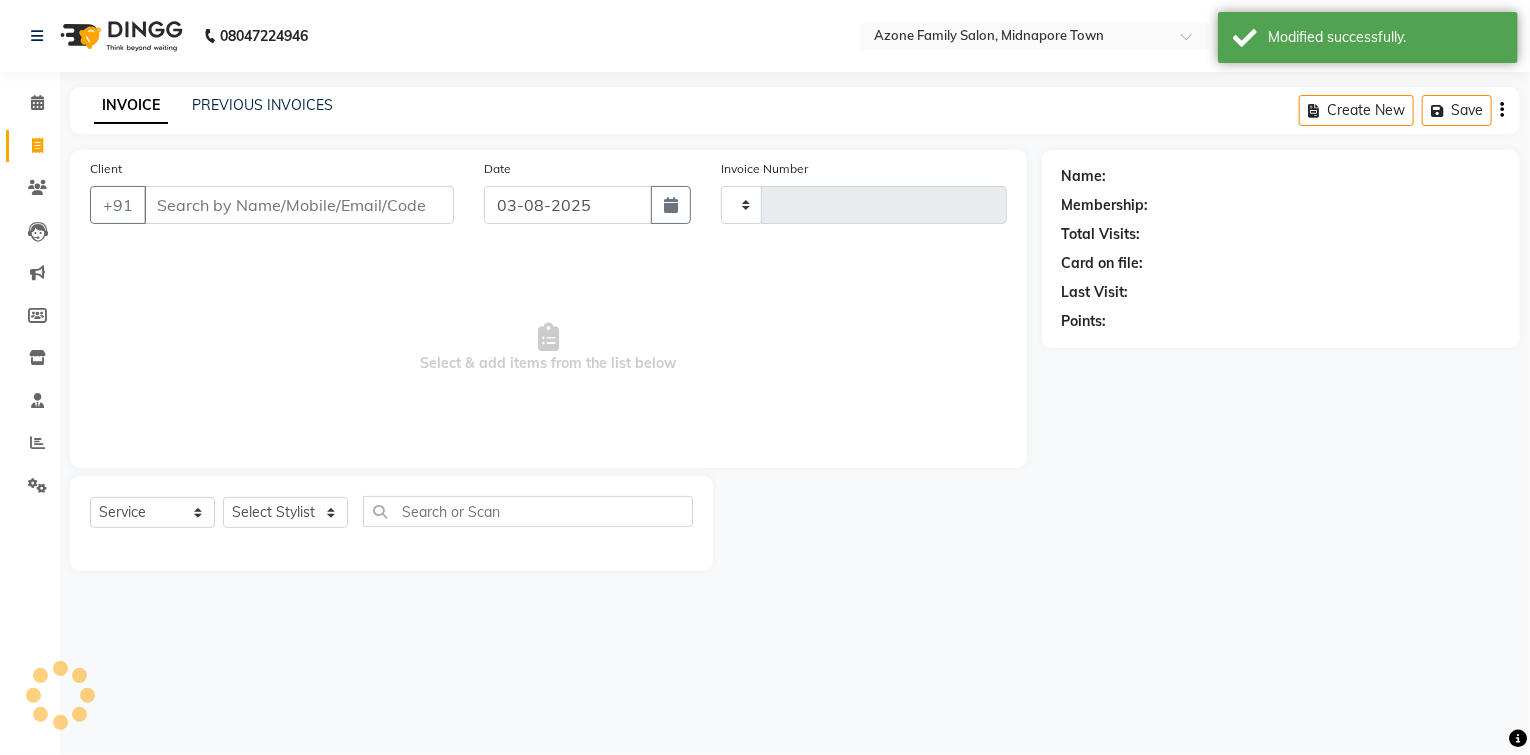 type on "1145" 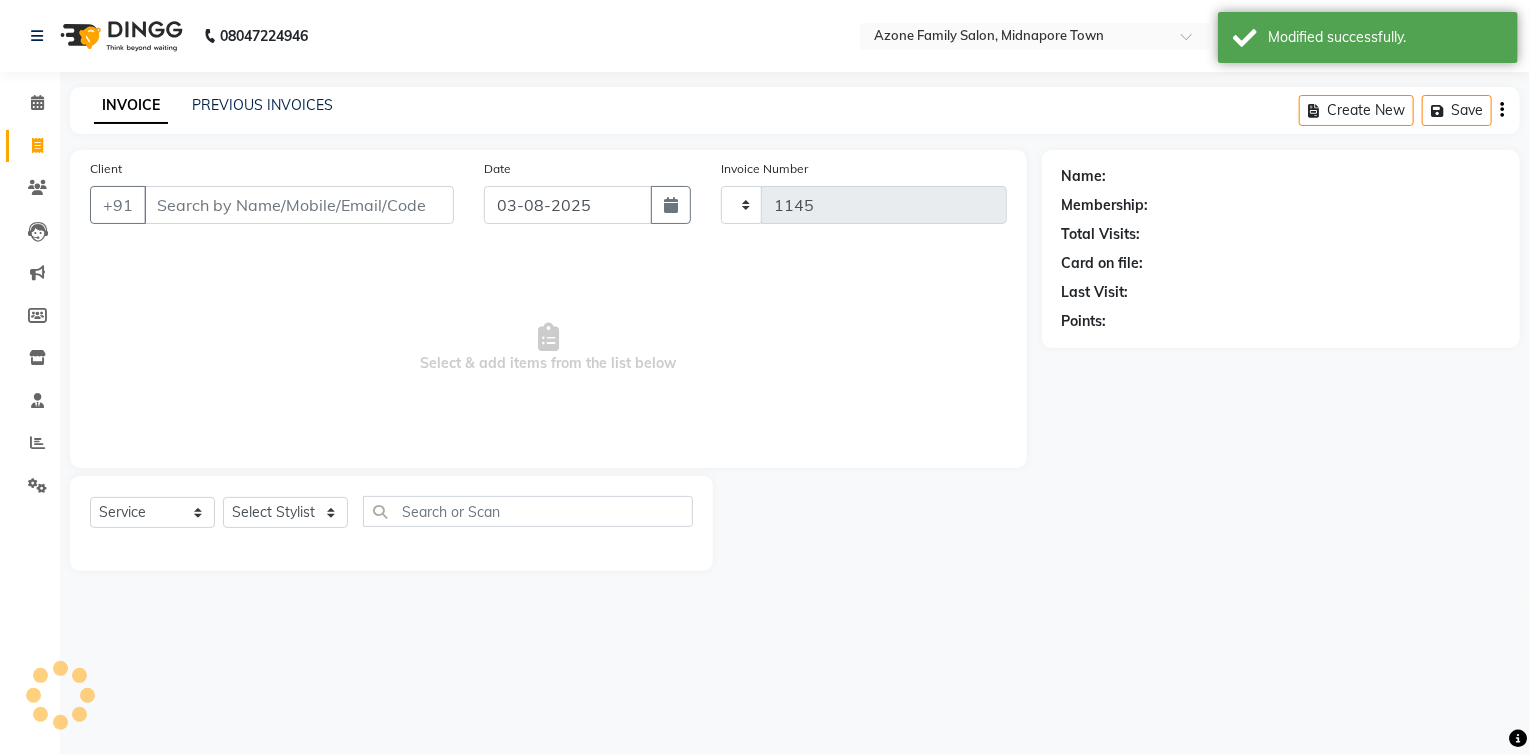 select on "5098" 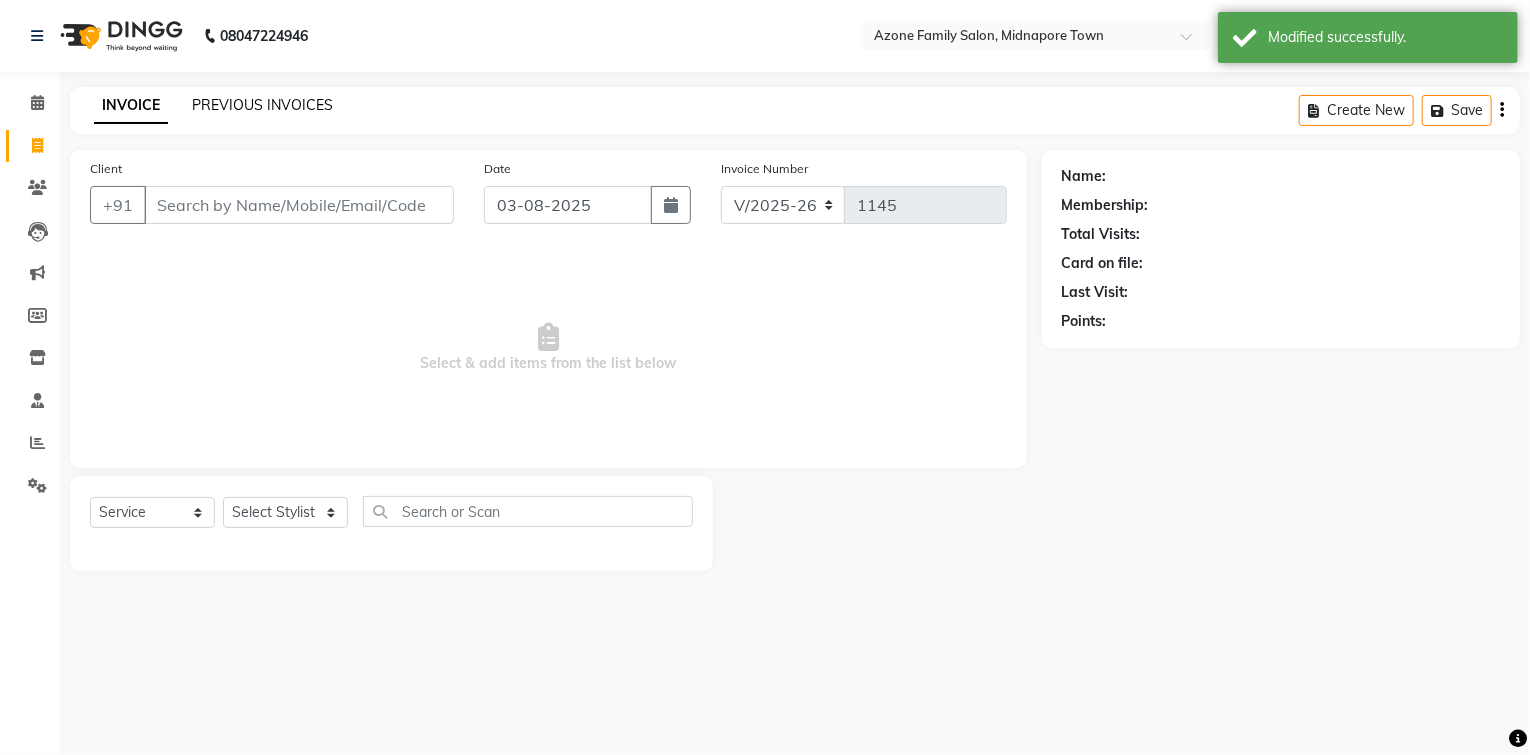 click on "PREVIOUS INVOICES" 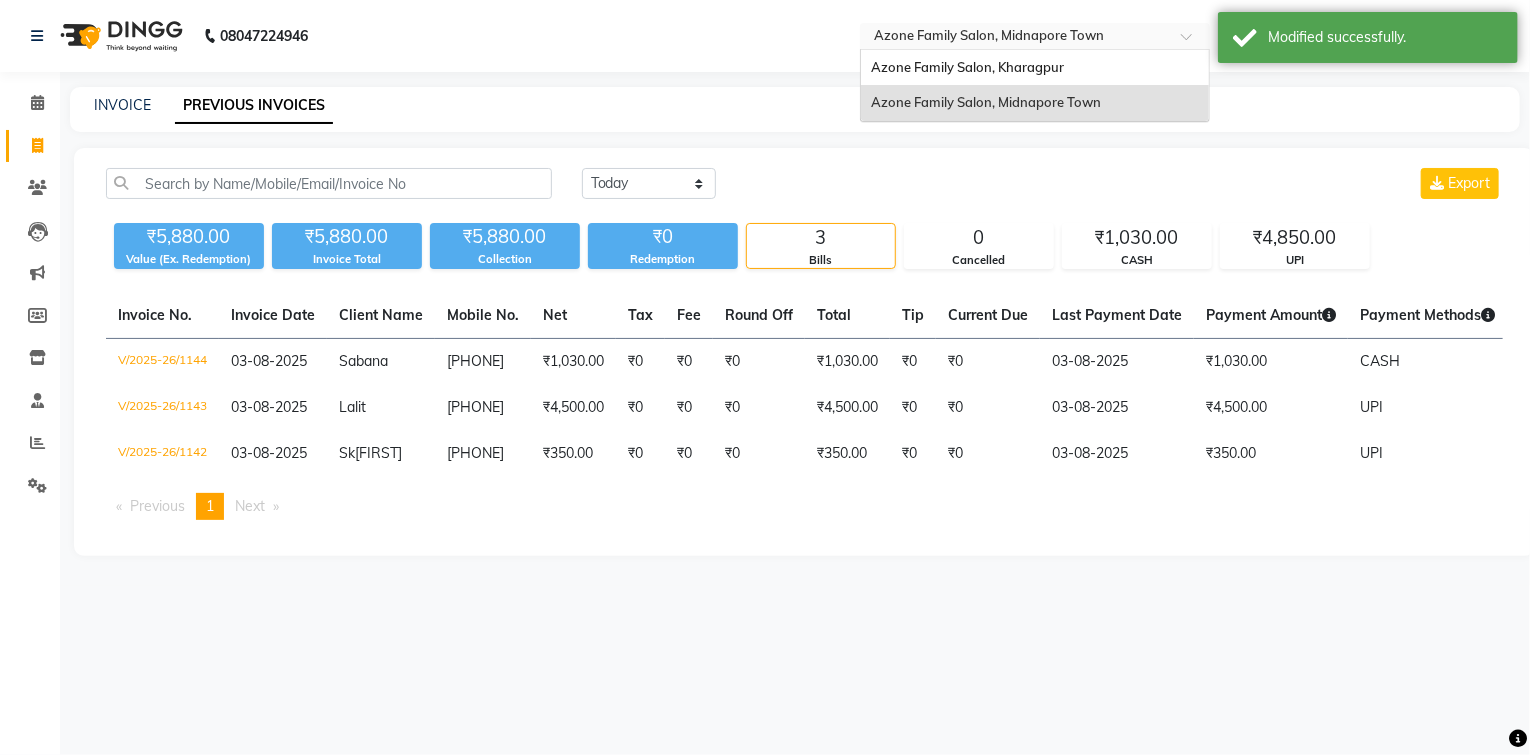 click at bounding box center [1015, 38] 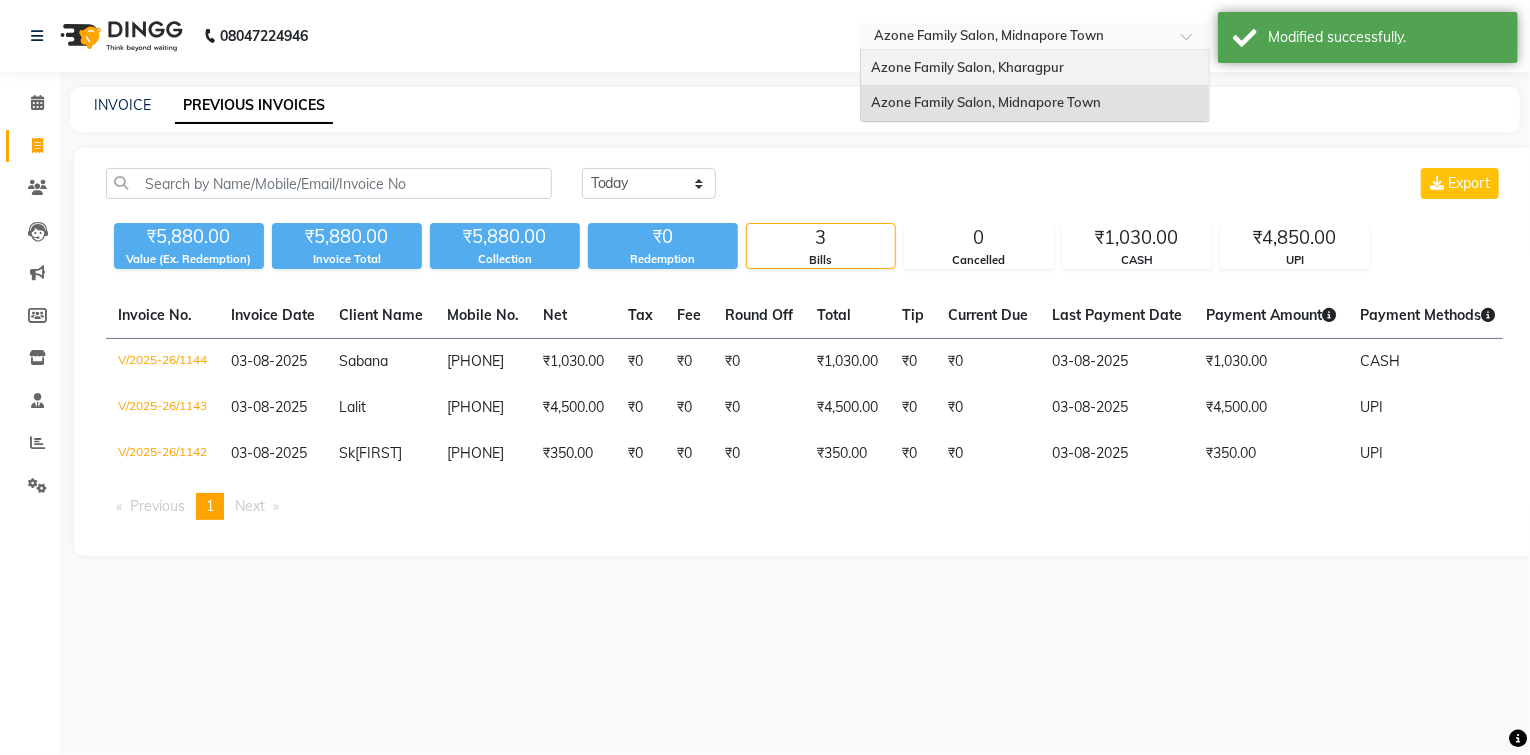 click on "Azone Family Salon, Kharagpur" at bounding box center [967, 67] 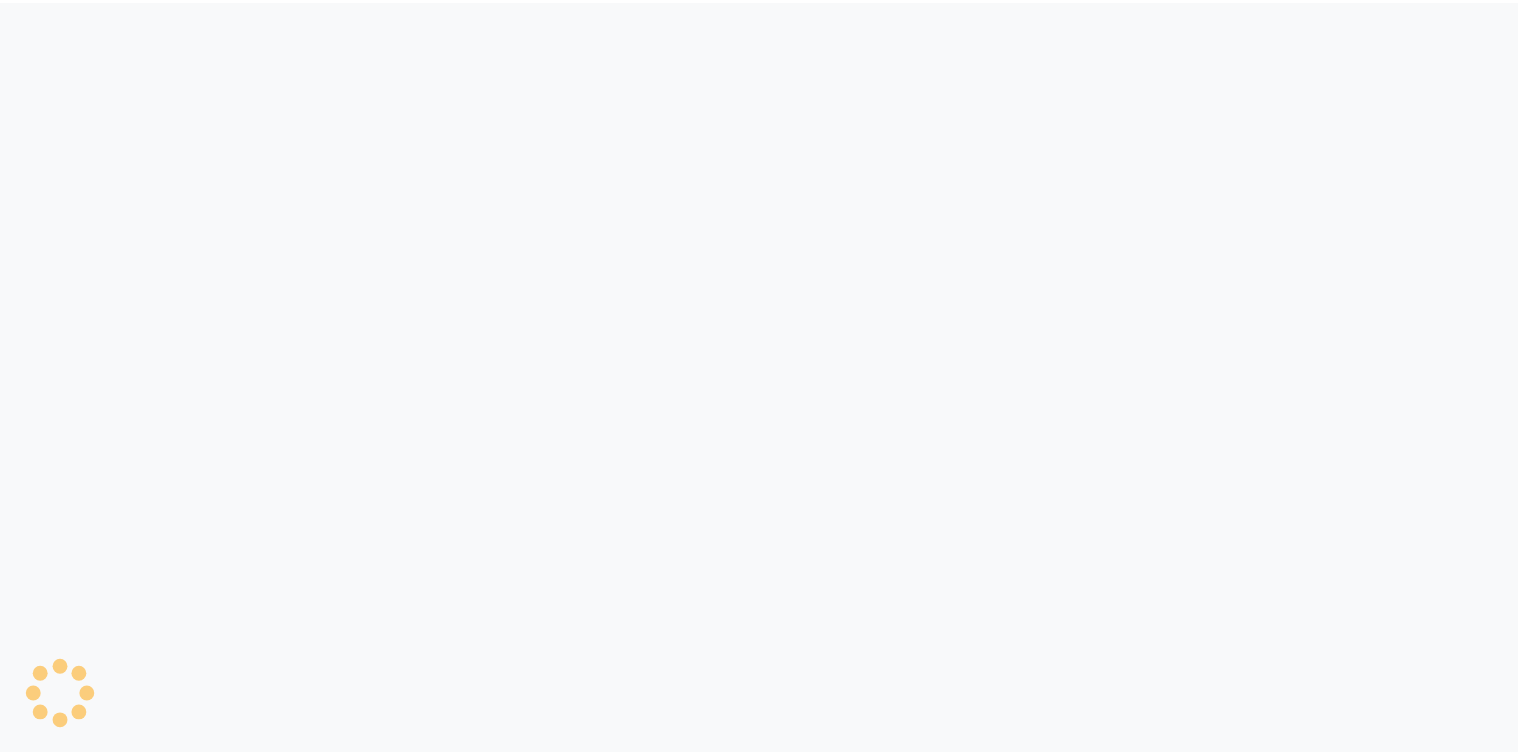 scroll, scrollTop: 0, scrollLeft: 0, axis: both 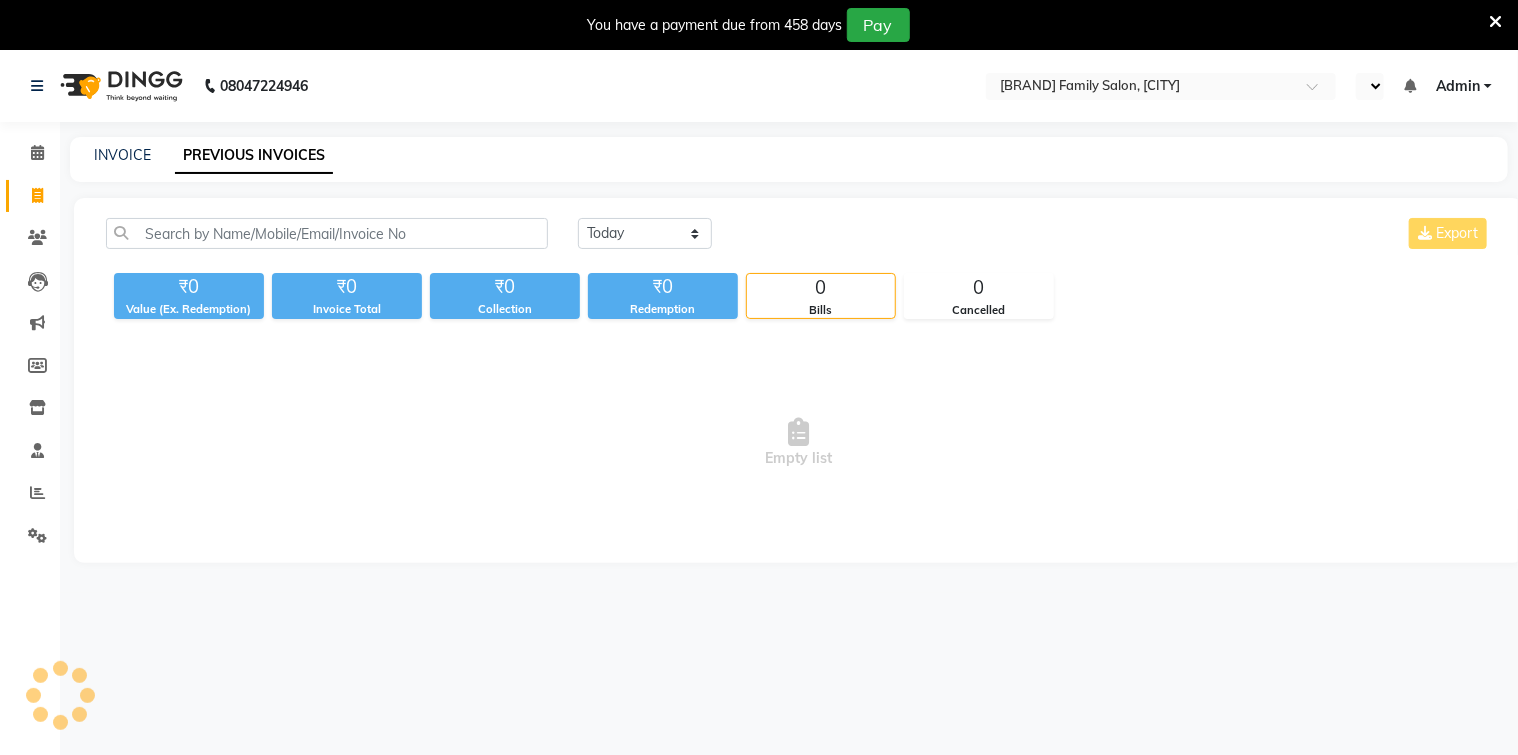 select on "en" 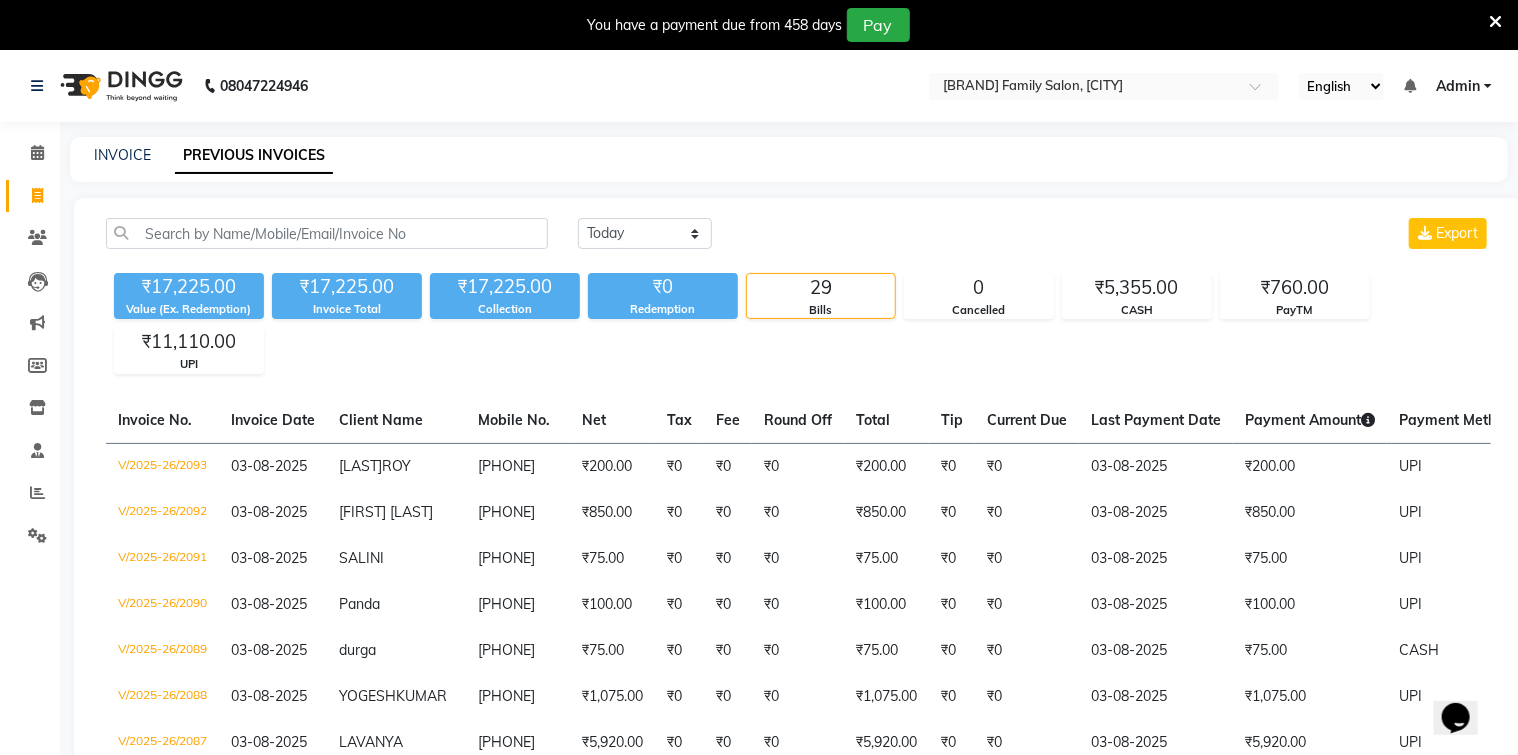 scroll, scrollTop: 0, scrollLeft: 0, axis: both 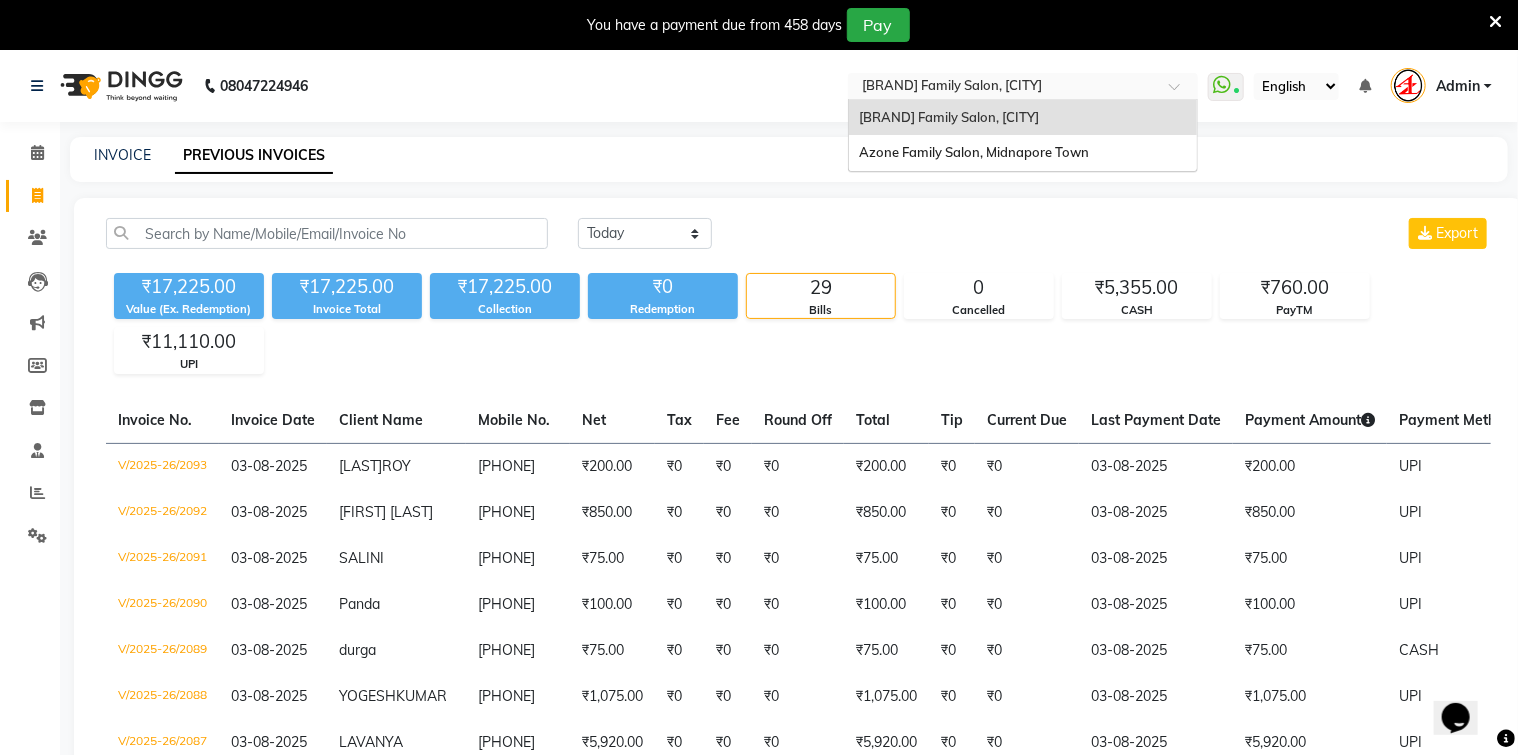 click at bounding box center (1003, 88) 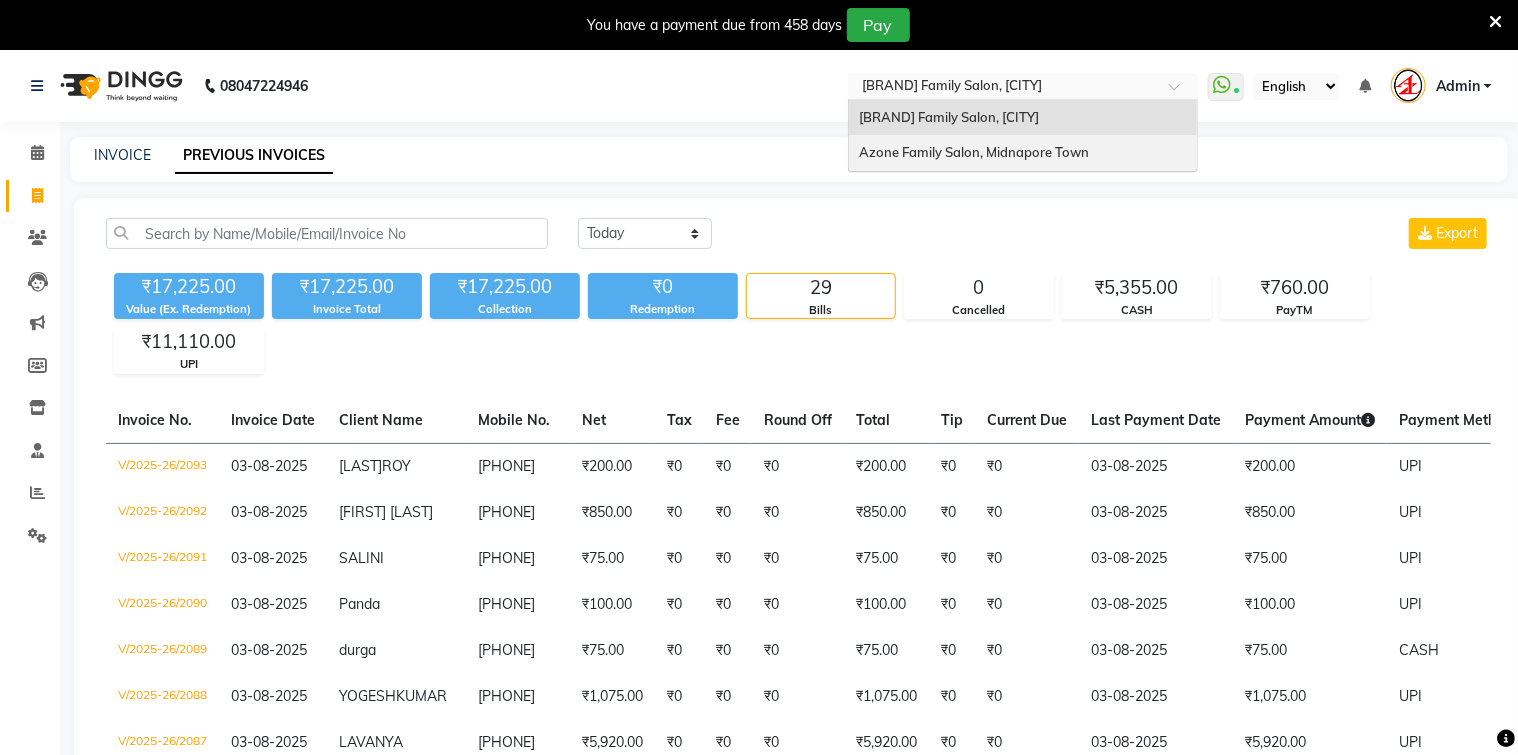 click on "Azone Family Salon, Midnapore Town" at bounding box center (1023, 153) 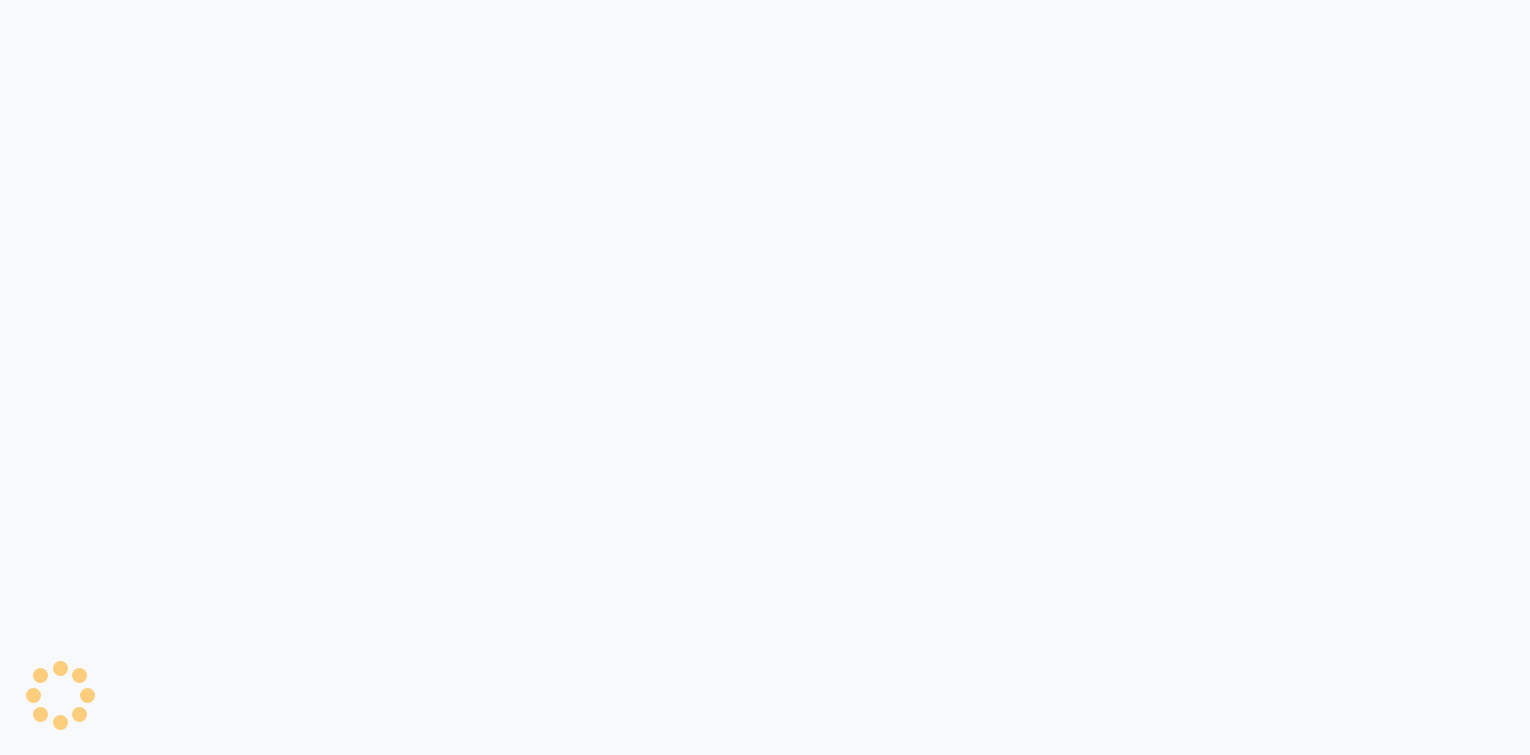 scroll, scrollTop: 0, scrollLeft: 0, axis: both 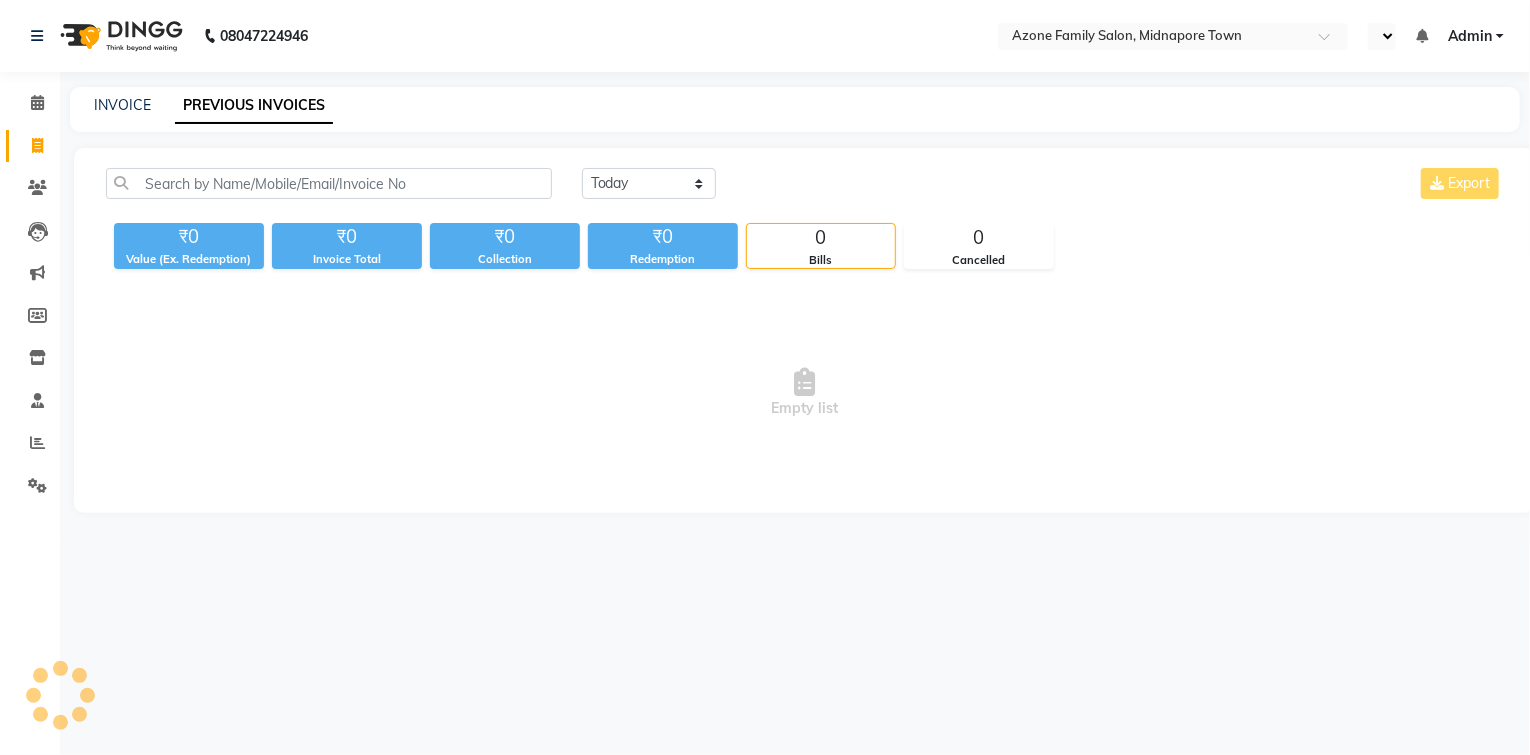 select on "en" 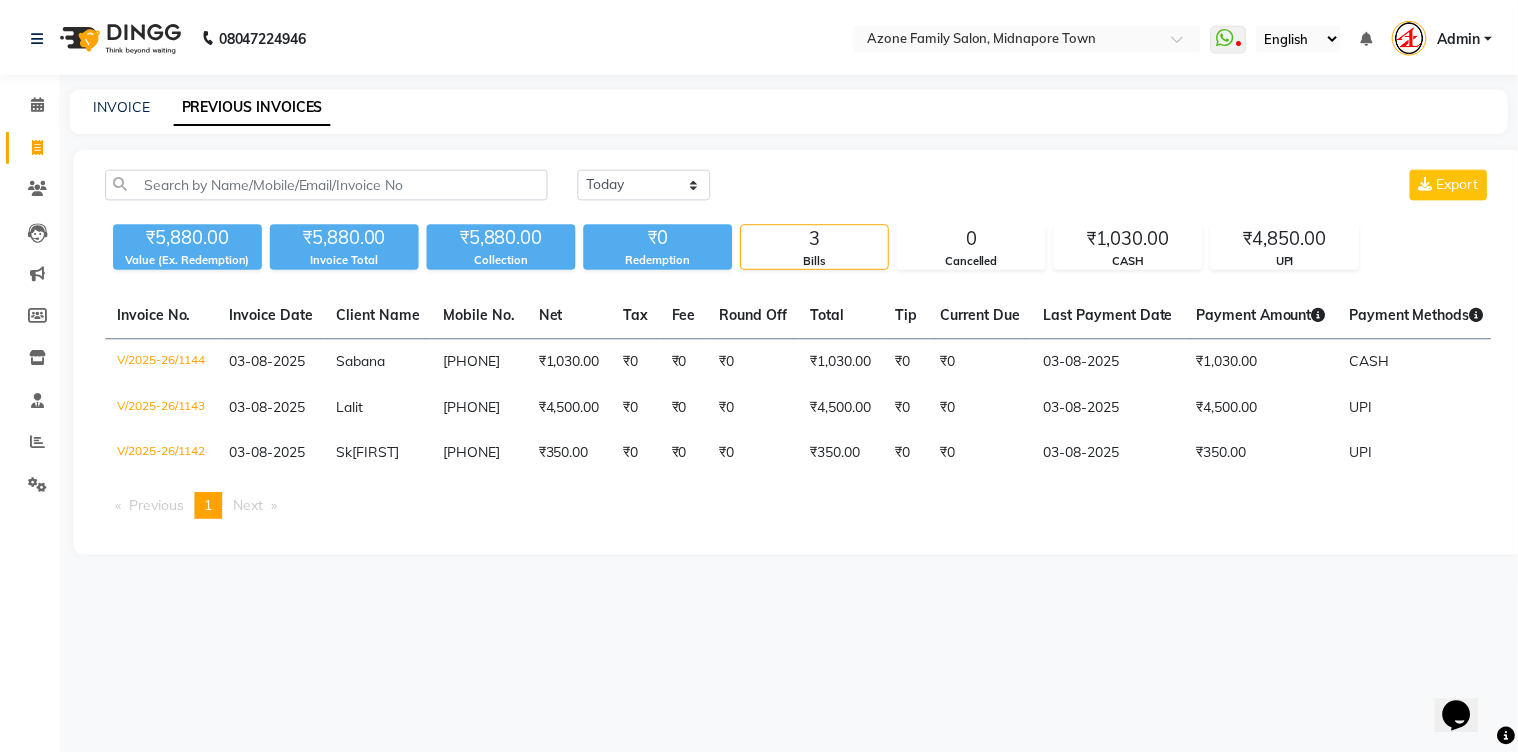 scroll, scrollTop: 0, scrollLeft: 0, axis: both 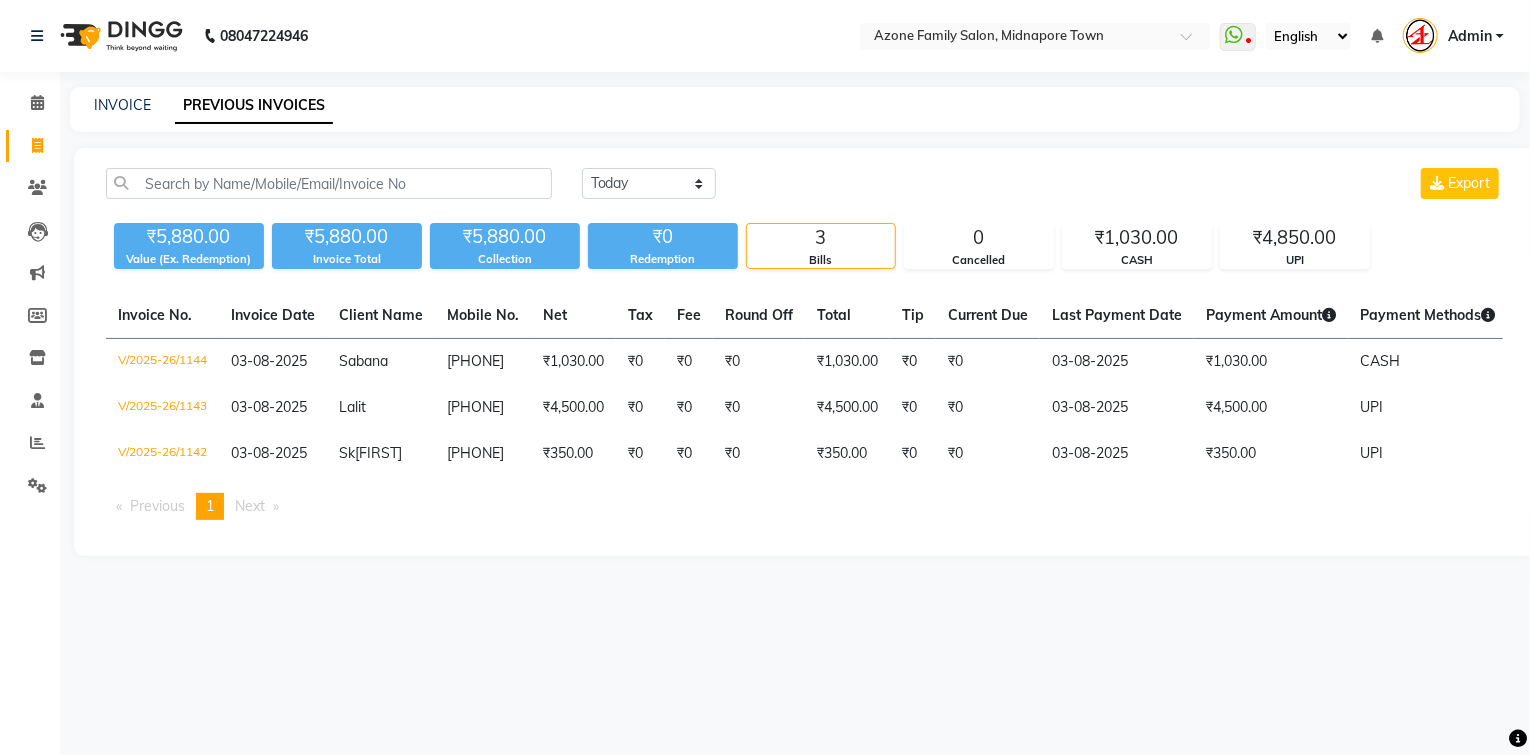 click on "INVOICE PREVIOUS INVOICES" 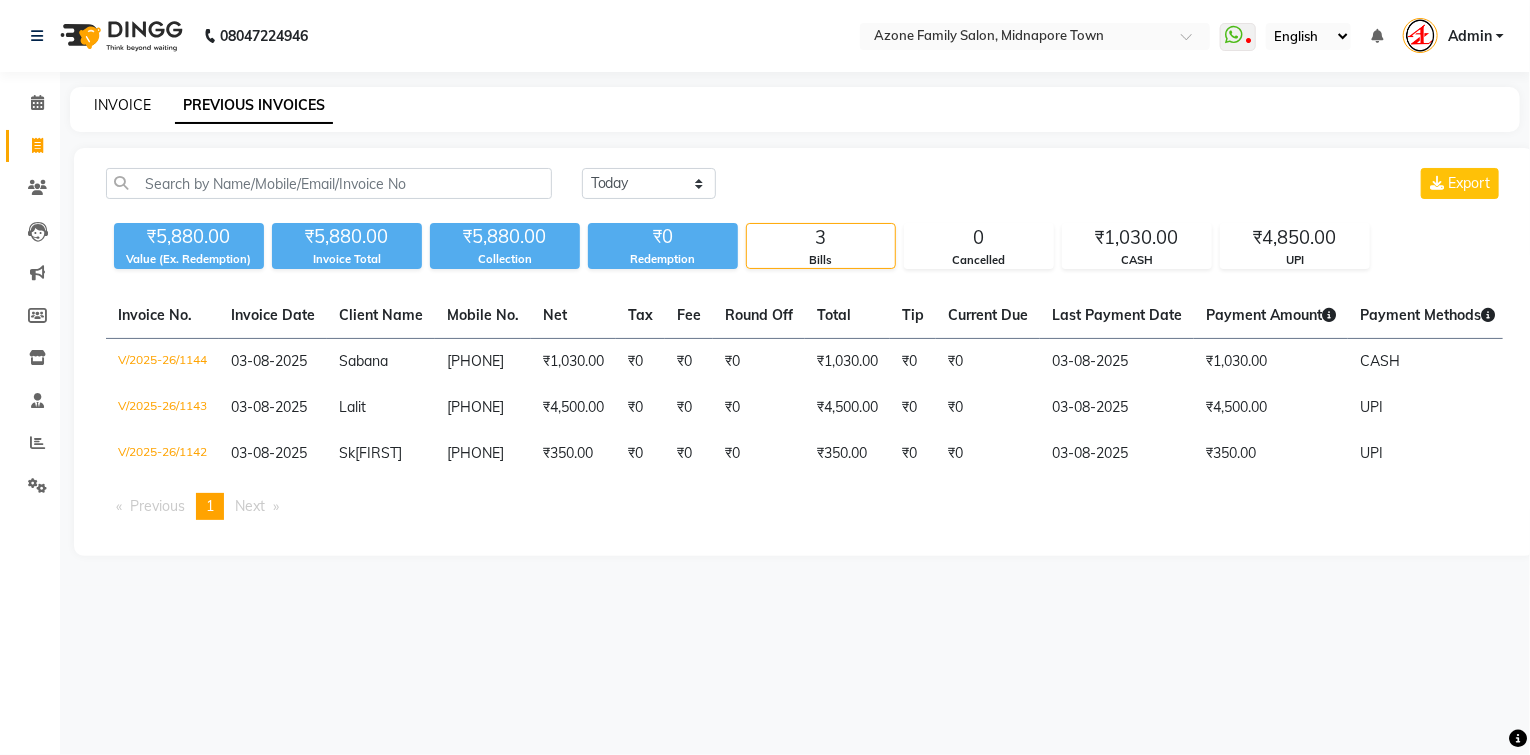 click on "INVOICE" 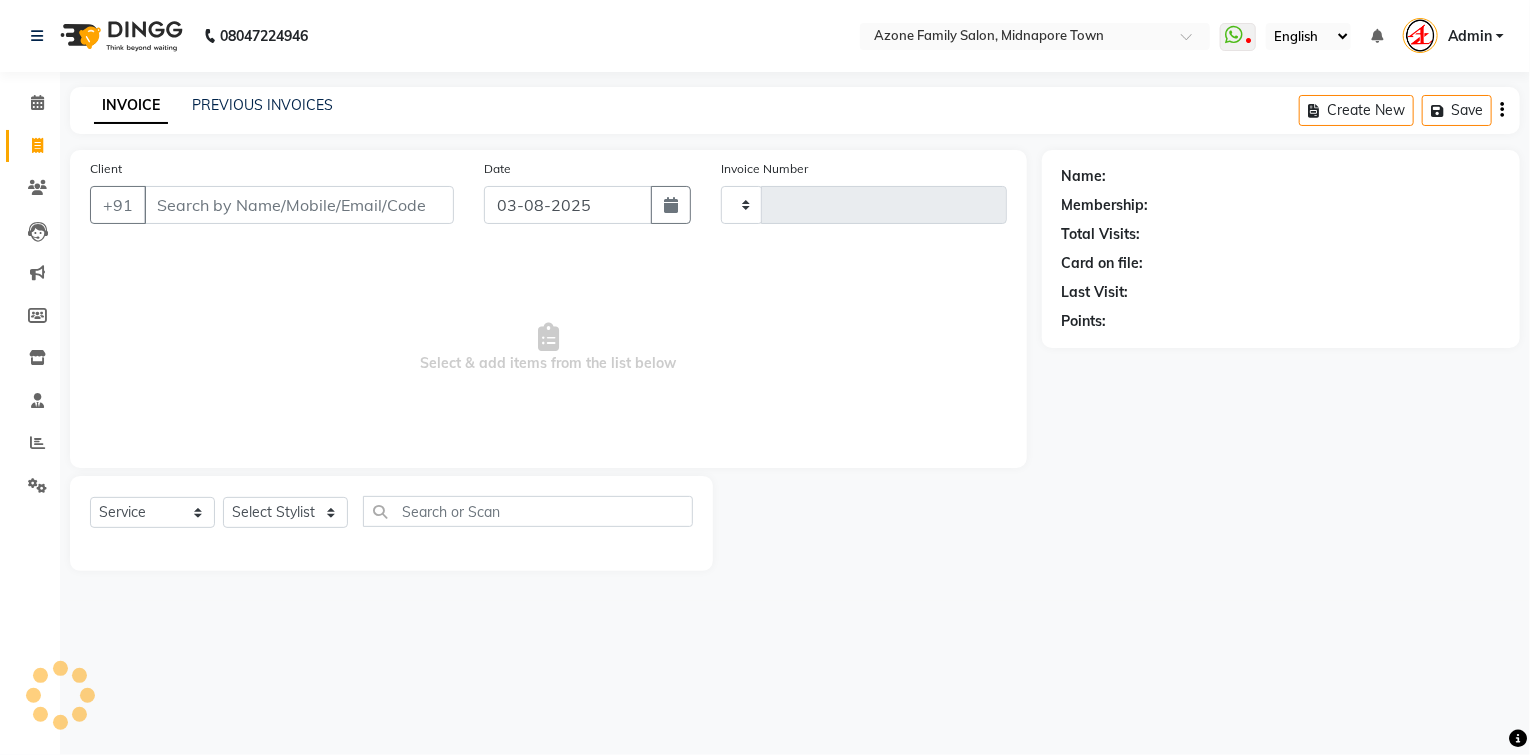 type on "1145" 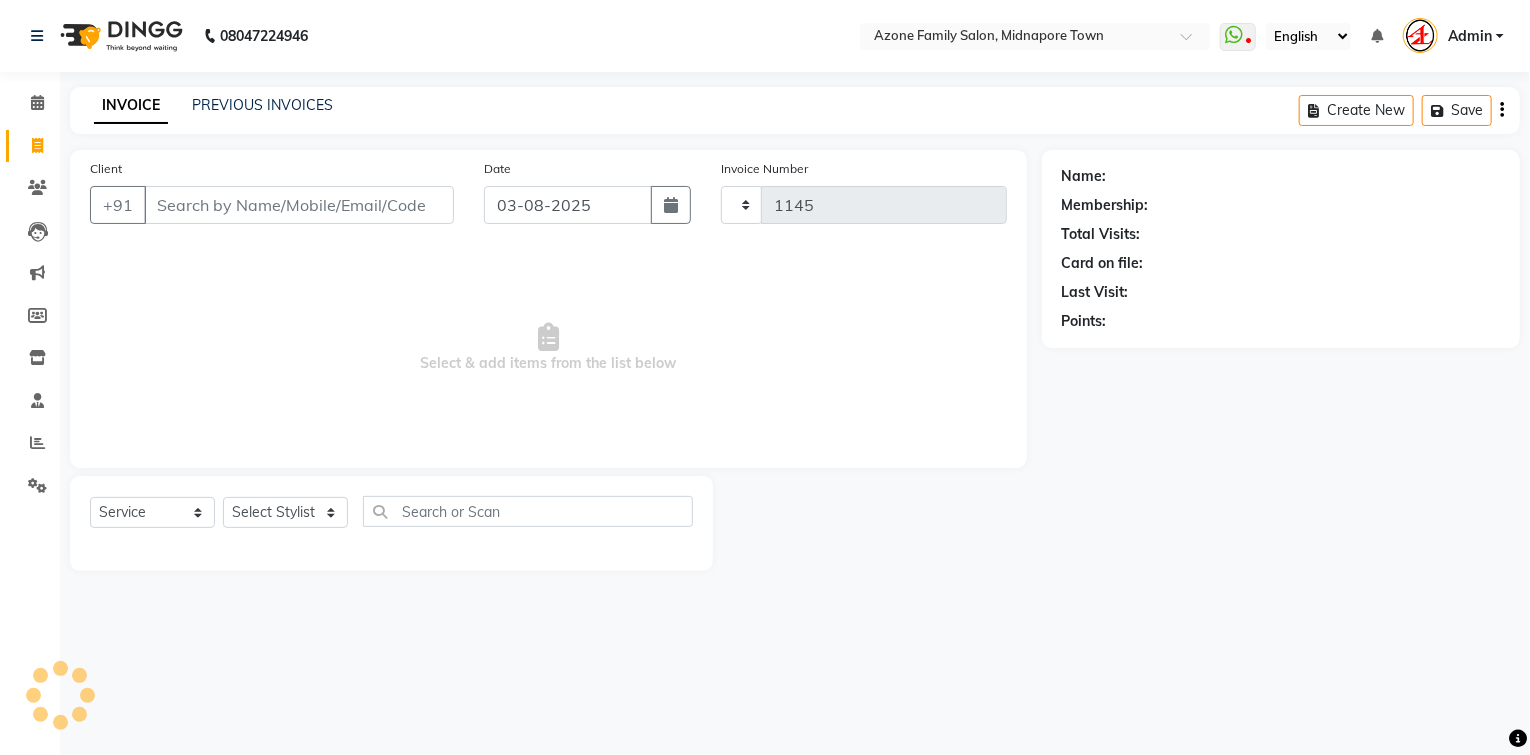select on "5098" 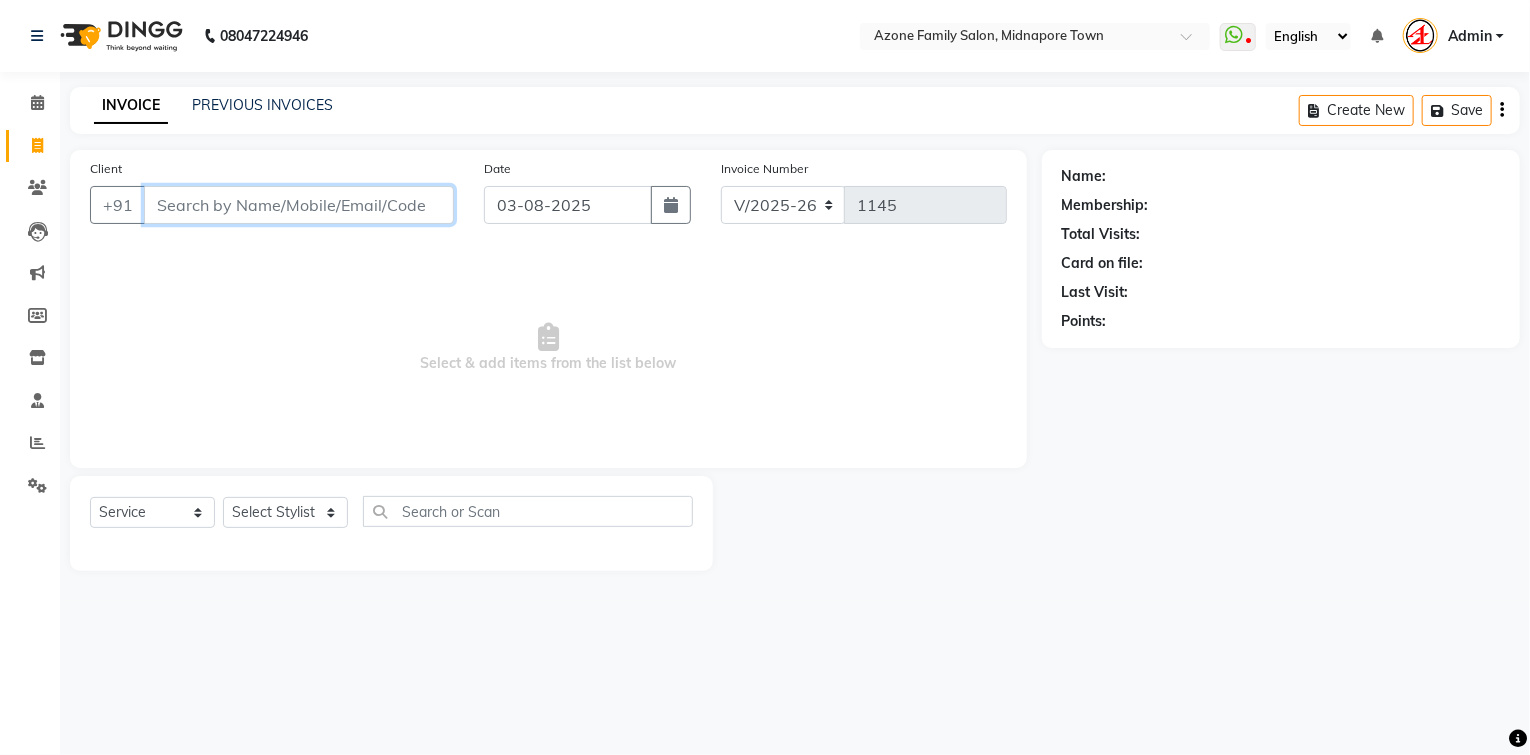 click on "Client" at bounding box center [299, 205] 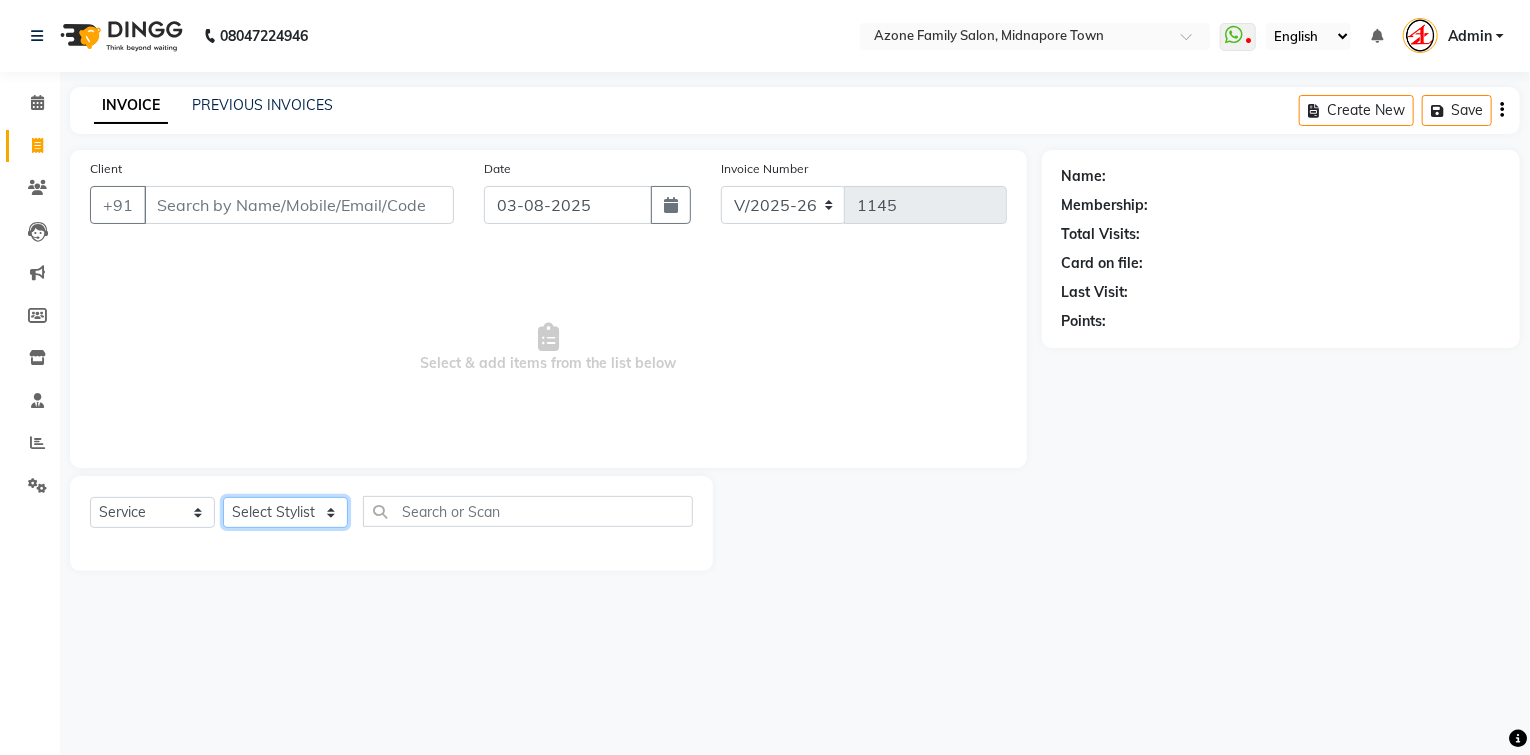 click on "Select Stylist Aftab Ansar Arpita Azone BIJOY DAS Dipika Injemam KESHAV Mahadev Rahim RAHUL SAIMA SUJIT Susmita Tinku" 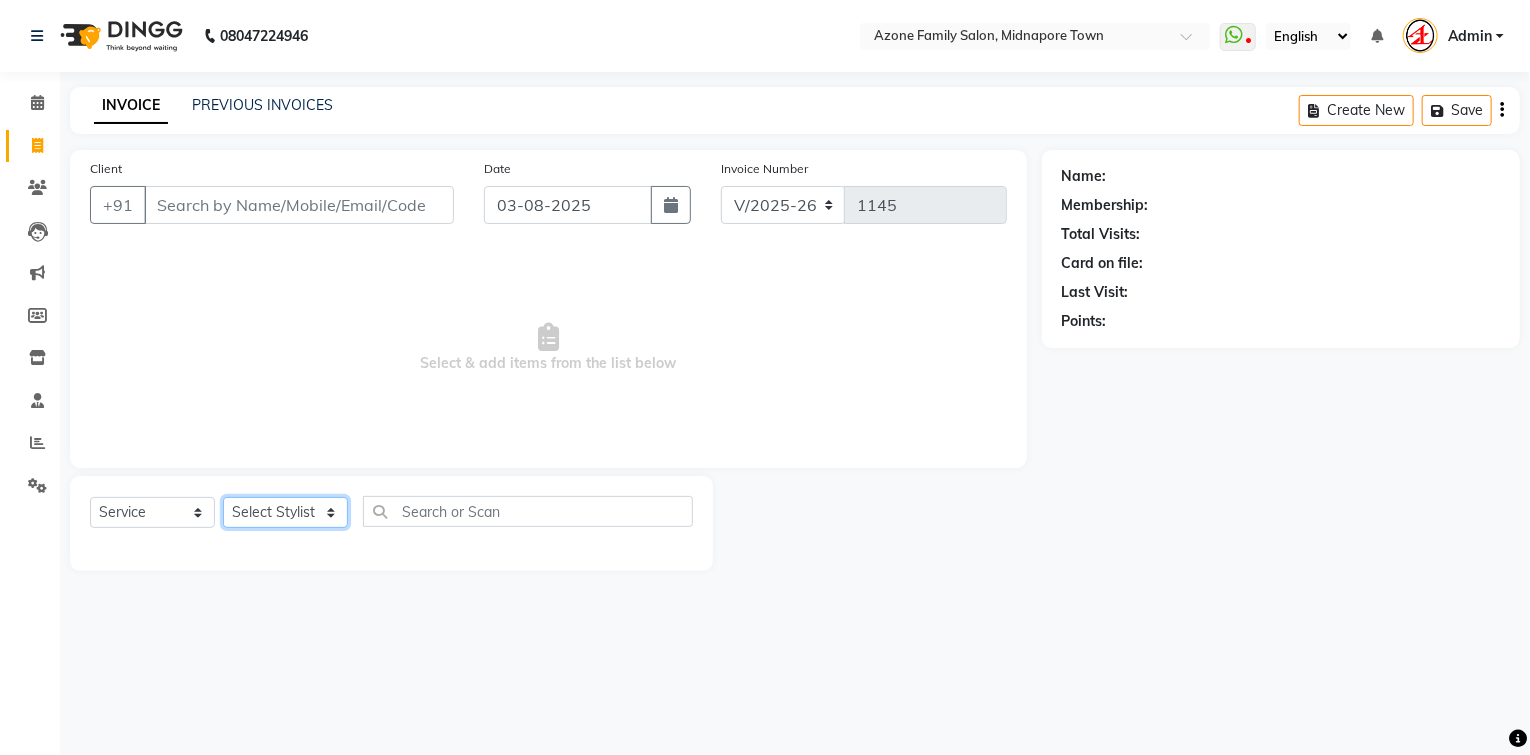 select on "75775" 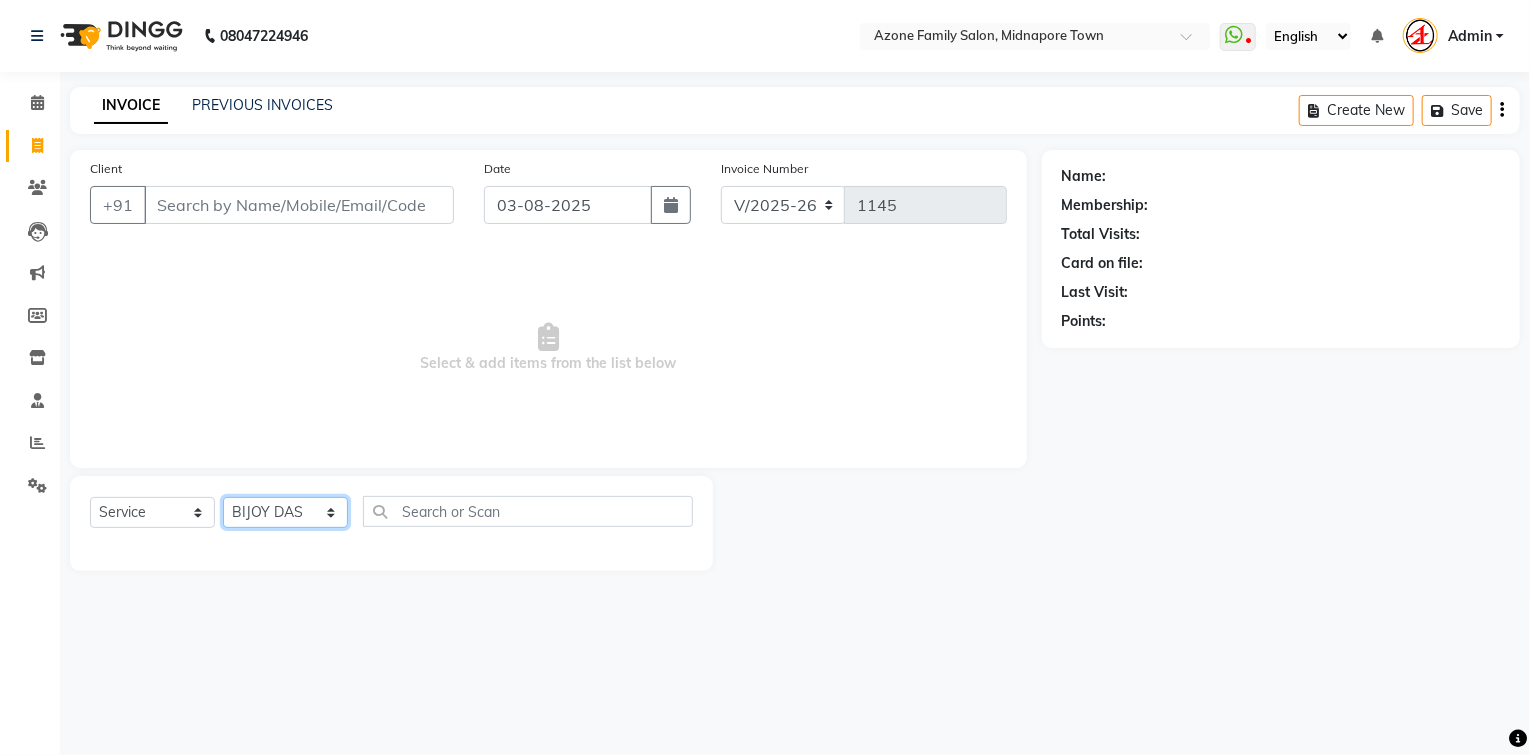 click on "Select Stylist Aftab Ansar Arpita Azone BIJOY DAS Dipika Injemam KESHAV Mahadev Rahim RAHUL SAIMA SUJIT Susmita Tinku" 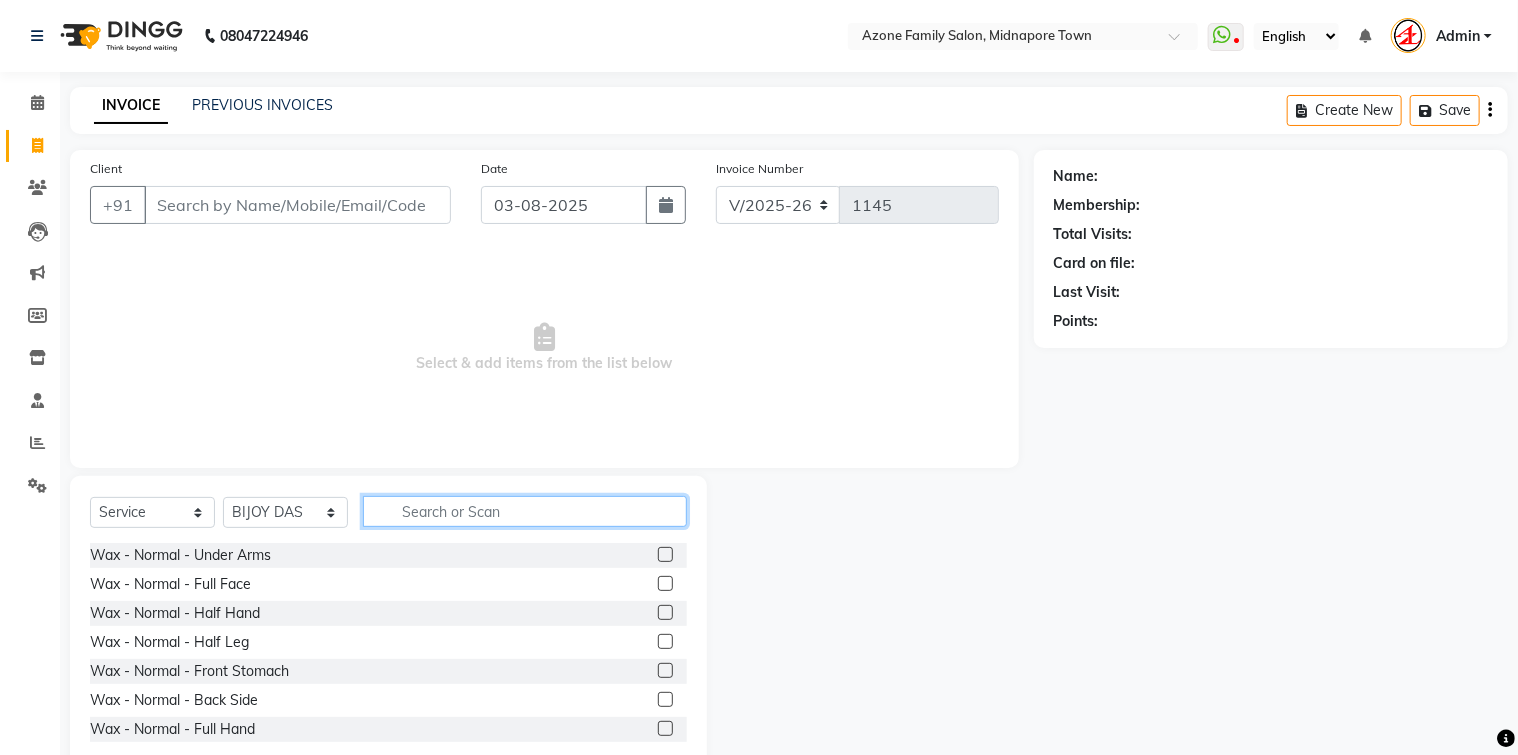 click 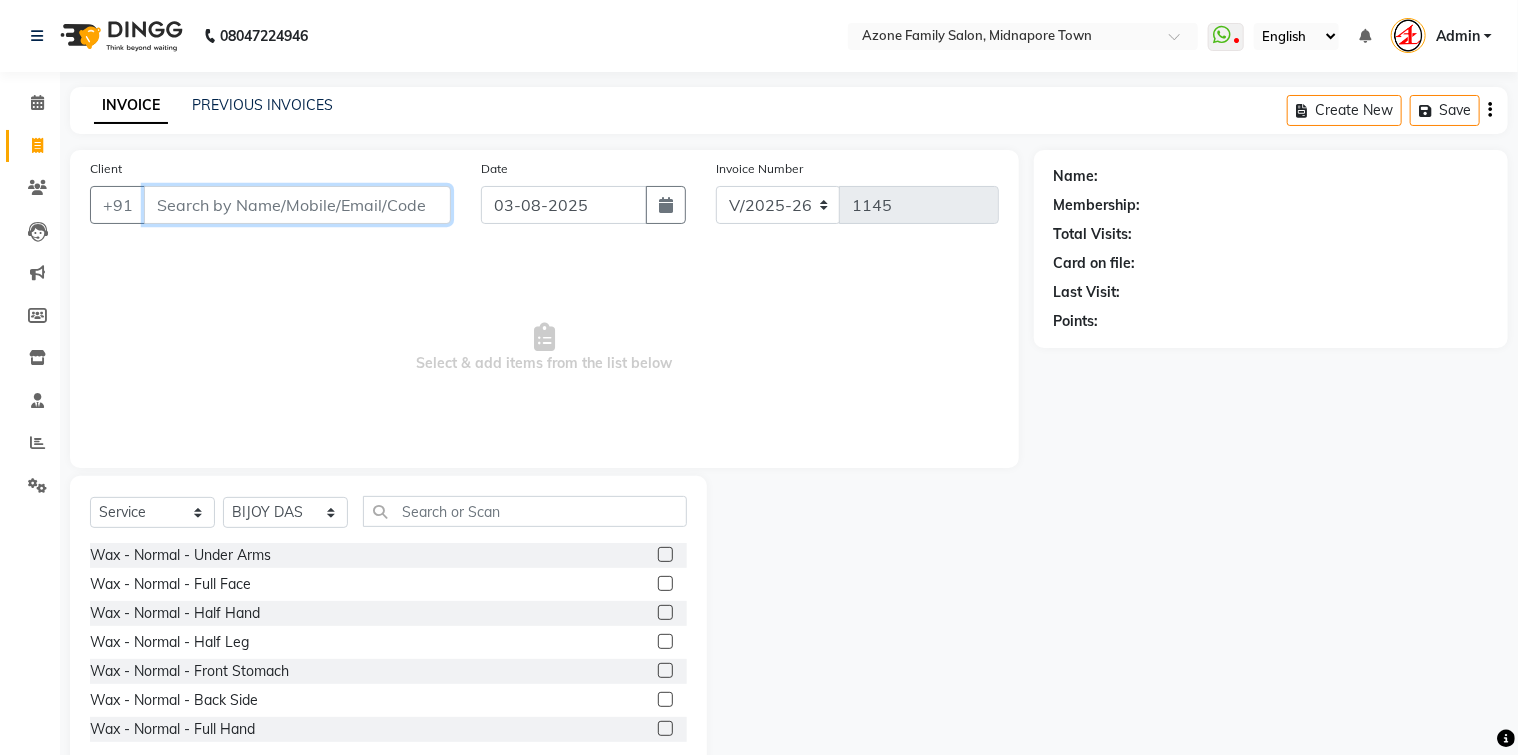 click on "Client" at bounding box center (297, 205) 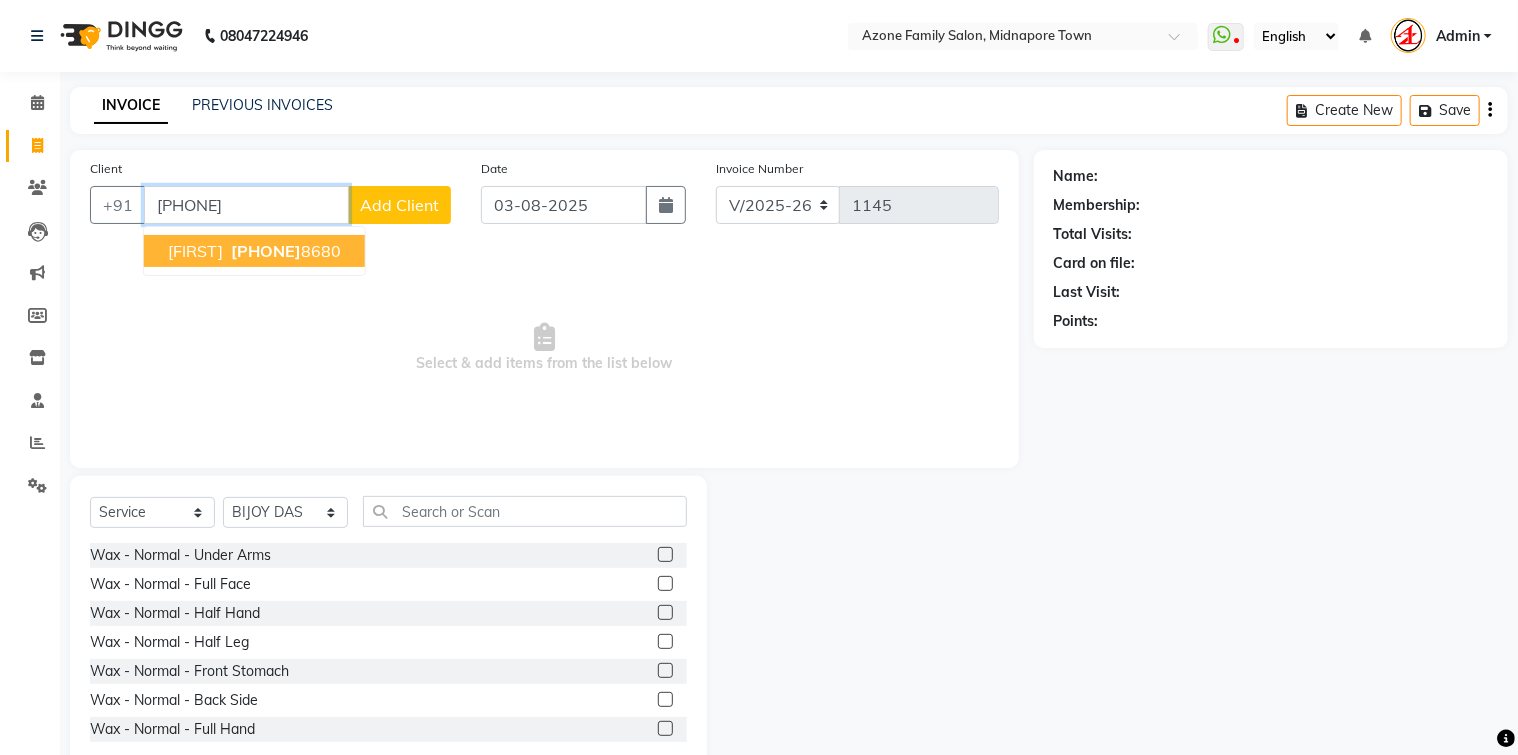 click on "891044 8680" at bounding box center [284, 251] 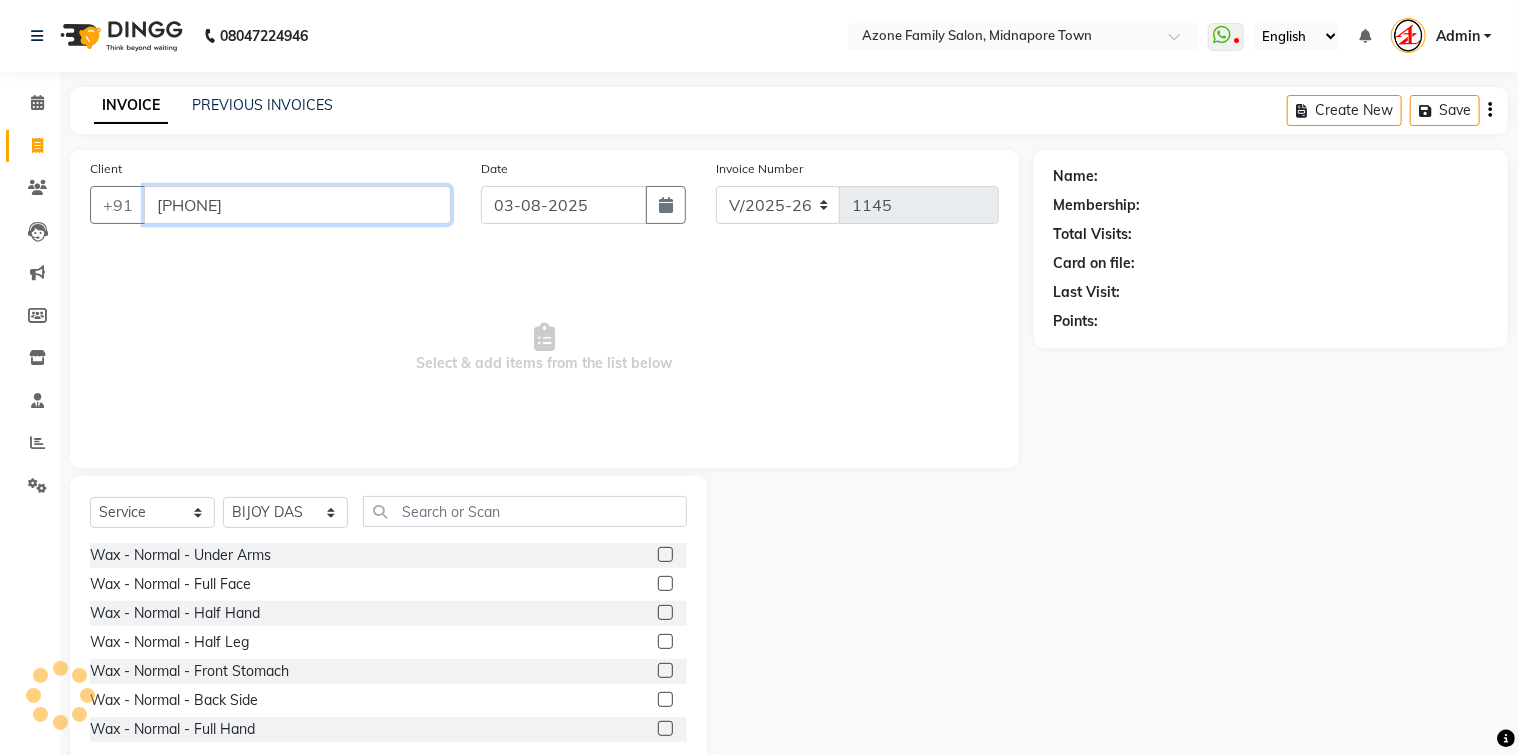 type on "8910448680" 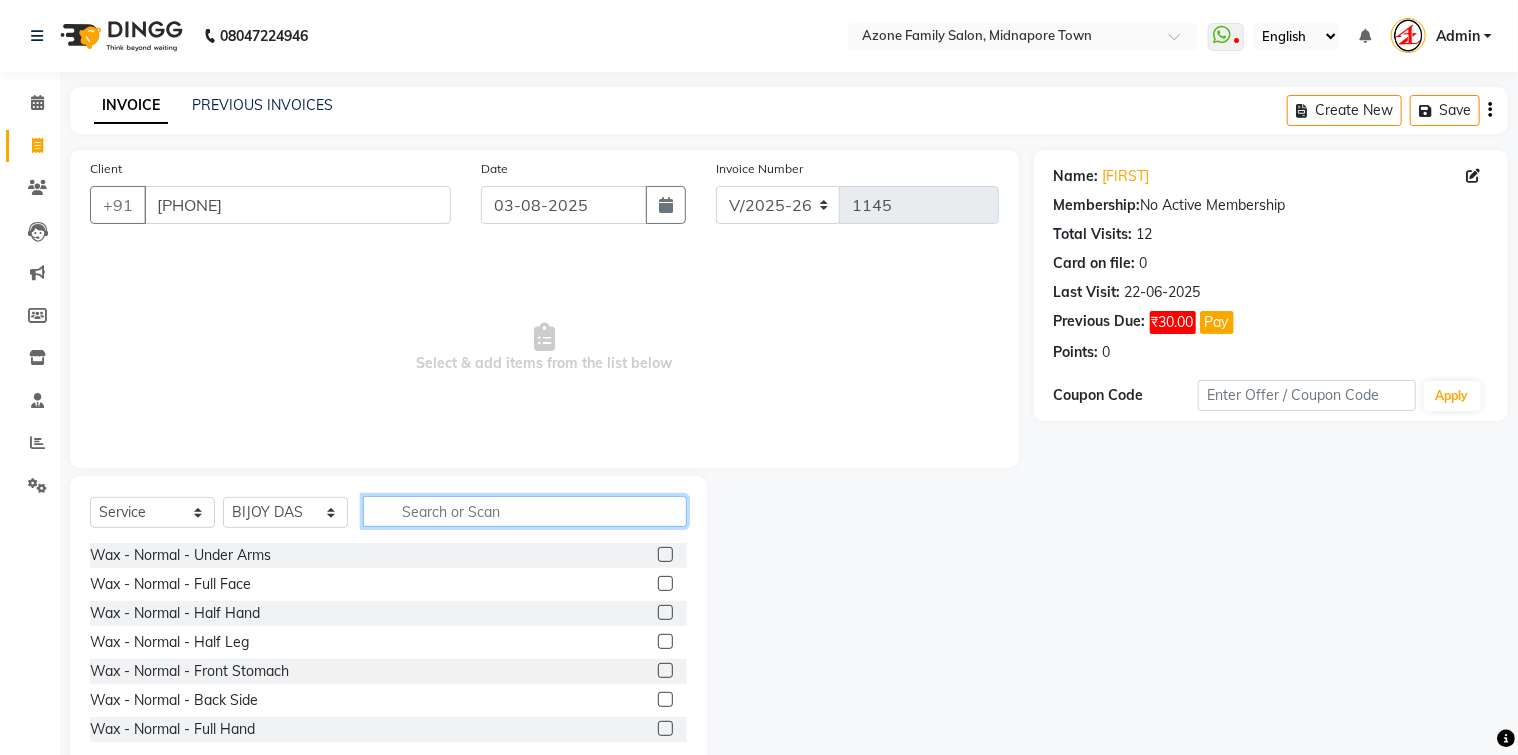 click 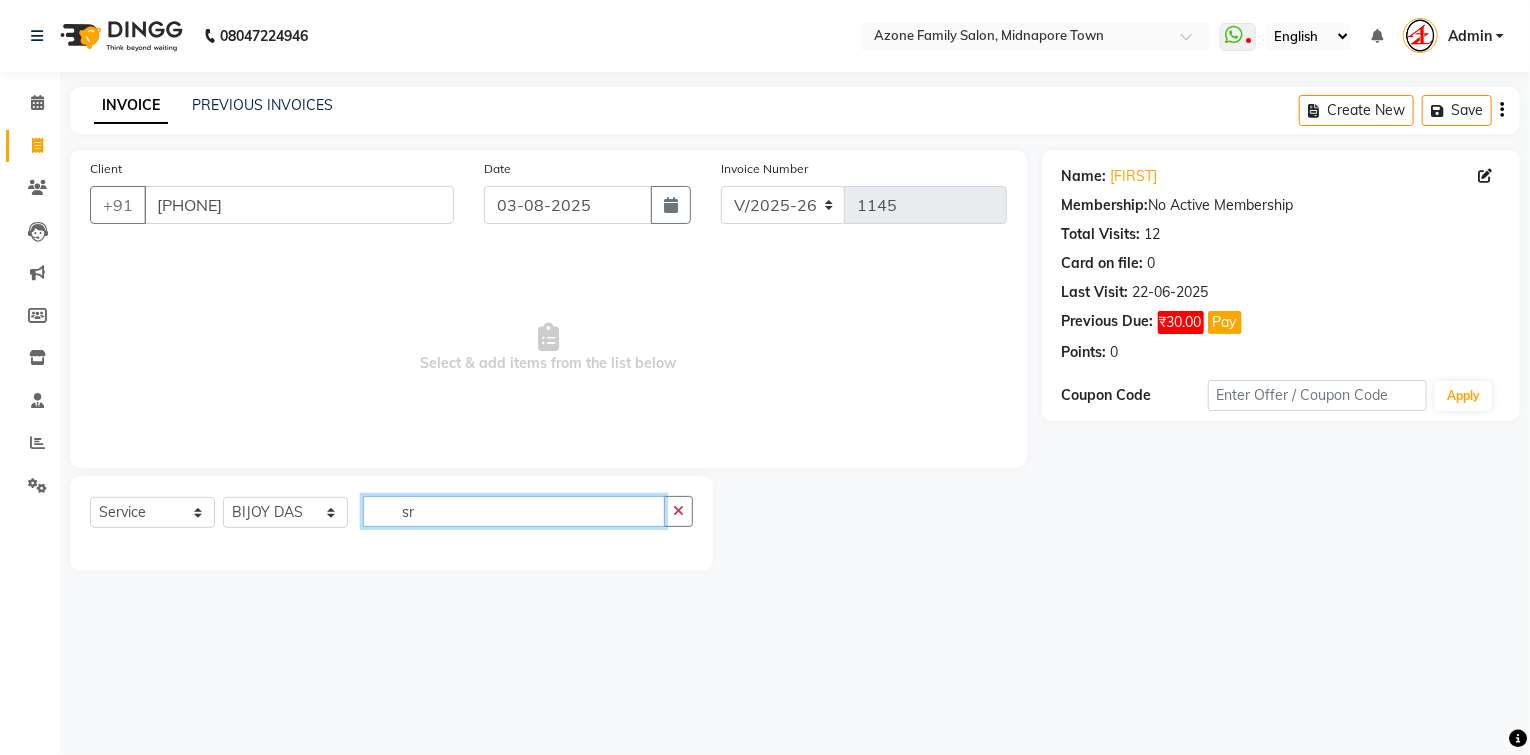 type on "s" 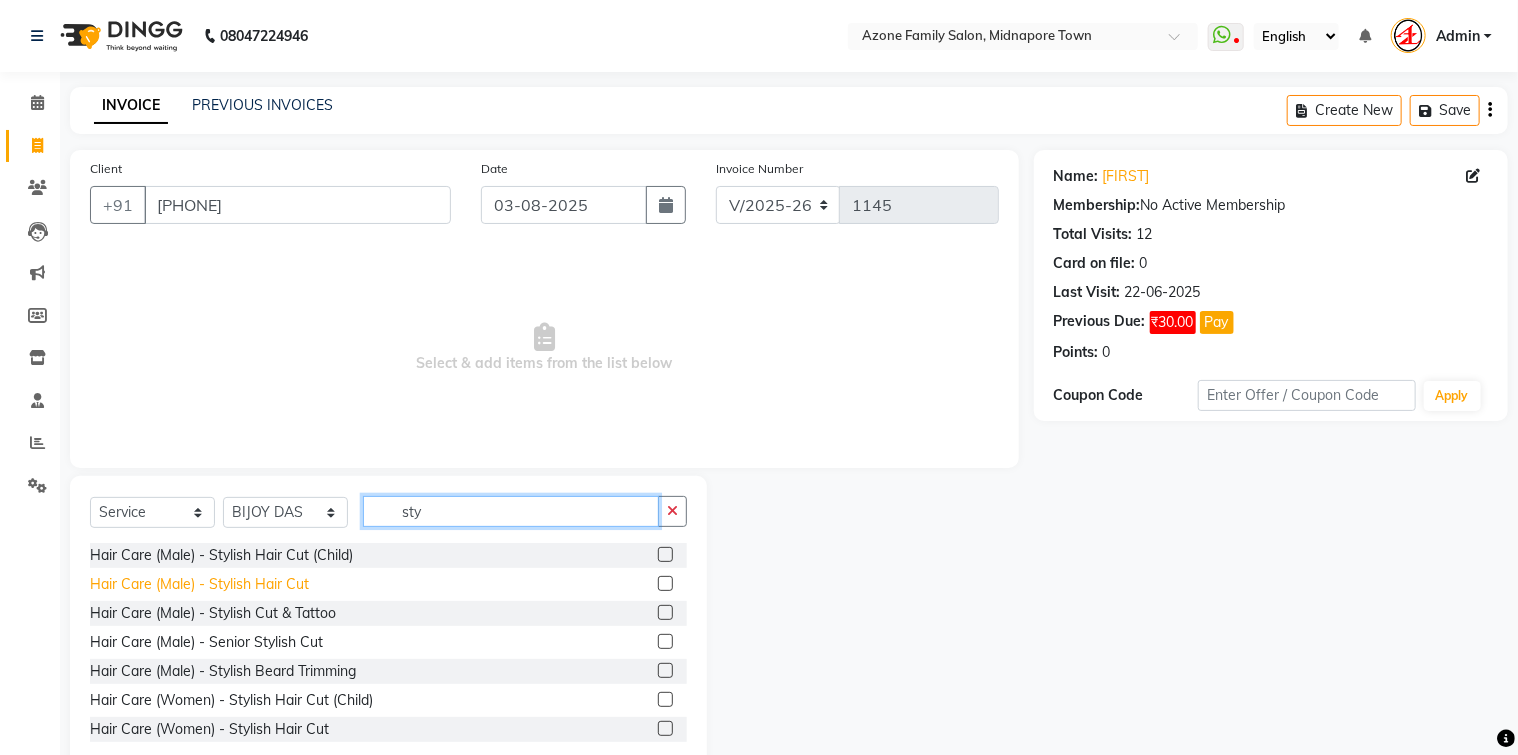 type on "sty" 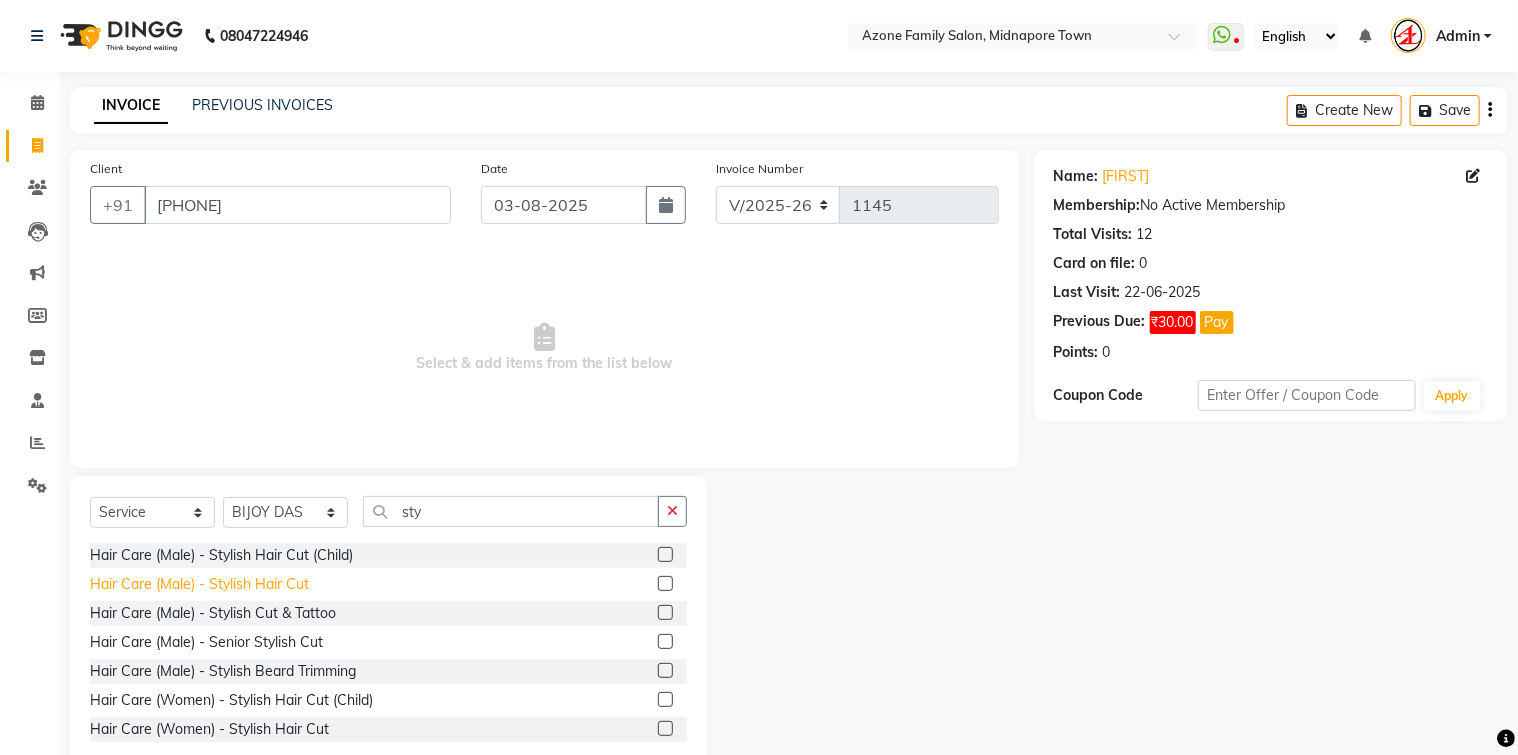 click on "Hair Care (Male)   -   Stylish Hair Cut" 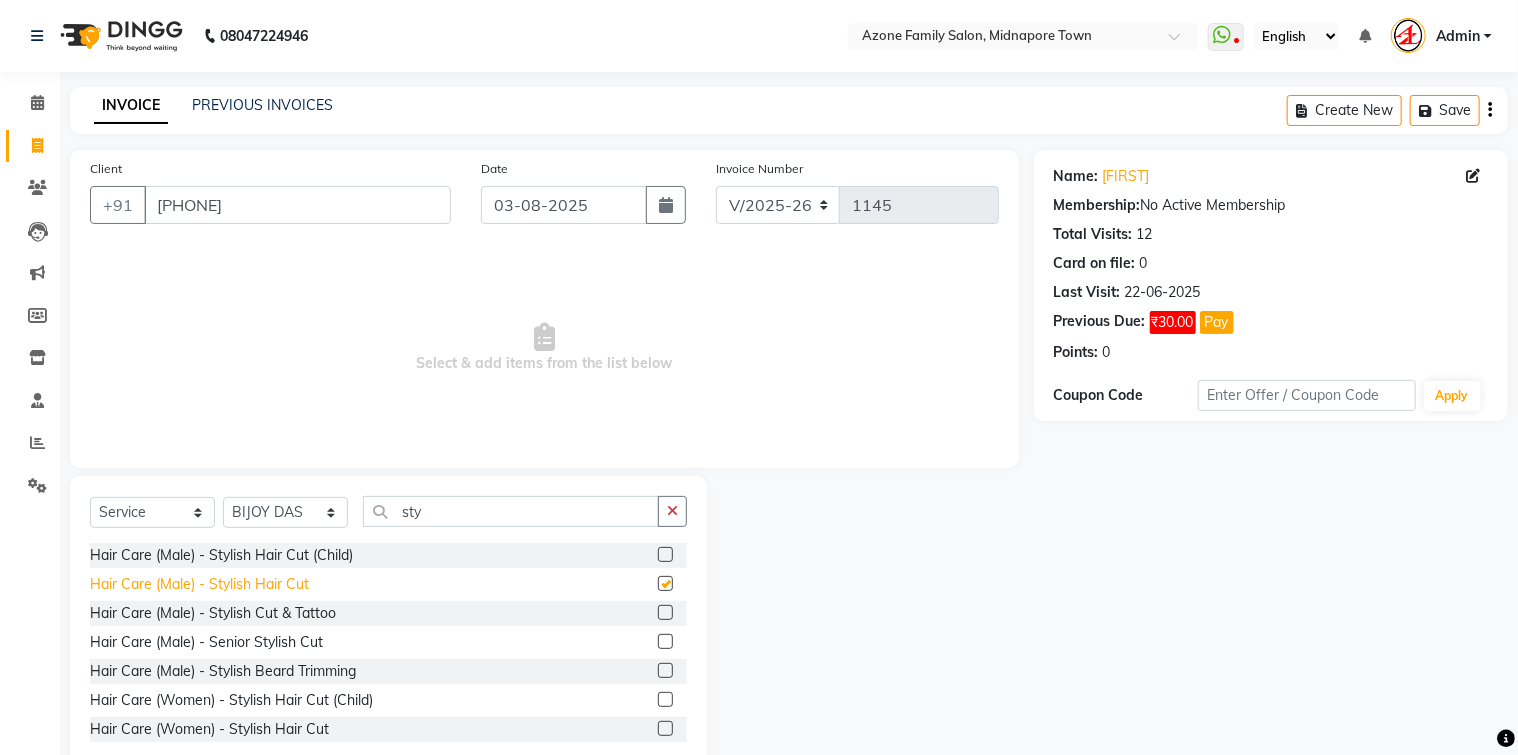 checkbox on "false" 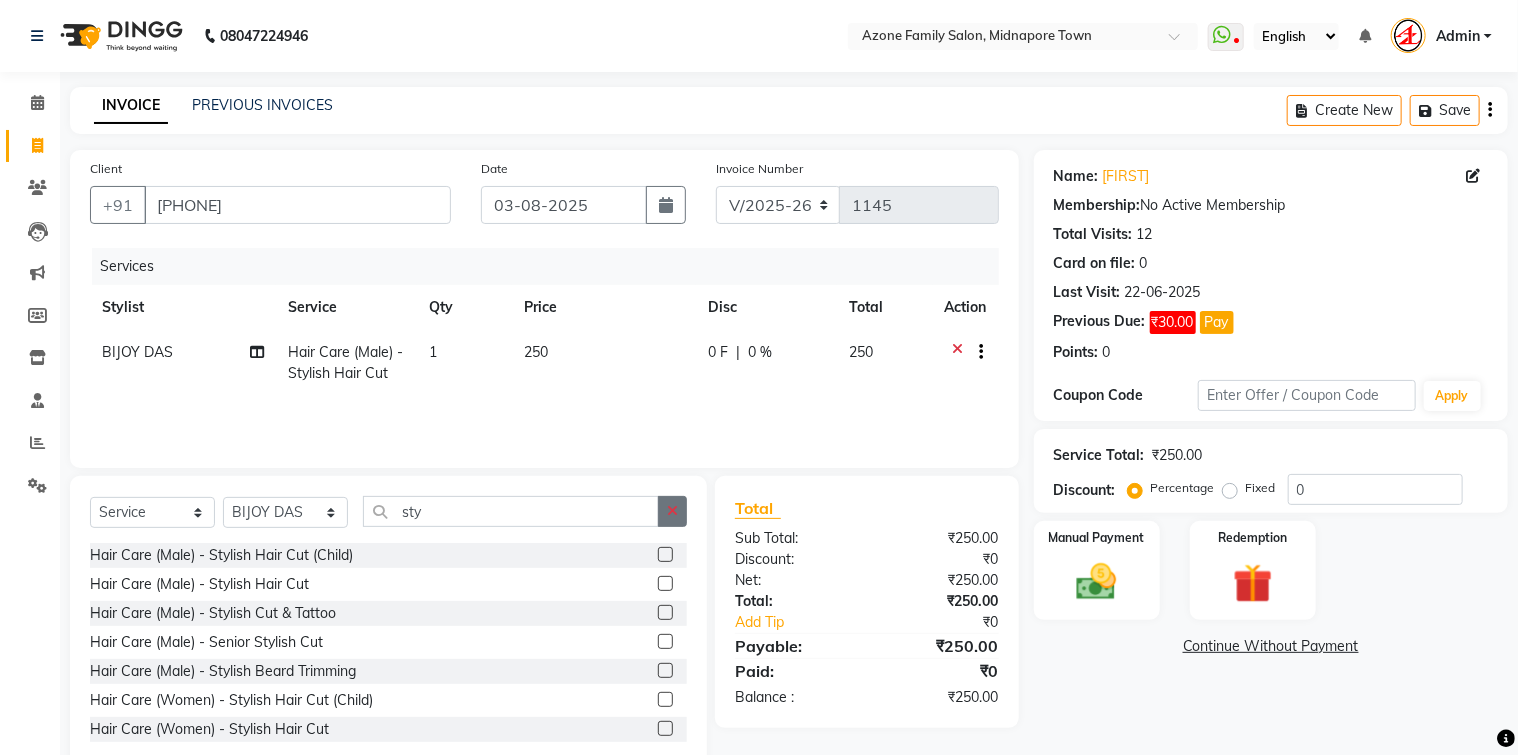 click 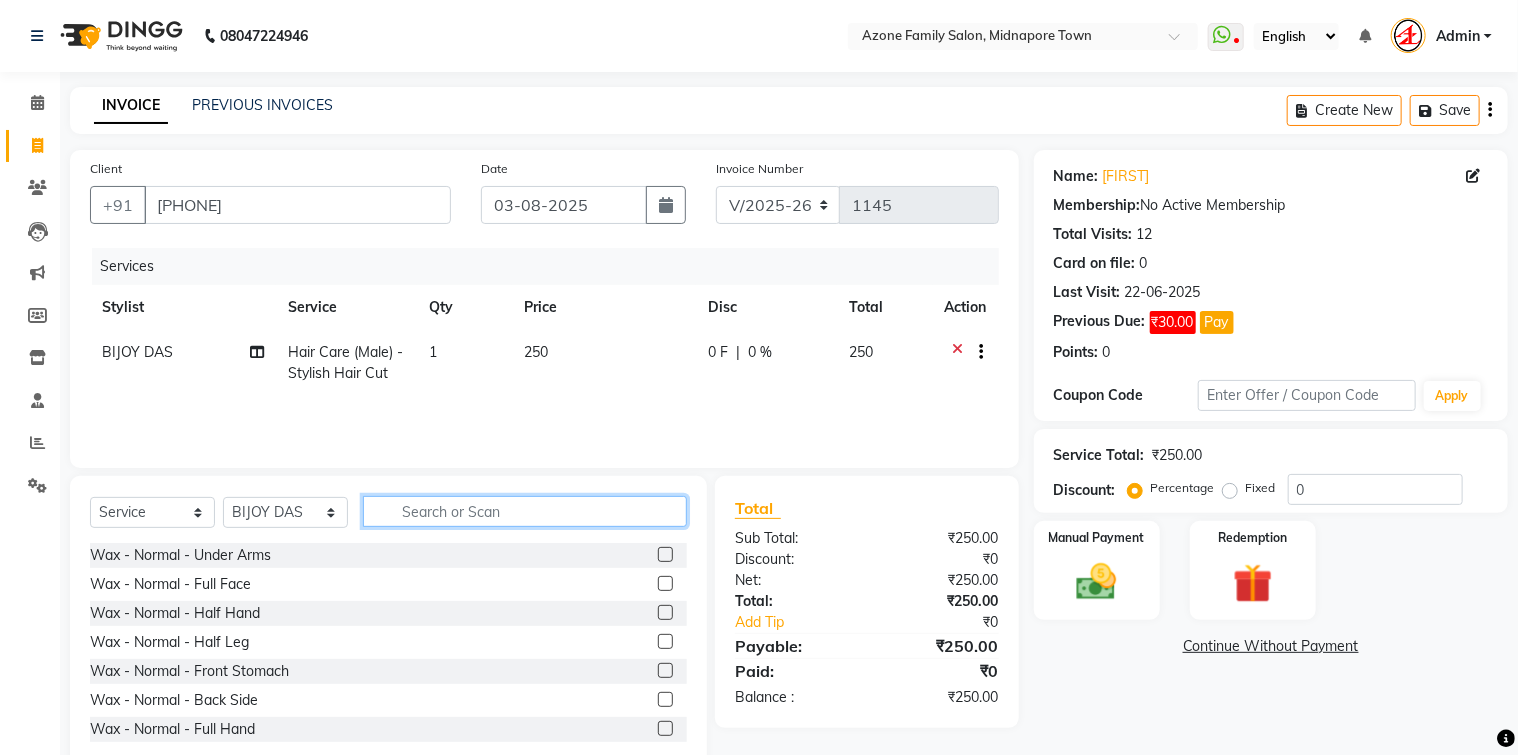click 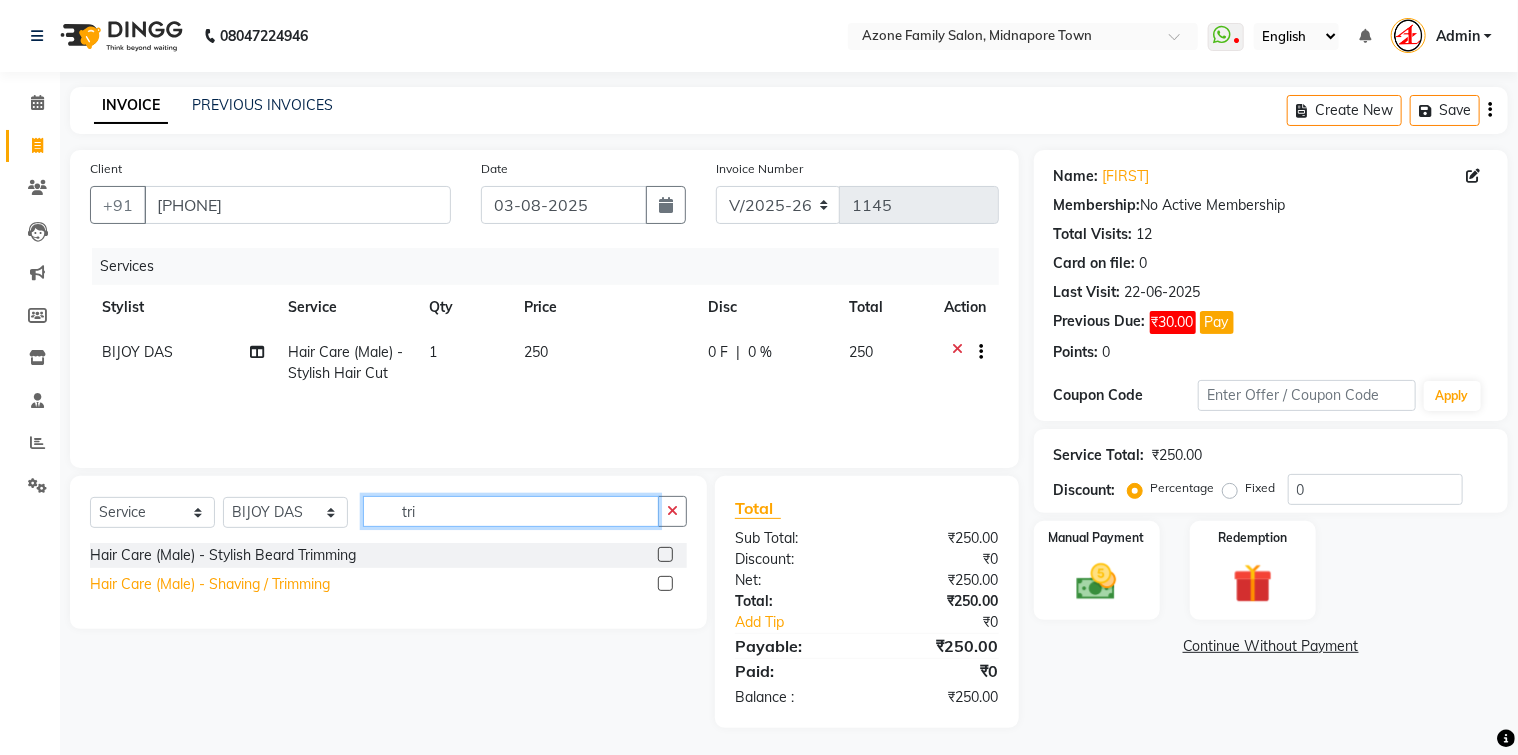 type on "tri" 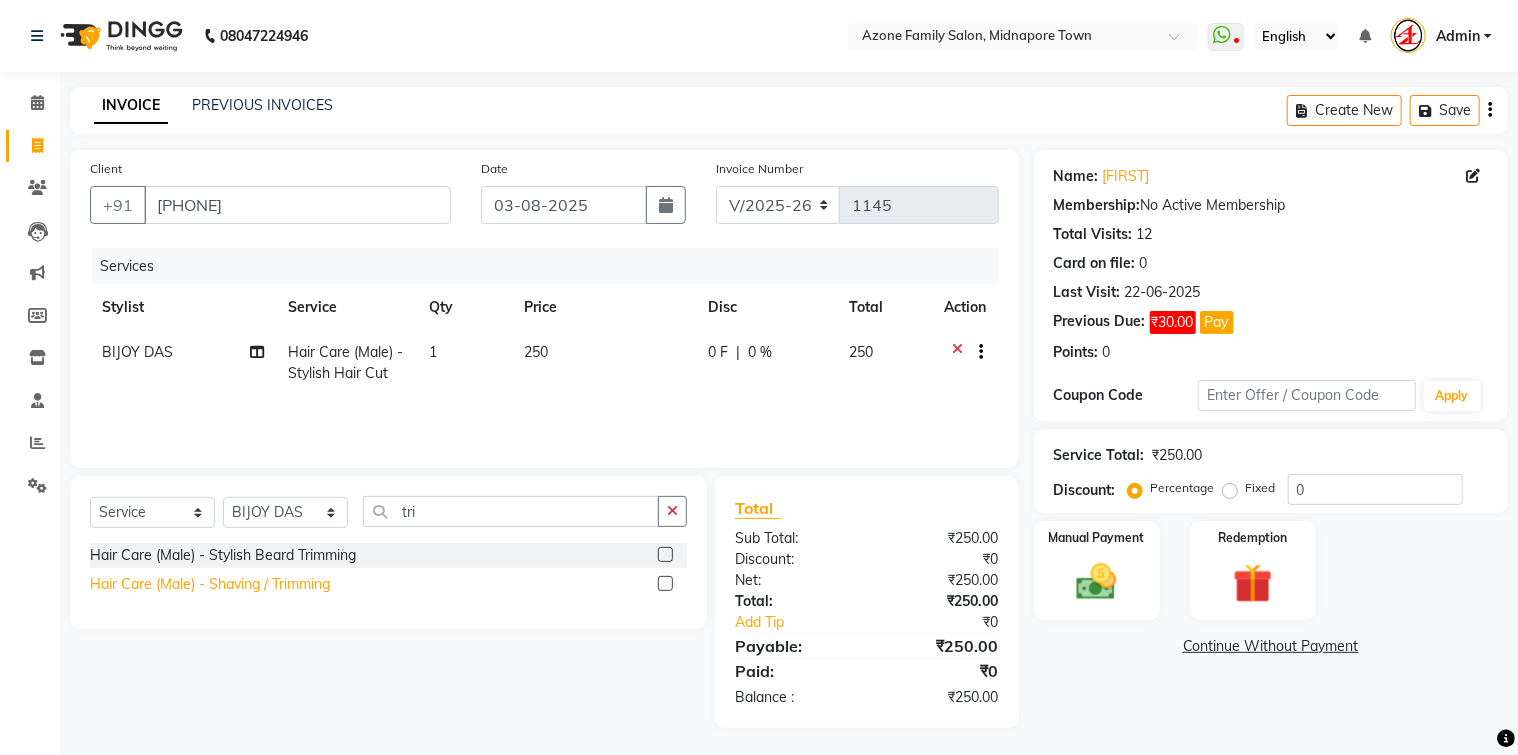 click on "Hair Care (Male)   -   Shaving / Trimming" 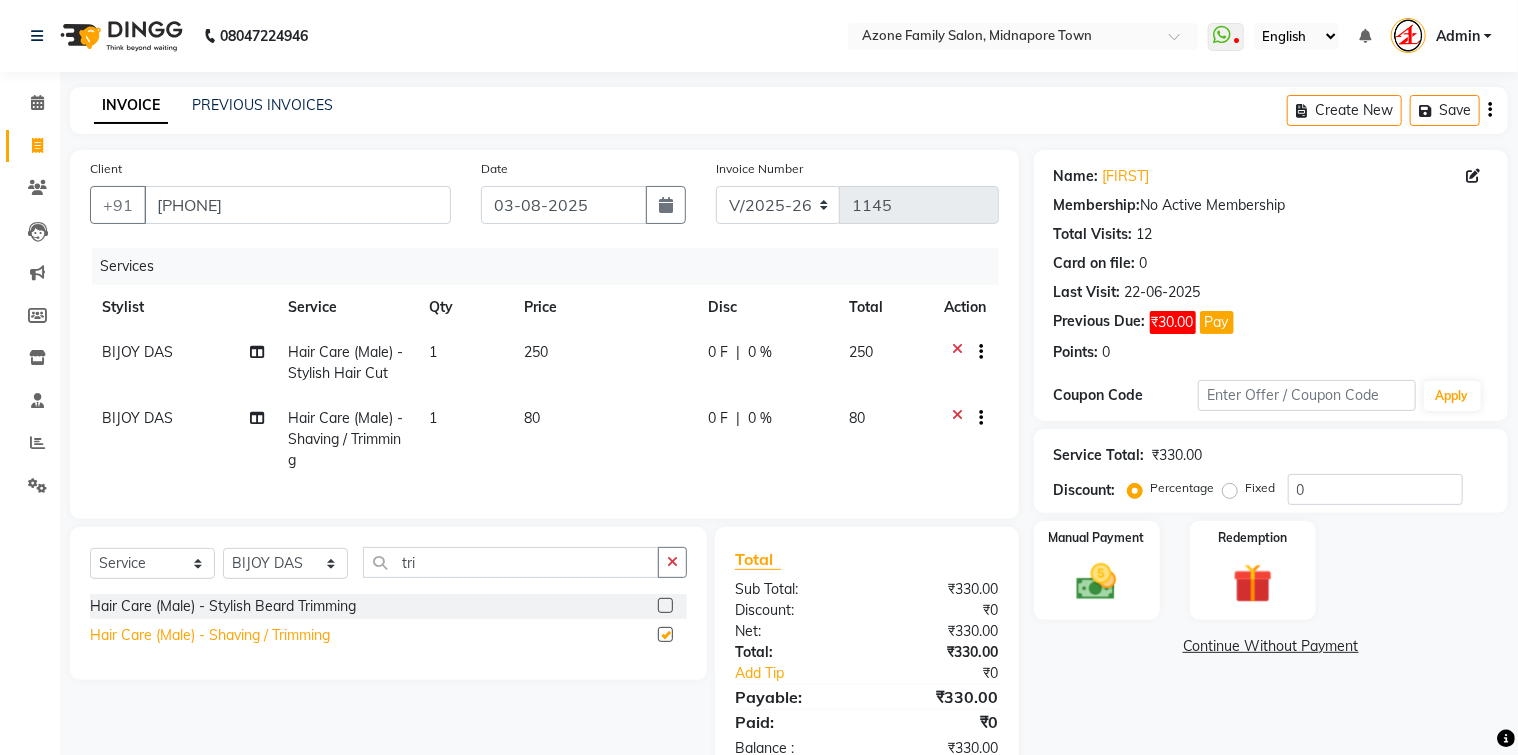 checkbox on "false" 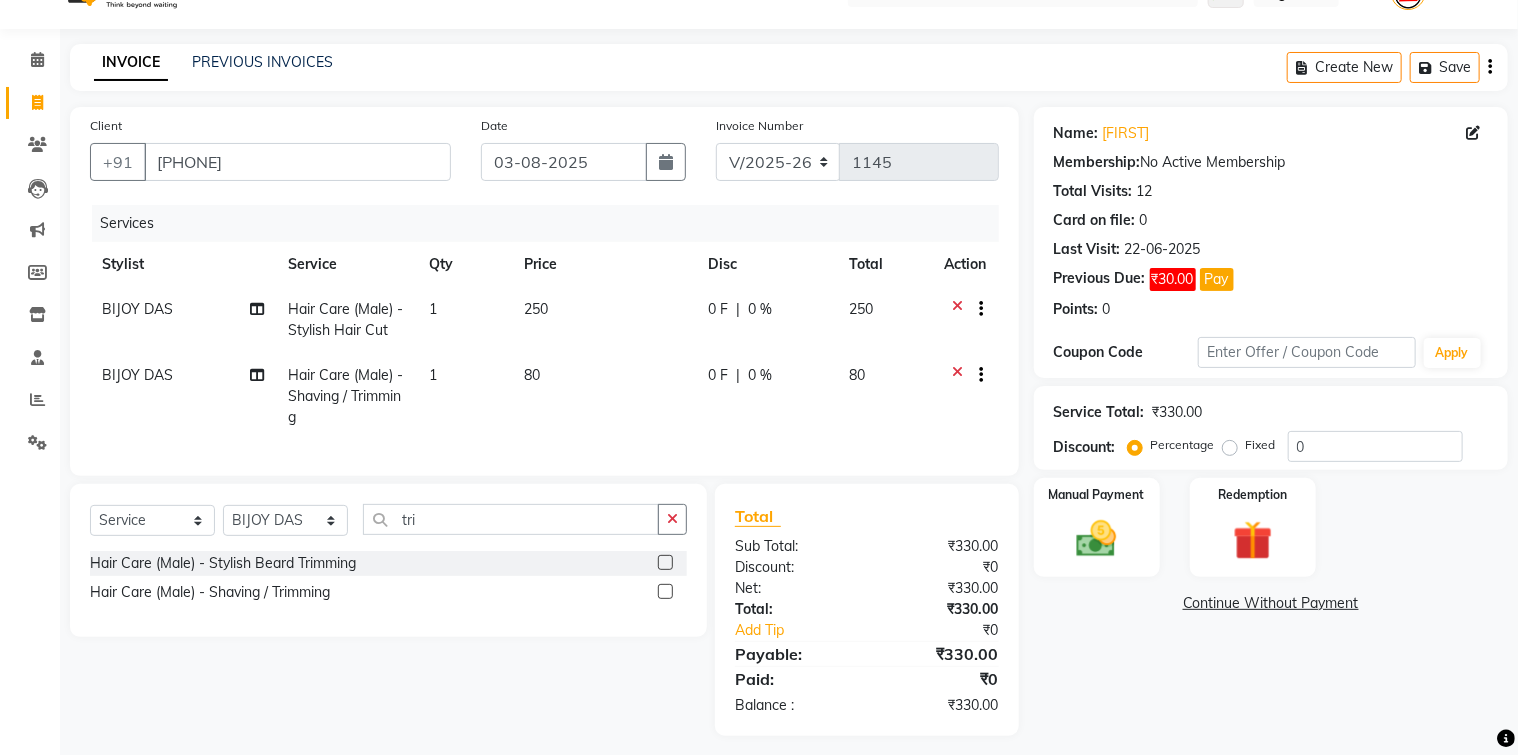 scroll, scrollTop: 66, scrollLeft: 0, axis: vertical 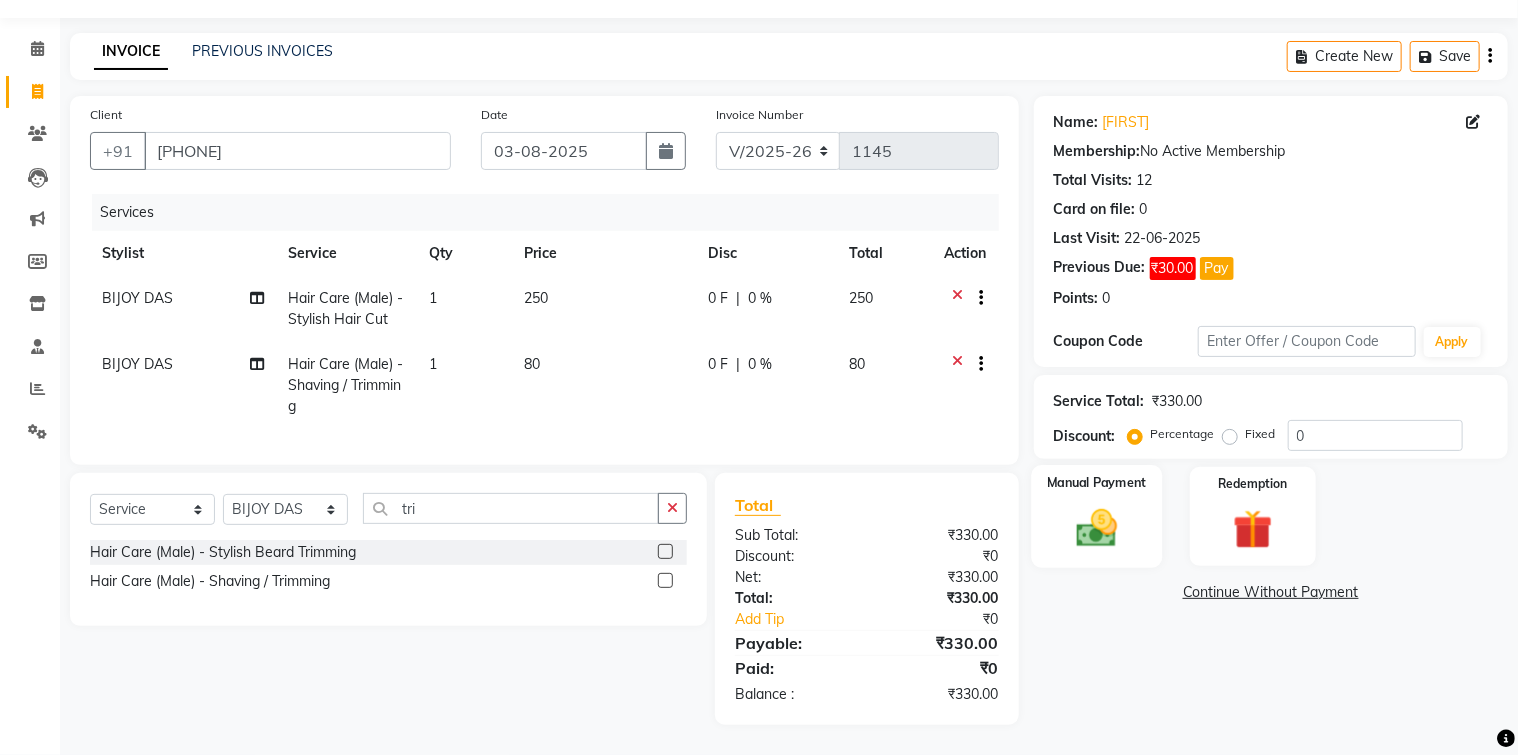 click 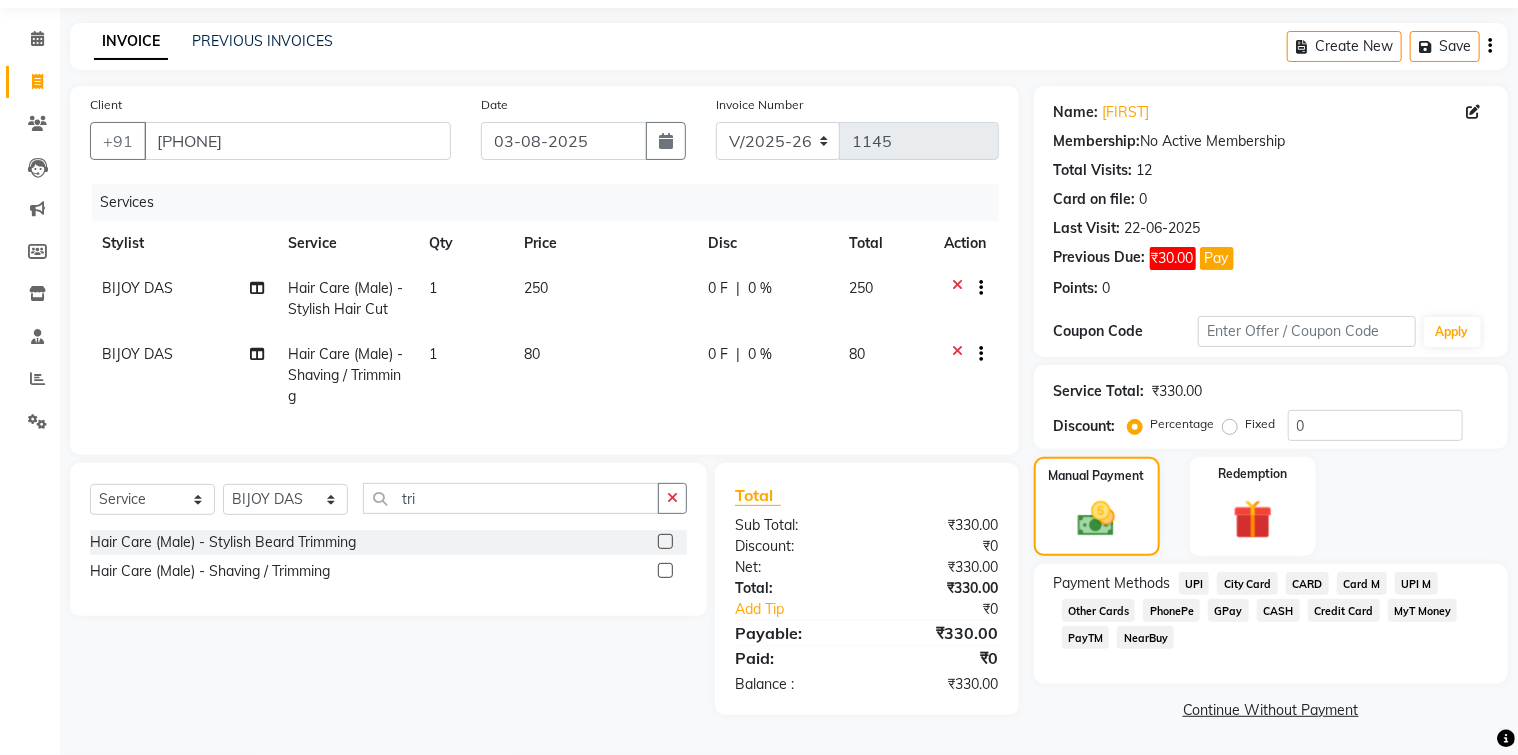 click on "UPI M" 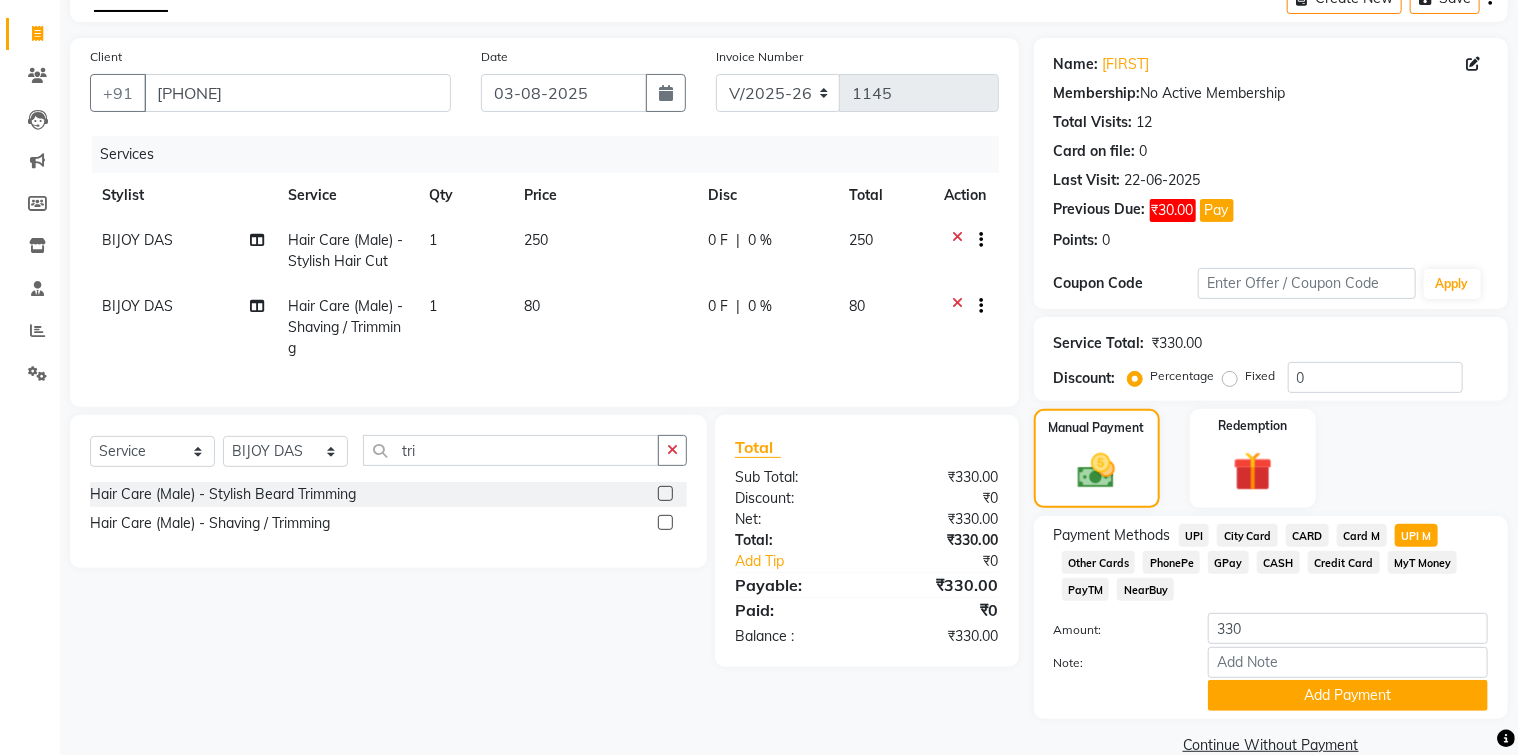 scroll, scrollTop: 150, scrollLeft: 0, axis: vertical 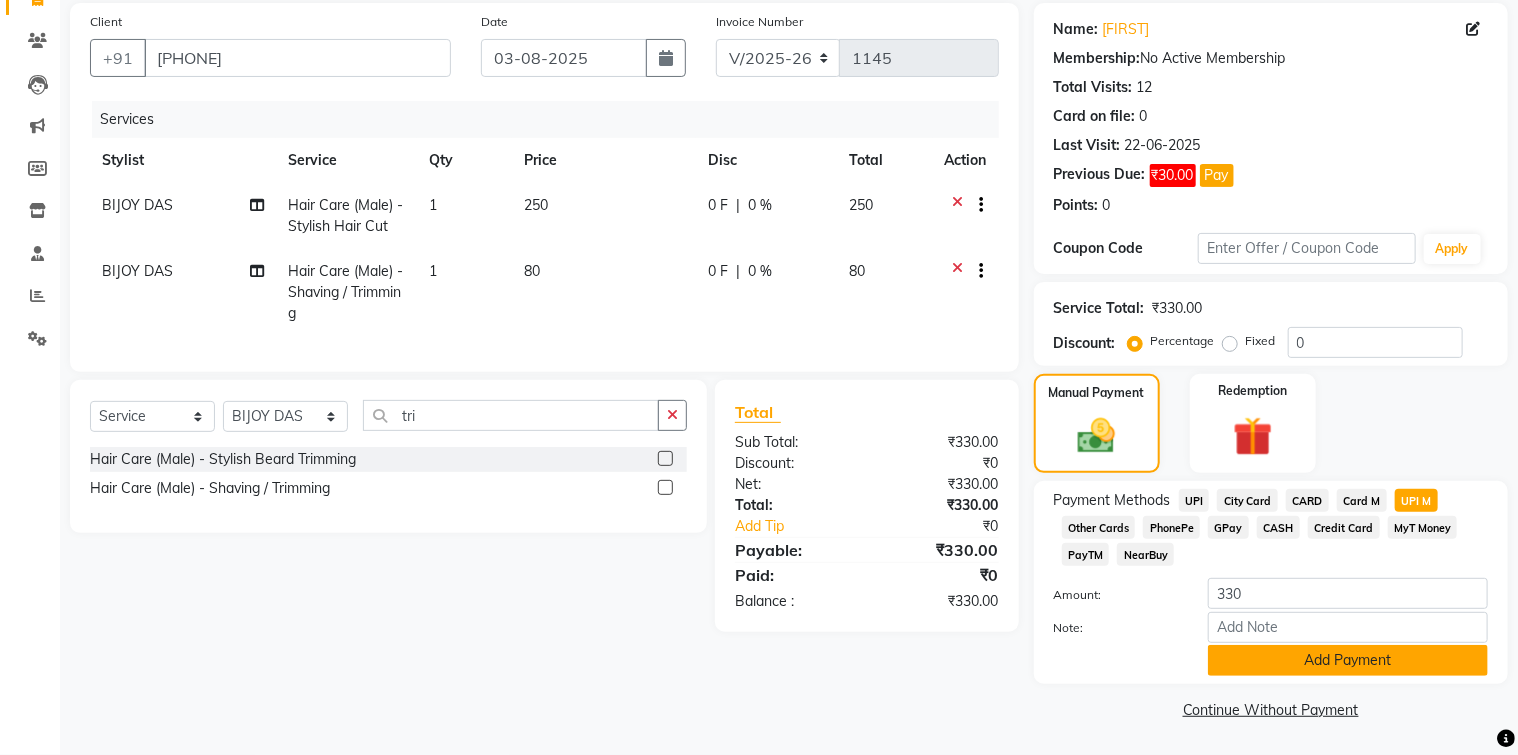 click on "Add Payment" 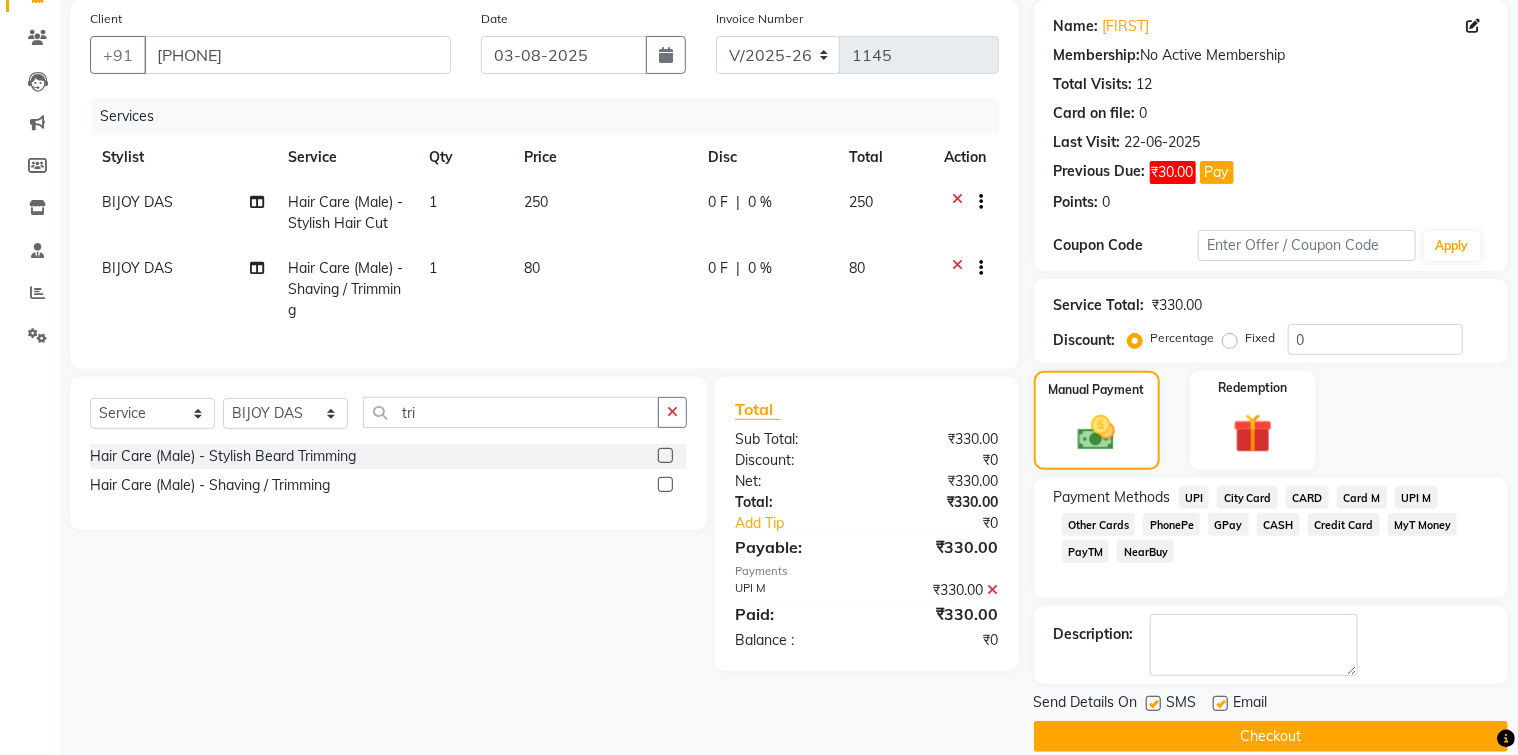click on "Checkout" 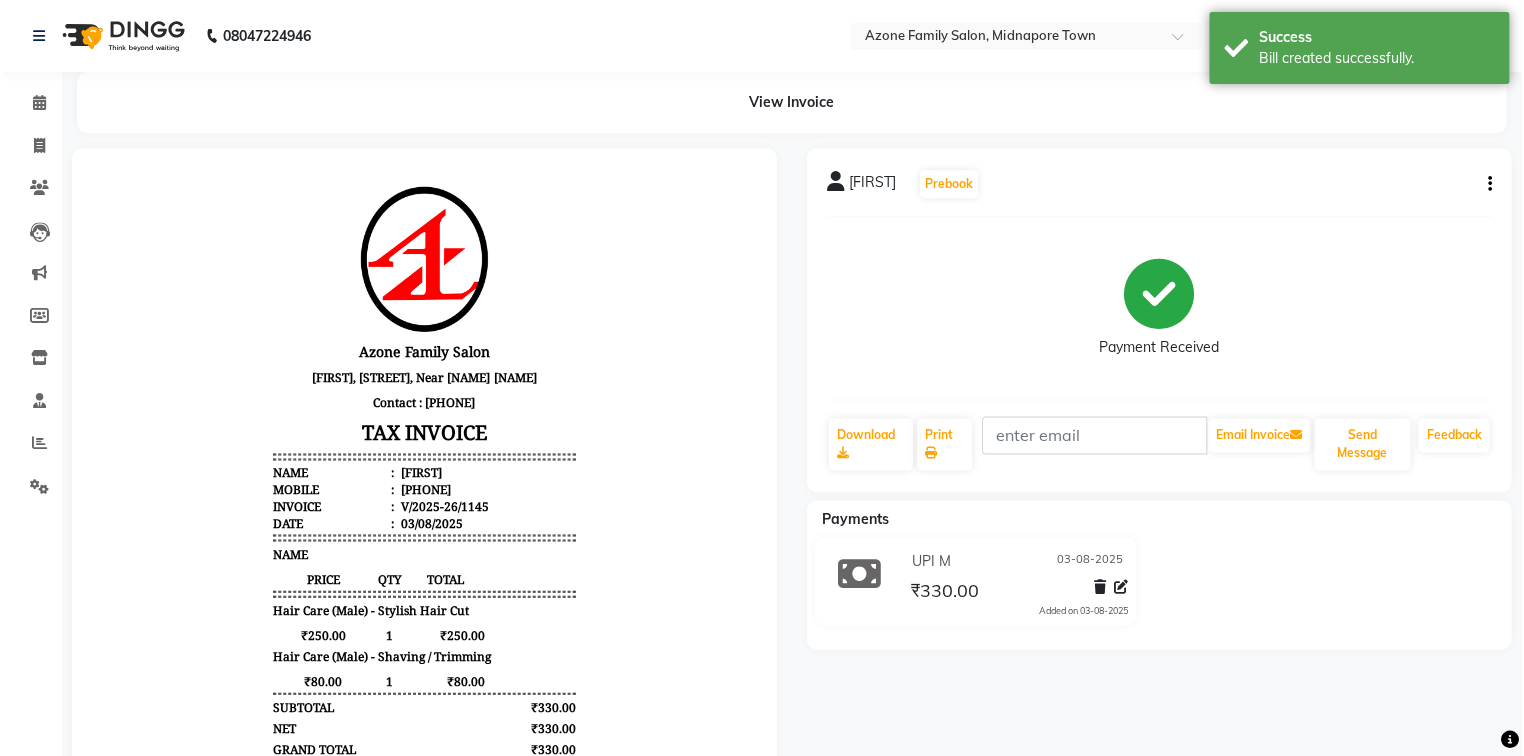 scroll, scrollTop: 0, scrollLeft: 0, axis: both 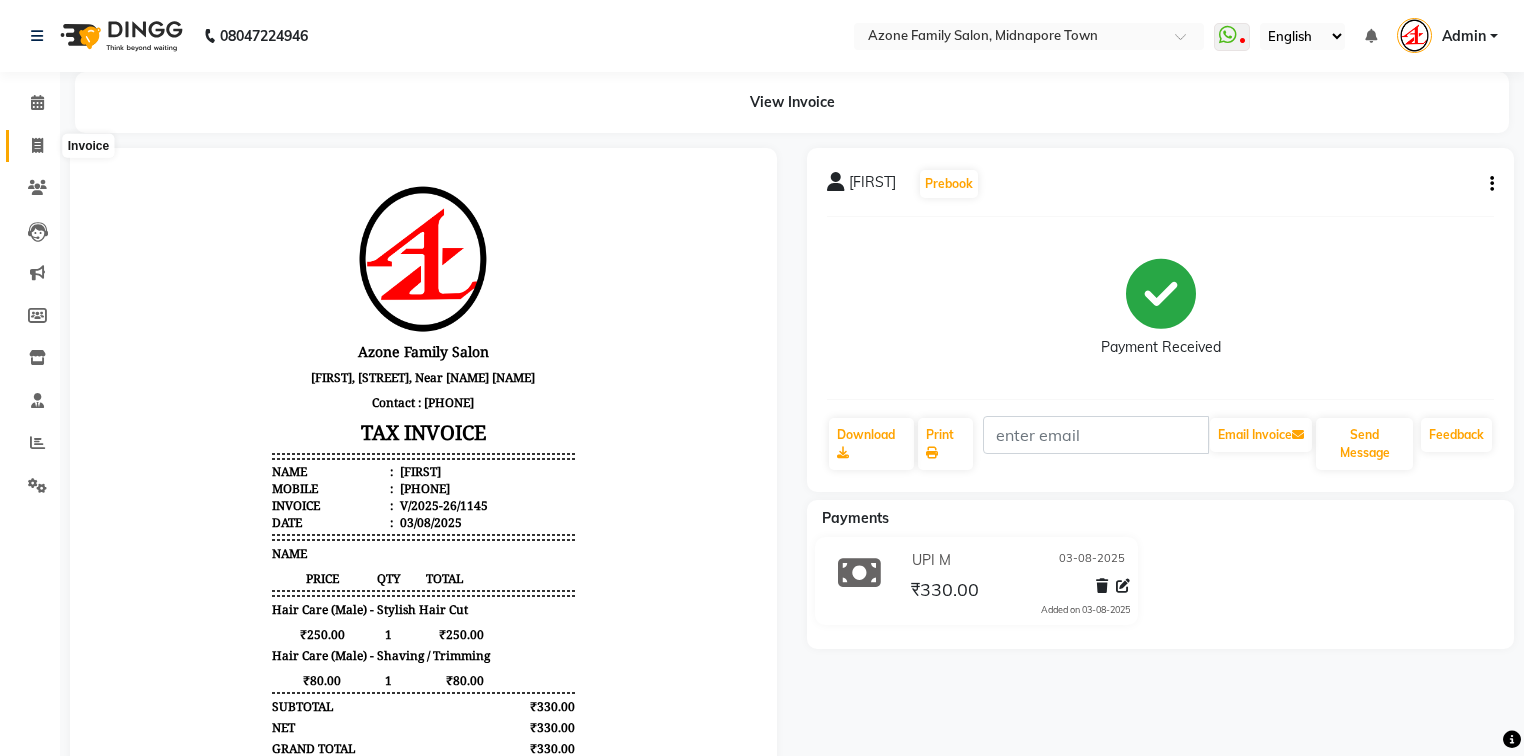 click 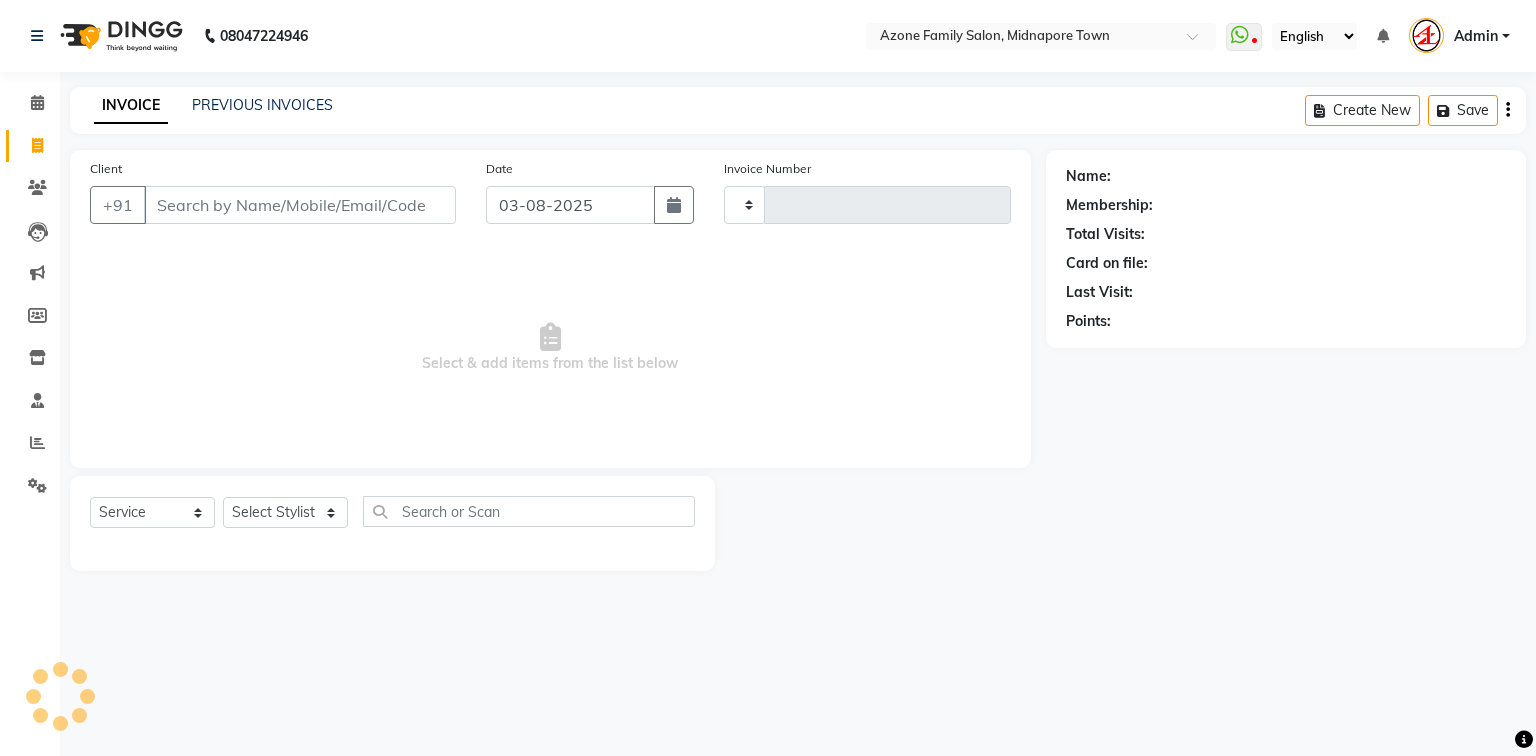 type on "1146" 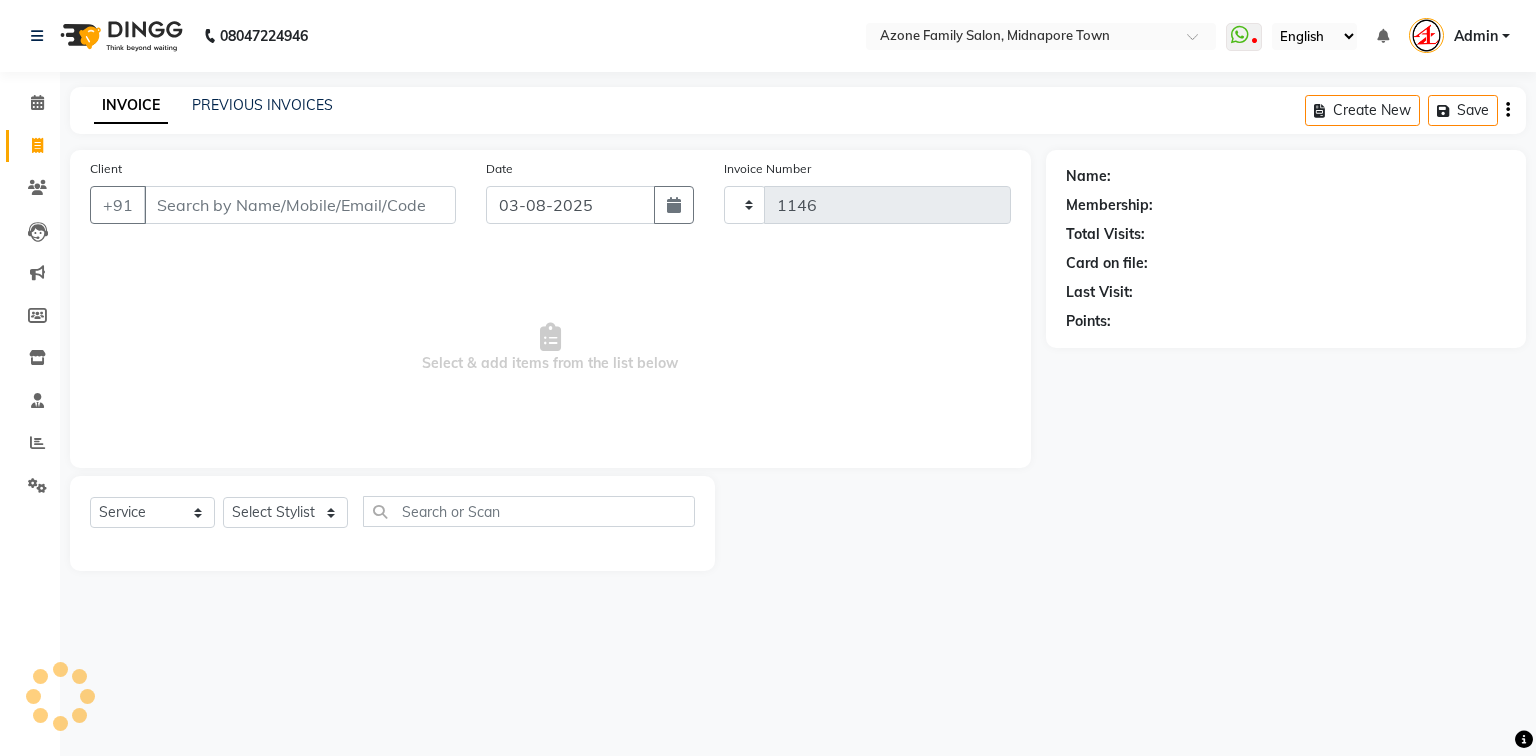 select on "5098" 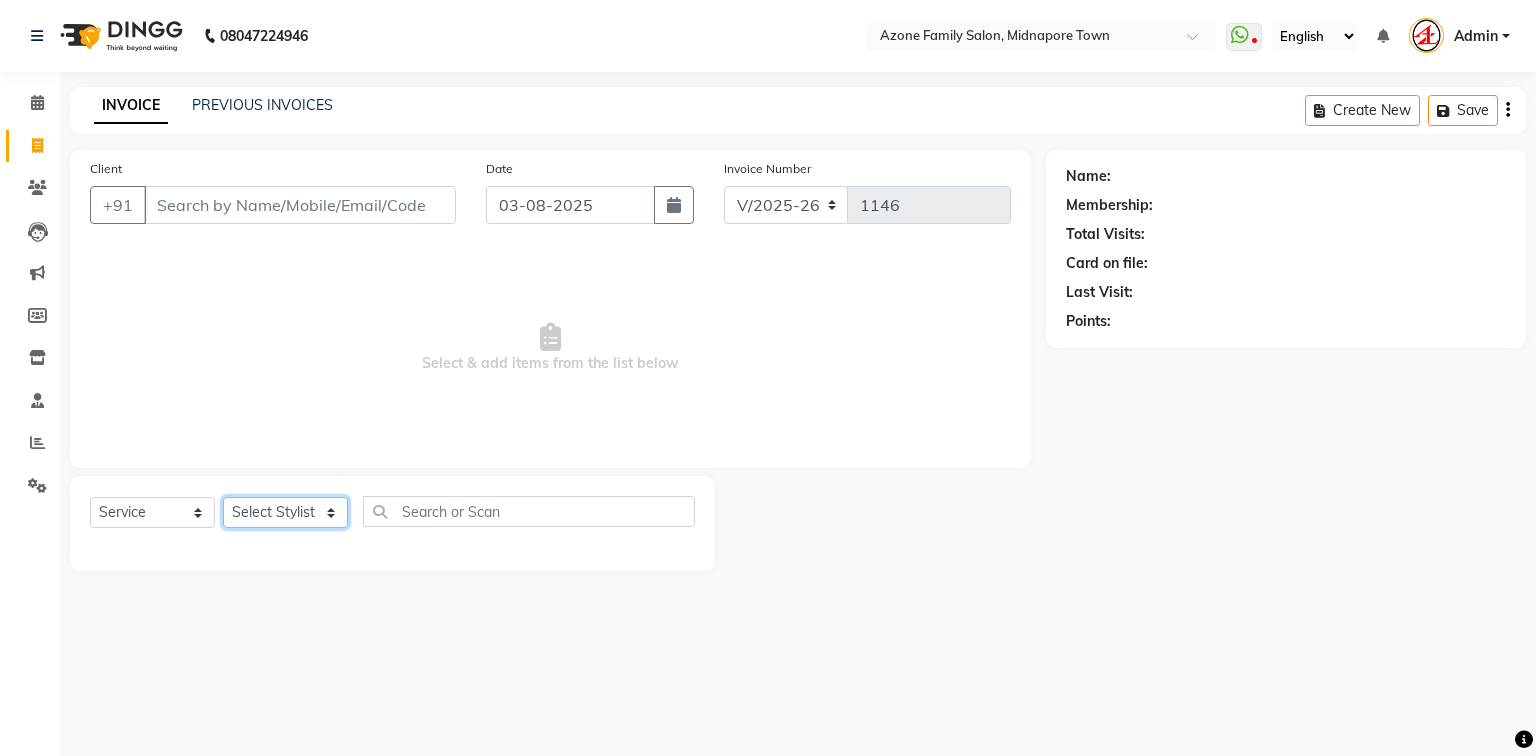 click on "Select Stylist Aftab Ansar Arpita Azone BIJOY DAS Dipika Injemam KESHAV Mahadev Rahim RAHUL SAIMA SUJIT Susmita Tinku" 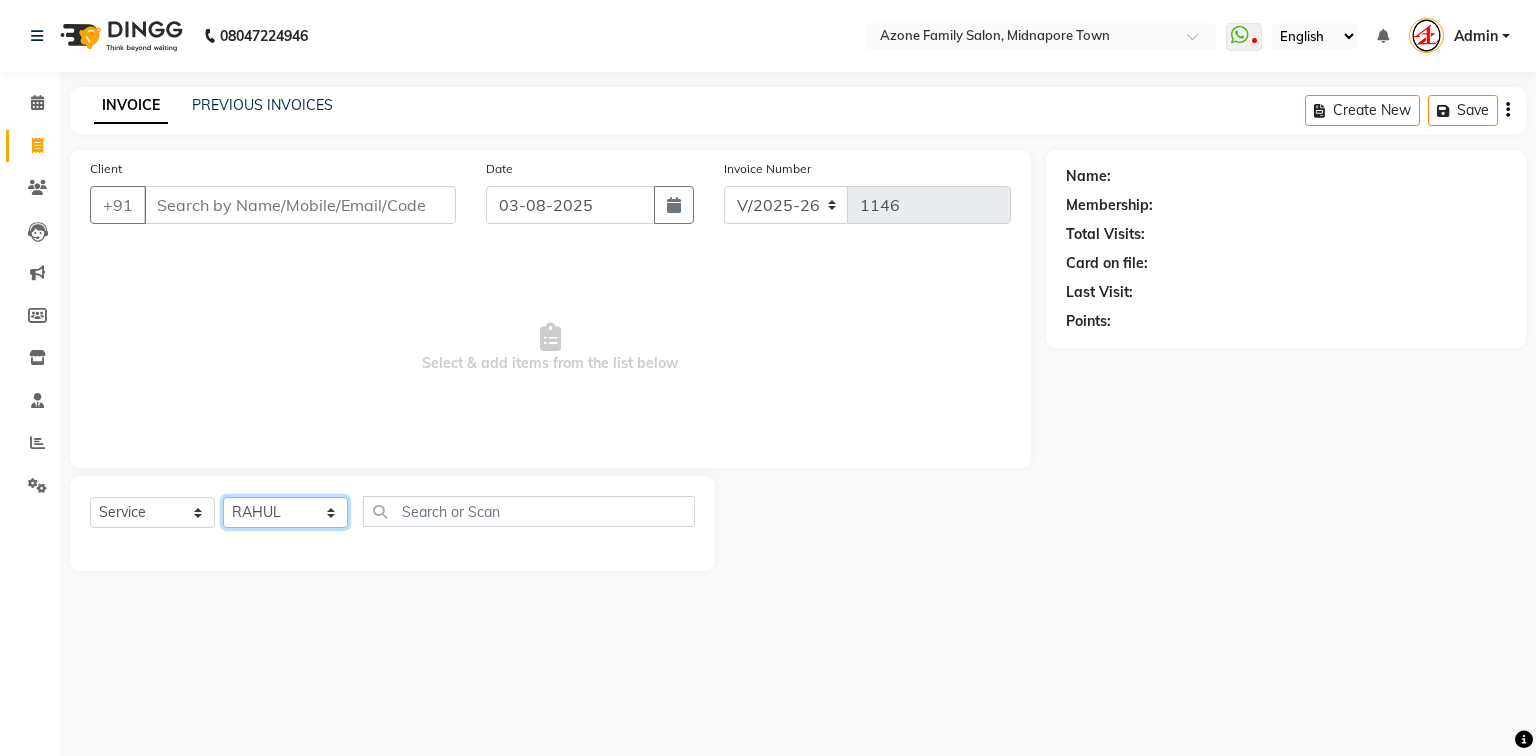 click on "Select Stylist Aftab Ansar Arpita Azone BIJOY DAS Dipika Injemam KESHAV Mahadev Rahim RAHUL SAIMA SUJIT Susmita Tinku" 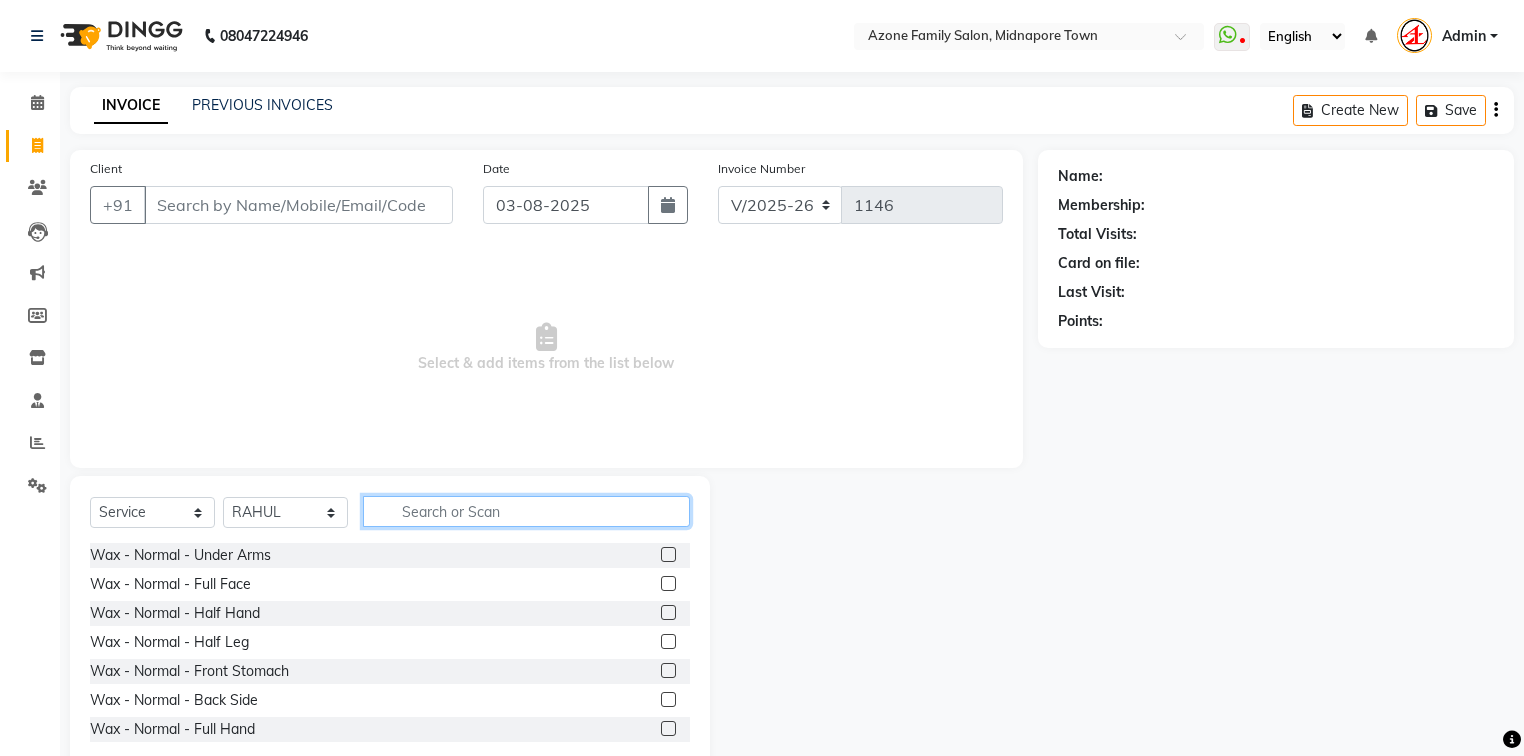 click 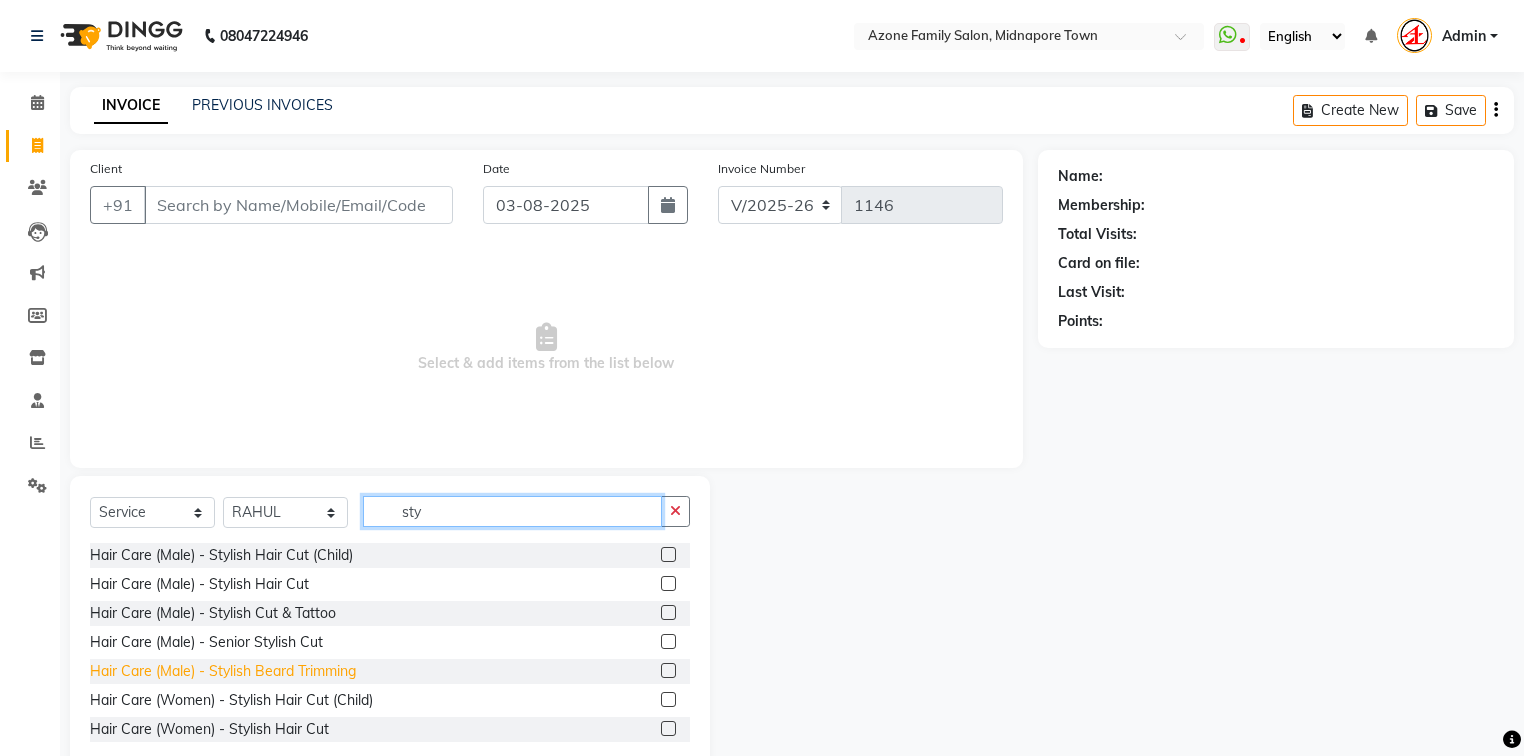 type on "sty" 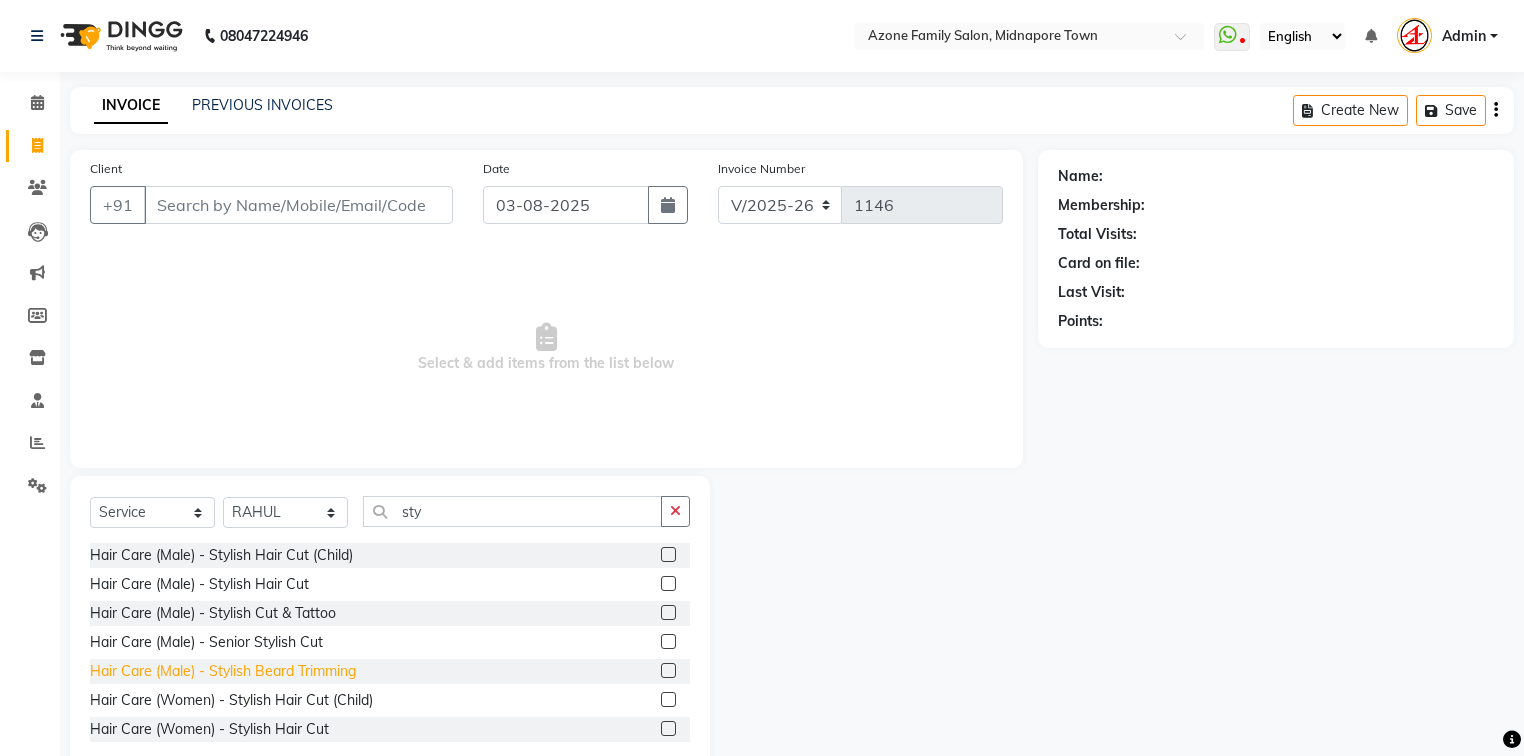 click on "Hair Care (Male)   -   Stylish Beard Trimming" 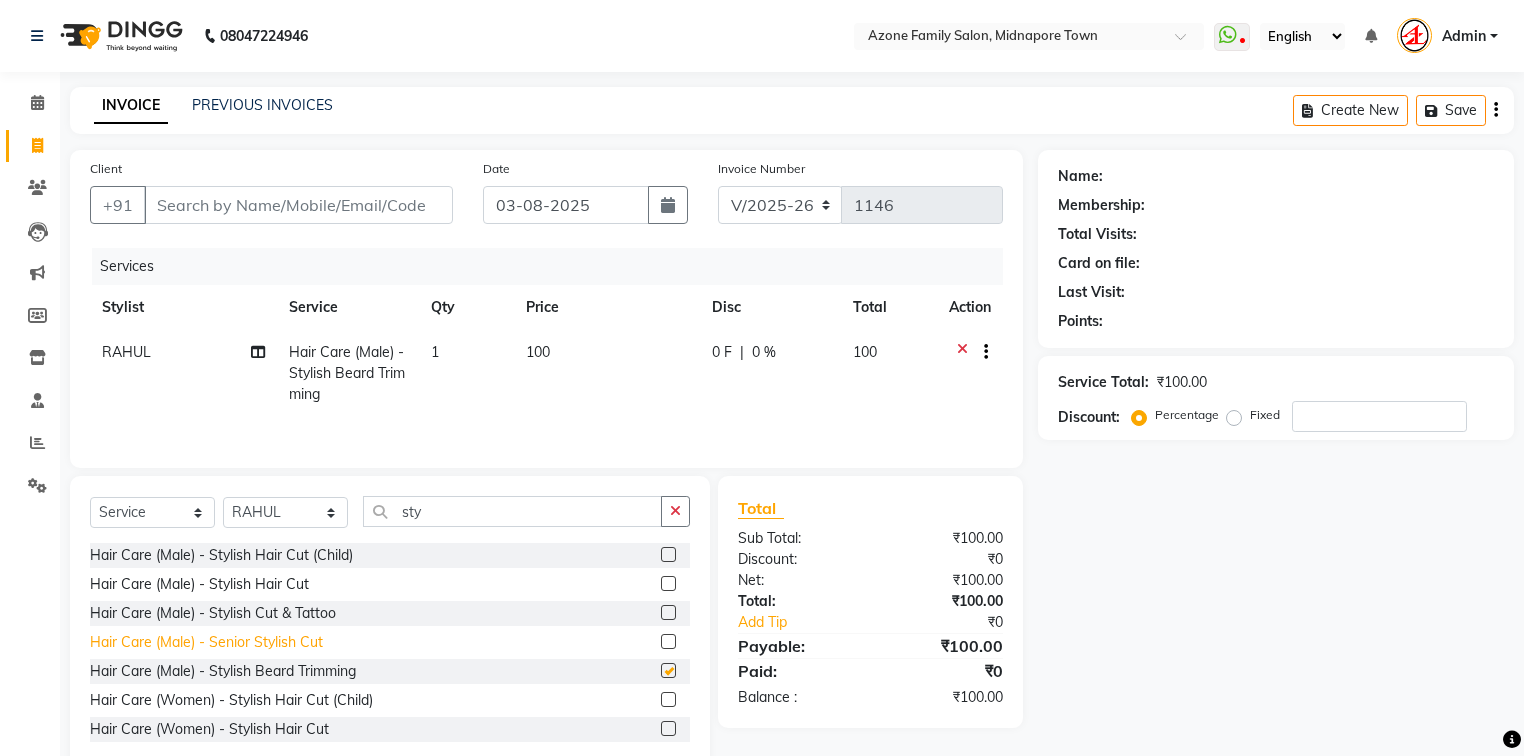 checkbox on "false" 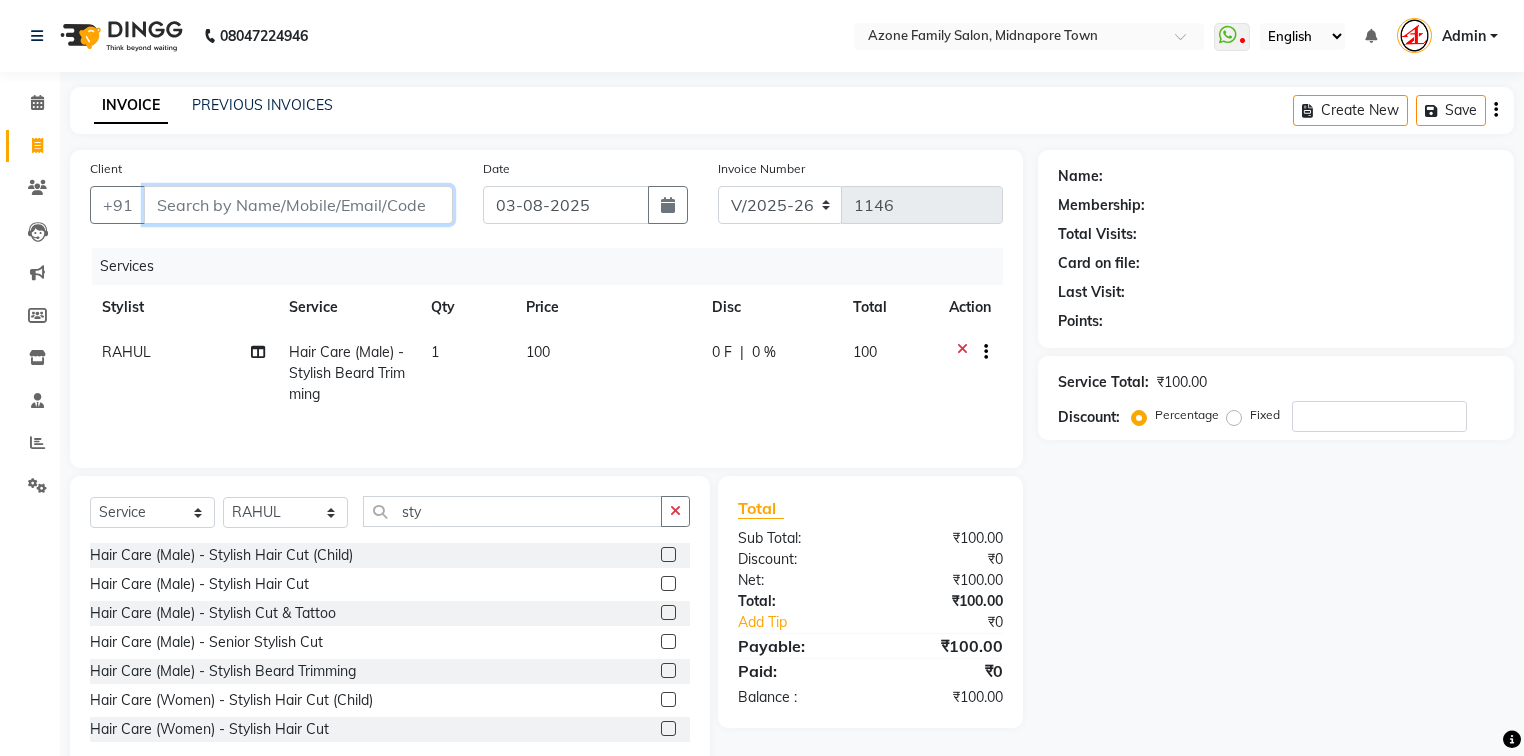click on "Client" at bounding box center (298, 205) 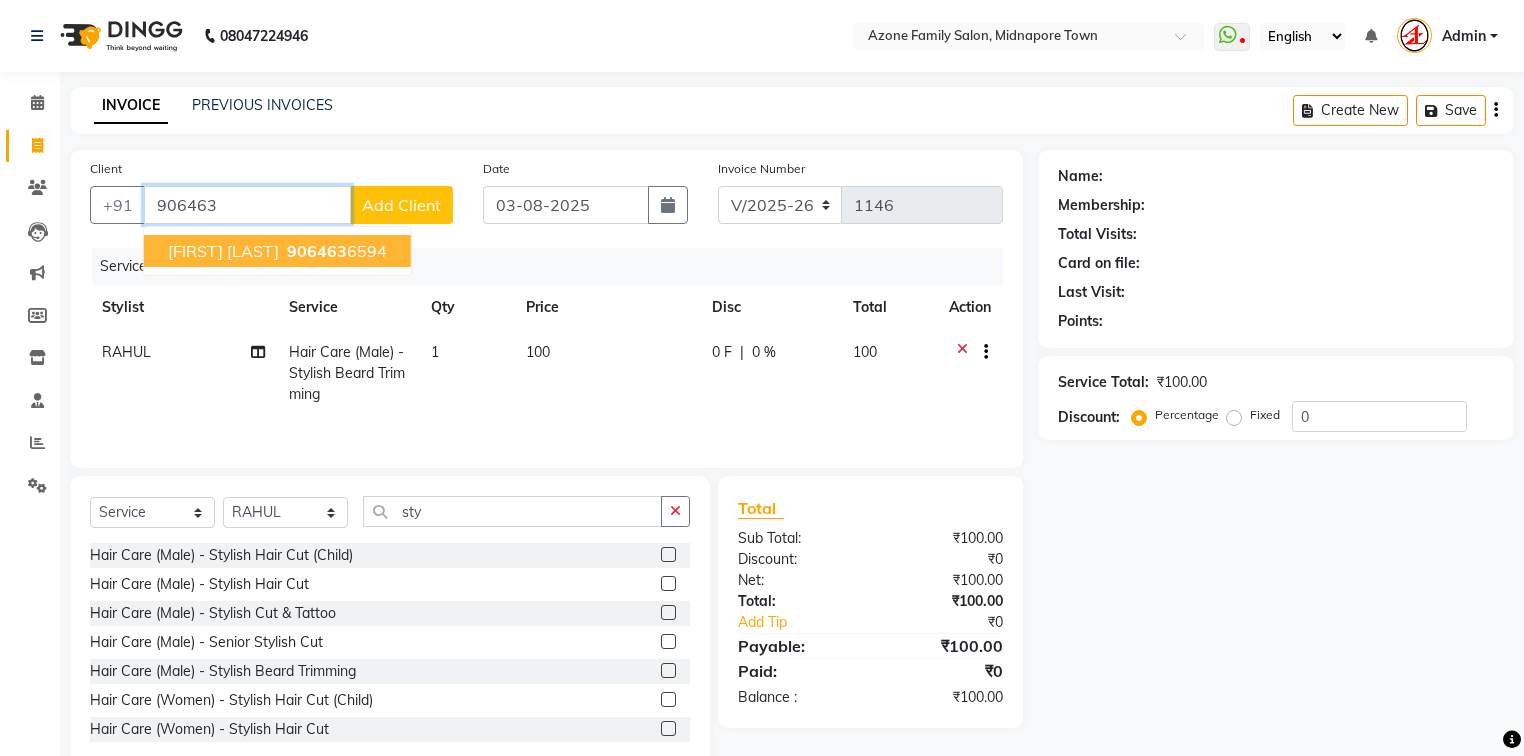 click on "Aparesh Mondal   906463 6594" at bounding box center [277, 251] 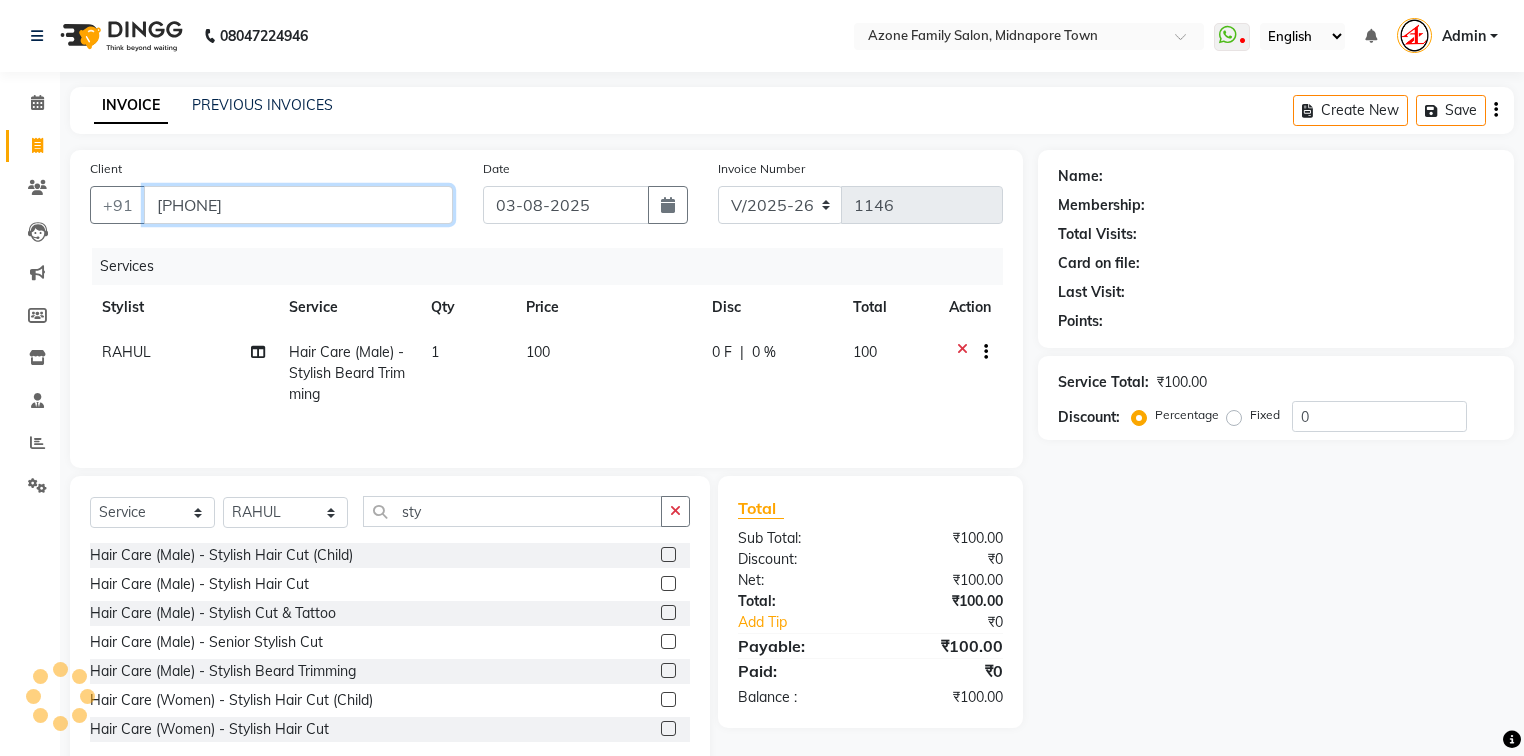 type on "9064636594" 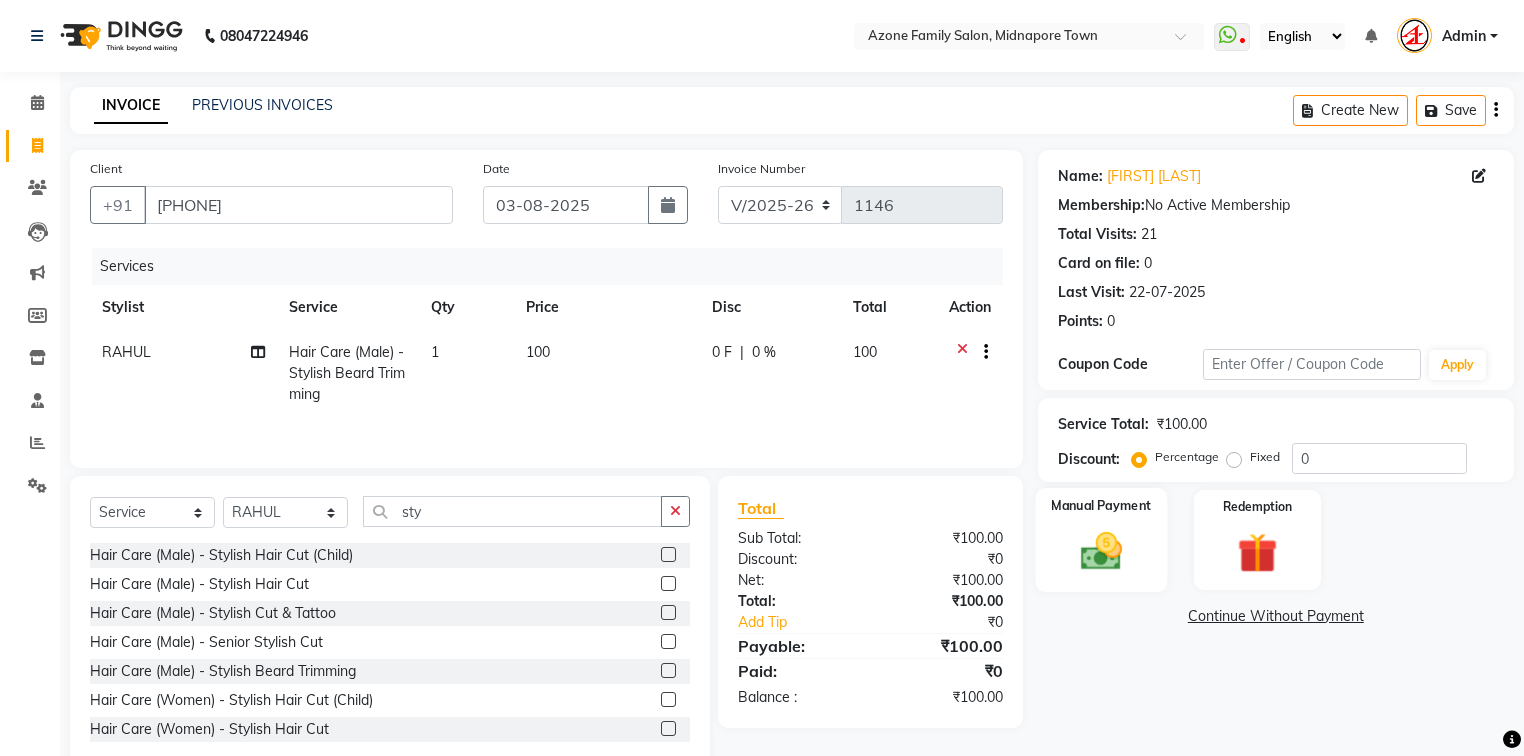 click on "Manual Payment" 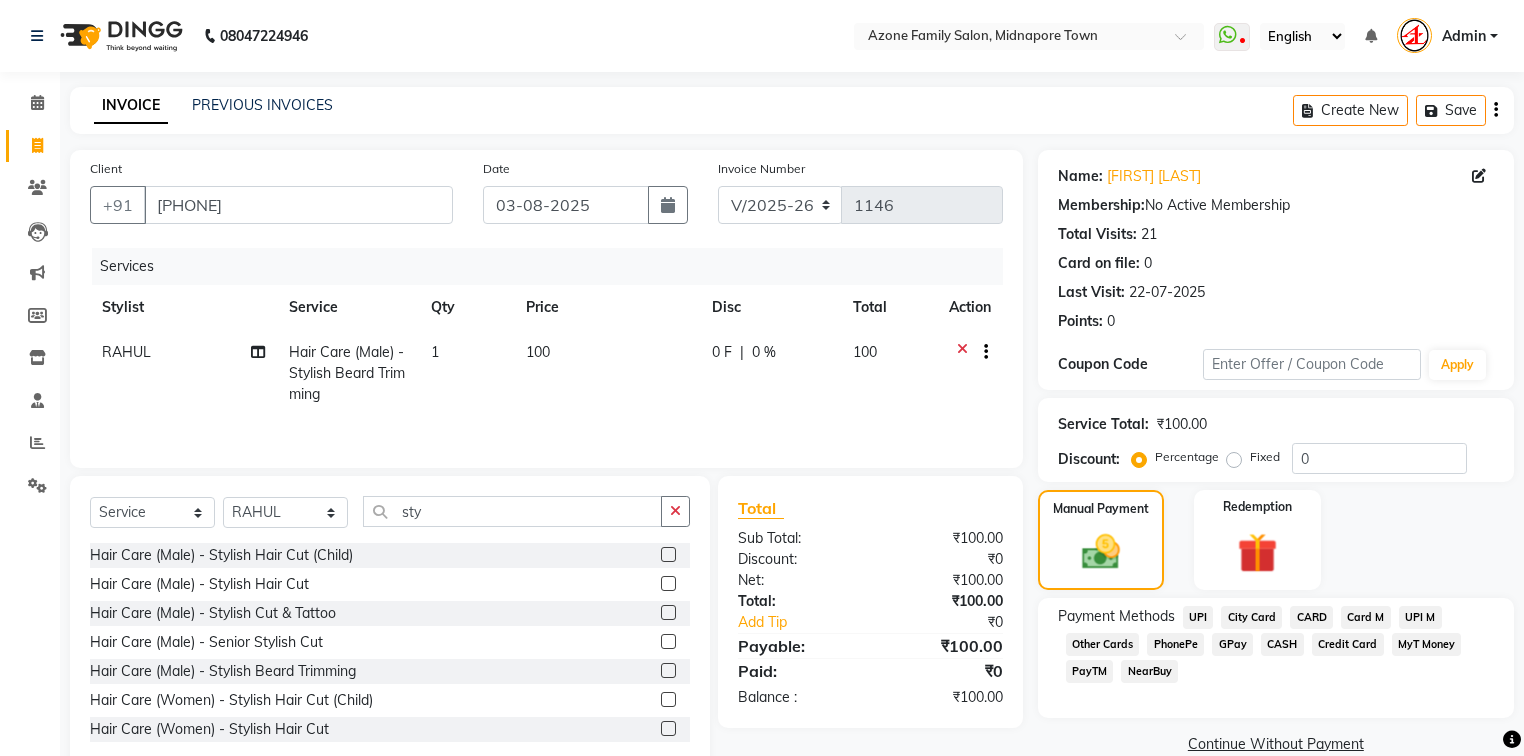 click on "CASH" 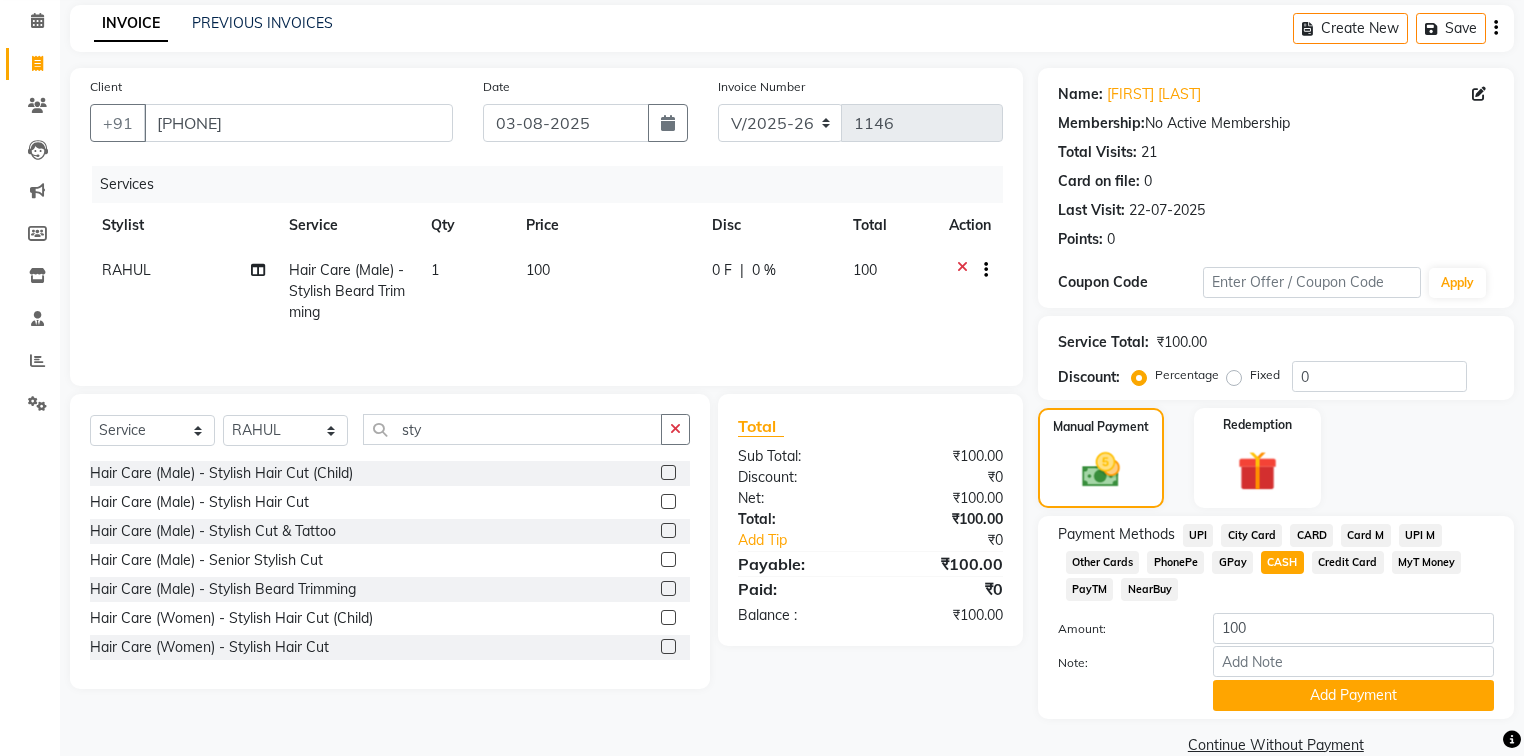 scroll, scrollTop: 119, scrollLeft: 0, axis: vertical 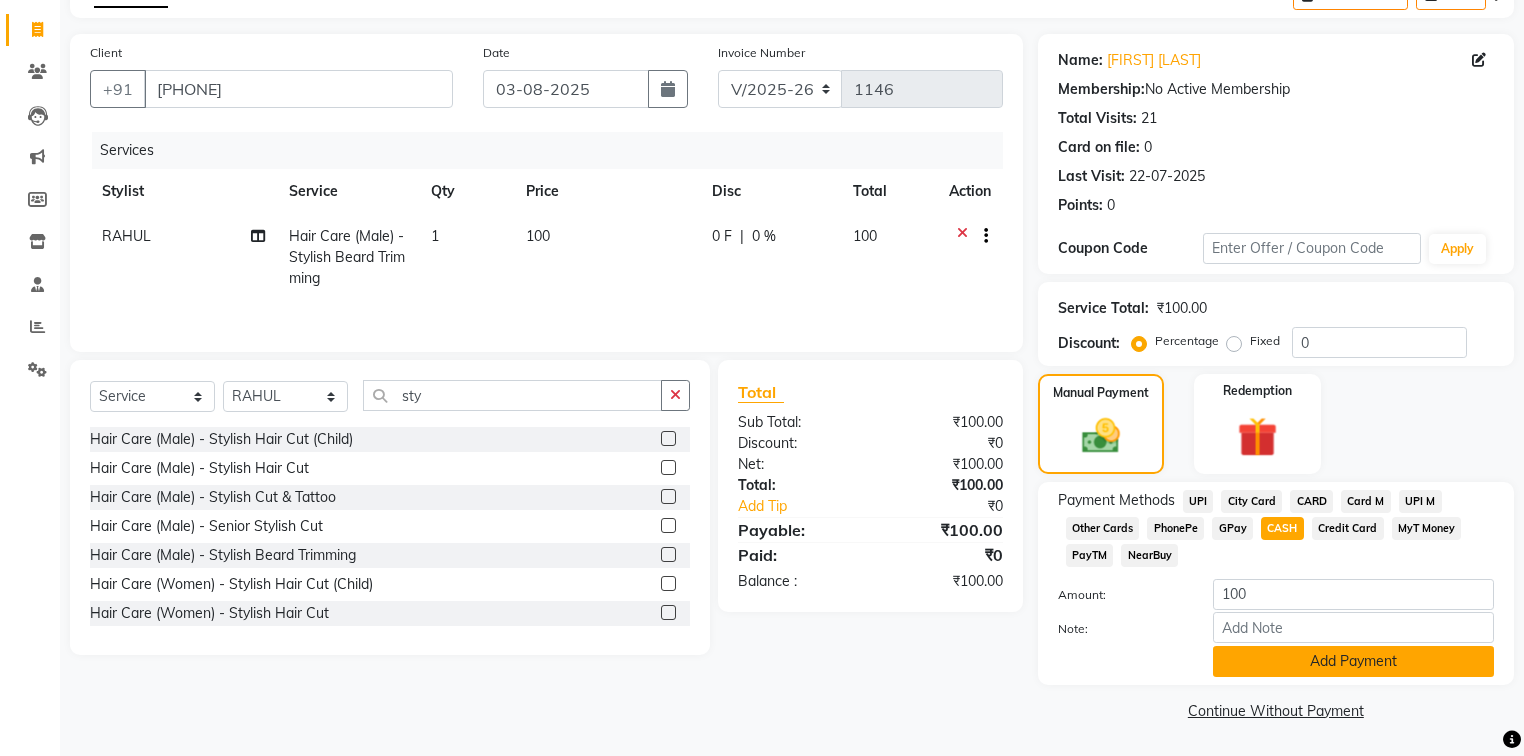 click on "Add Payment" 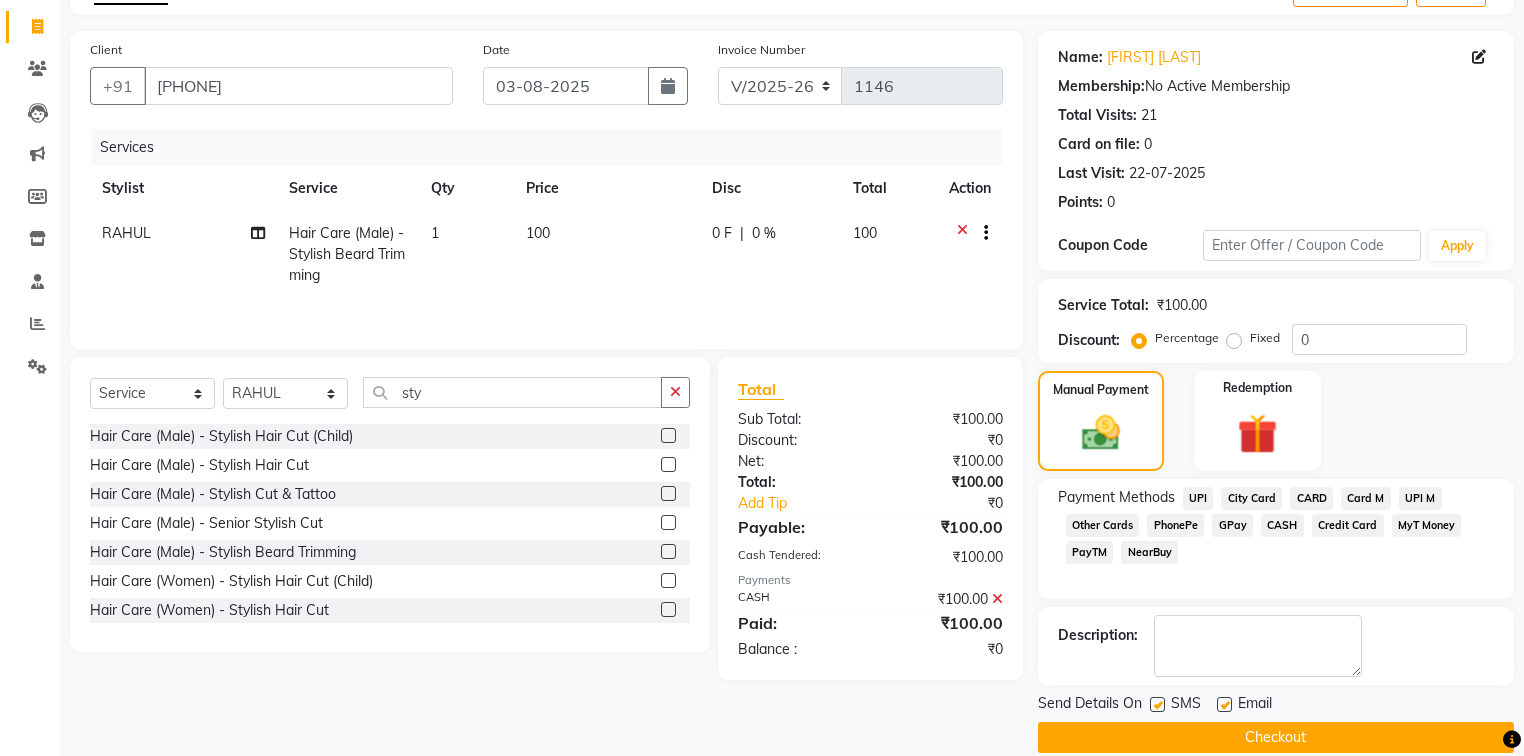 click on "Checkout" 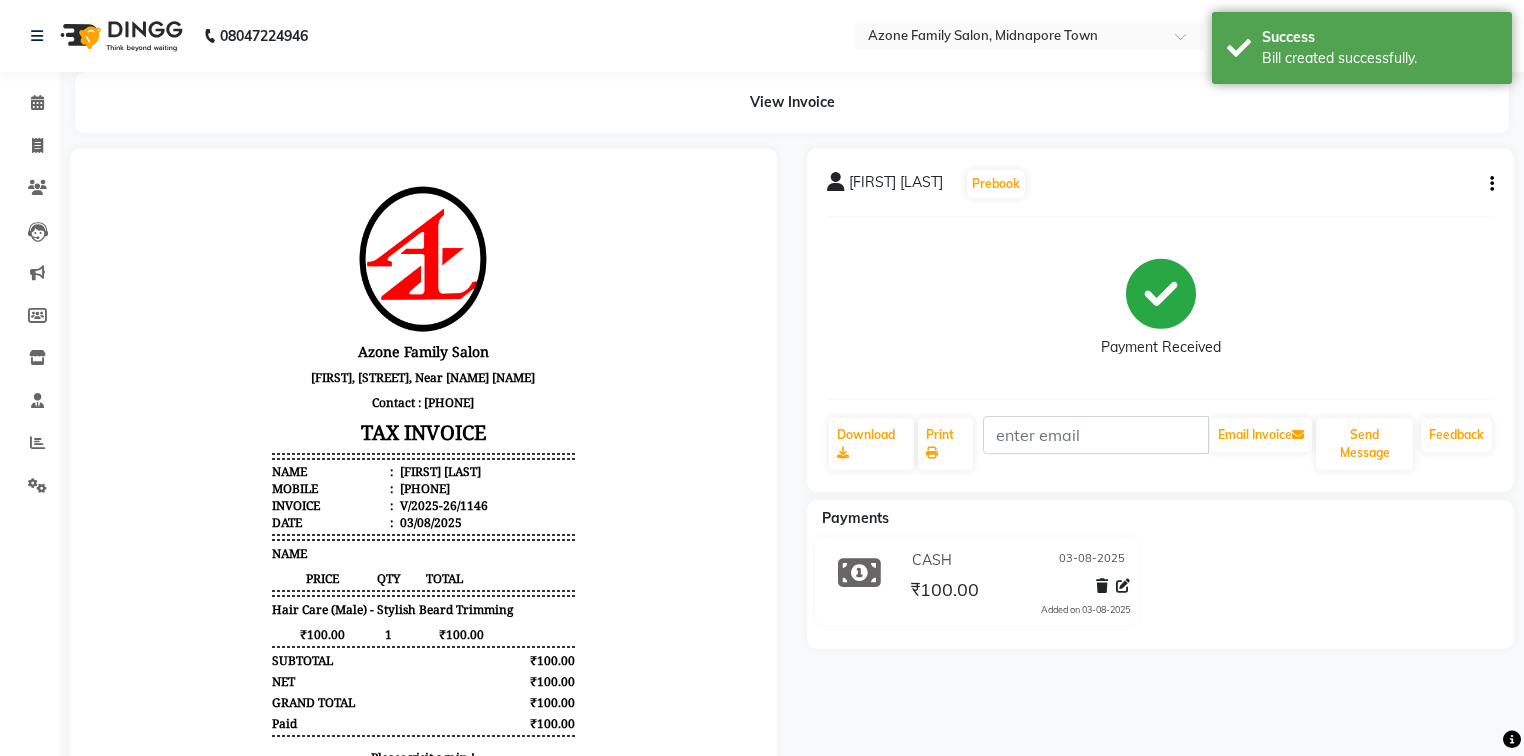 scroll, scrollTop: 0, scrollLeft: 0, axis: both 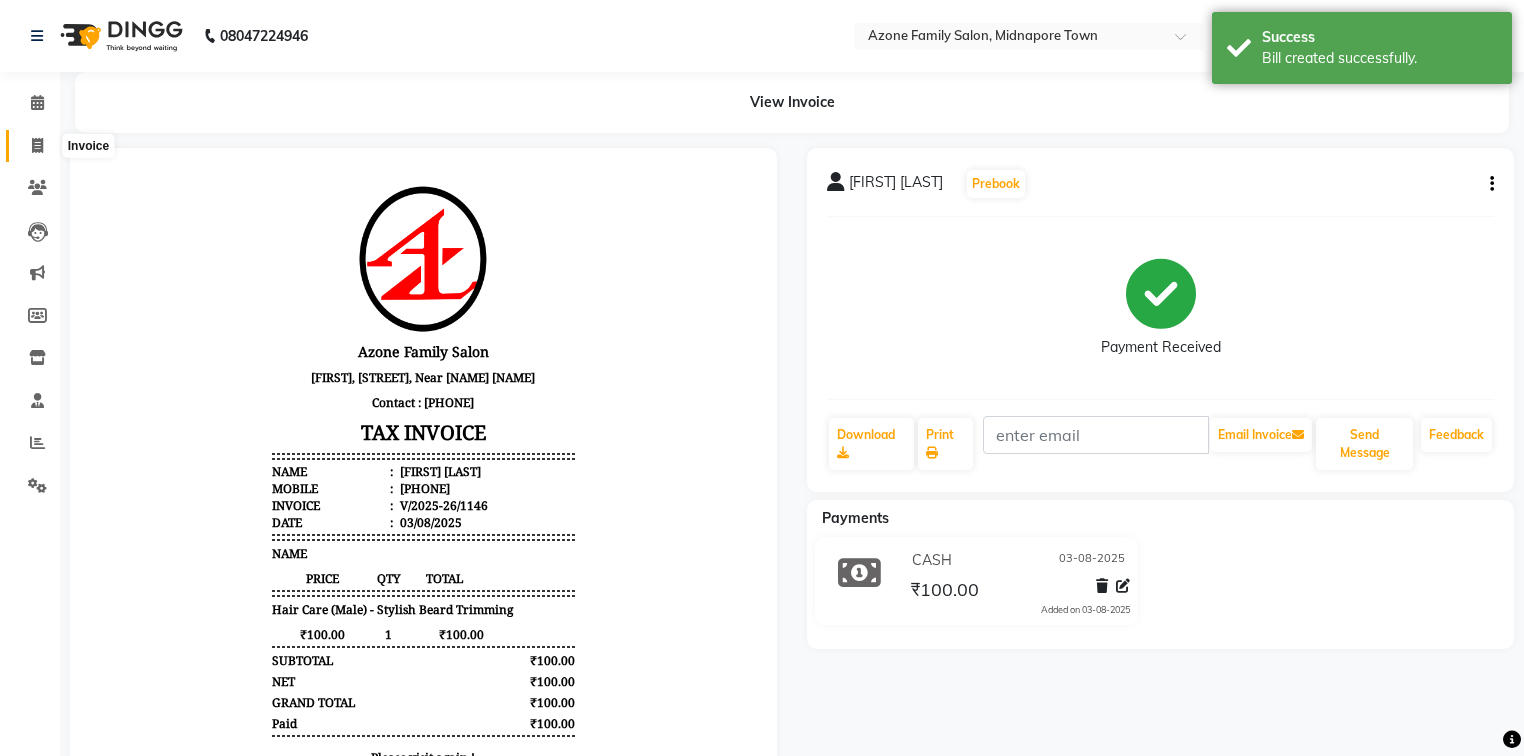 click 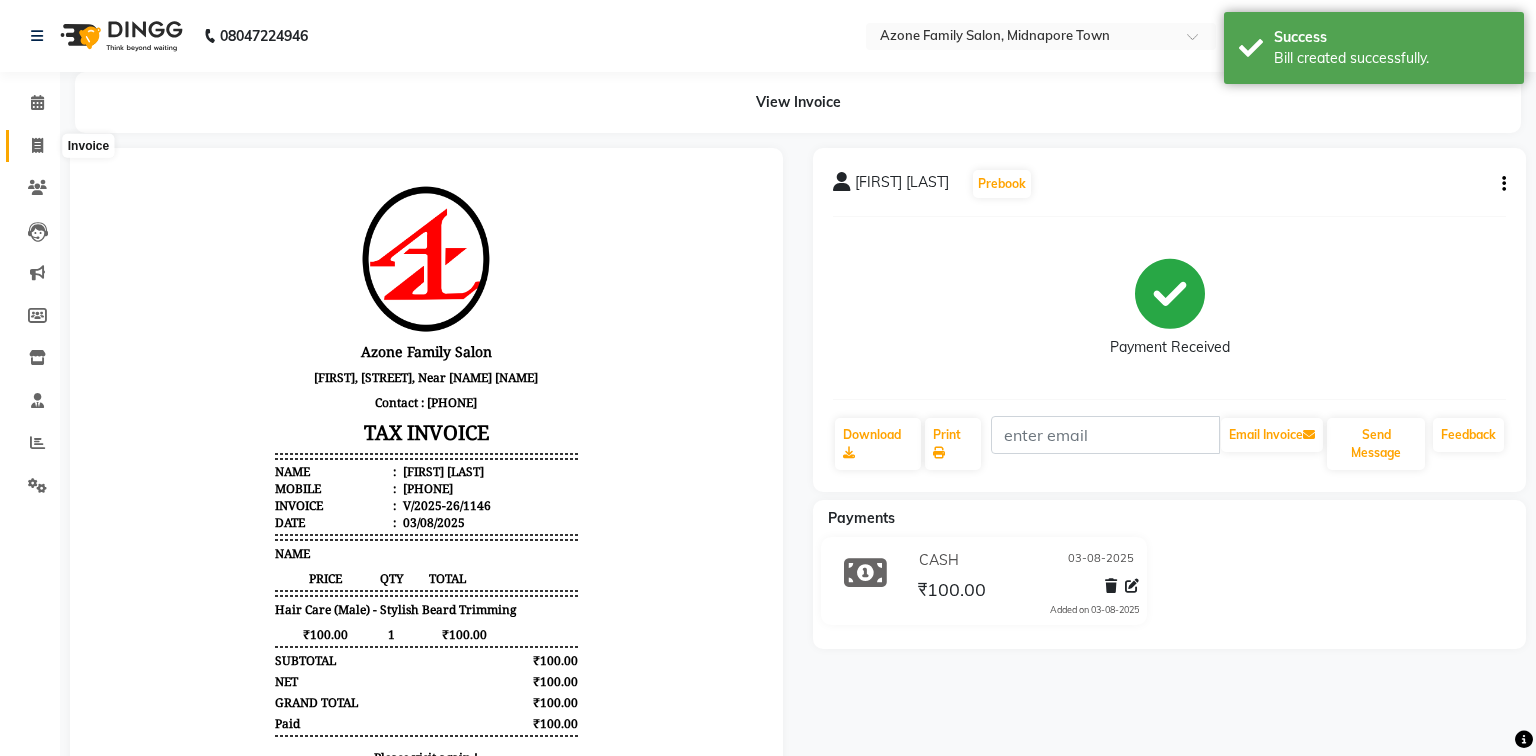 select on "5098" 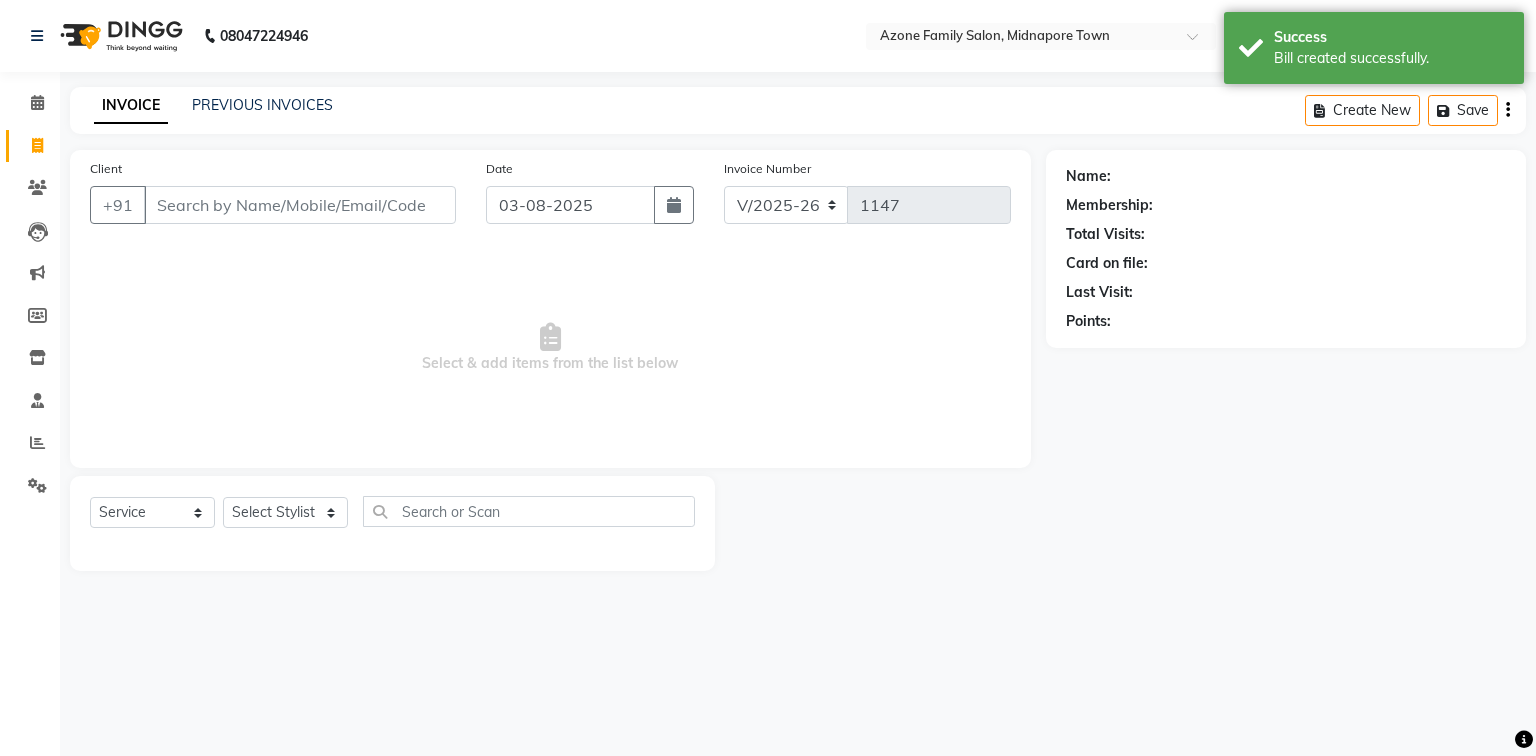 click on "Client" at bounding box center [300, 205] 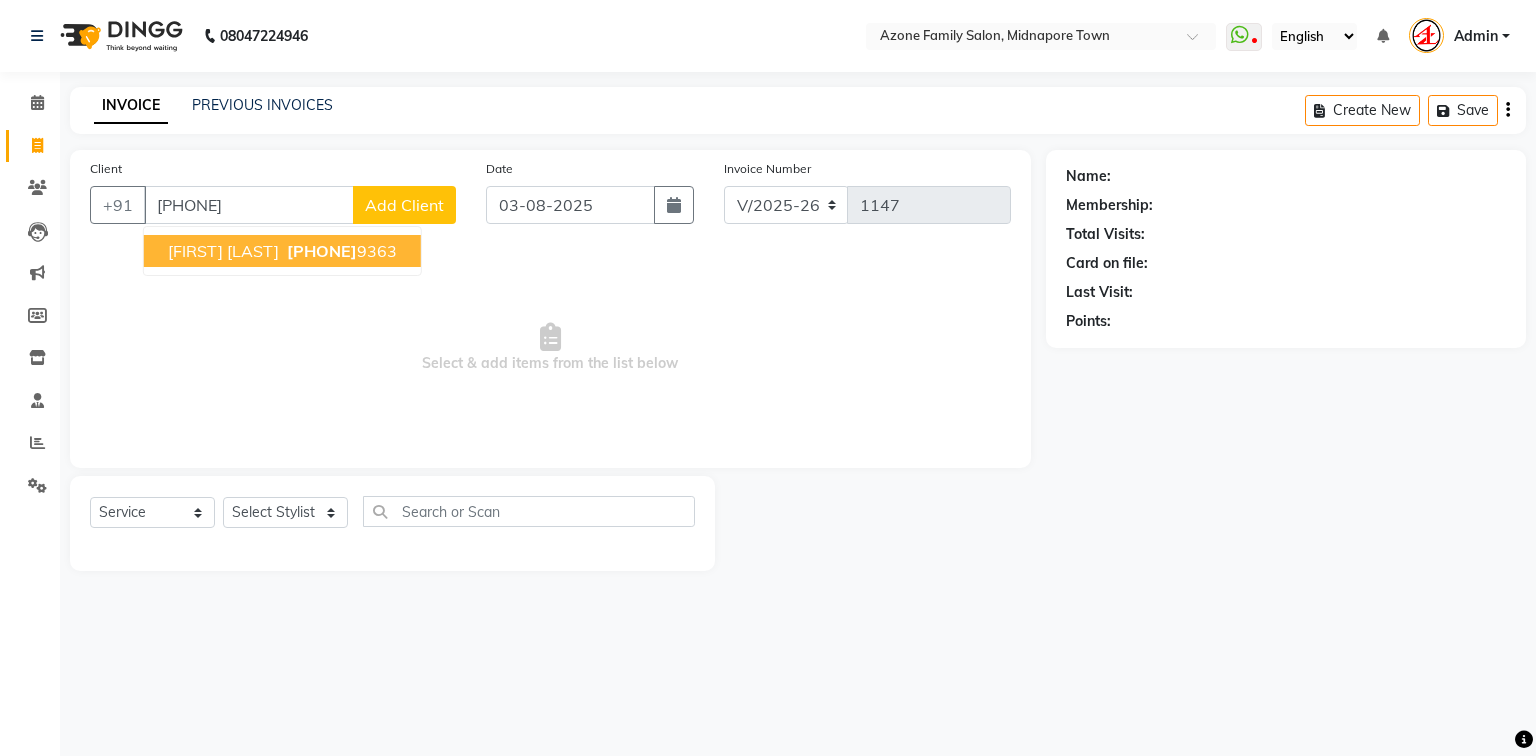 click on "707448" at bounding box center (322, 251) 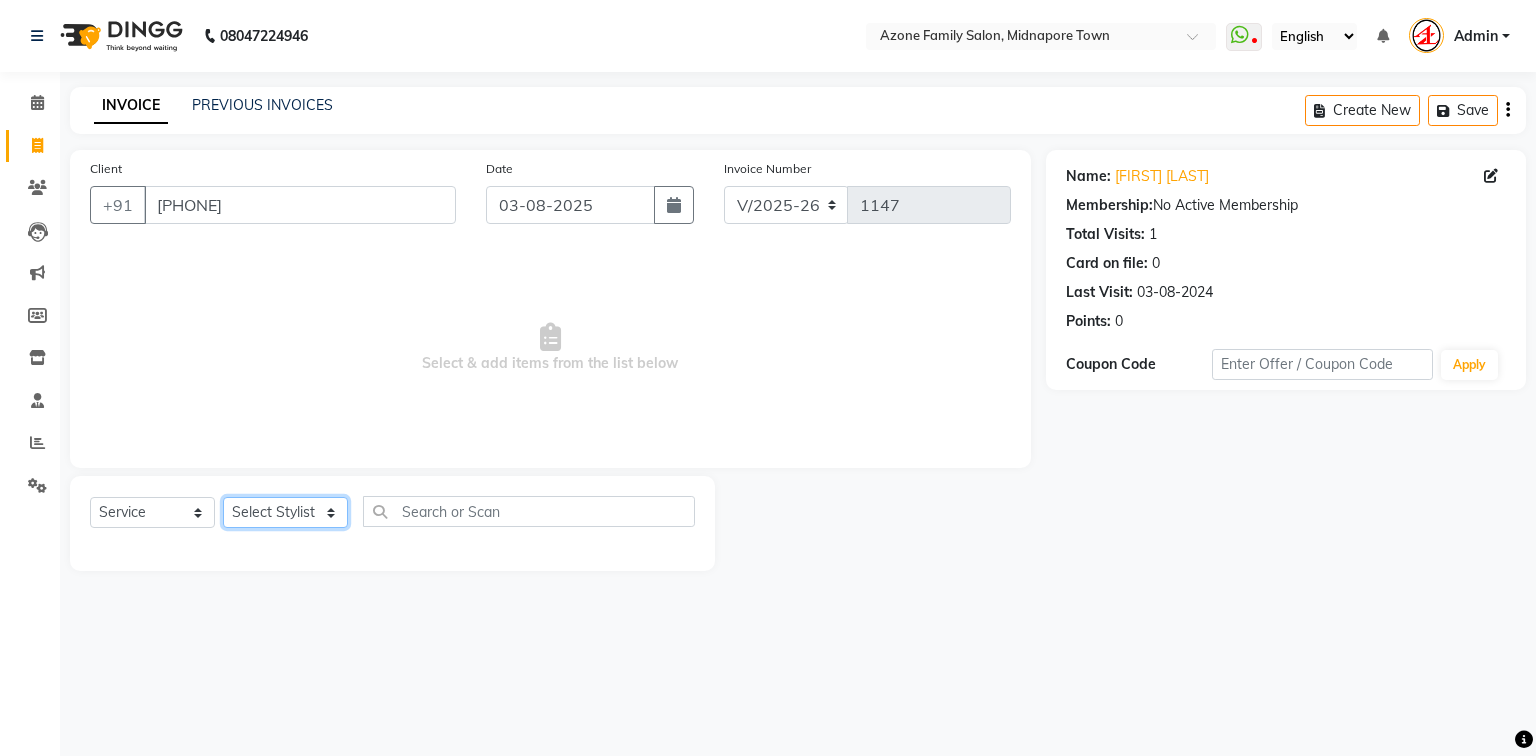 click on "Select Stylist Aftab Ansar Arpita Azone BIJOY DAS Dipika Injemam KESHAV Mahadev Rahim RAHUL SAIMA SUJIT Susmita Tinku" 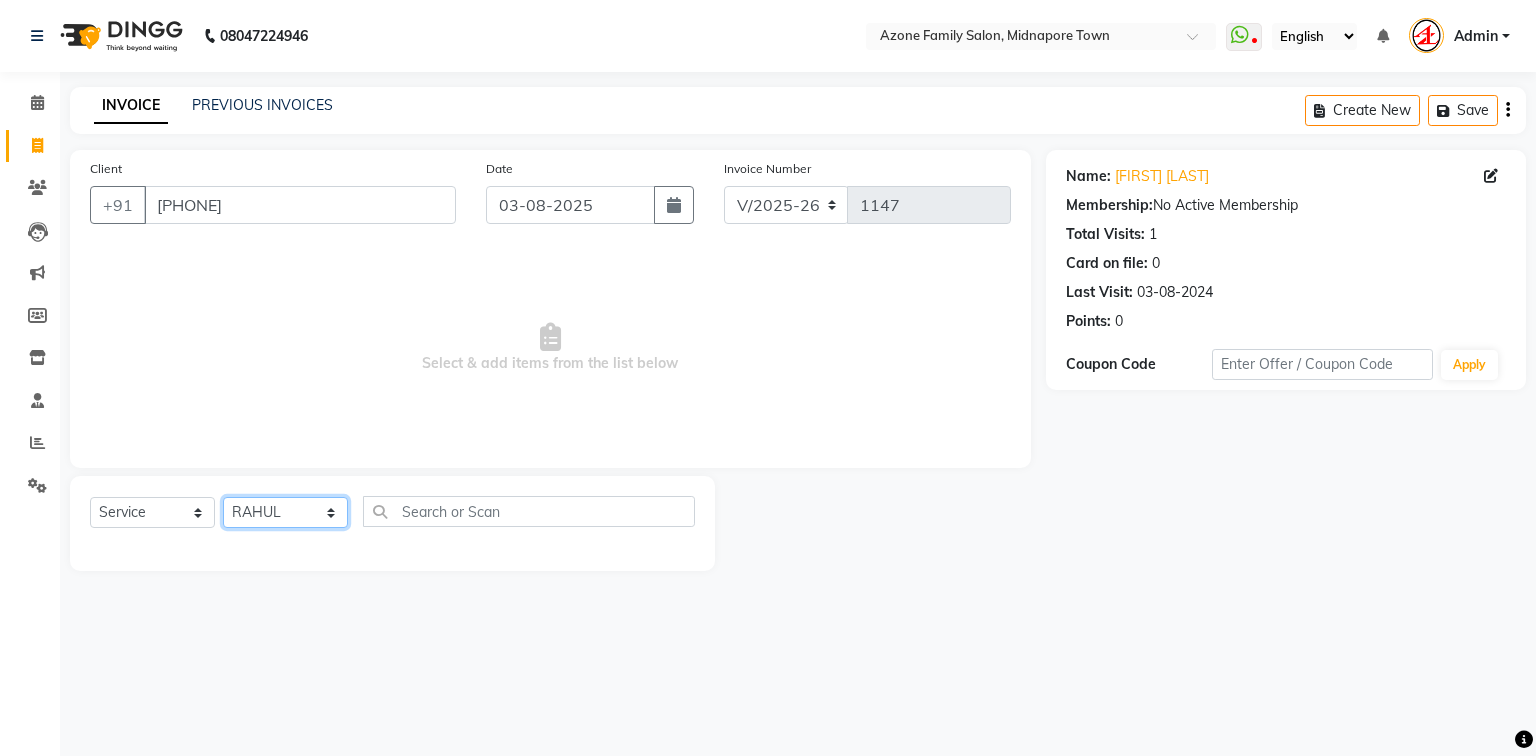 click on "Select Stylist Aftab Ansar Arpita Azone BIJOY DAS Dipika Injemam KESHAV Mahadev Rahim RAHUL SAIMA SUJIT Susmita Tinku" 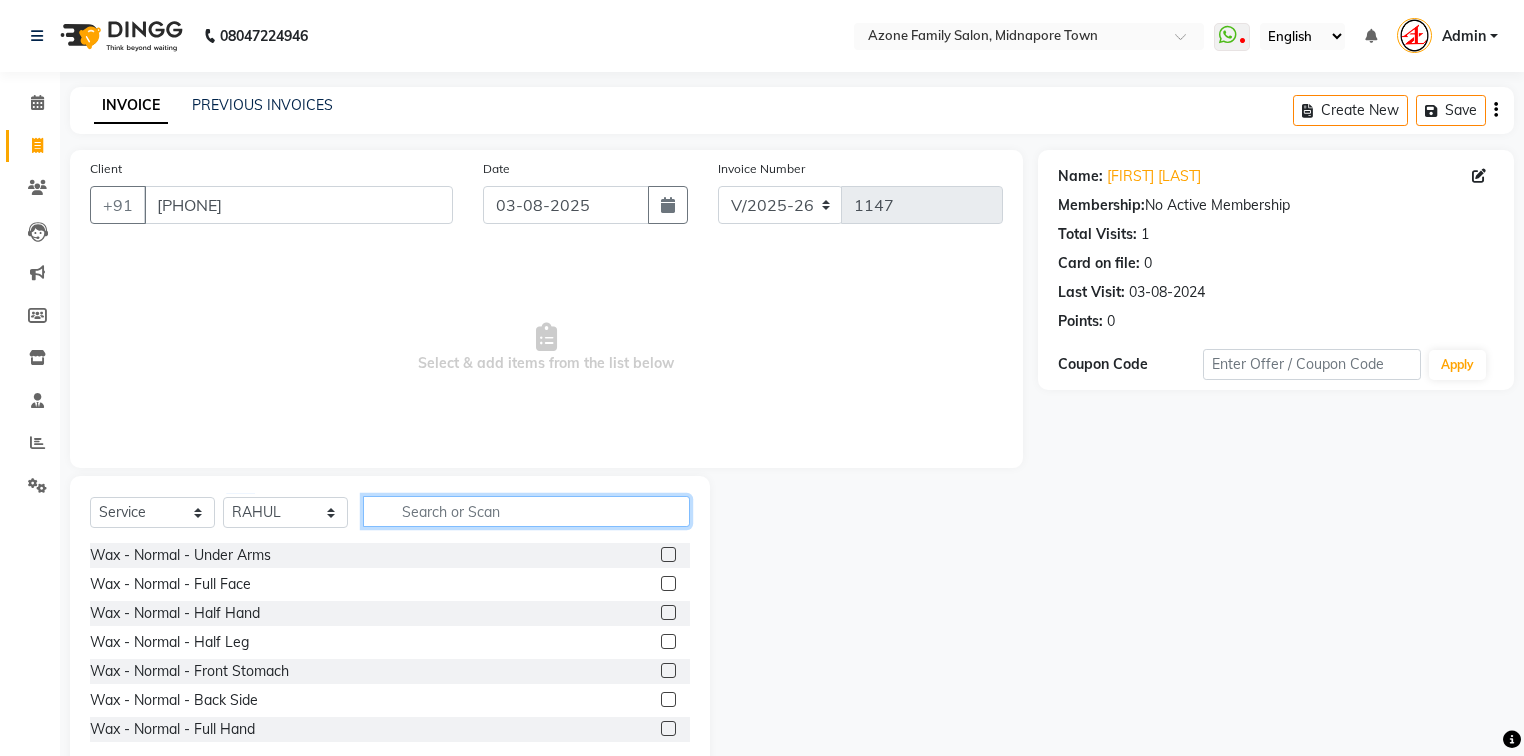 click 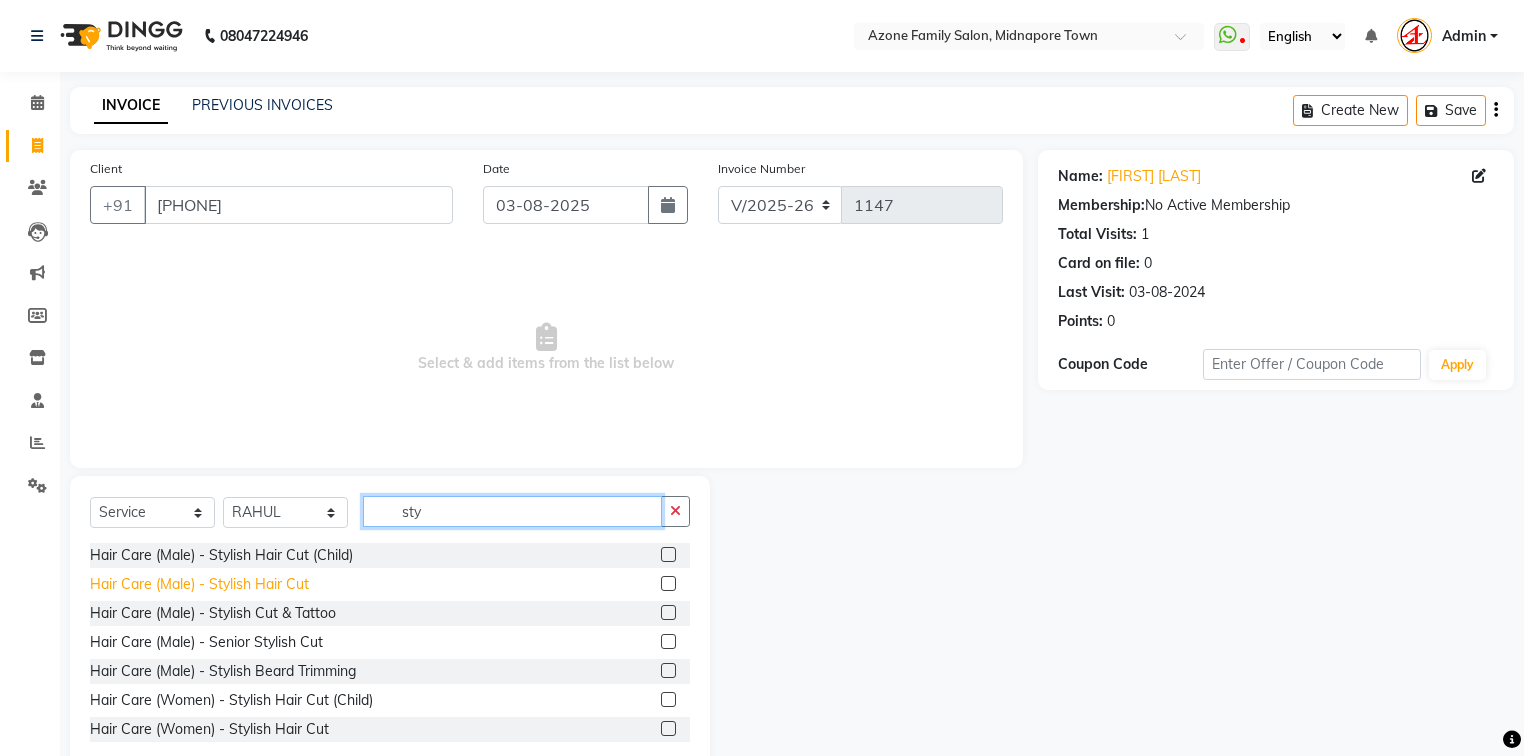 type on "sty" 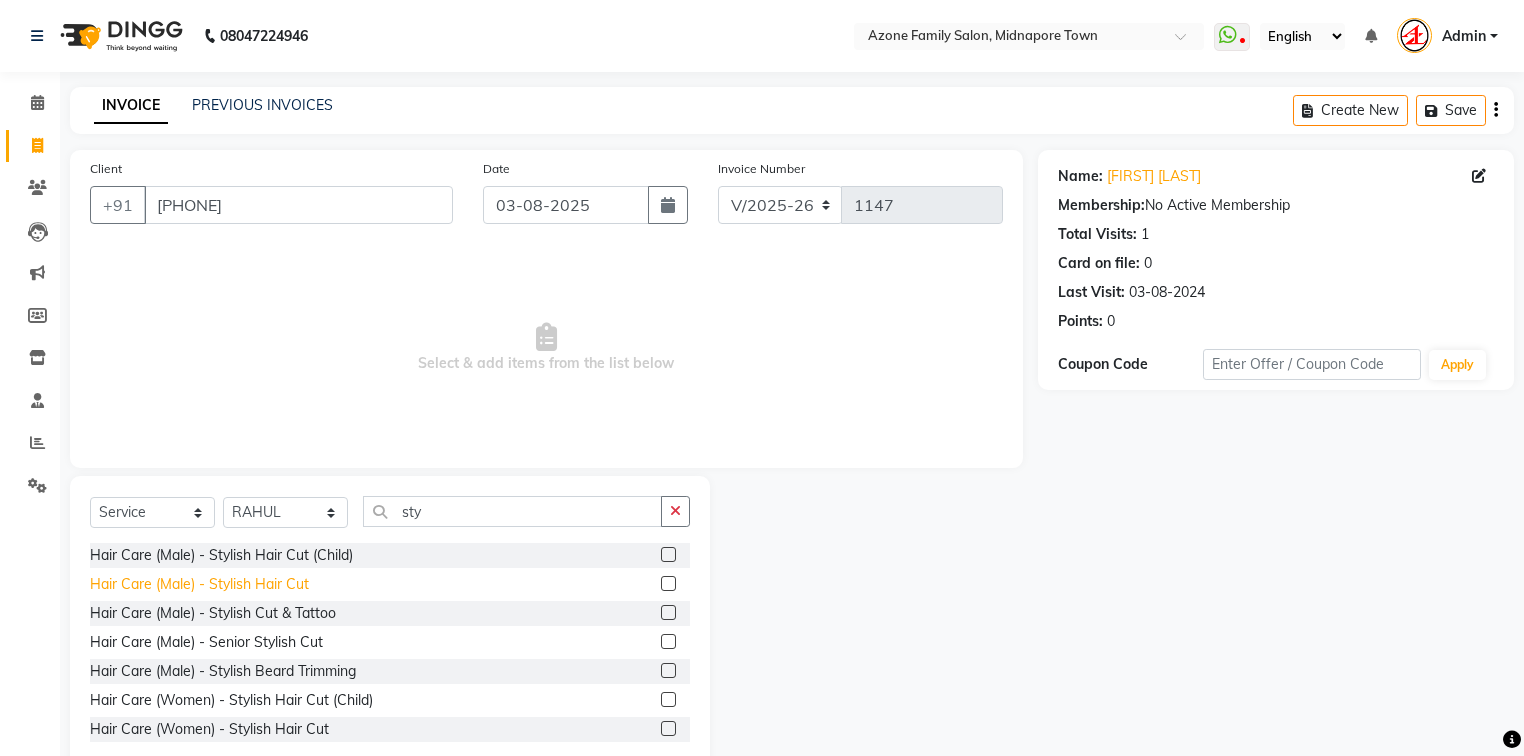 click on "Hair Care (Male)   -   Stylish Hair Cut" 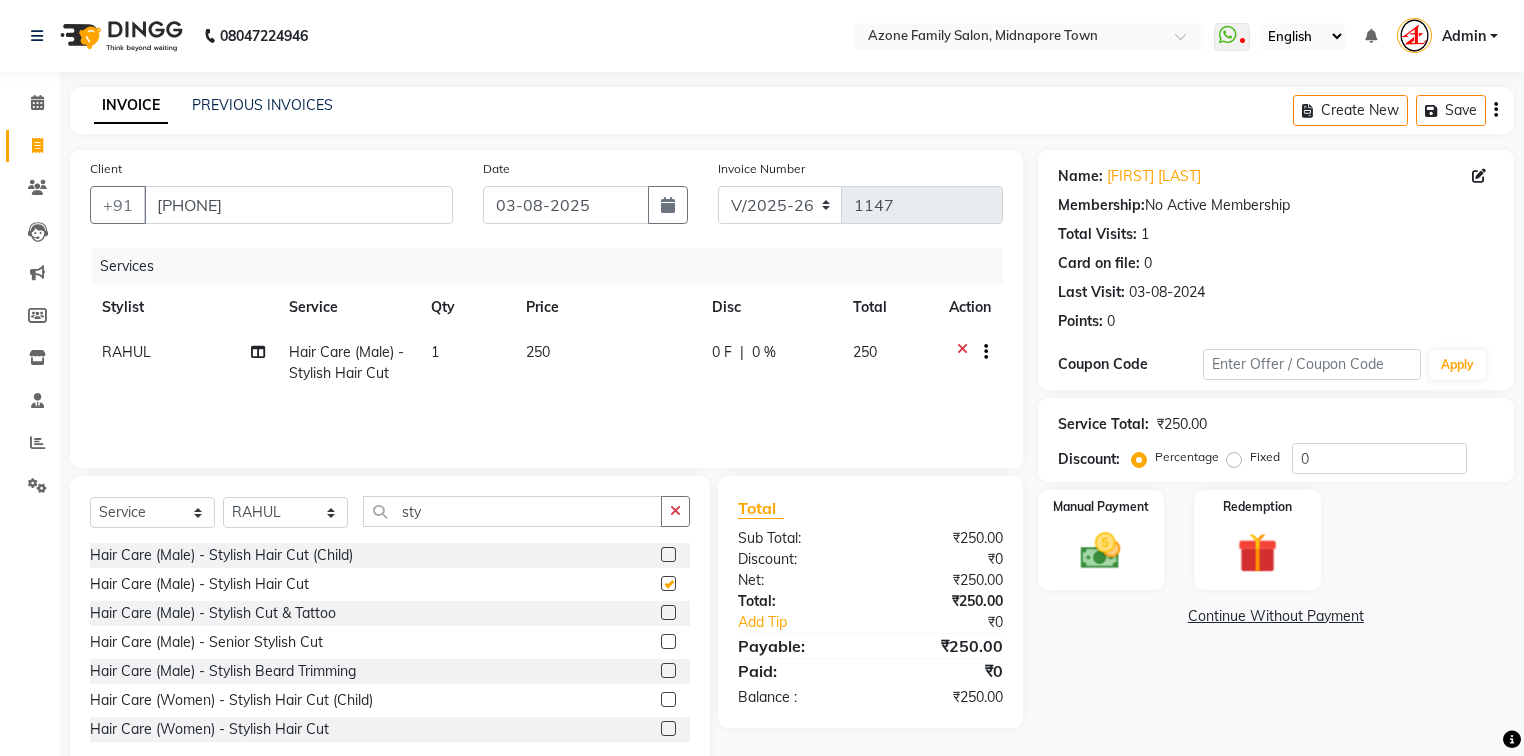 checkbox on "false" 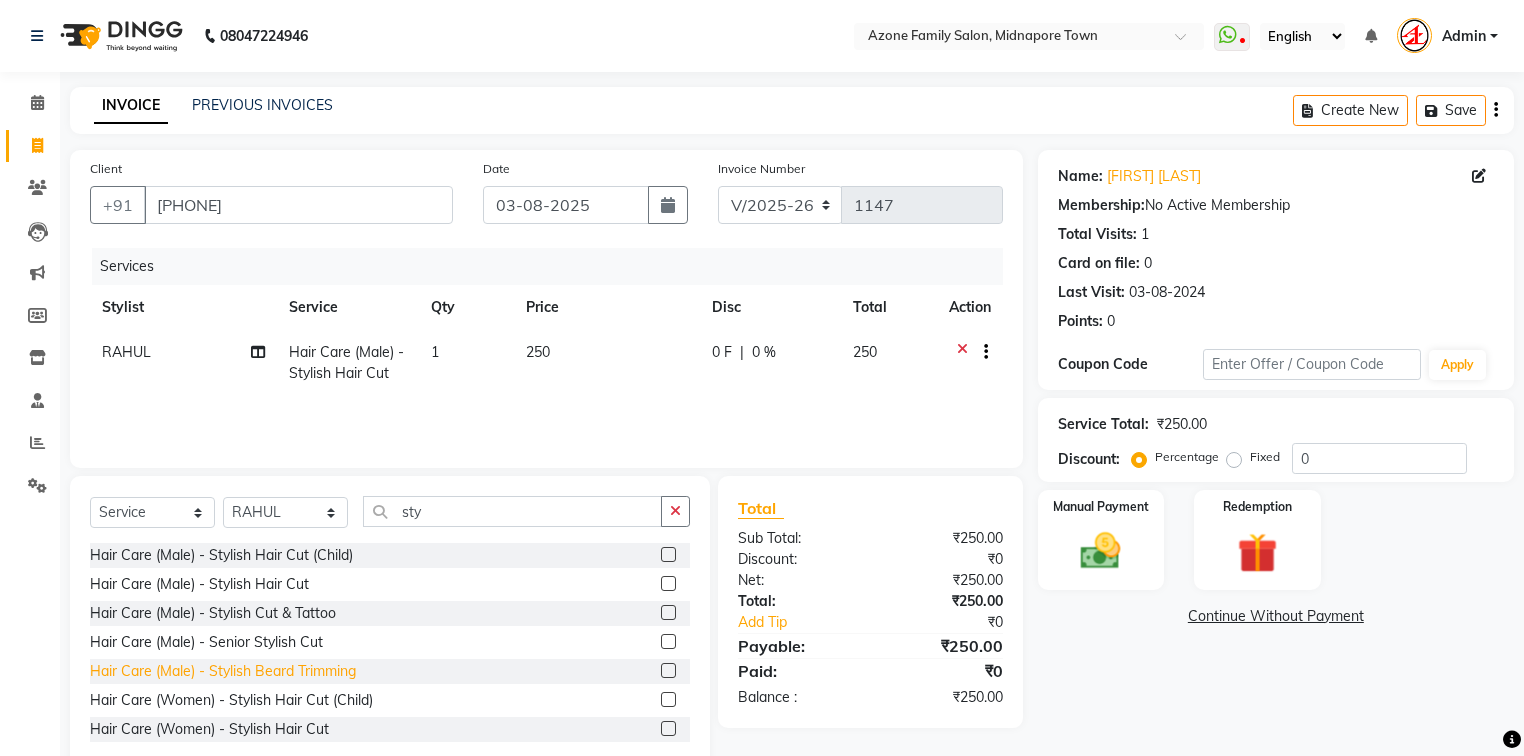click on "Hair Care (Male)   -   Stylish Beard Trimming" 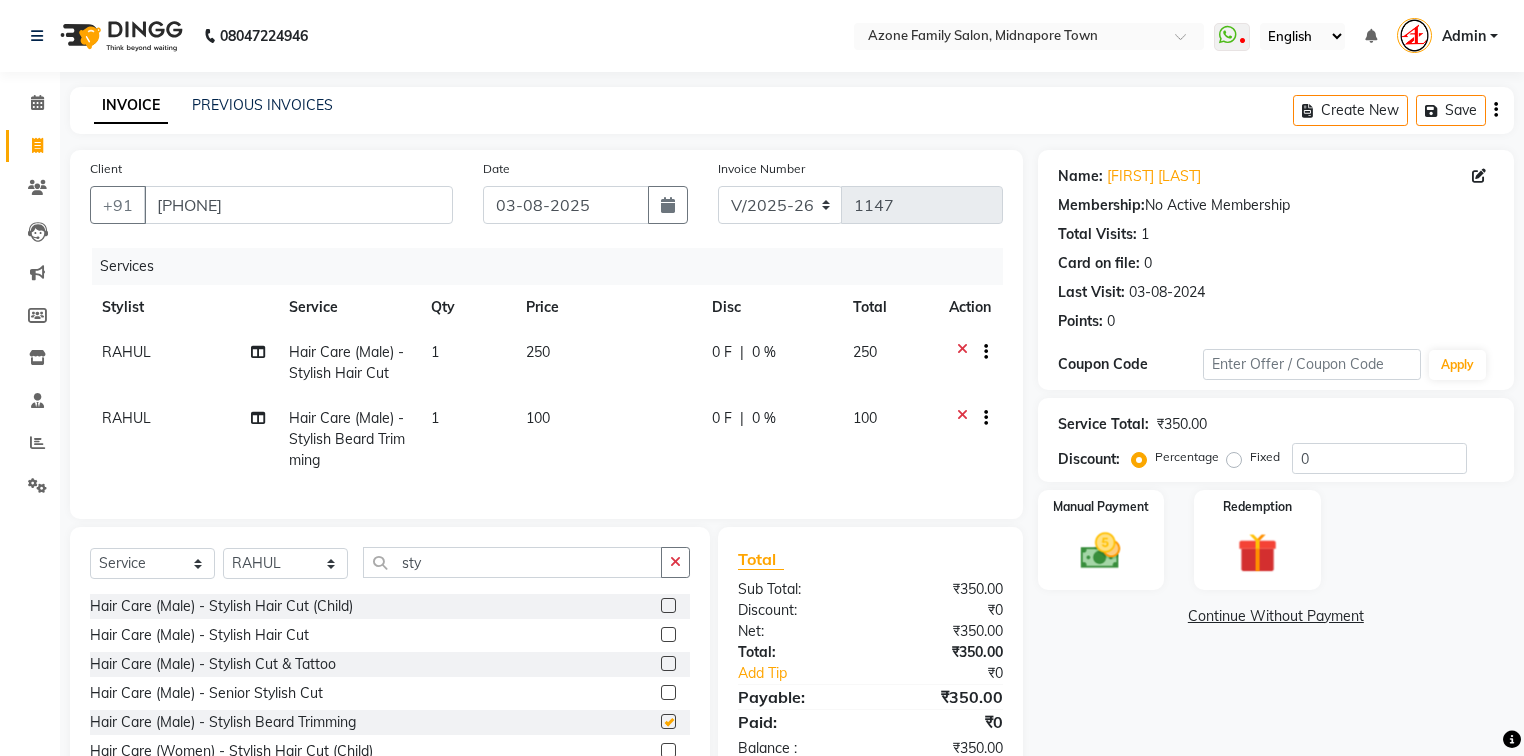 checkbox on "false" 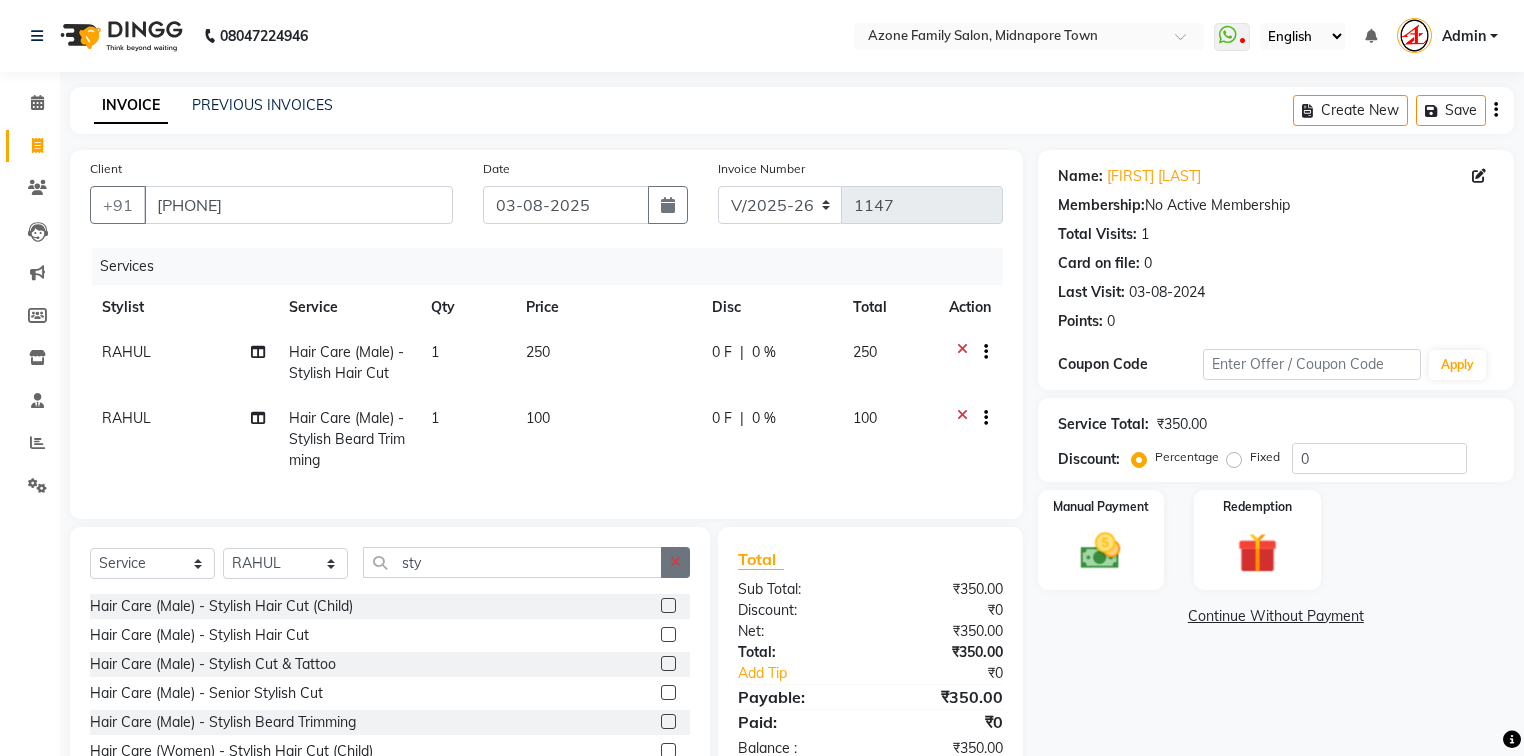 click 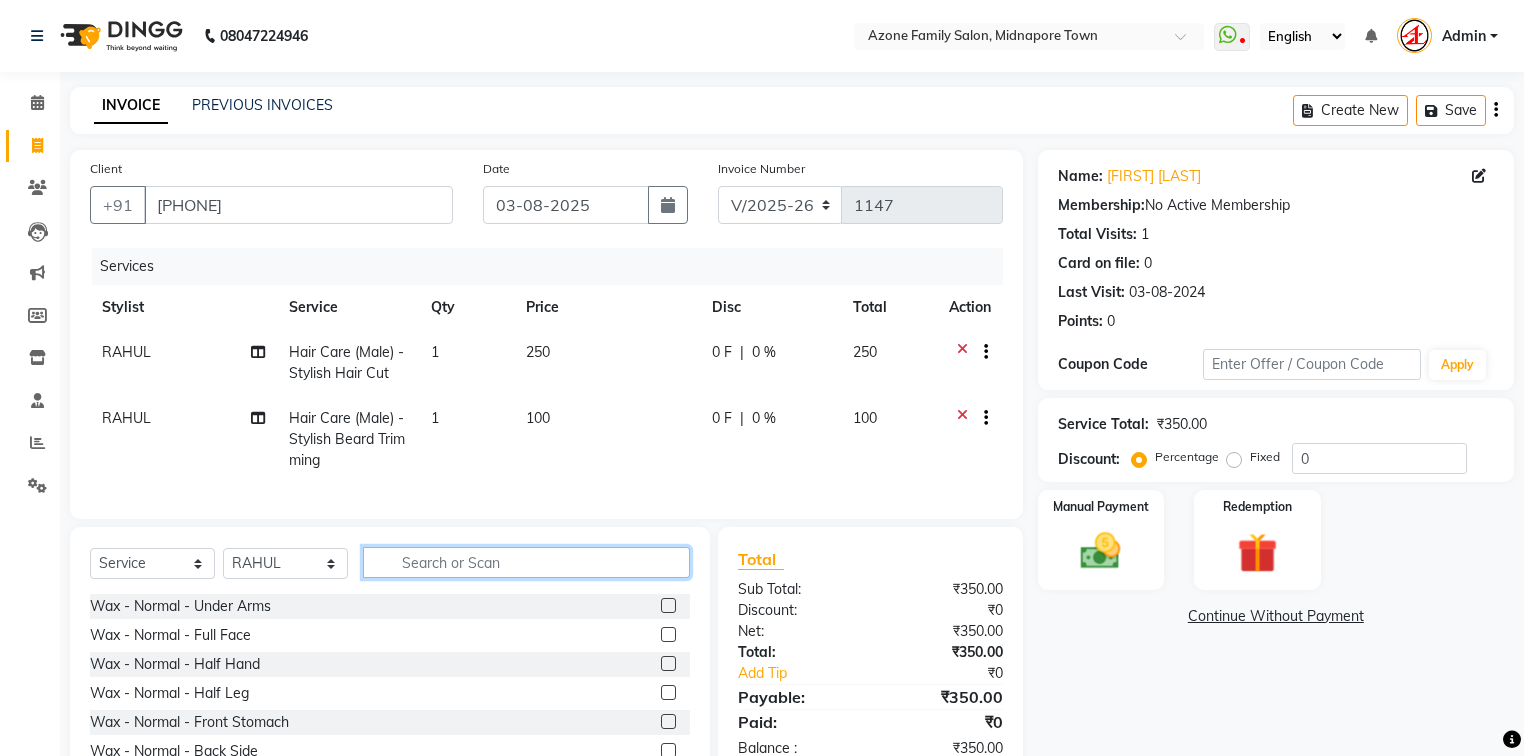 click 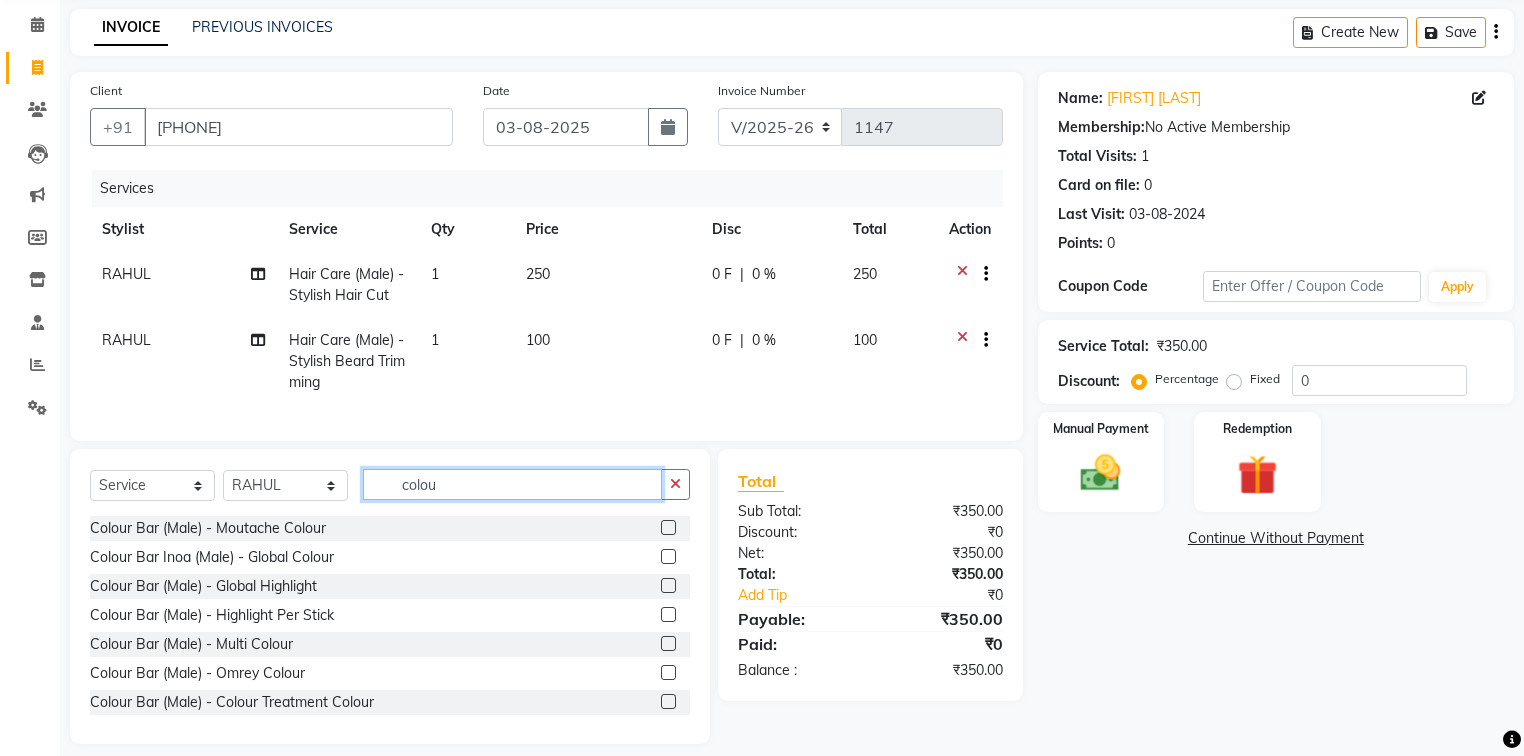 scroll, scrollTop: 108, scrollLeft: 0, axis: vertical 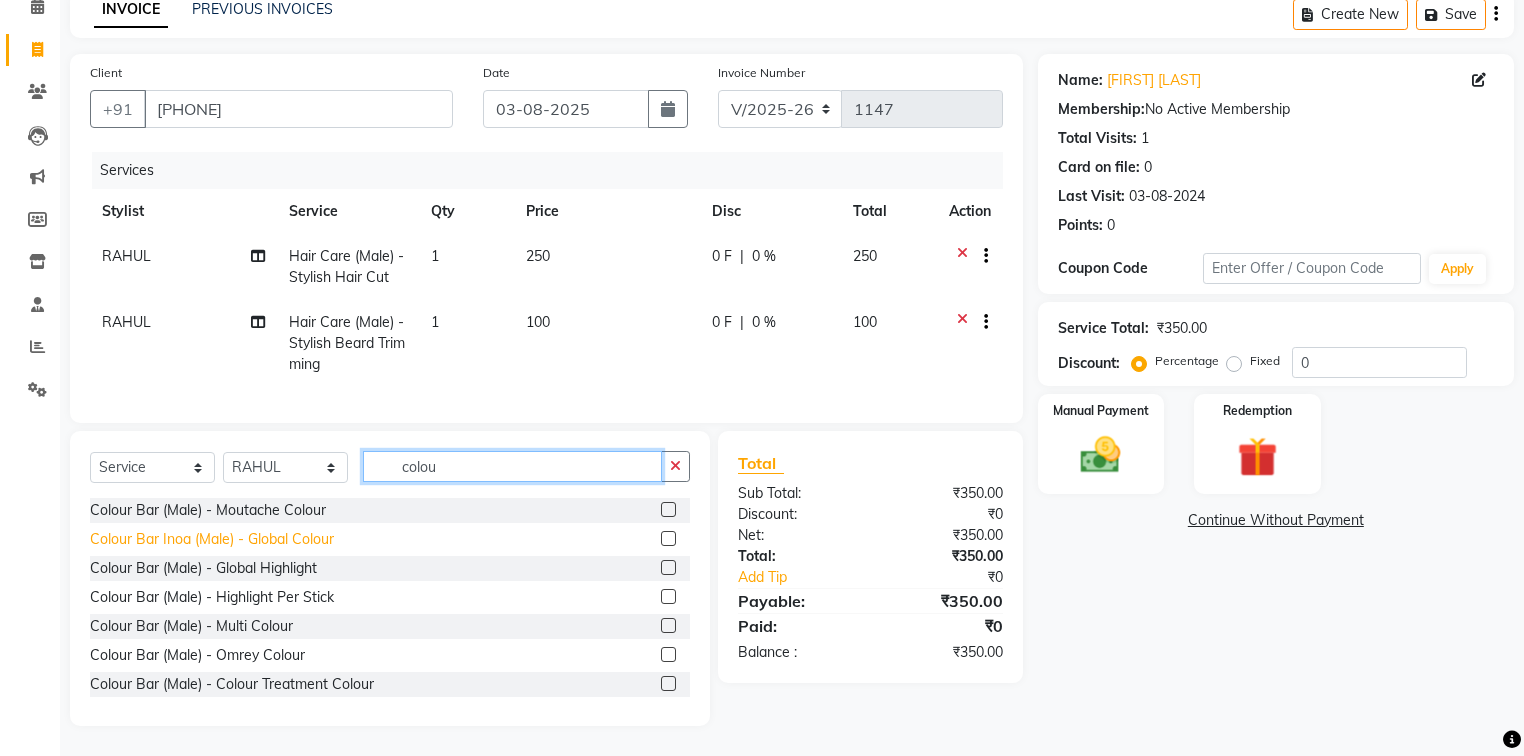 type on "colou" 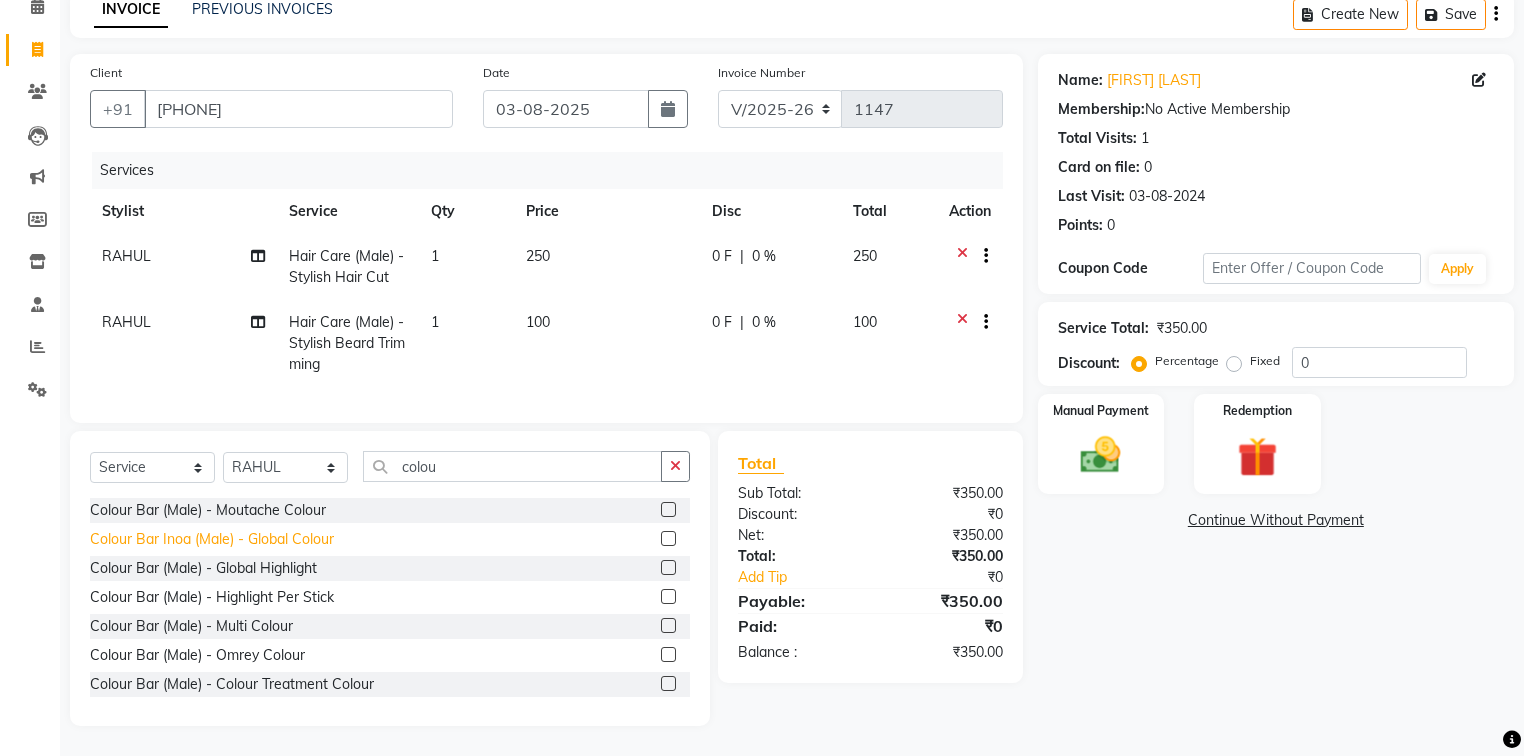 click on "Colour Bar Inoa (Male)   -   Global Colour" 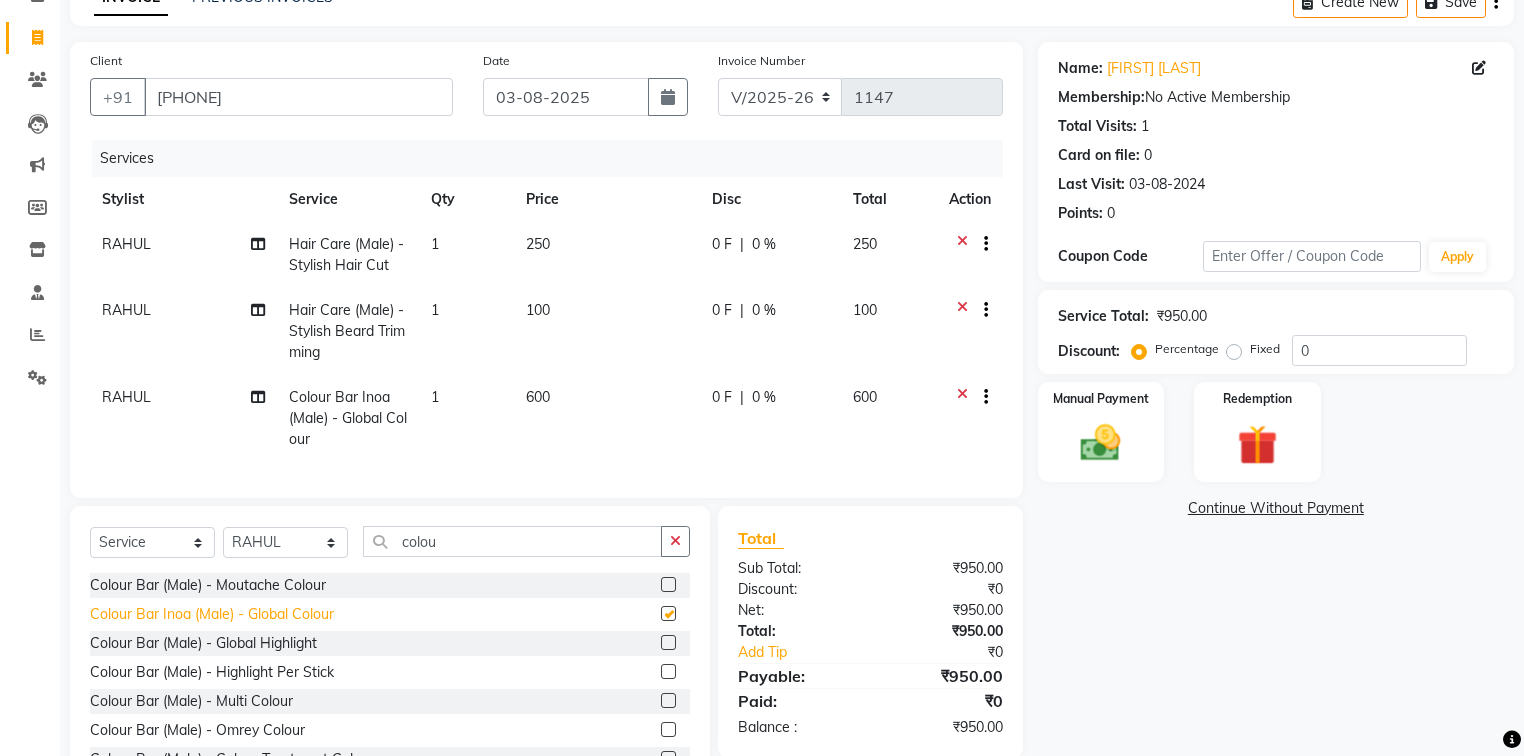 checkbox on "false" 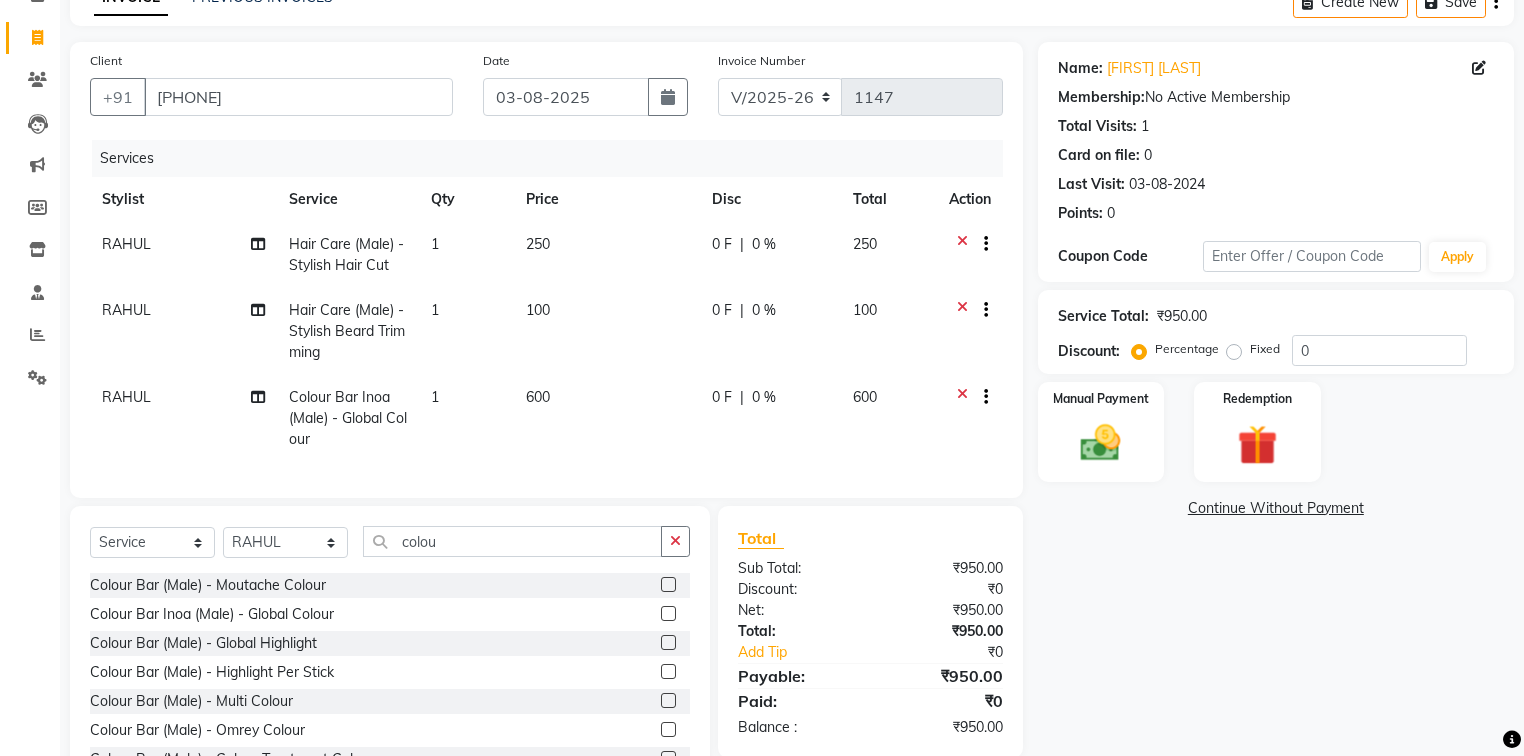 click on "600" 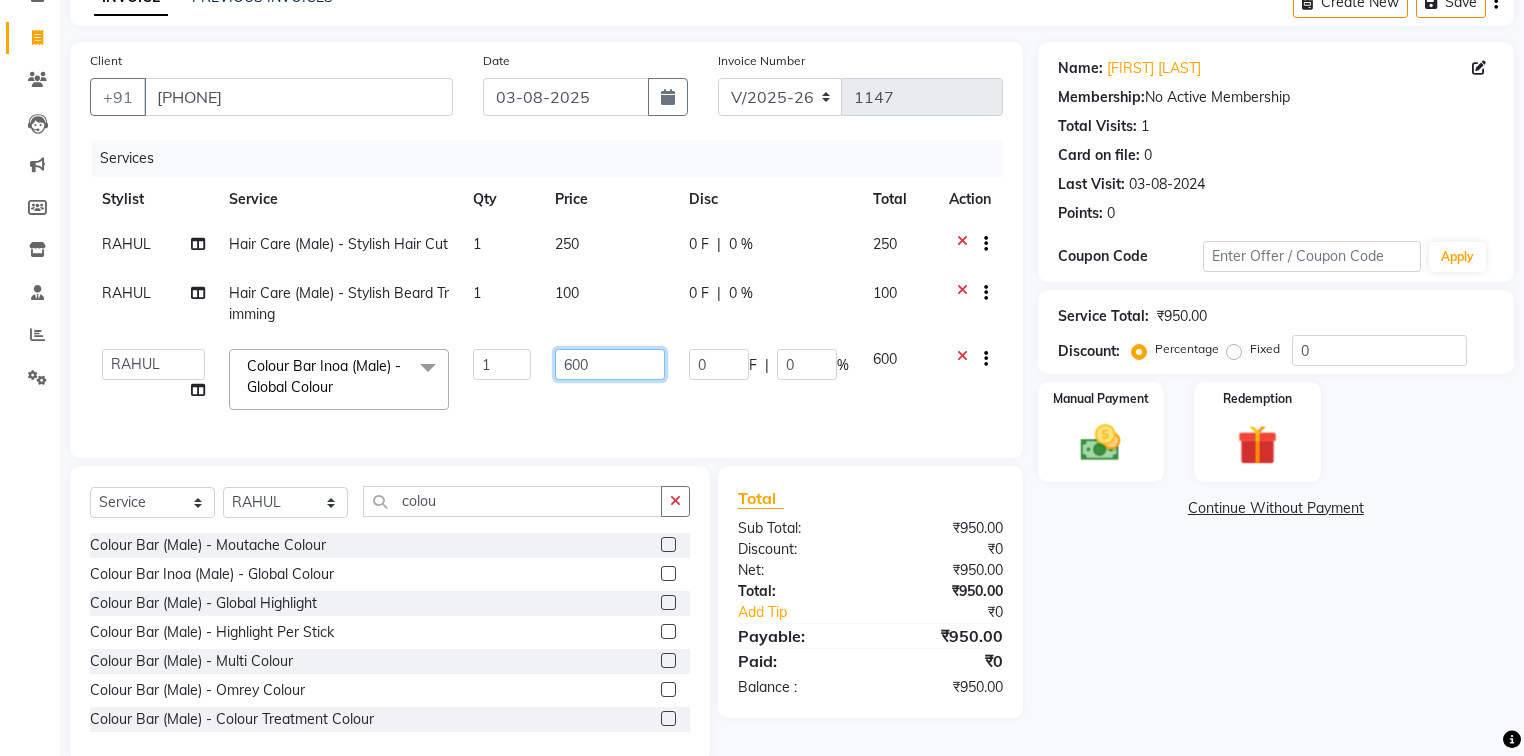drag, startPoint x: 624, startPoint y: 352, endPoint x: 579, endPoint y: 342, distance: 46.09772 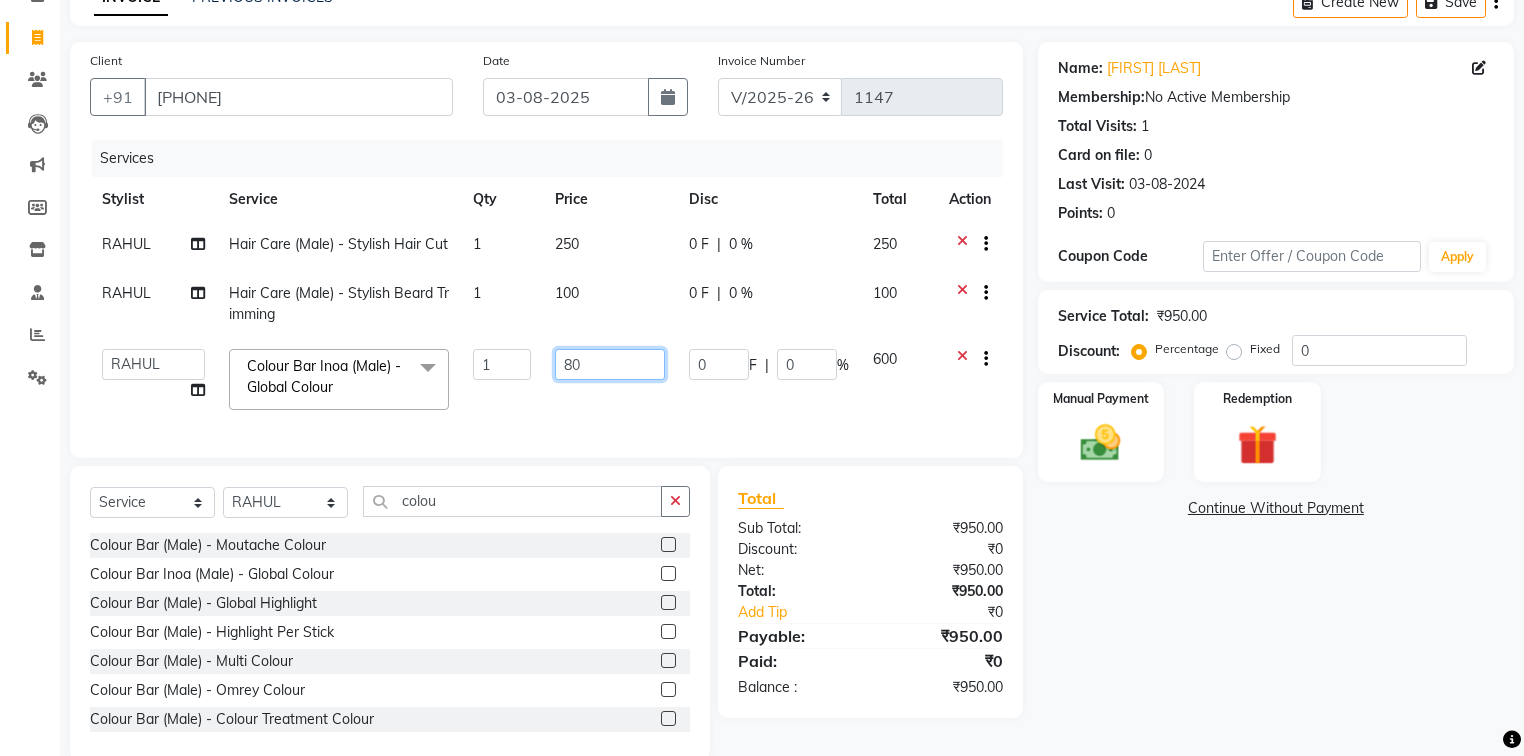 type on "800" 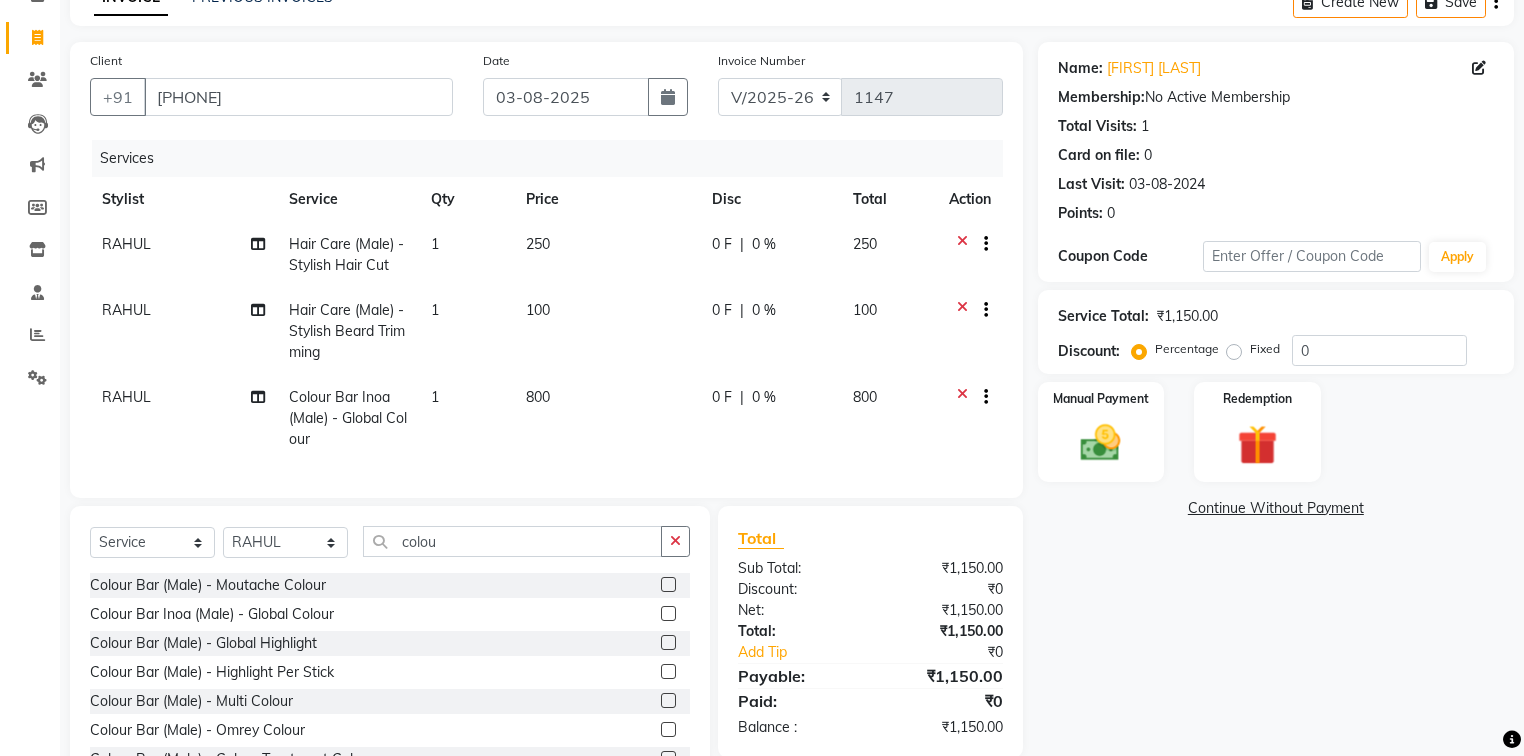 click on "Services Stylist Service Qty Price Disc Total Action RAHUL Hair Care (Male)   -   Stylish Hair Cut 1 250 0 F | 0 % 250 RAHUL Hair Care (Male)   -   Stylish Beard Trimming 1 100 0 F | 0 % 100 RAHUL Colour Bar Inoa (Male)   -   Global Colour 1 800 0 F | 0 % 800" 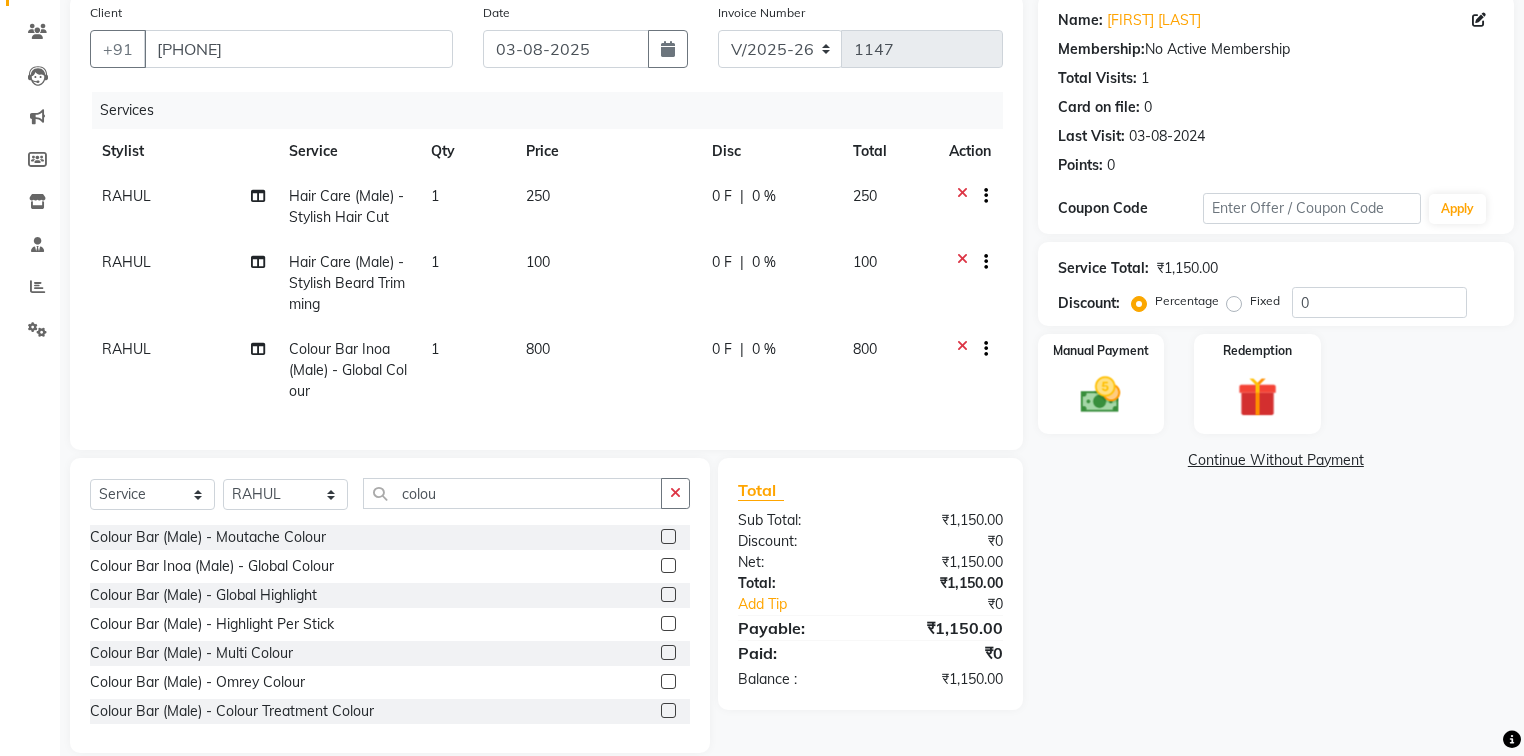 scroll, scrollTop: 196, scrollLeft: 0, axis: vertical 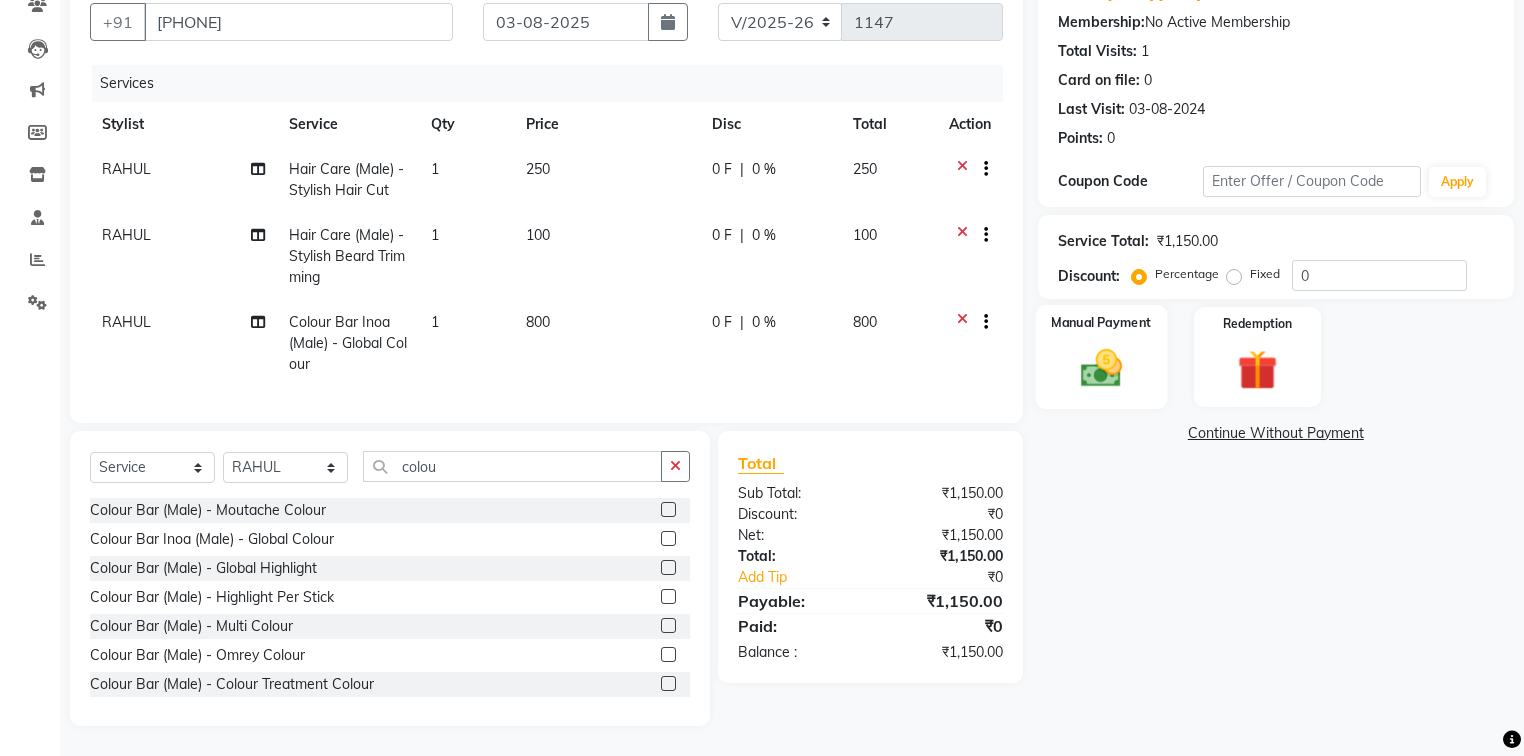 click on "Manual Payment" 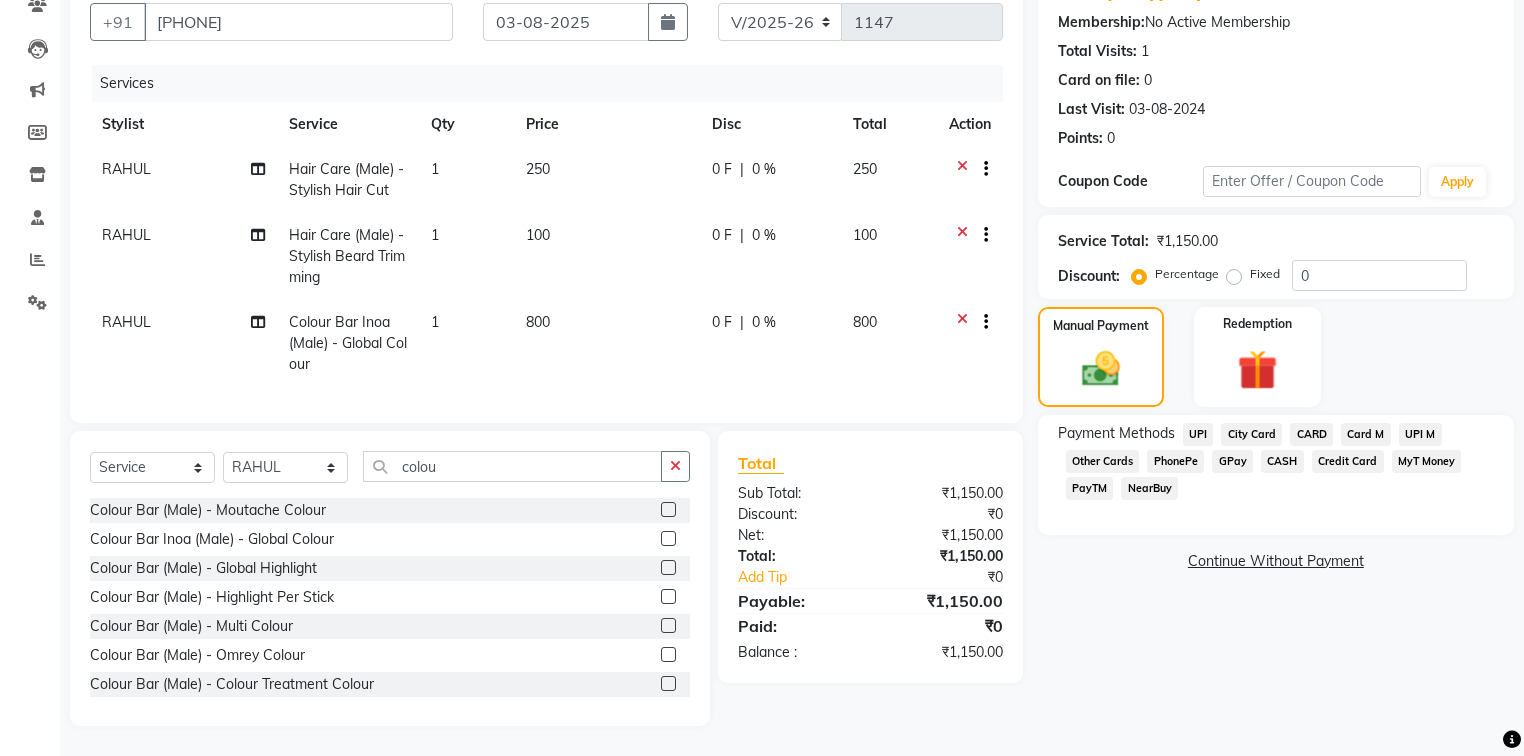 click on "UPI" 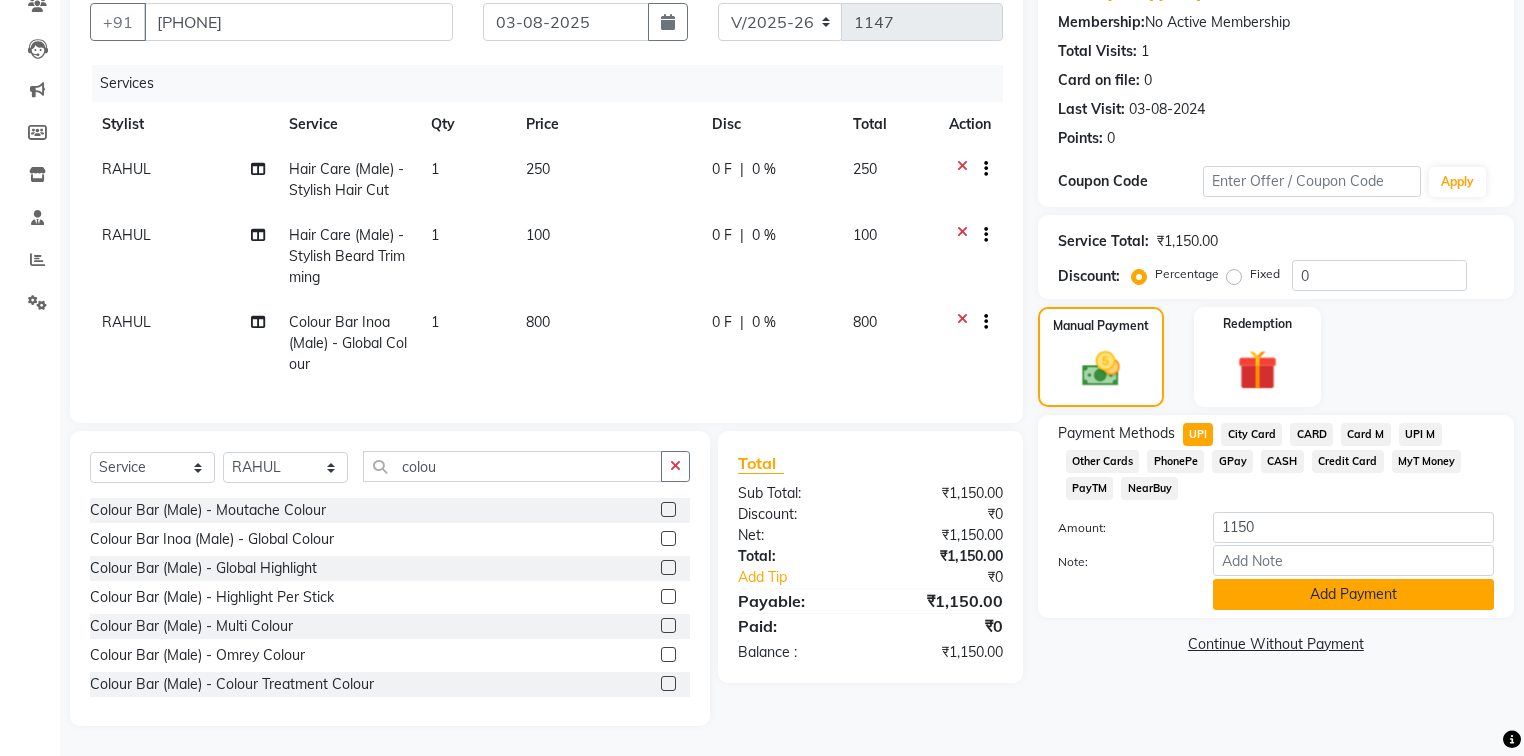 click on "Add Payment" 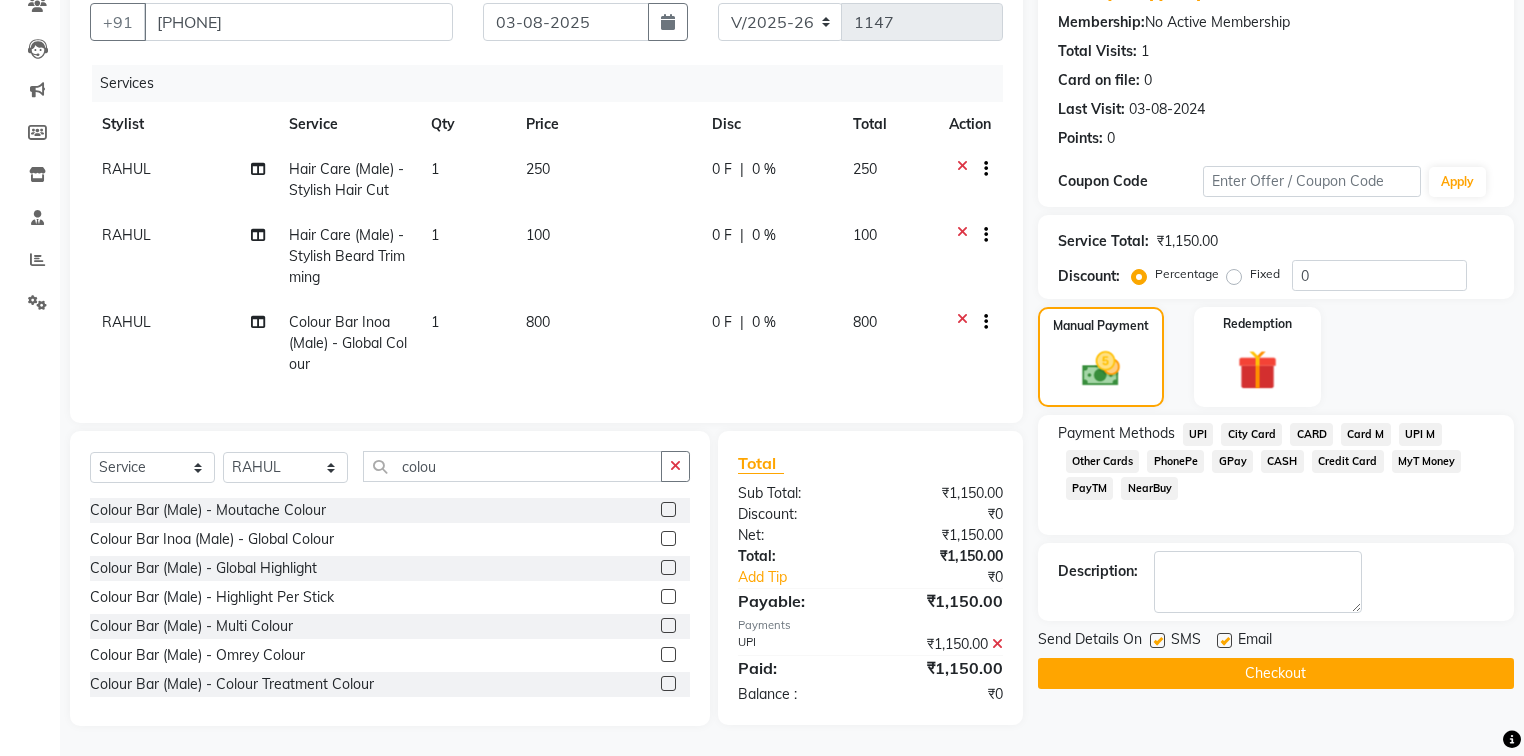 click on "Checkout" 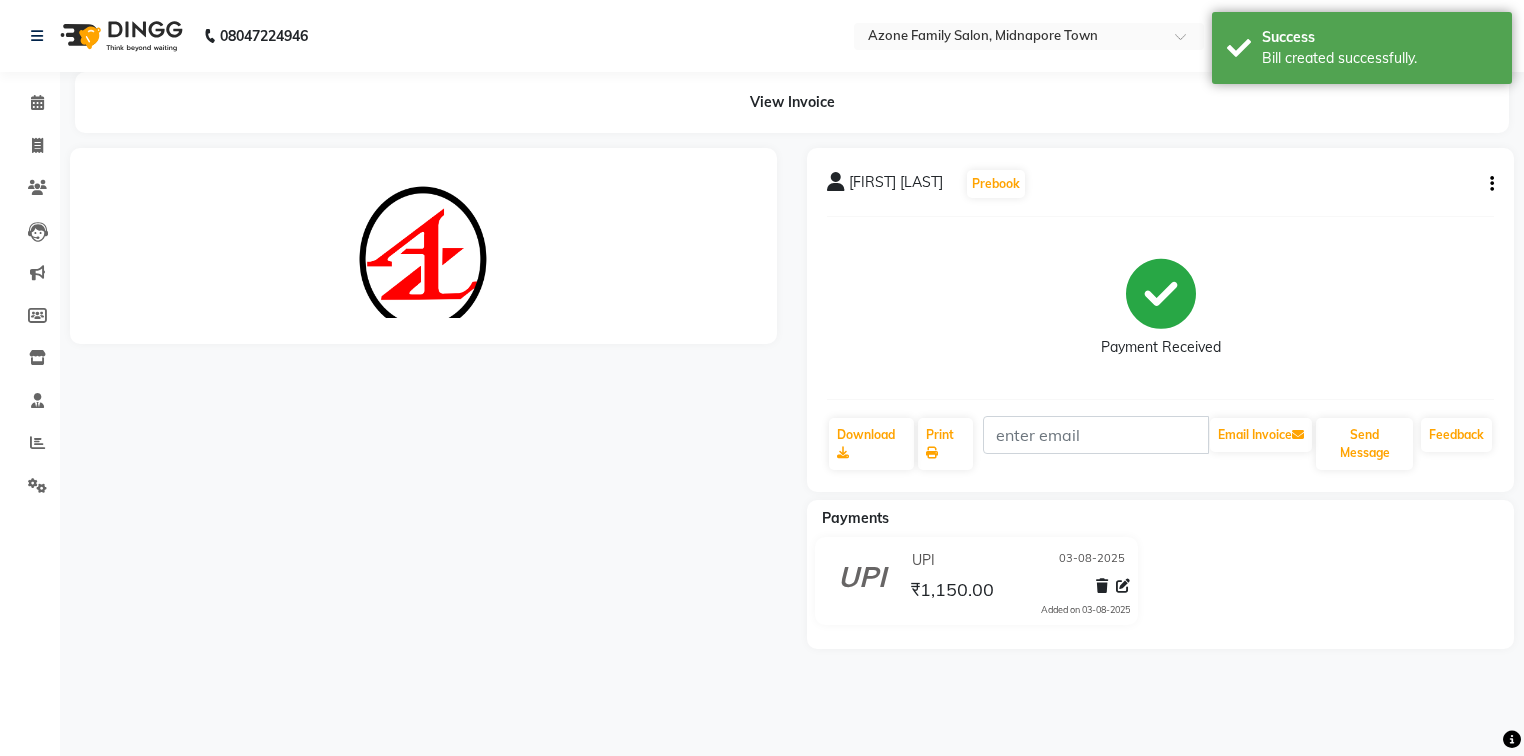 scroll, scrollTop: 0, scrollLeft: 0, axis: both 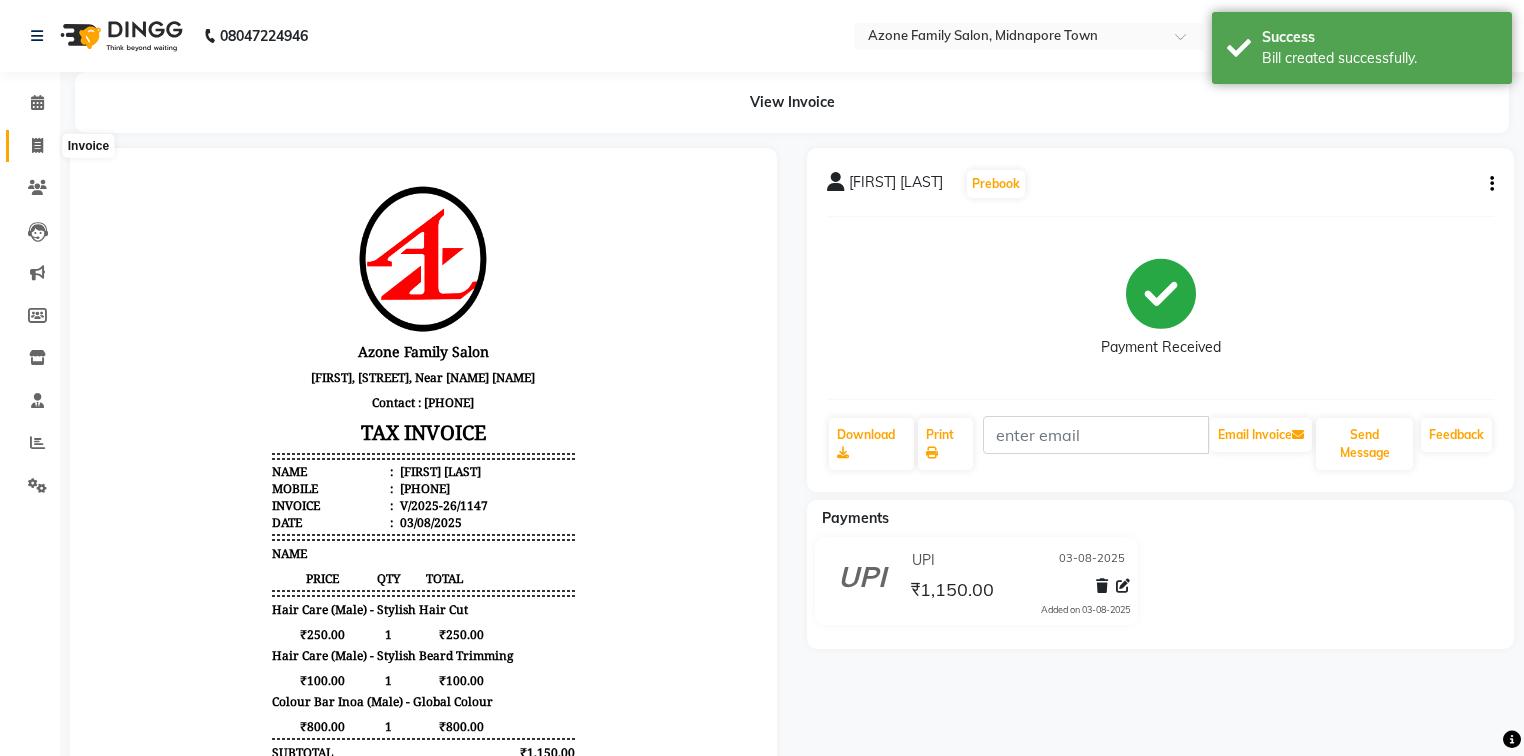 click 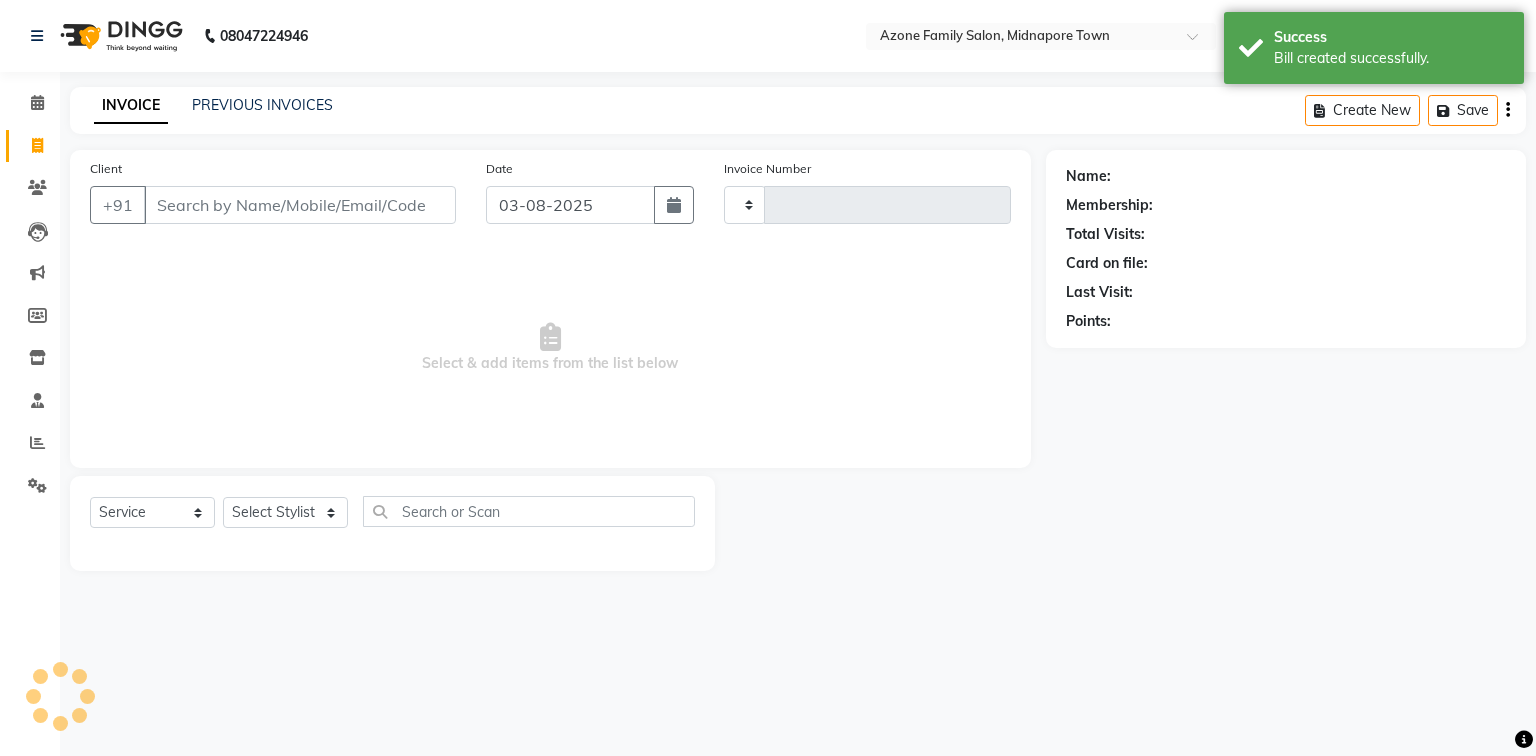 type on "1148" 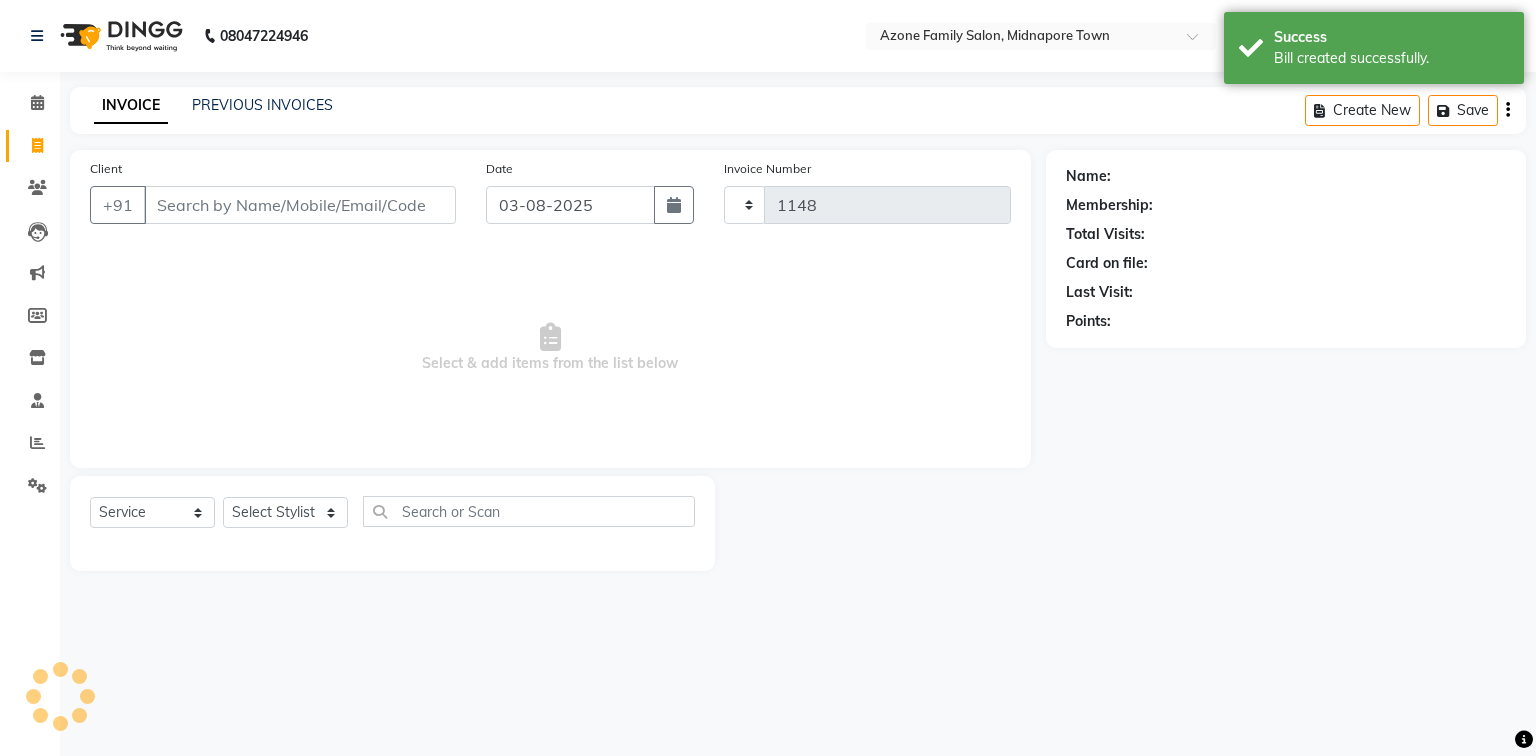 select on "5098" 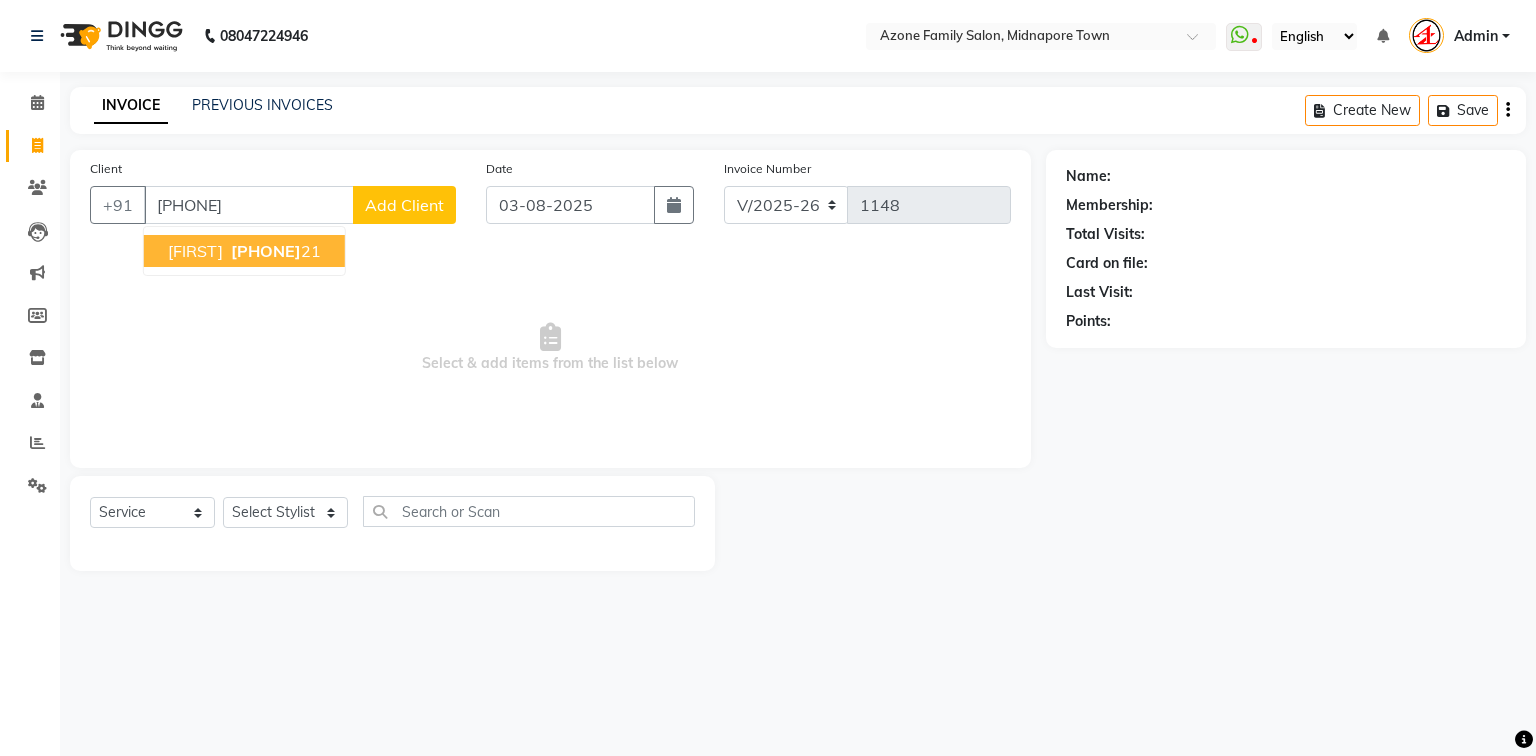 click on "99331234 21" at bounding box center (274, 251) 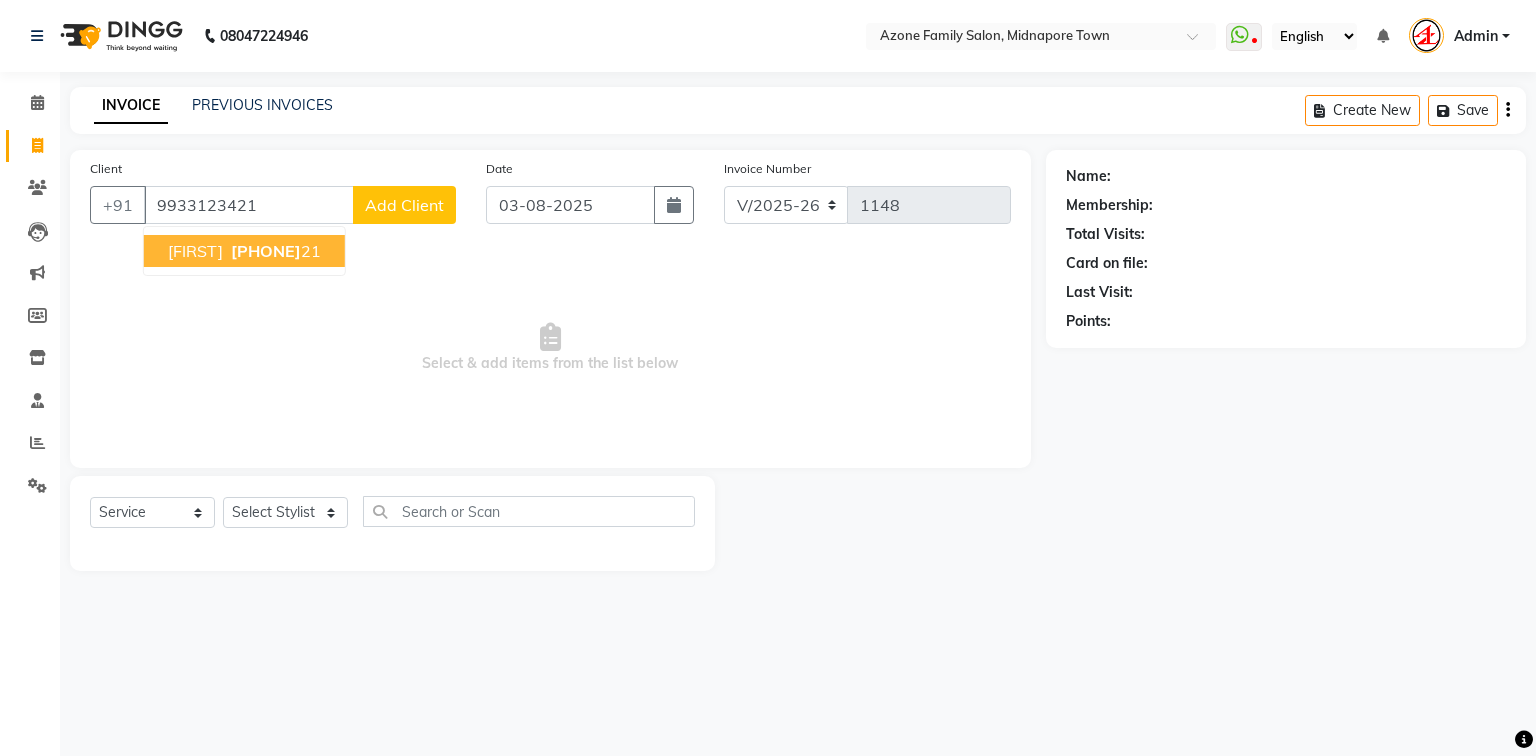 type on "9933123421" 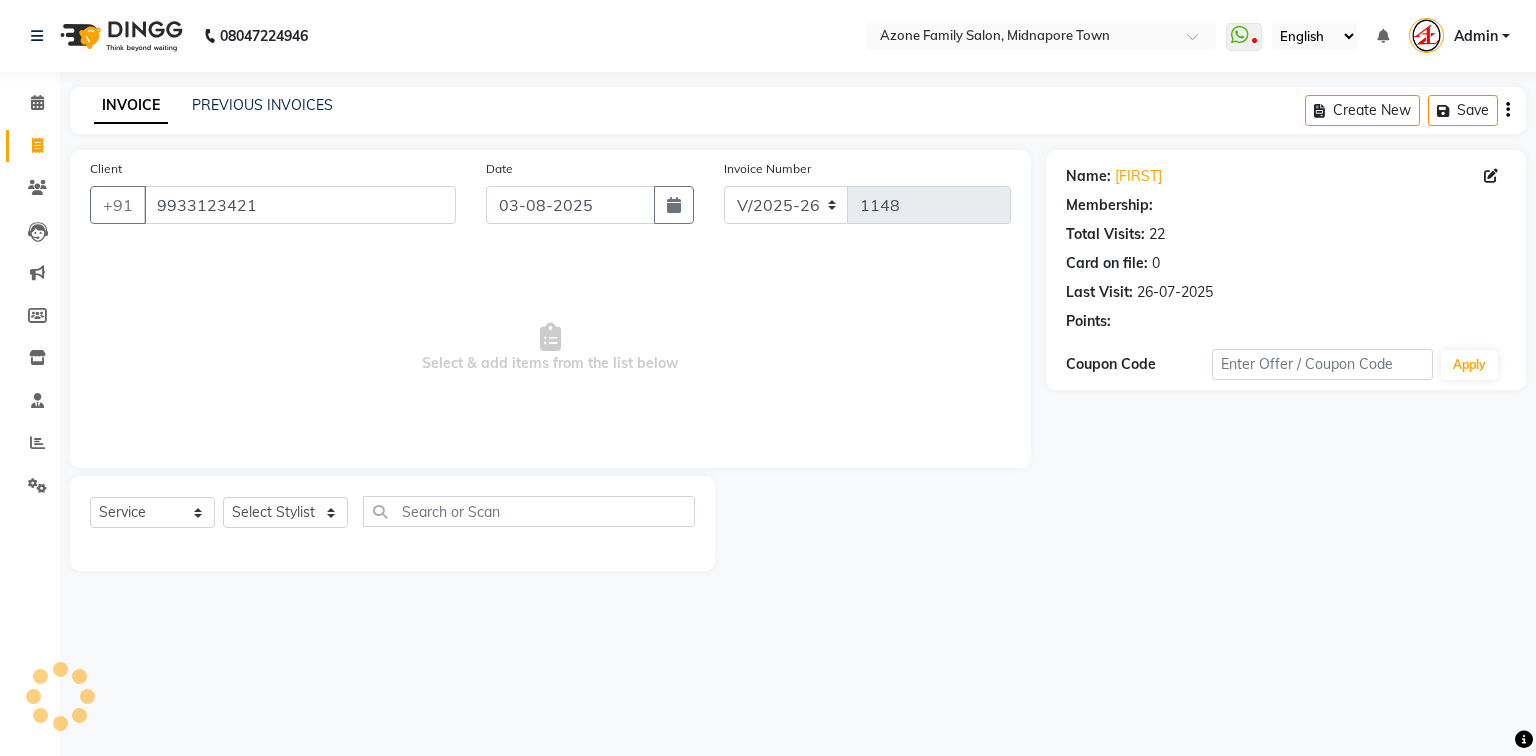select on "1: Object" 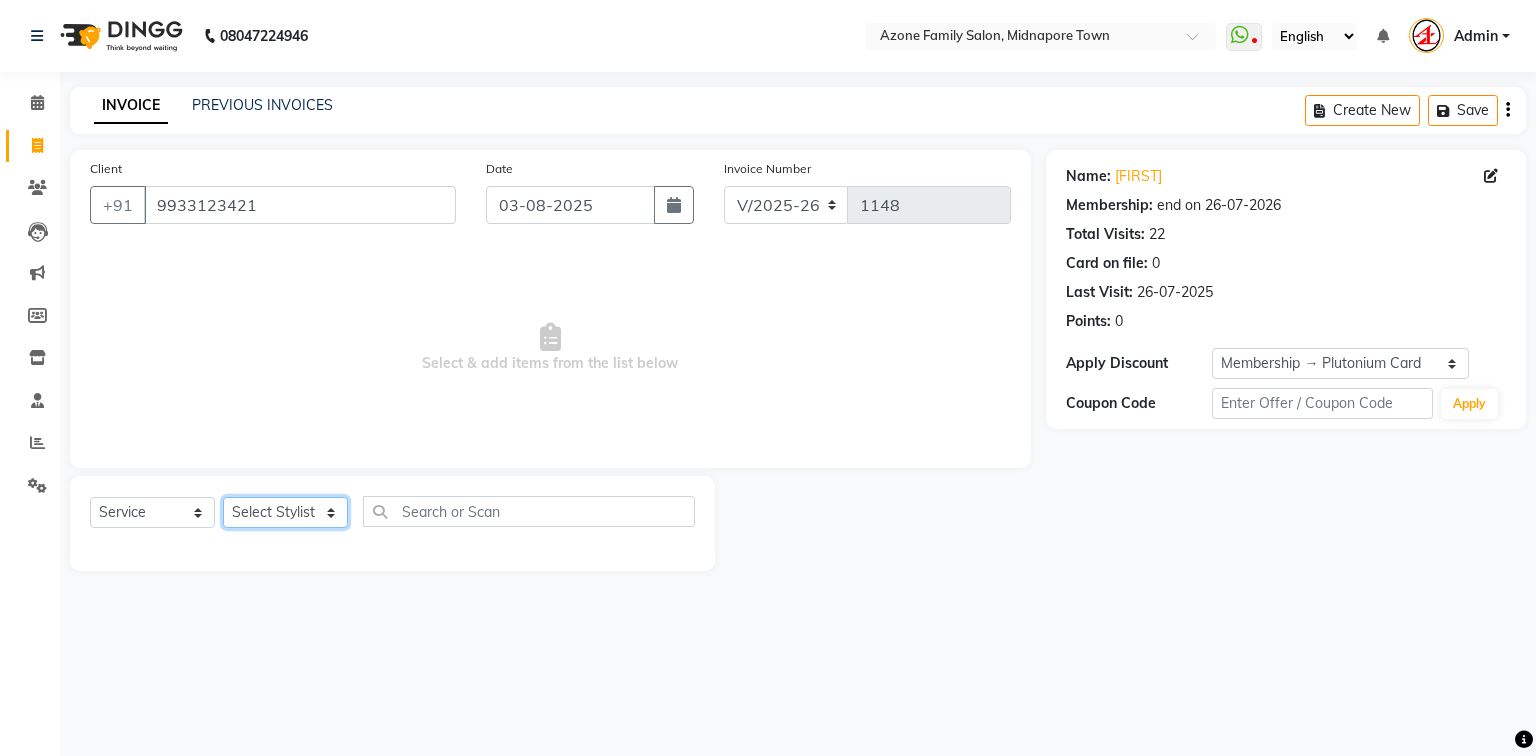 click on "Select Stylist Aftab Ansar Arpita Azone BIJOY DAS Dipika Injemam KESHAV Mahadev Rahim RAHUL SAIMA SUJIT Susmita Tinku" 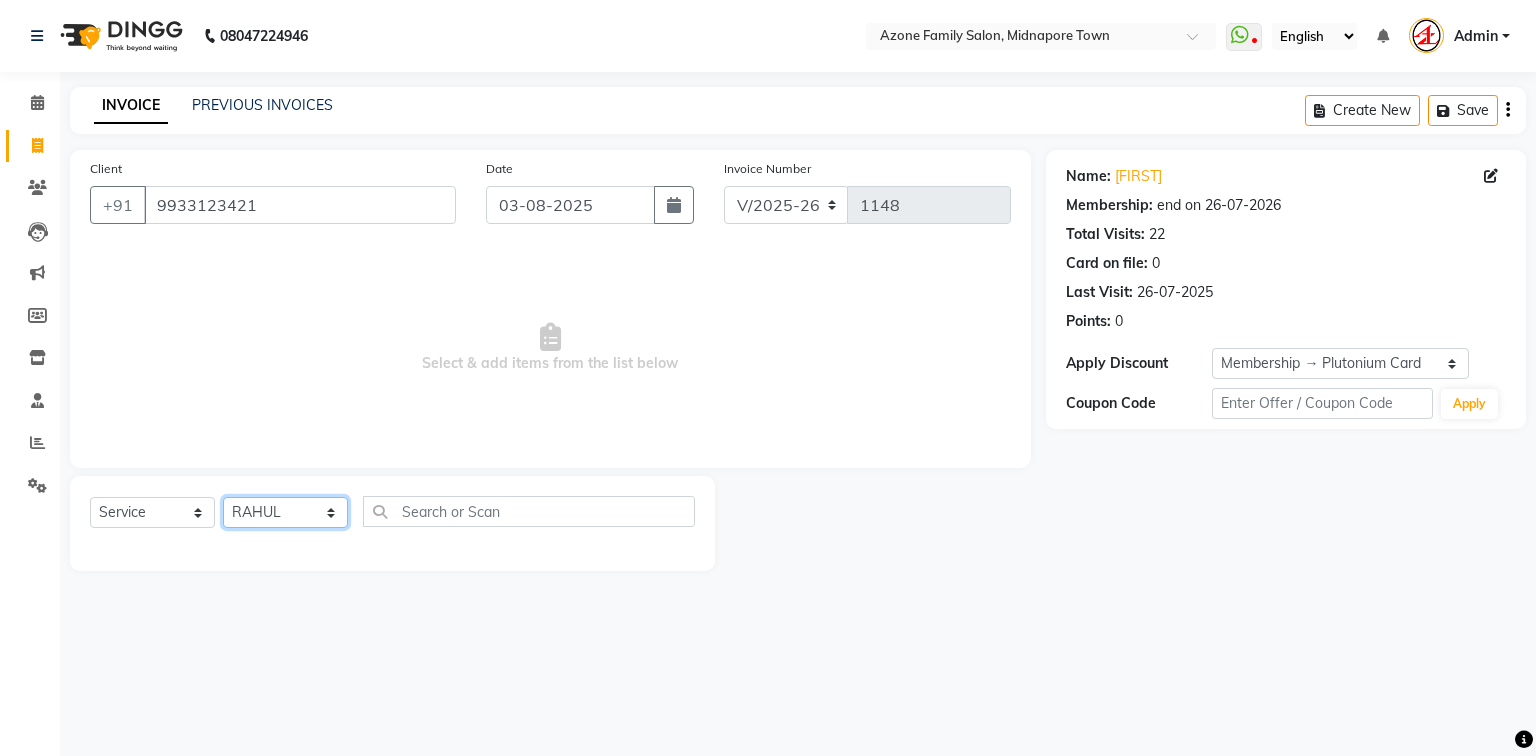 click on "Select Stylist Aftab Ansar Arpita Azone BIJOY DAS Dipika Injemam KESHAV Mahadev Rahim RAHUL SAIMA SUJIT Susmita Tinku" 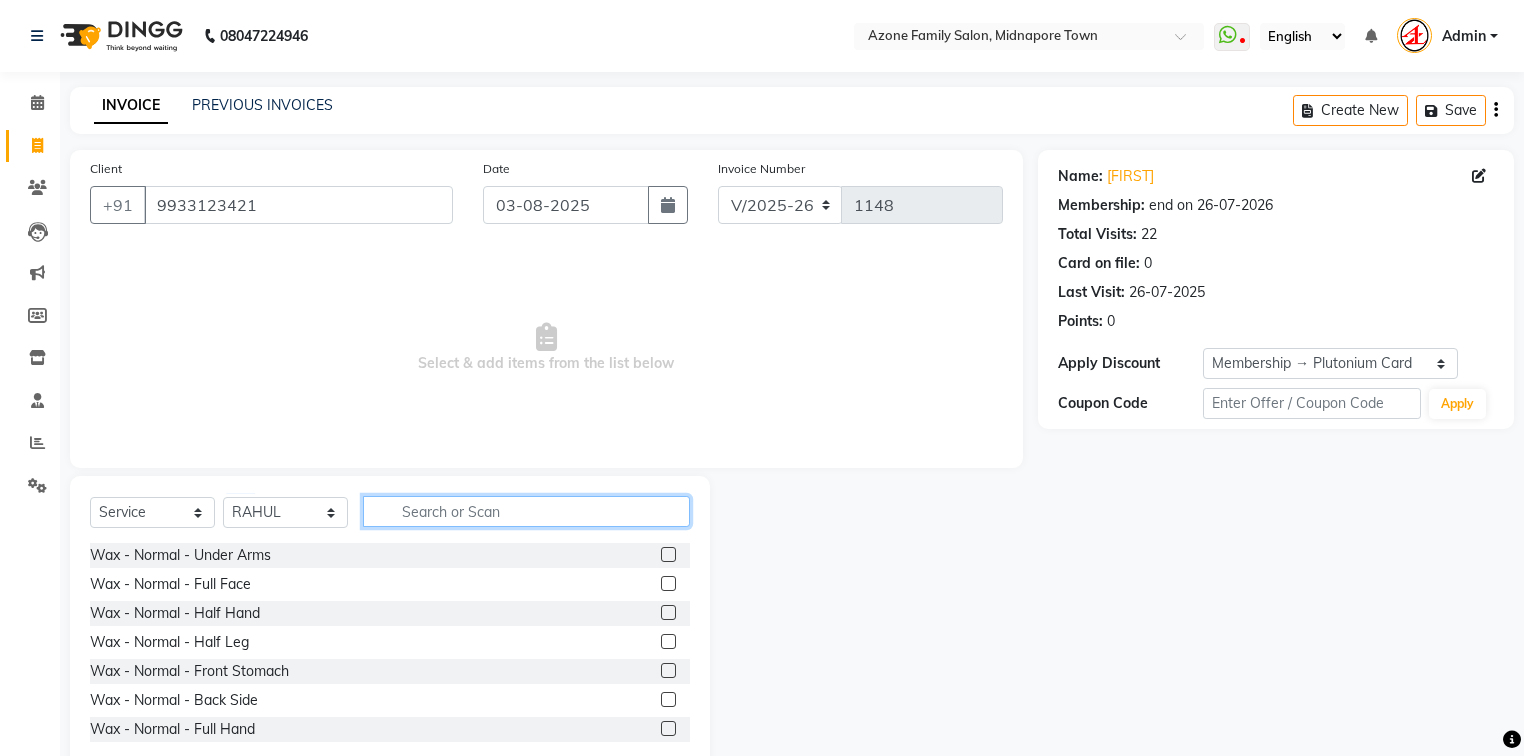 click 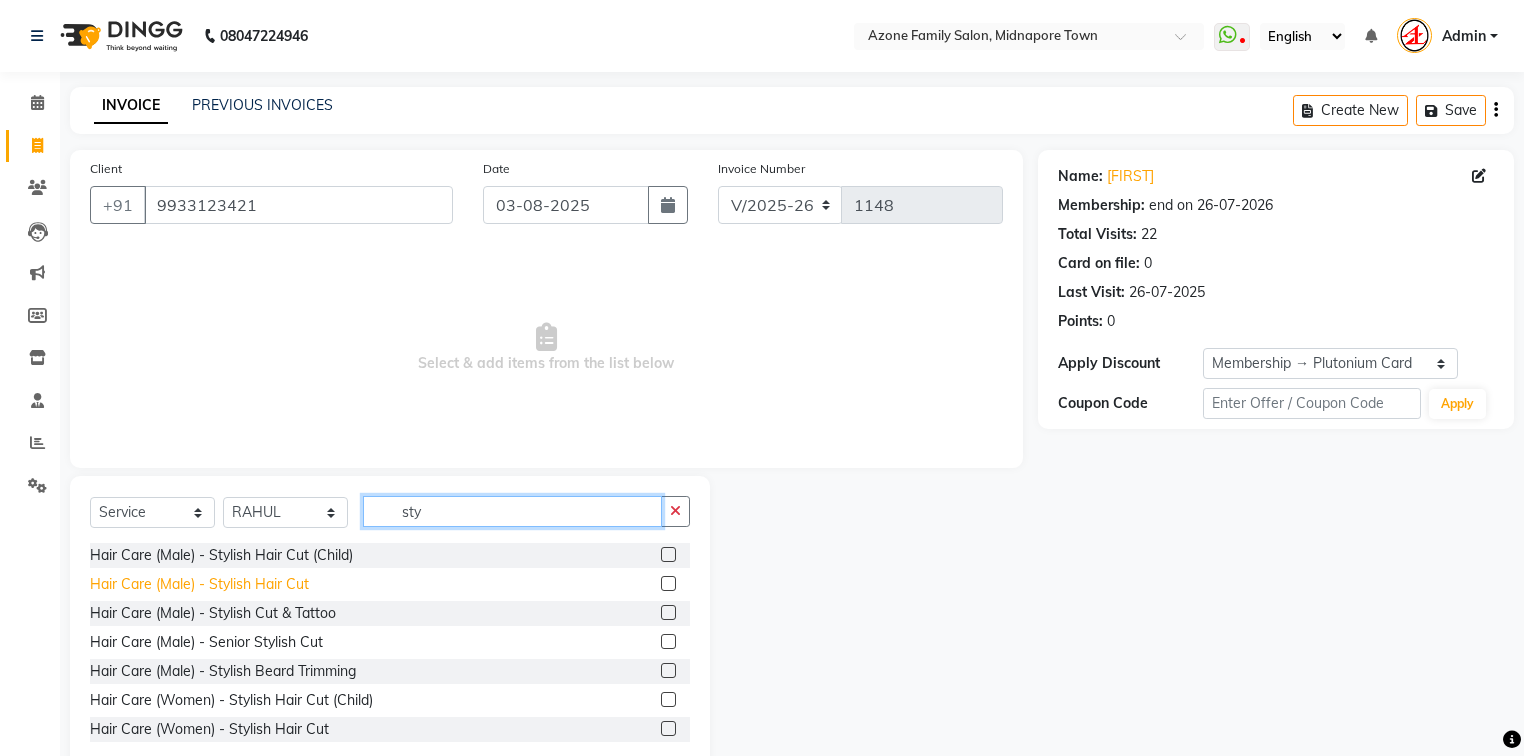 type on "sty" 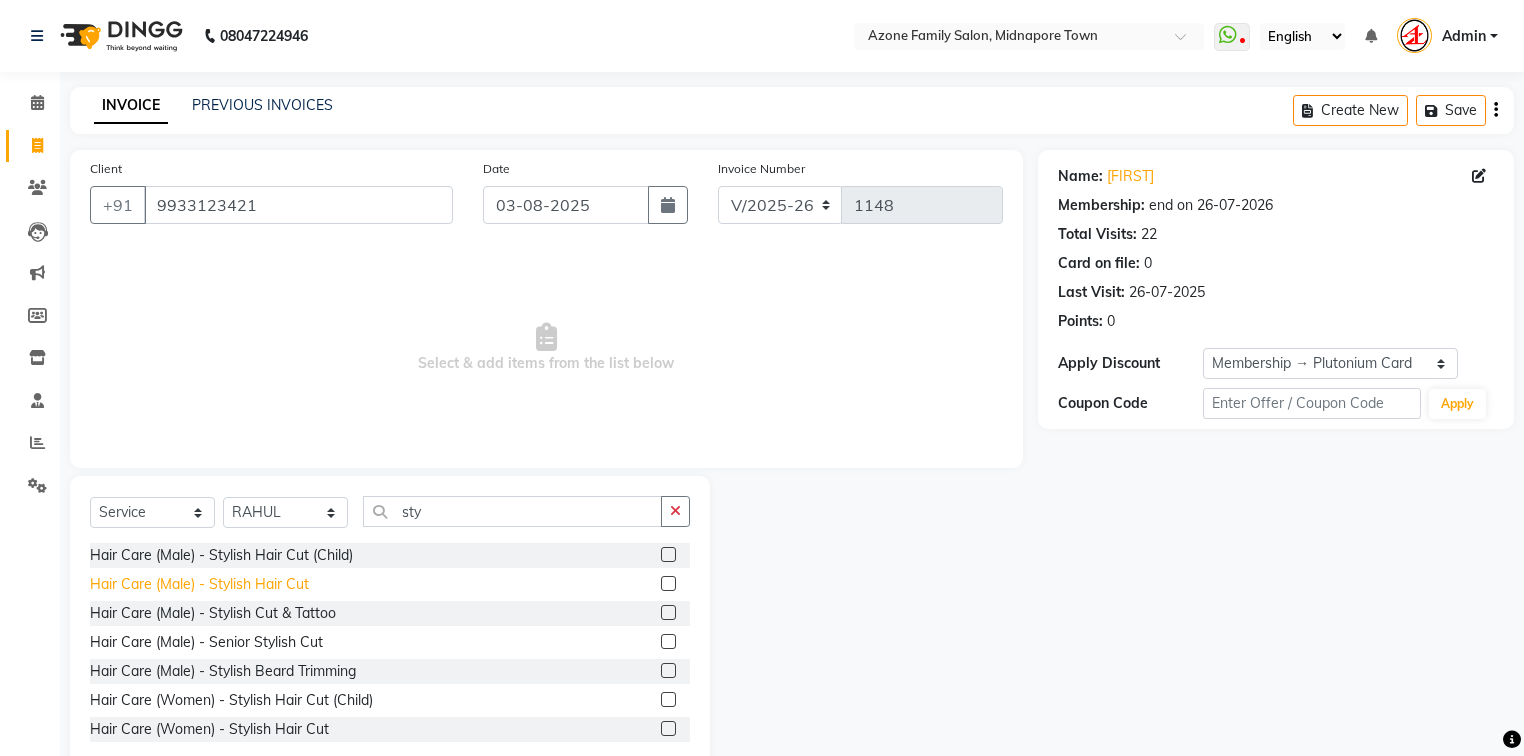 click on "Hair Care (Male)   -   Stylish Hair Cut" 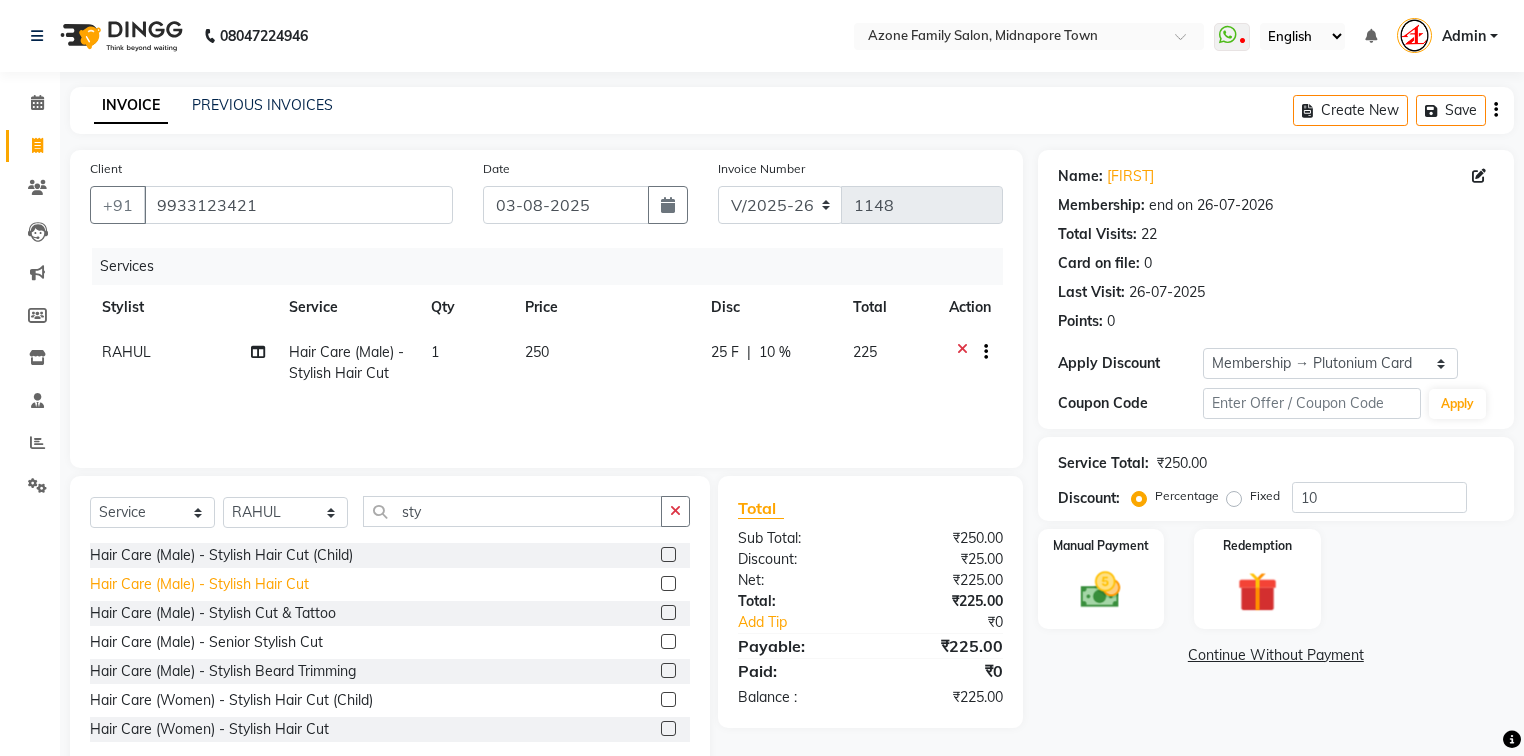 click on "Hair Care (Male)   -   Stylish Hair Cut" 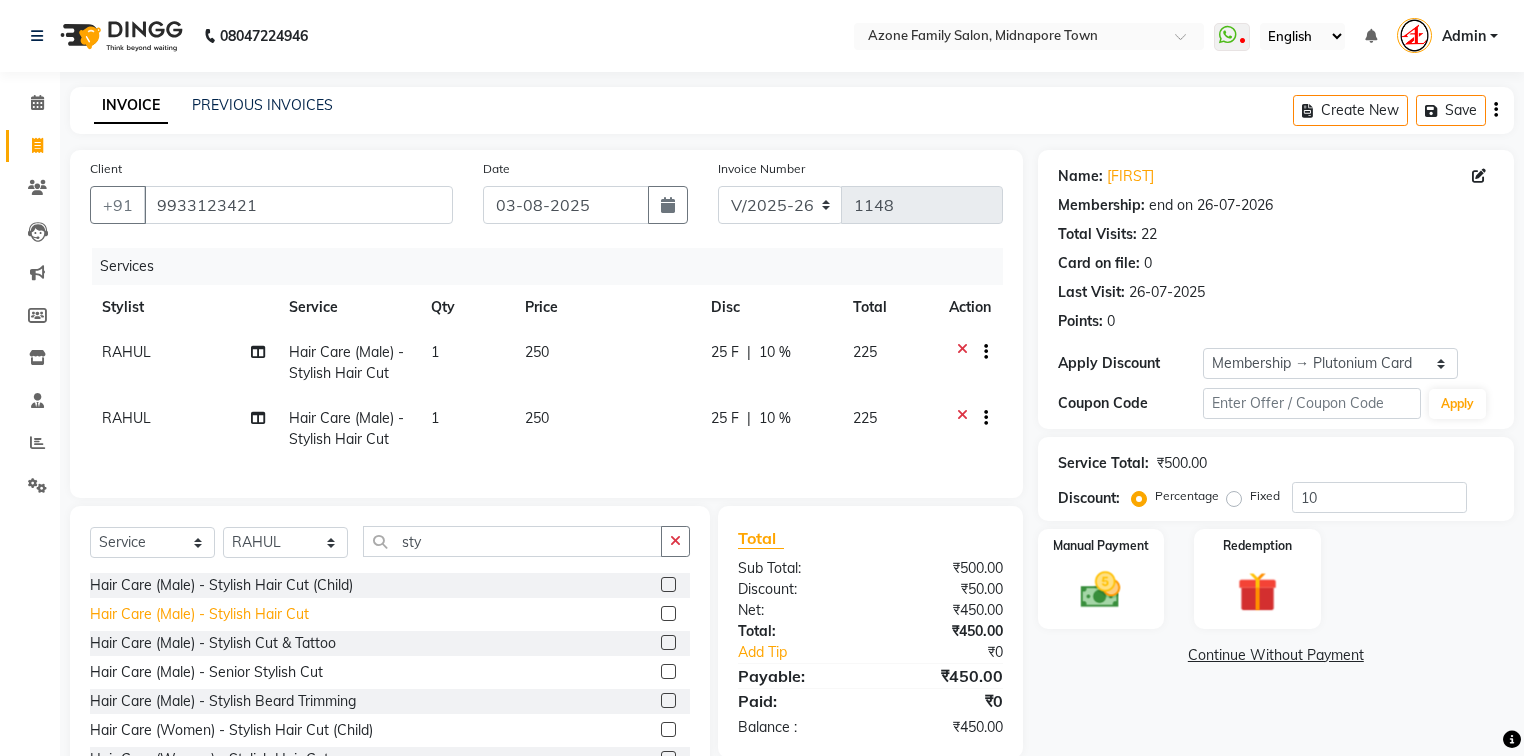 click on "Hair Care (Male)   -   Stylish Hair Cut" 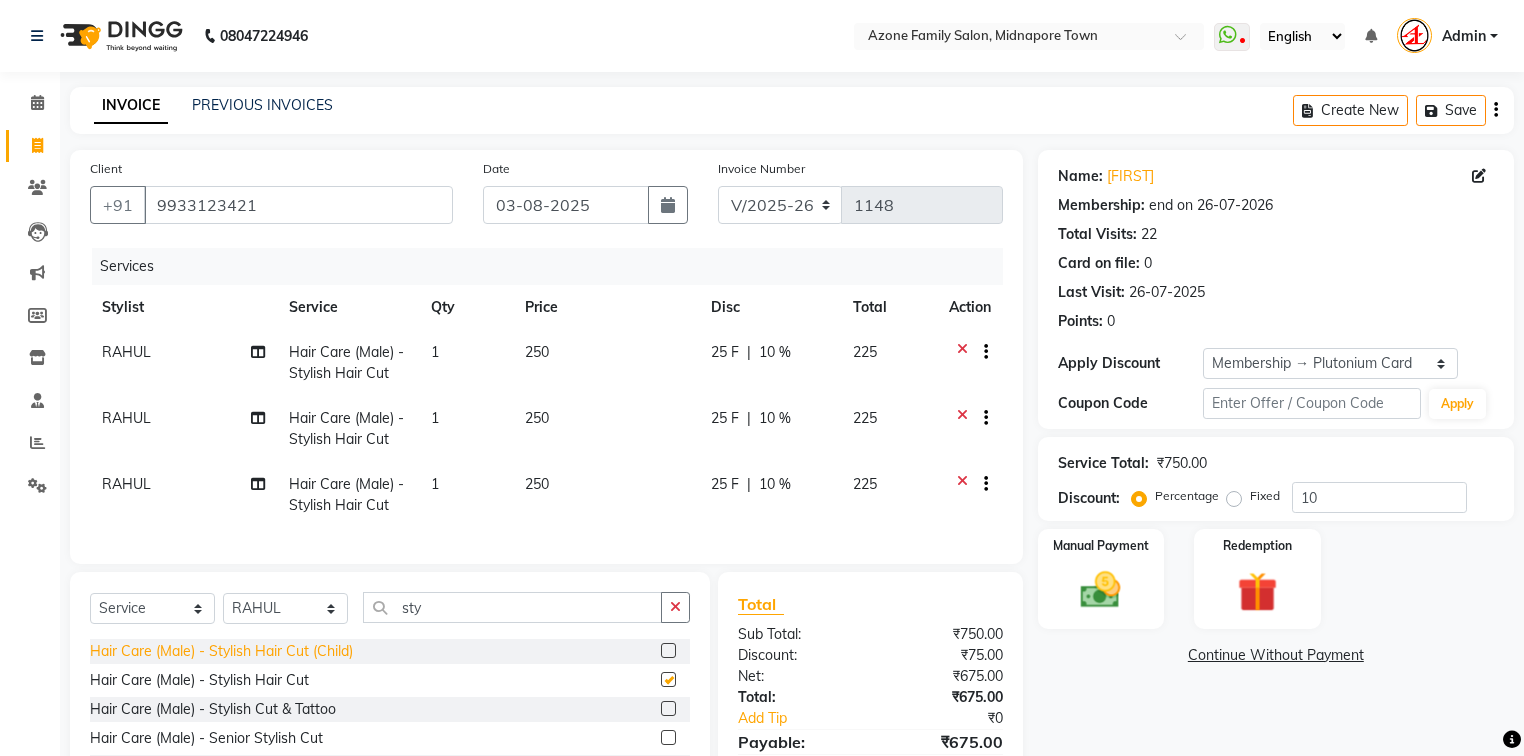 checkbox on "false" 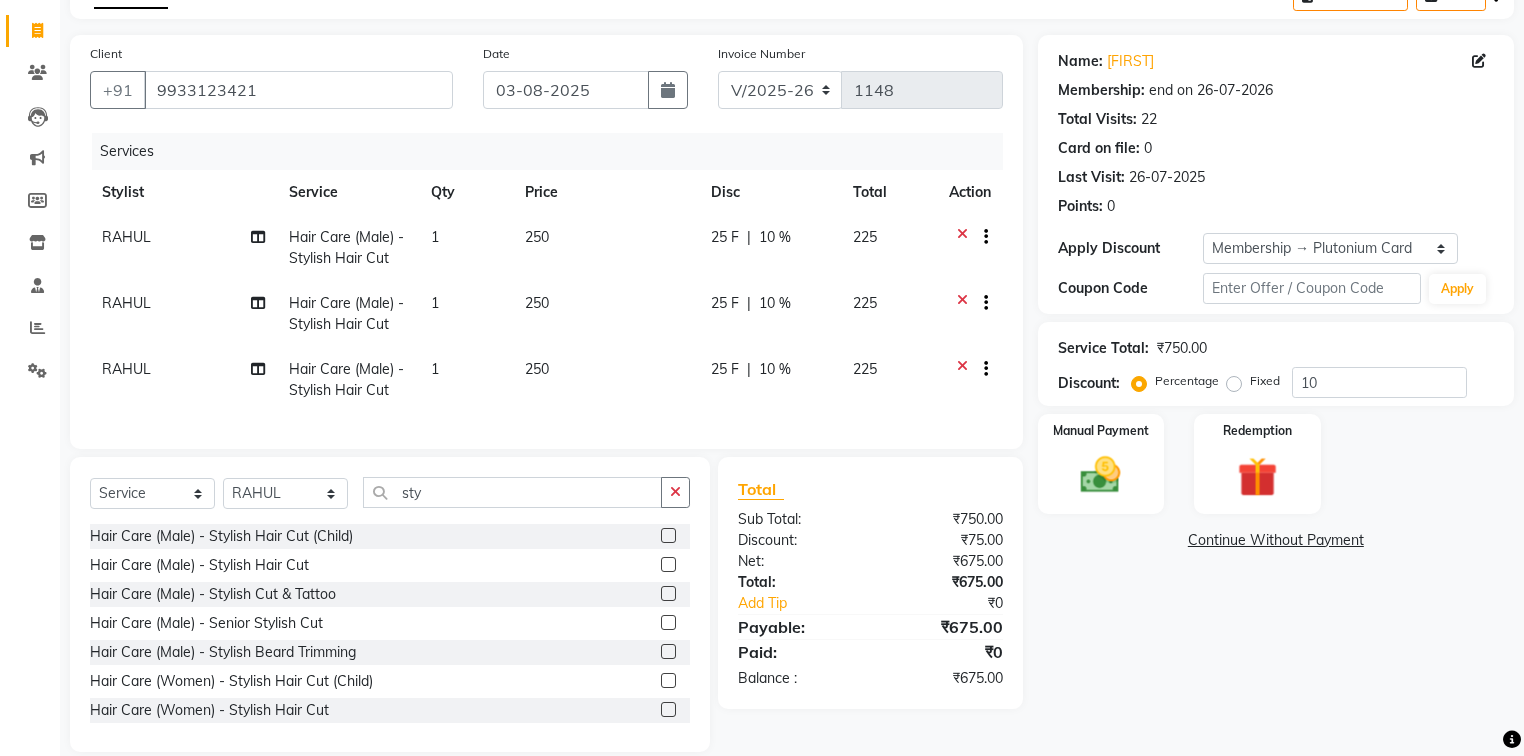 scroll, scrollTop: 153, scrollLeft: 0, axis: vertical 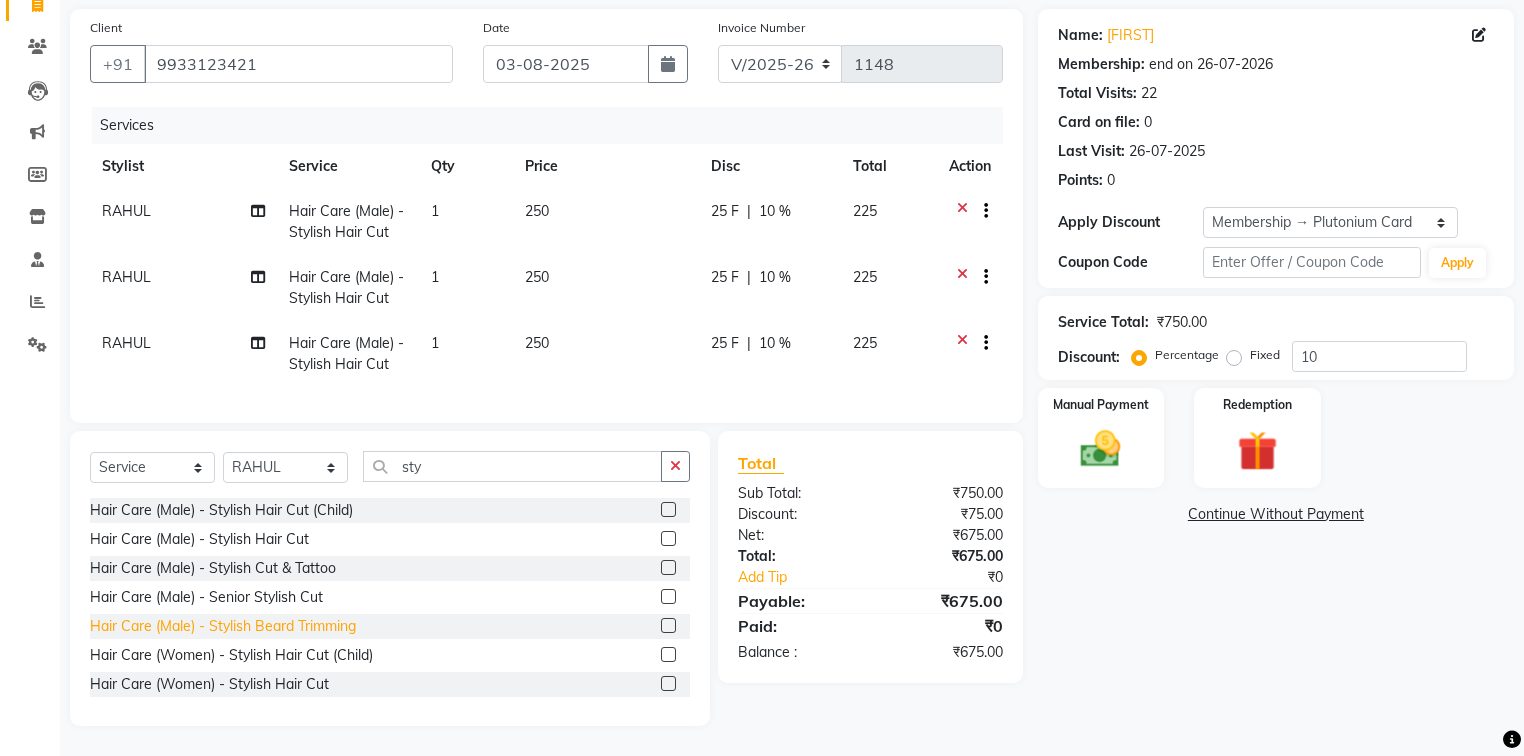 click on "Hair Care (Male)   -   Stylish Beard Trimming" 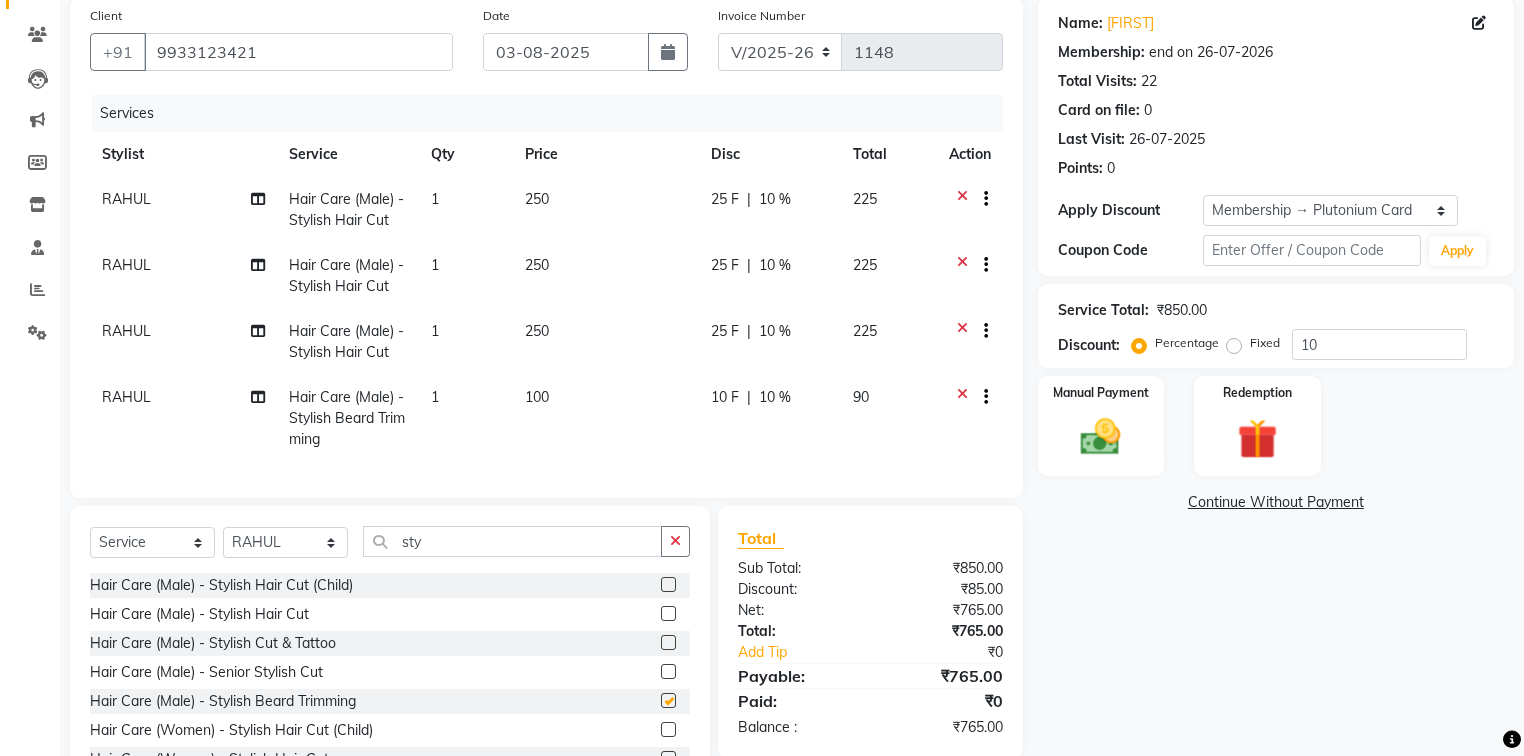 checkbox on "false" 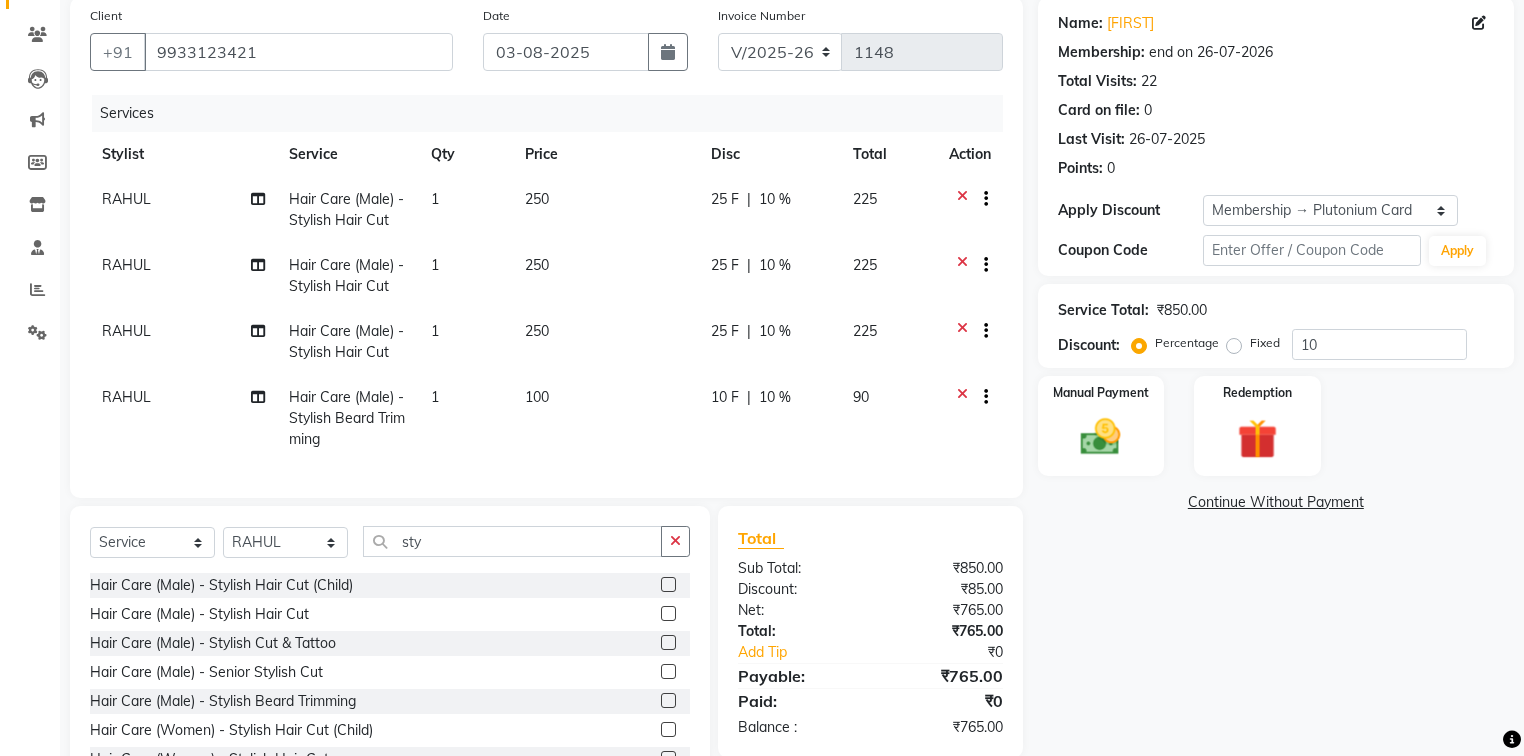 click 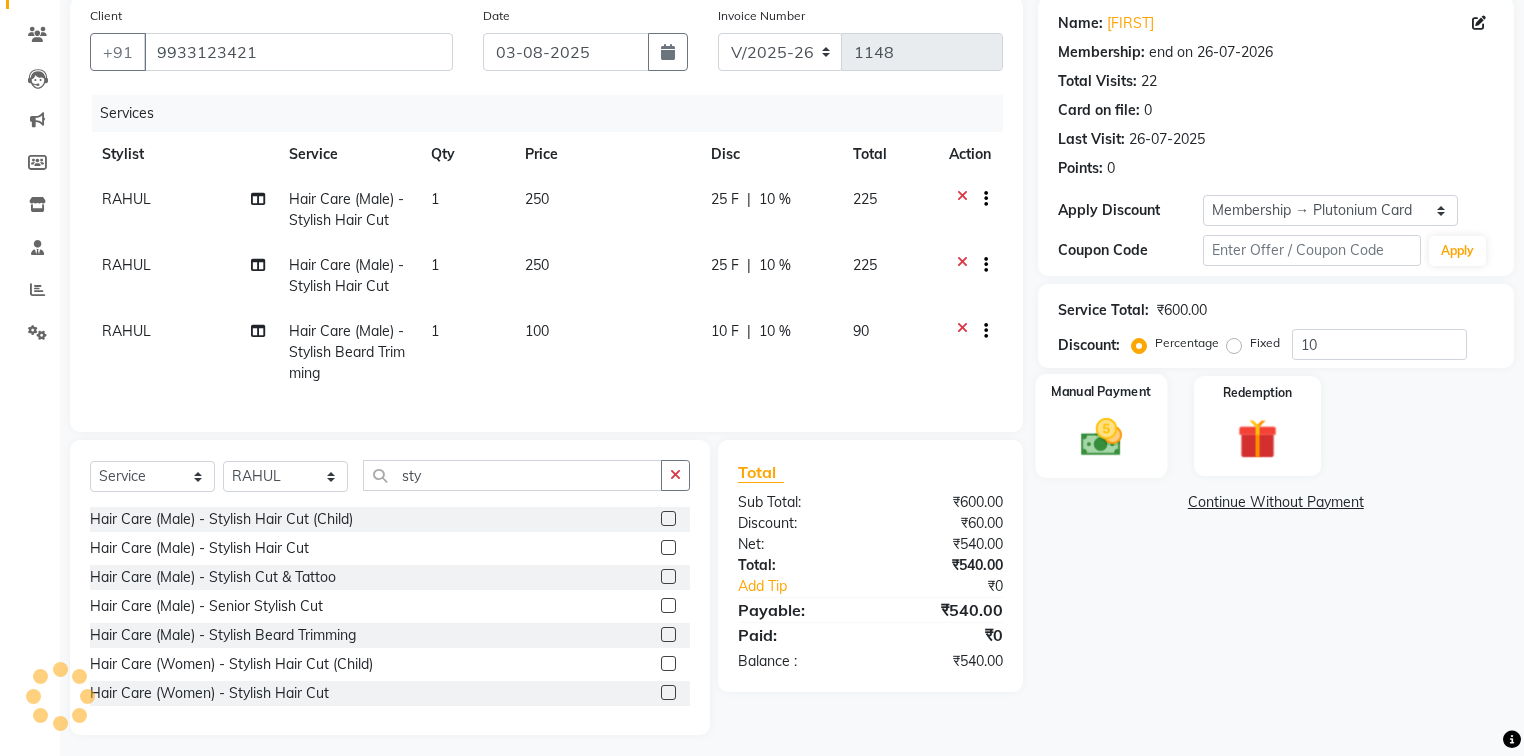 click on "Manual Payment" 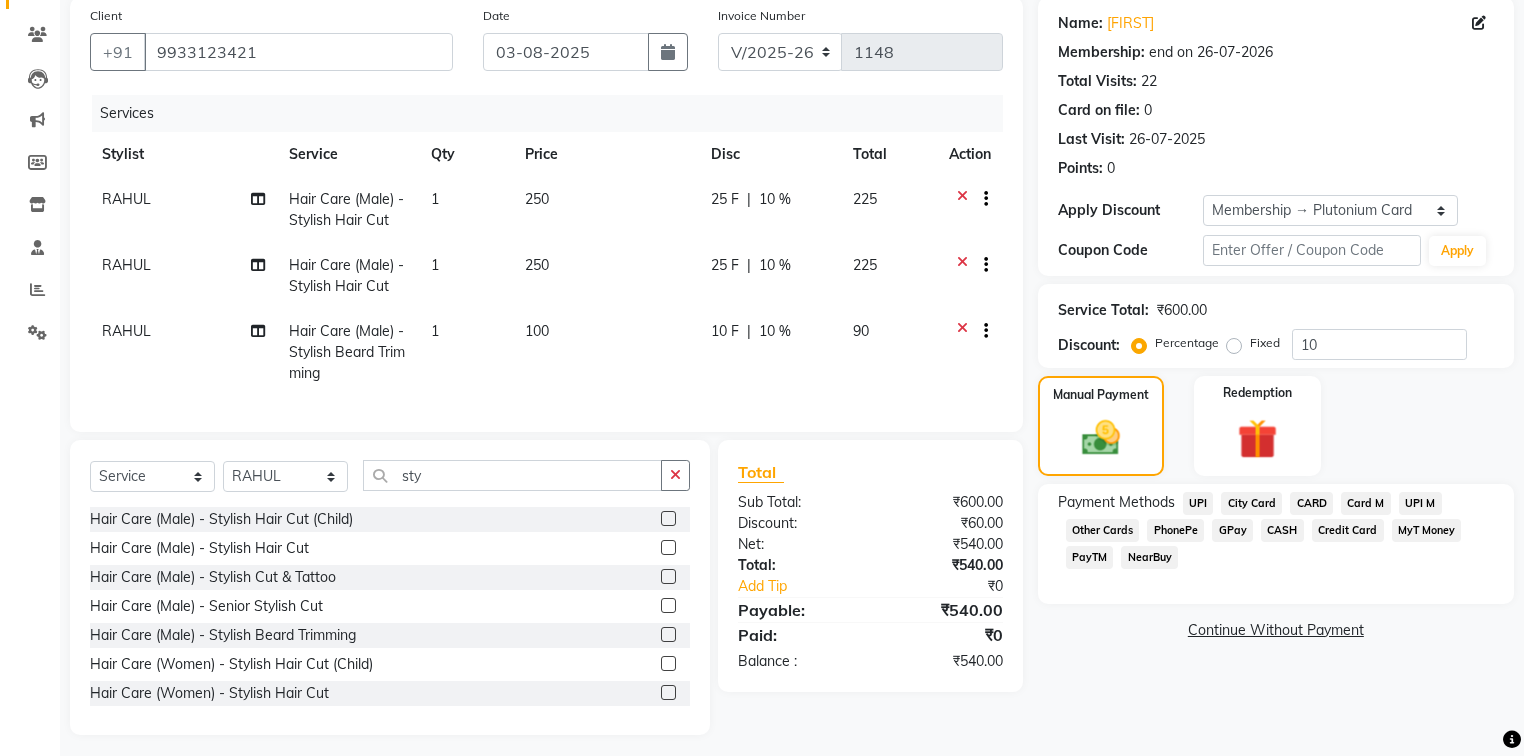 click 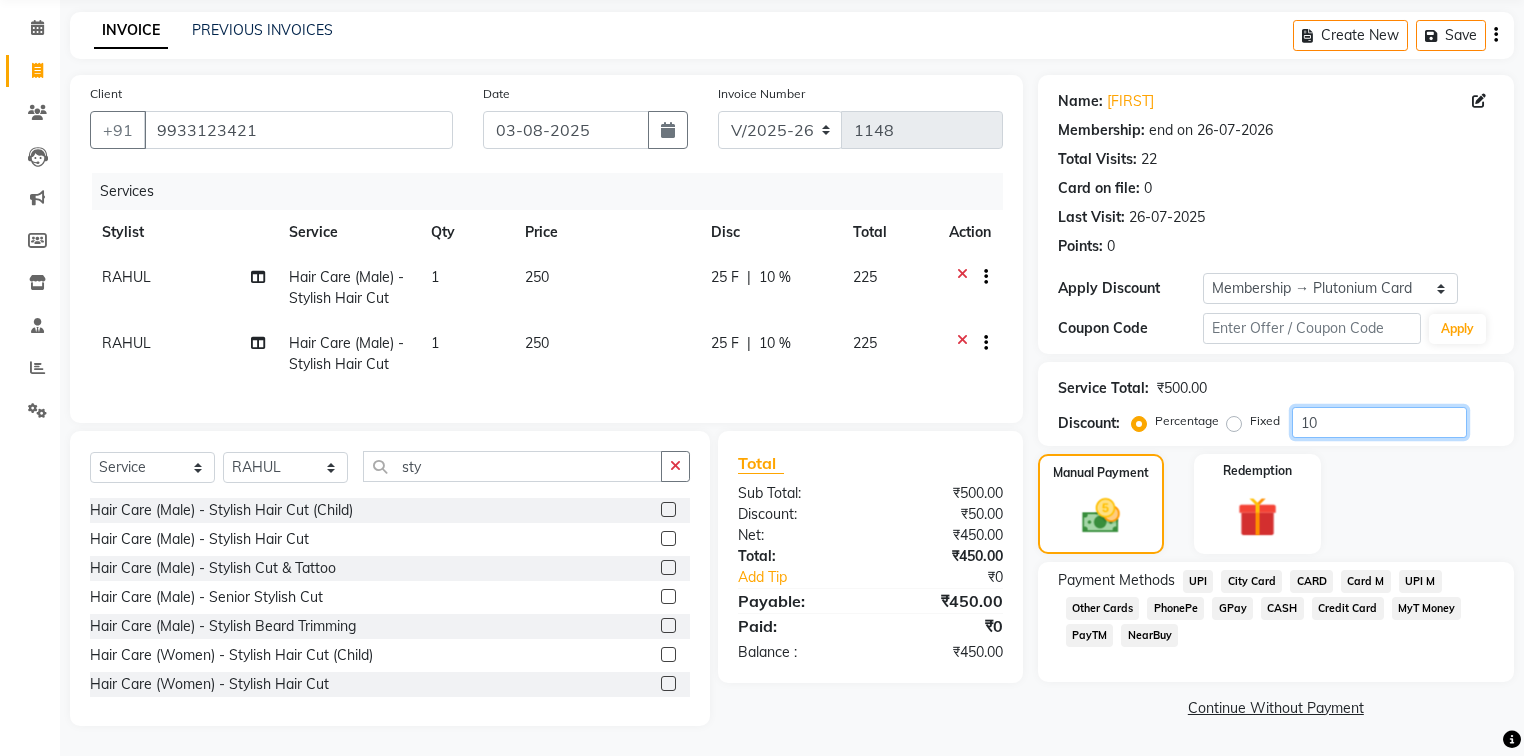 drag, startPoint x: 1365, startPoint y: 398, endPoint x: 1217, endPoint y: 409, distance: 148.40822 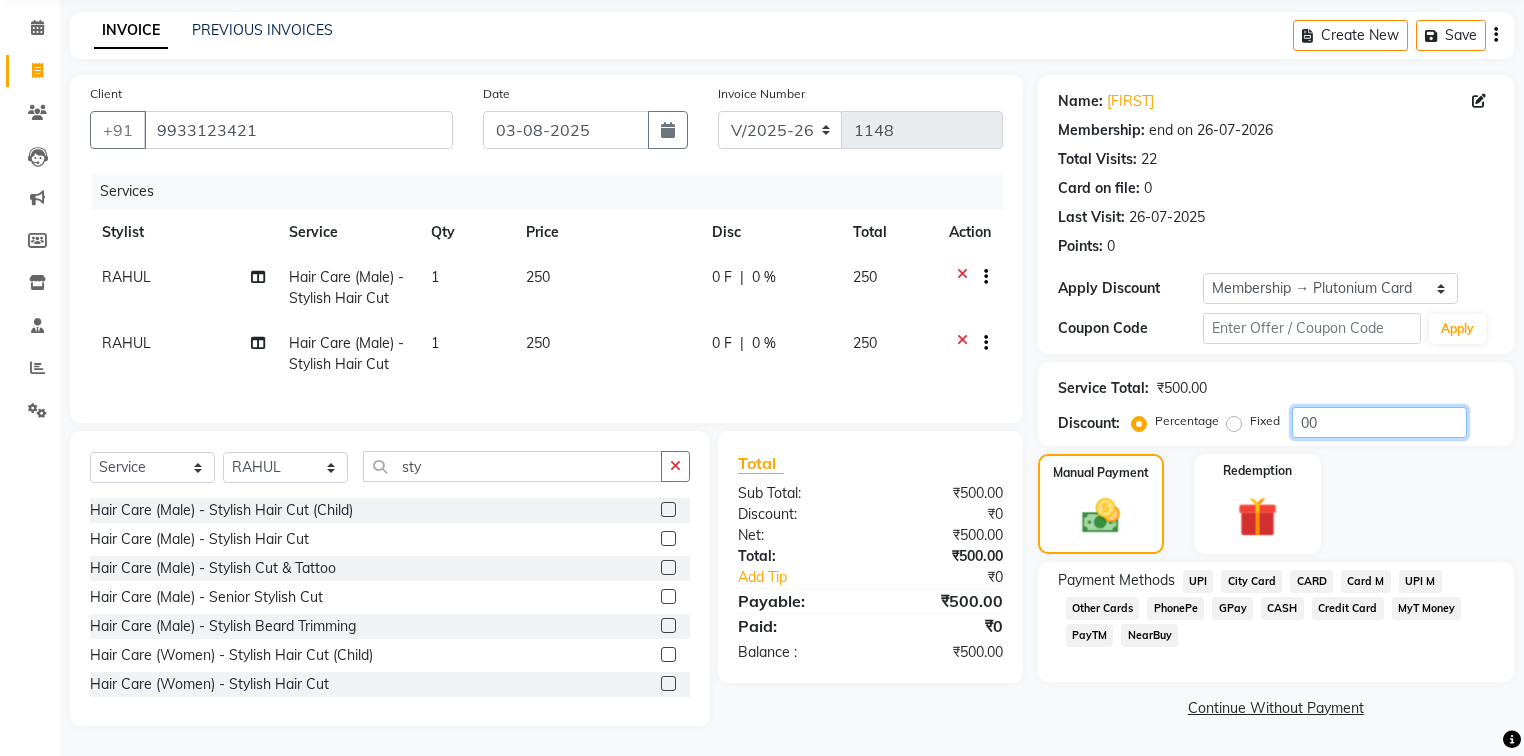 type on "00" 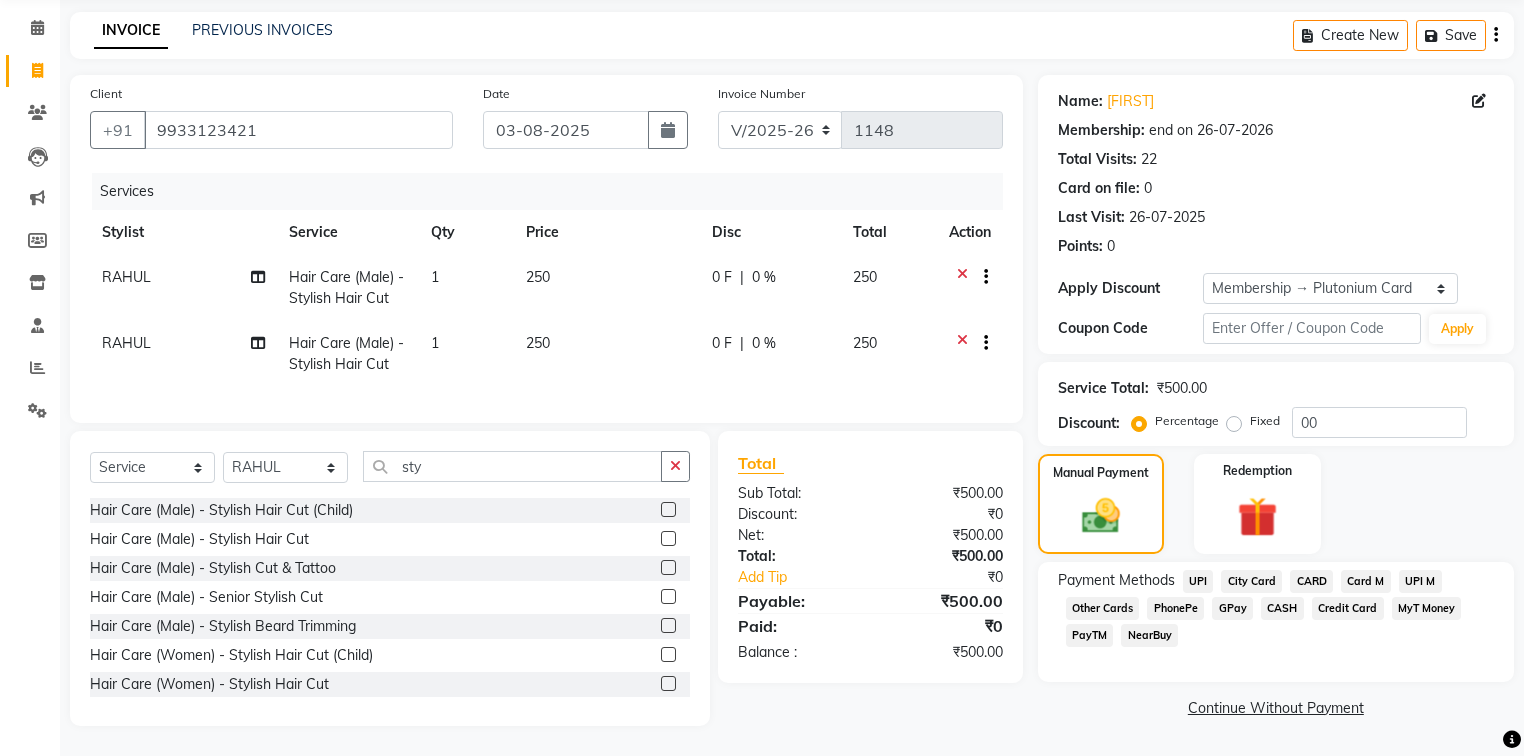 click on "UPI" 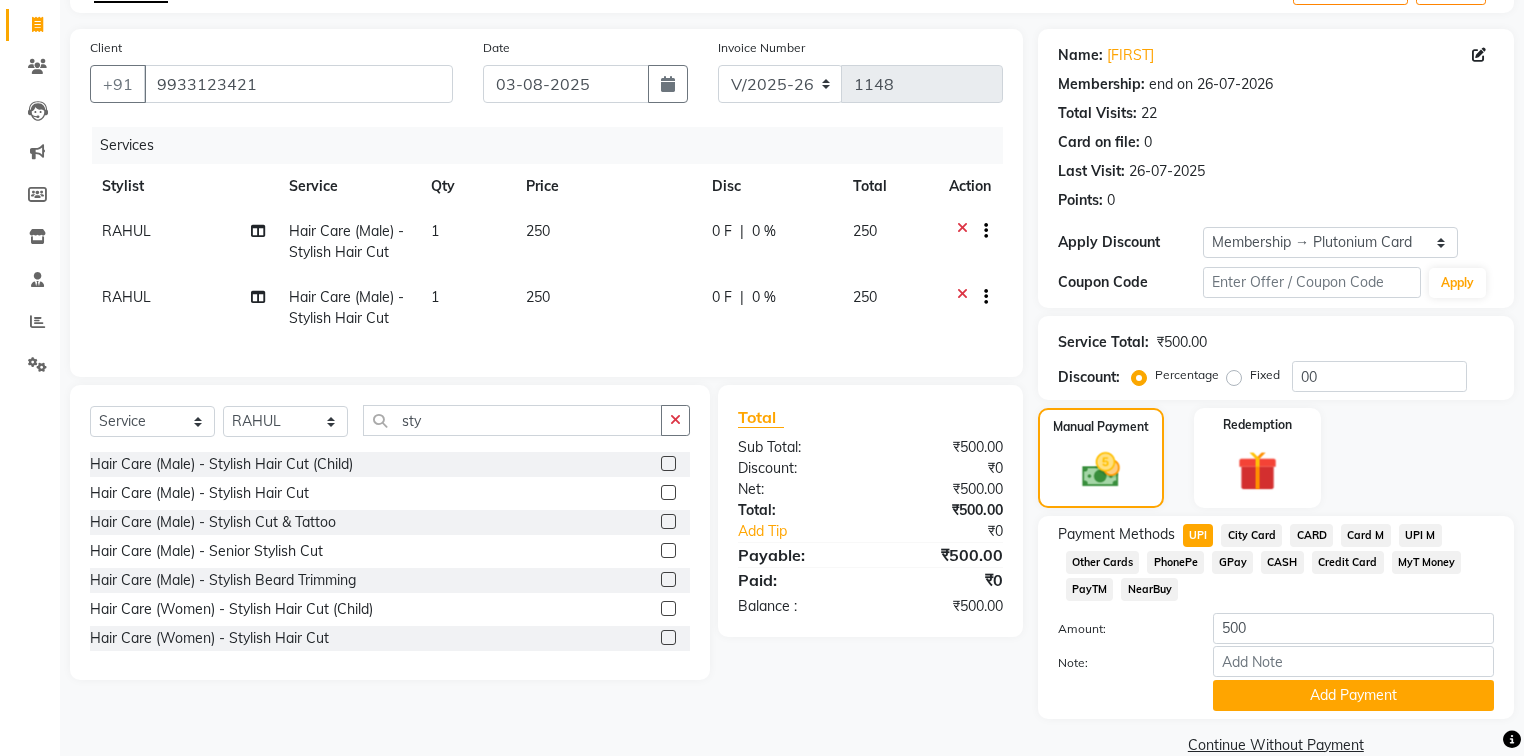 scroll, scrollTop: 158, scrollLeft: 0, axis: vertical 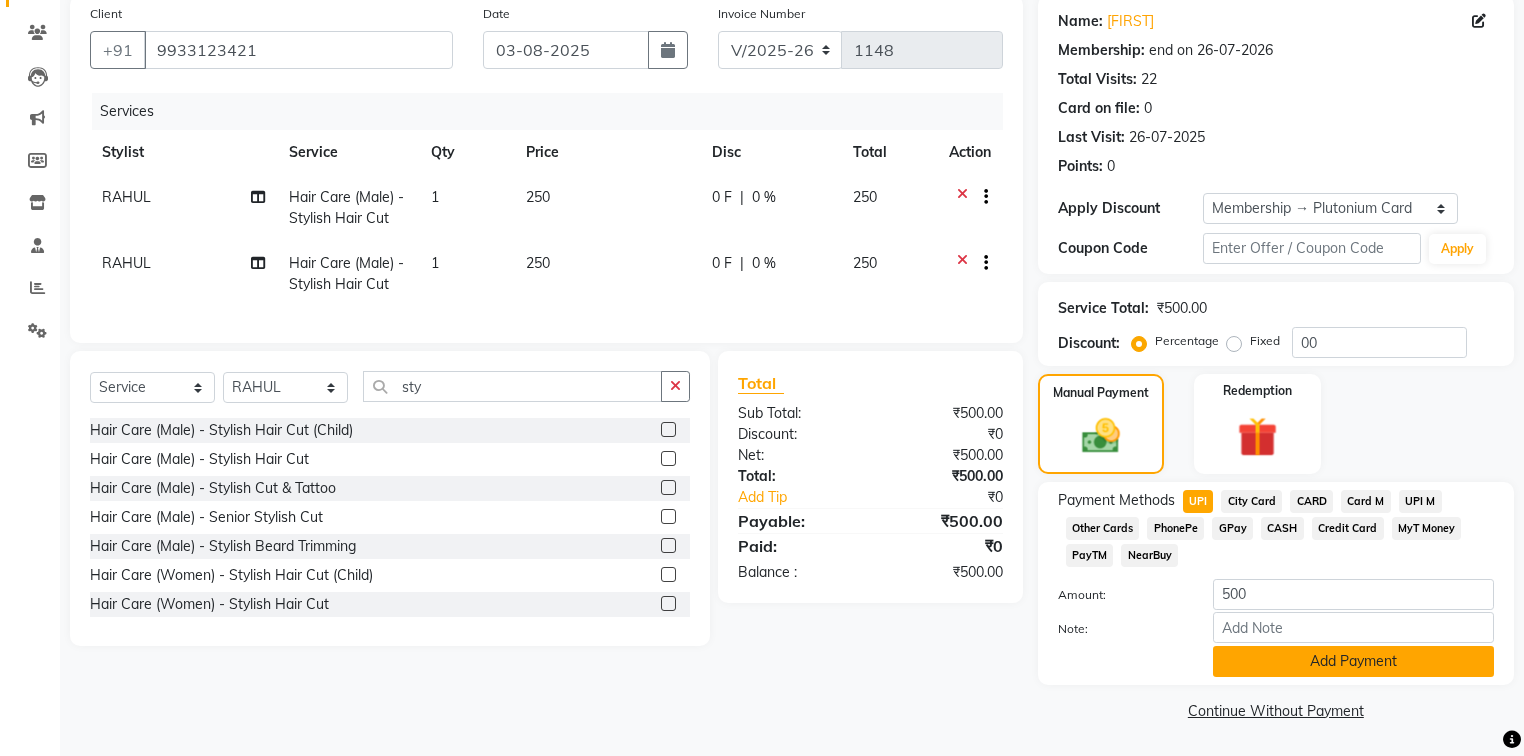 click on "Add Payment" 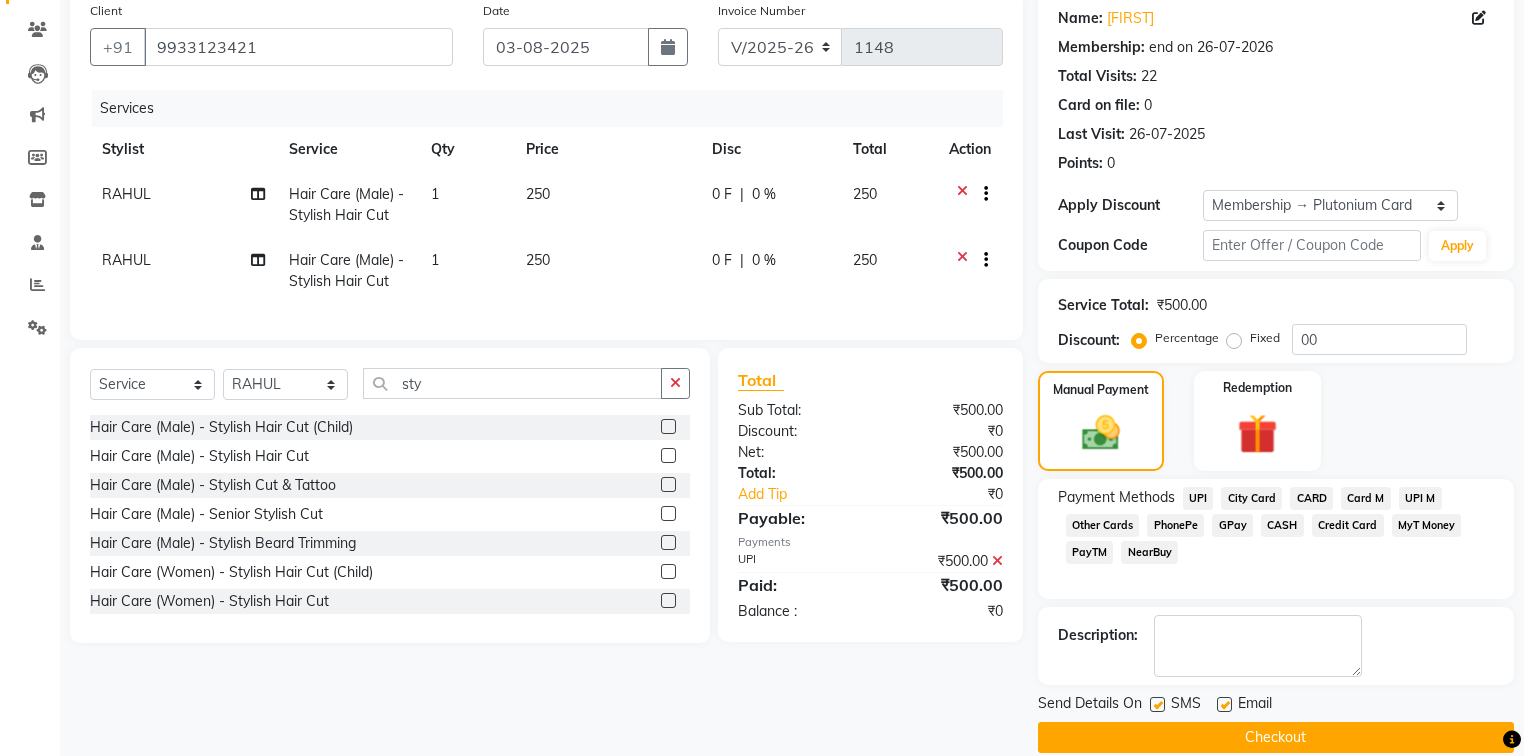 click on "Checkout" 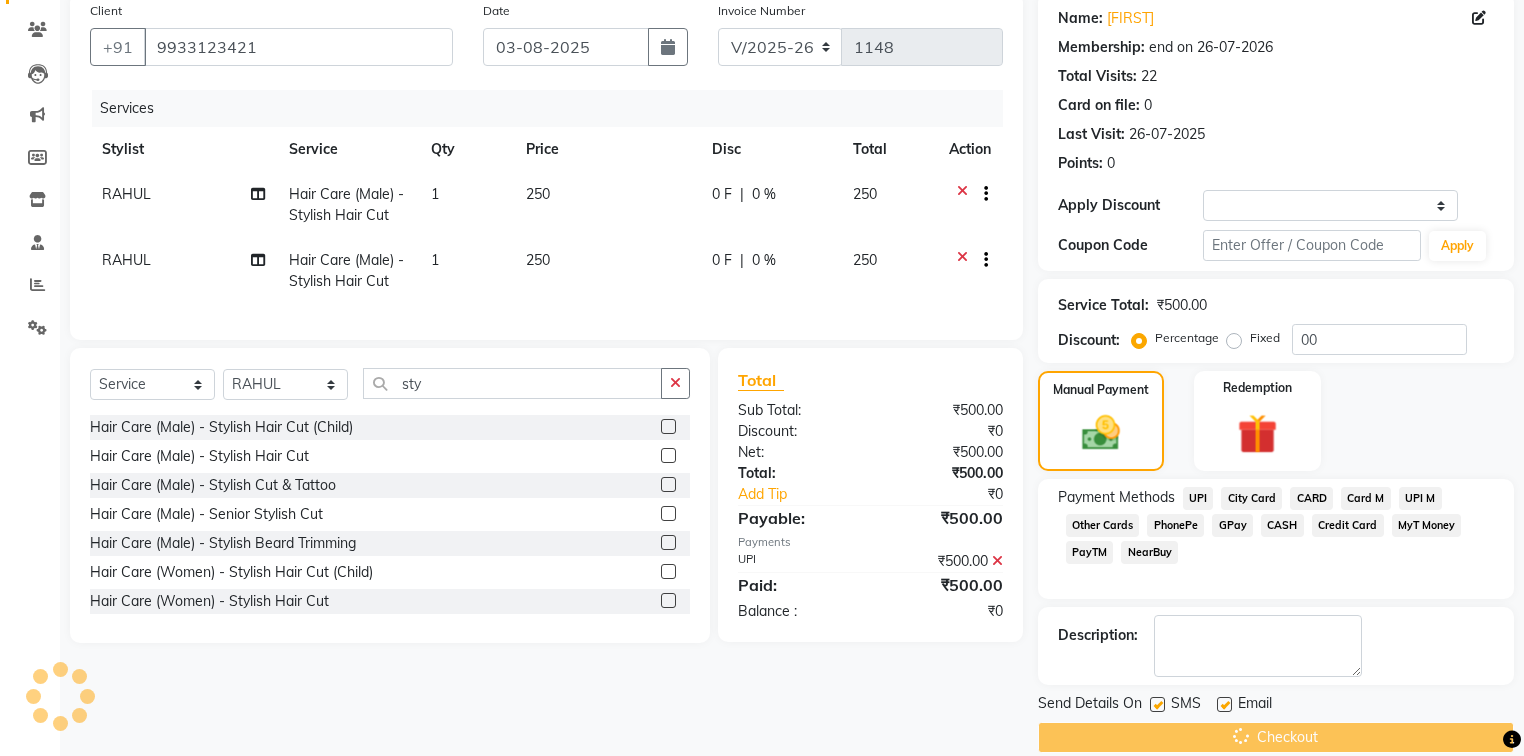 scroll, scrollTop: 0, scrollLeft: 0, axis: both 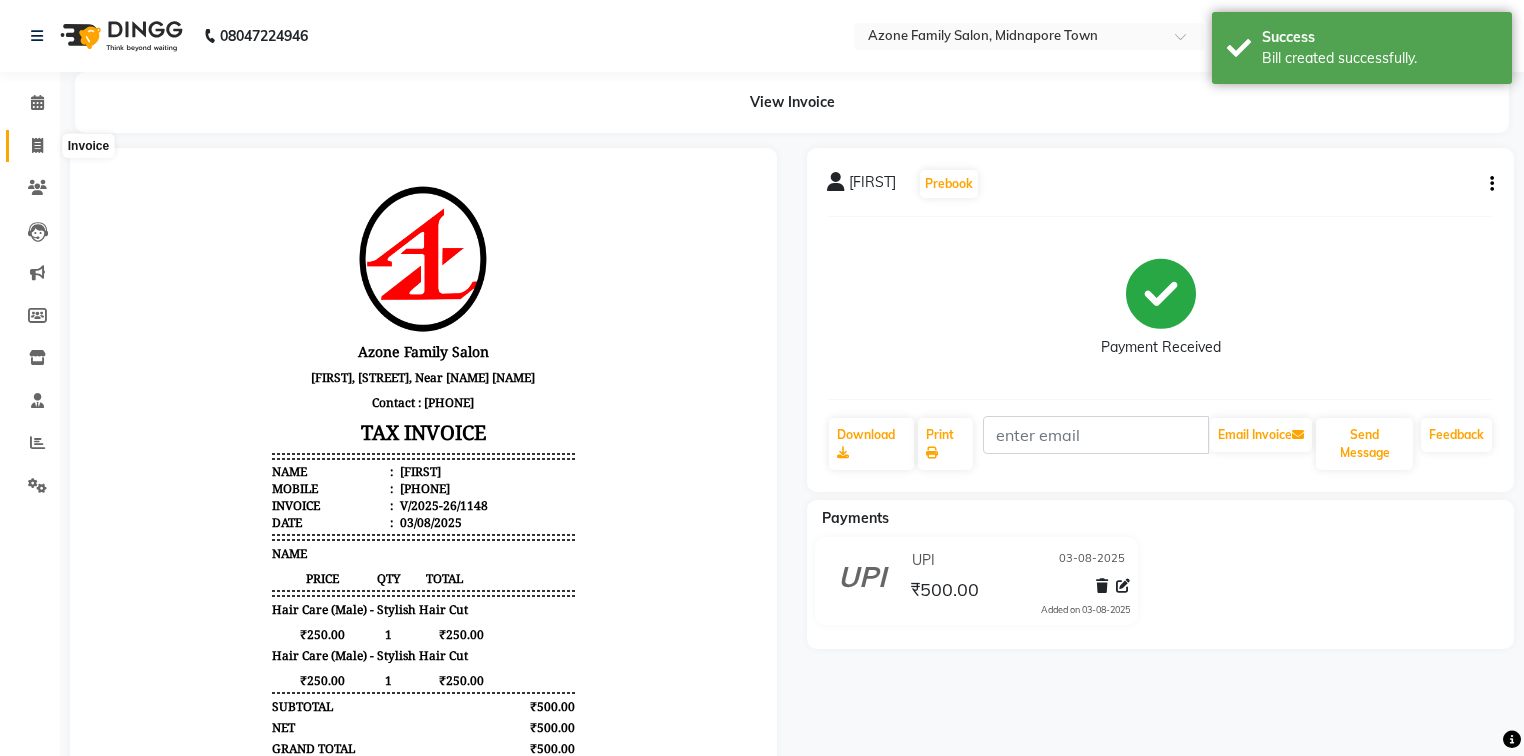 click 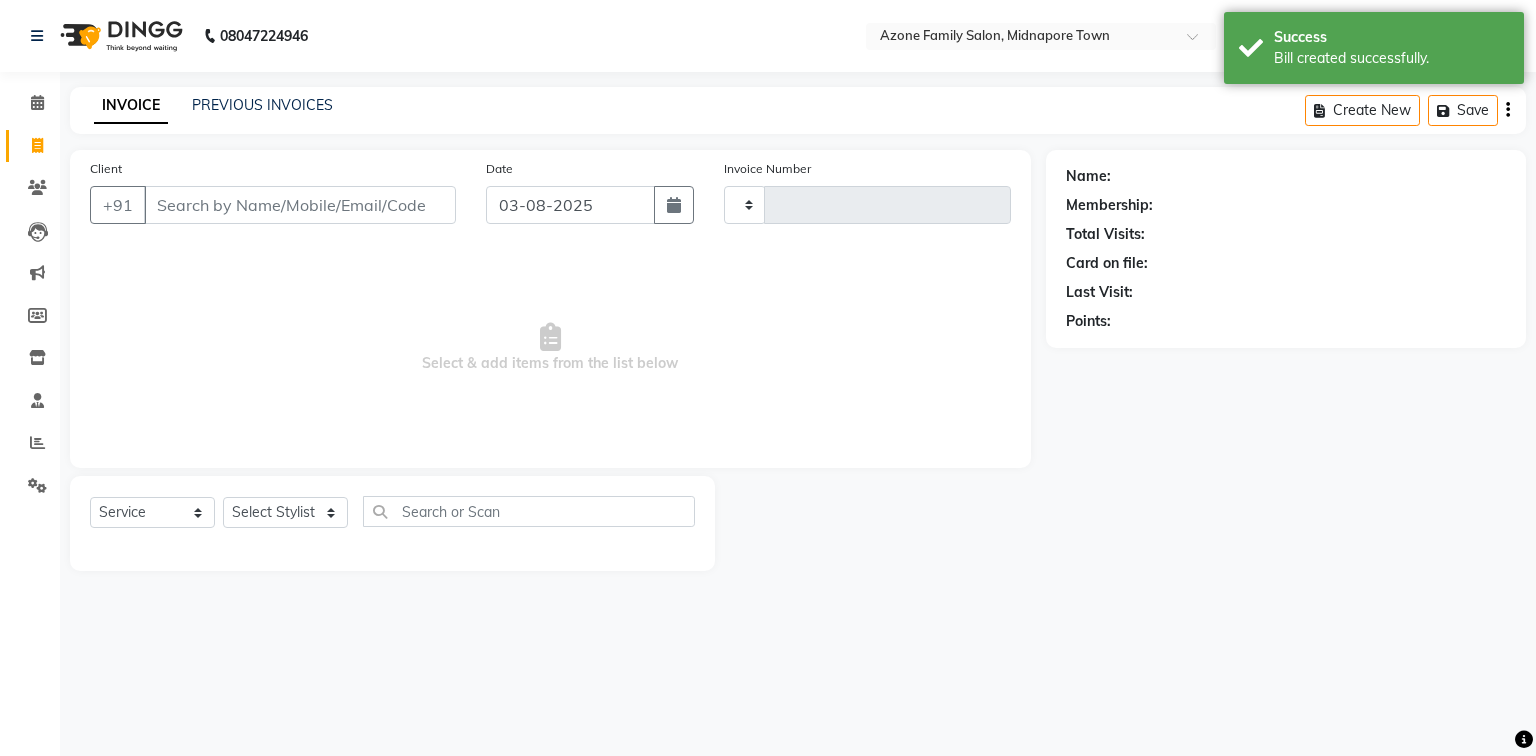 type on "1149" 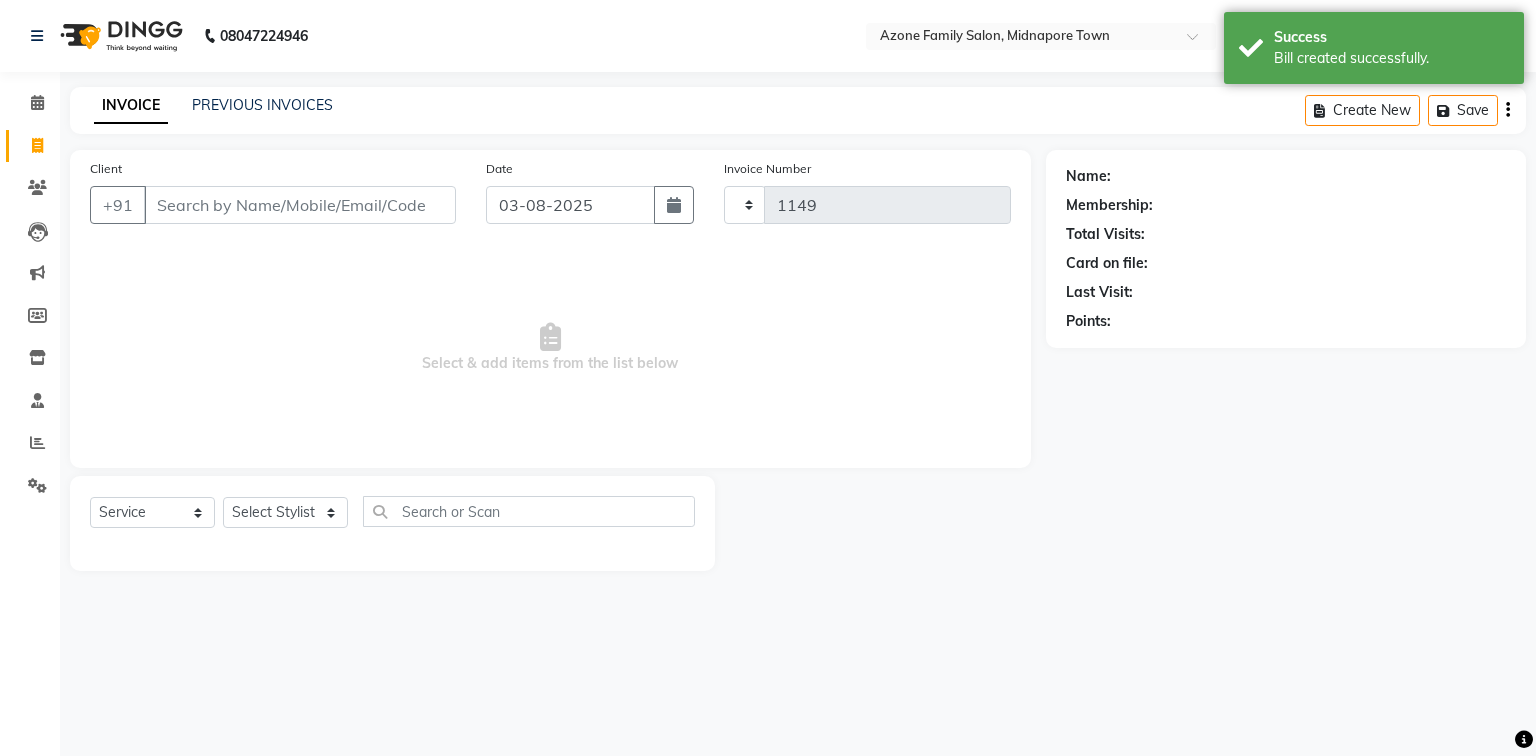 select on "5098" 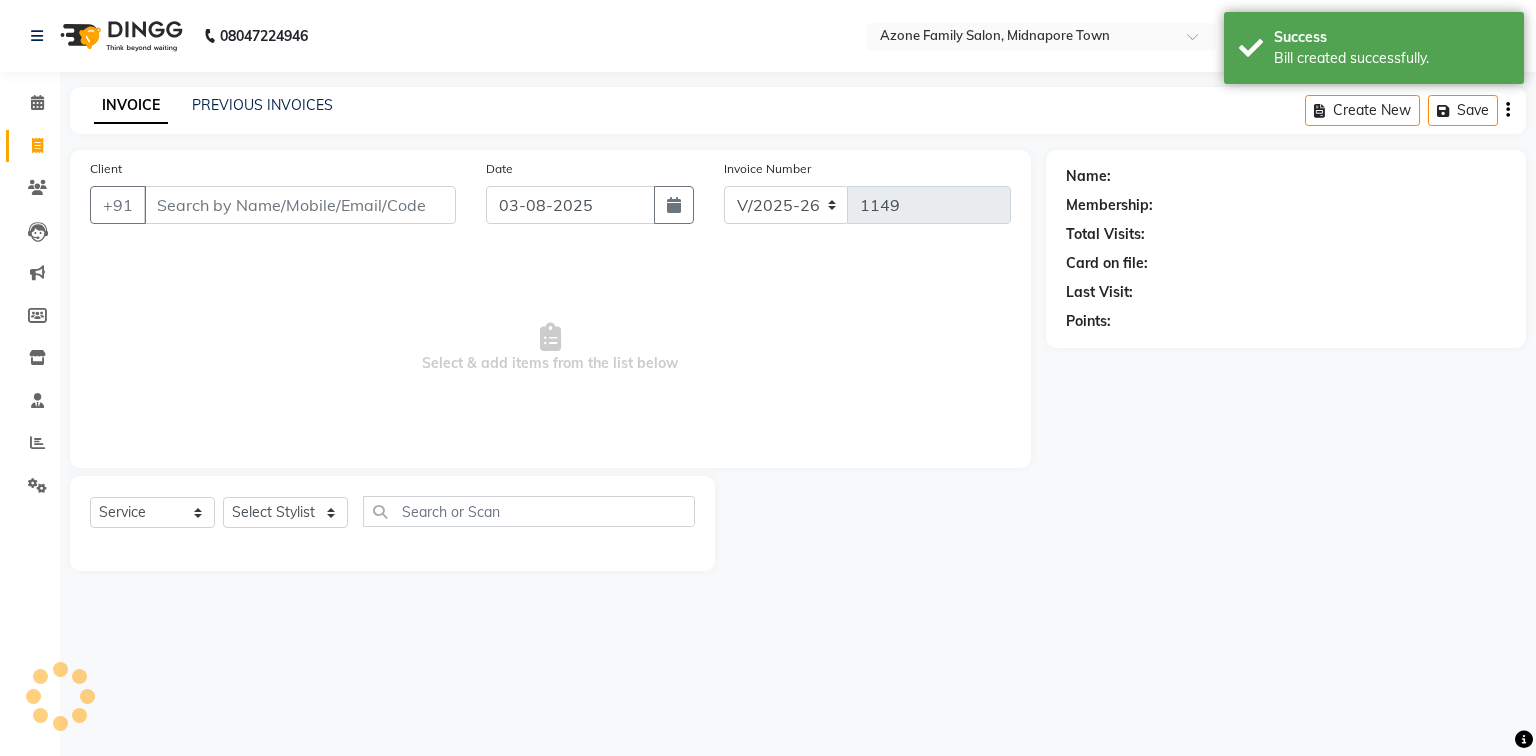 click on "Client" at bounding box center [300, 205] 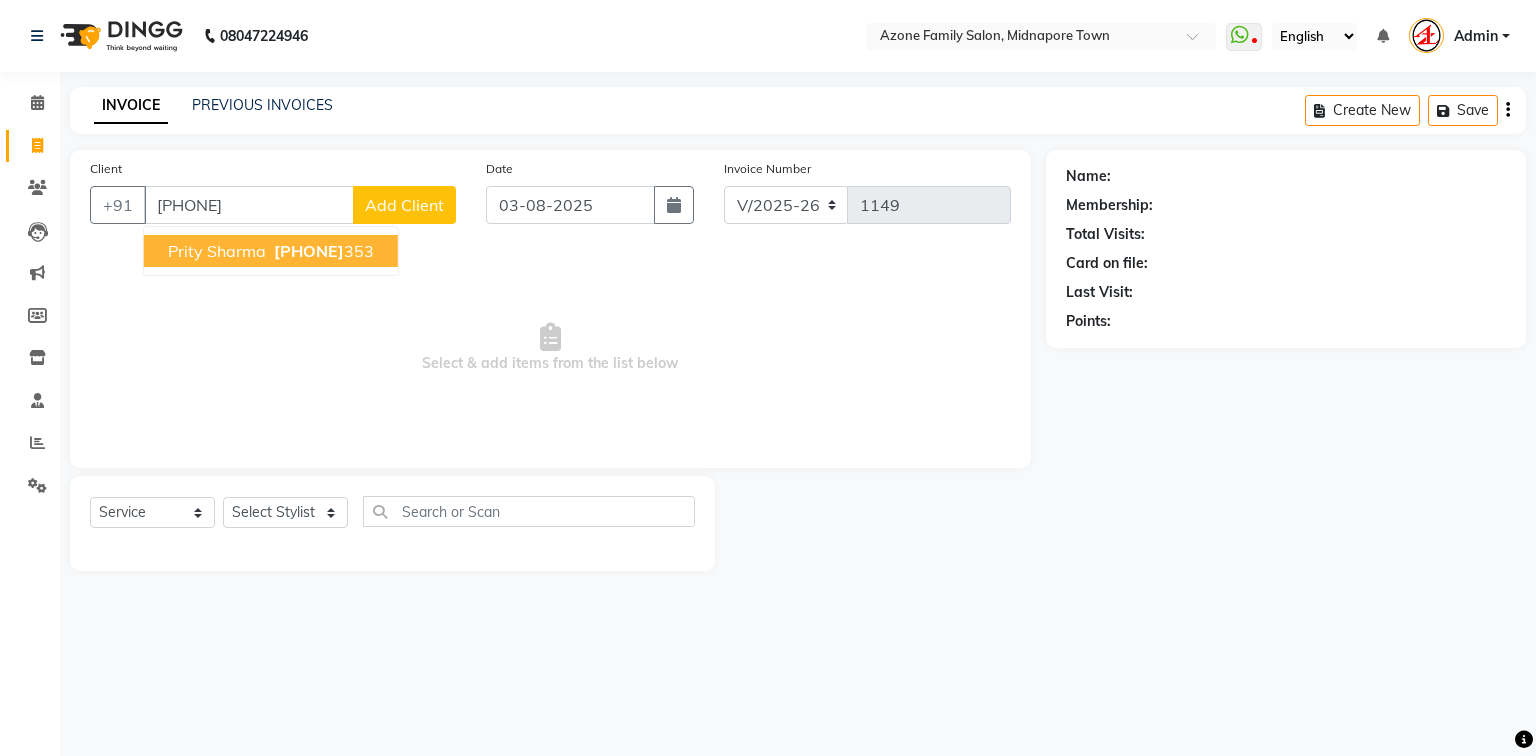 click on "Prity Sharma" at bounding box center (217, 251) 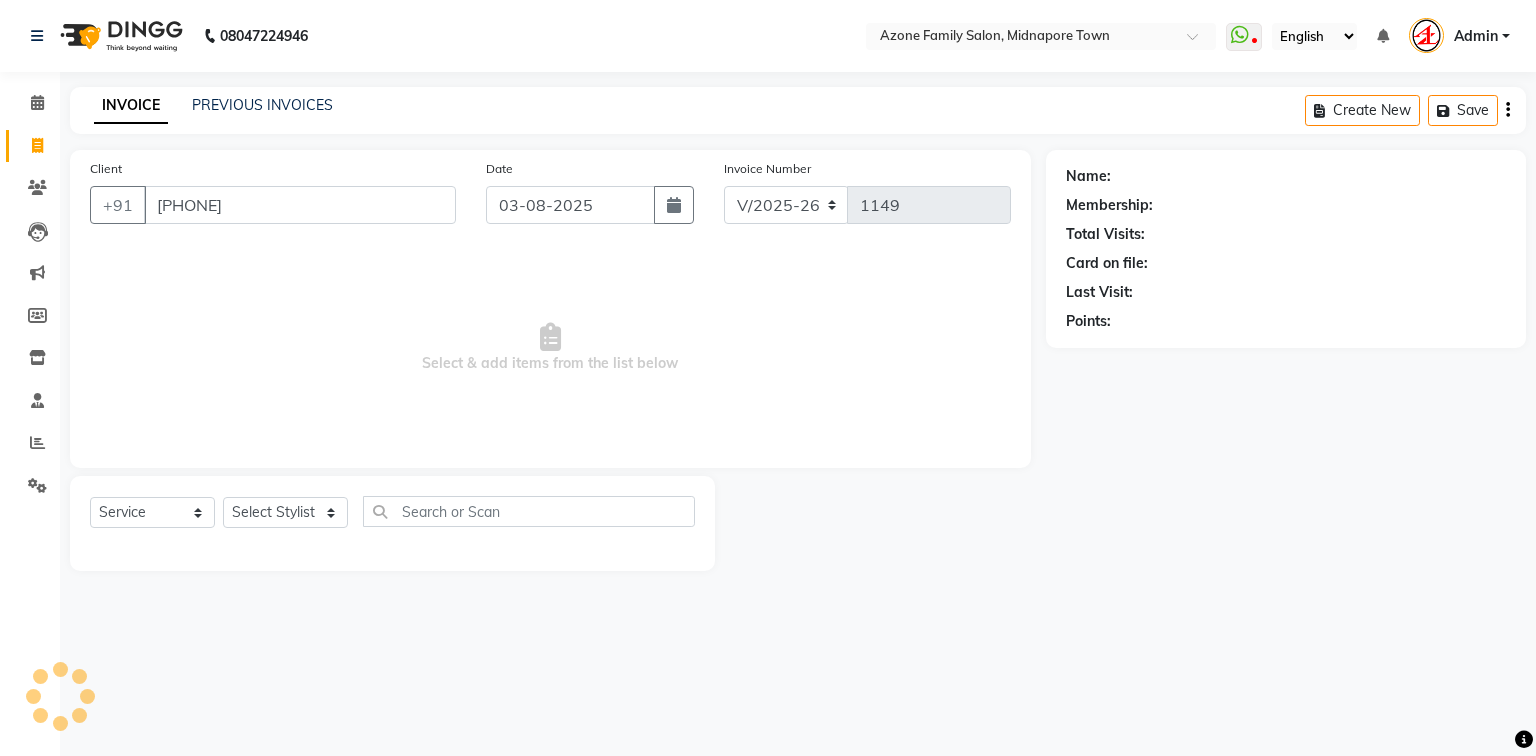 type on "6296088353" 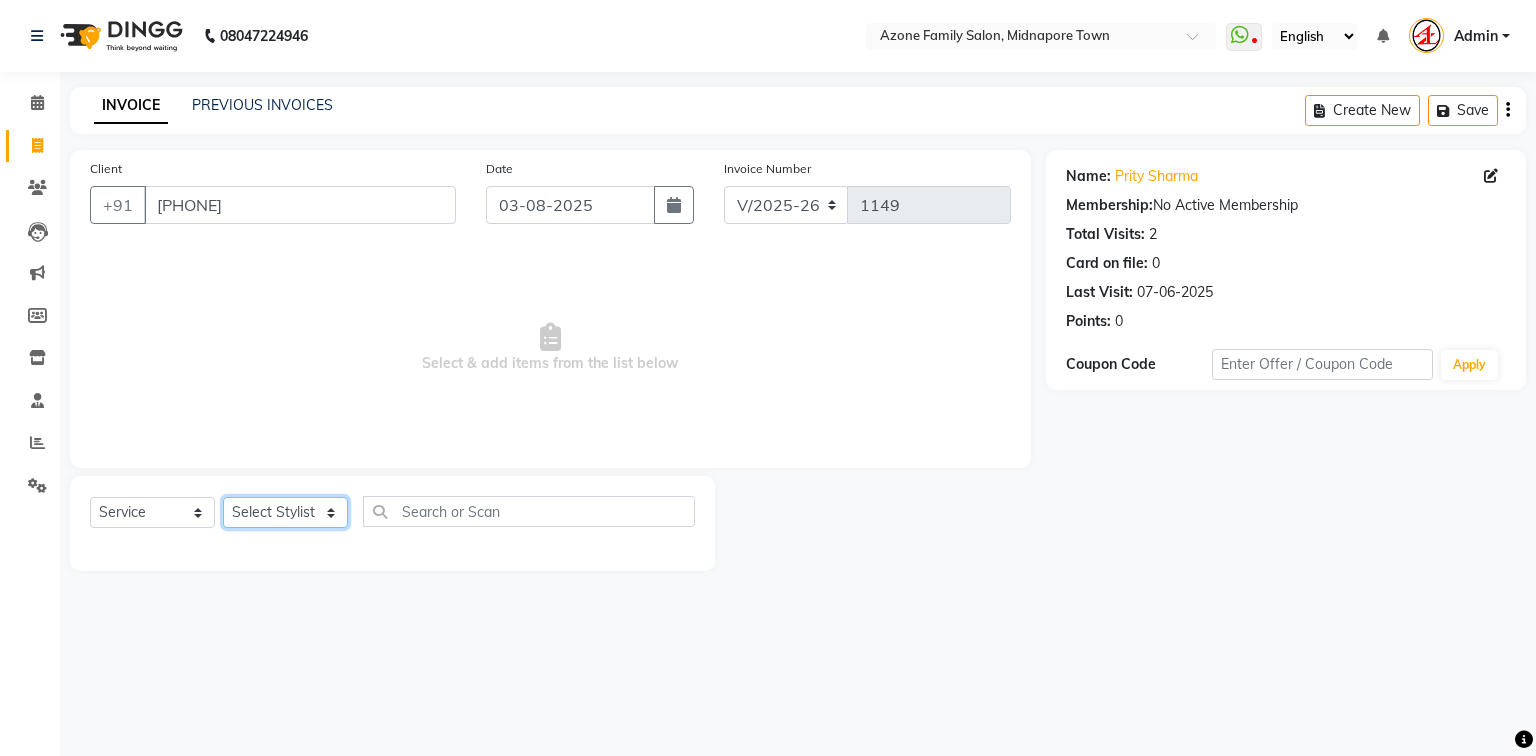 click on "Select Stylist Aftab Ansar Arpita Azone BIJOY DAS Dipika Injemam KESHAV Mahadev Rahim RAHUL SAIMA SUJIT Susmita Tinku" 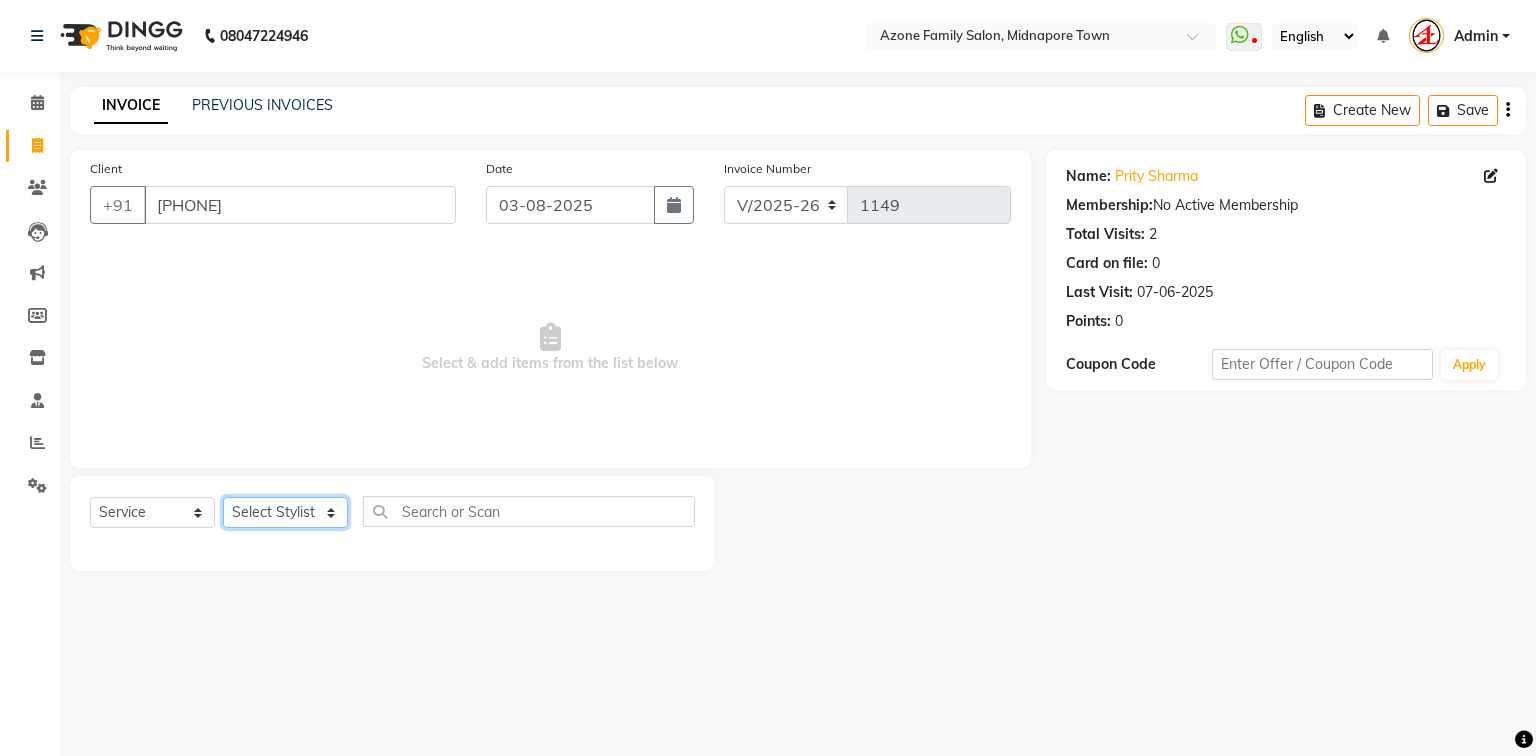 select on "32111" 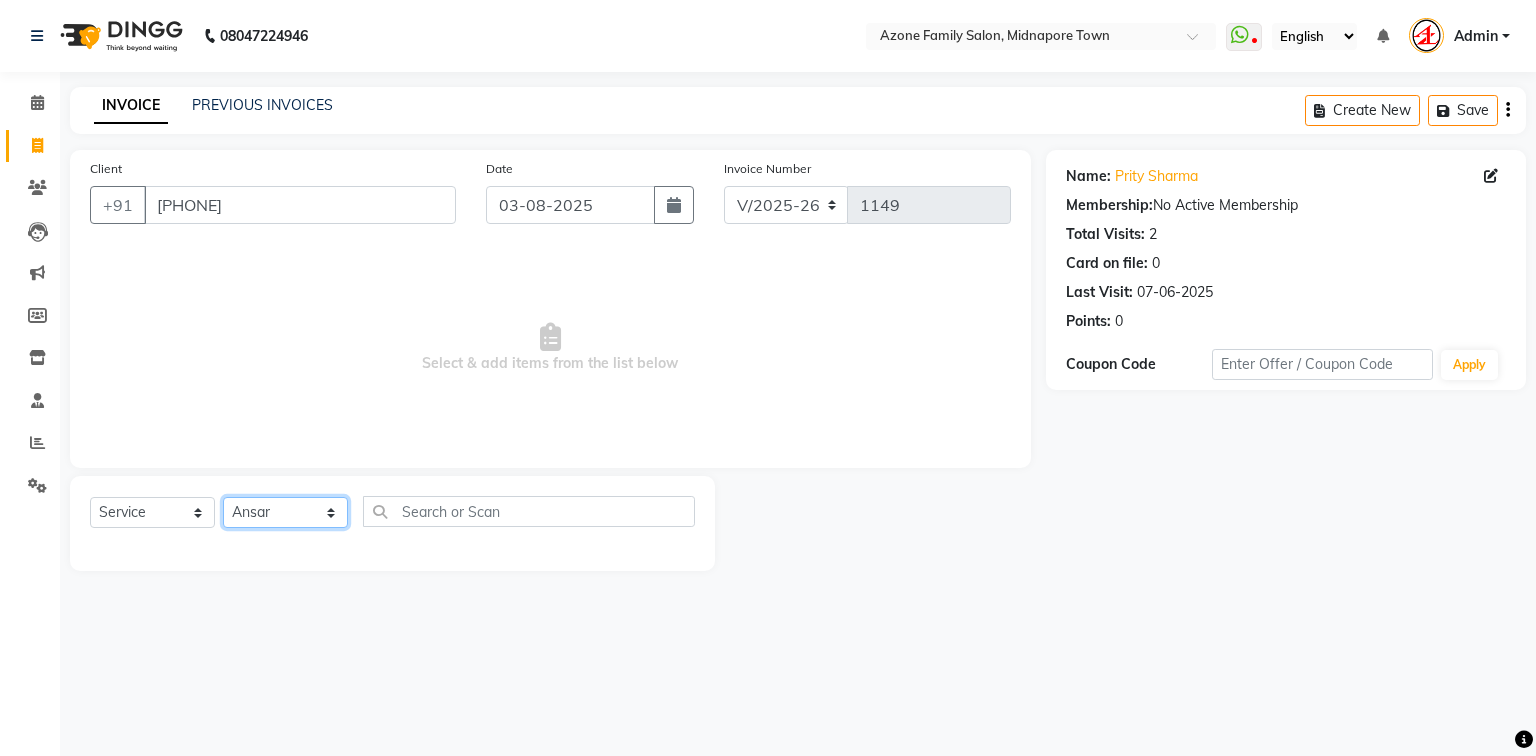 click on "Select Stylist Aftab Ansar Arpita Azone BIJOY DAS Dipika Injemam KESHAV Mahadev Rahim RAHUL SAIMA SUJIT Susmita Tinku" 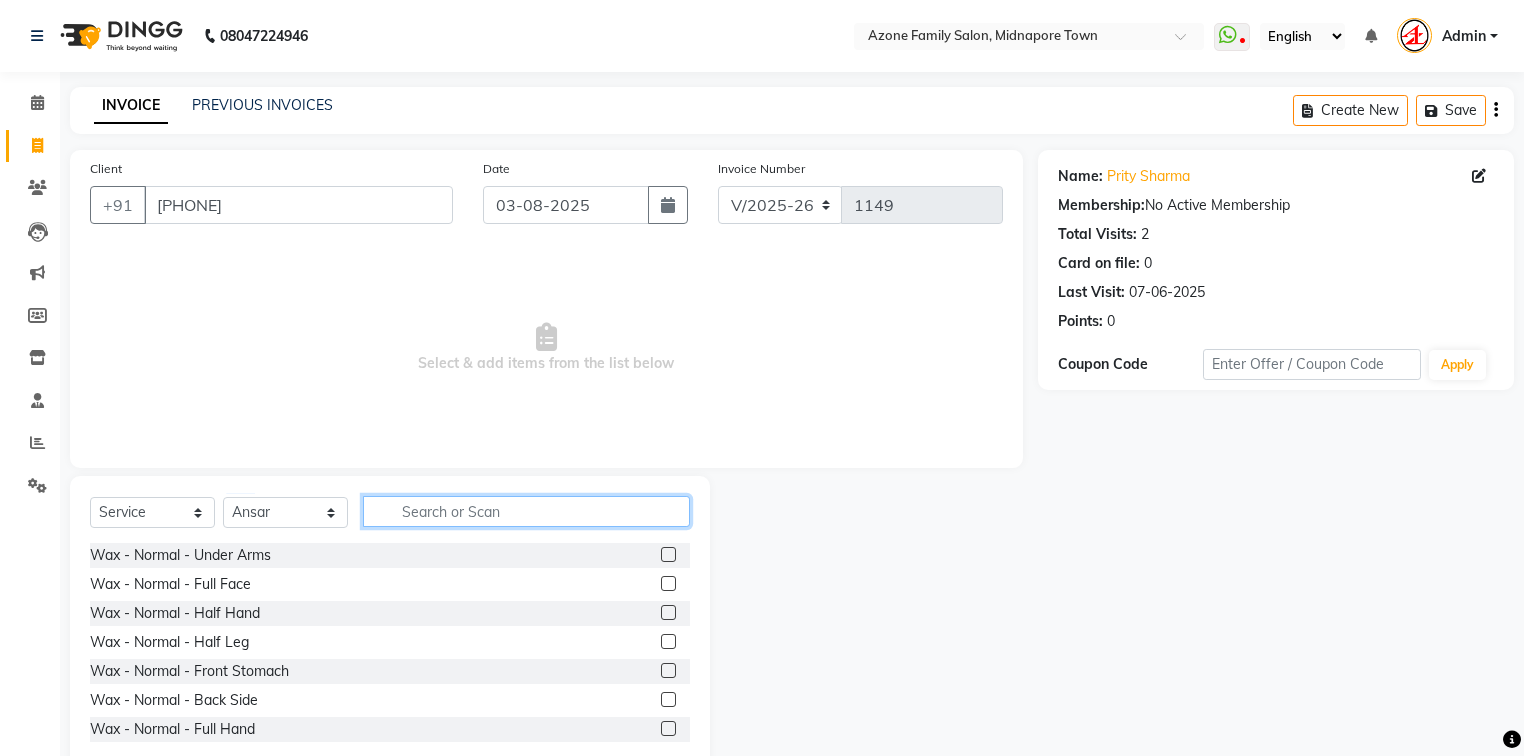 click 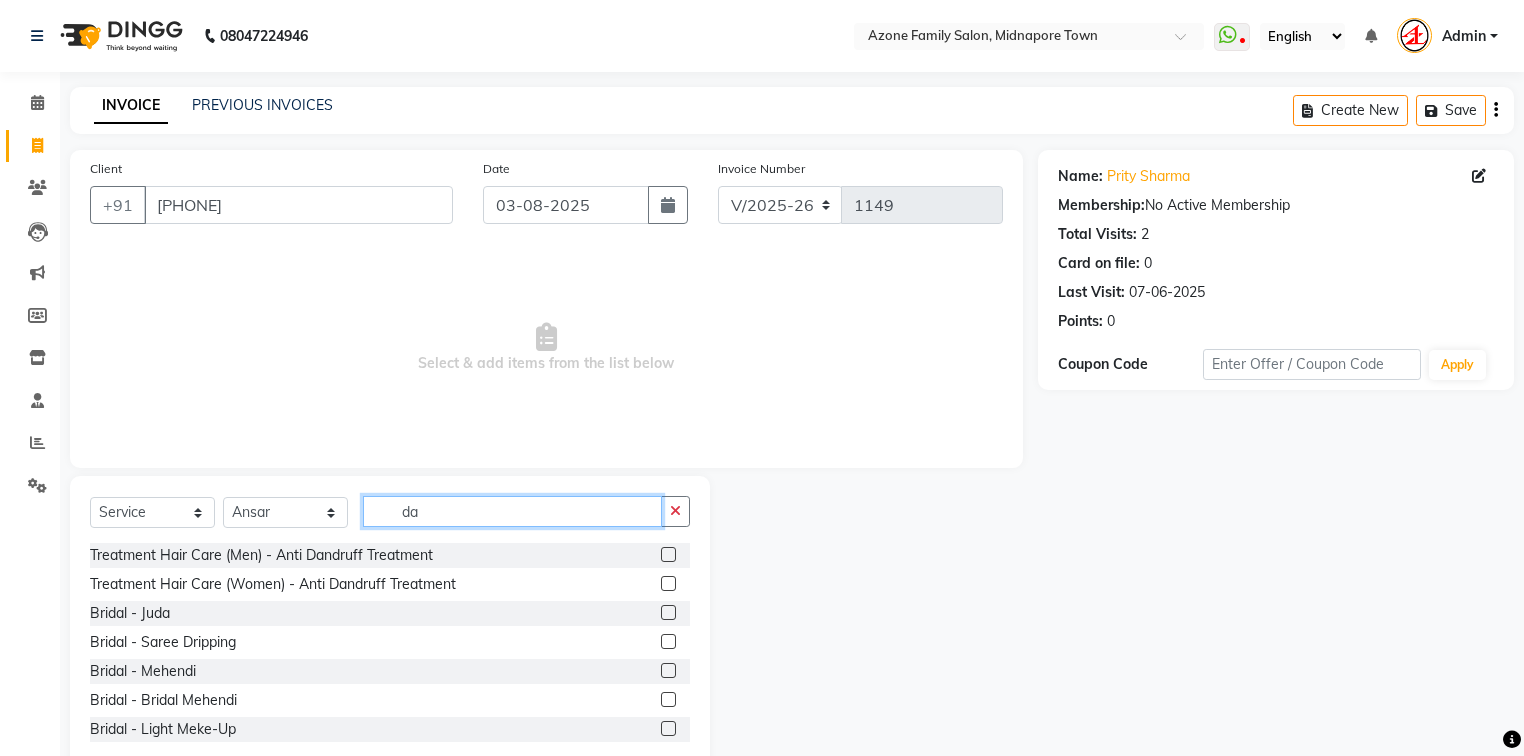 type on "da" 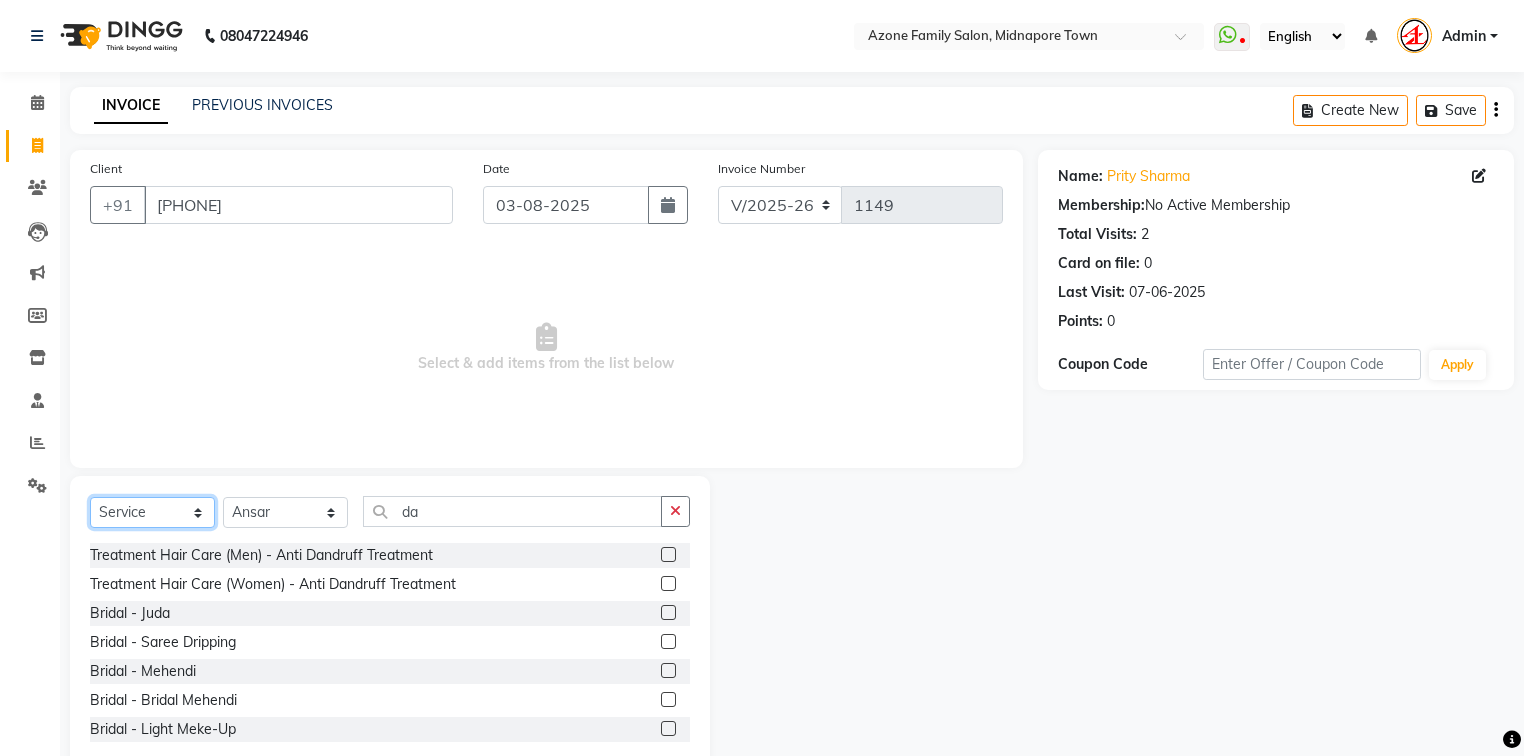 click on "Select  Service  Product  Membership  Package Voucher Prepaid Gift Card" 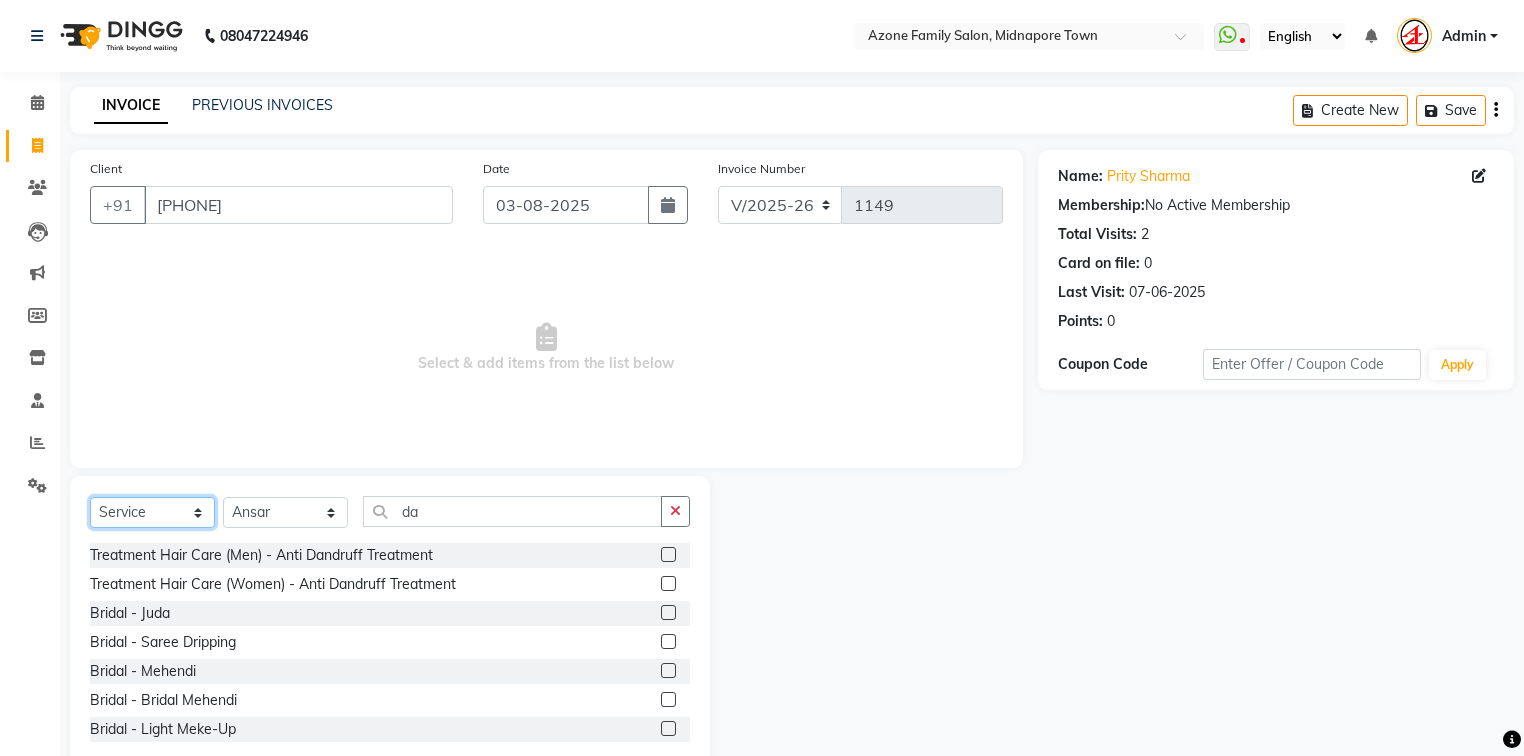 select on "product" 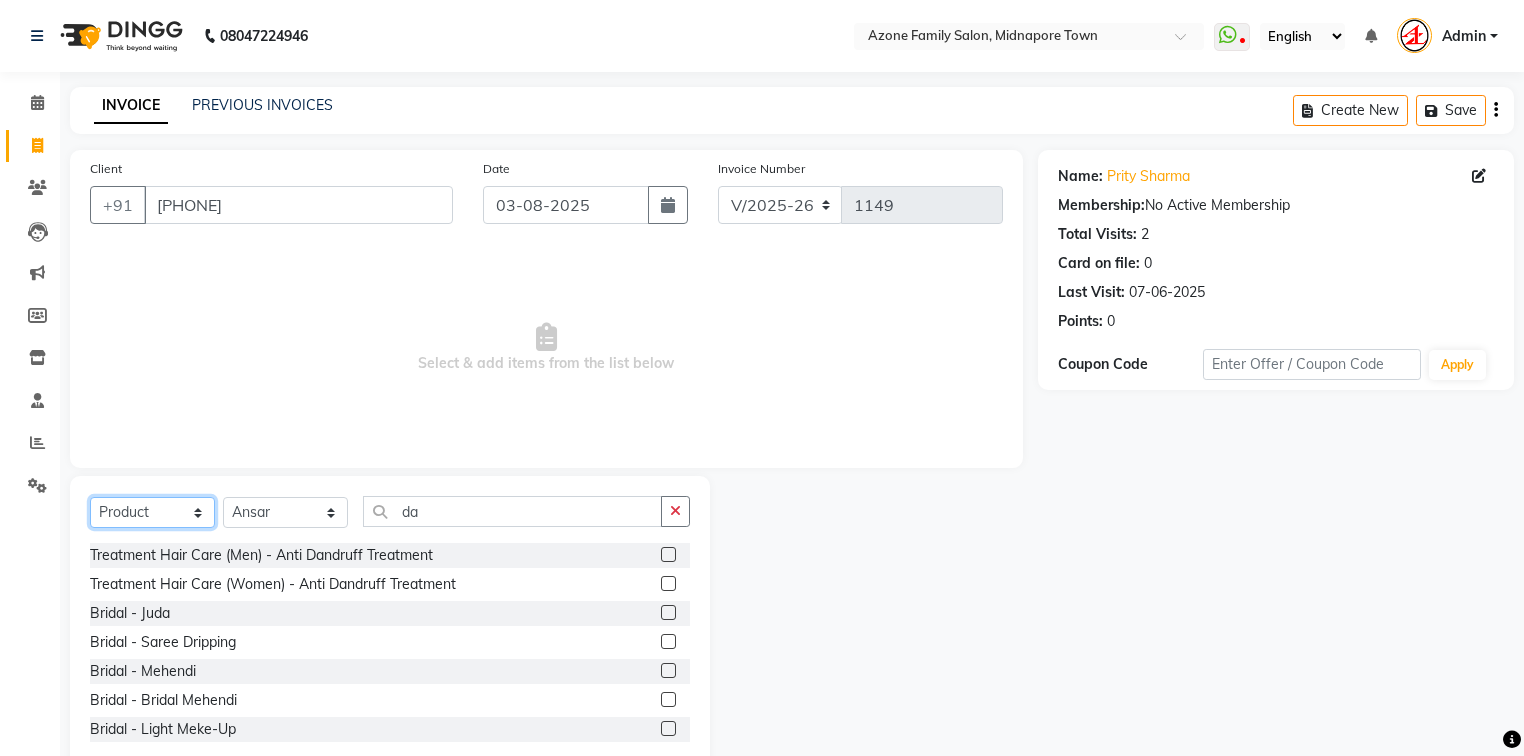 click on "Select  Service  Product  Membership  Package Voucher Prepaid Gift Card" 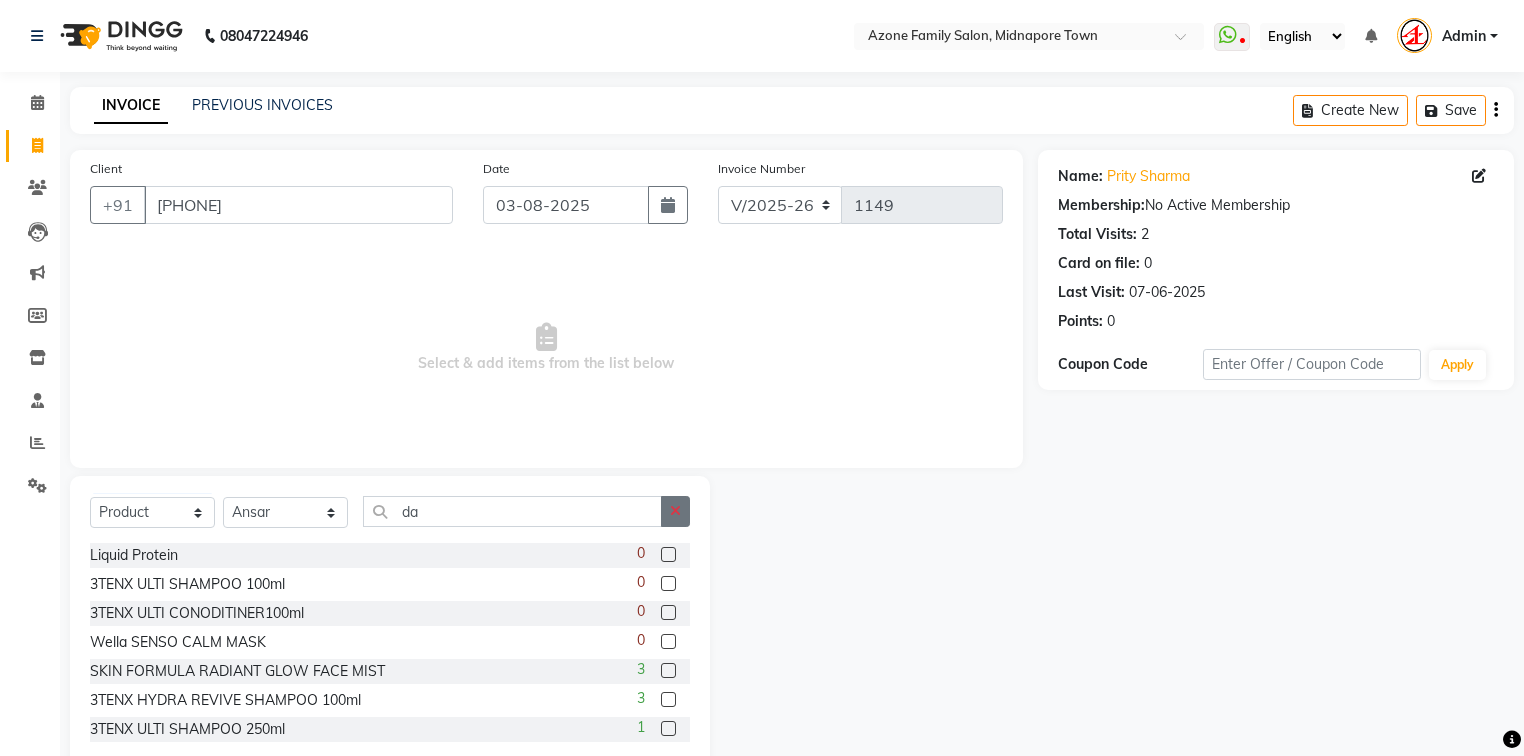click 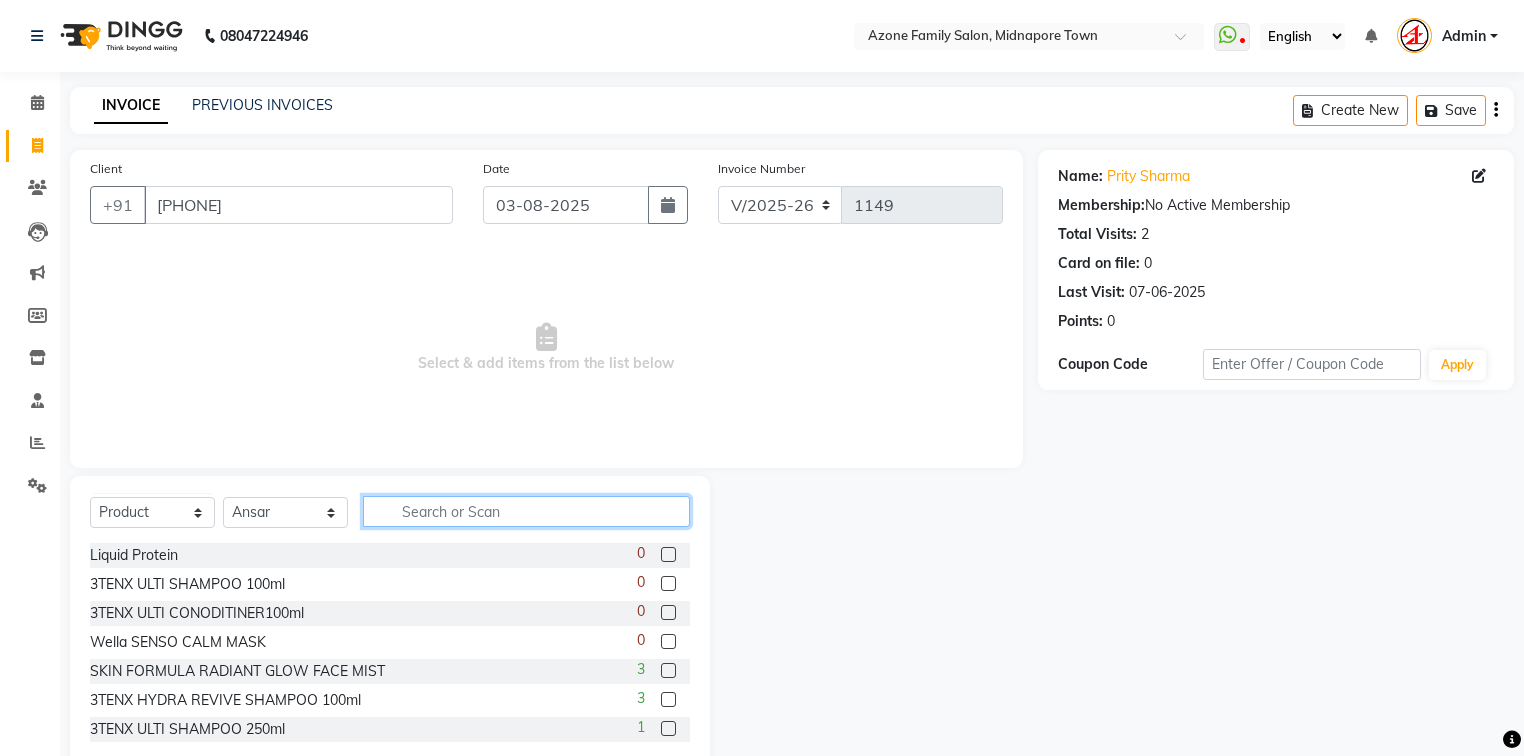 click 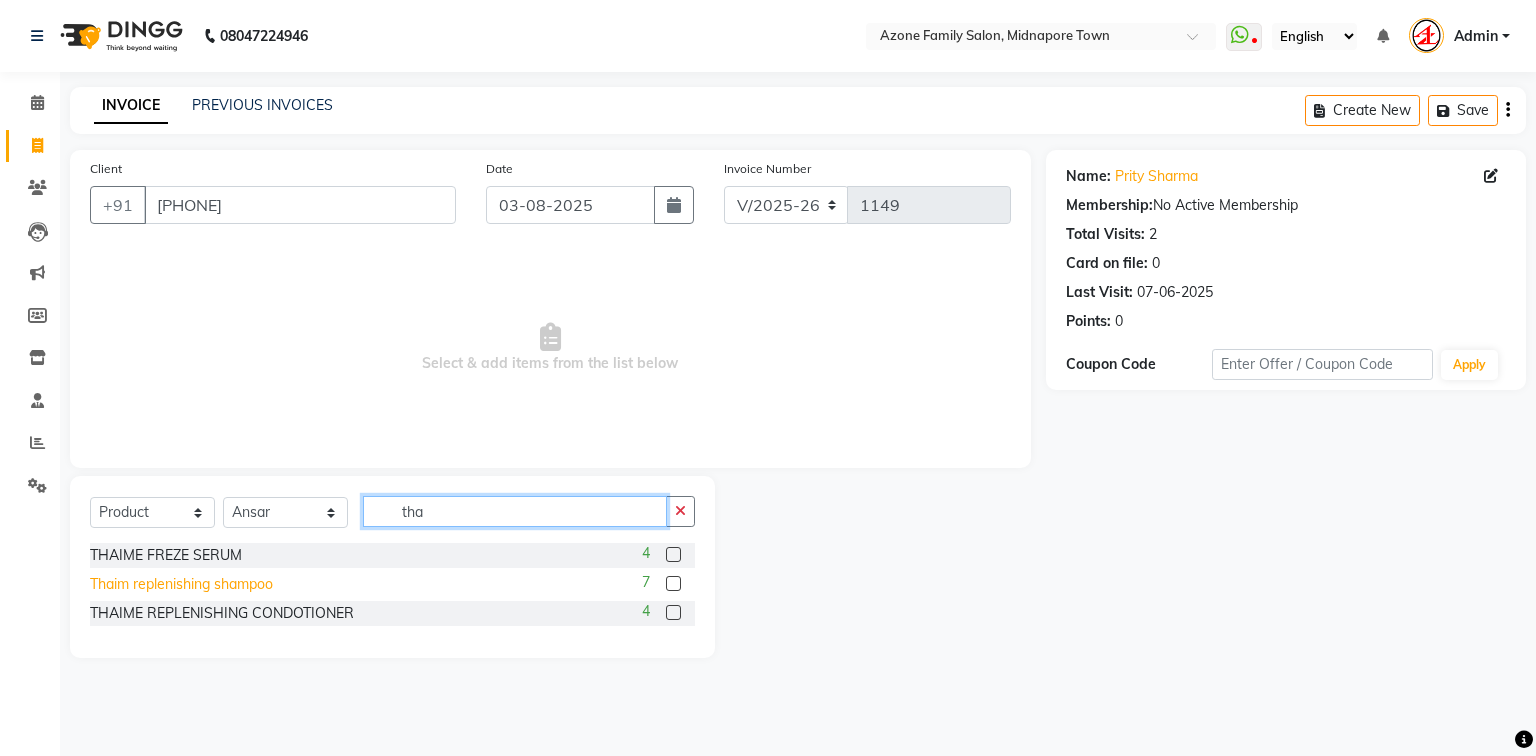 type on "tha" 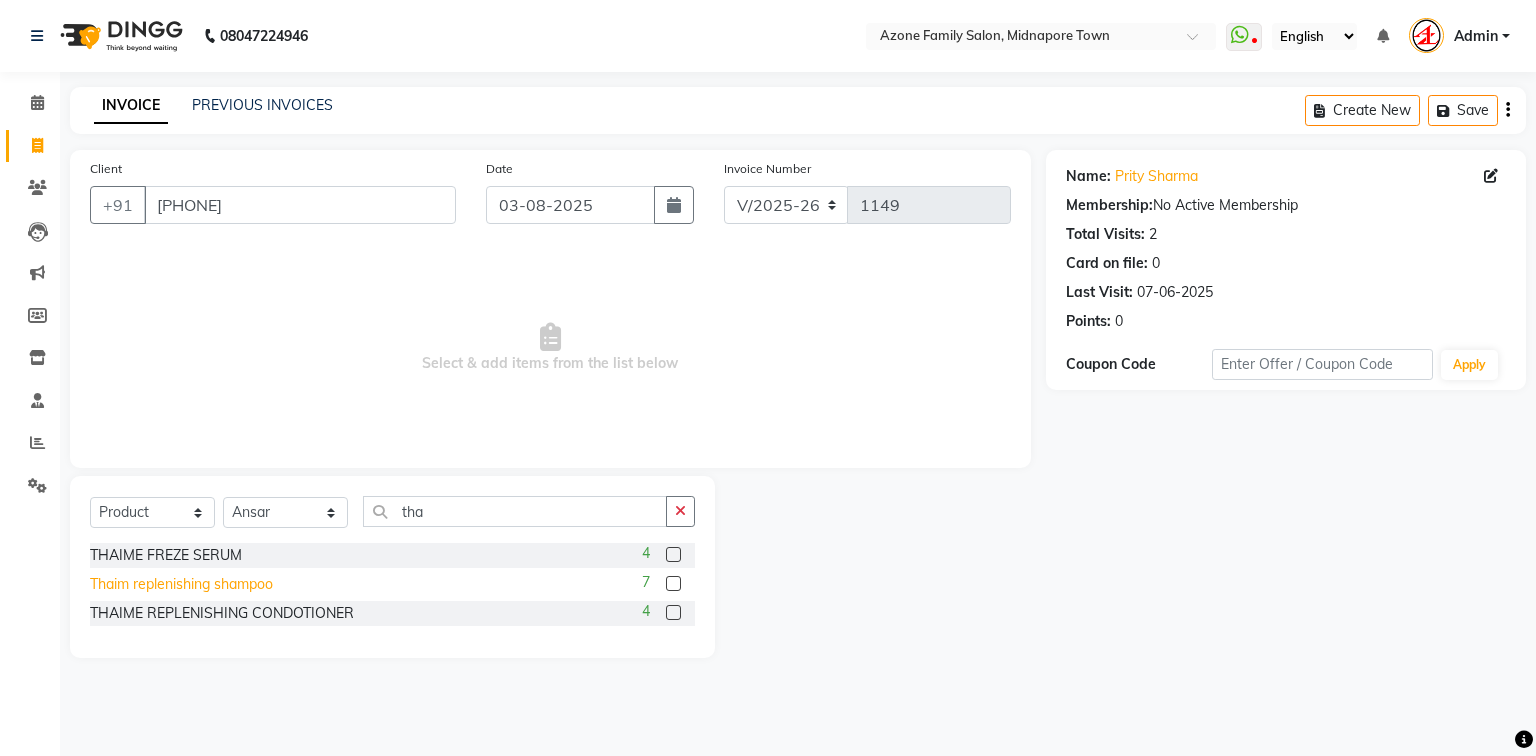 click on "Thaim replenishing shampoo" 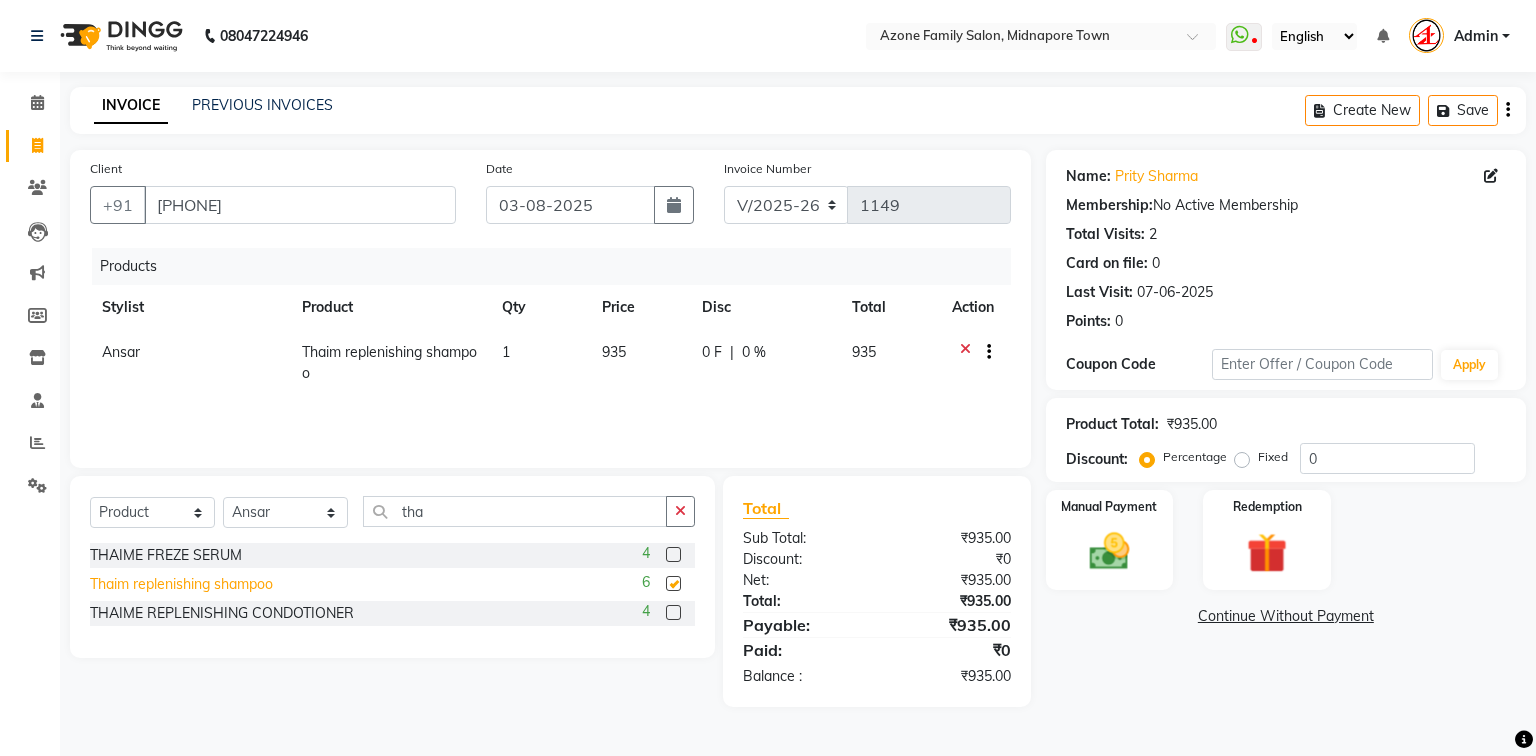 checkbox on "false" 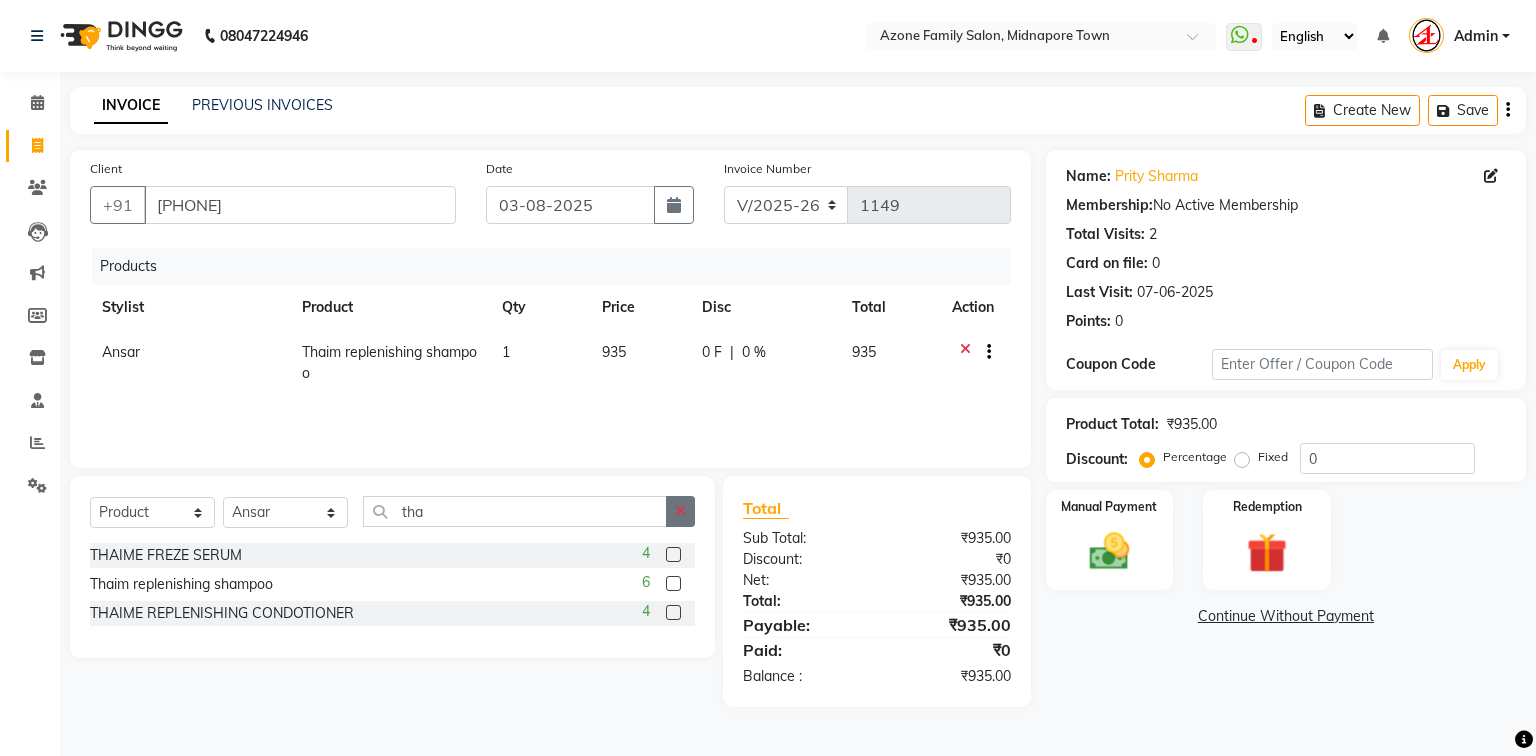 click 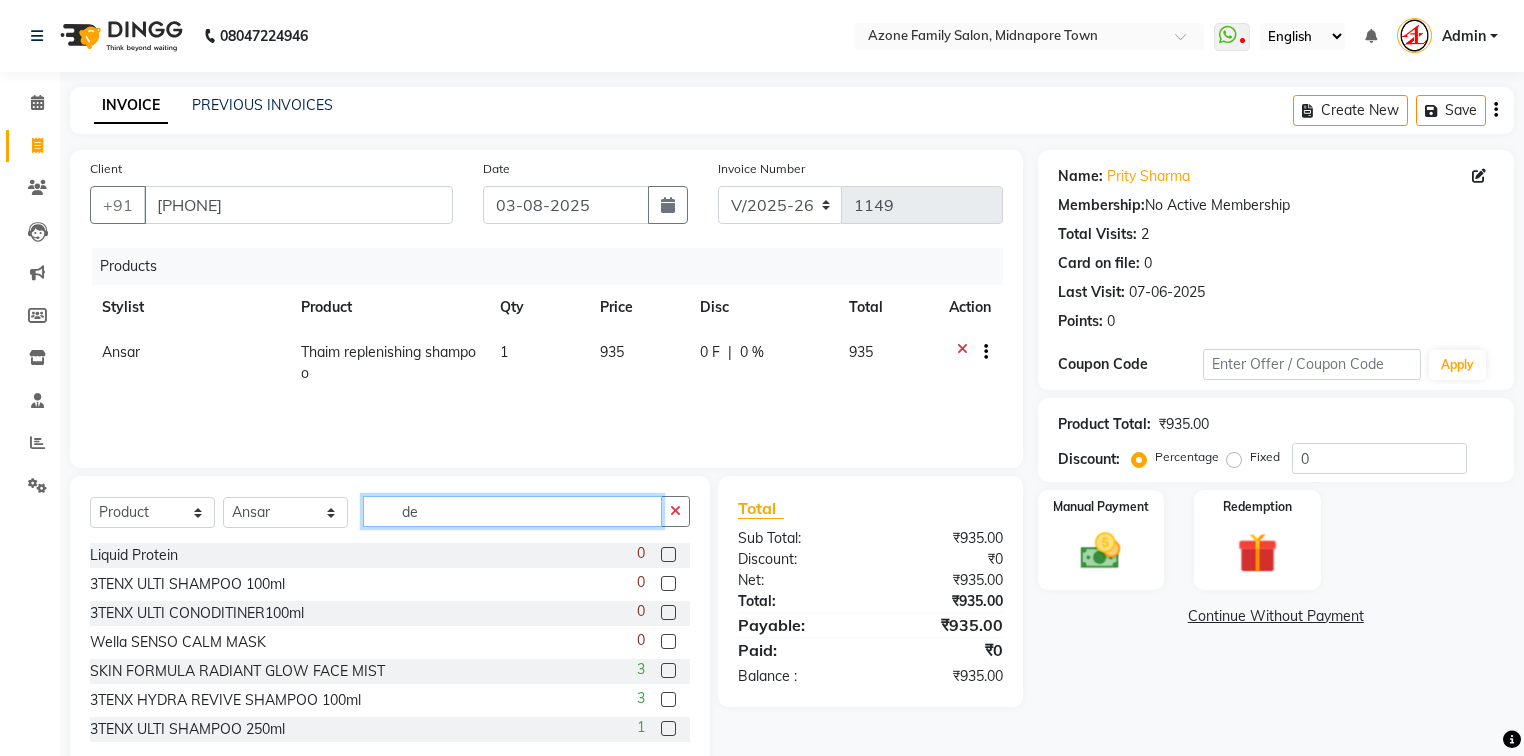 type on "d" 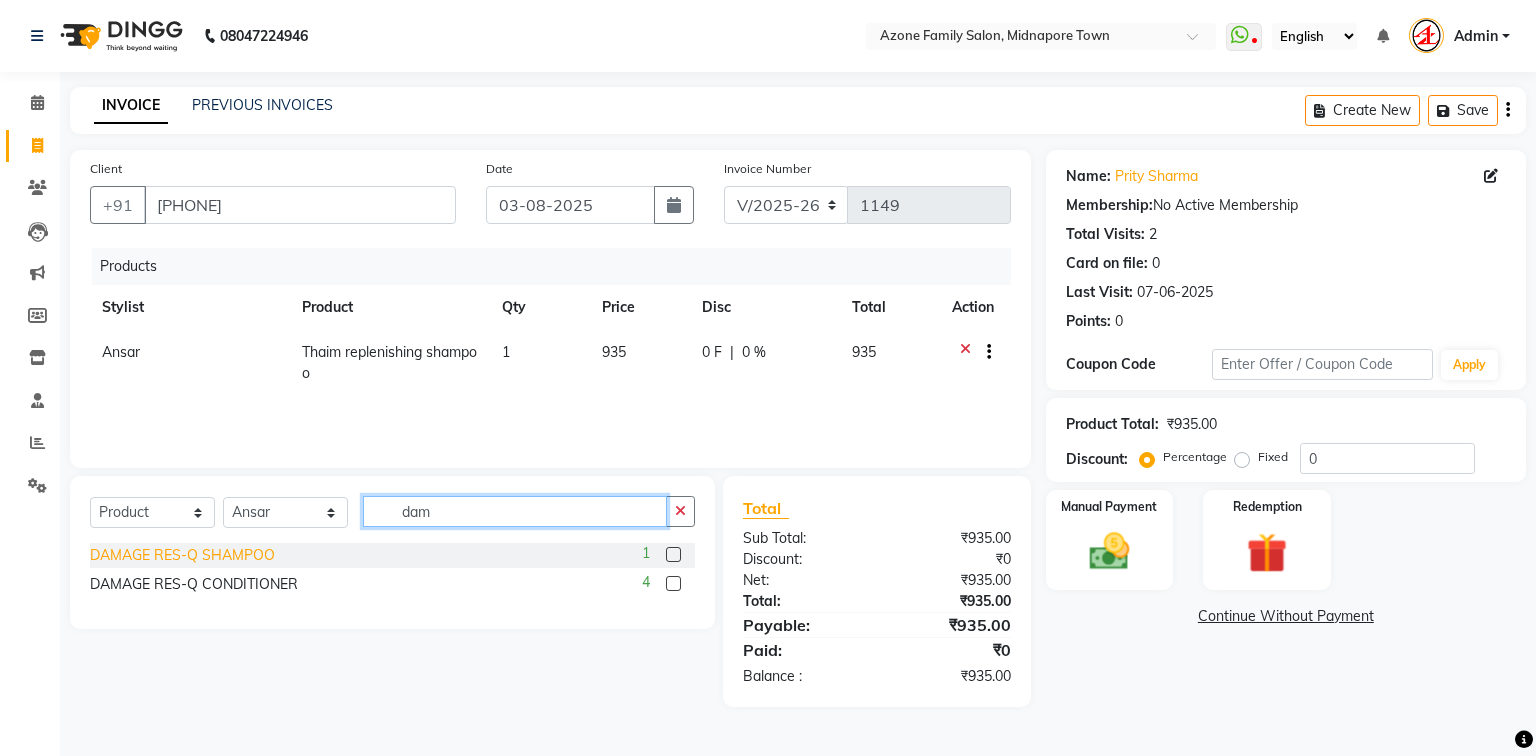 type on "dam" 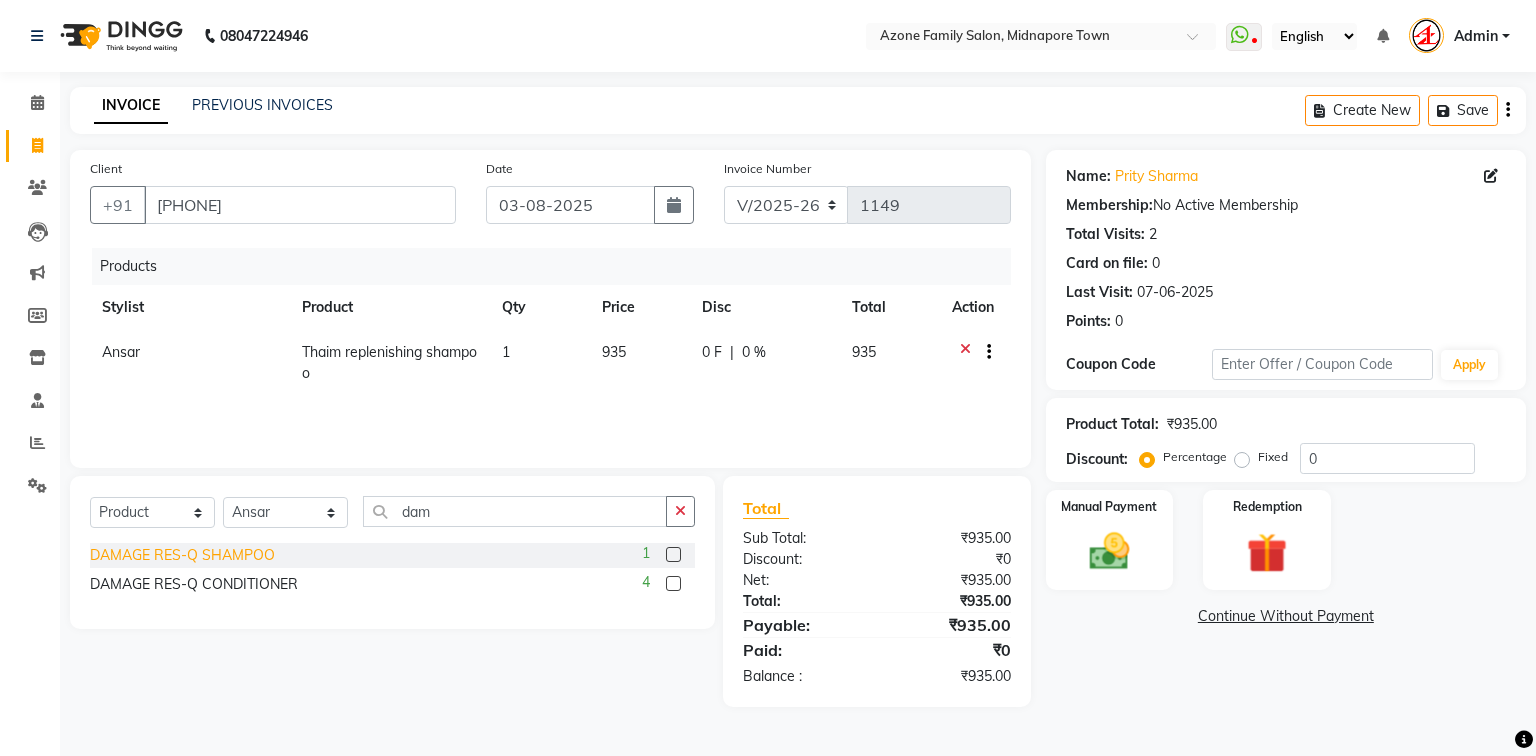 click on "DAMAGE RES-Q SHAMPOO" 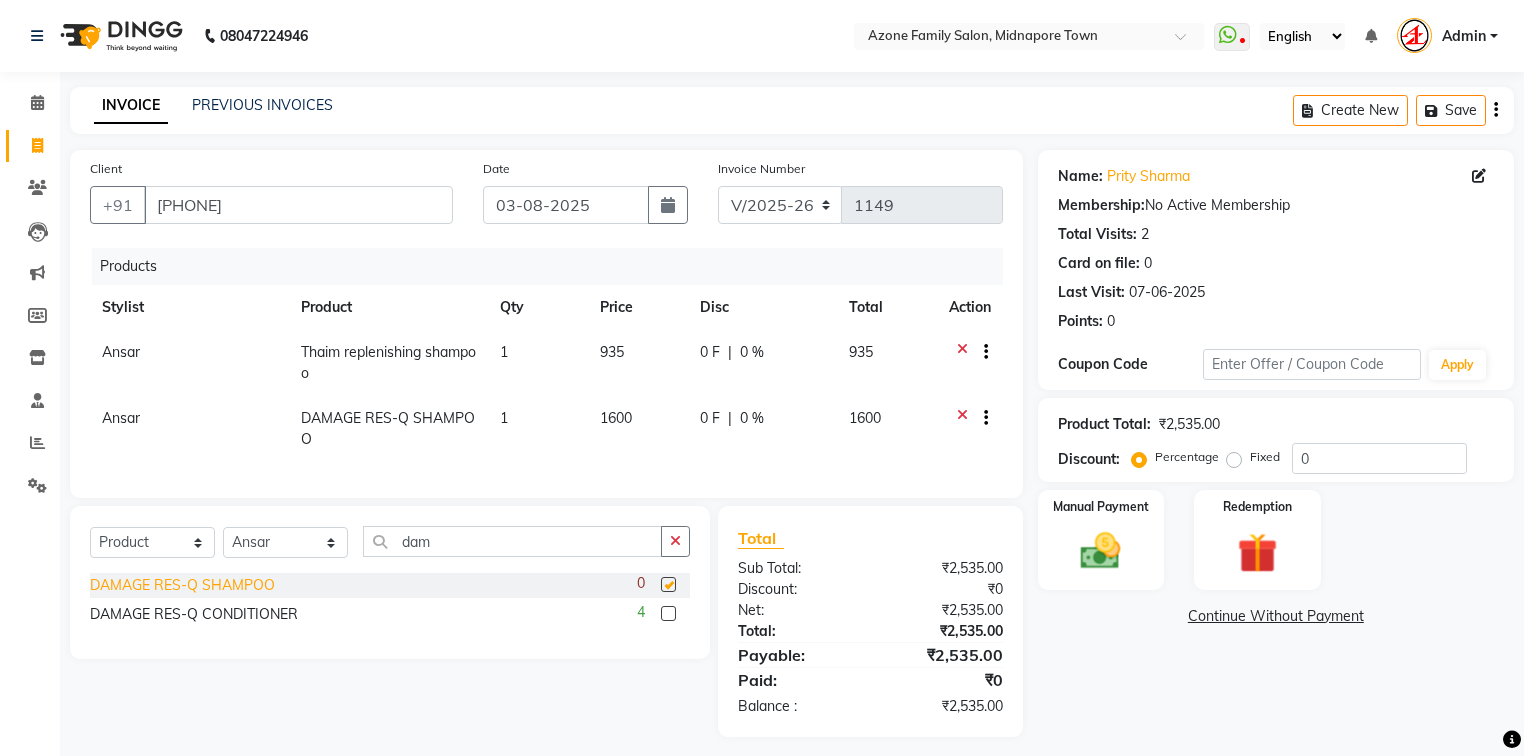 checkbox on "false" 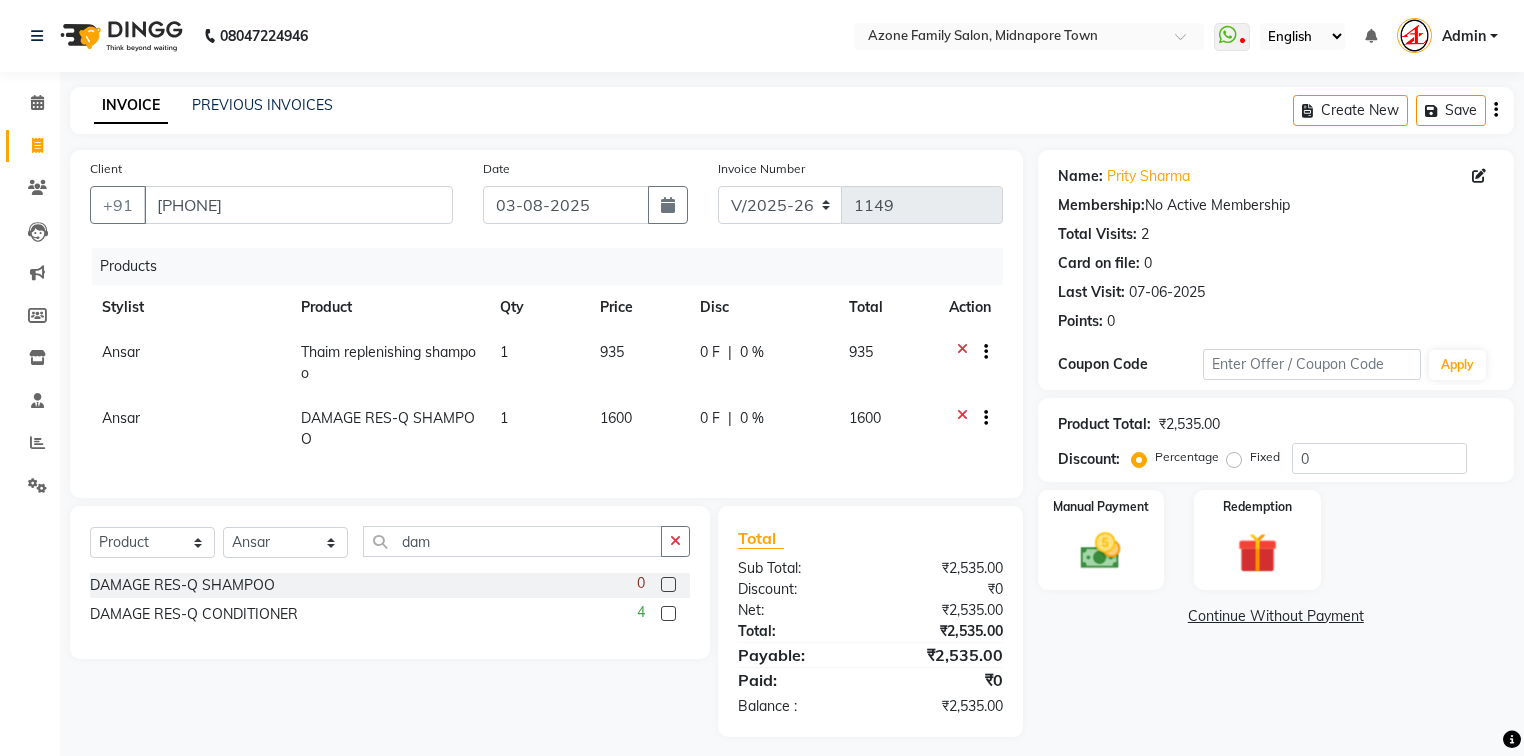 click 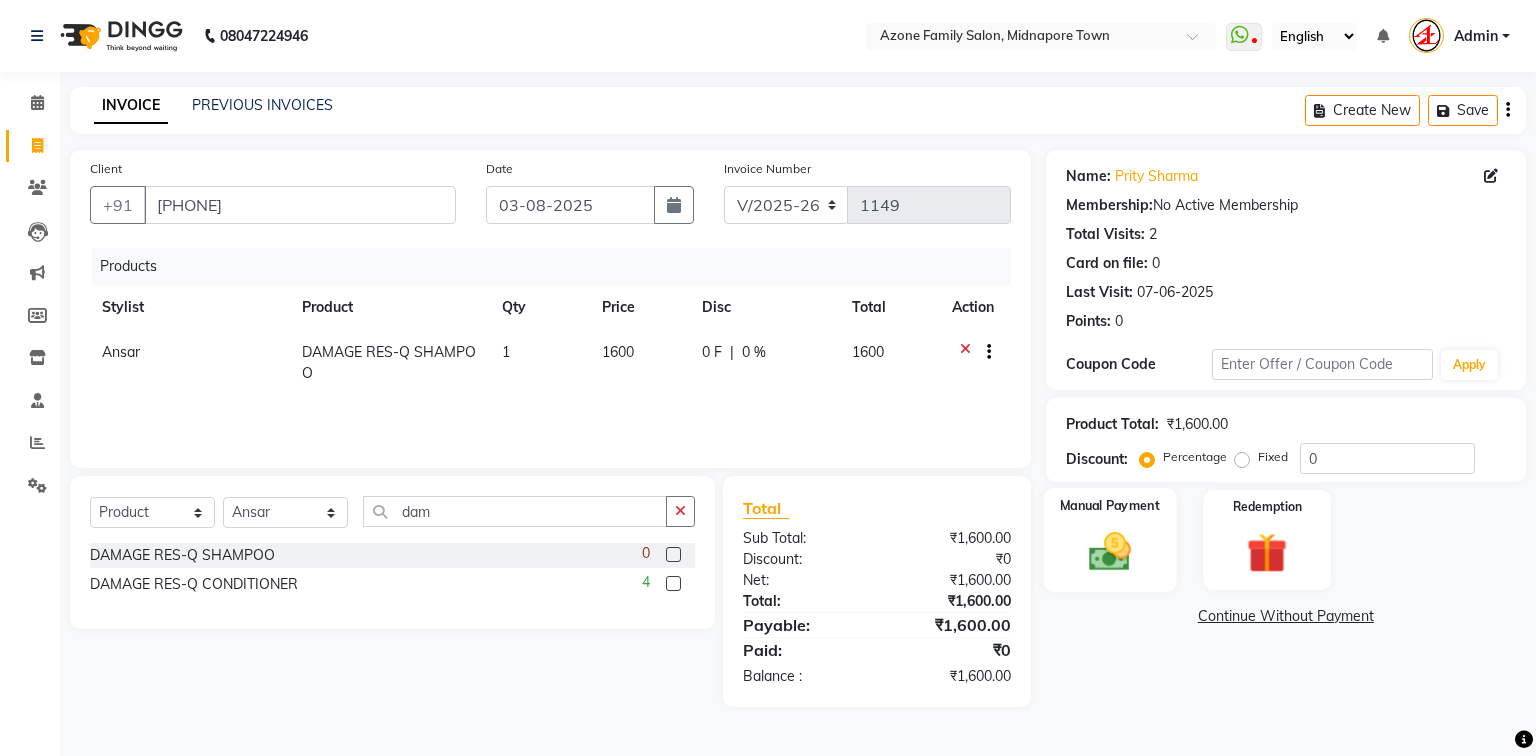 click 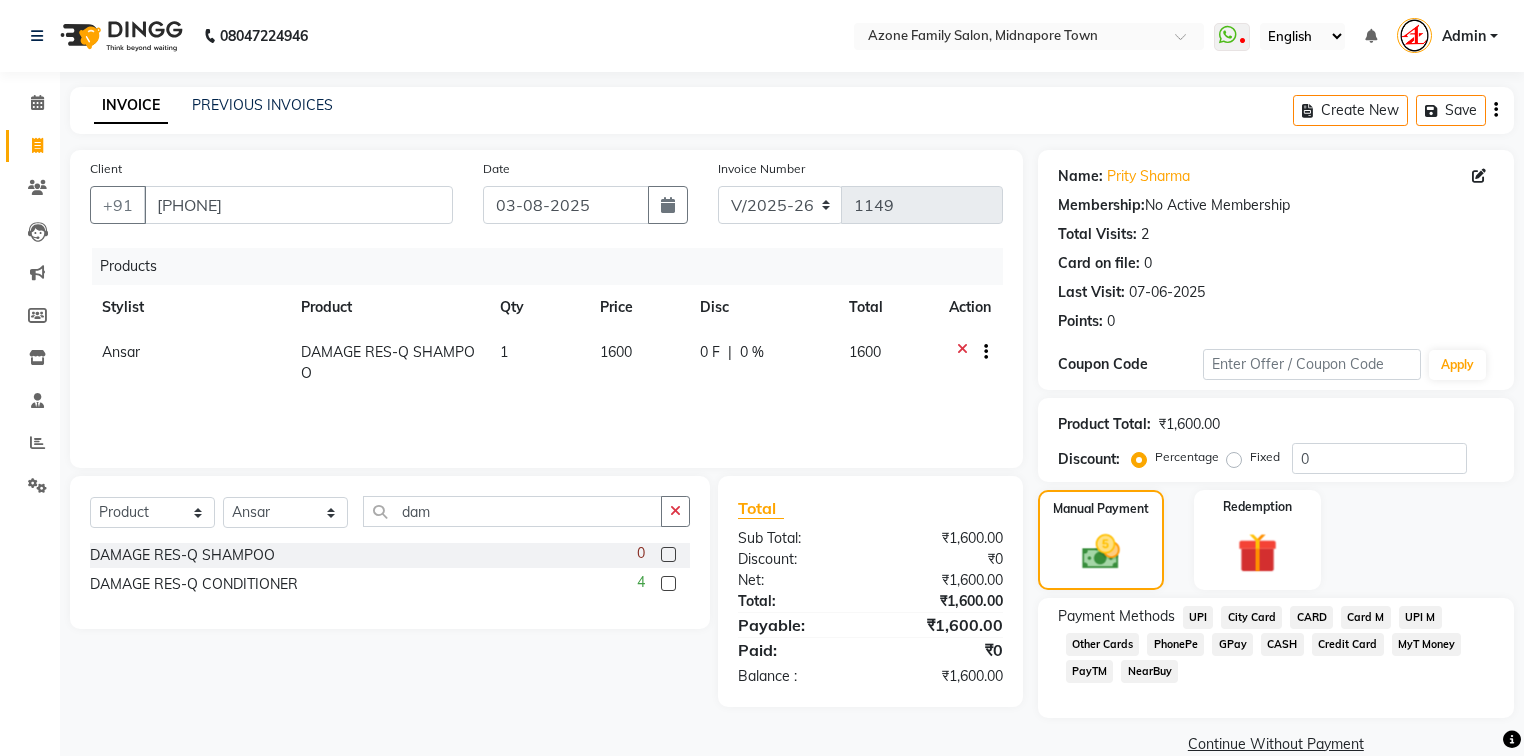 click on "UPI" 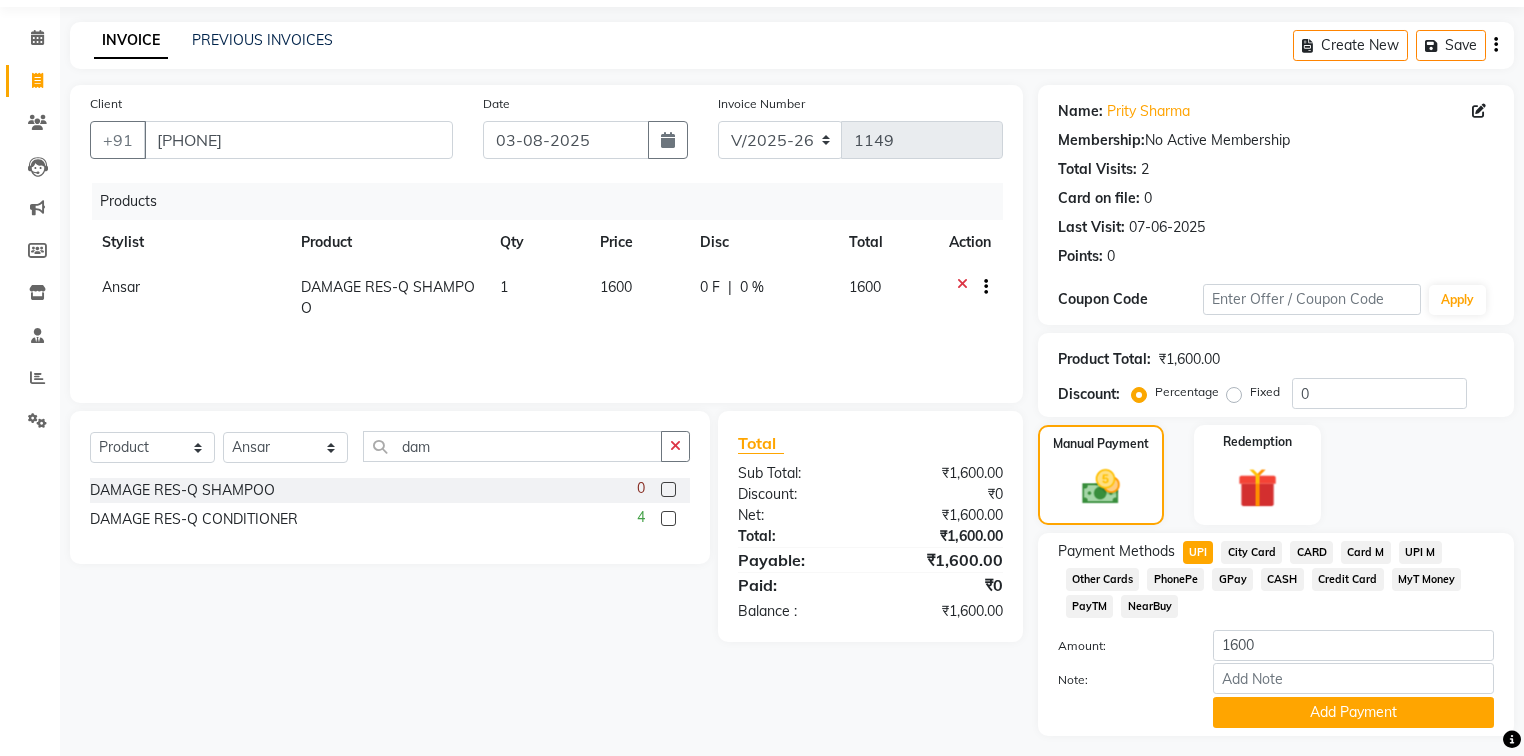 scroll, scrollTop: 119, scrollLeft: 0, axis: vertical 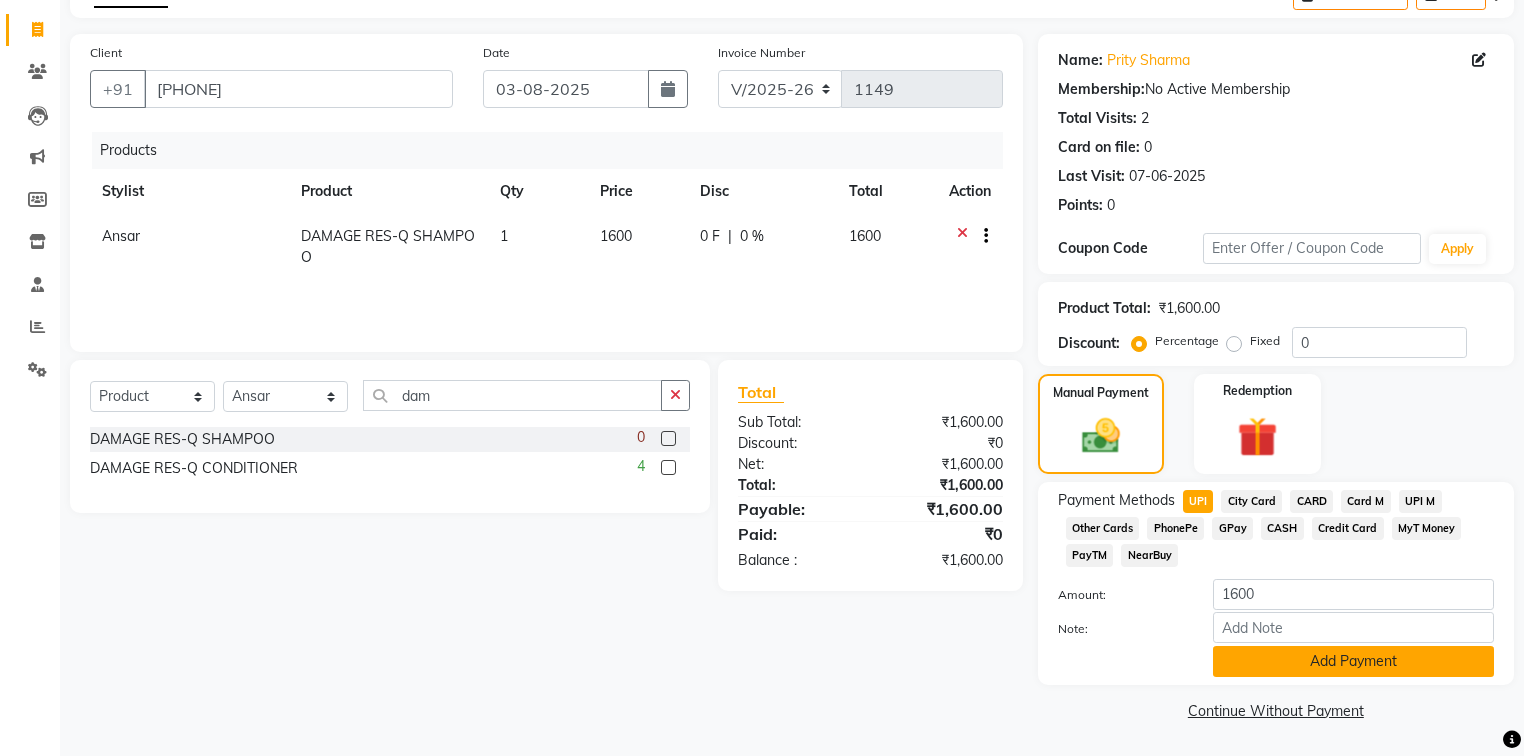 click on "Add Payment" 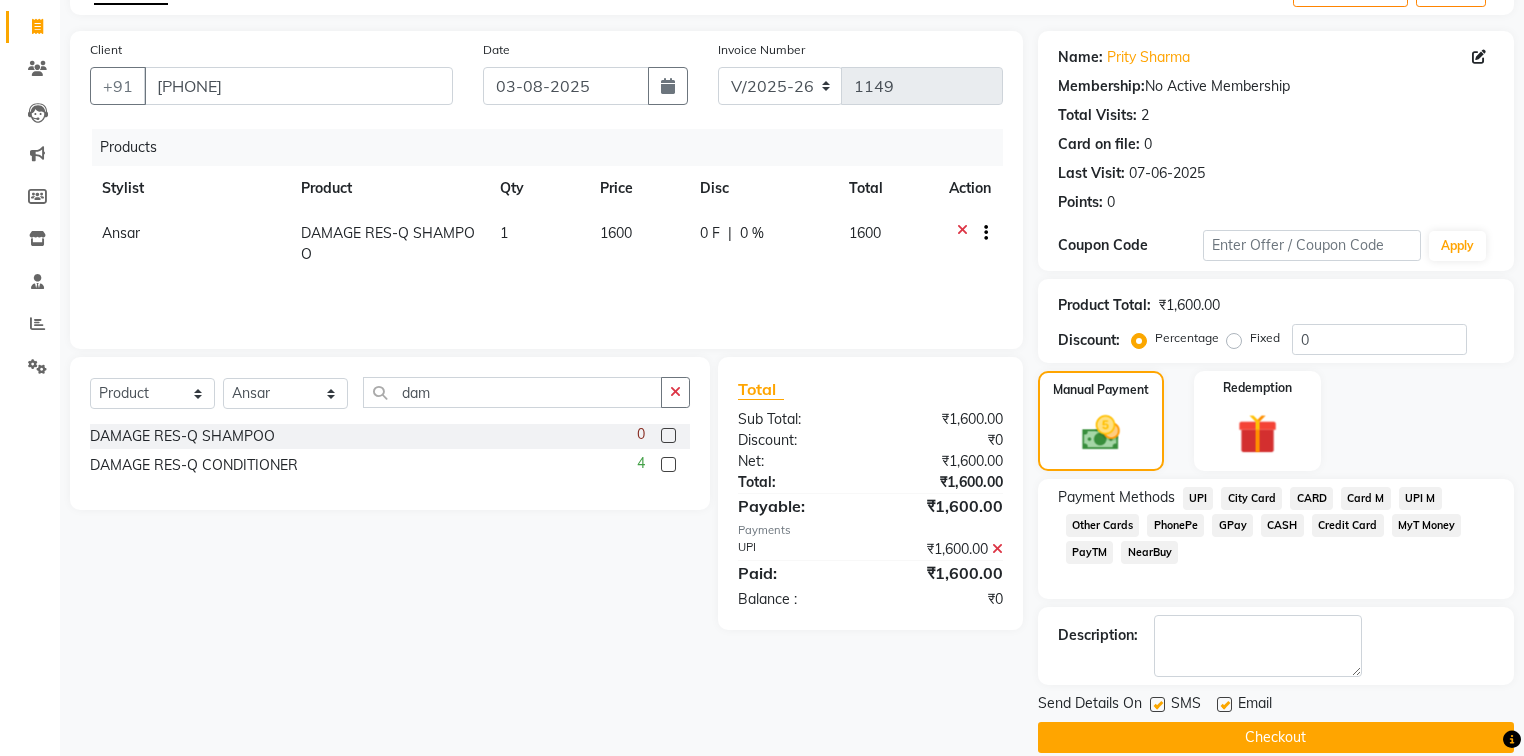 click on "Checkout" 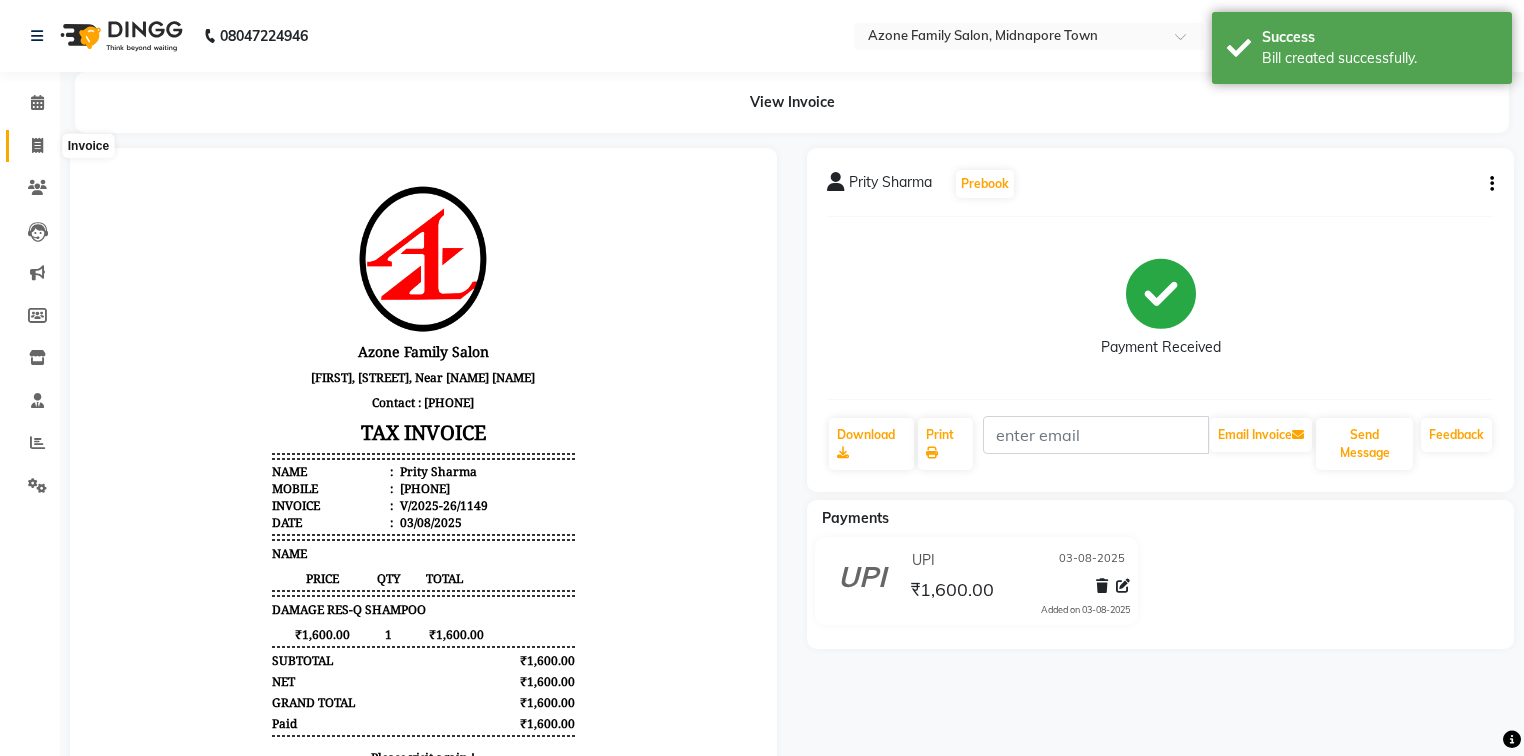 scroll, scrollTop: 0, scrollLeft: 0, axis: both 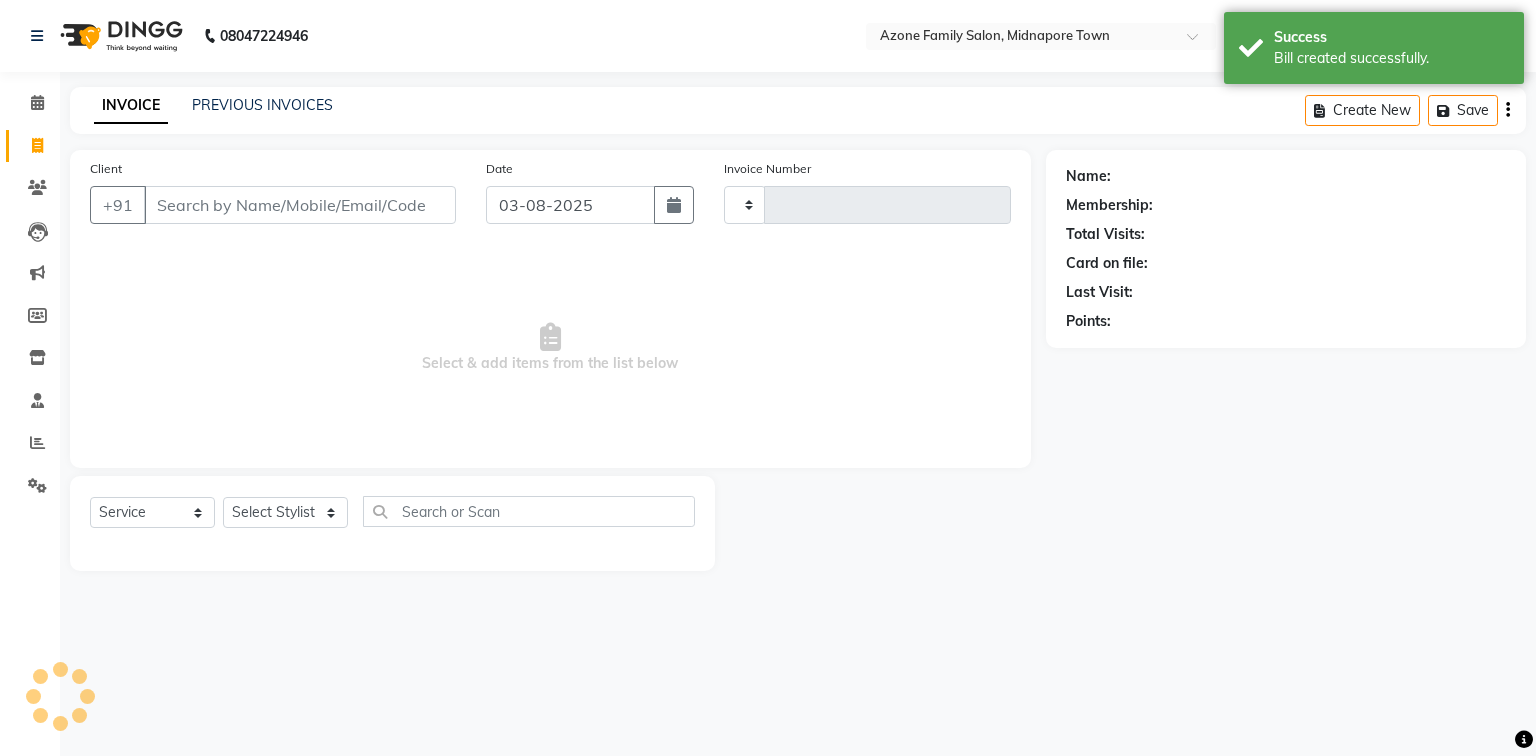 type on "1150" 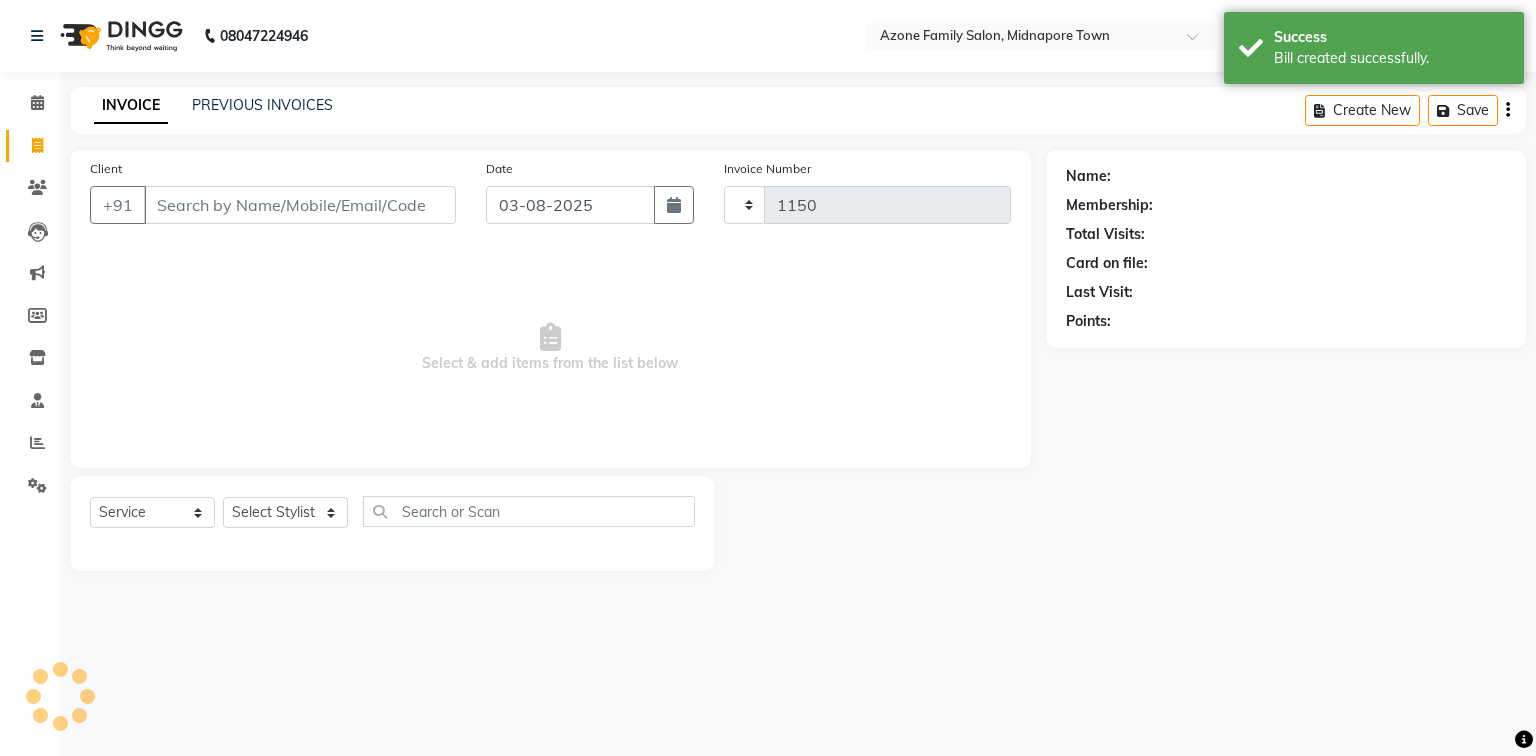 select on "5098" 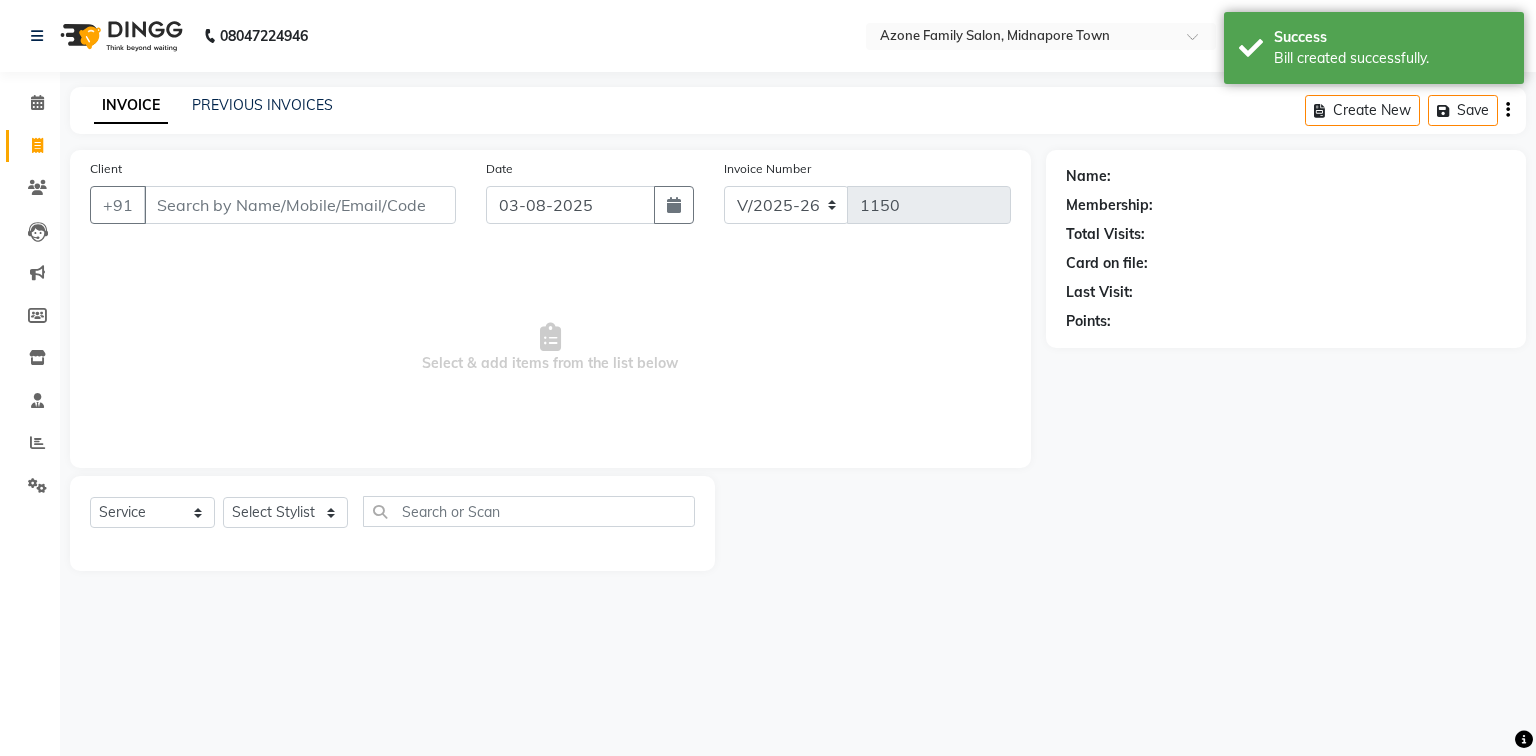 click on "Client" at bounding box center (300, 205) 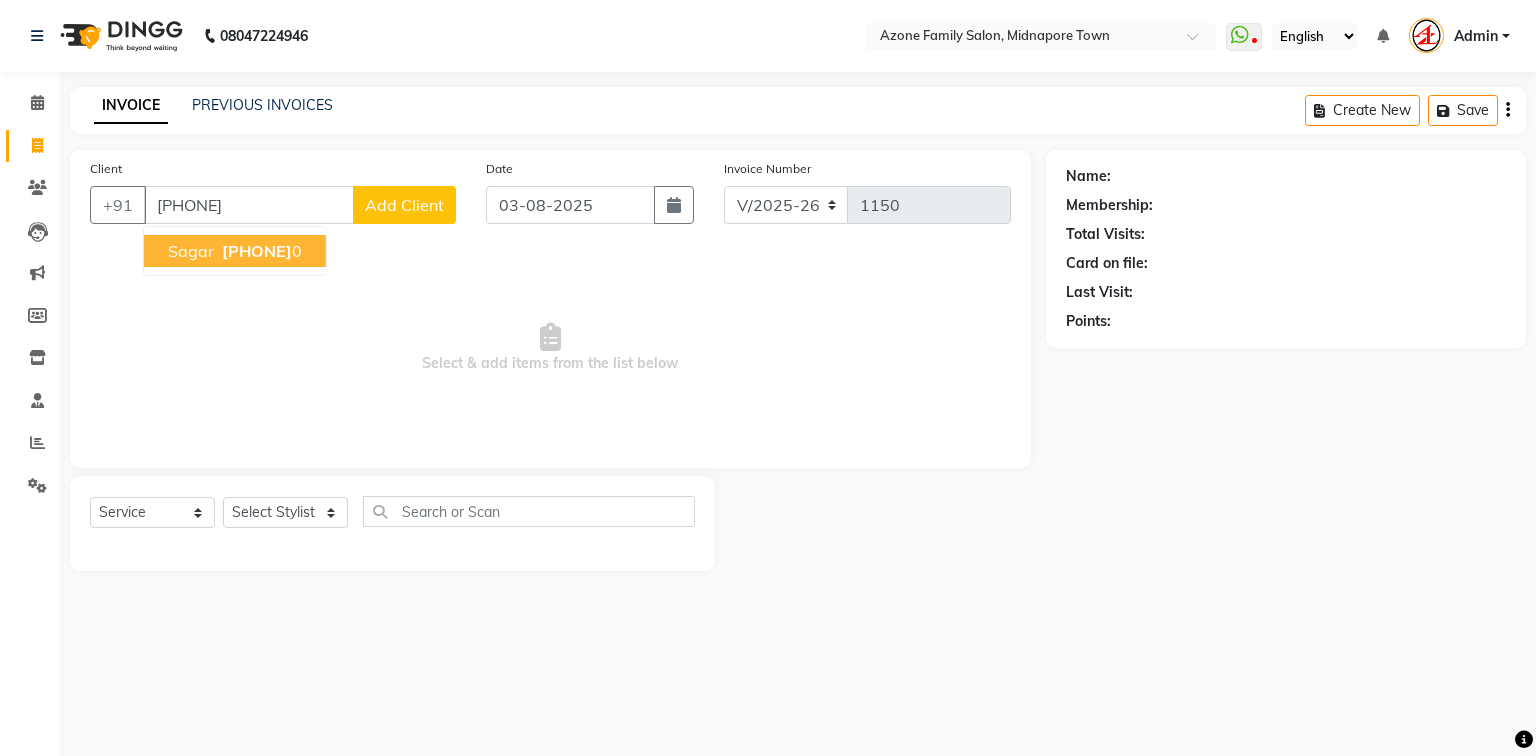 click on "629604995" at bounding box center [257, 251] 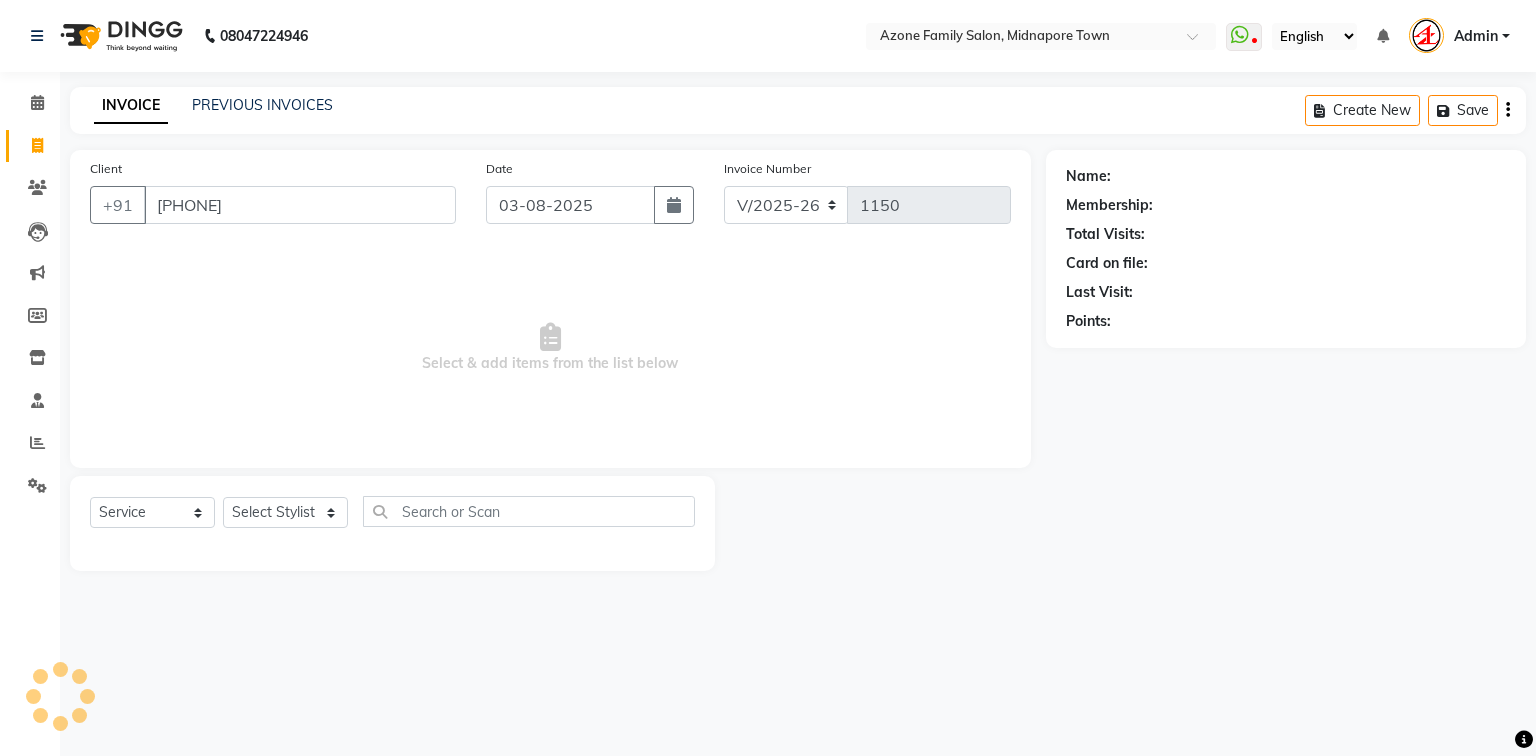 type on "6296049950" 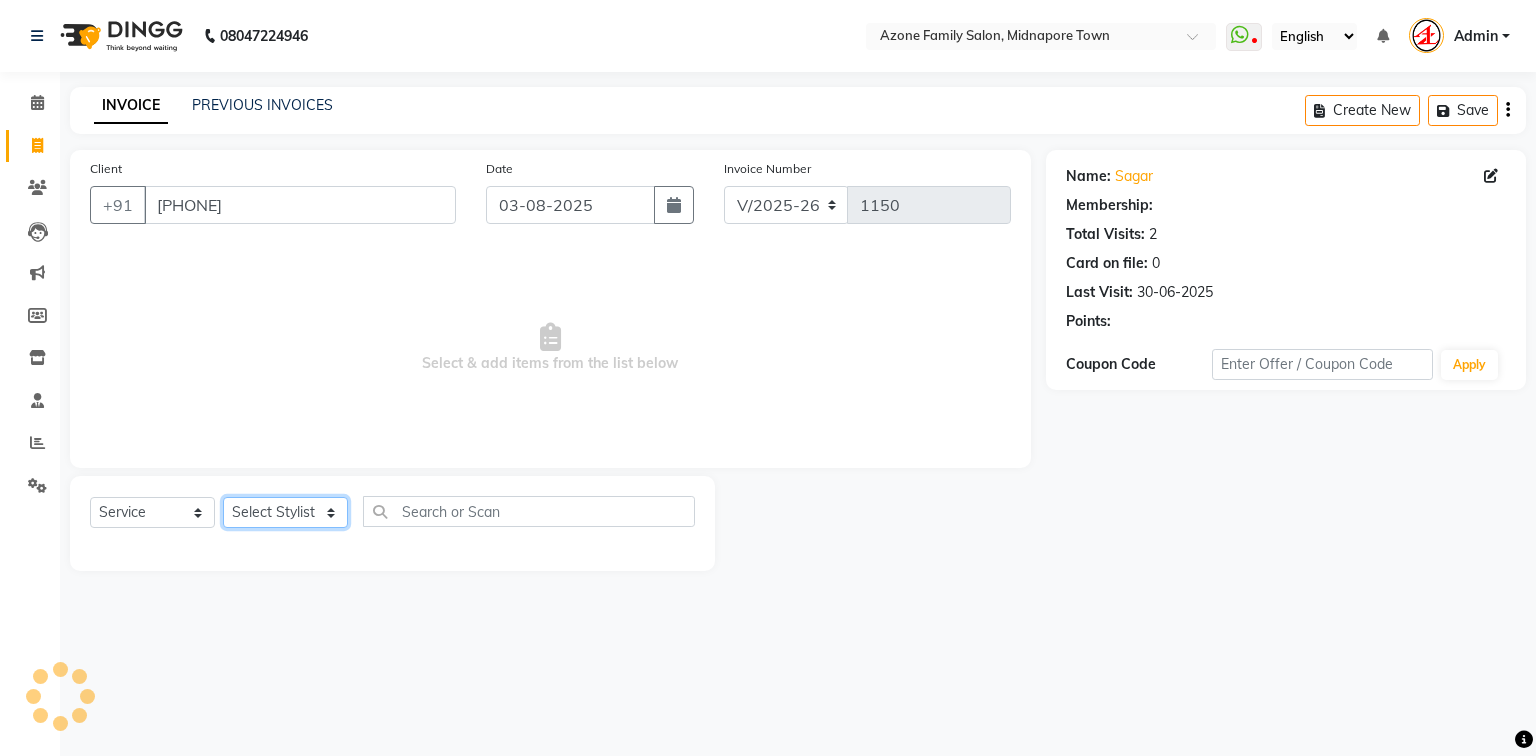 click on "Select Stylist Aftab Ansar Arpita Azone BIJOY DAS Dipika Injemam KESHAV Mahadev Rahim RAHUL SAIMA SUJIT Susmita Tinku" 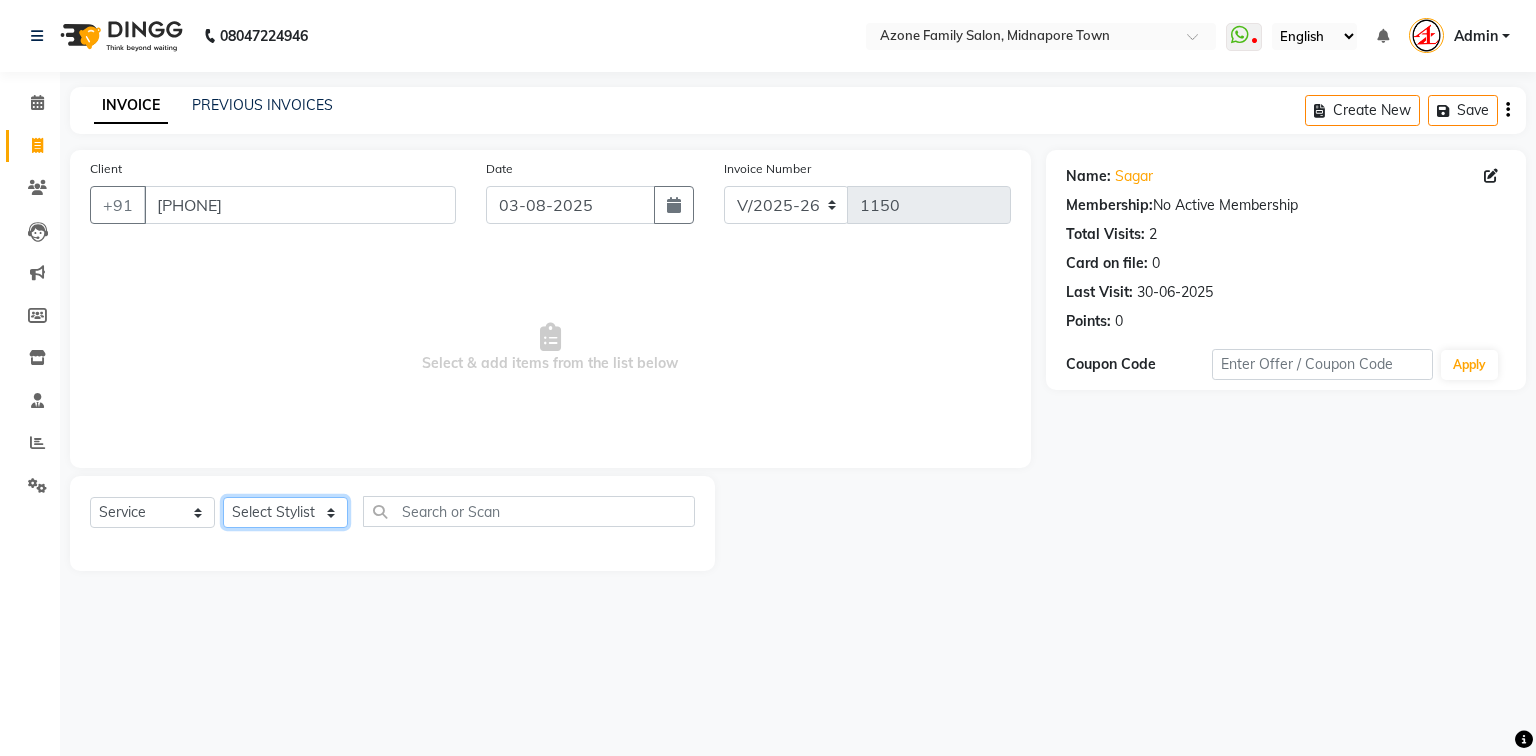 select on "75775" 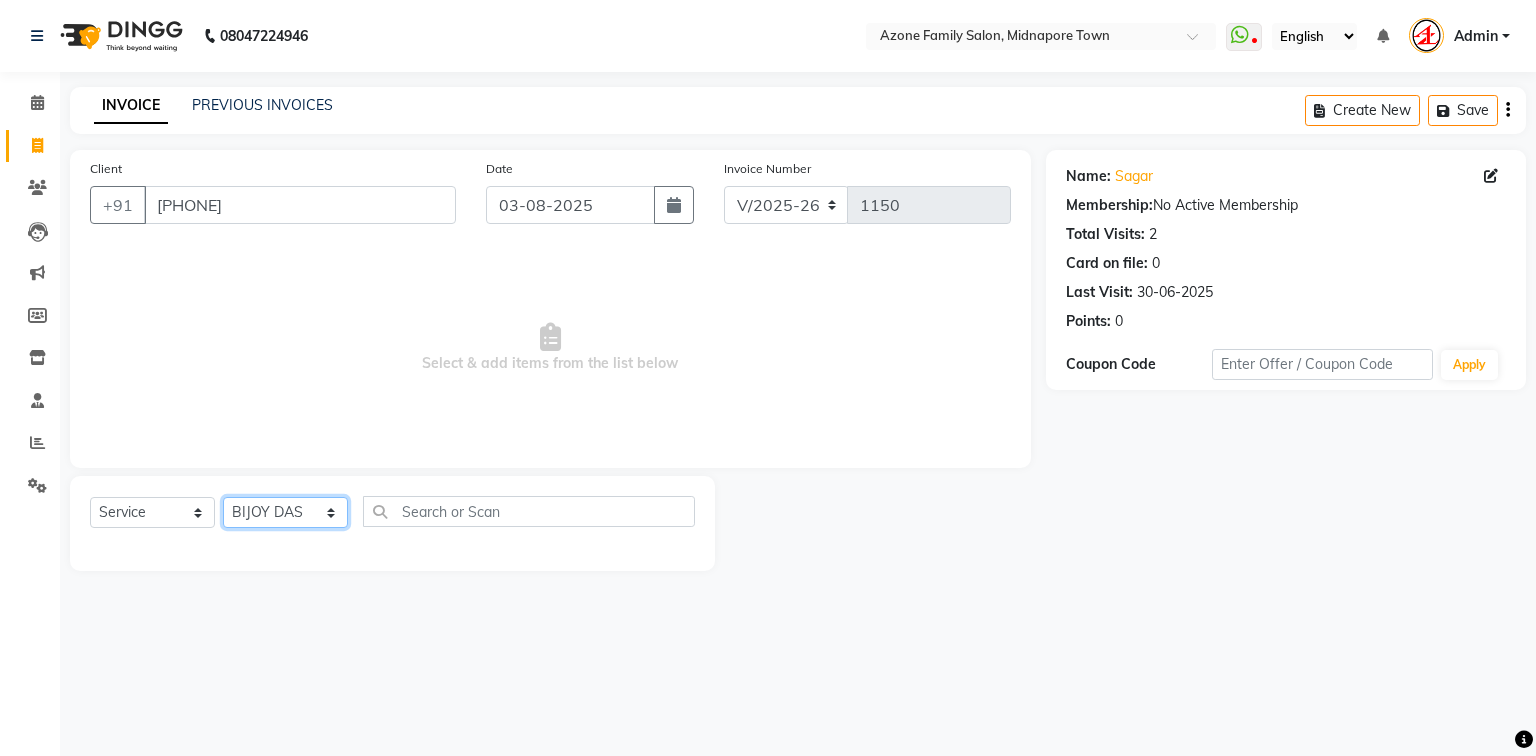 click on "Select Stylist Aftab Ansar Arpita Azone BIJOY DAS Dipika Injemam KESHAV Mahadev Rahim RAHUL SAIMA SUJIT Susmita Tinku" 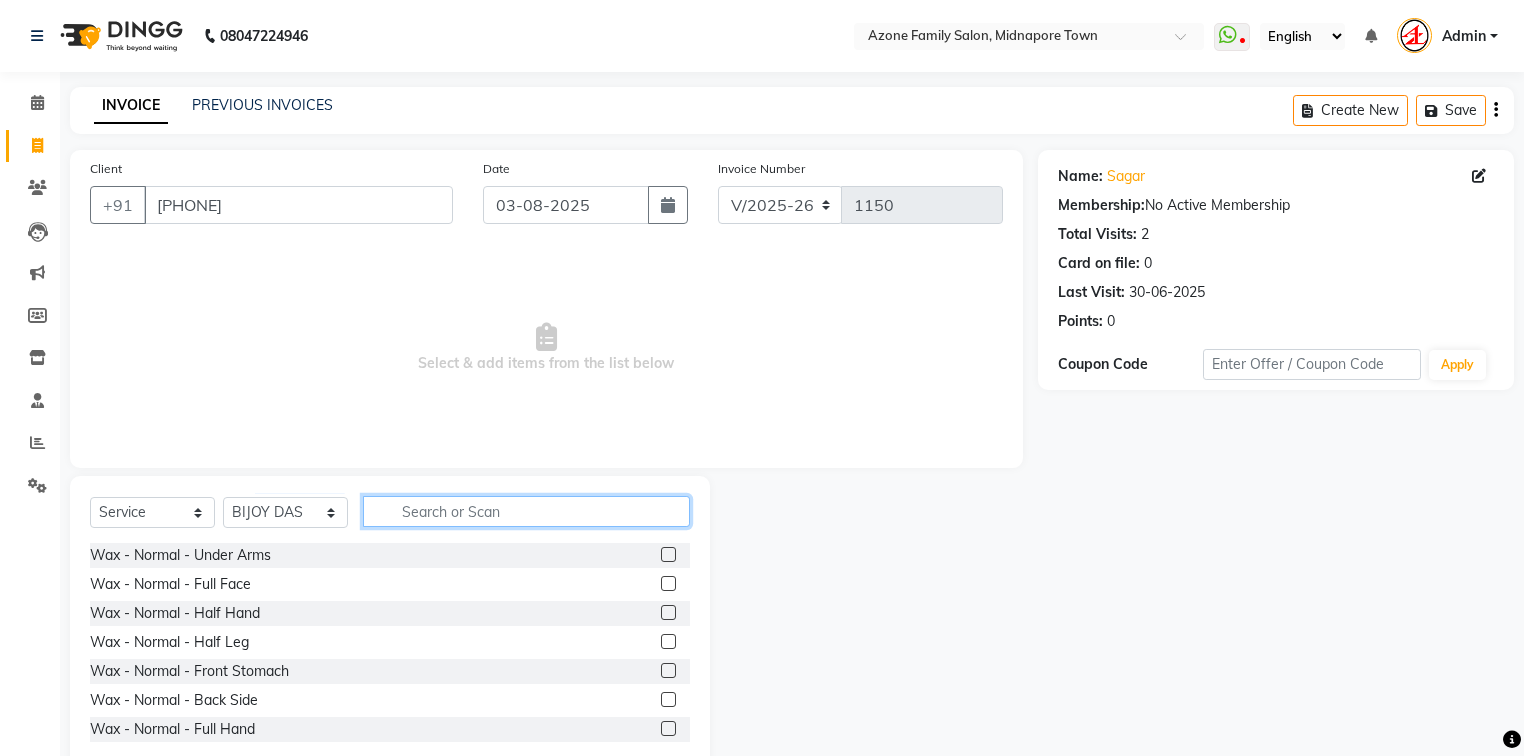 click 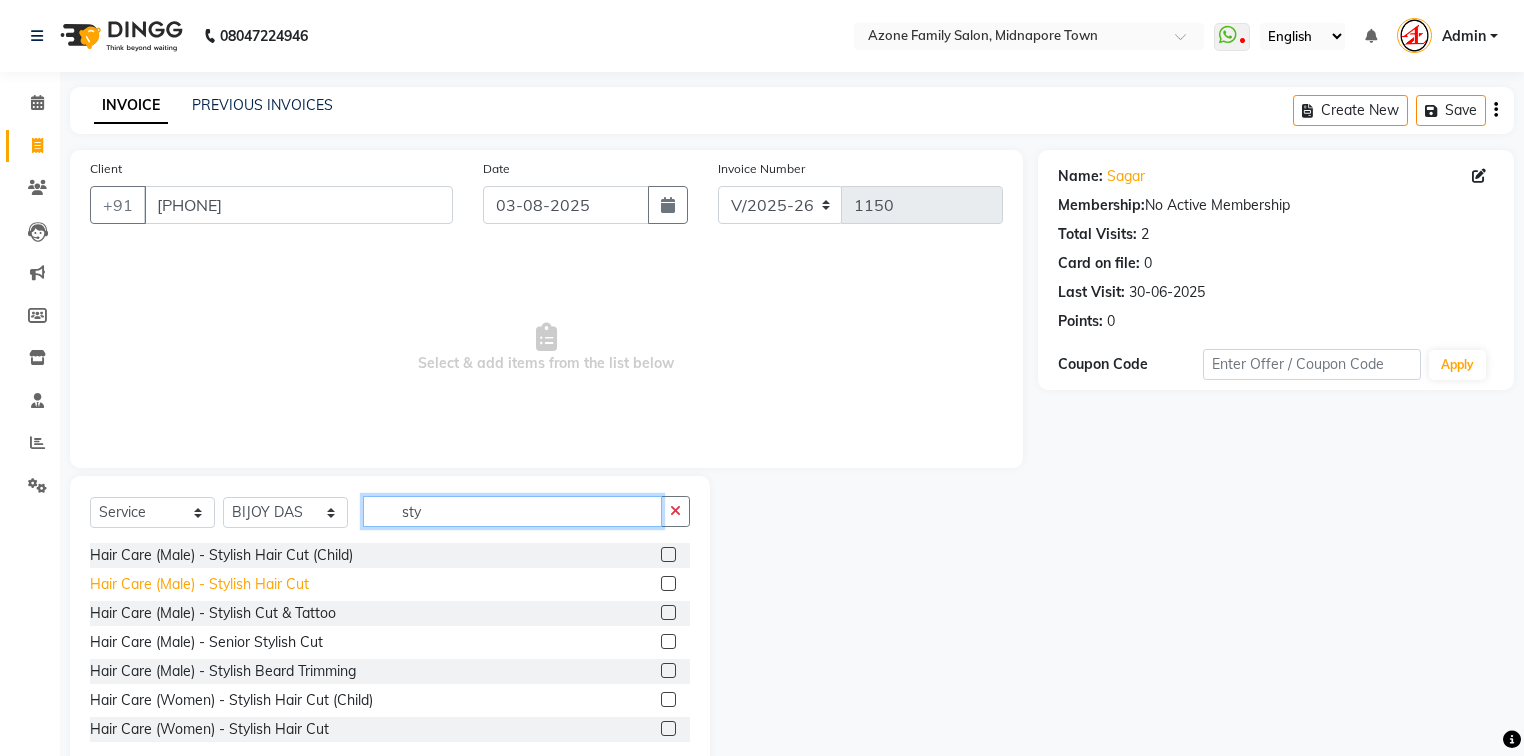 type on "sty" 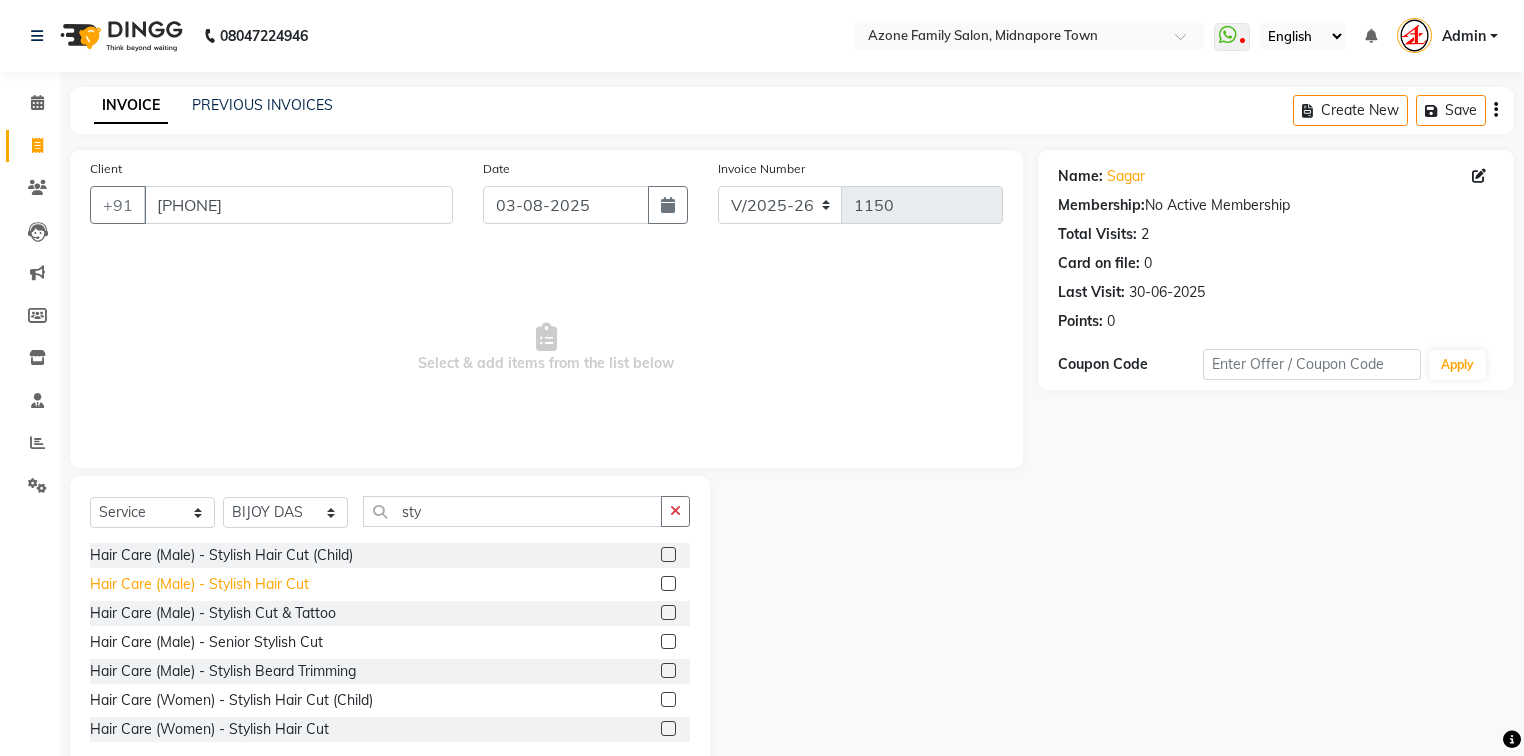 click on "Hair Care (Male)   -   Stylish Hair Cut" 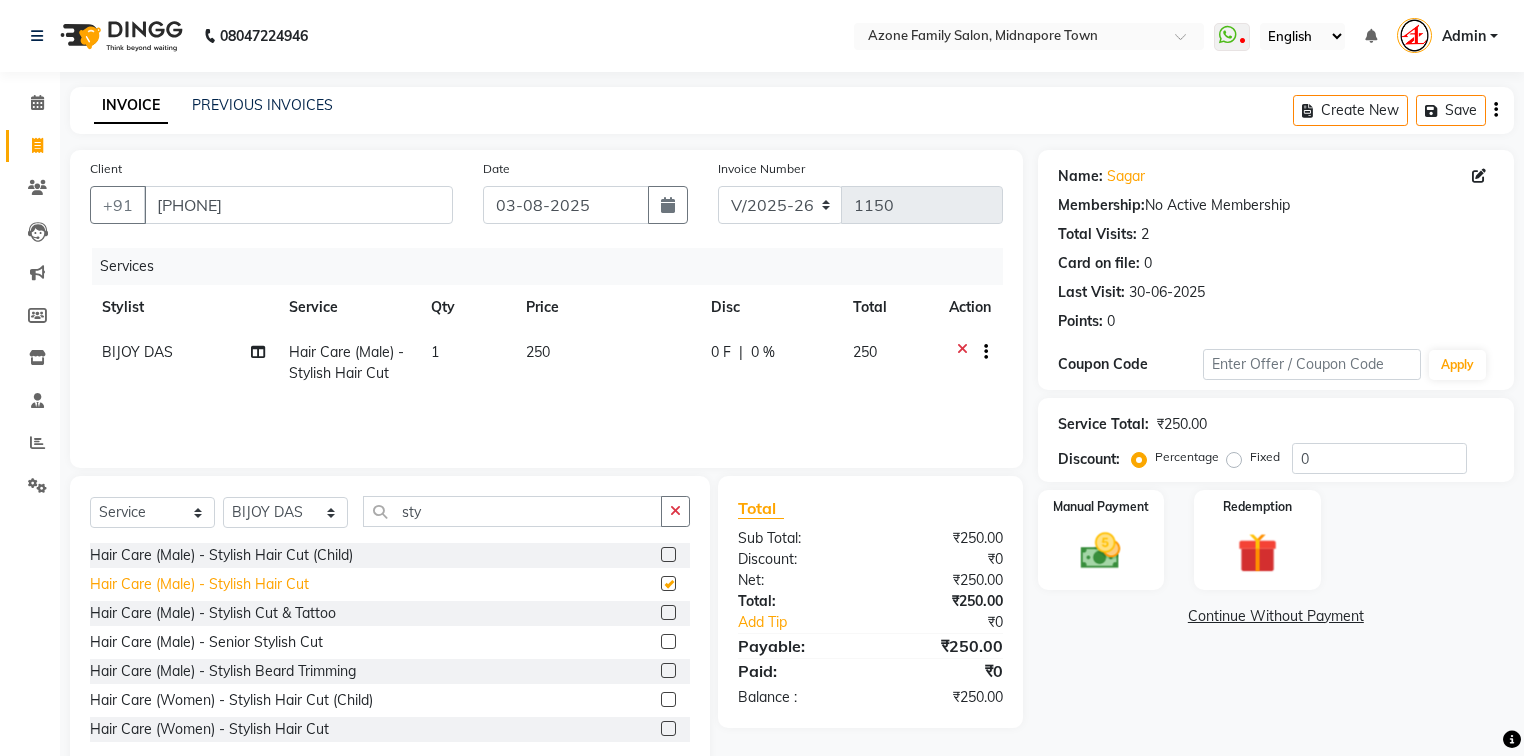 checkbox on "false" 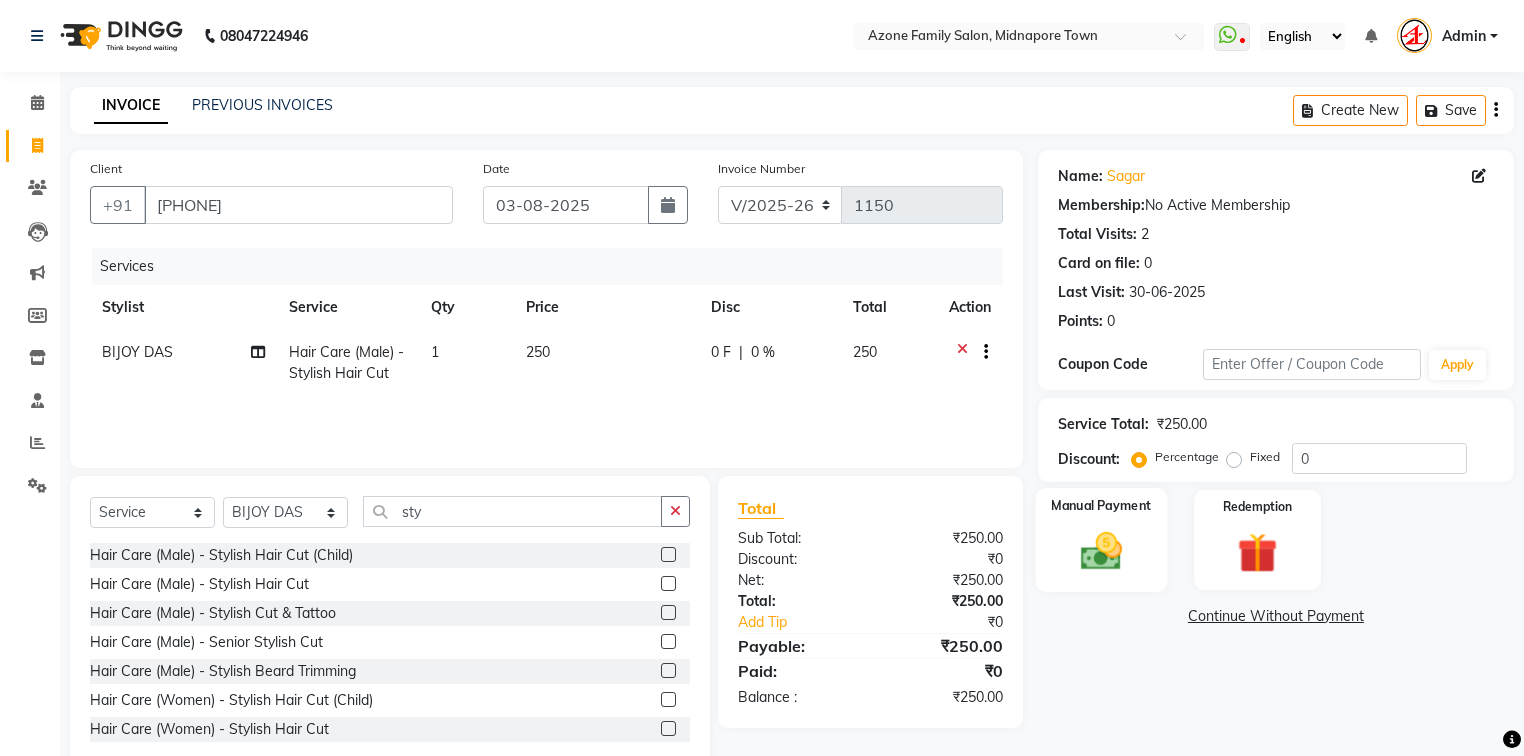 click 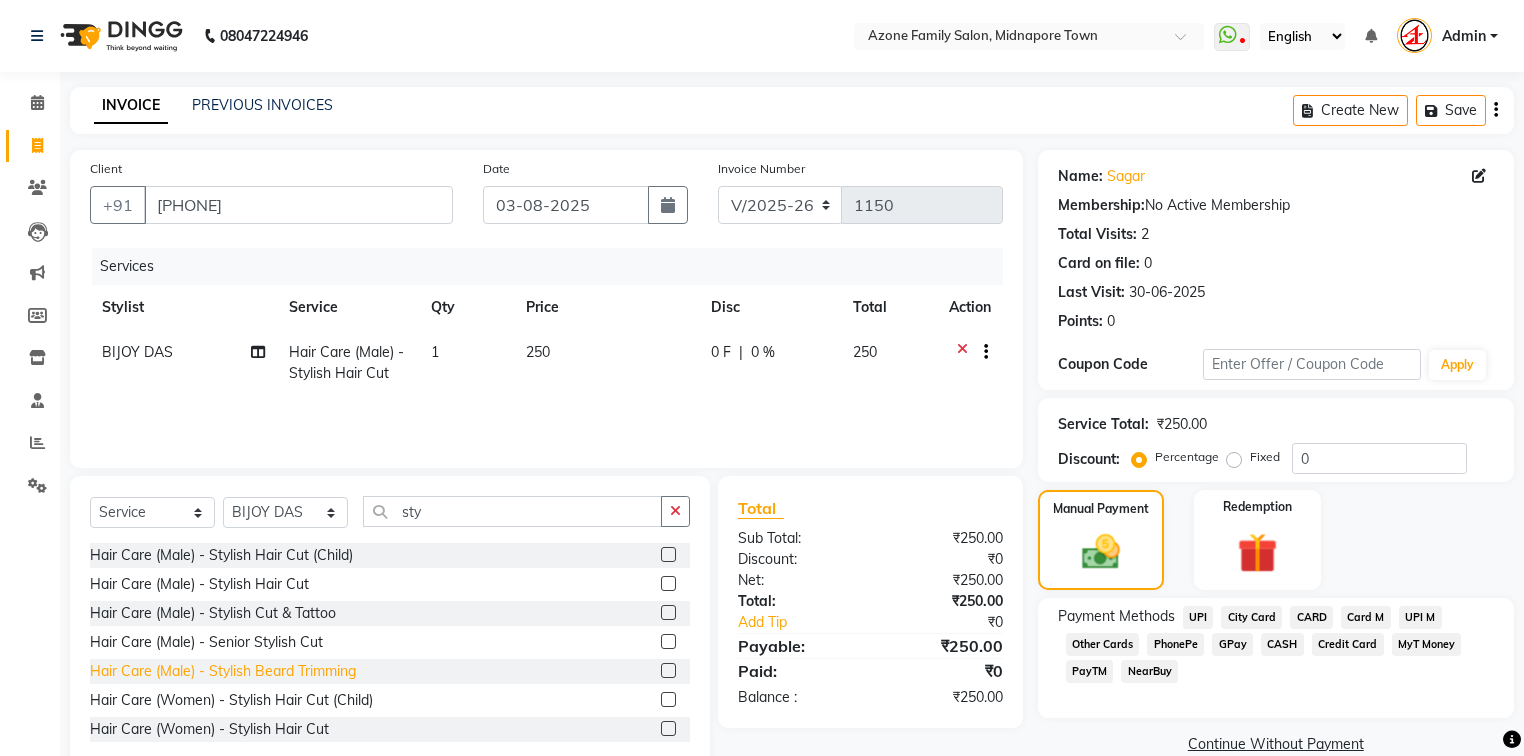 click on "Hair Care (Male)   -   Stylish Beard Trimming" 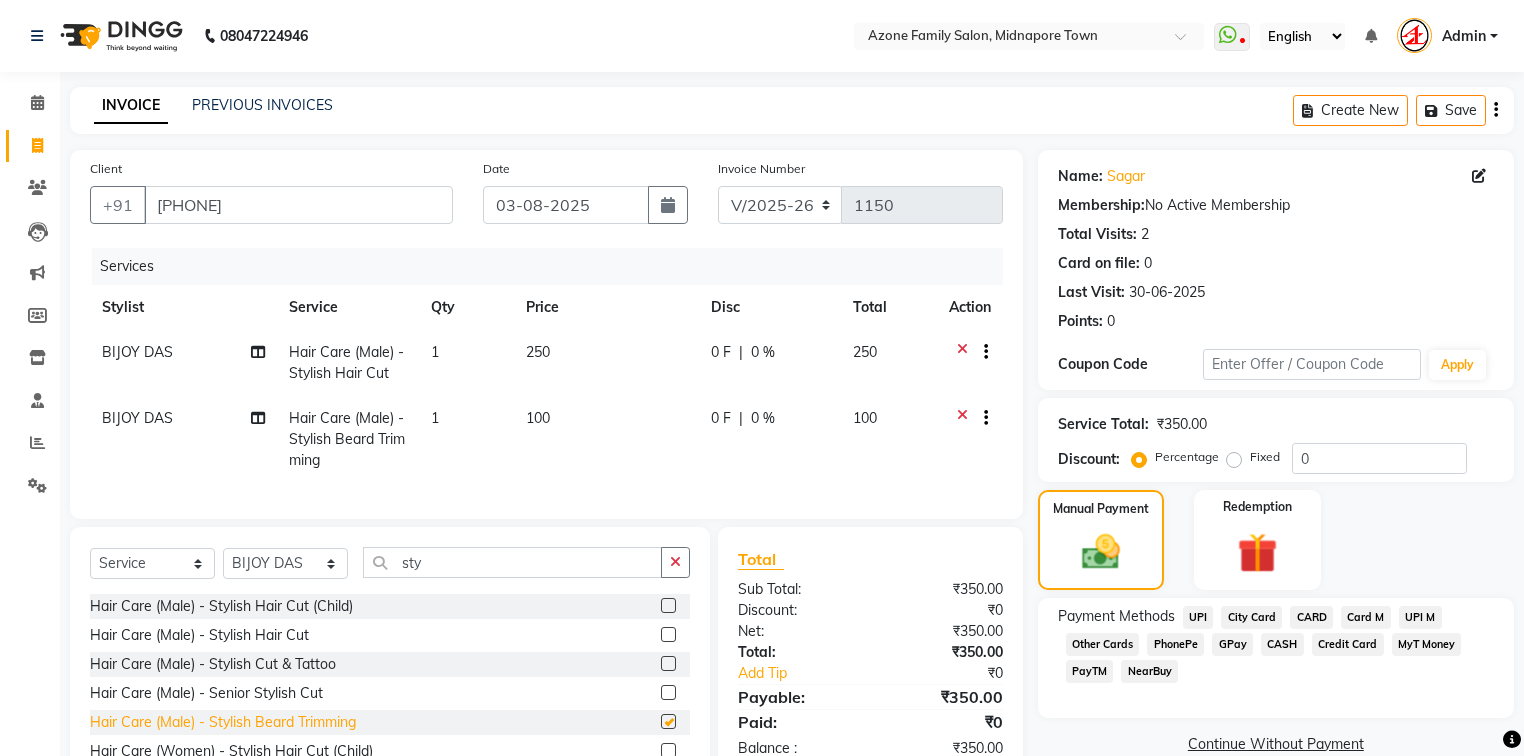 checkbox on "false" 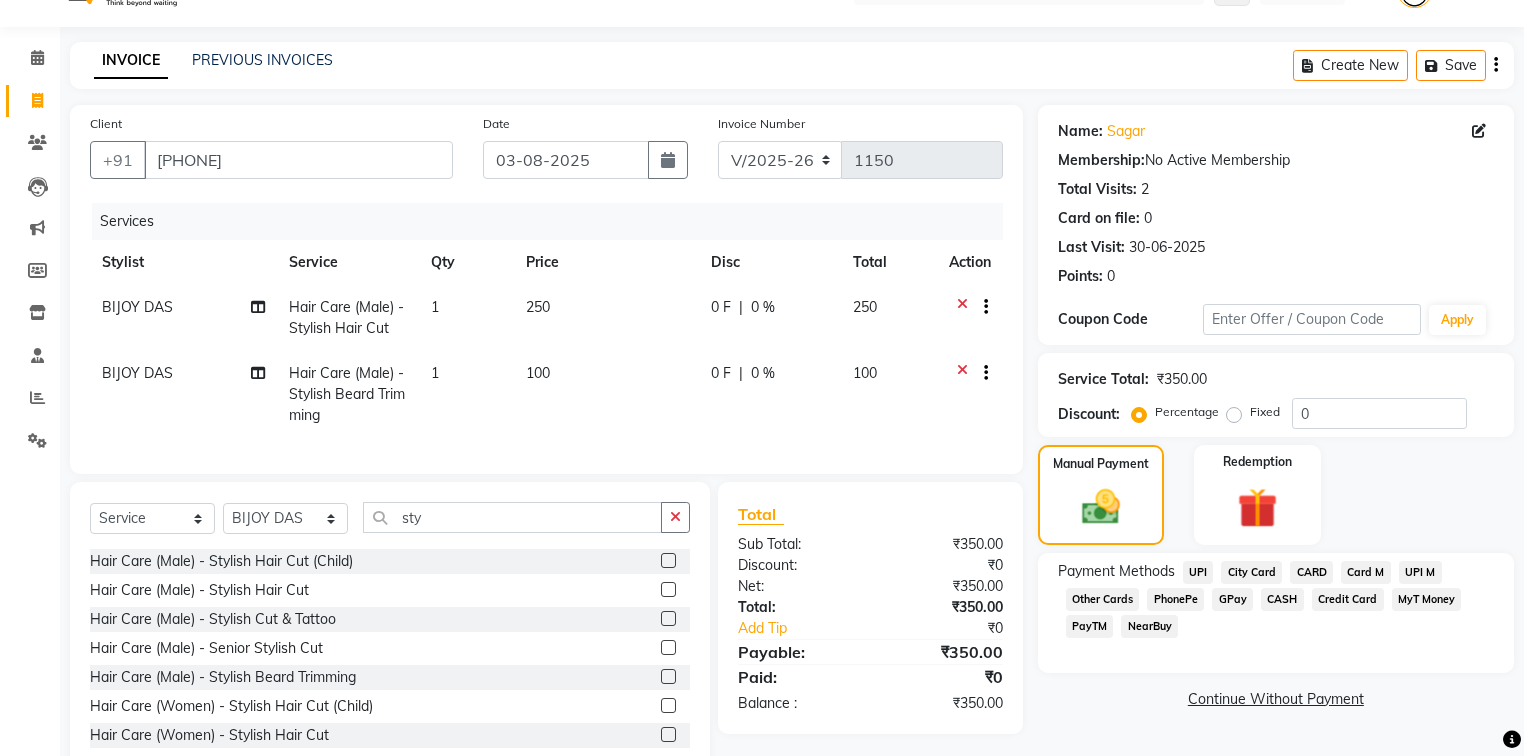 scroll, scrollTop: 108, scrollLeft: 0, axis: vertical 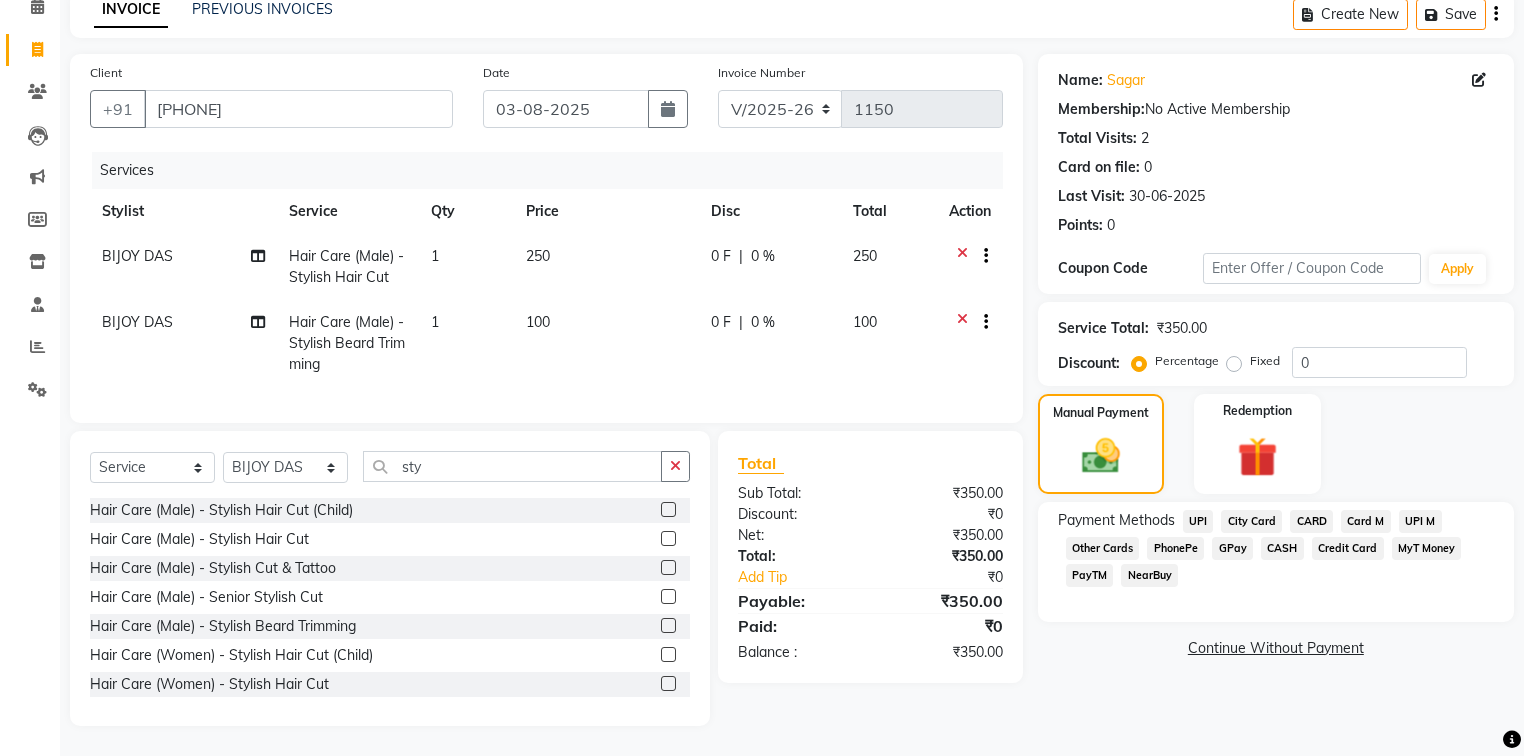 click on "CASH" 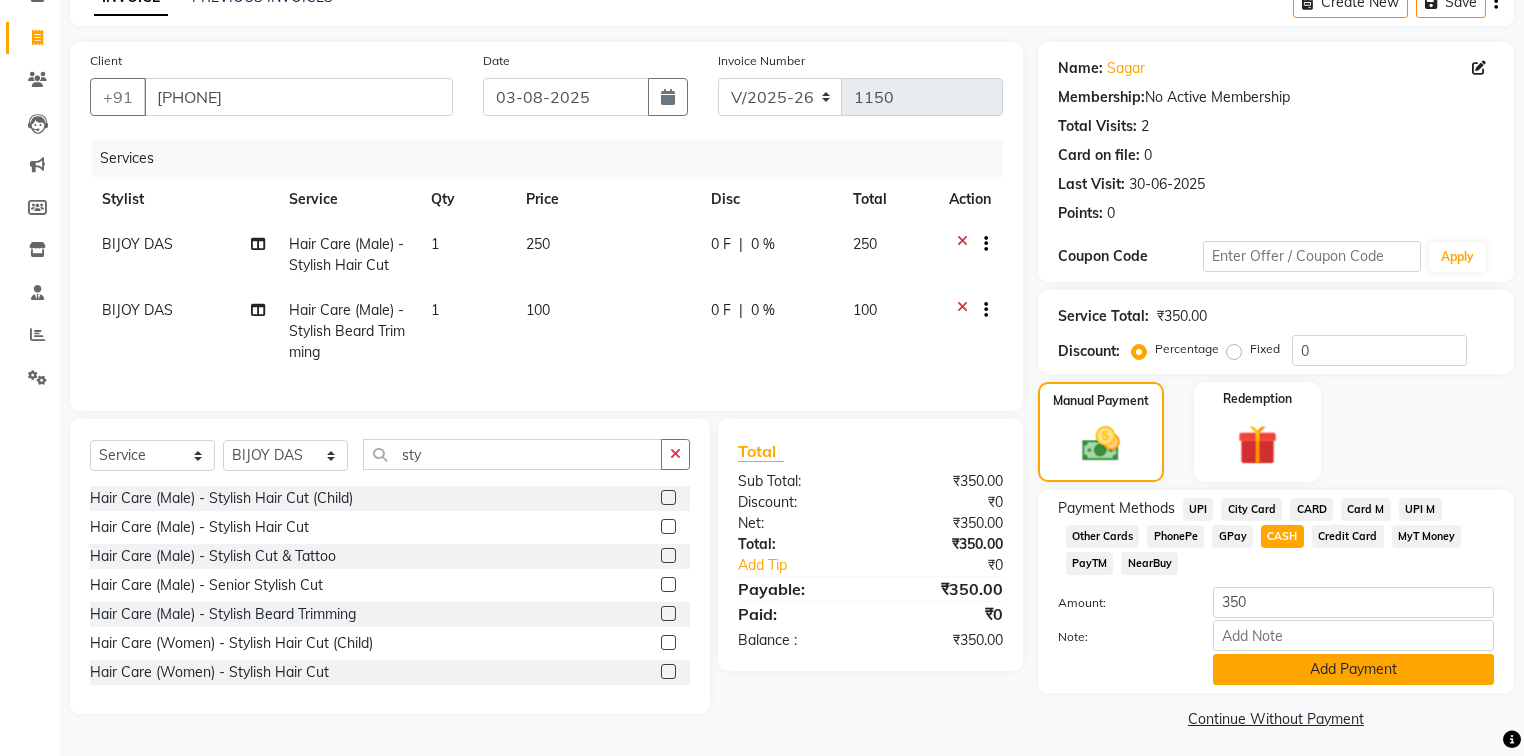 click on "Add Payment" 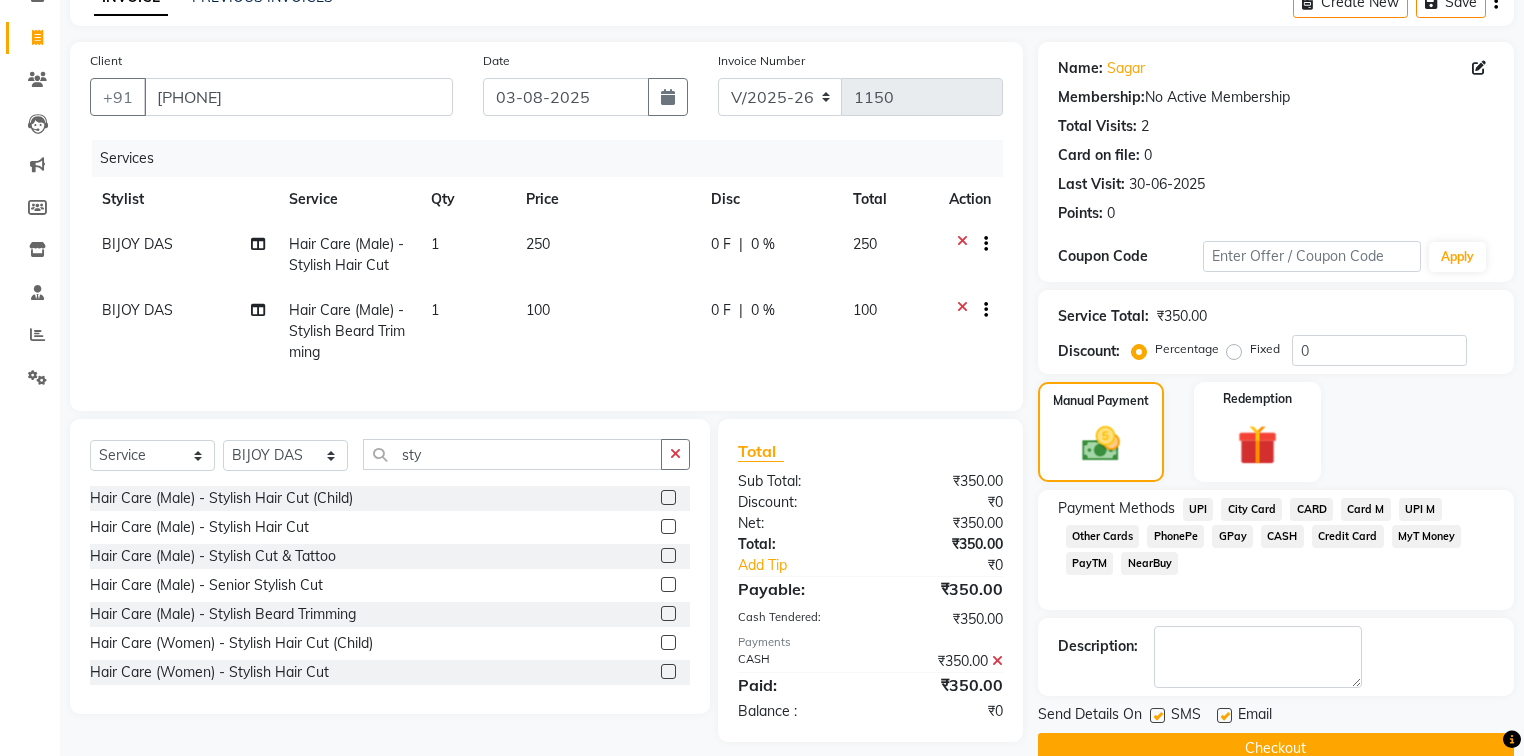 click on "Checkout" 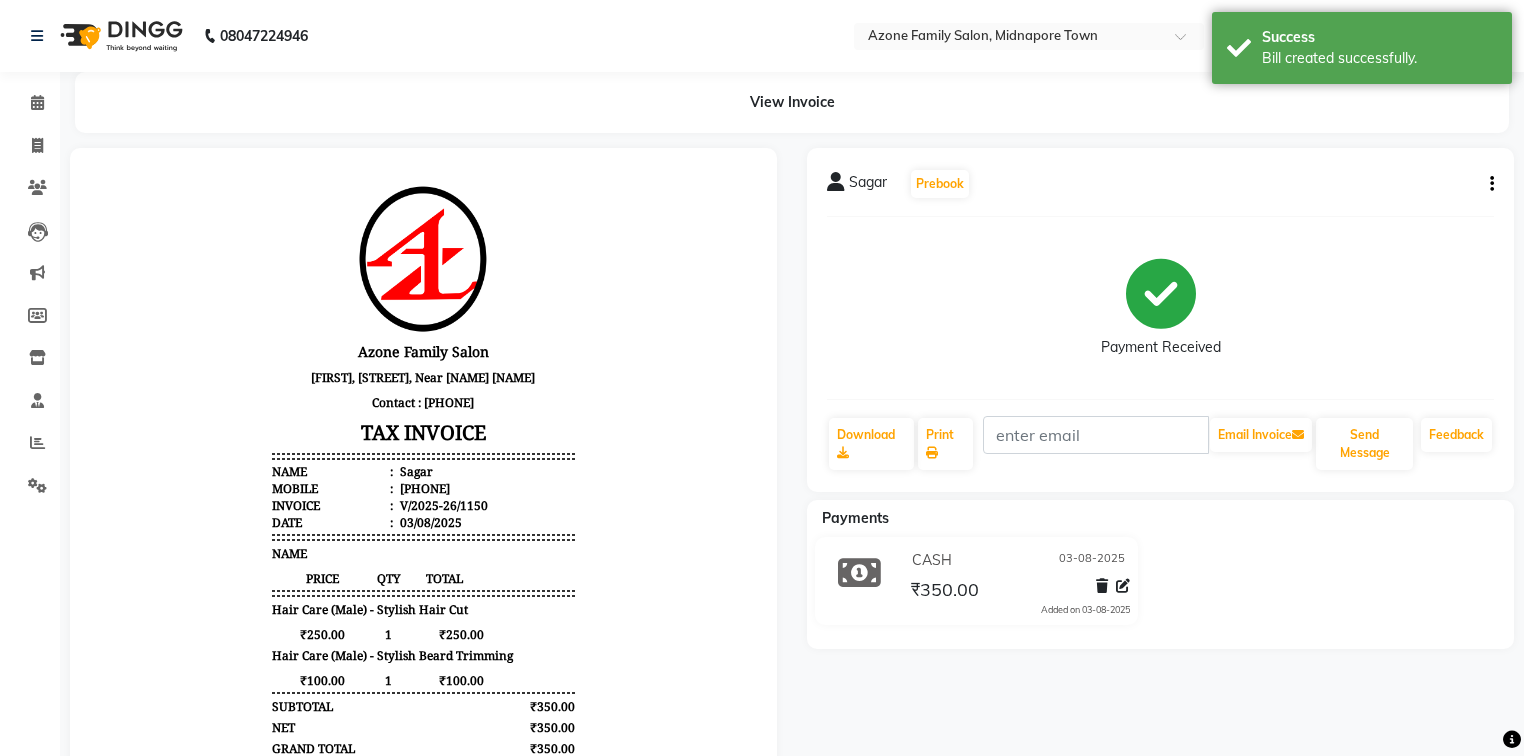 scroll, scrollTop: 0, scrollLeft: 0, axis: both 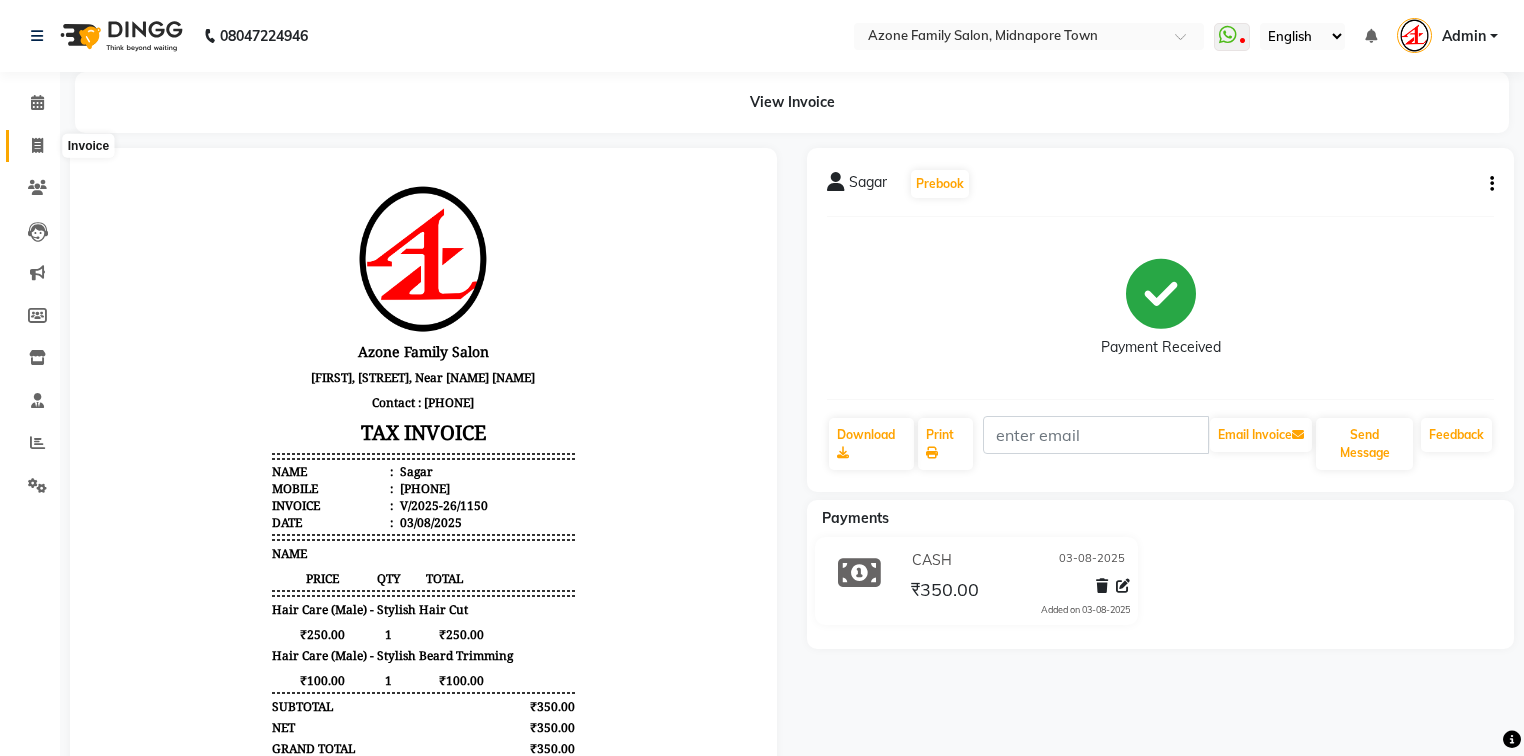 click 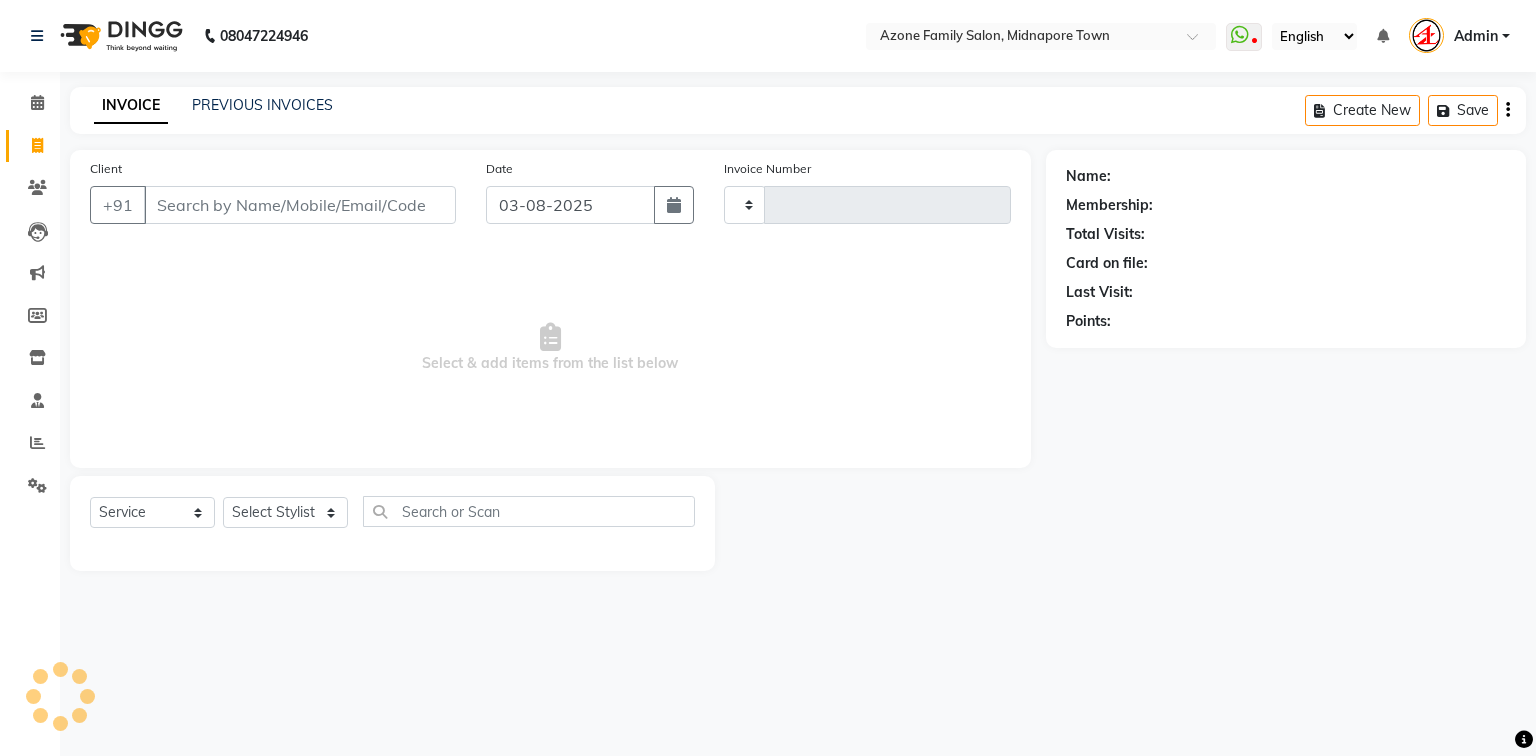 type on "1151" 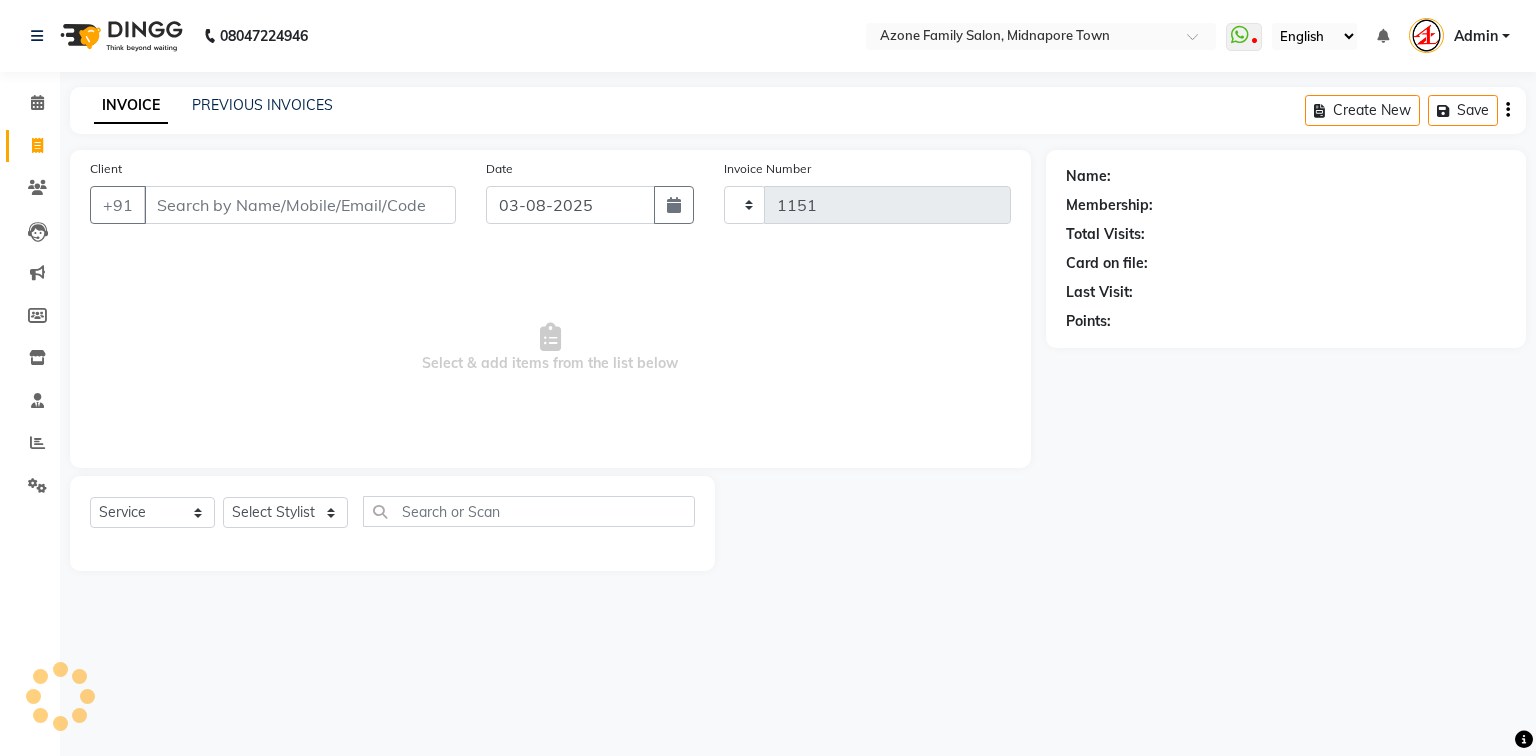 select on "5098" 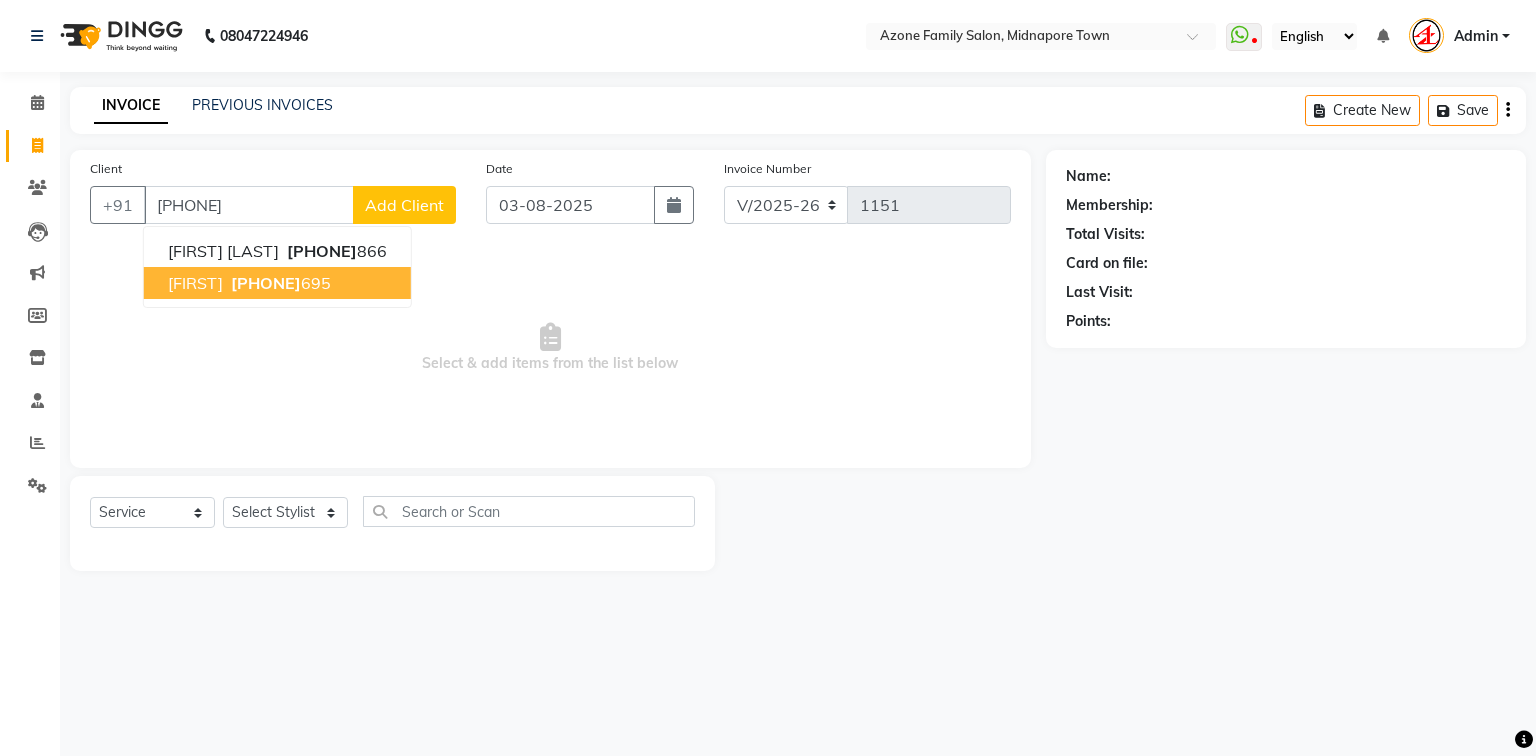 click on "9002273" at bounding box center (266, 283) 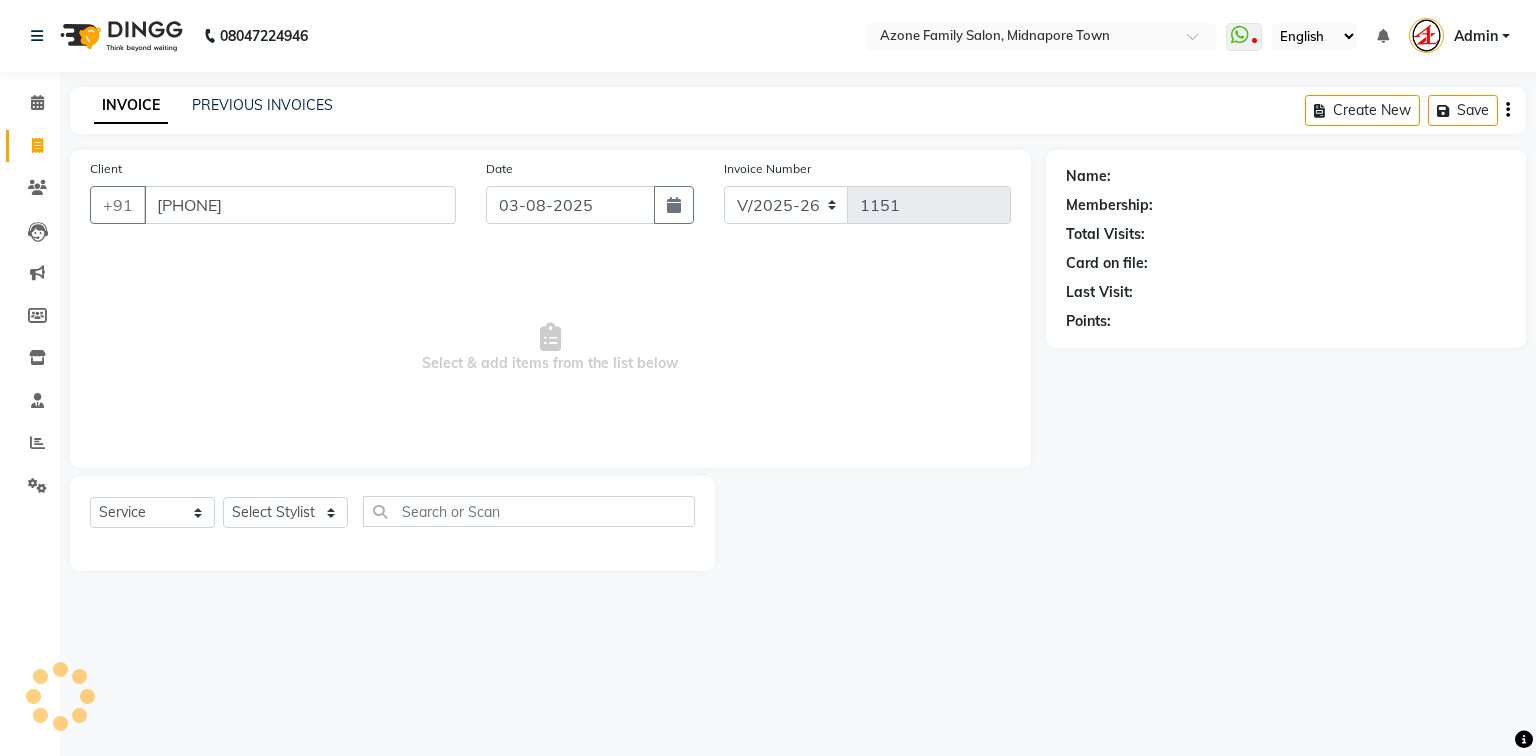 type on "9002273695" 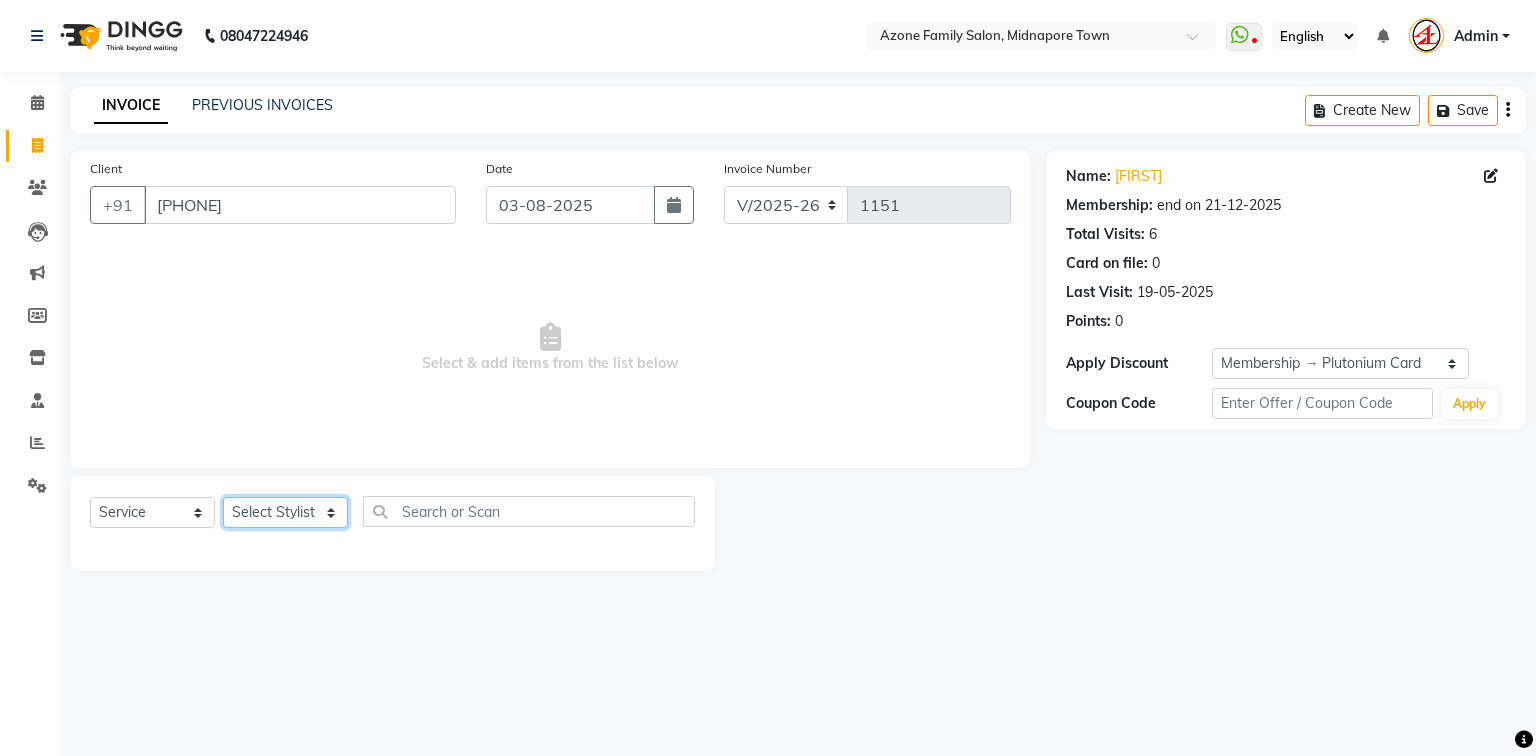 click on "Select Stylist Aftab Ansar Arpita Azone BIJOY DAS Dipika Injemam KESHAV Mahadev Rahim RAHUL SAIMA SUJIT Susmita Tinku" 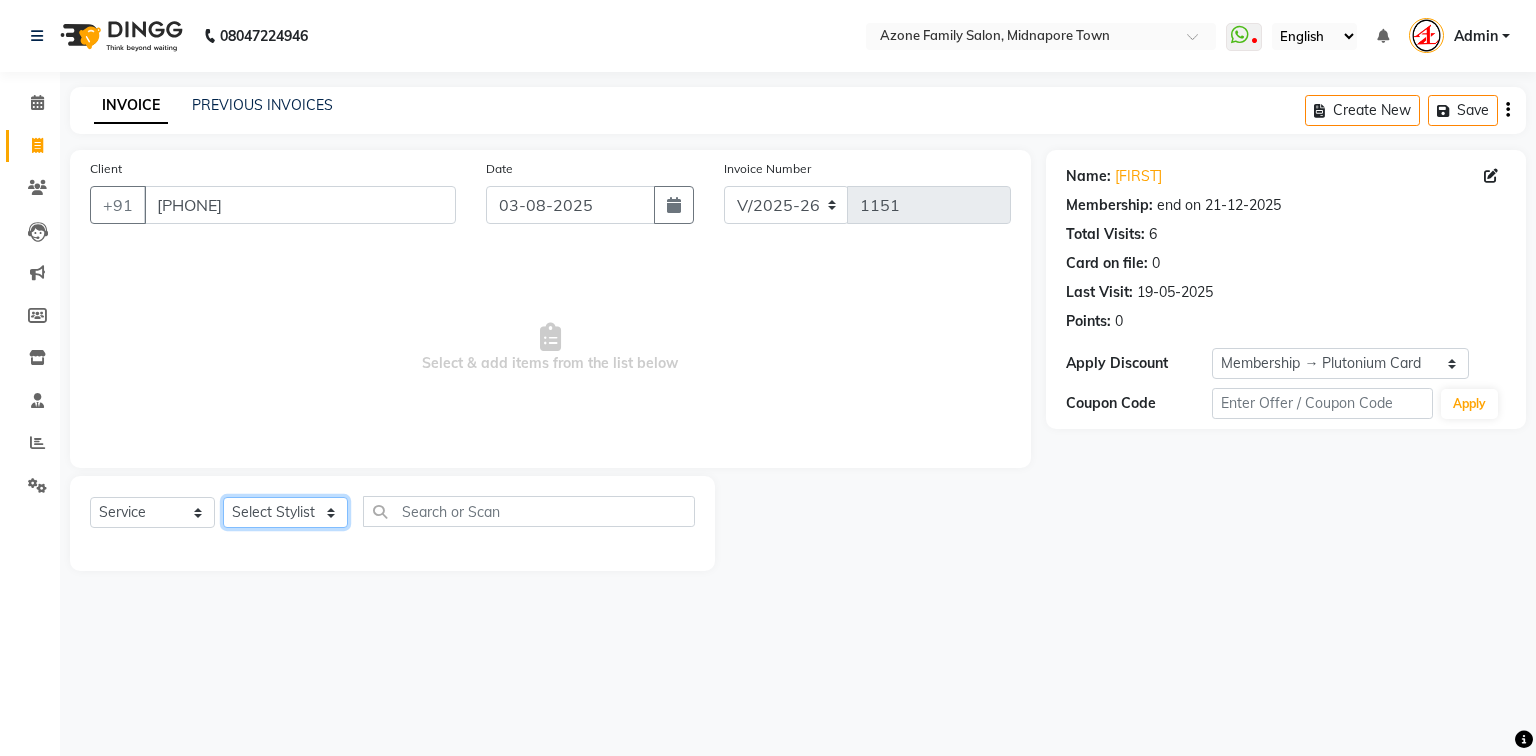 select on "75777" 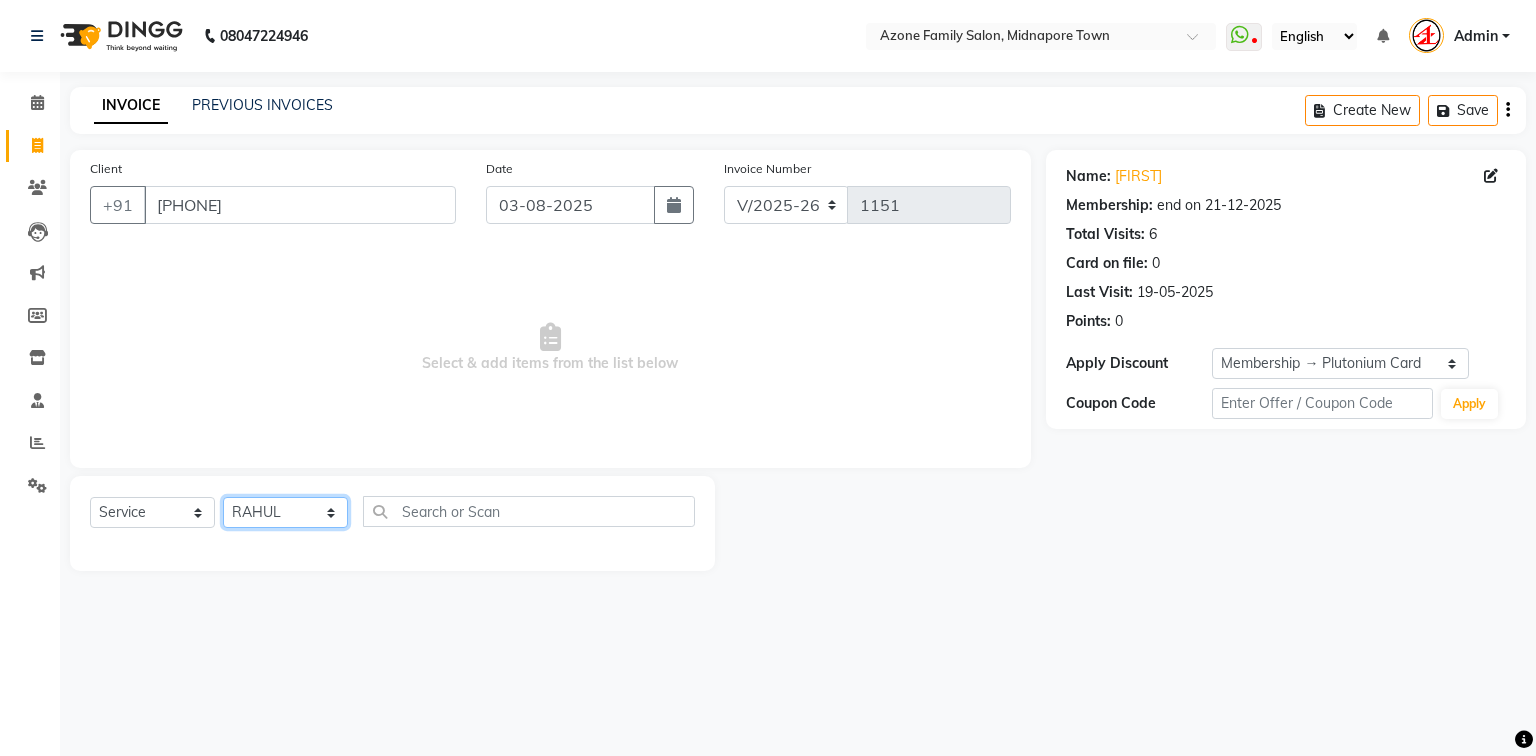 click on "Select Stylist Aftab Ansar Arpita Azone BIJOY DAS Dipika Injemam KESHAV Mahadev Rahim RAHUL SAIMA SUJIT Susmita Tinku" 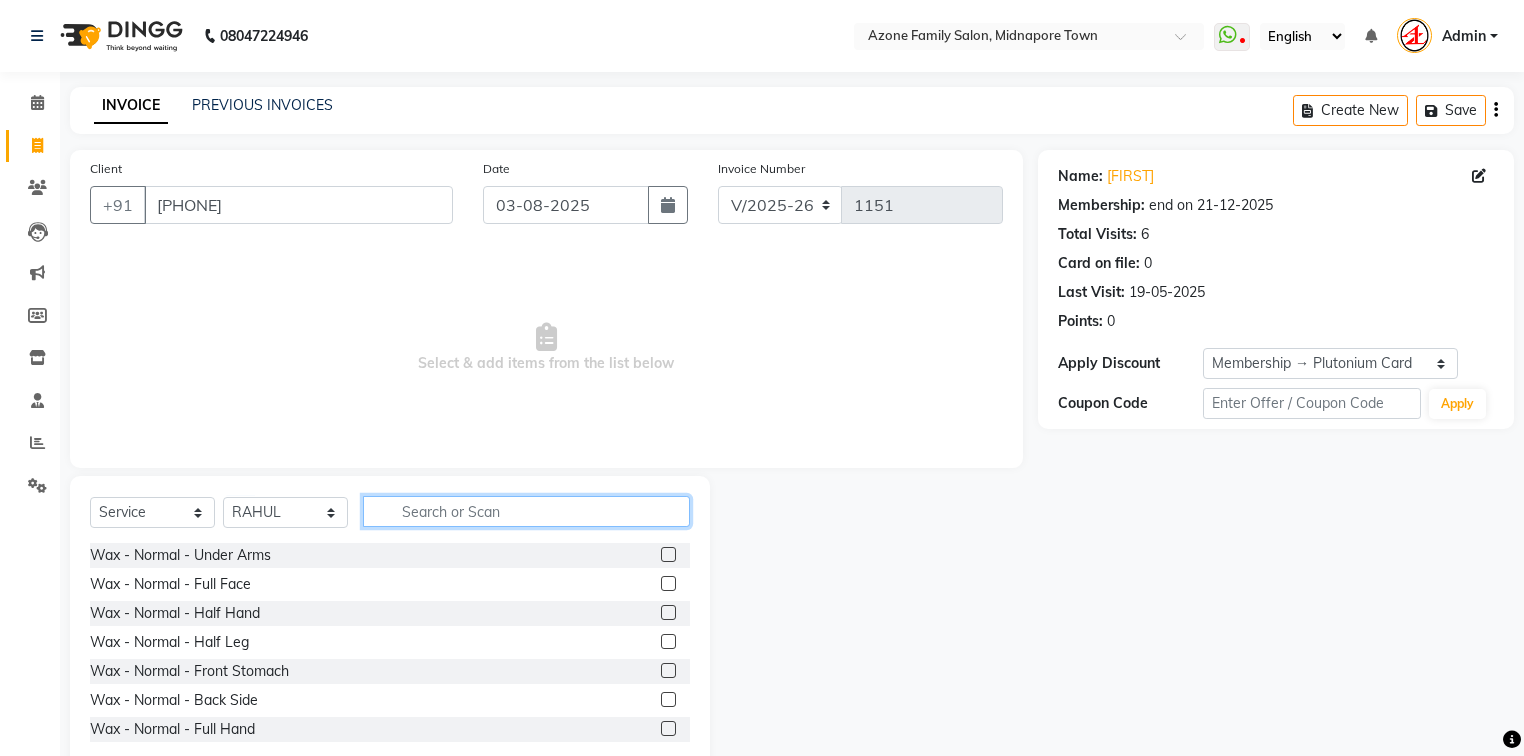 click 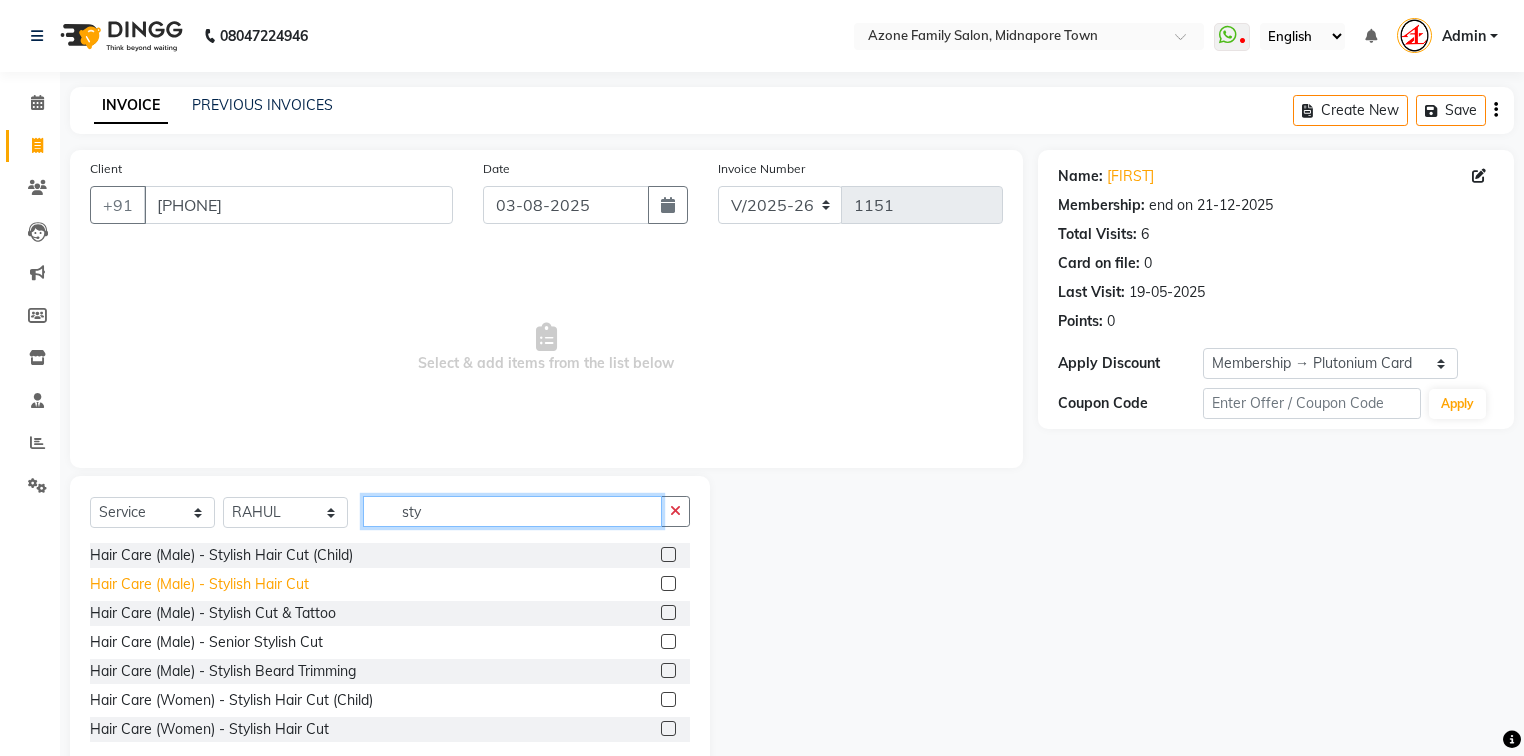 type on "sty" 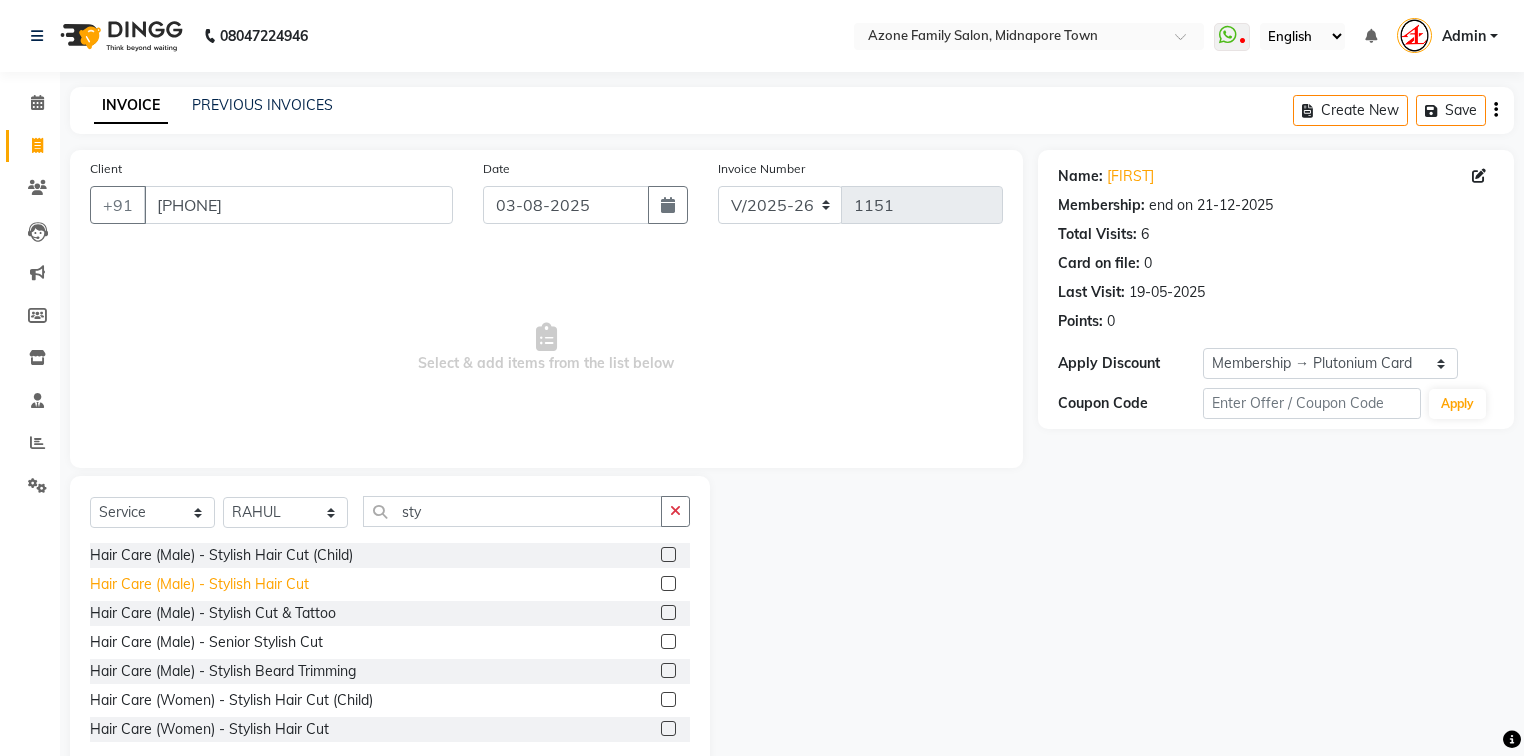 click on "Hair Care (Male)   -   Stylish Hair Cut" 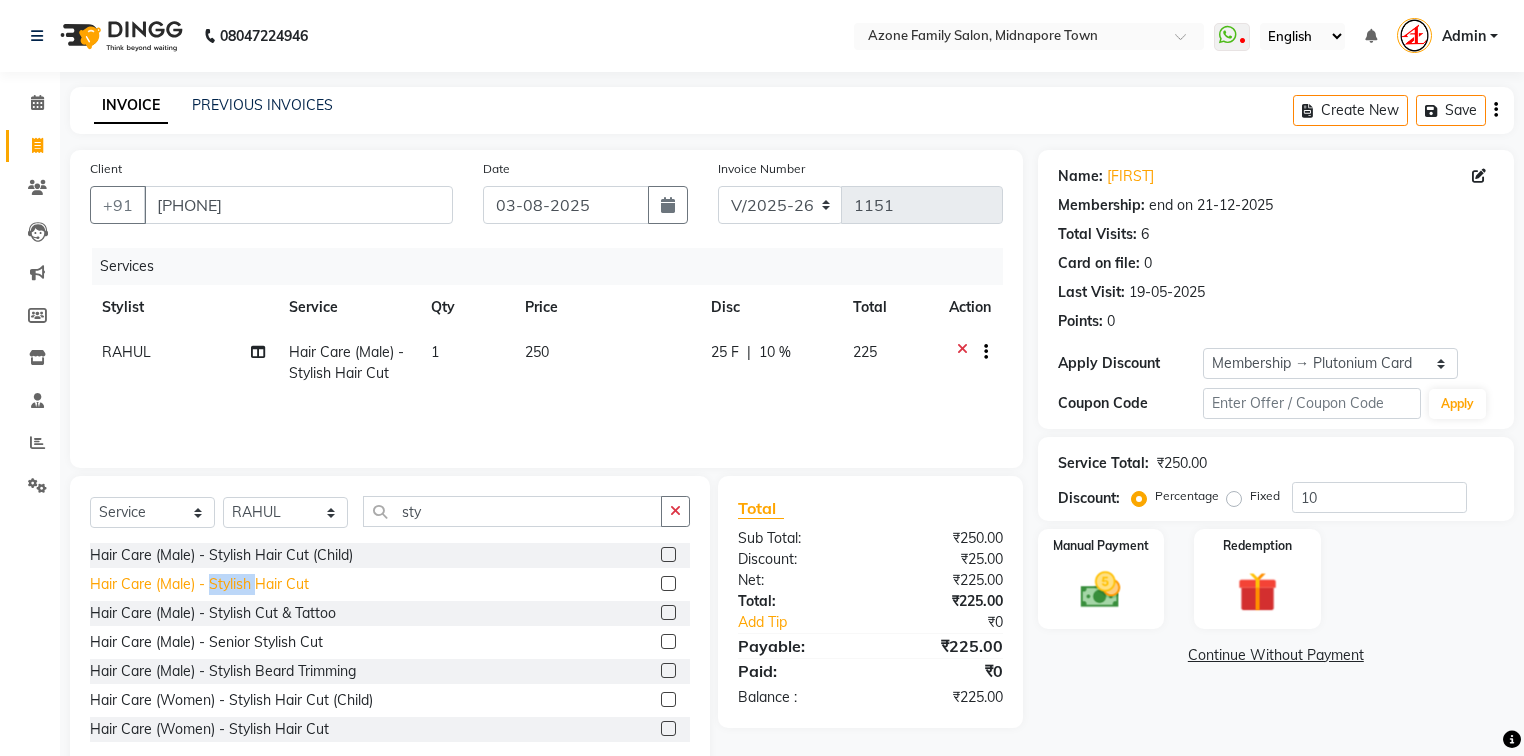 click on "Hair Care (Male)   -   Stylish Hair Cut" 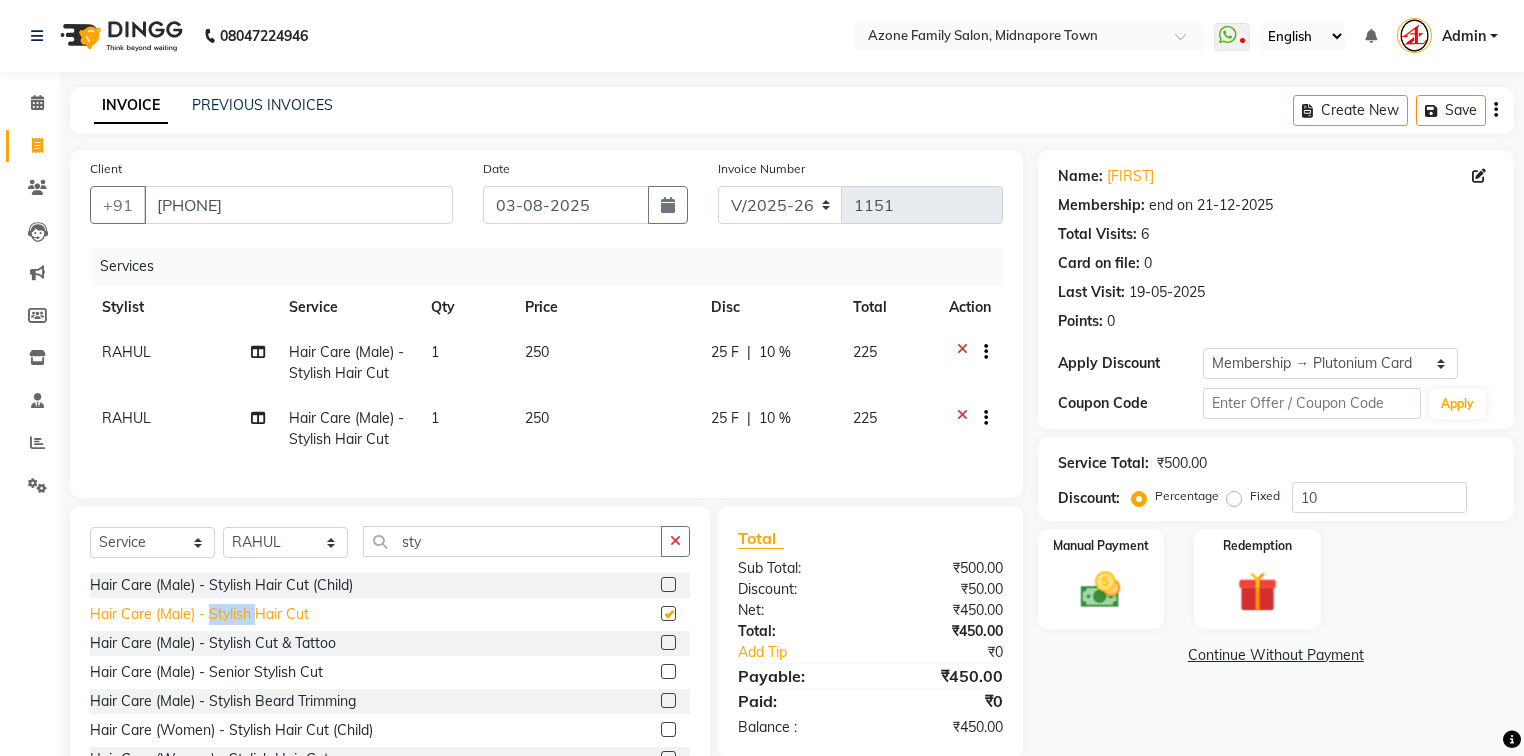 checkbox on "false" 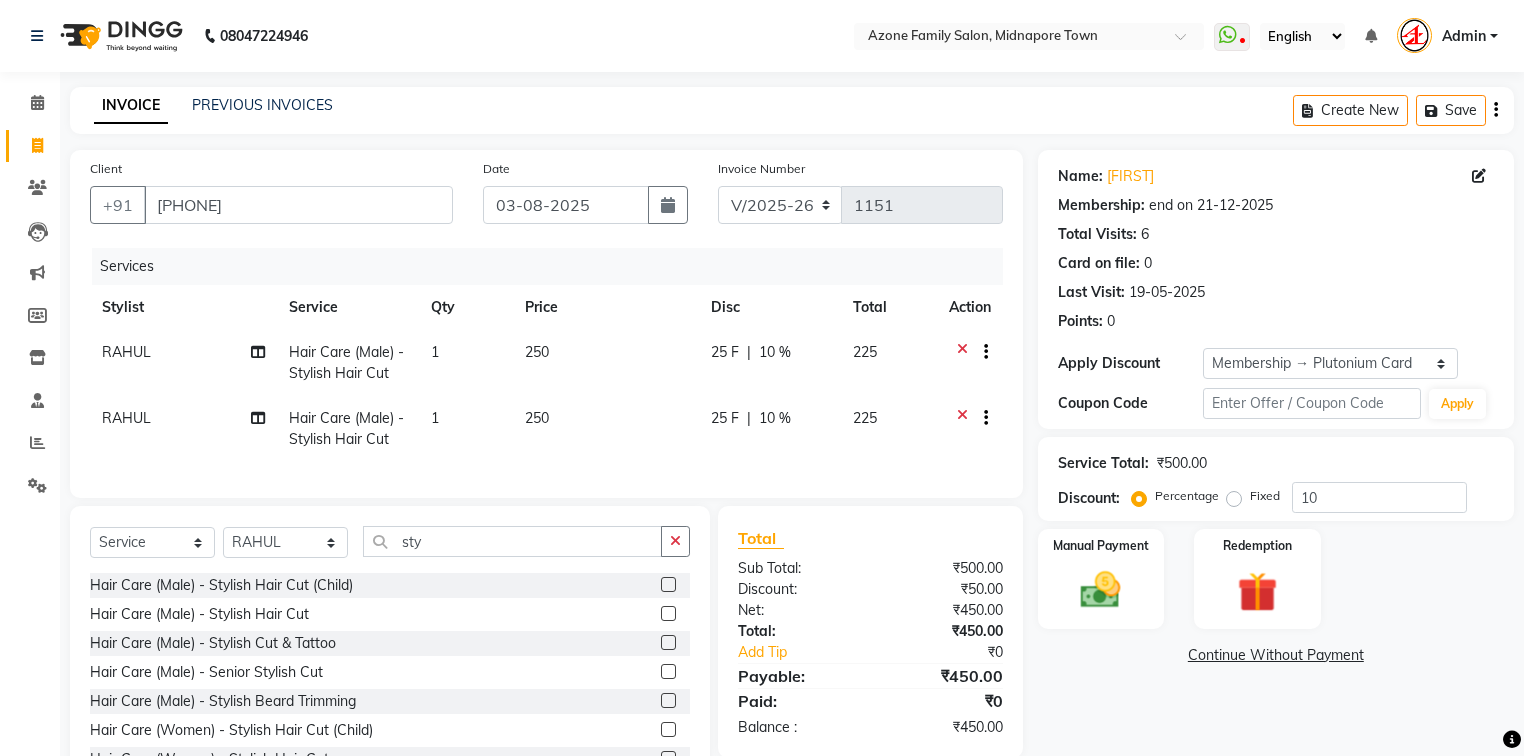 click on "RAHUL" 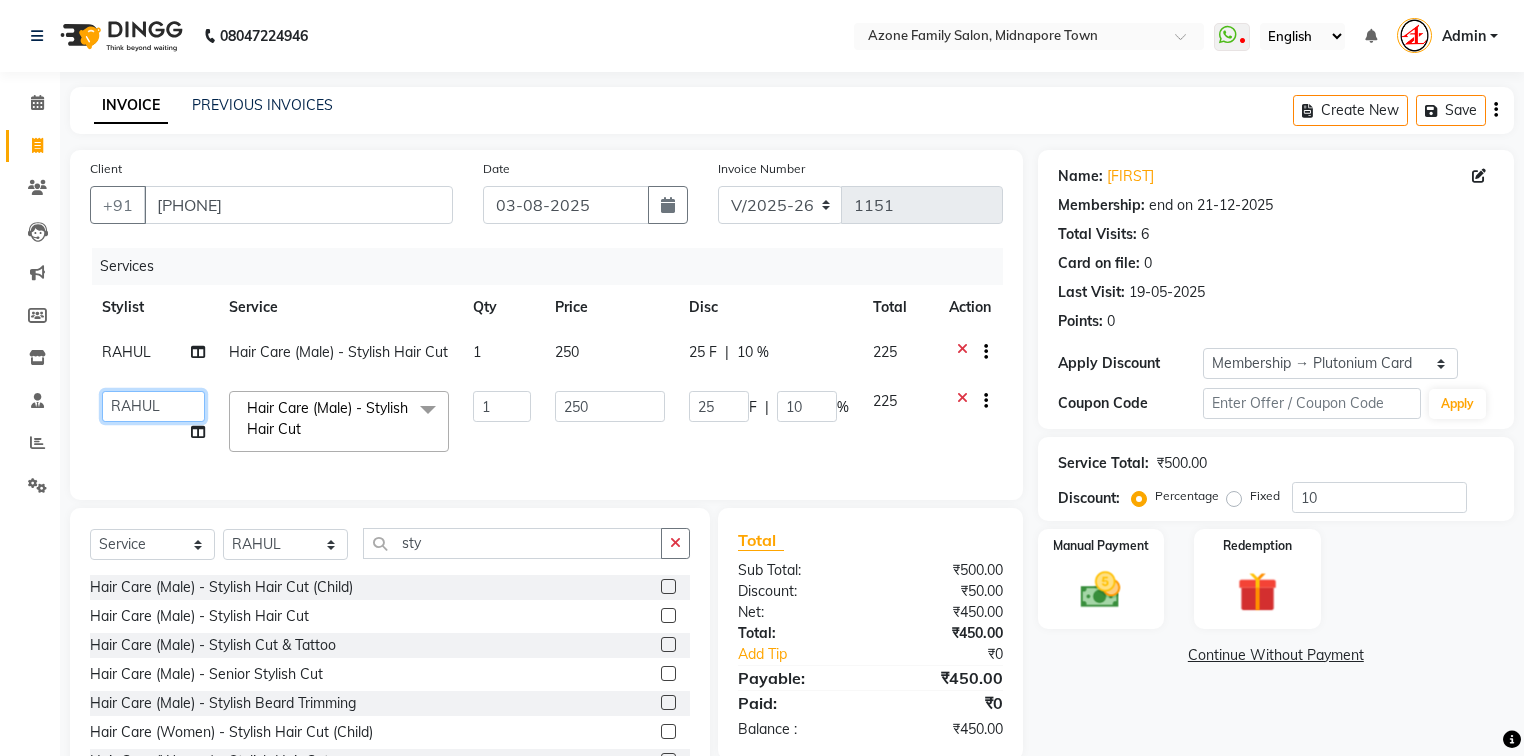 click on "Aftab   Ansar   Arpita   Azone   BIJOY DAS   Dipika   Injemam   KESHAV   Mahadev   Rahim   RAHUL   SAIMA   SUJIT   Susmita   Tinku" 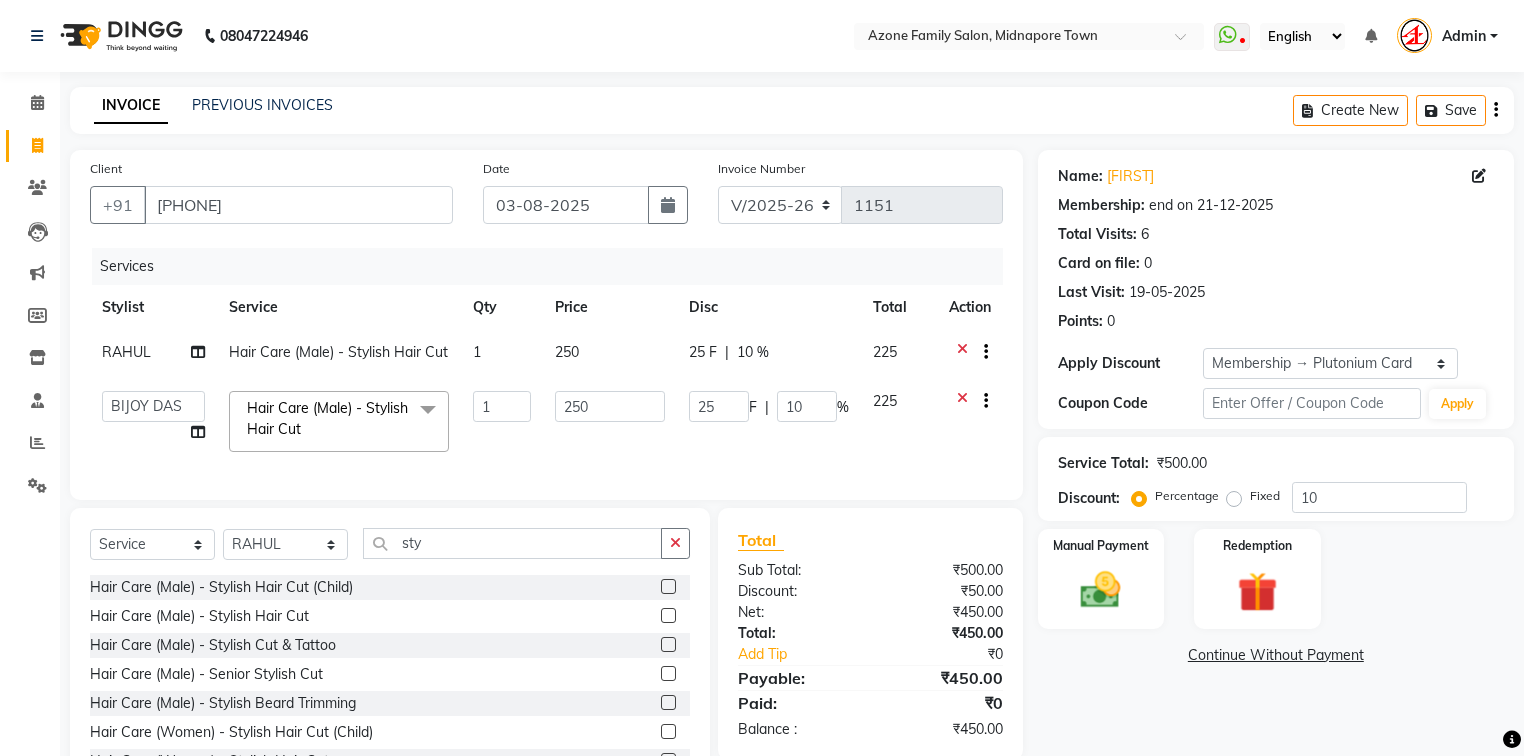 select on "75775" 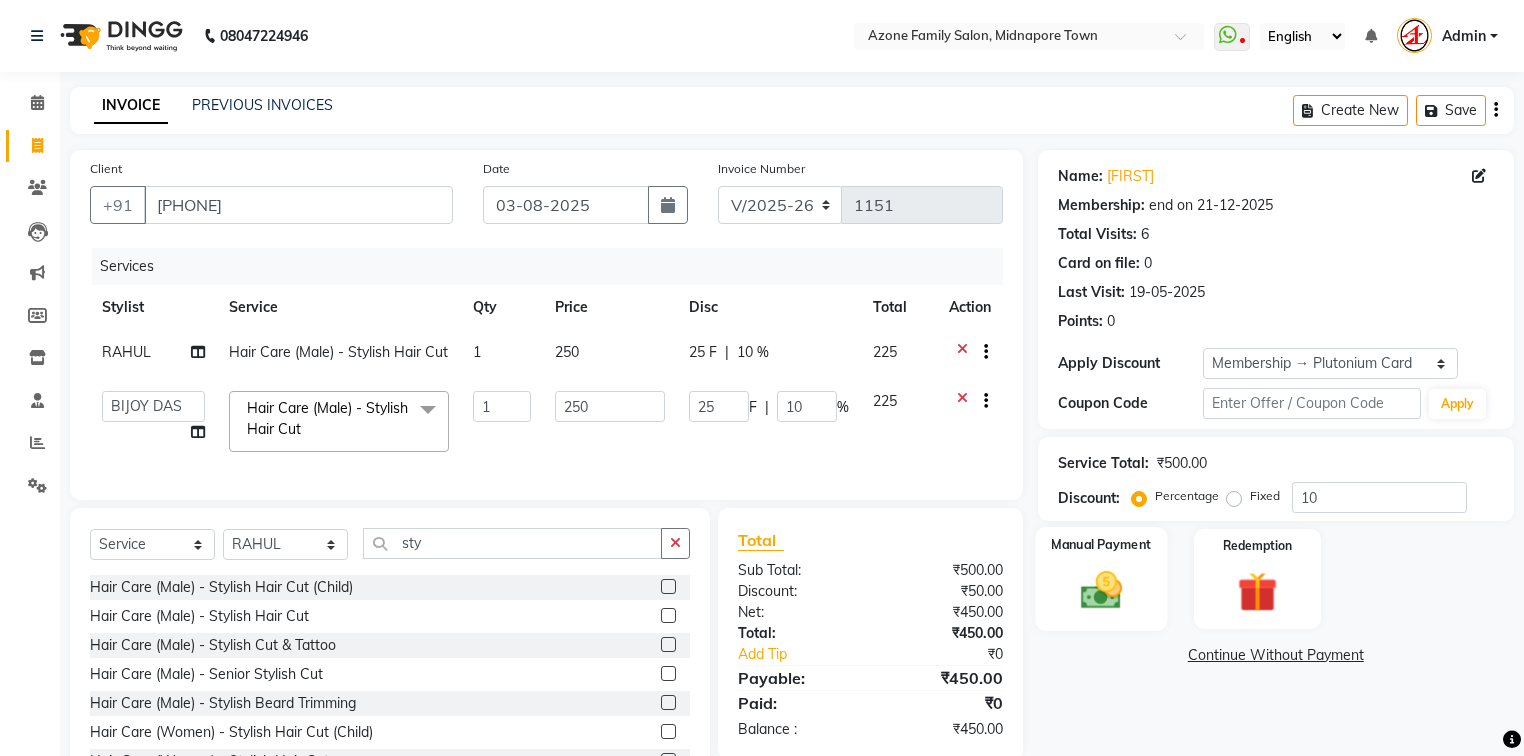 click on "Manual Payment" 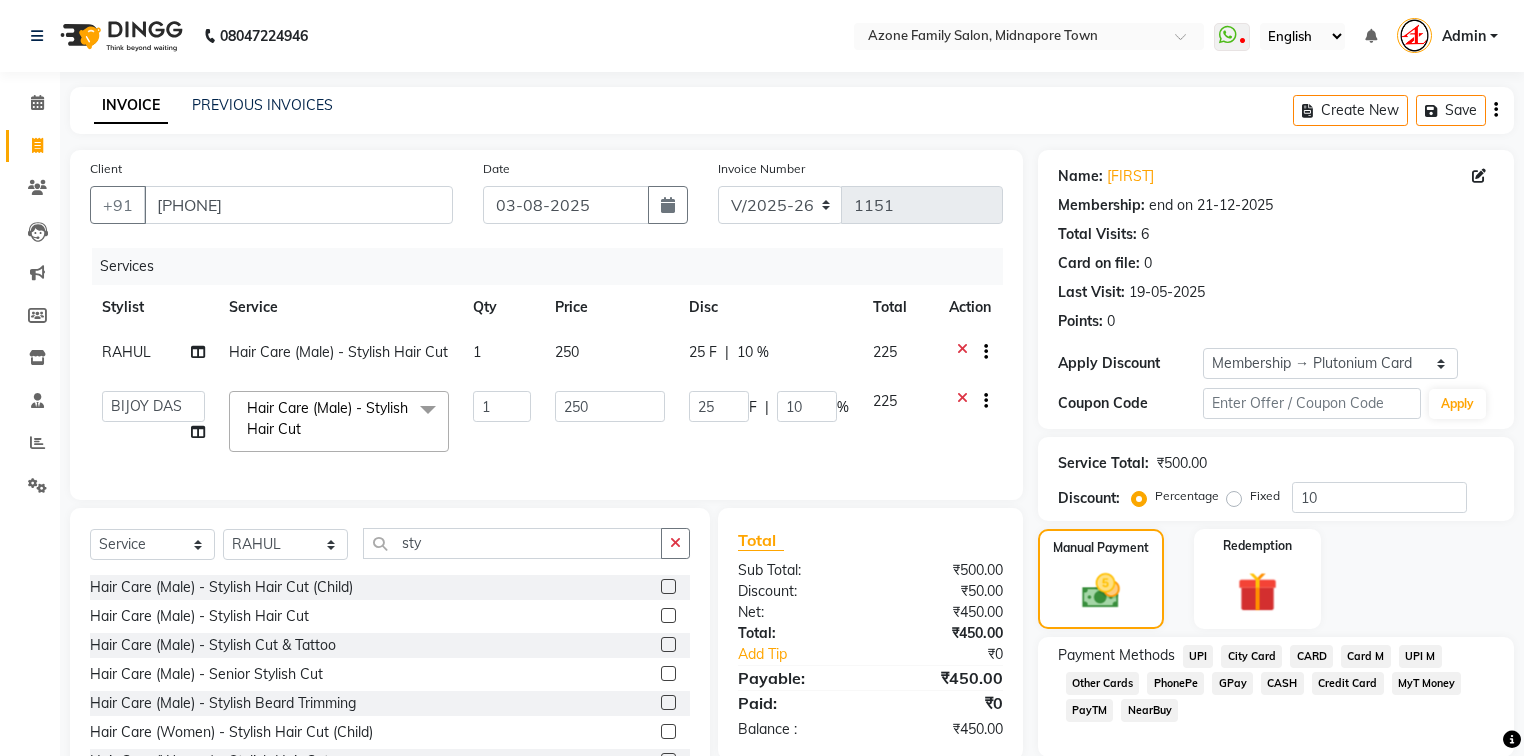 click on "UPI" 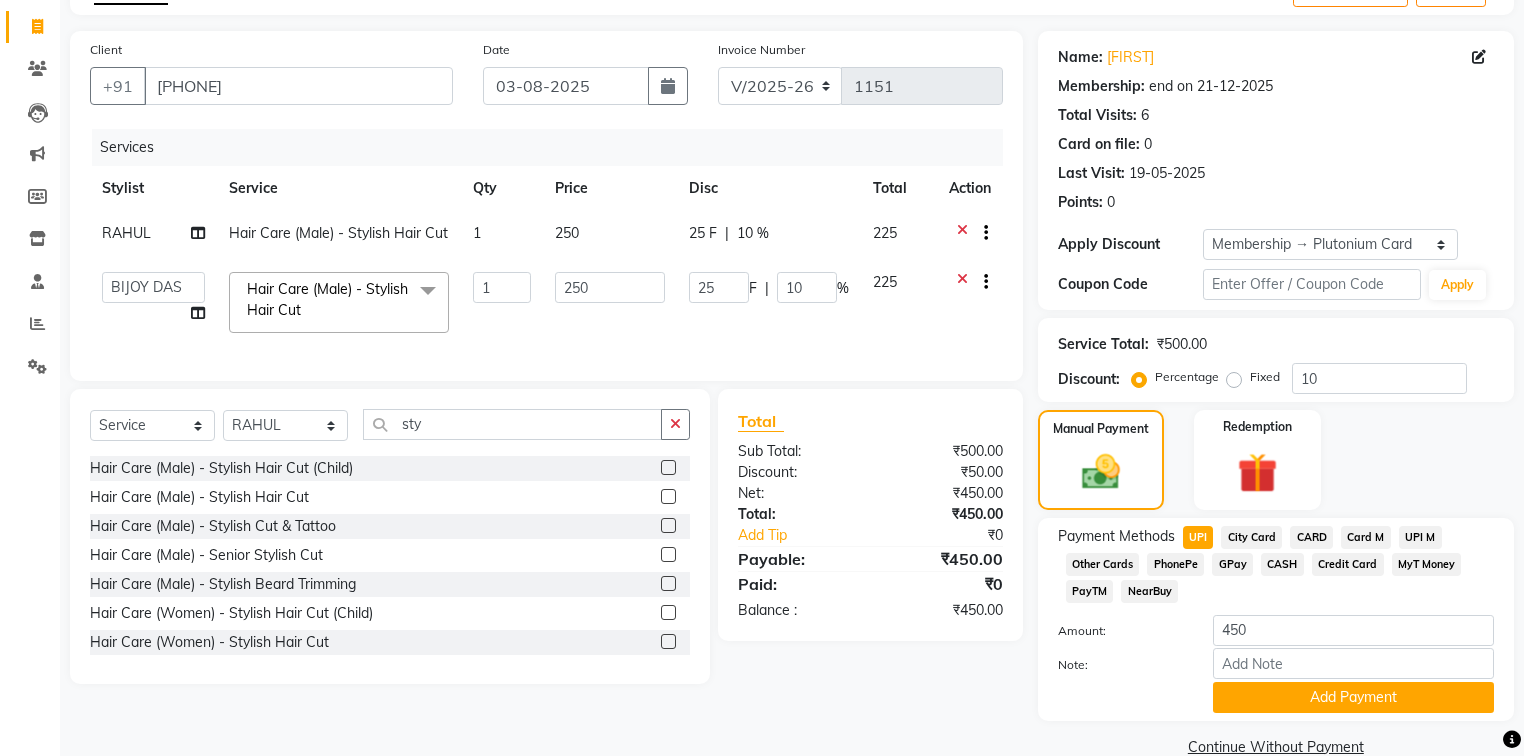 scroll, scrollTop: 158, scrollLeft: 0, axis: vertical 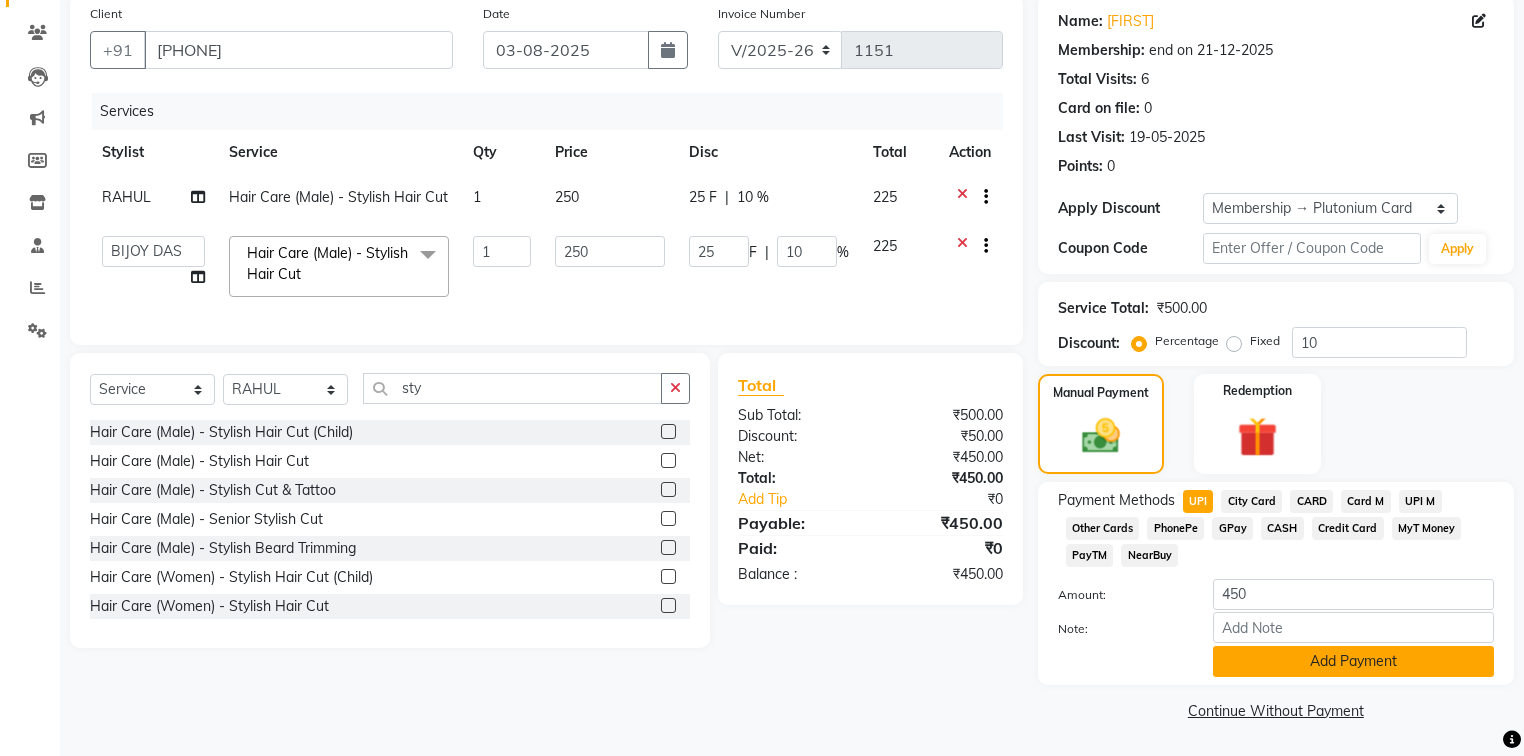 click on "Add Payment" 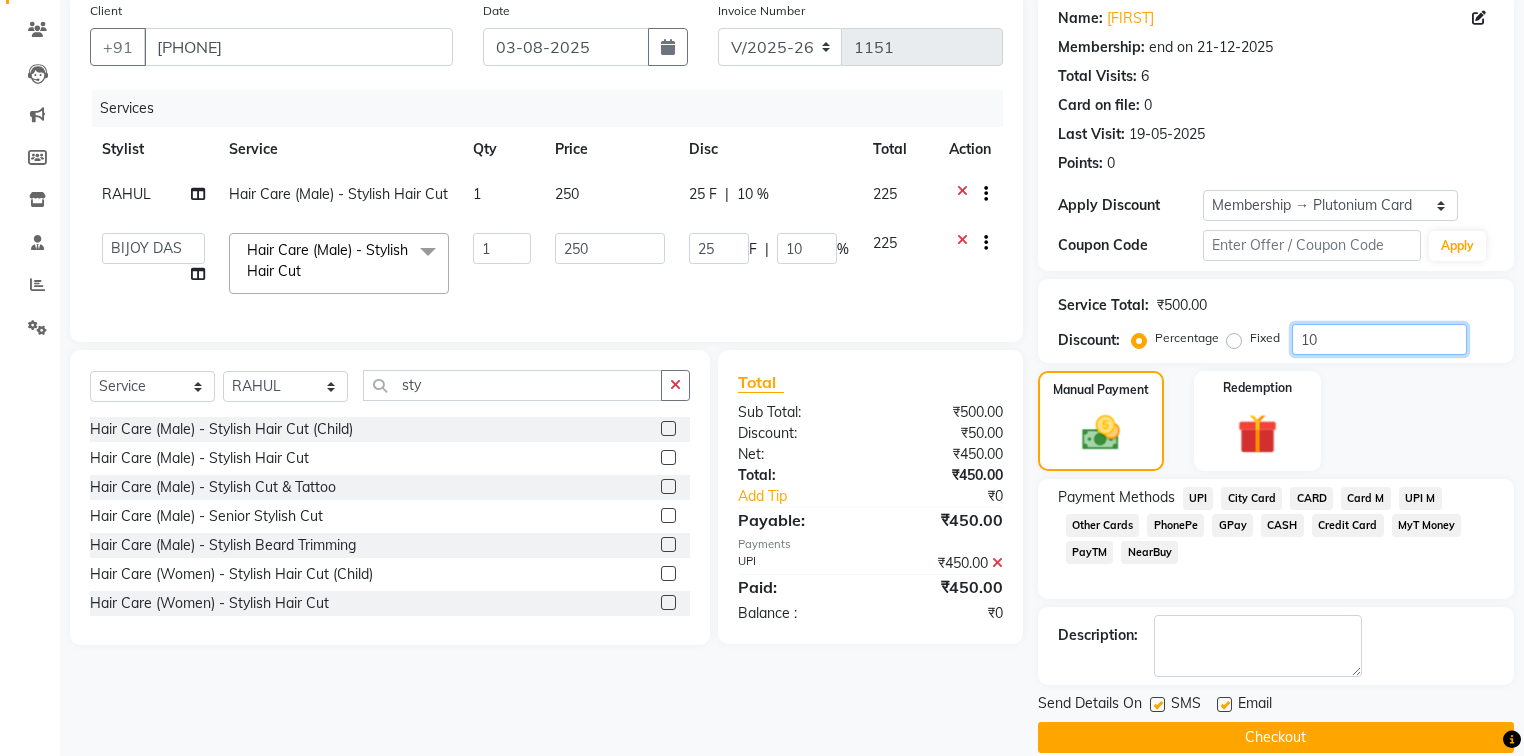 drag, startPoint x: 1338, startPoint y: 334, endPoint x: 1263, endPoint y: 344, distance: 75.66373 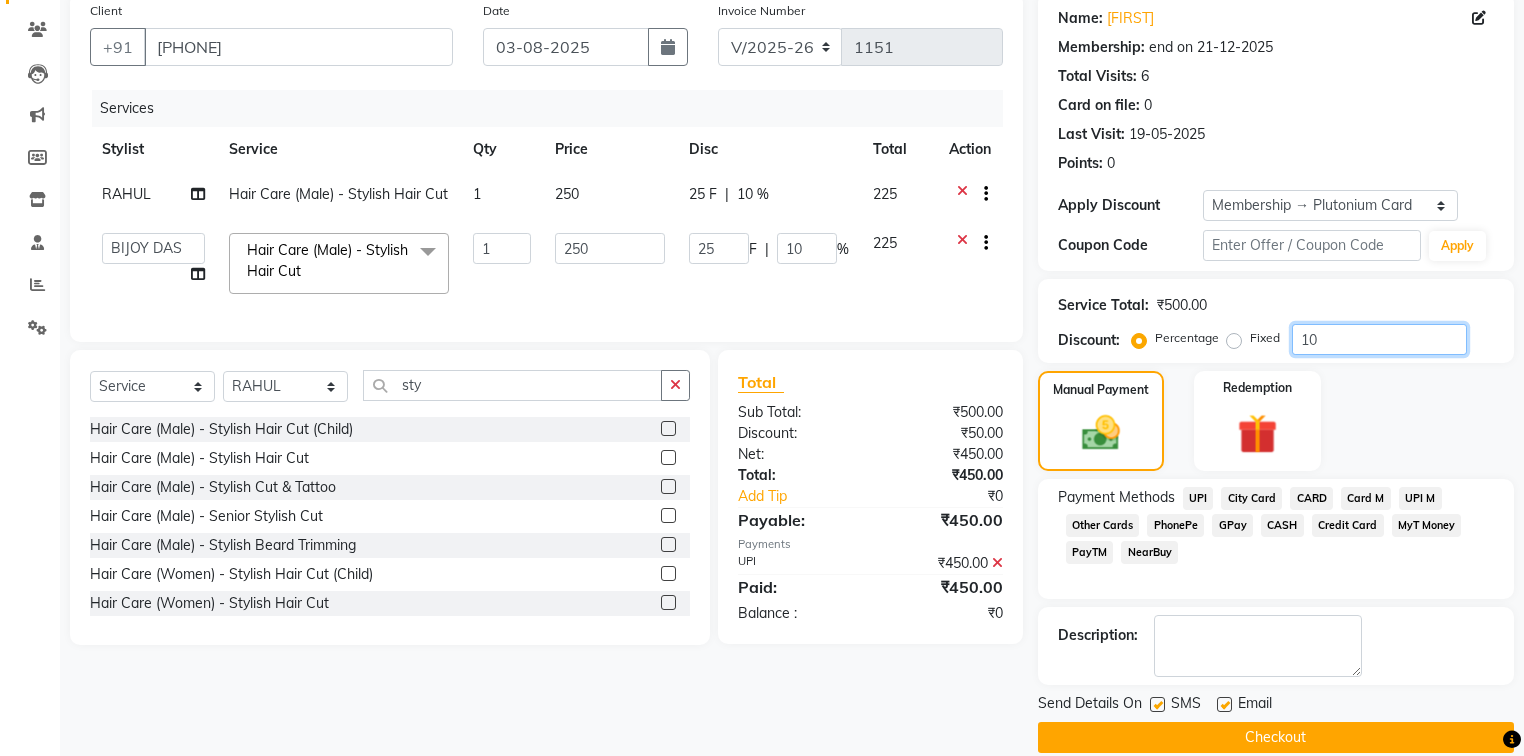 type 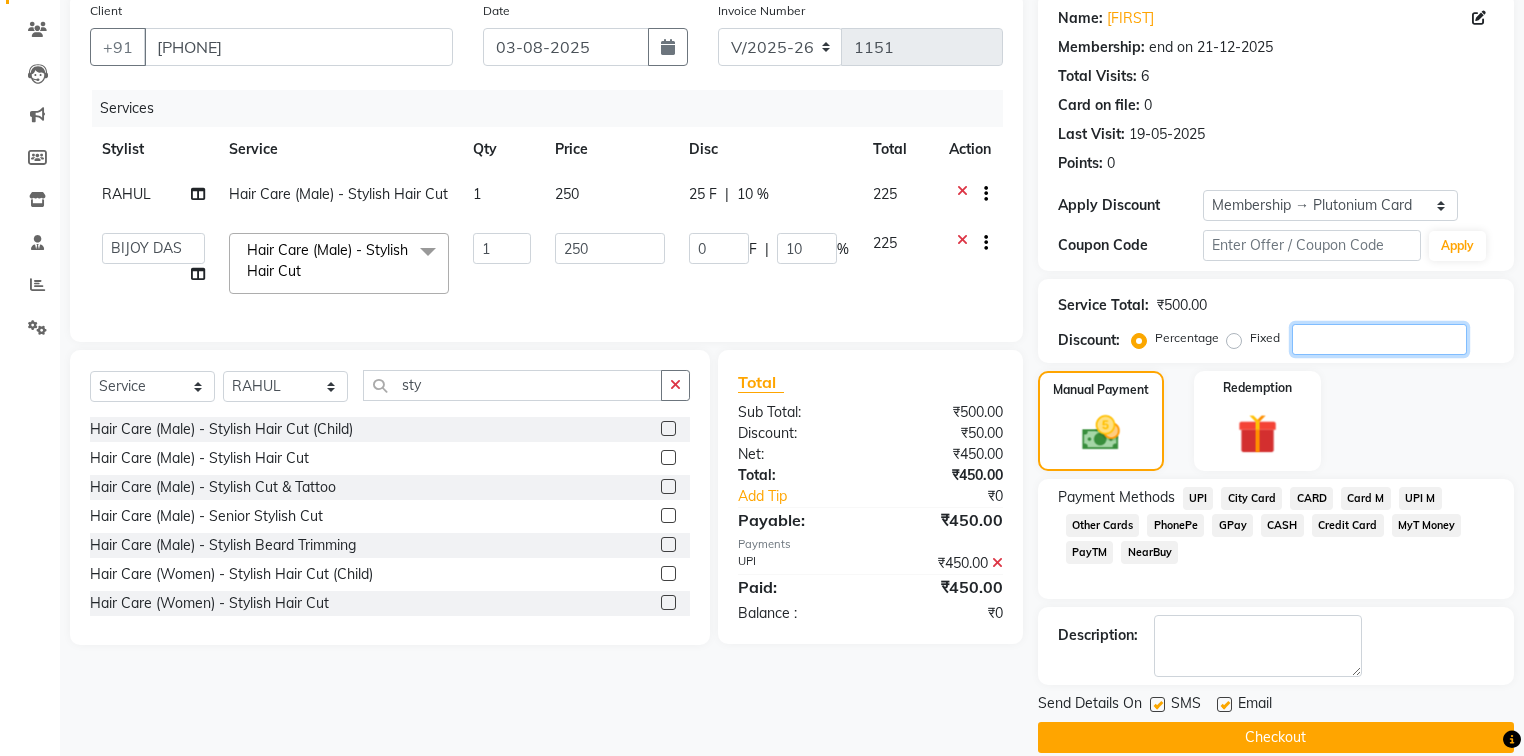 type on "0" 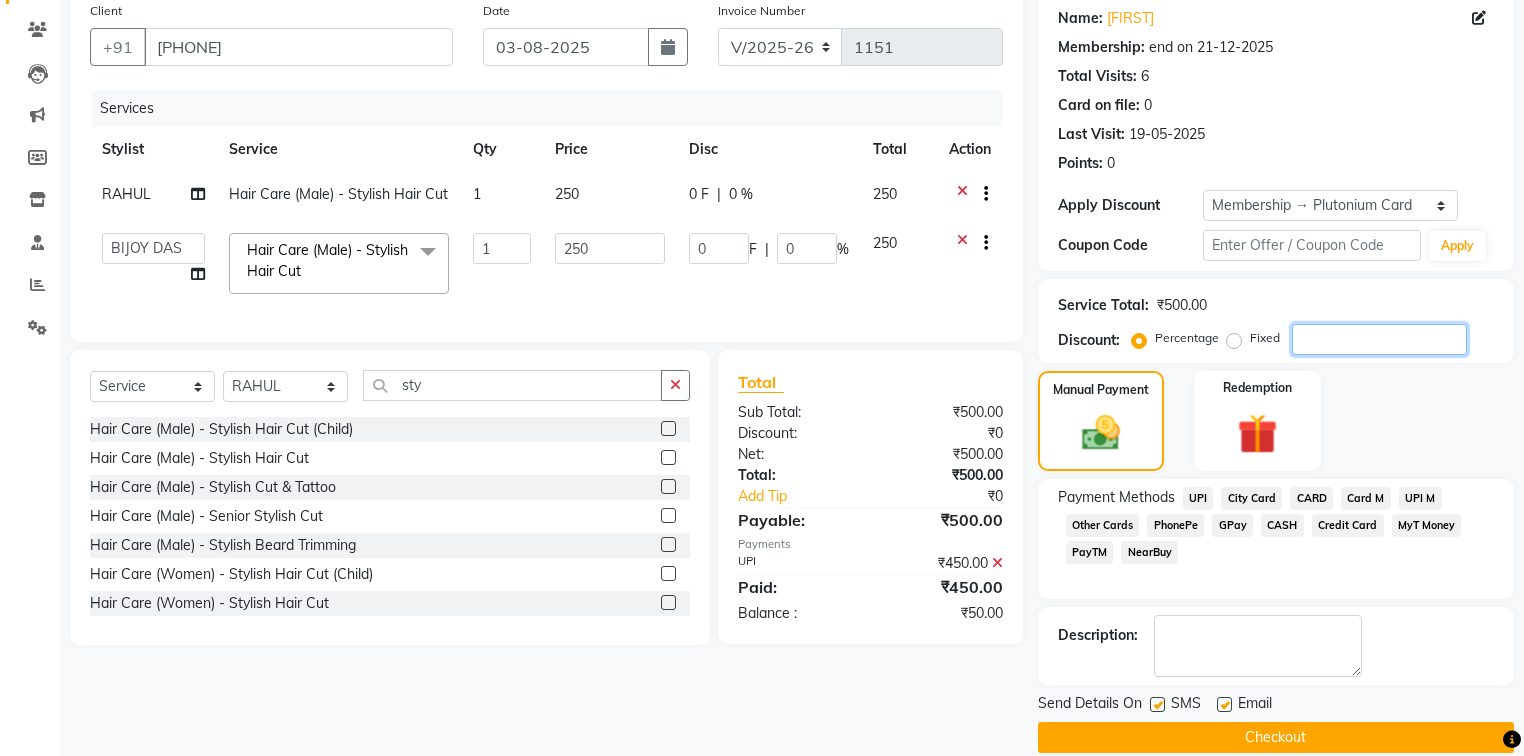 type 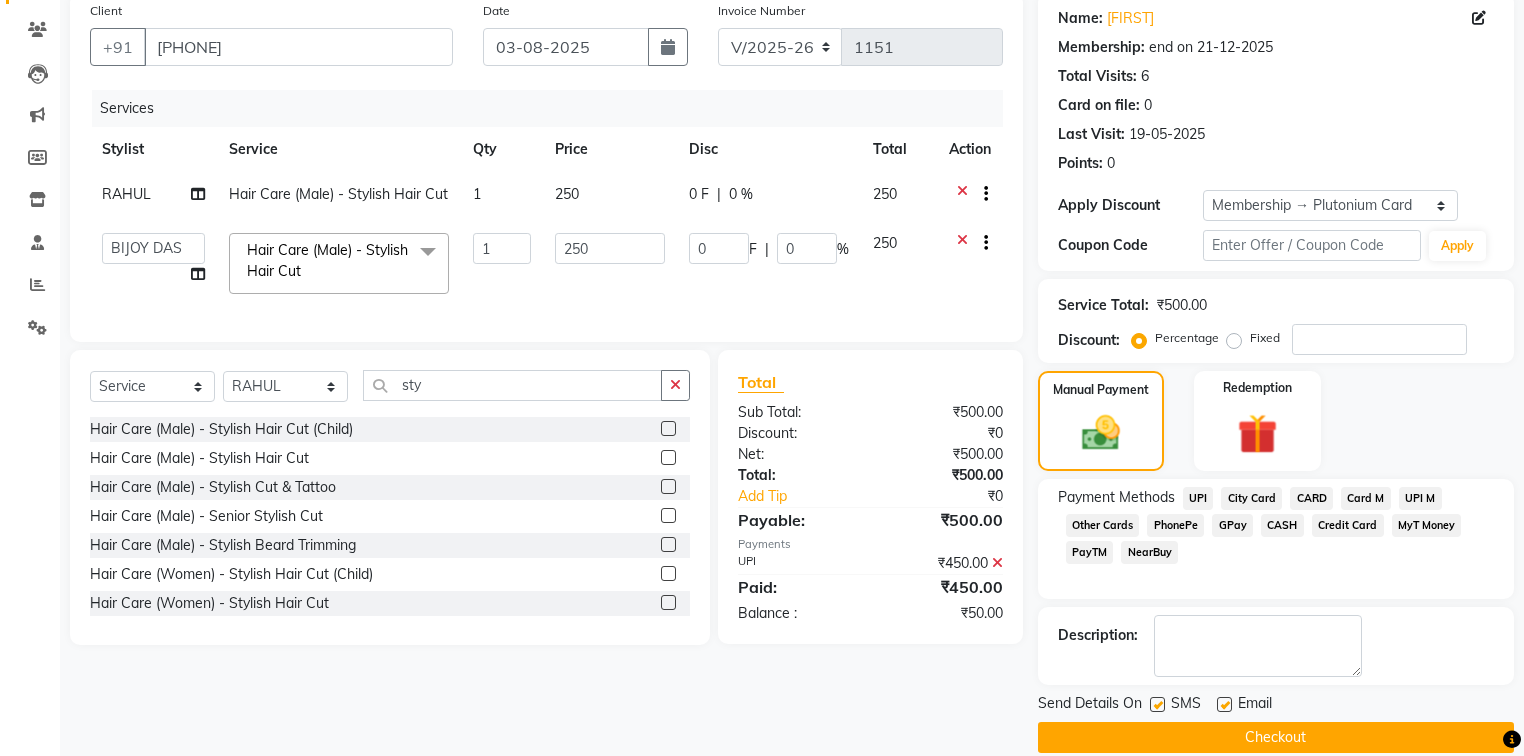 click 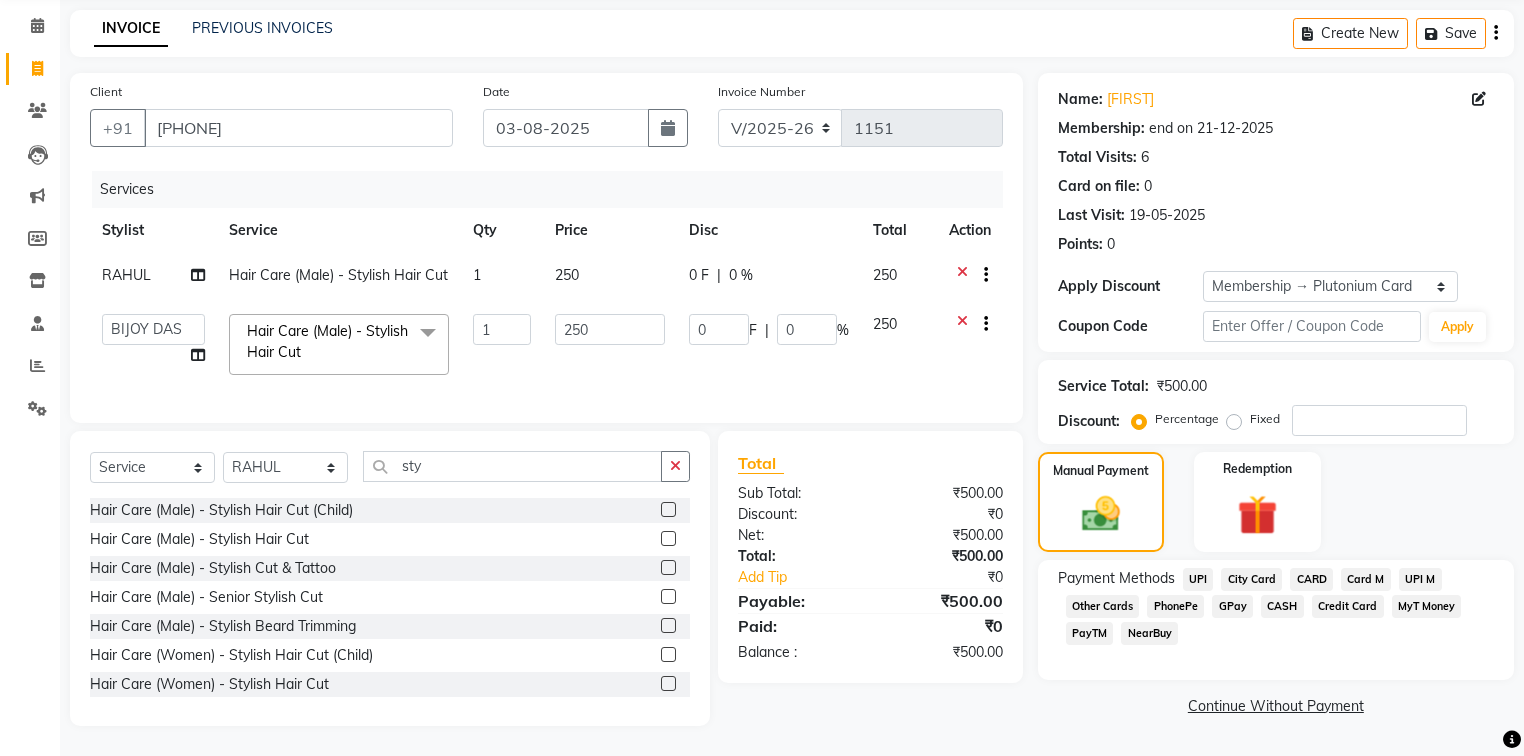 click on "UPI" 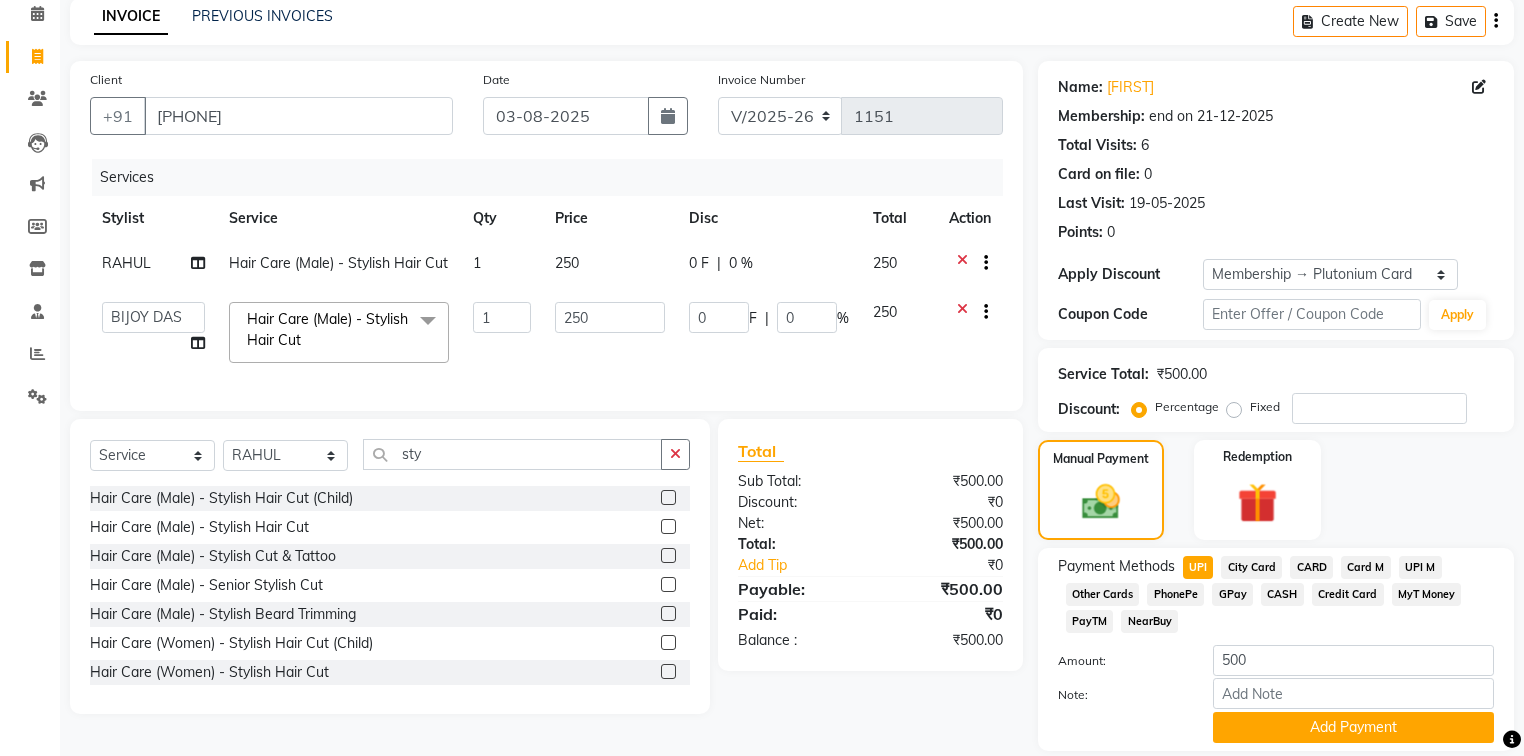 scroll, scrollTop: 158, scrollLeft: 0, axis: vertical 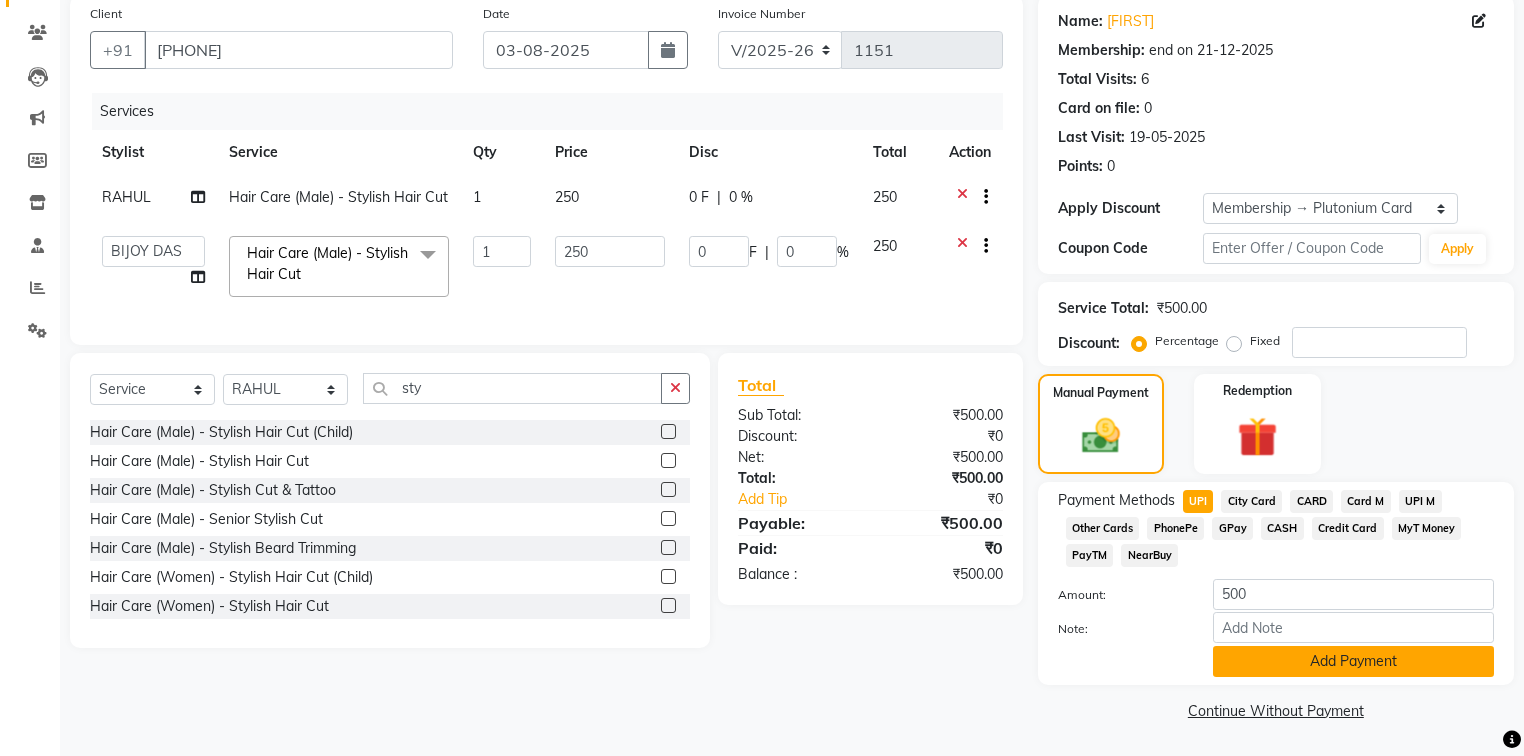 click on "Add Payment" 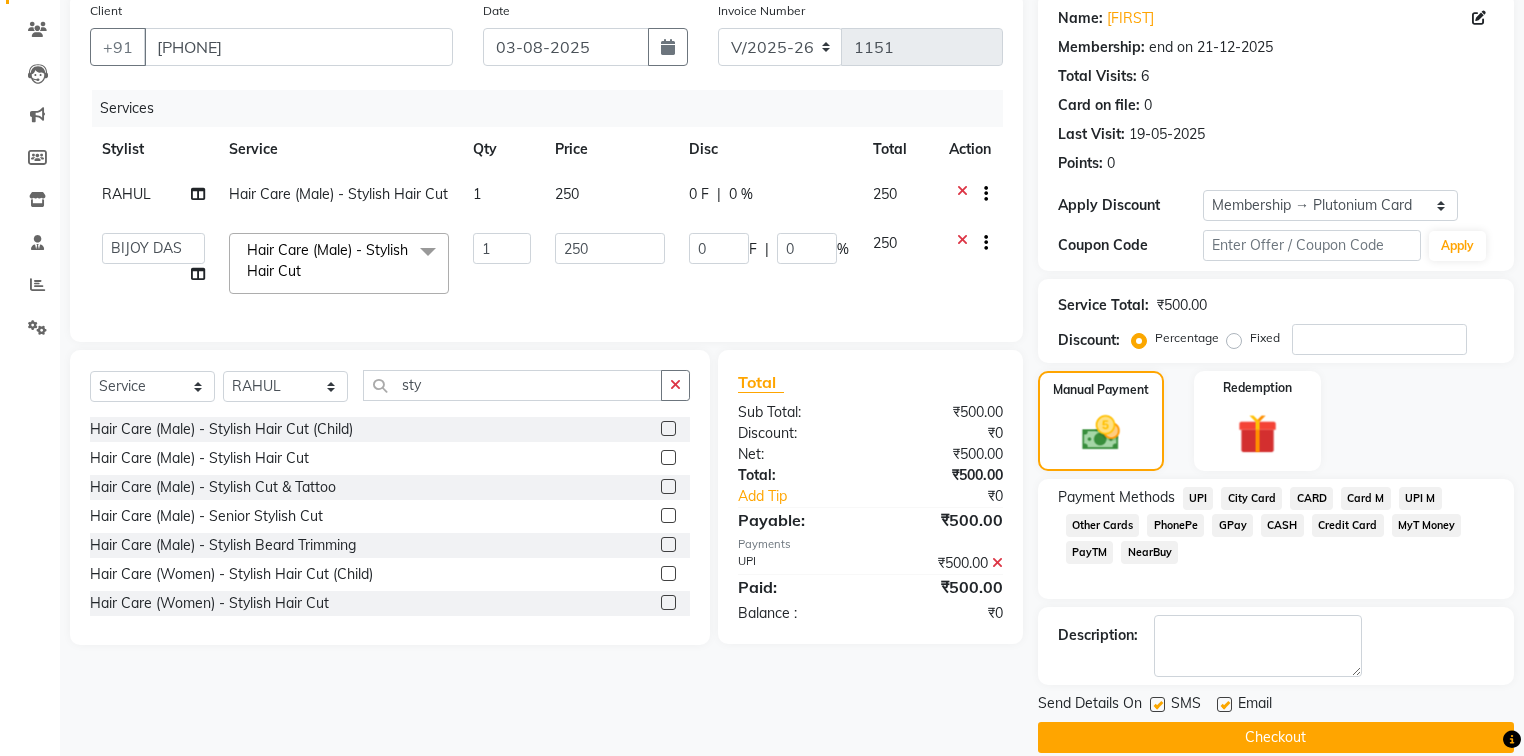 click on "Checkout" 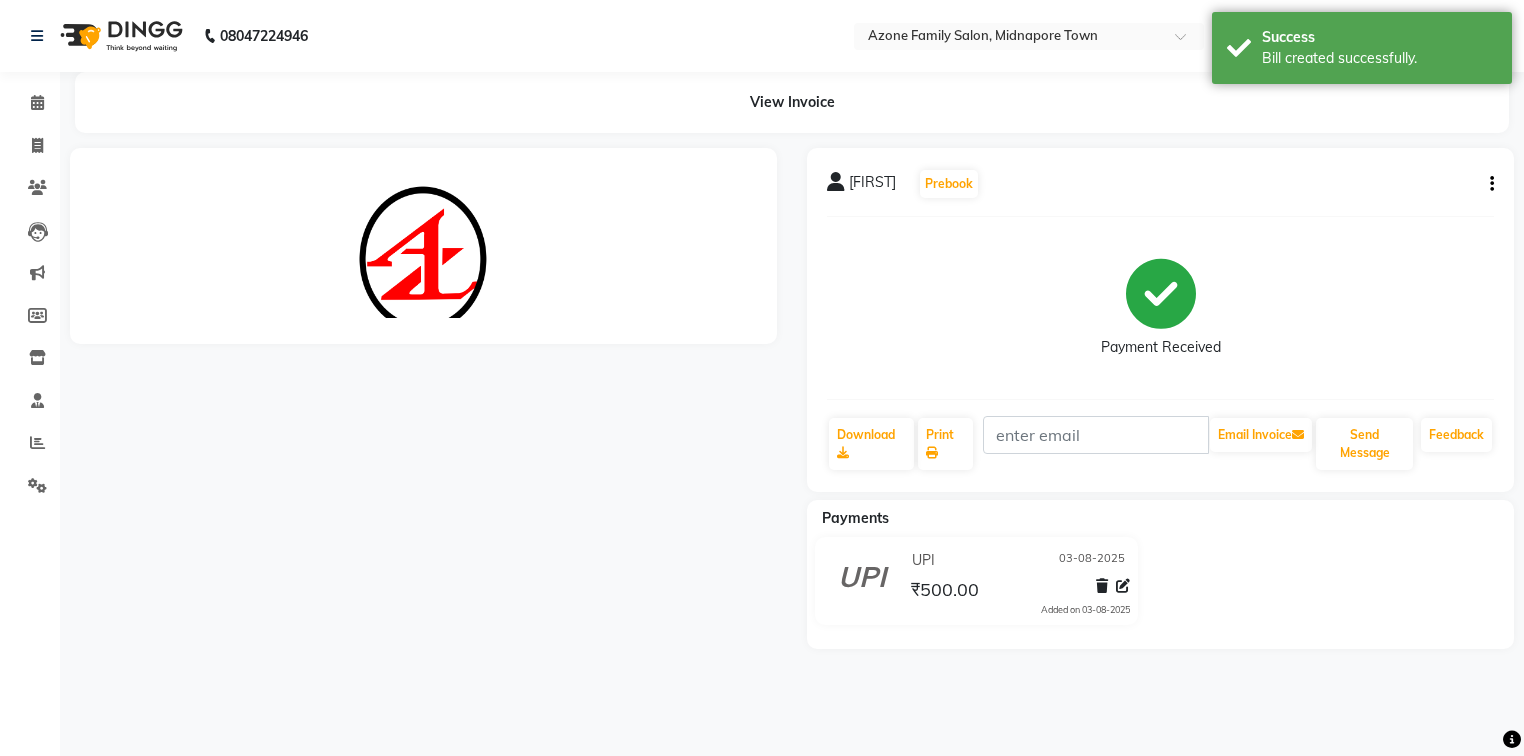 scroll, scrollTop: 0, scrollLeft: 0, axis: both 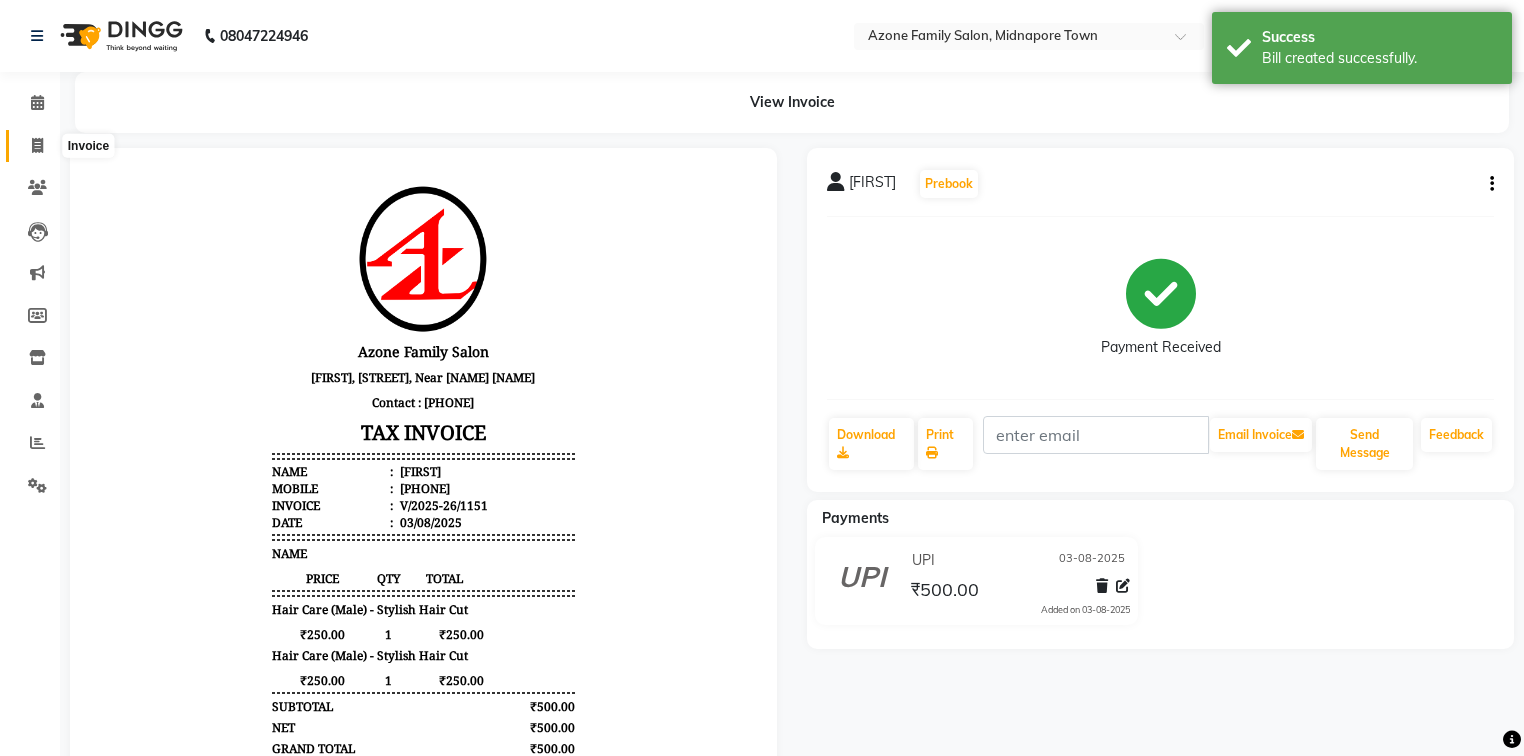 click 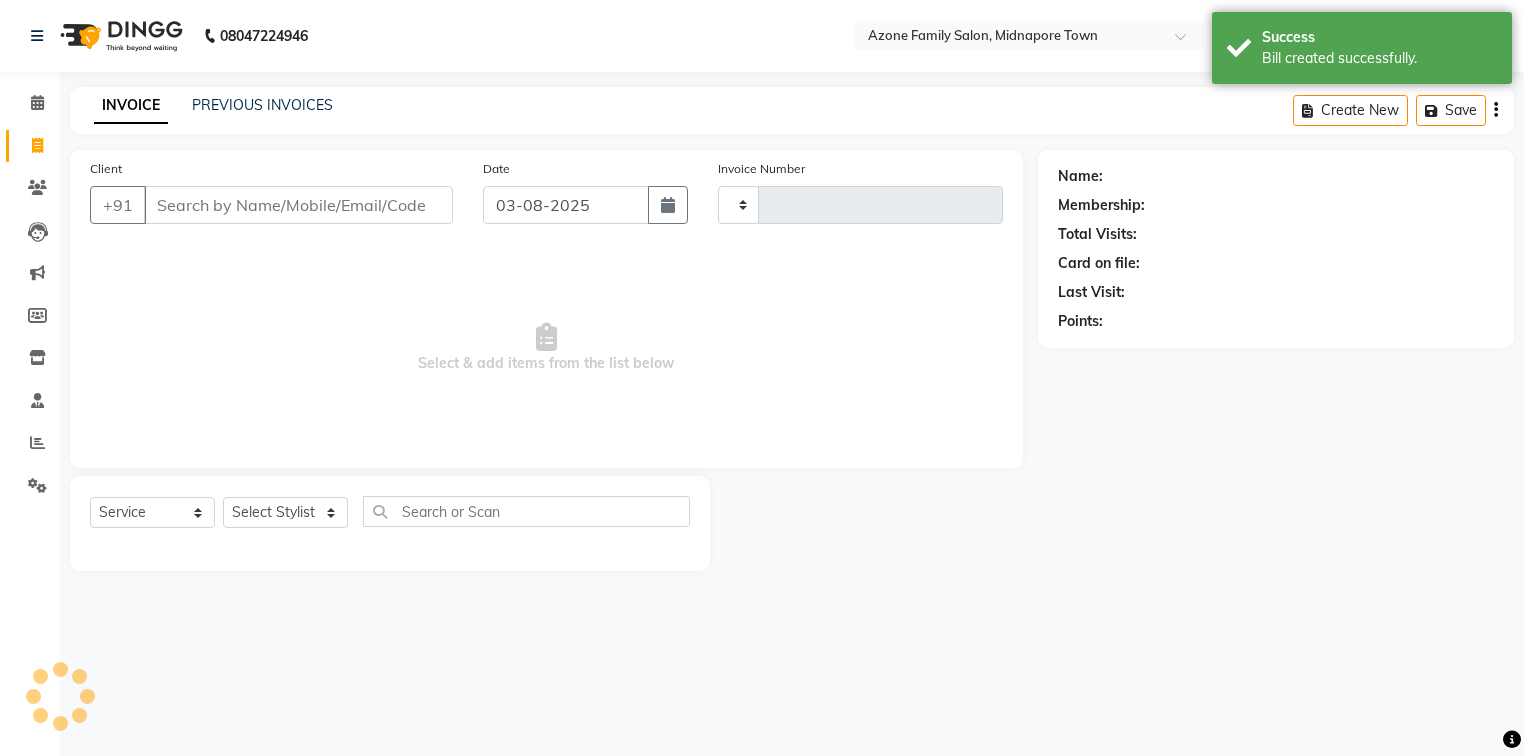 type on "1152" 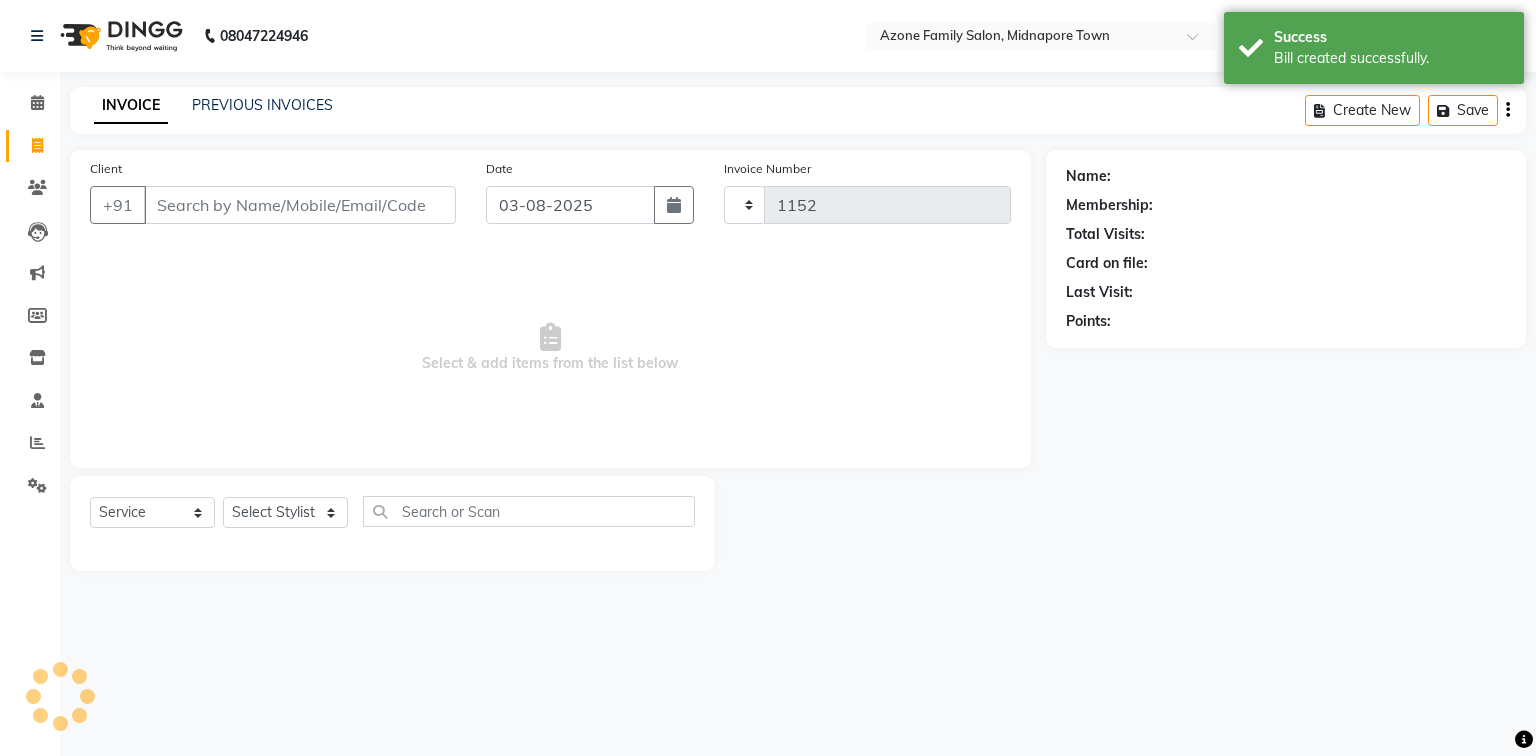 select on "5098" 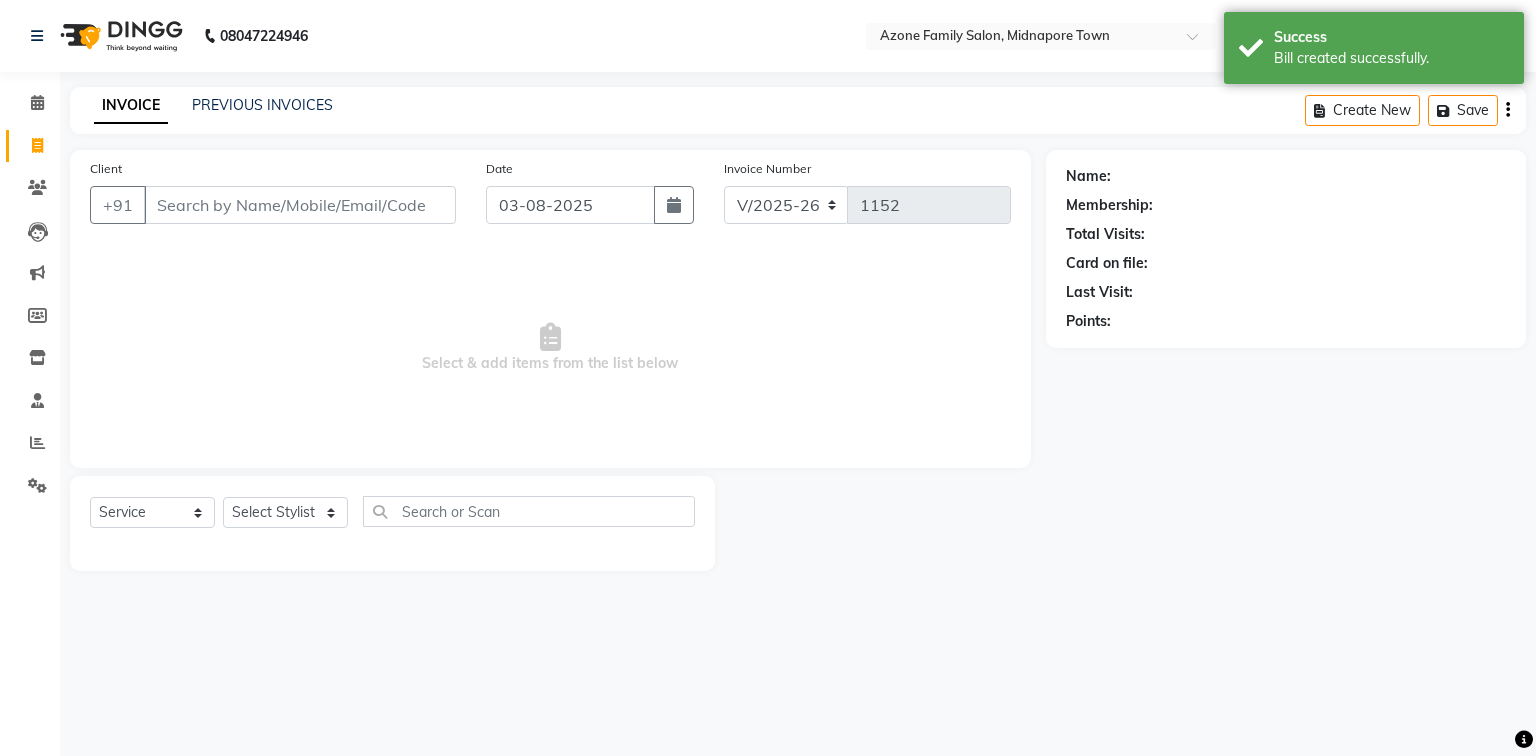 click on "Client" at bounding box center [300, 205] 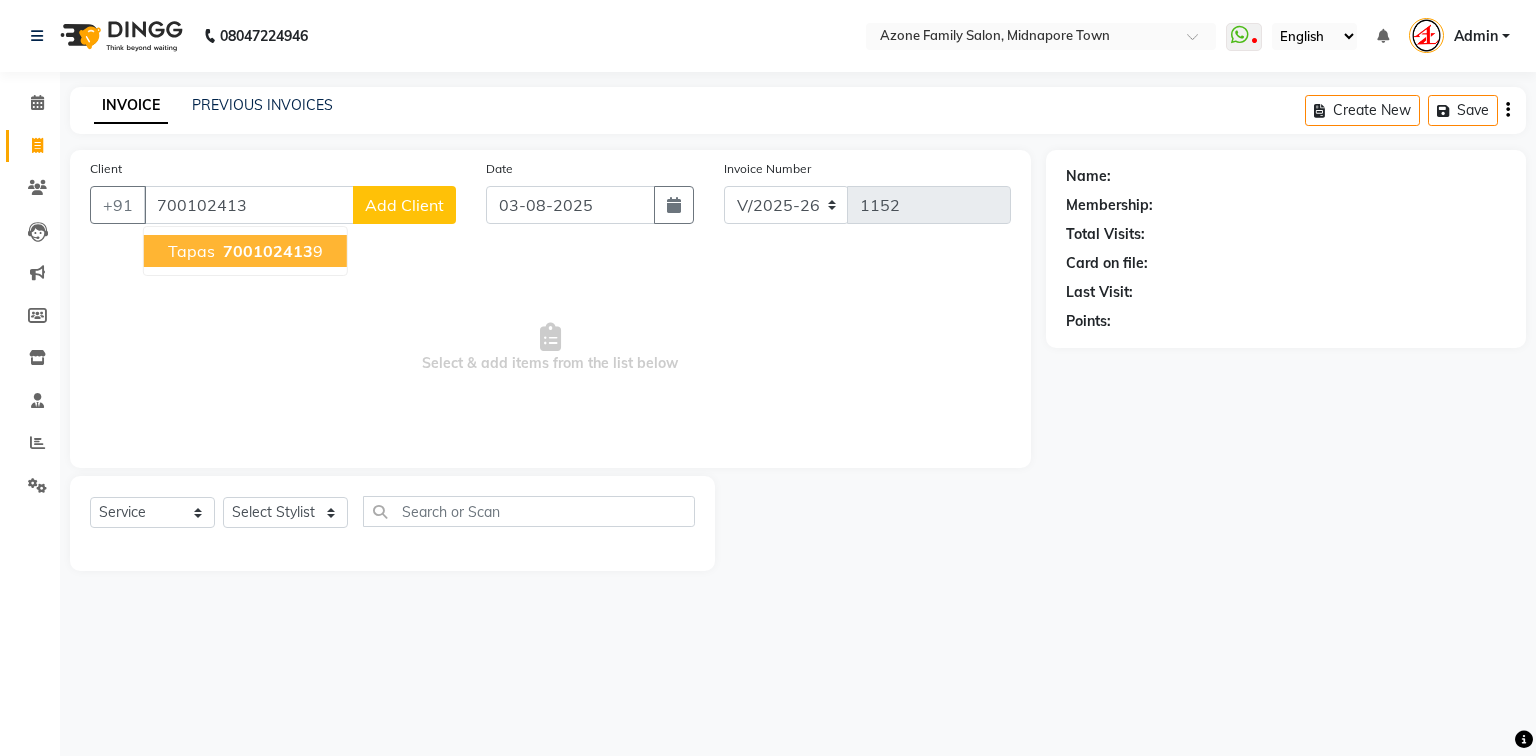 click on "Tapas" at bounding box center [191, 251] 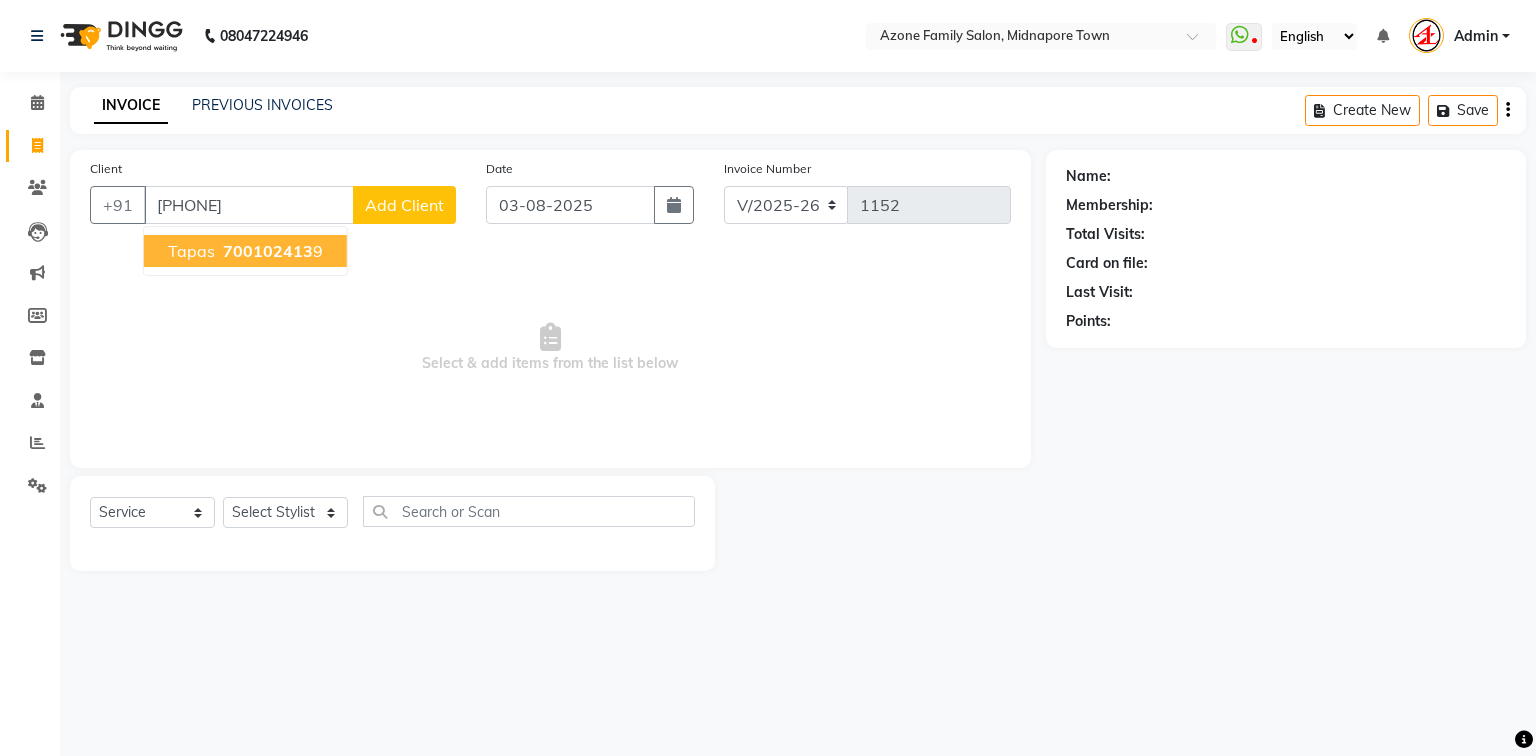 type on "7001024139" 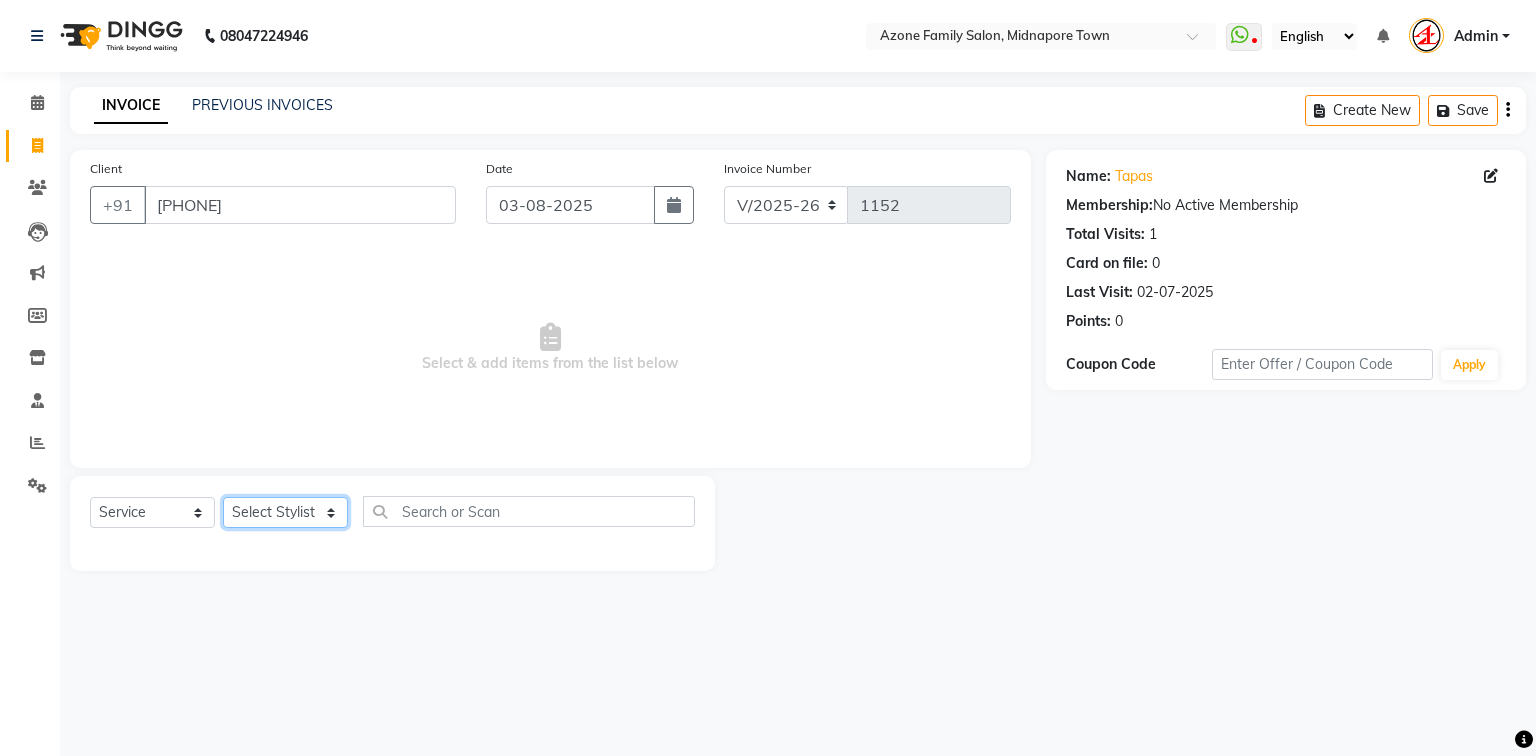 click on "Select Stylist Aftab Ansar Arpita Azone BIJOY DAS Dipika Injemam KESHAV Mahadev Rahim RAHUL SAIMA SUJIT Susmita Tinku" 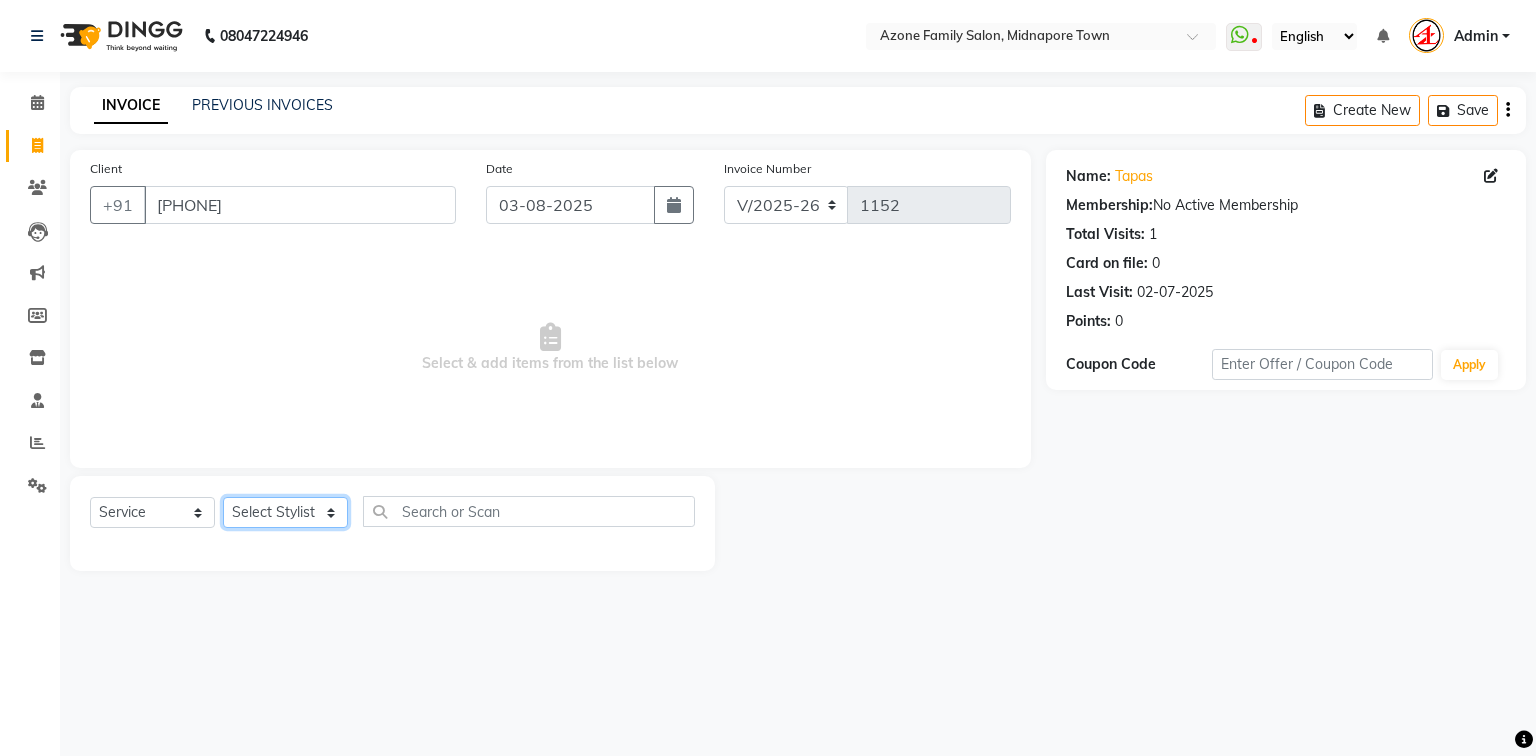 select on "75777" 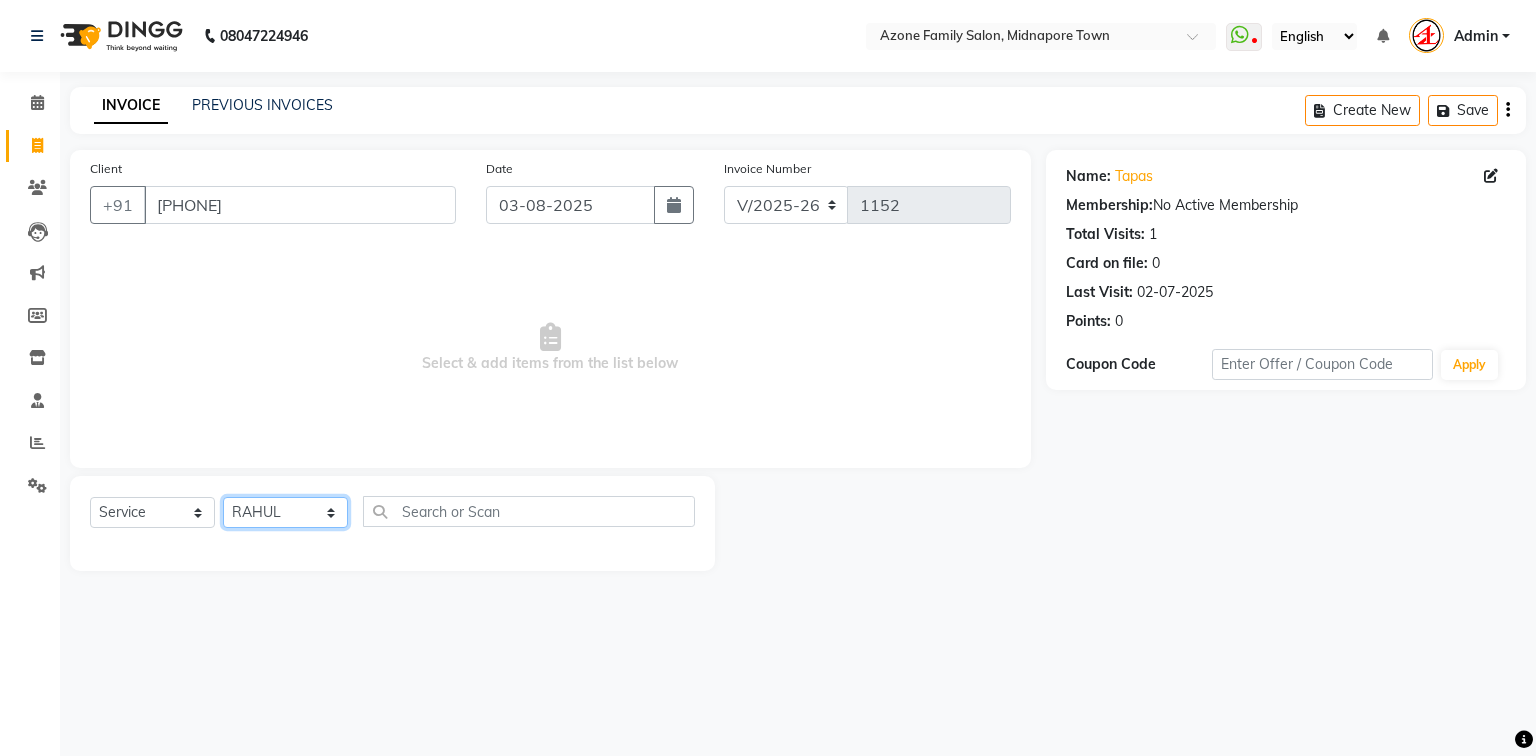 click on "Select Stylist Aftab Ansar Arpita Azone BIJOY DAS Dipika Injemam KESHAV Mahadev Rahim RAHUL SAIMA SUJIT Susmita Tinku" 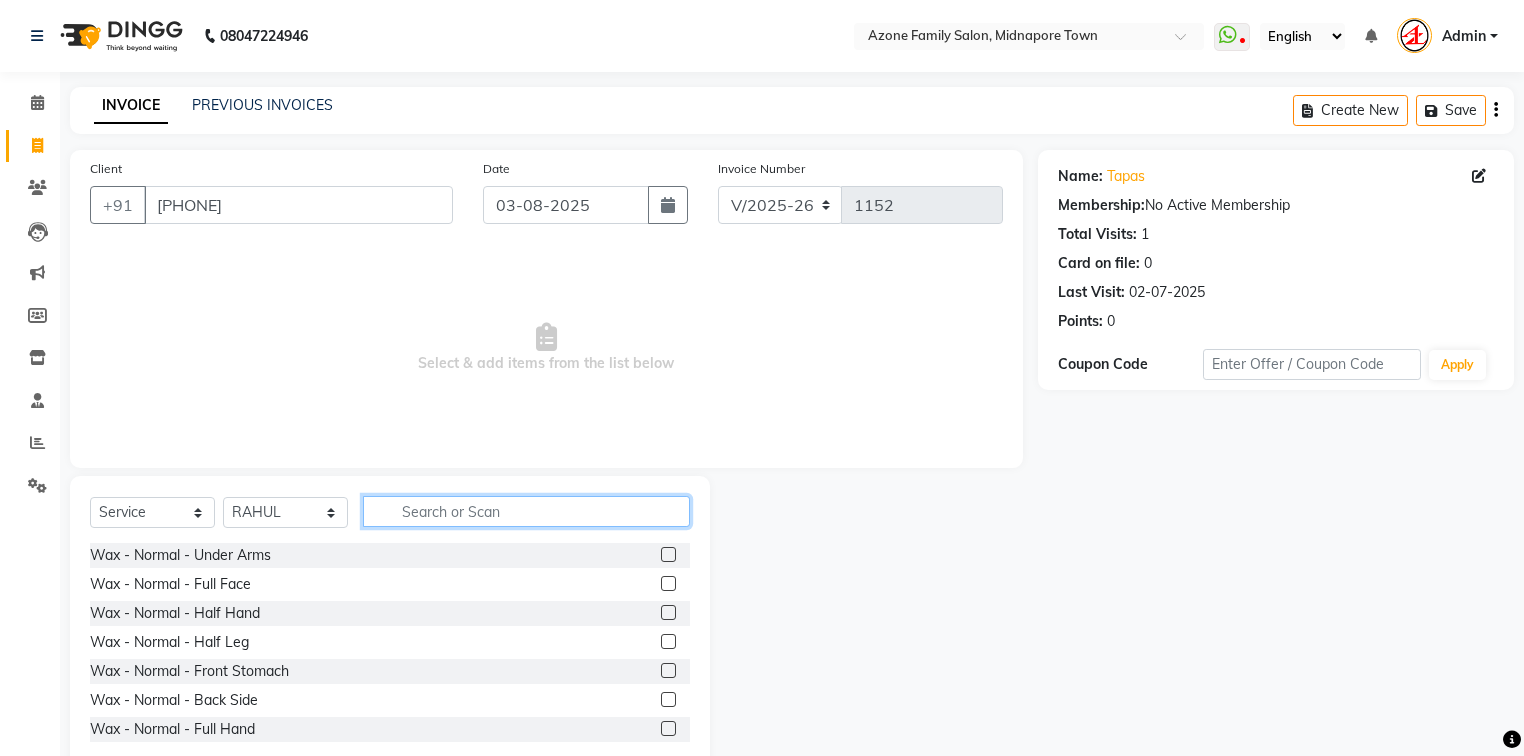 click 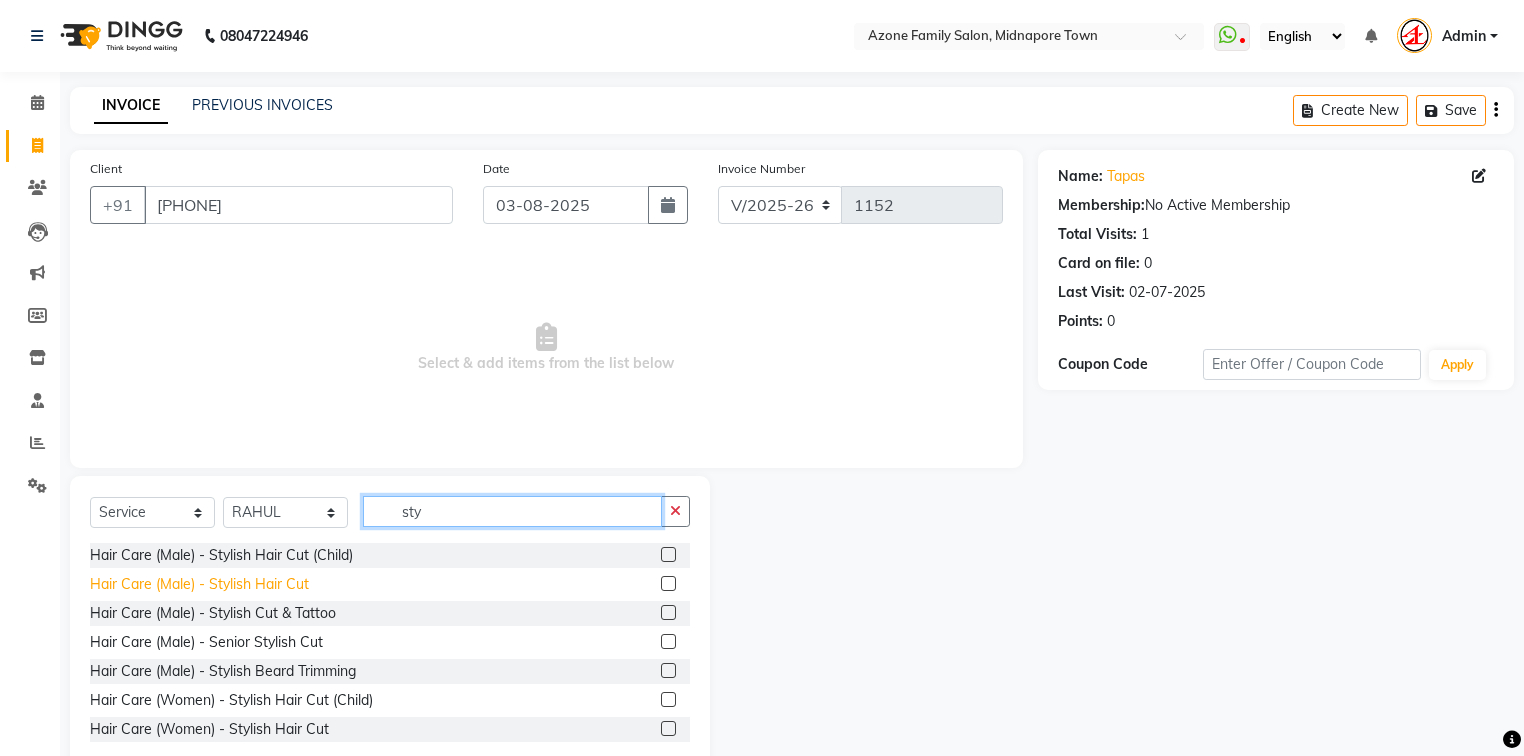 type on "sty" 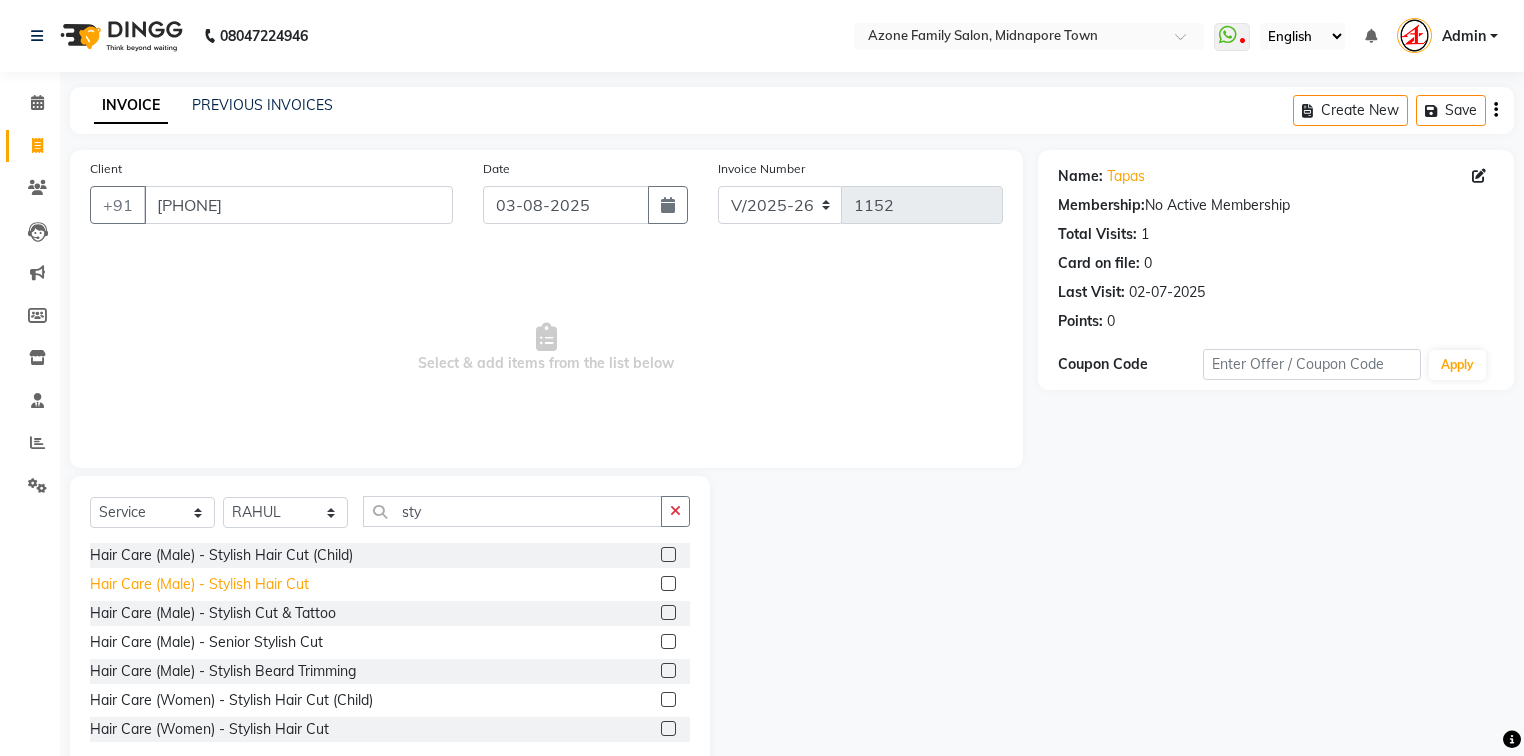 click on "Hair Care (Male)   -   Stylish Hair Cut" 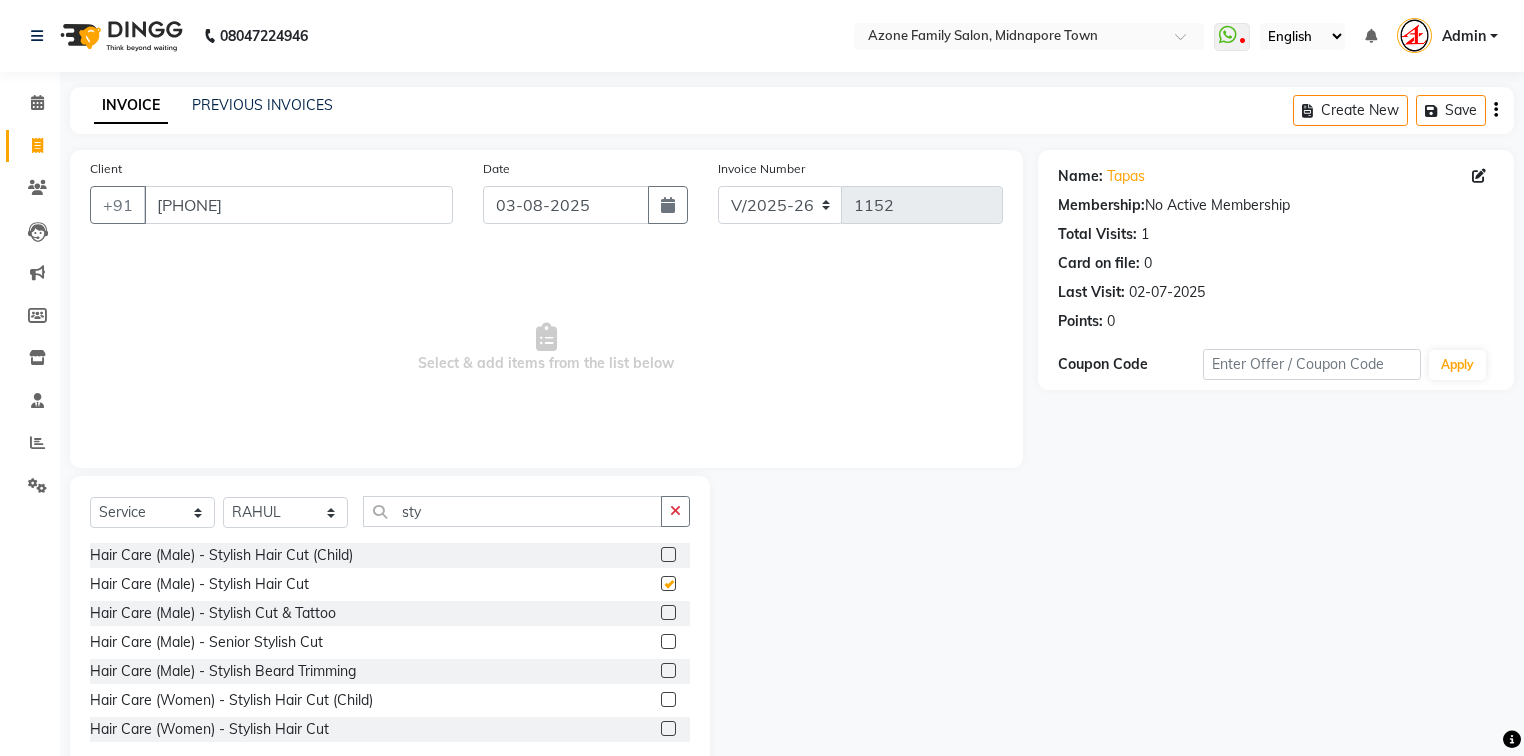 checkbox on "false" 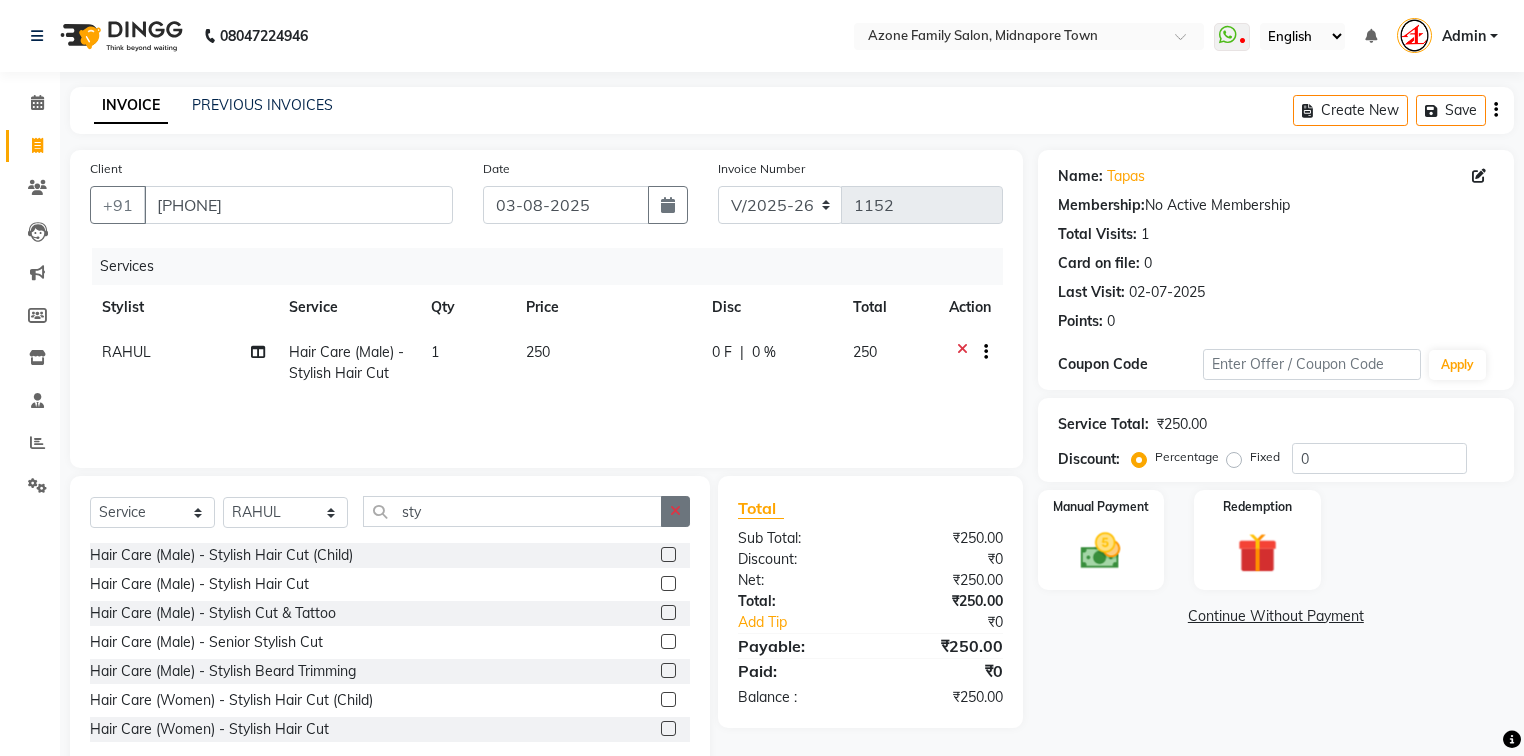 click 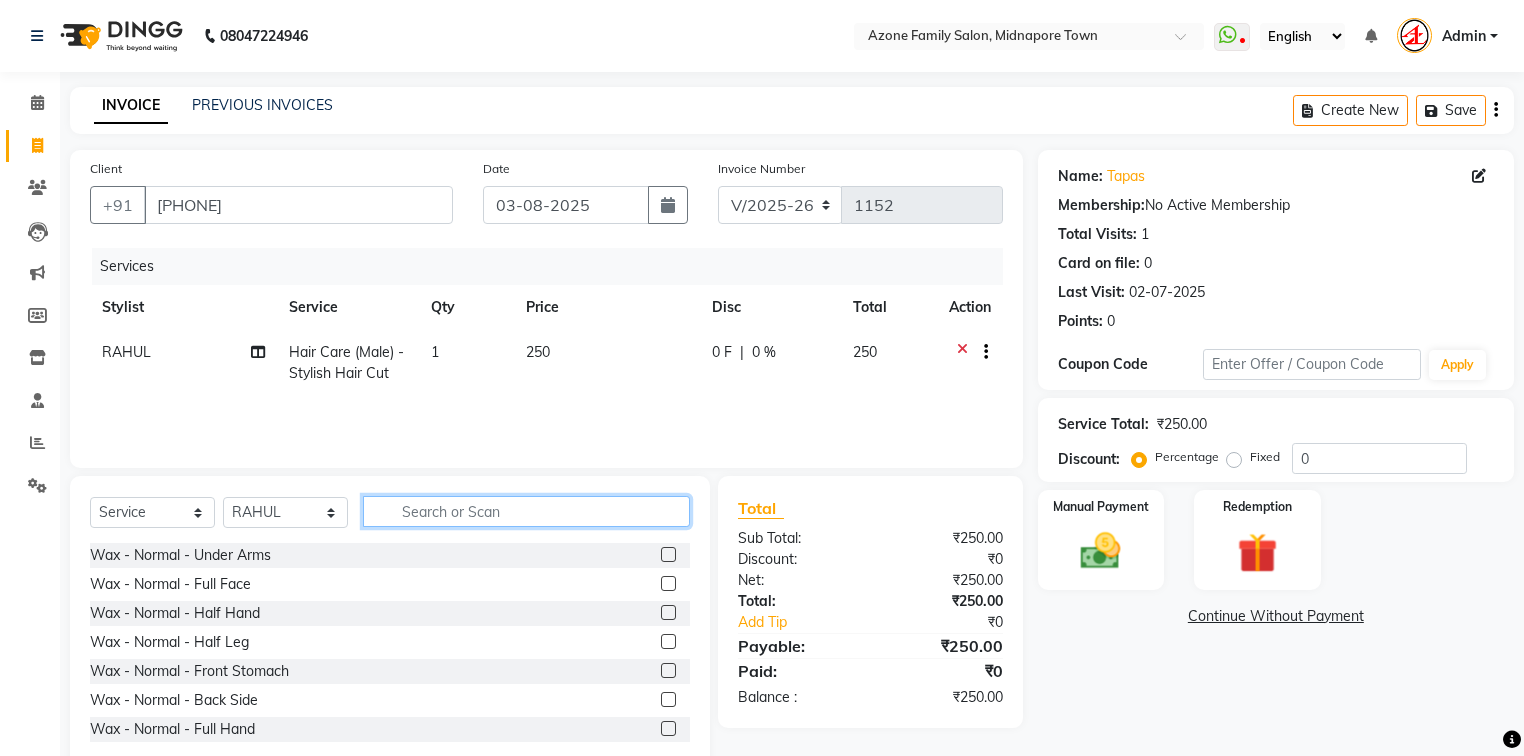 click 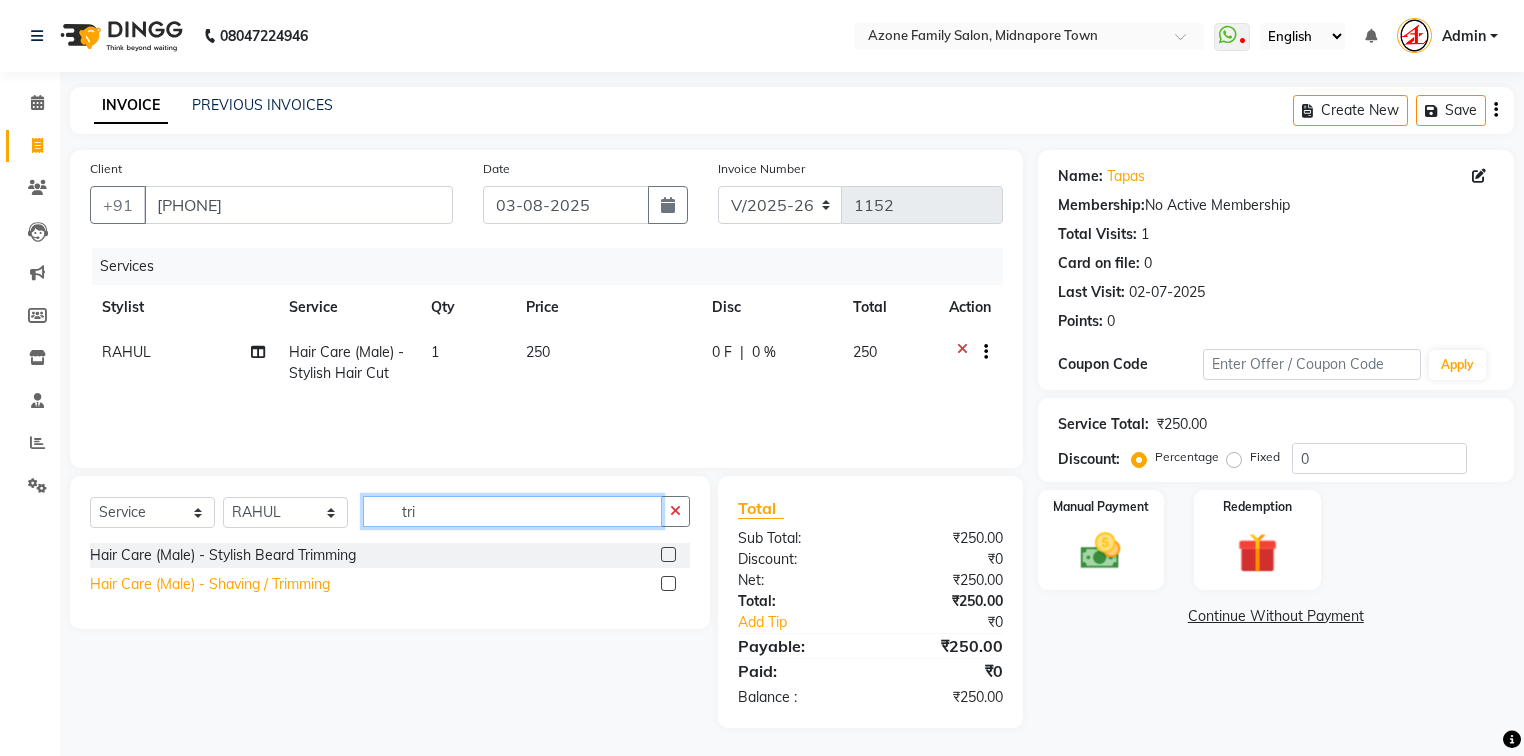 type on "tri" 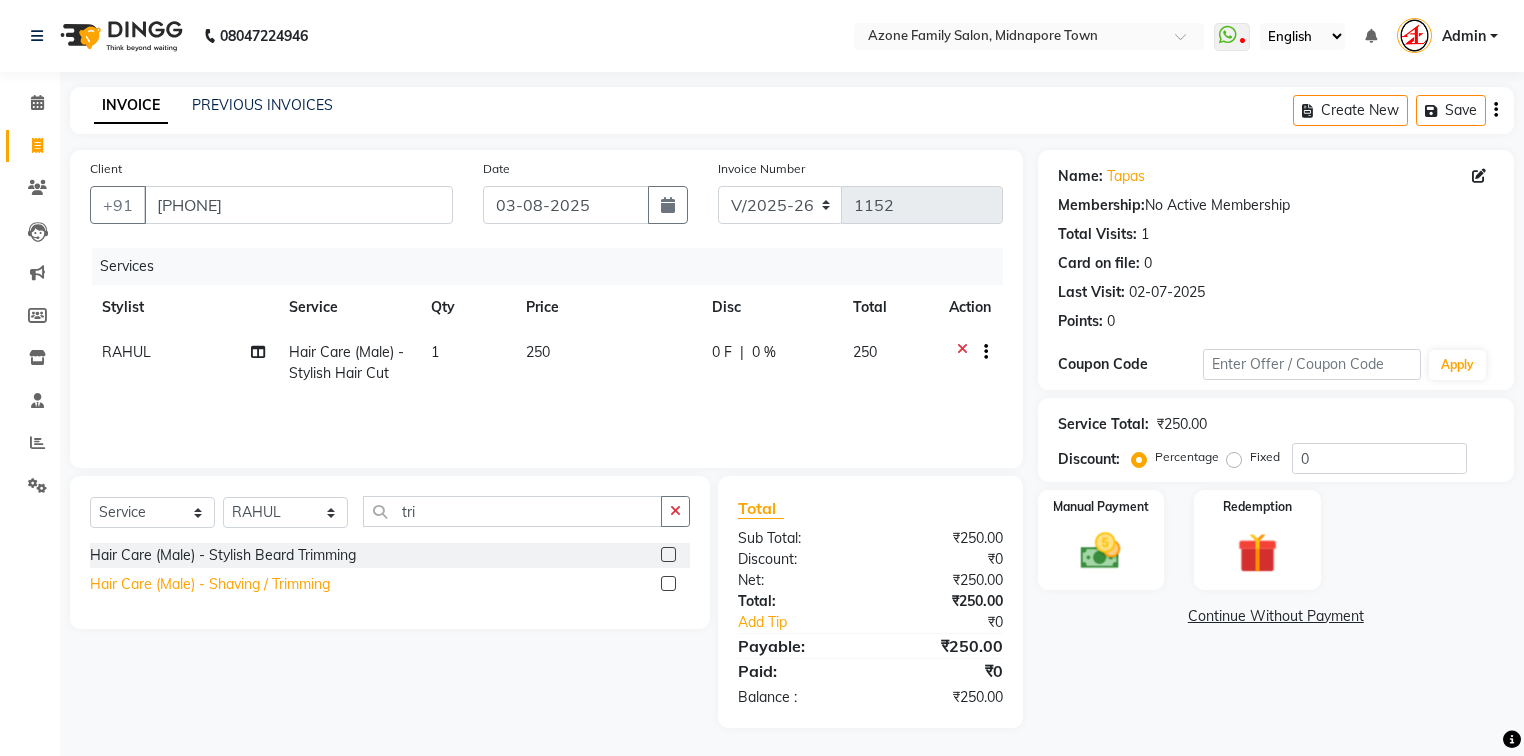 click on "Hair Care (Male)   -   Shaving / Trimming" 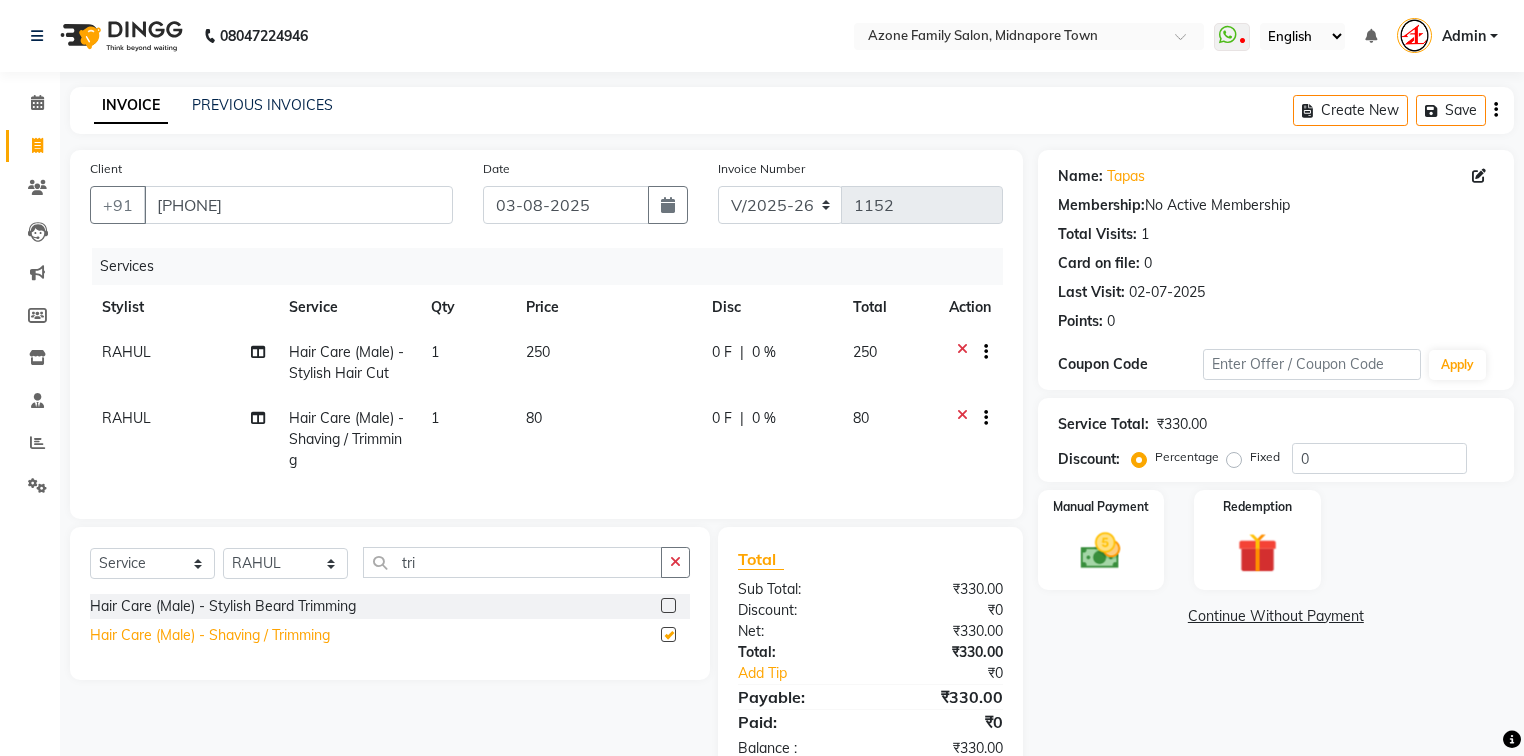 checkbox on "false" 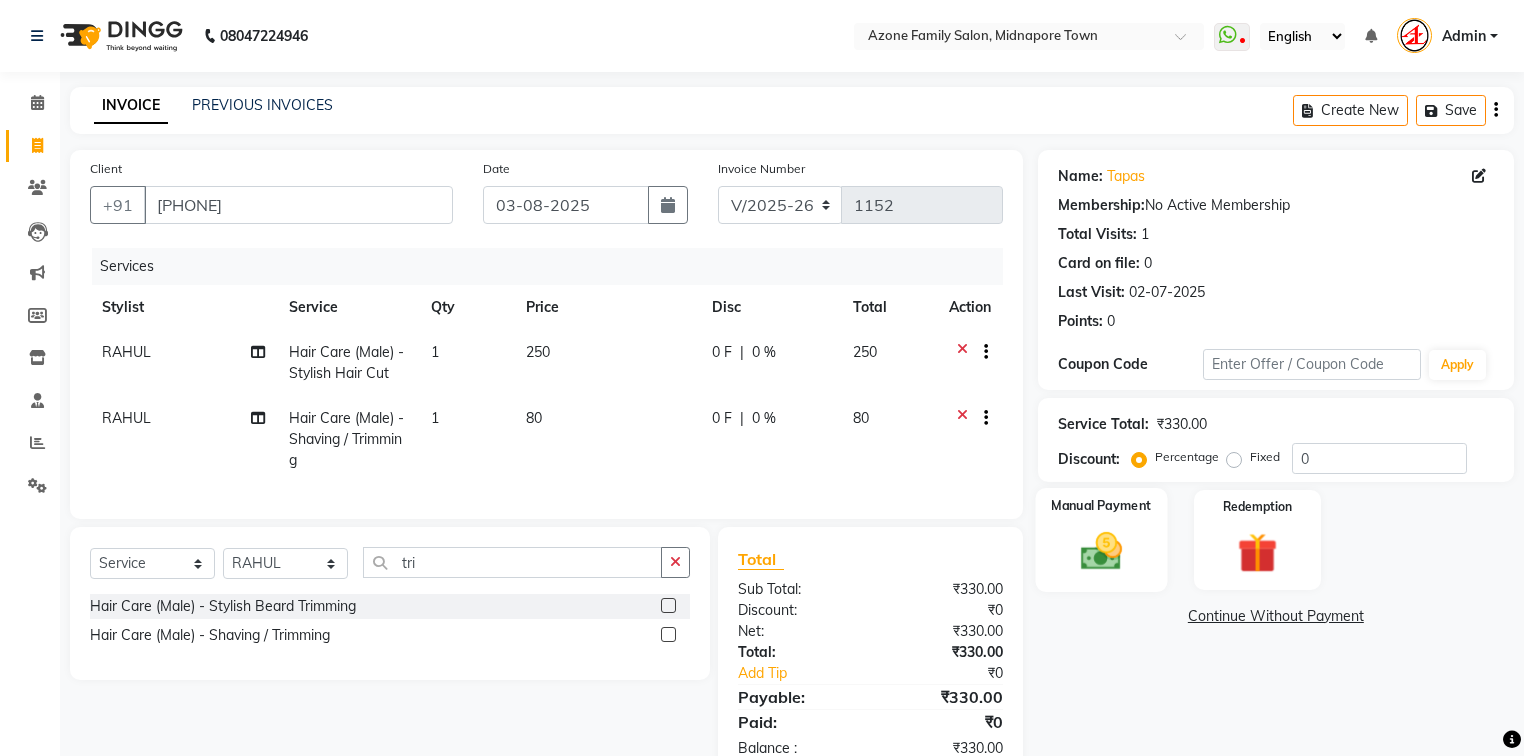 click 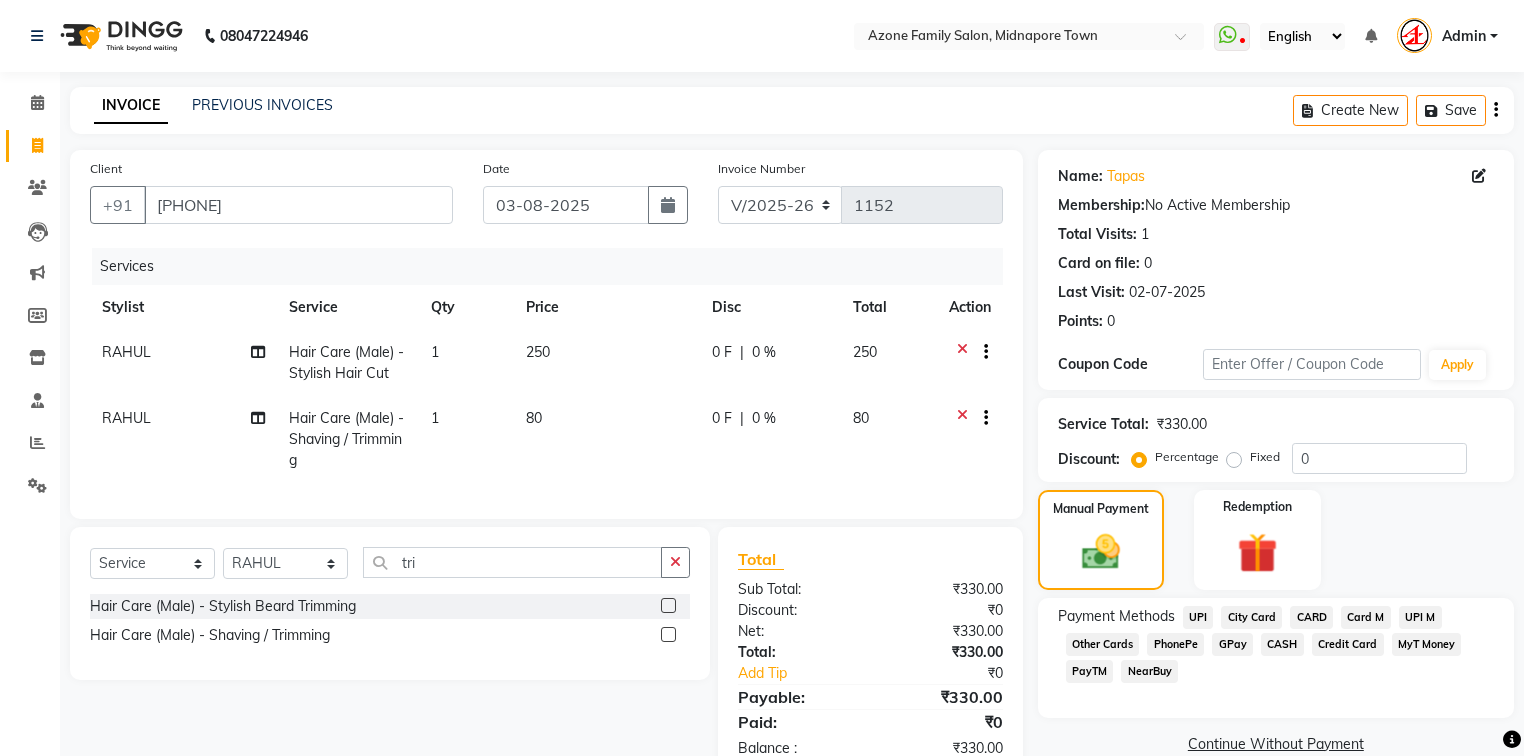 click on "UPI" 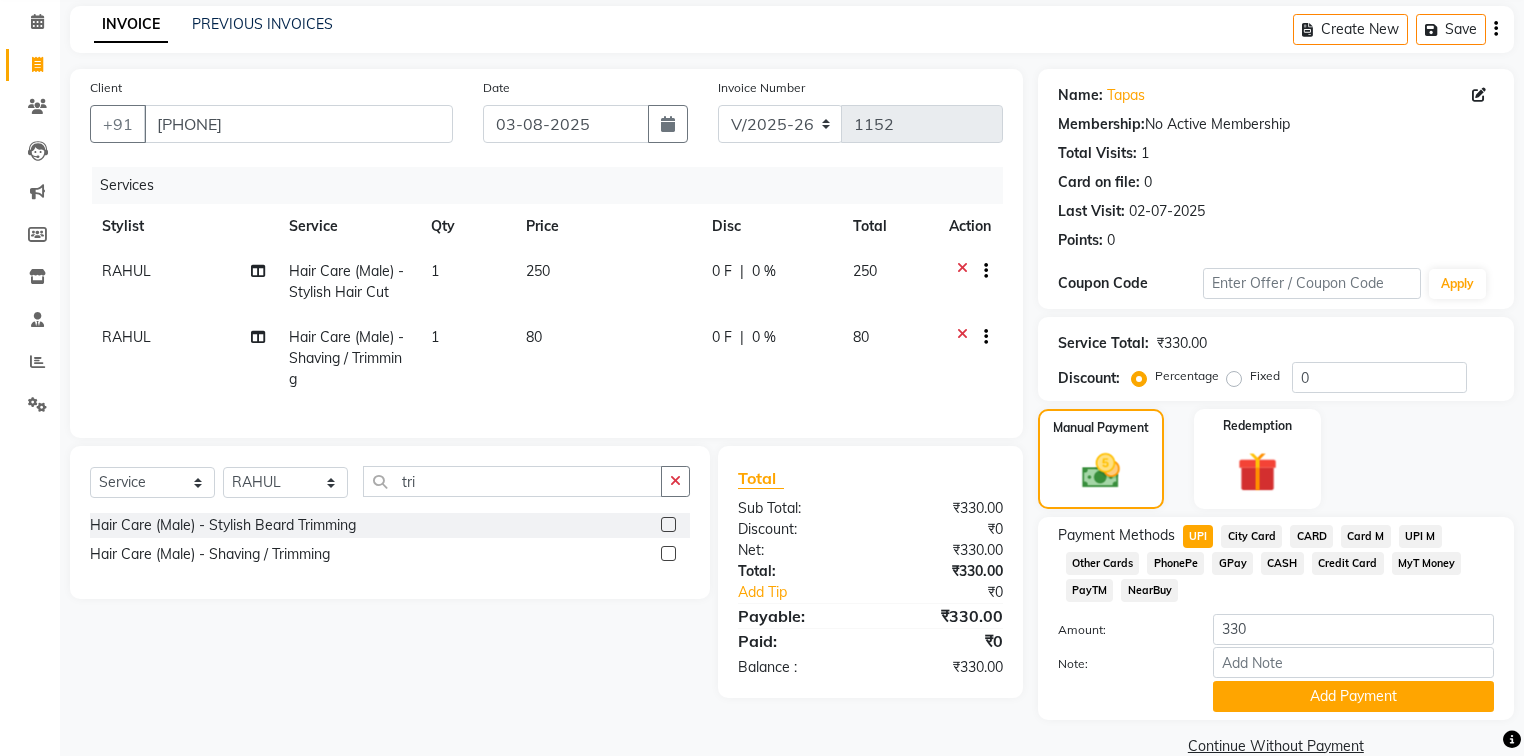scroll, scrollTop: 119, scrollLeft: 0, axis: vertical 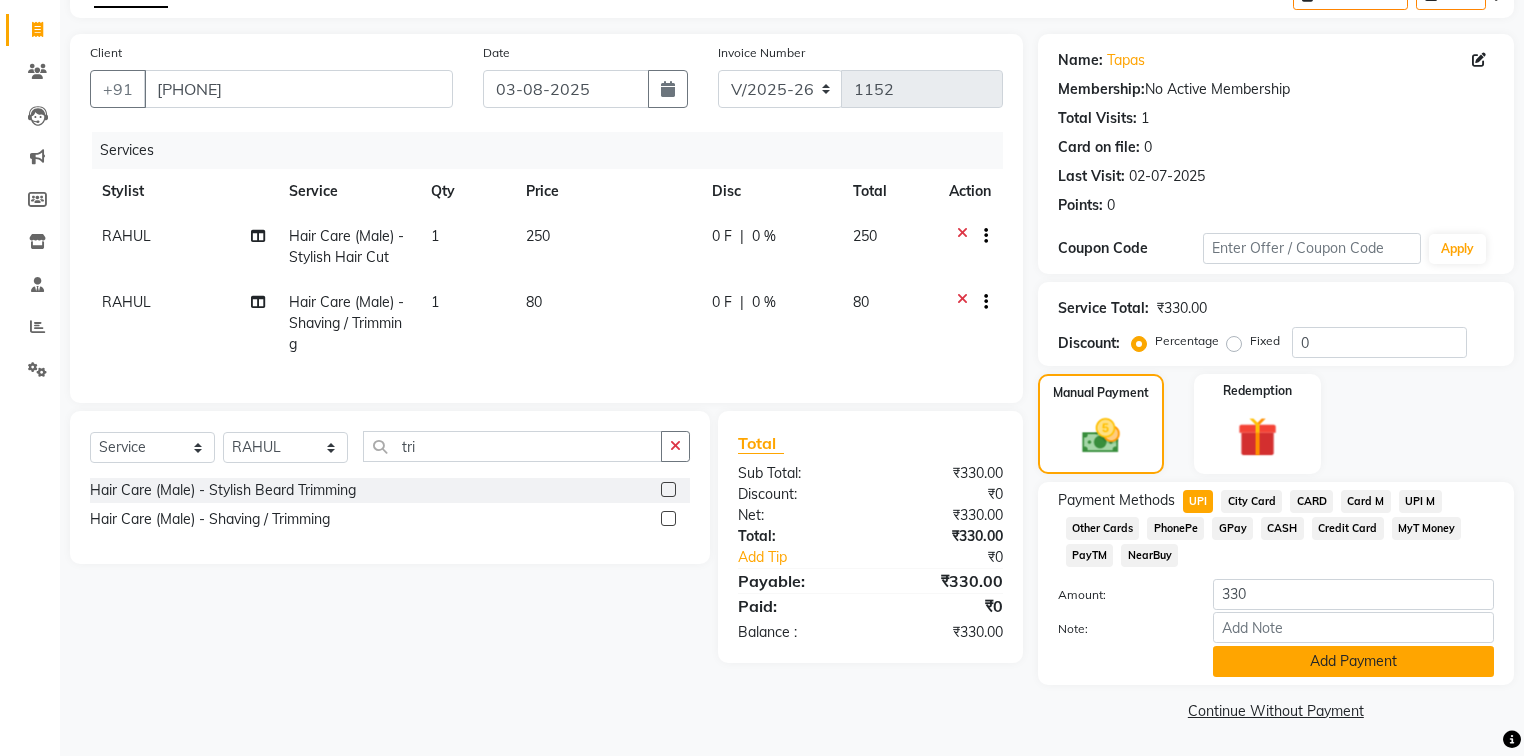 click on "Add Payment" 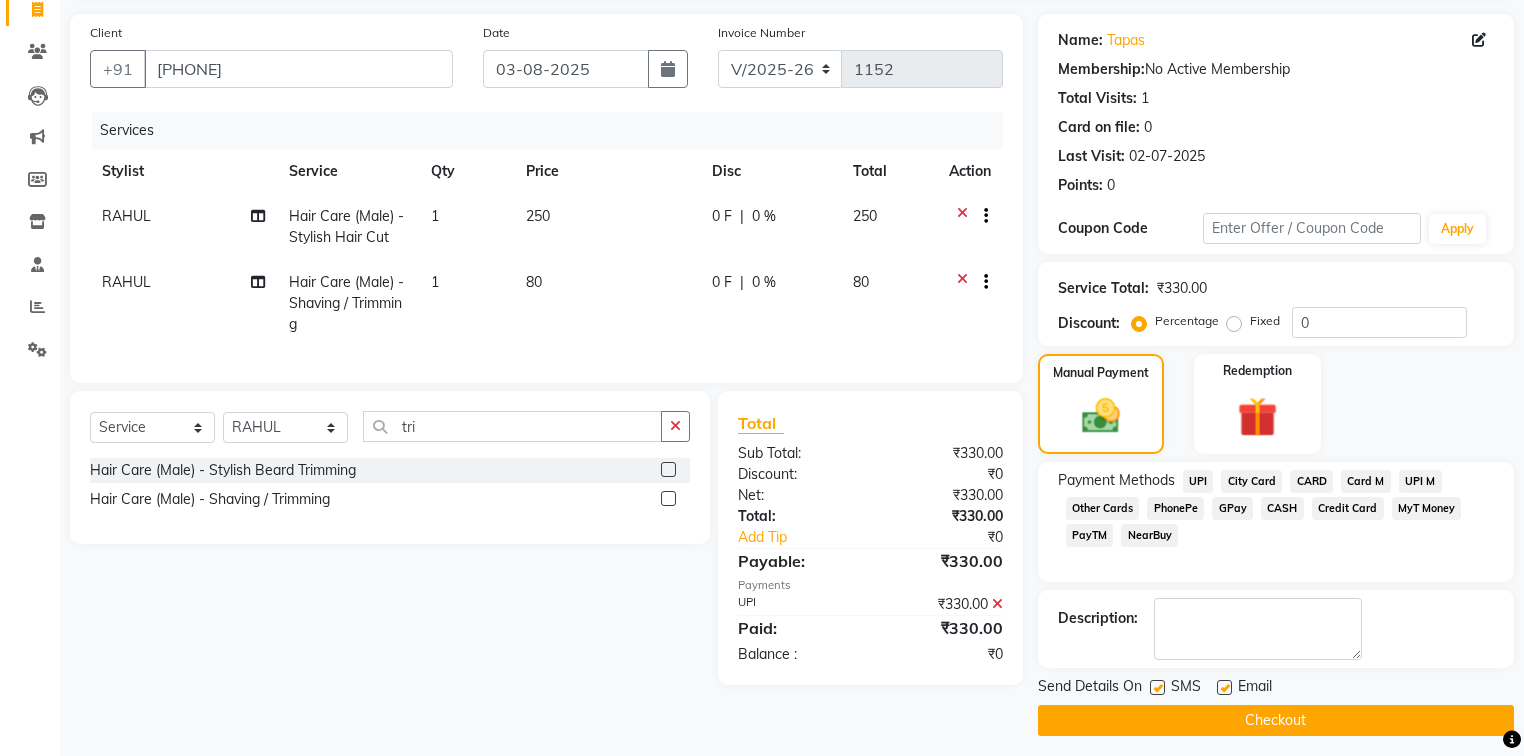 scroll, scrollTop: 144, scrollLeft: 0, axis: vertical 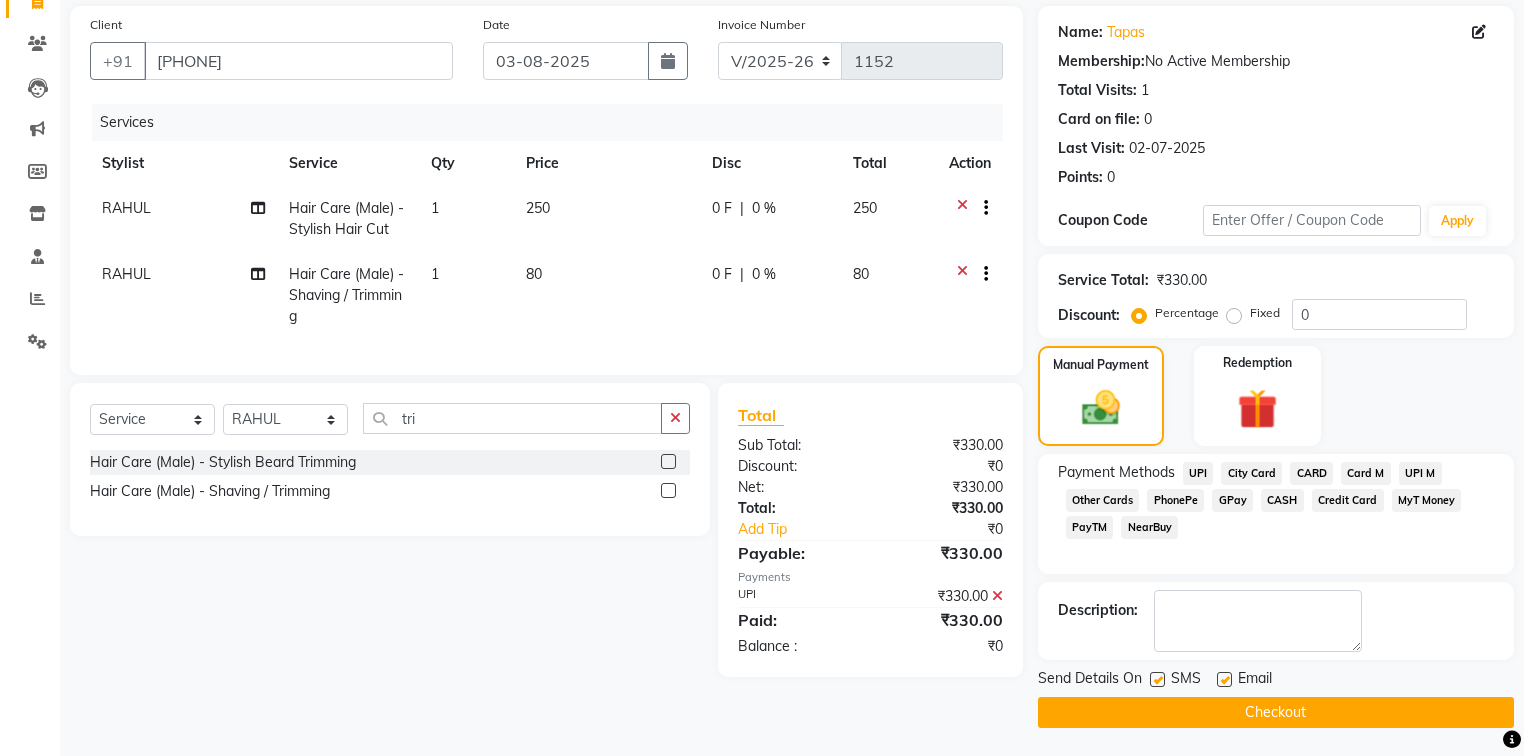 click on "Checkout" 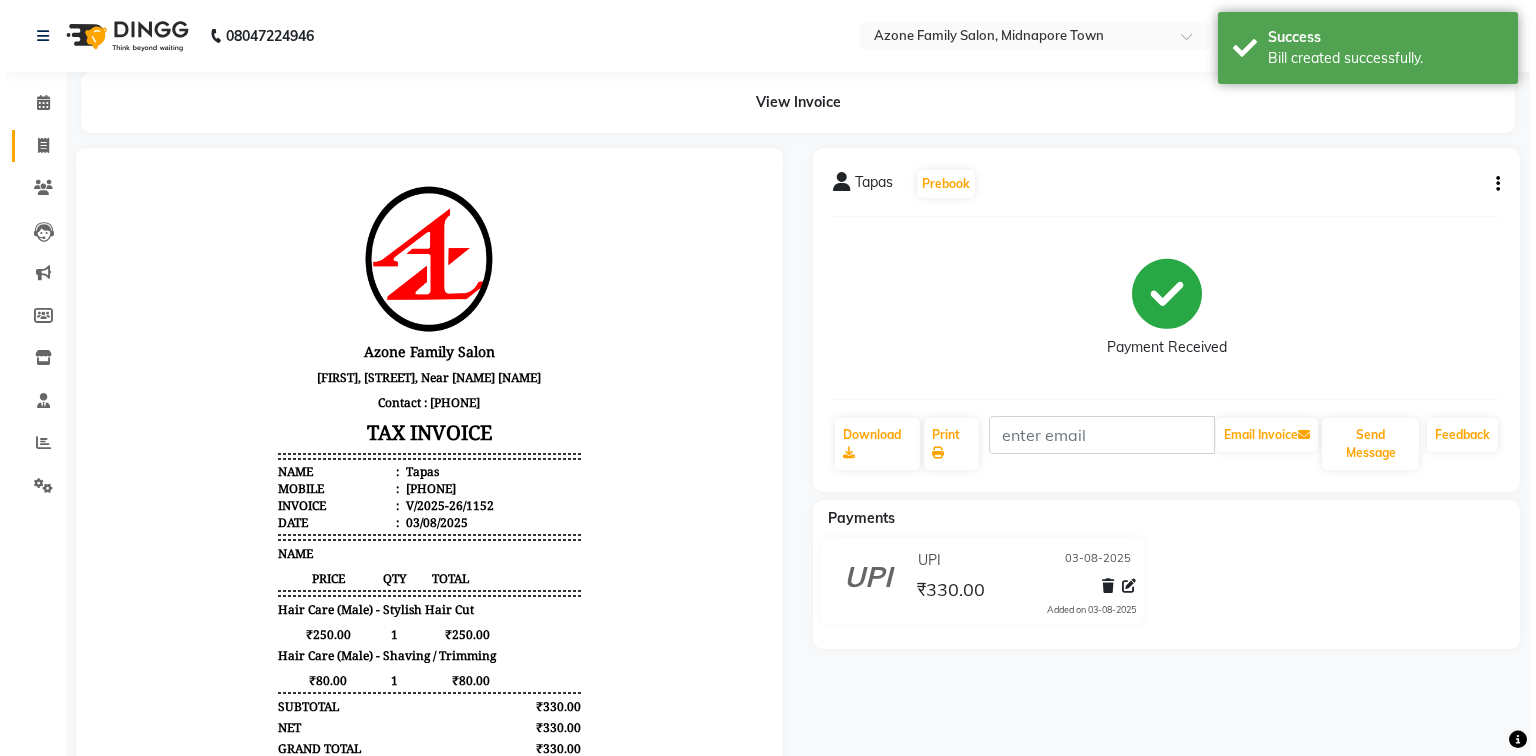 scroll, scrollTop: 0, scrollLeft: 0, axis: both 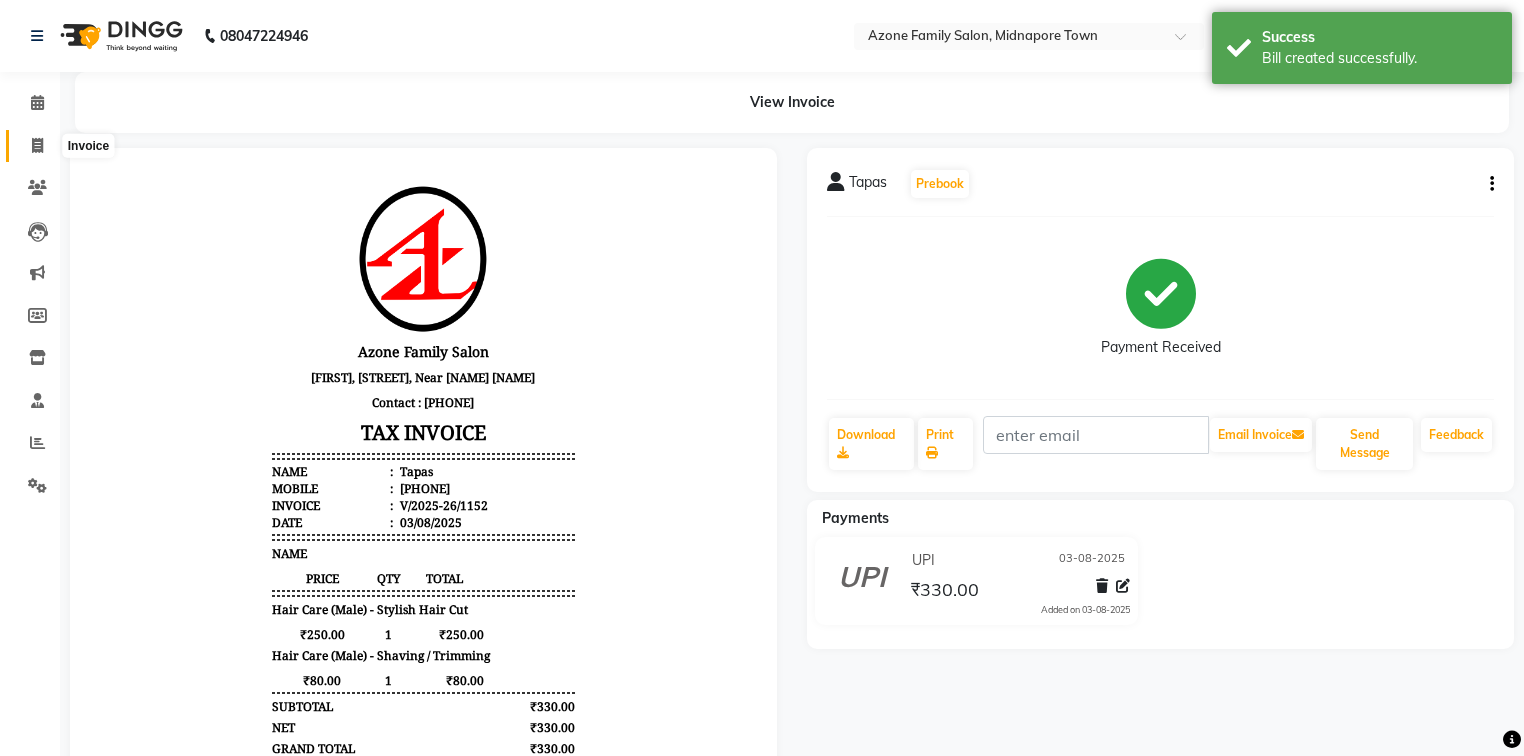 click 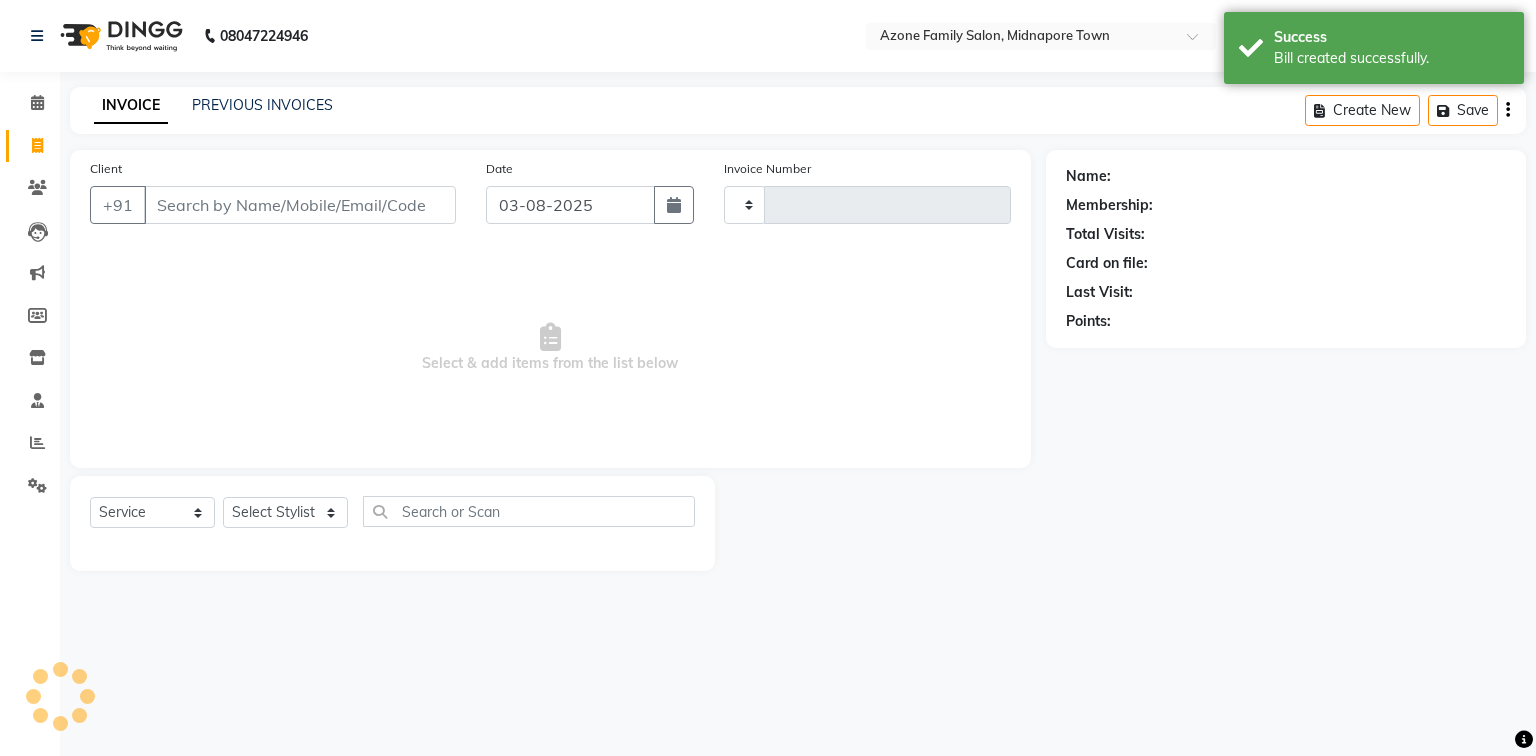 type on "1153" 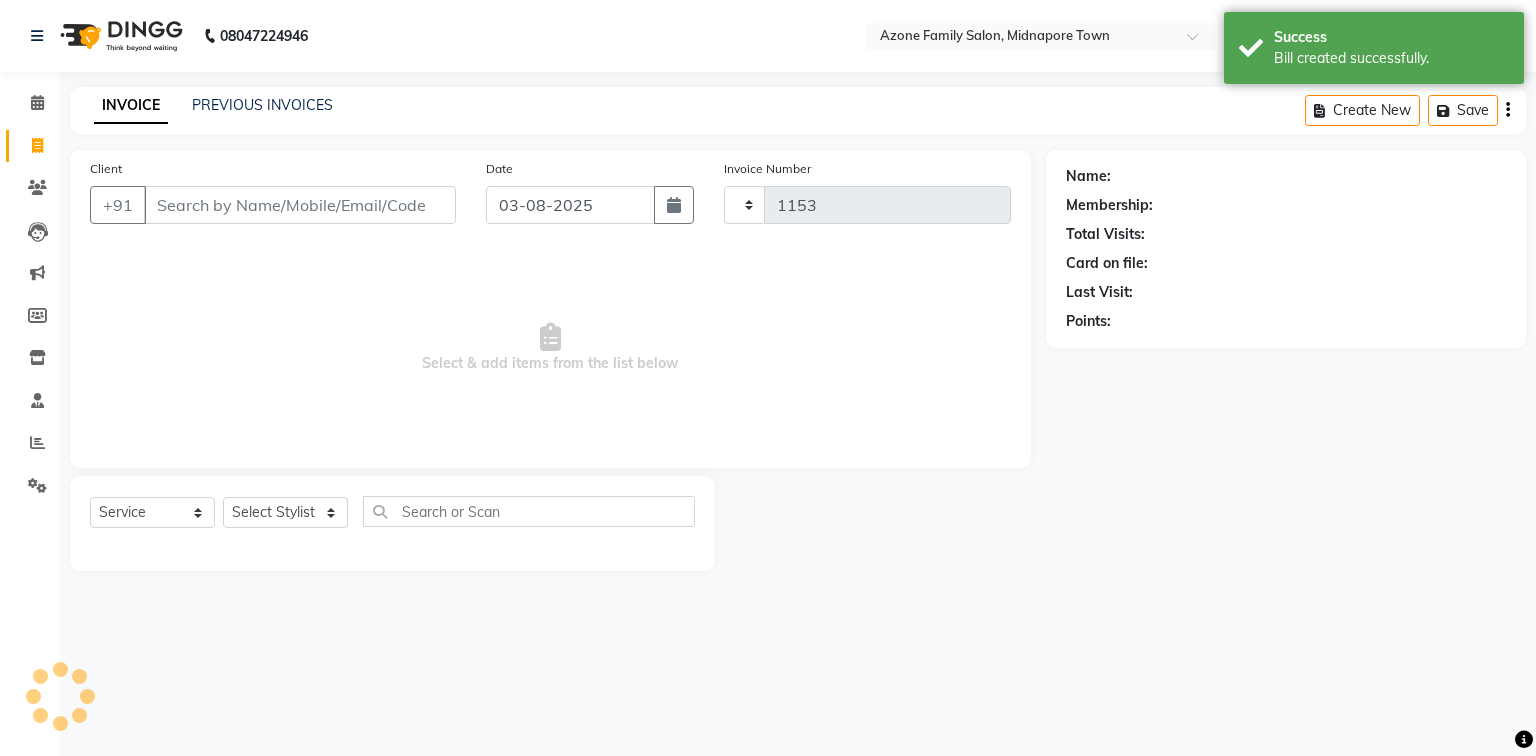 select on "5098" 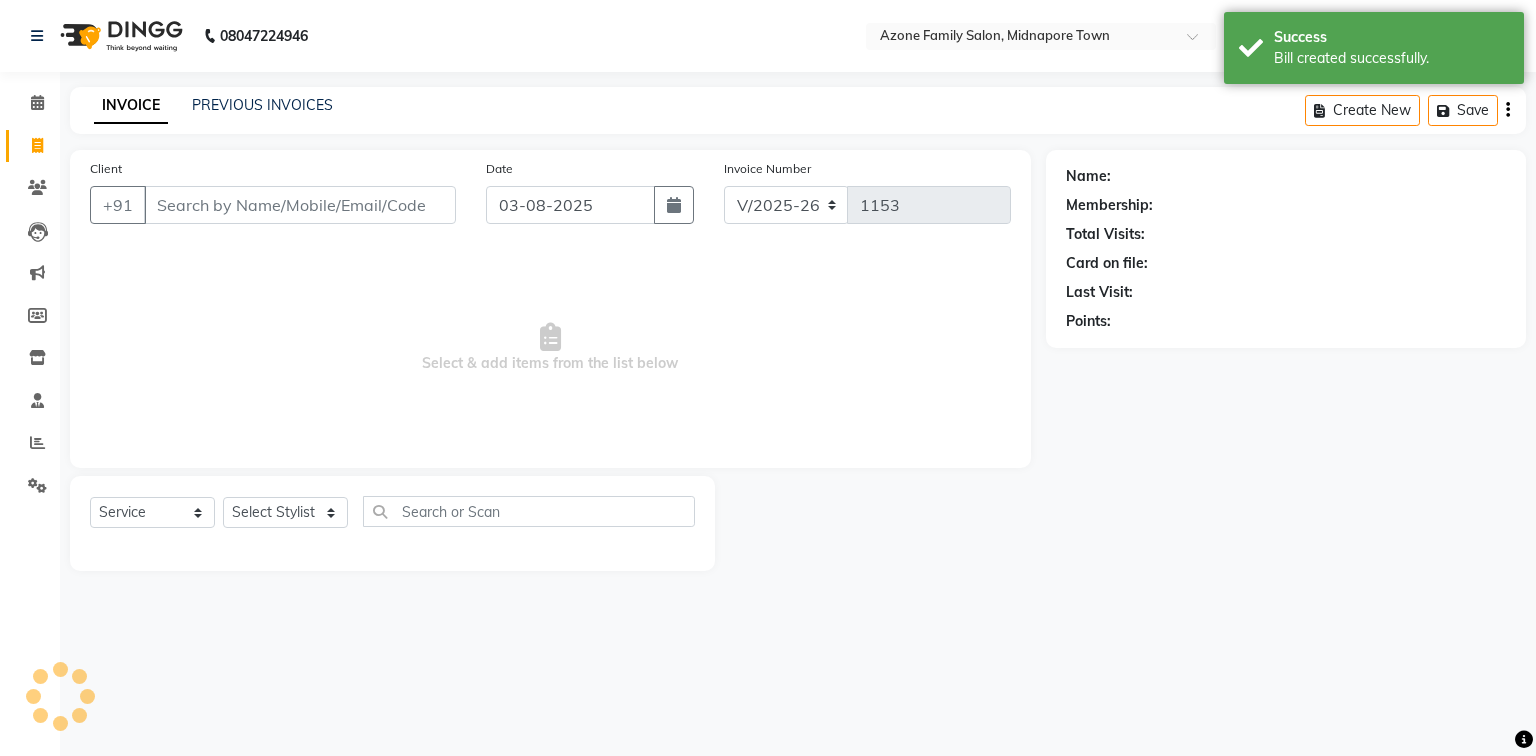 click on "Client" at bounding box center (300, 205) 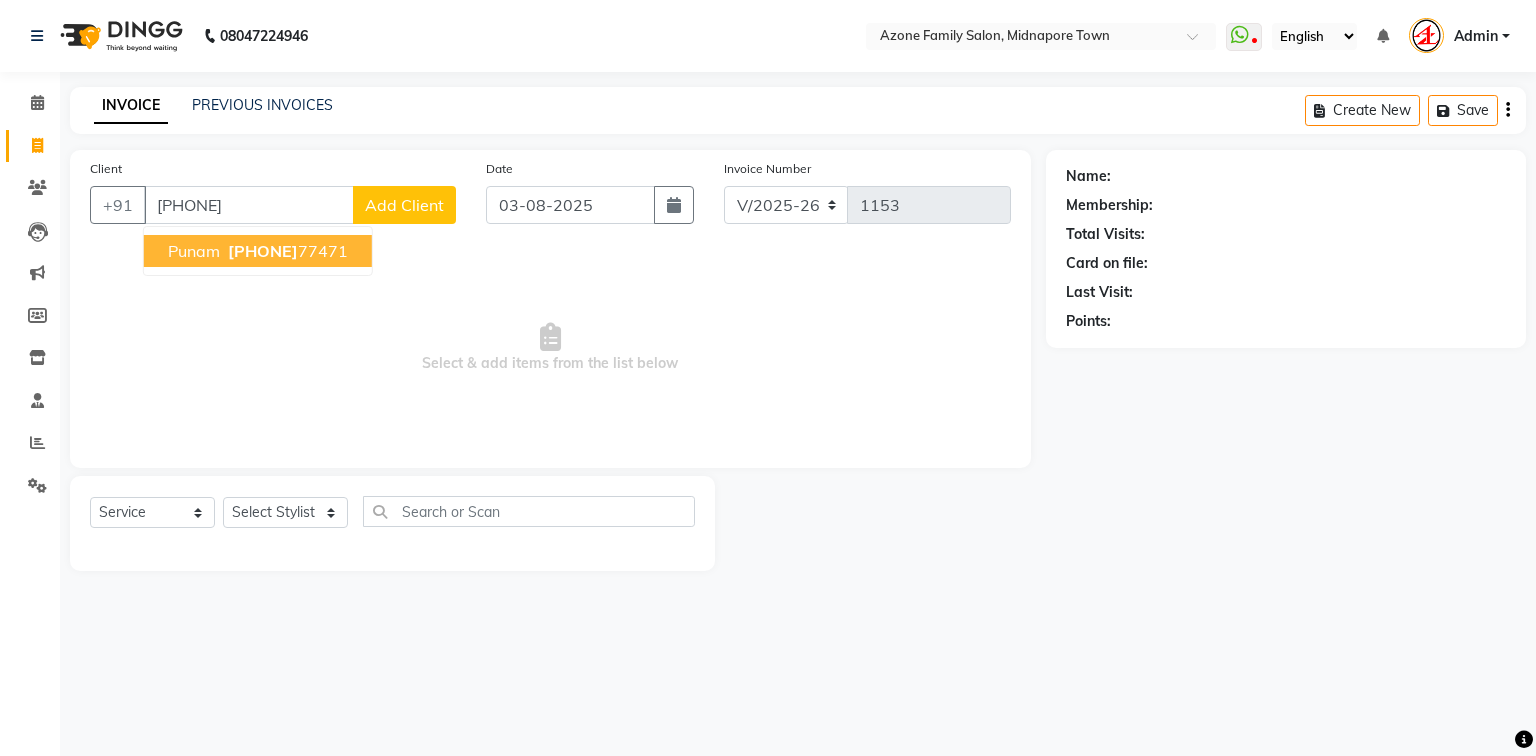 click on "62070" at bounding box center [263, 251] 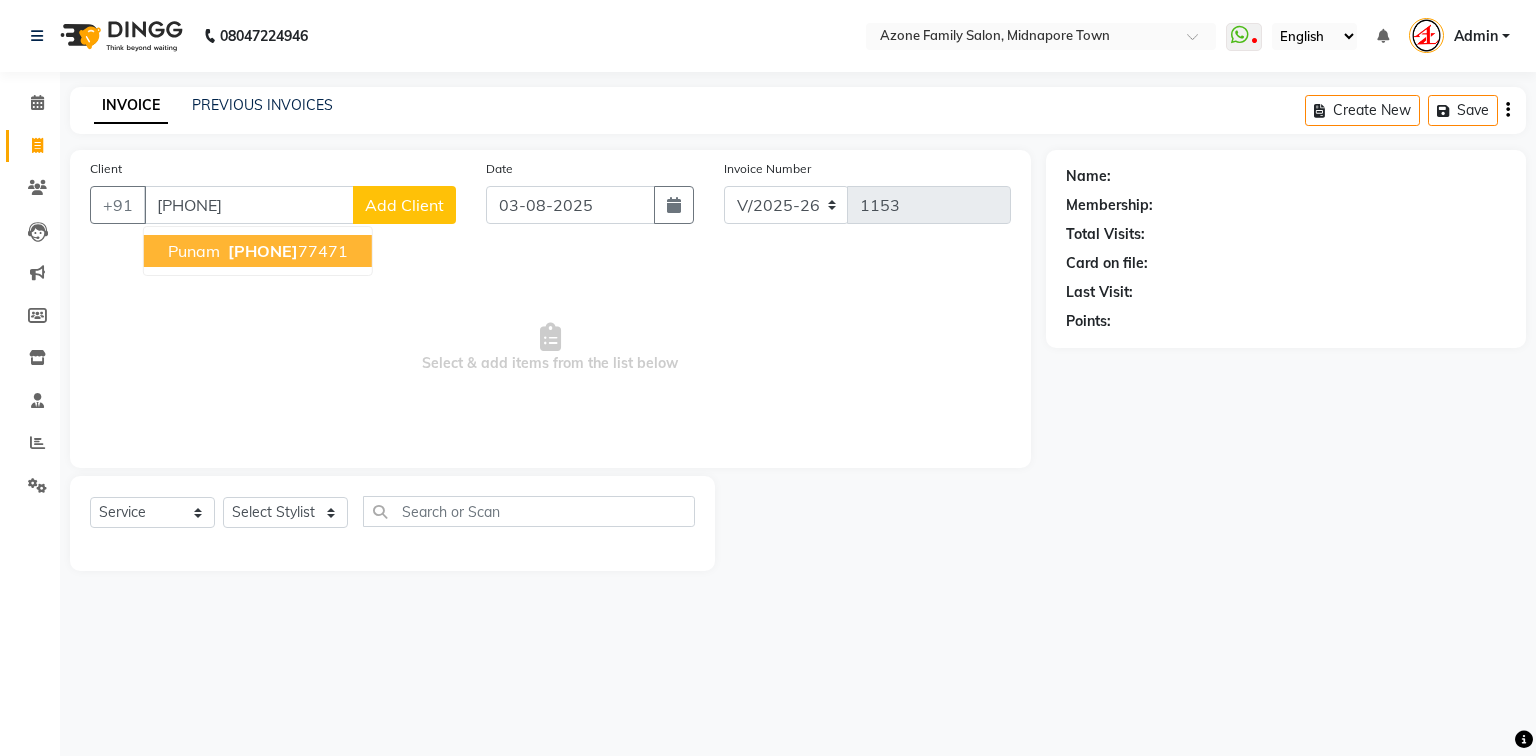 type on "6207077471" 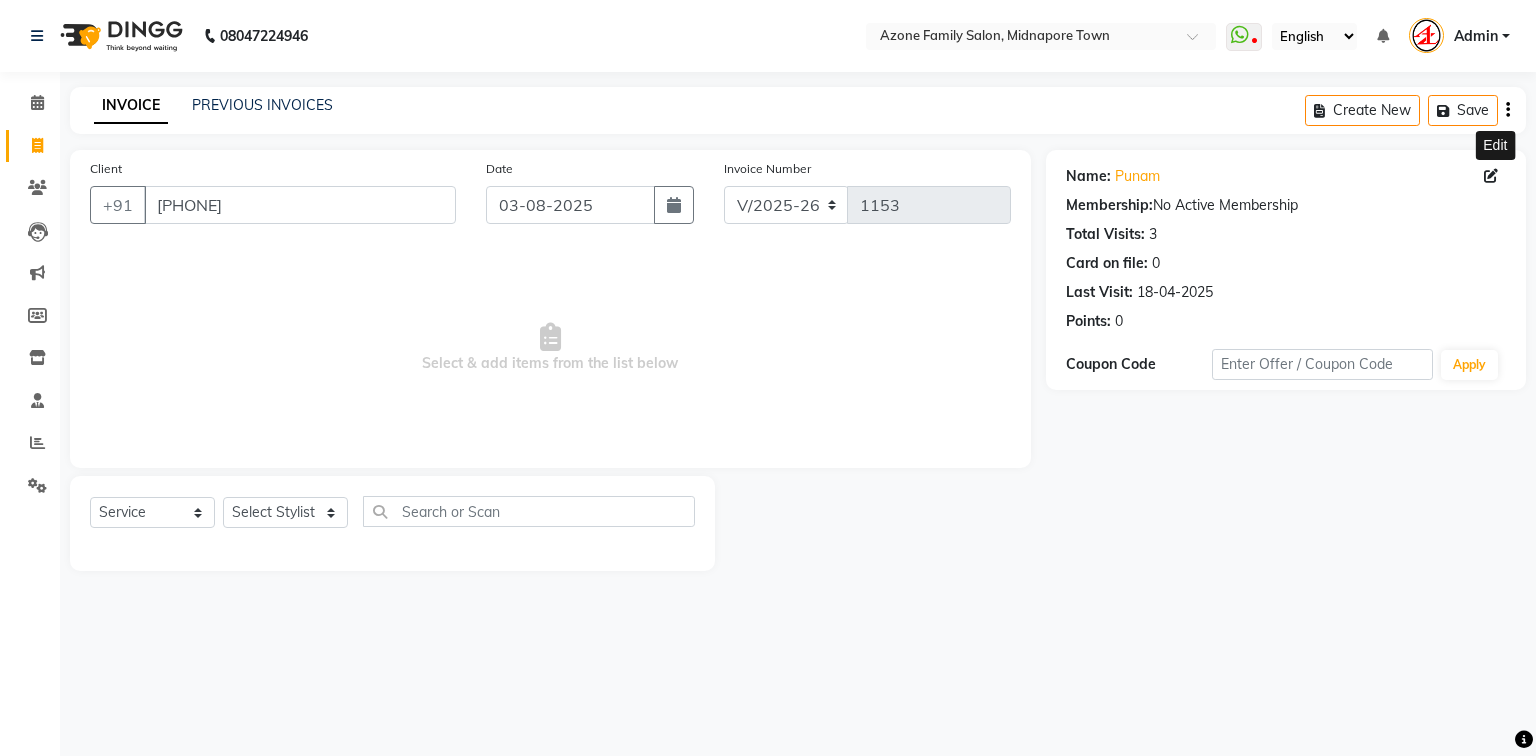 click 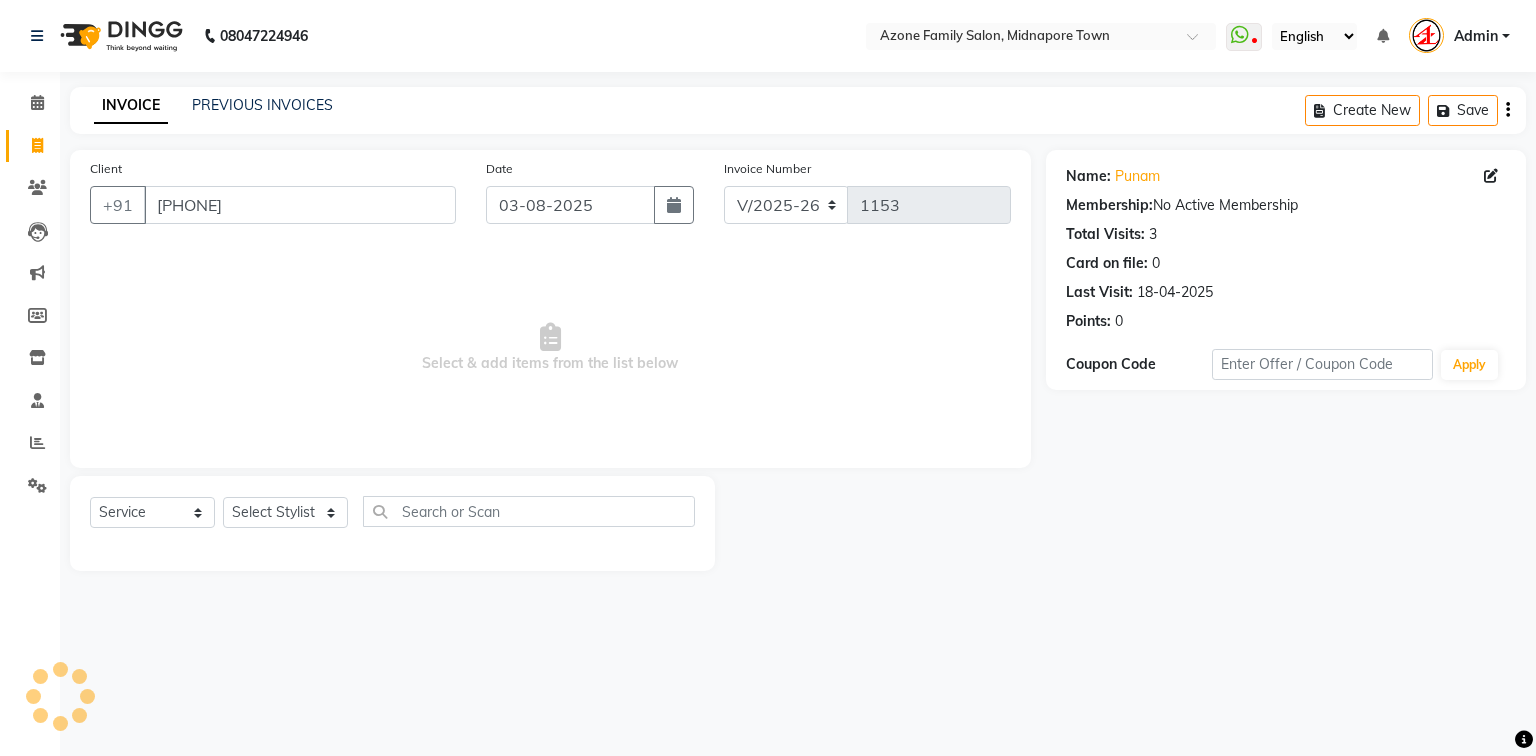 select on "female" 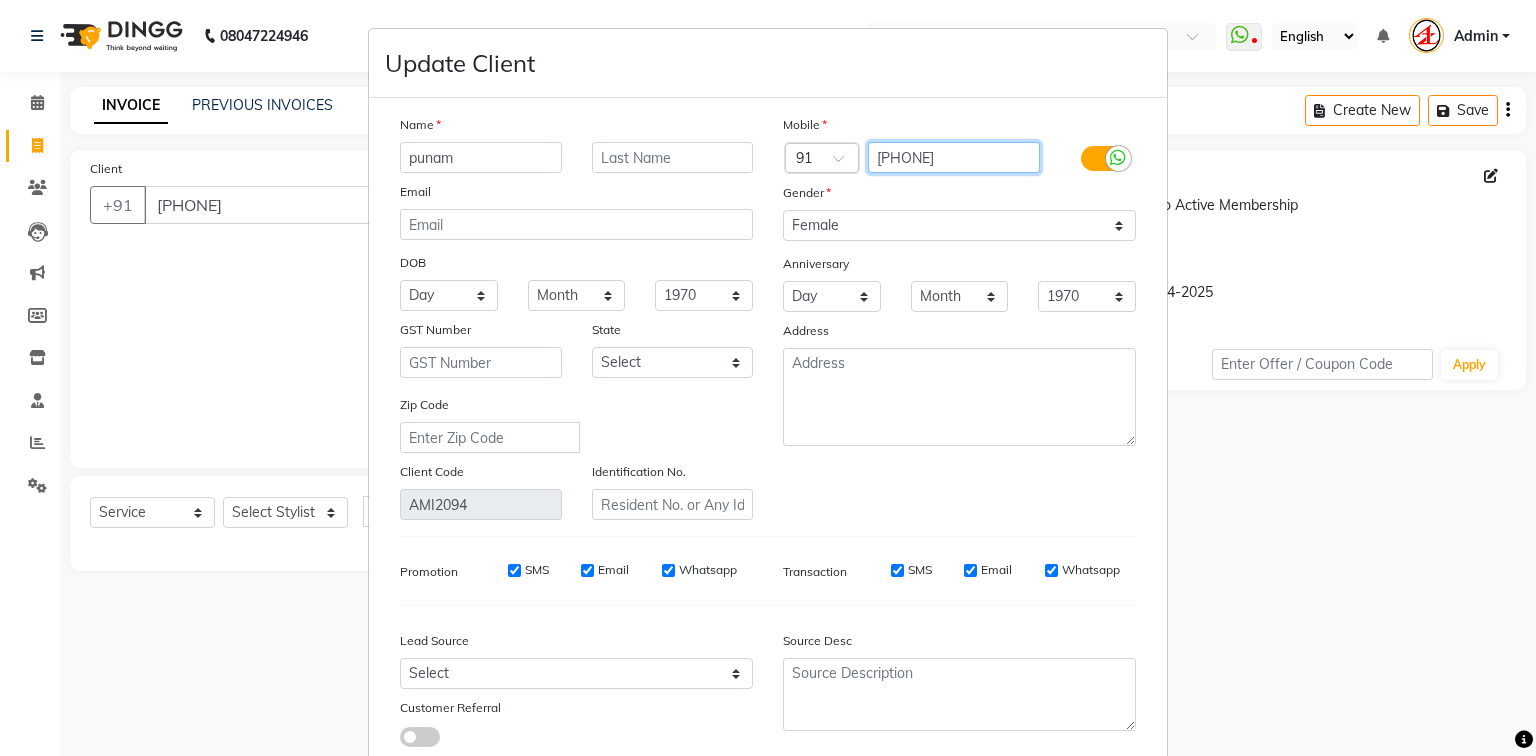 click on "6207077471" at bounding box center [954, 157] 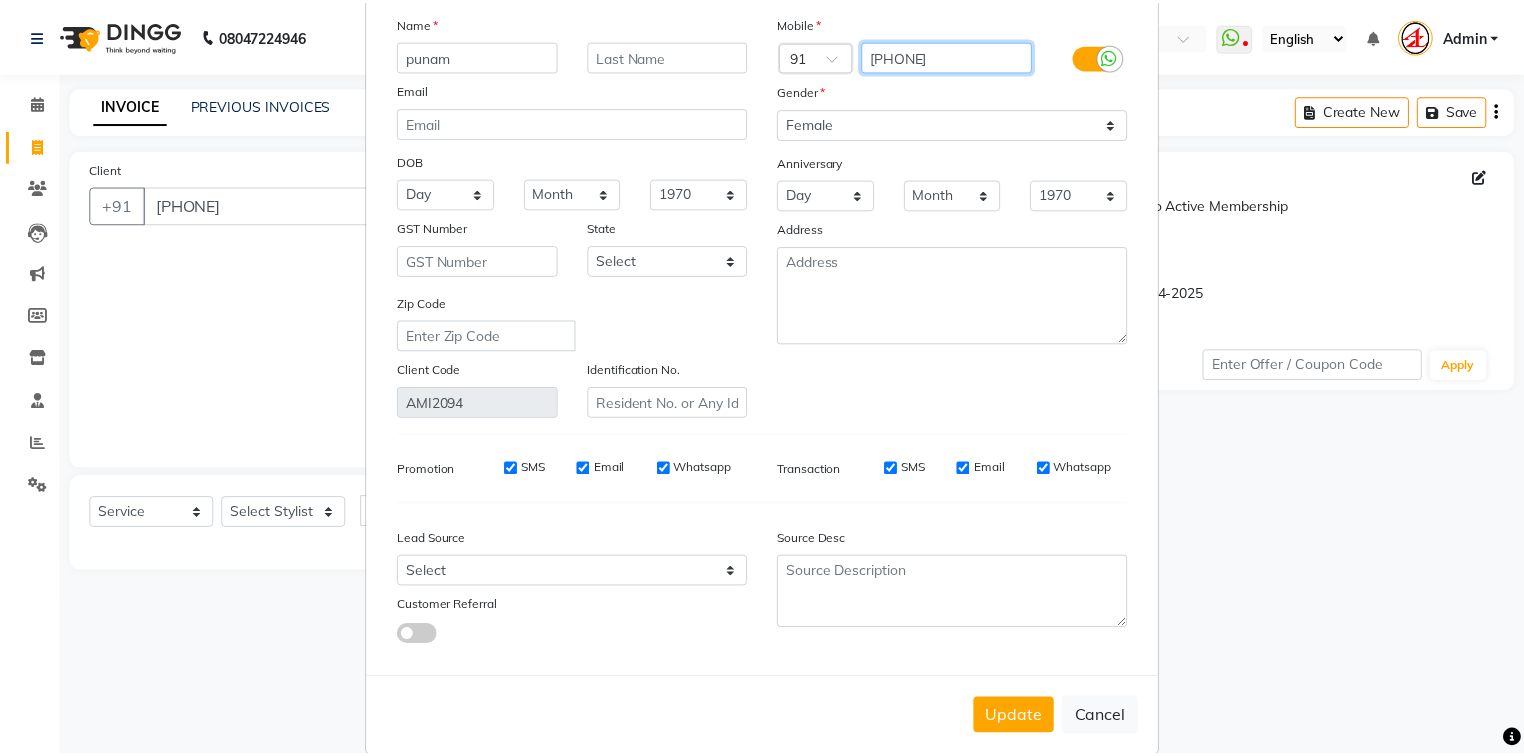 scroll, scrollTop: 141, scrollLeft: 0, axis: vertical 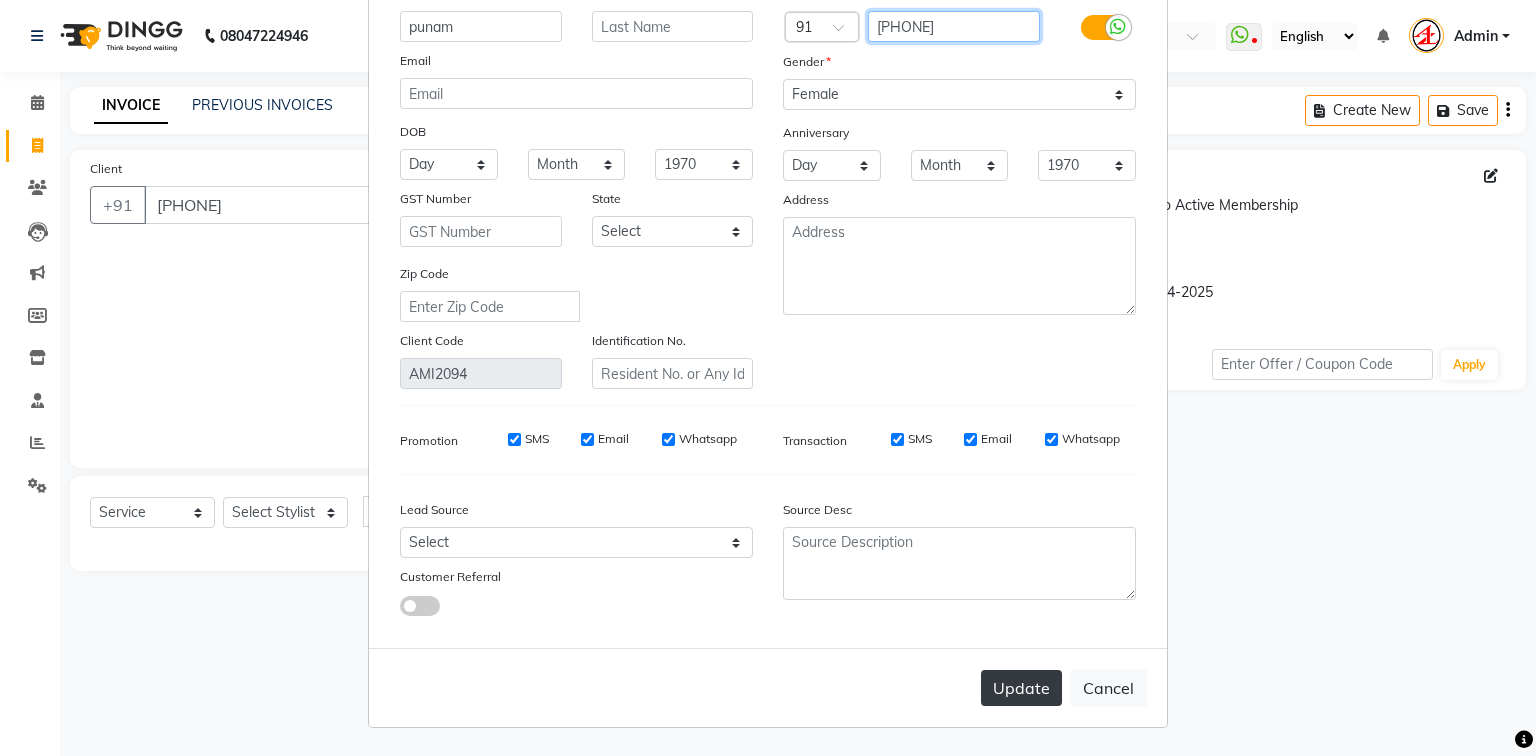 type on "620707747" 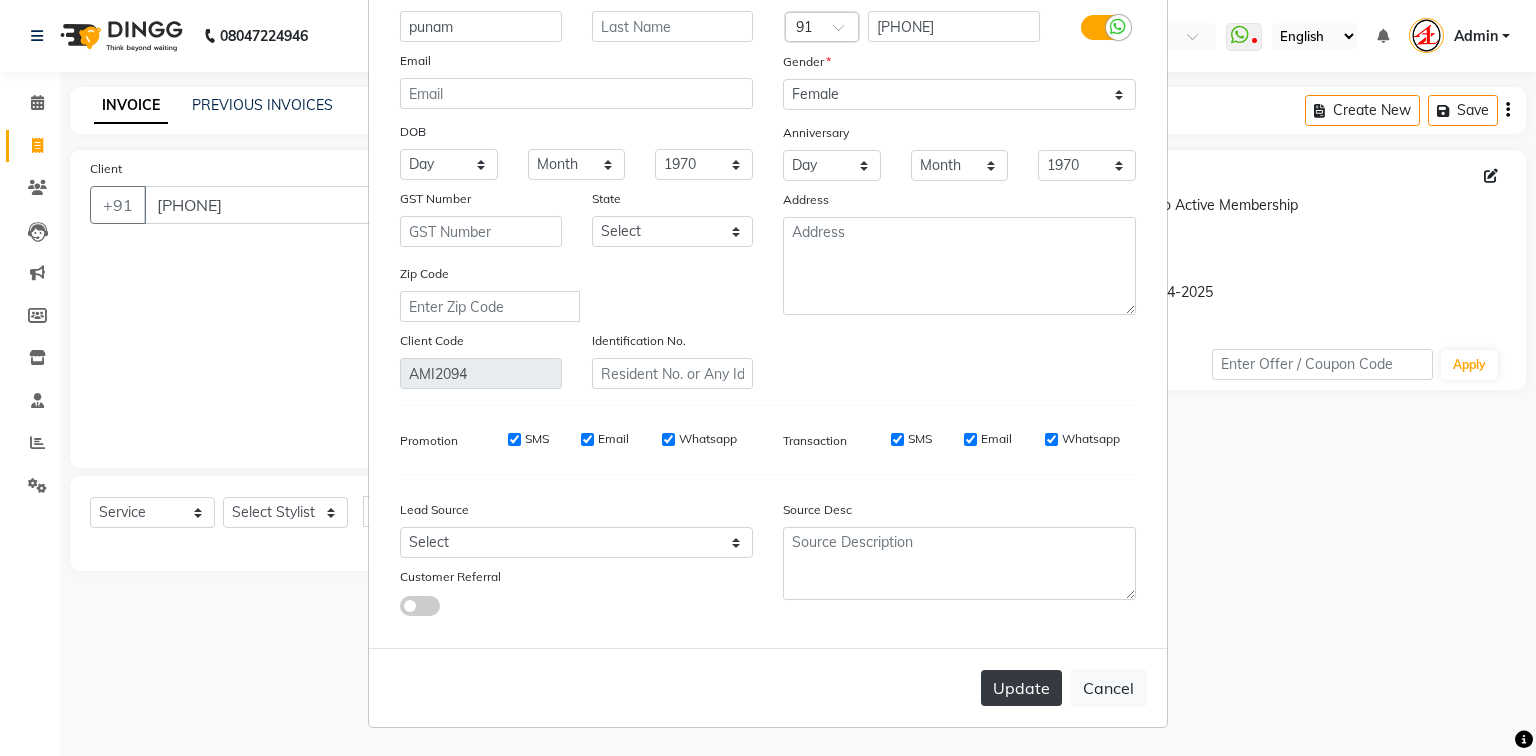 click on "Update" at bounding box center [1021, 688] 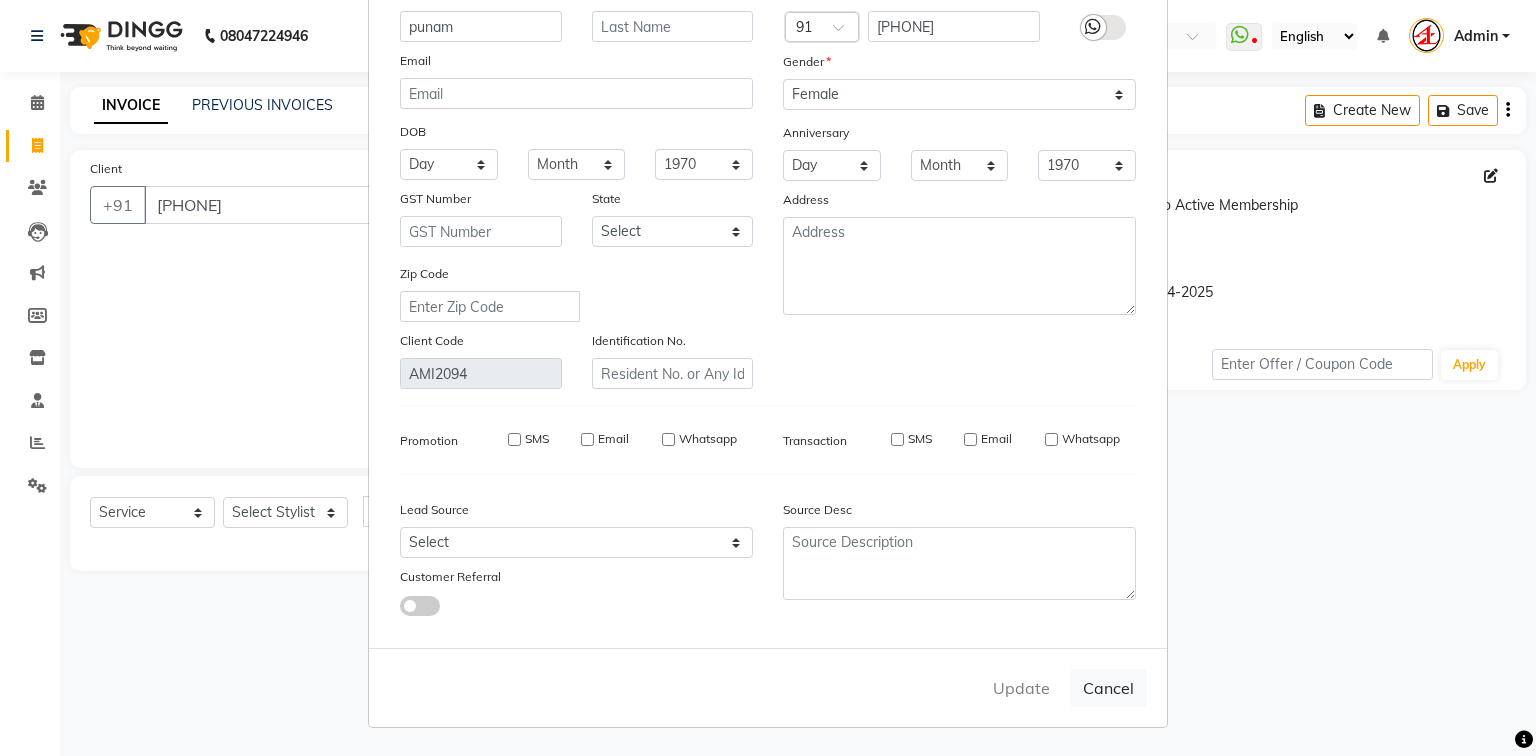 type on "620707747" 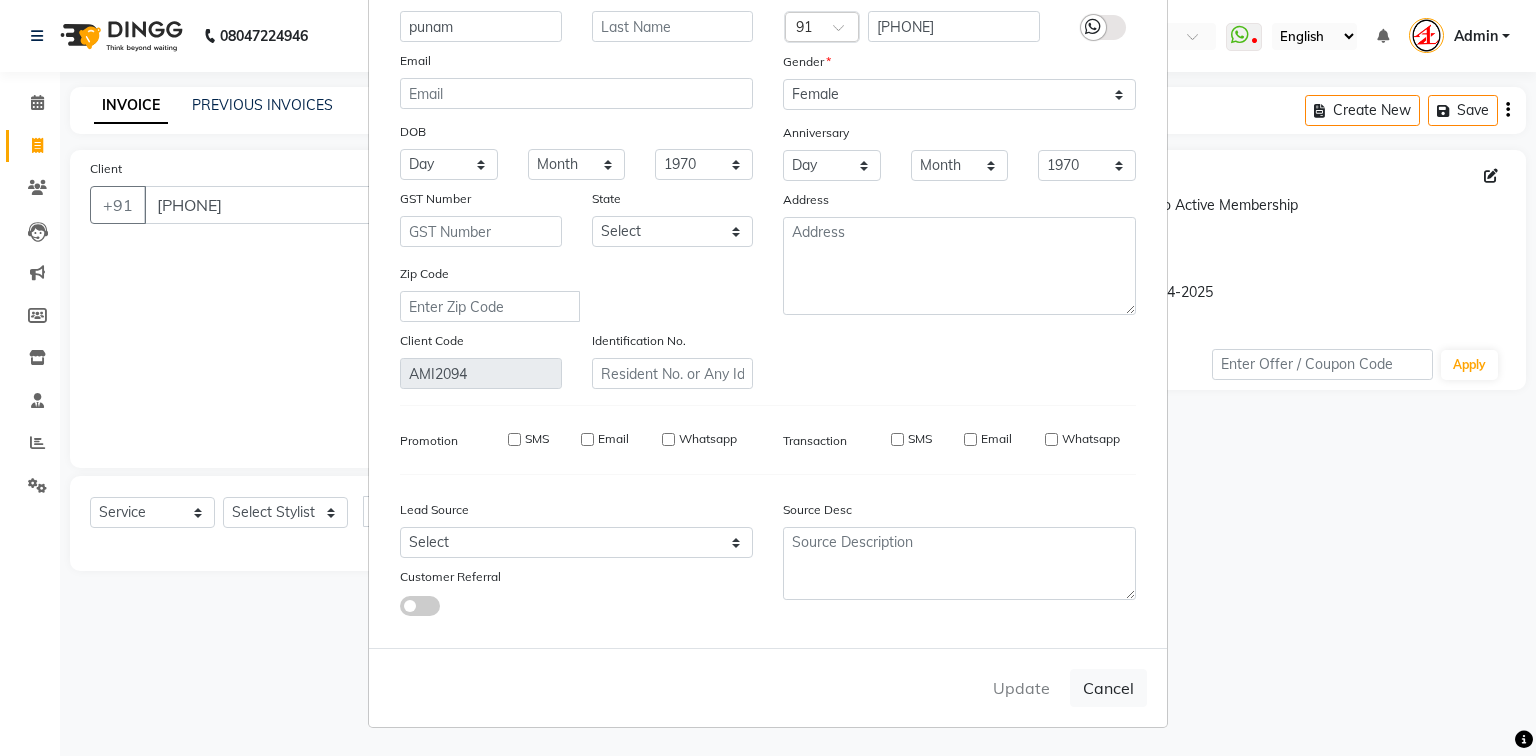 type 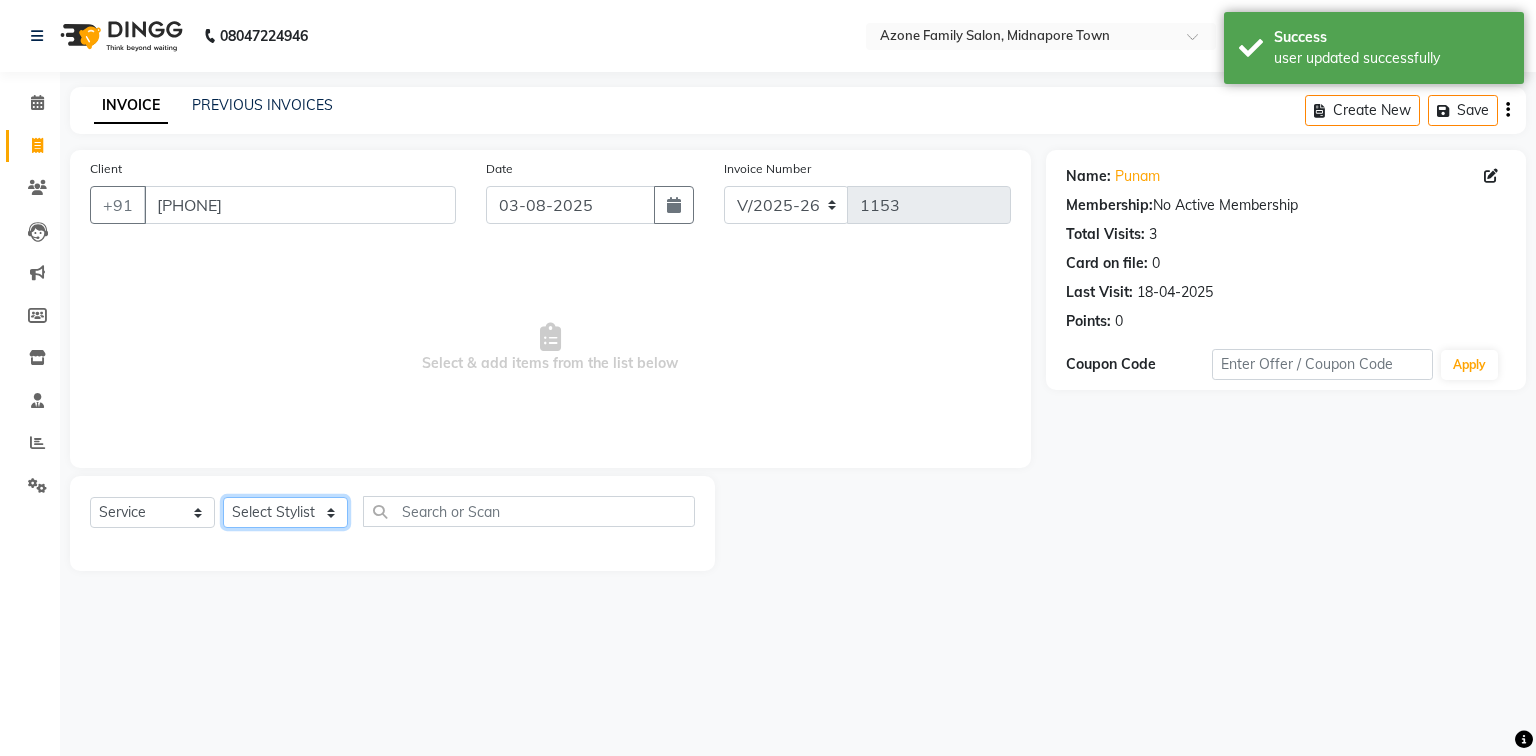 click on "Select Stylist Aftab Ansar Arpita Azone BIJOY DAS Dipika Injemam KESHAV Mahadev Rahim RAHUL SAIMA SUJIT Susmita Tinku" 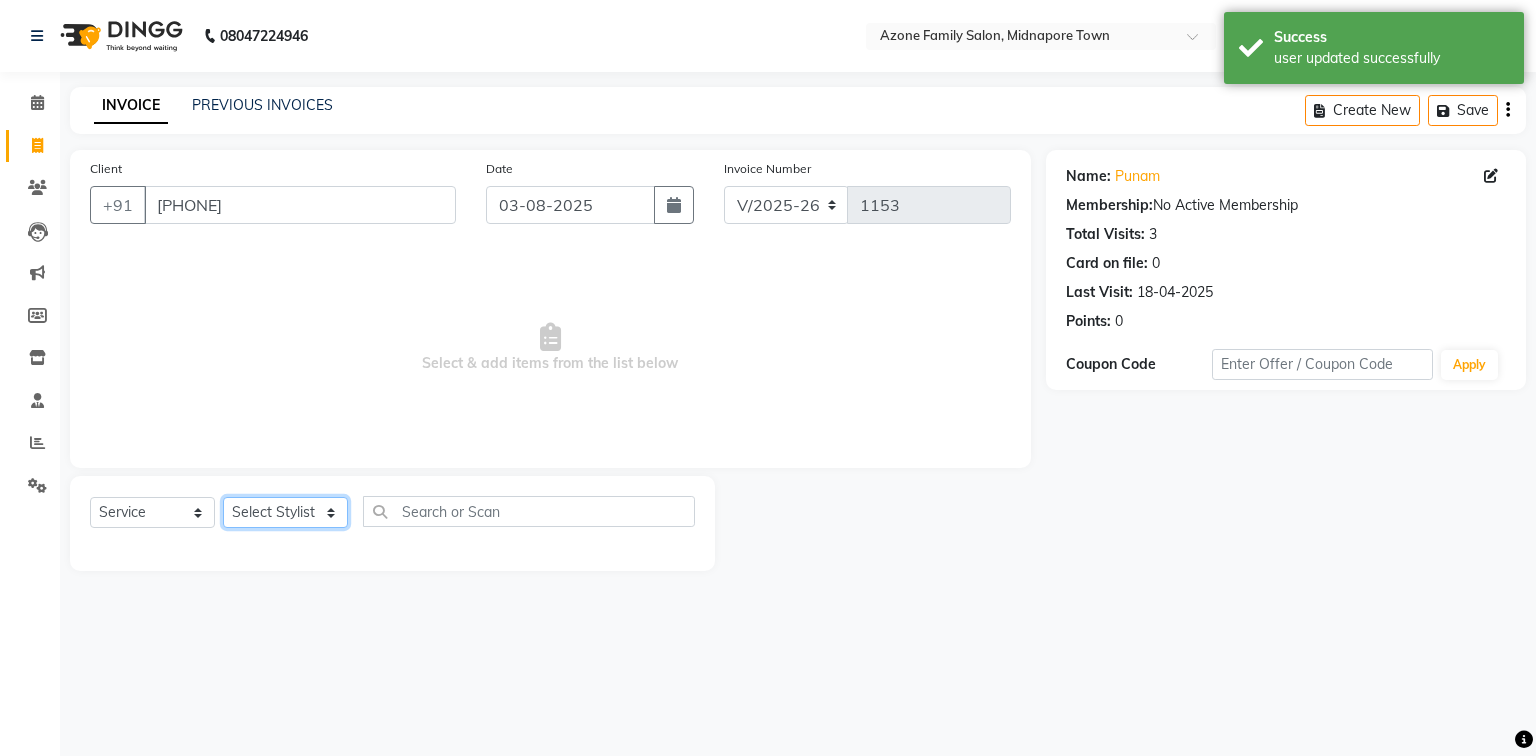 select on "82477" 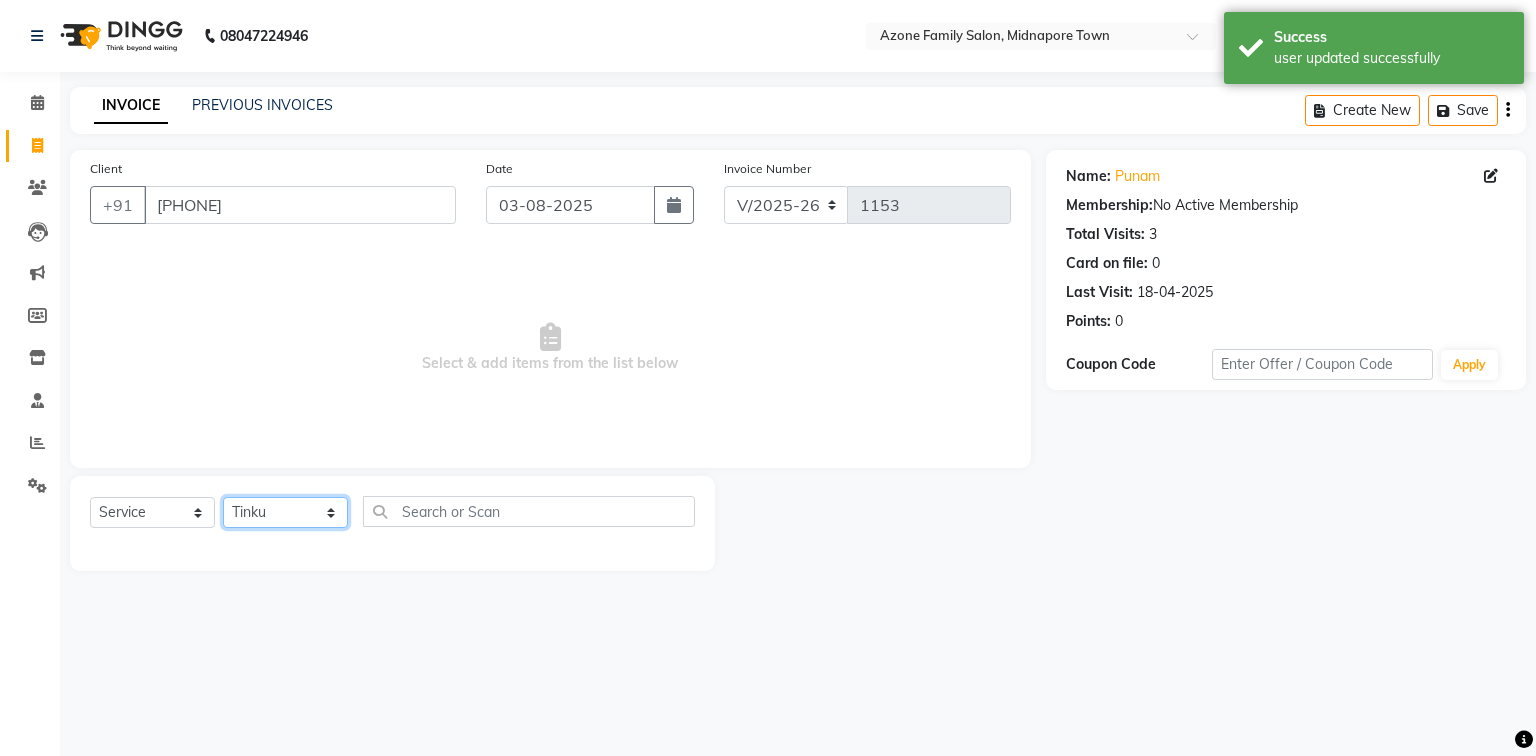 click on "Select Stylist Aftab Ansar Arpita Azone BIJOY DAS Dipika Injemam KESHAV Mahadev Rahim RAHUL SAIMA SUJIT Susmita Tinku" 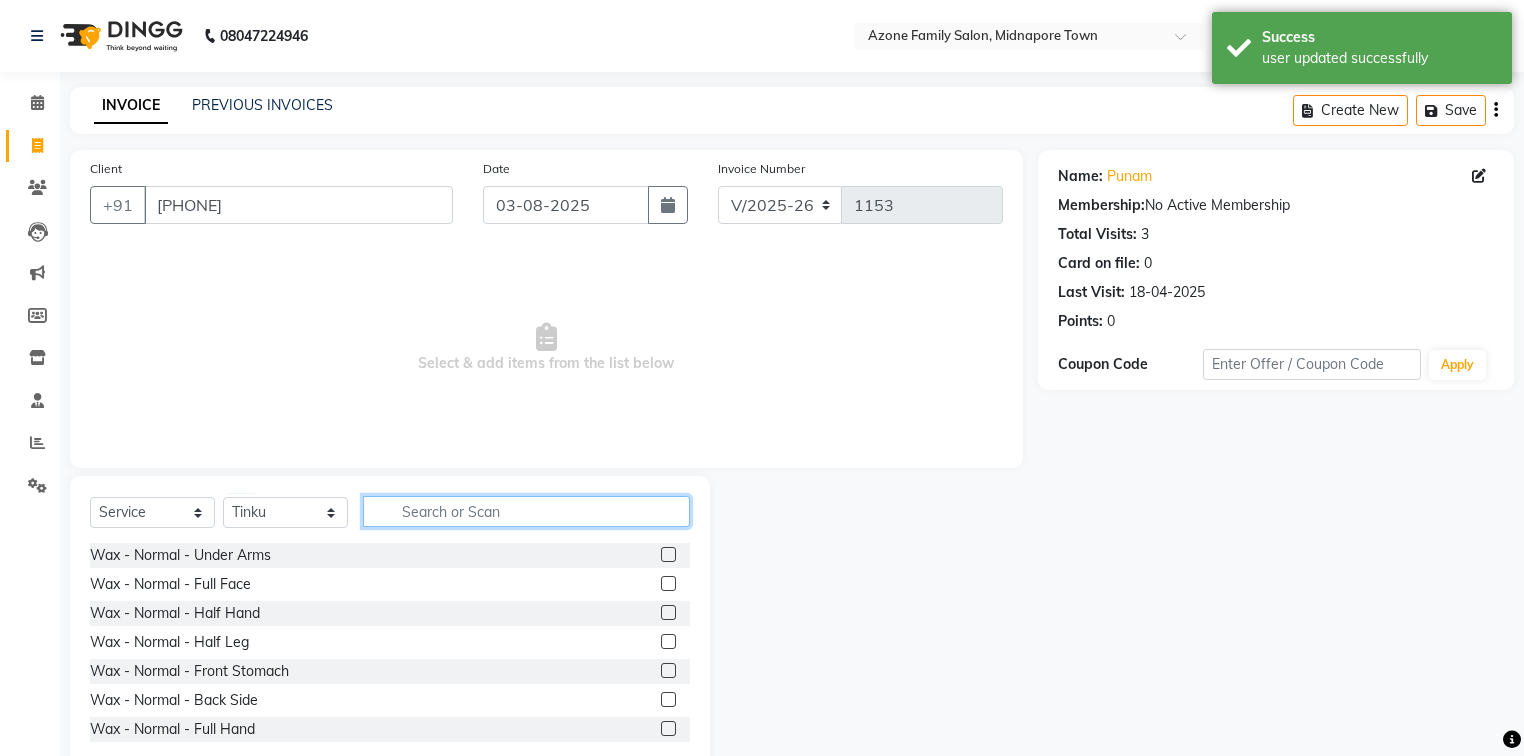 click 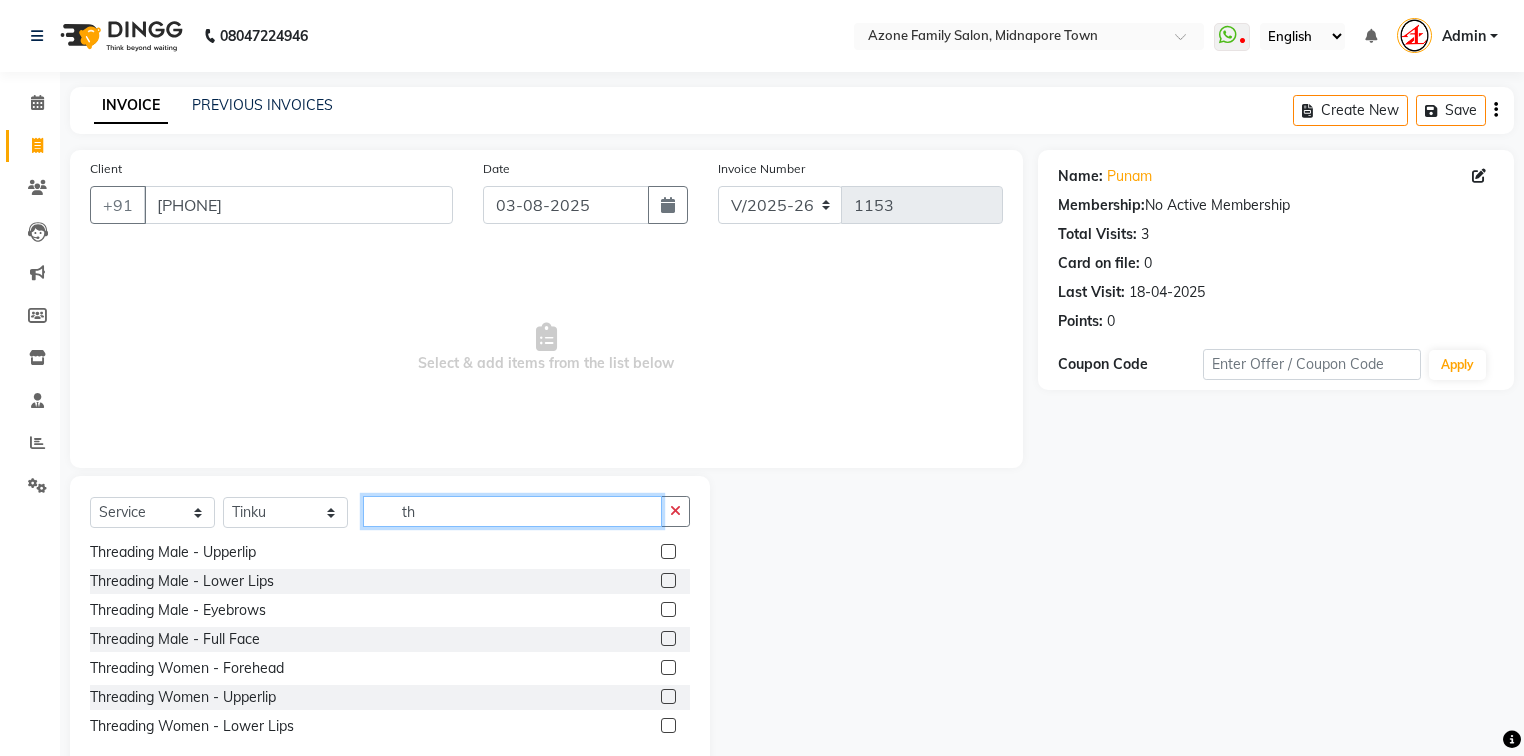scroll, scrollTop: 64, scrollLeft: 0, axis: vertical 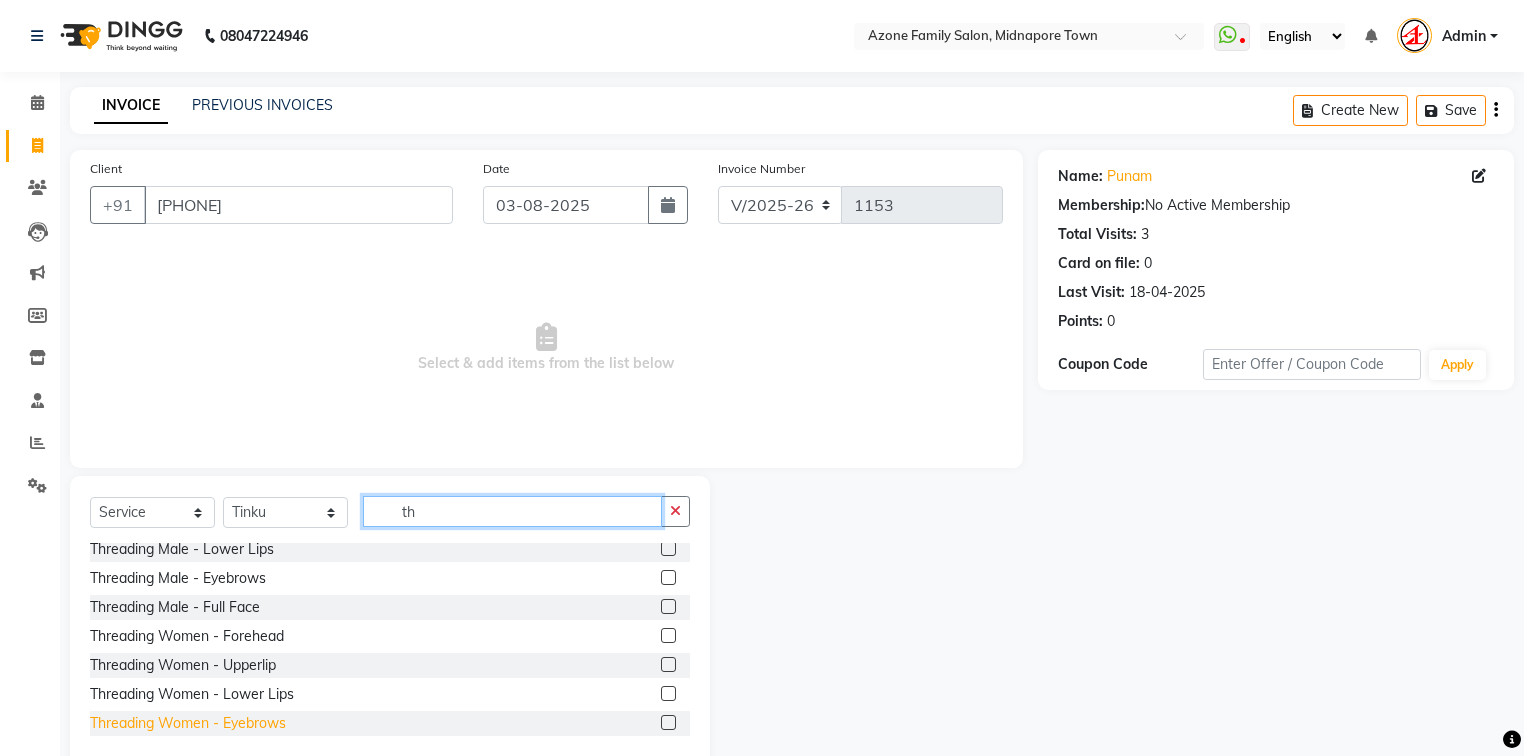 type on "th" 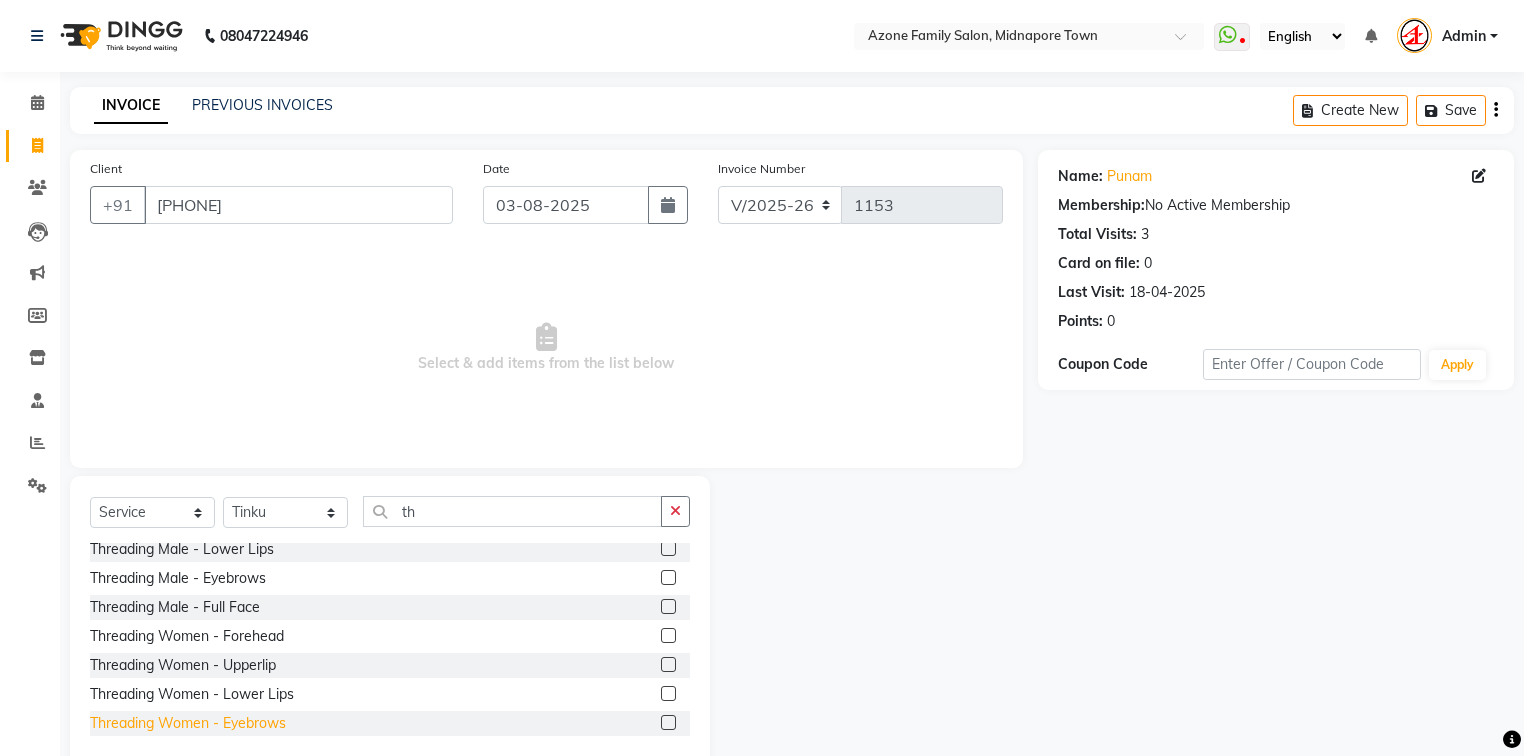 click on "Threading Women    -   Eyebrows" 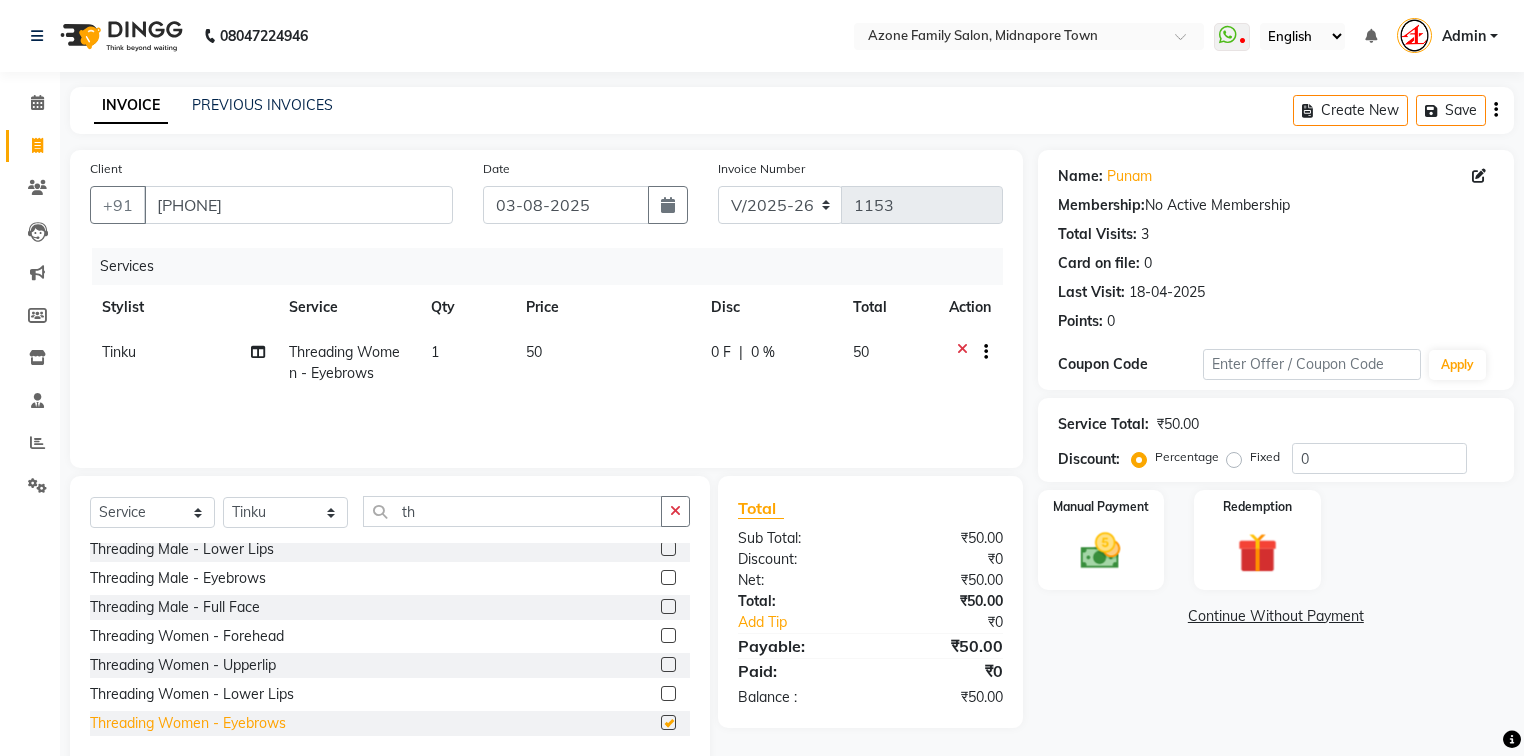 checkbox on "false" 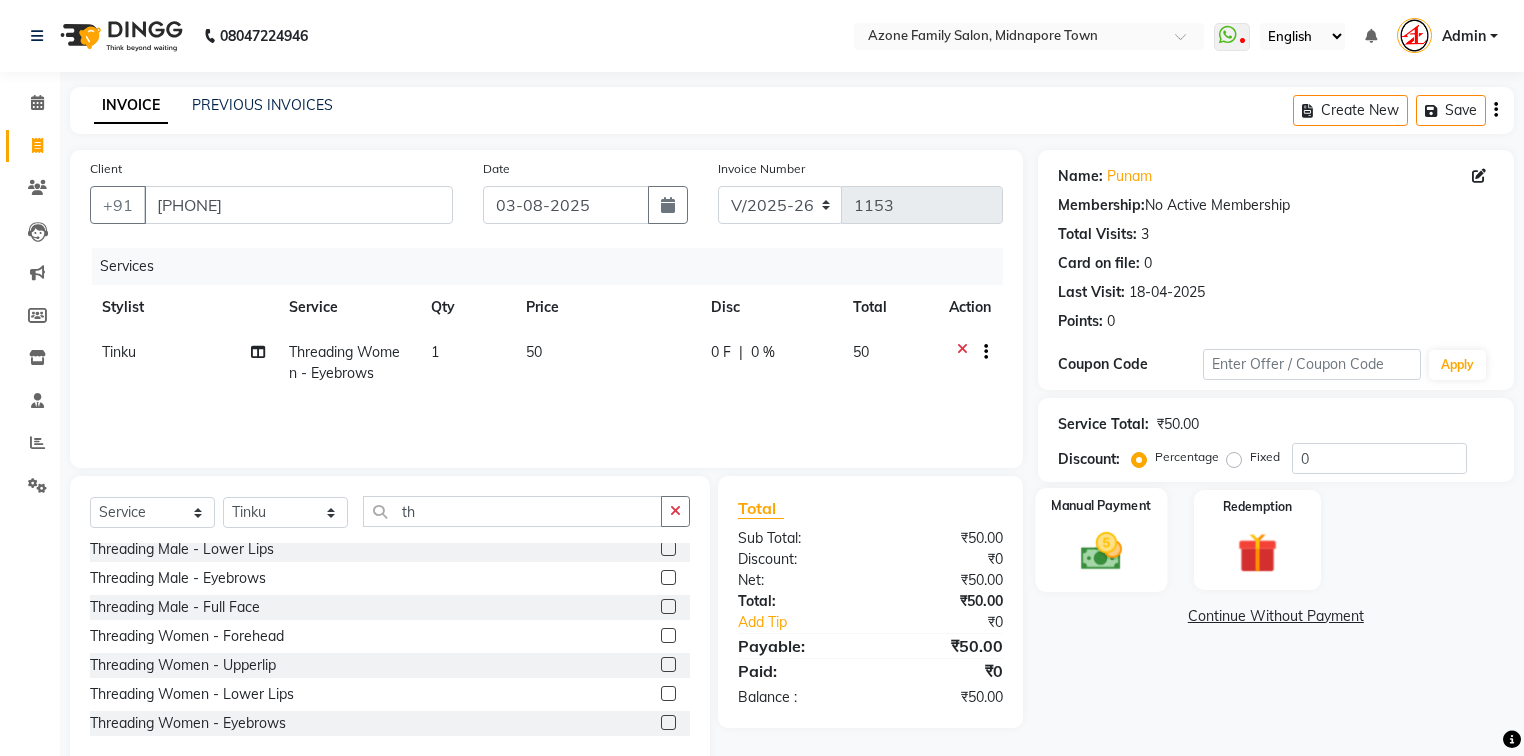 click 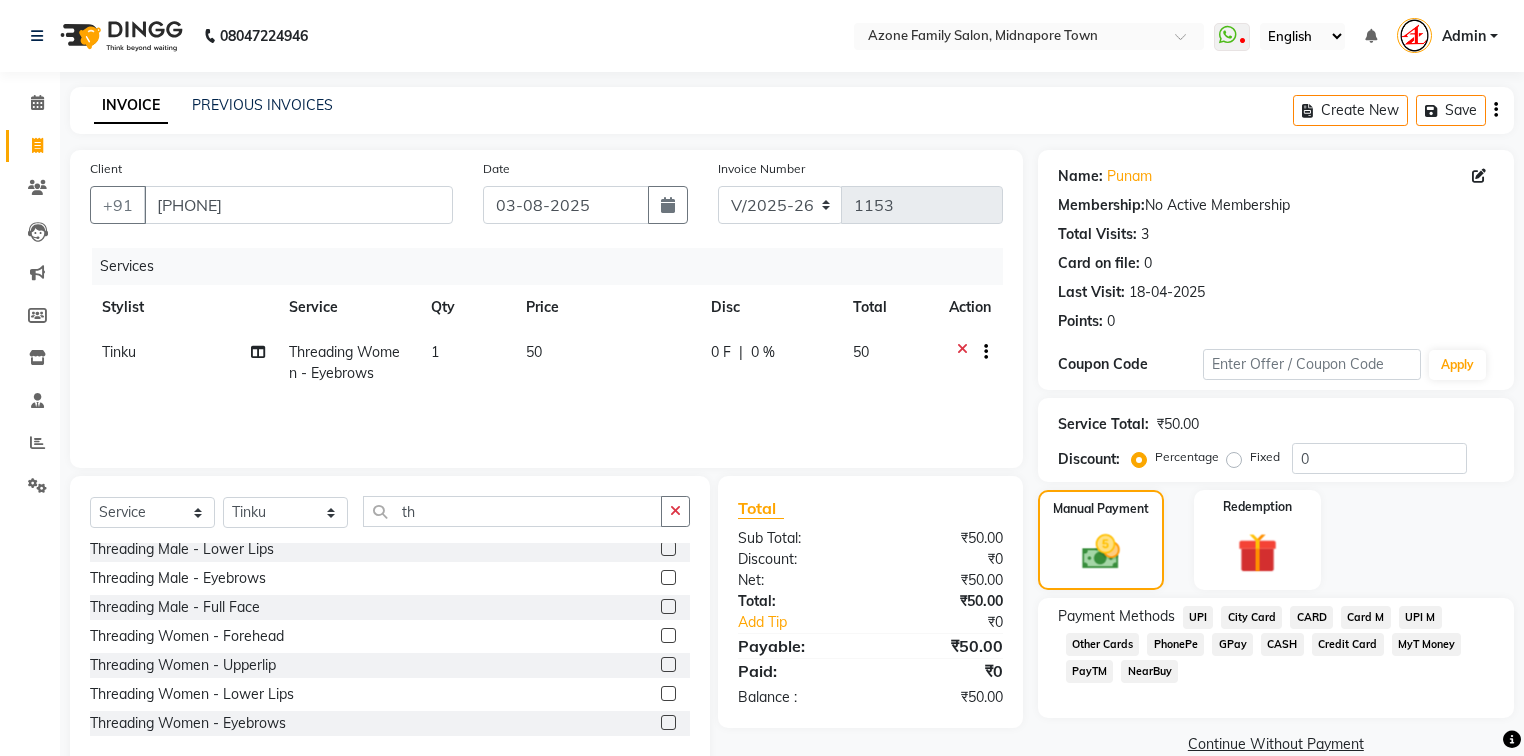 click on "CASH" 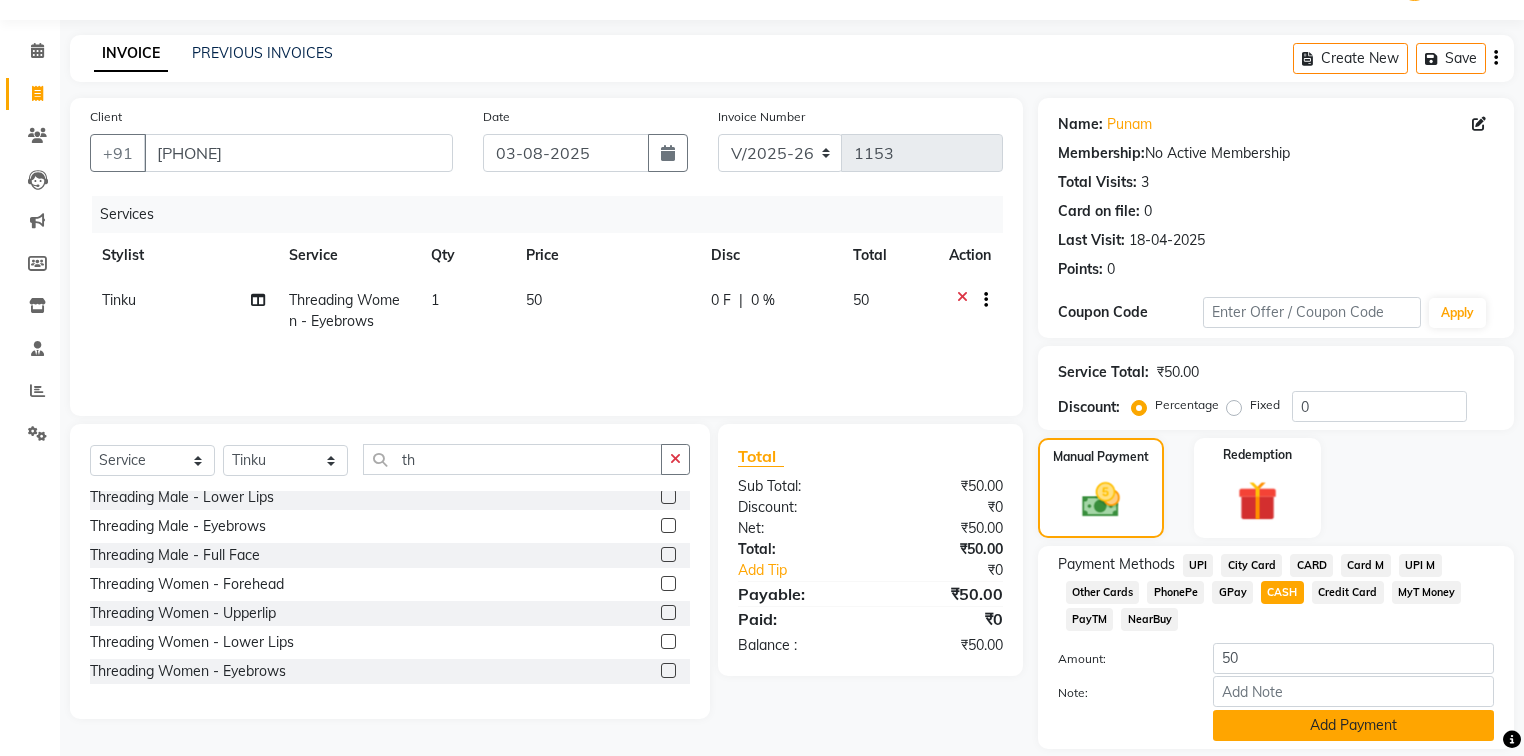 scroll, scrollTop: 119, scrollLeft: 0, axis: vertical 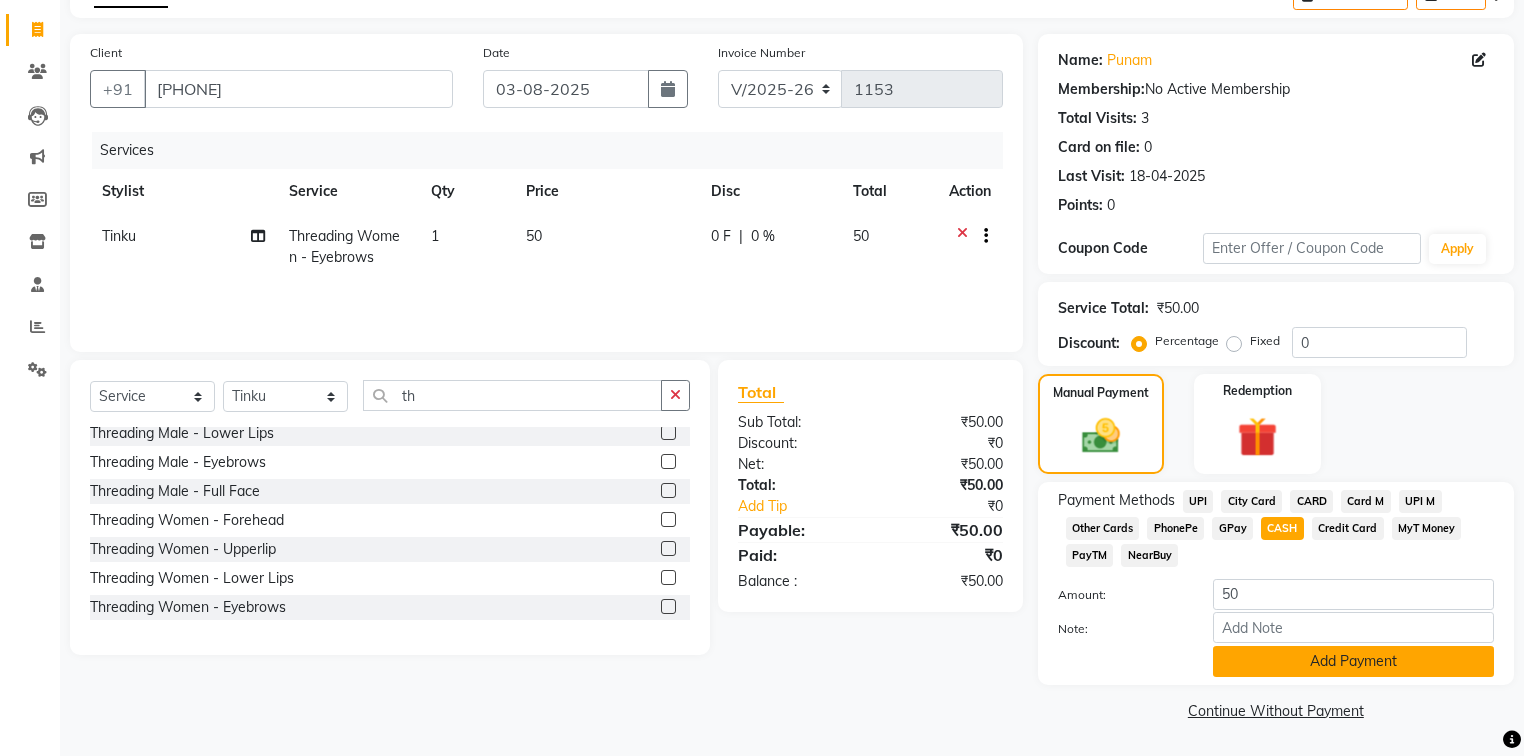 click on "Add Payment" 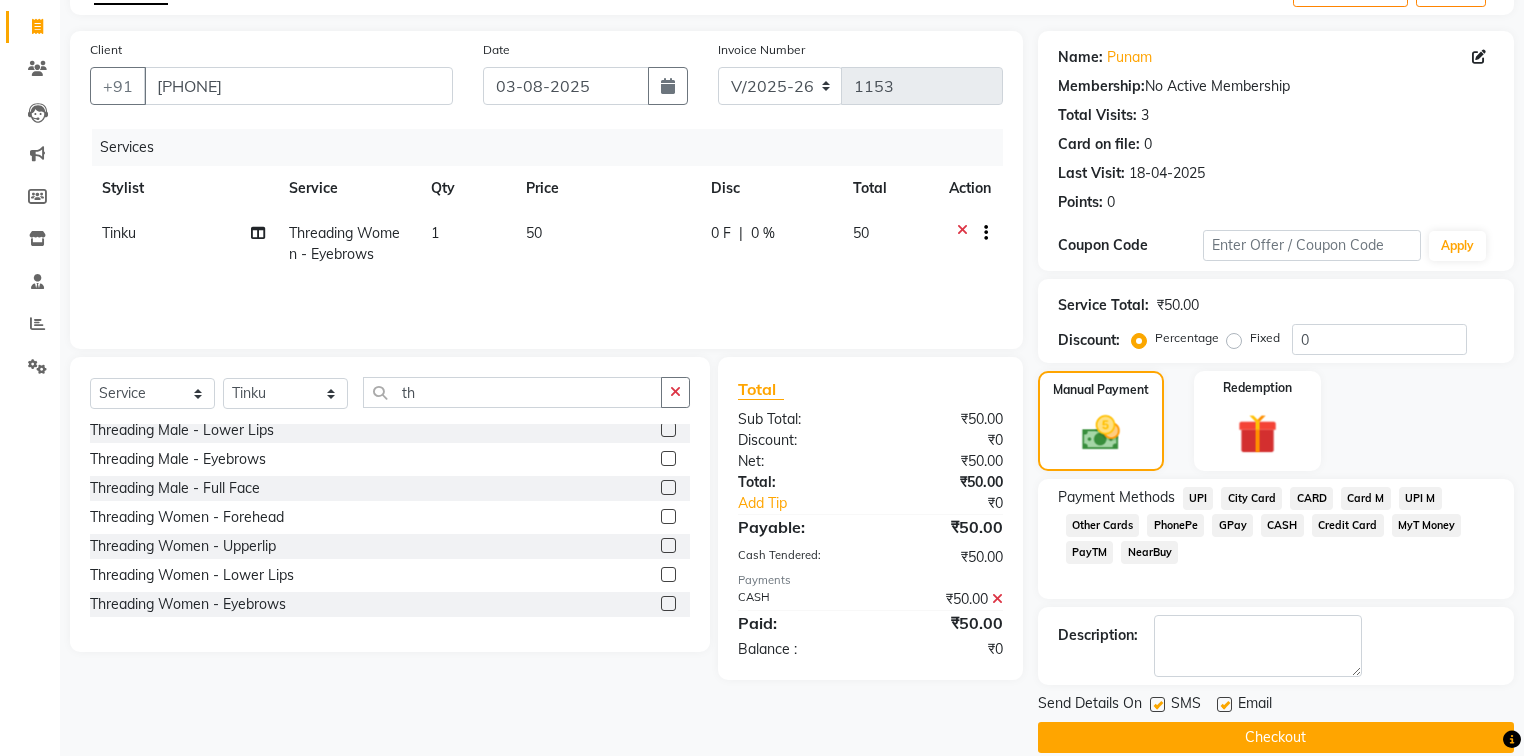 click on "Checkout" 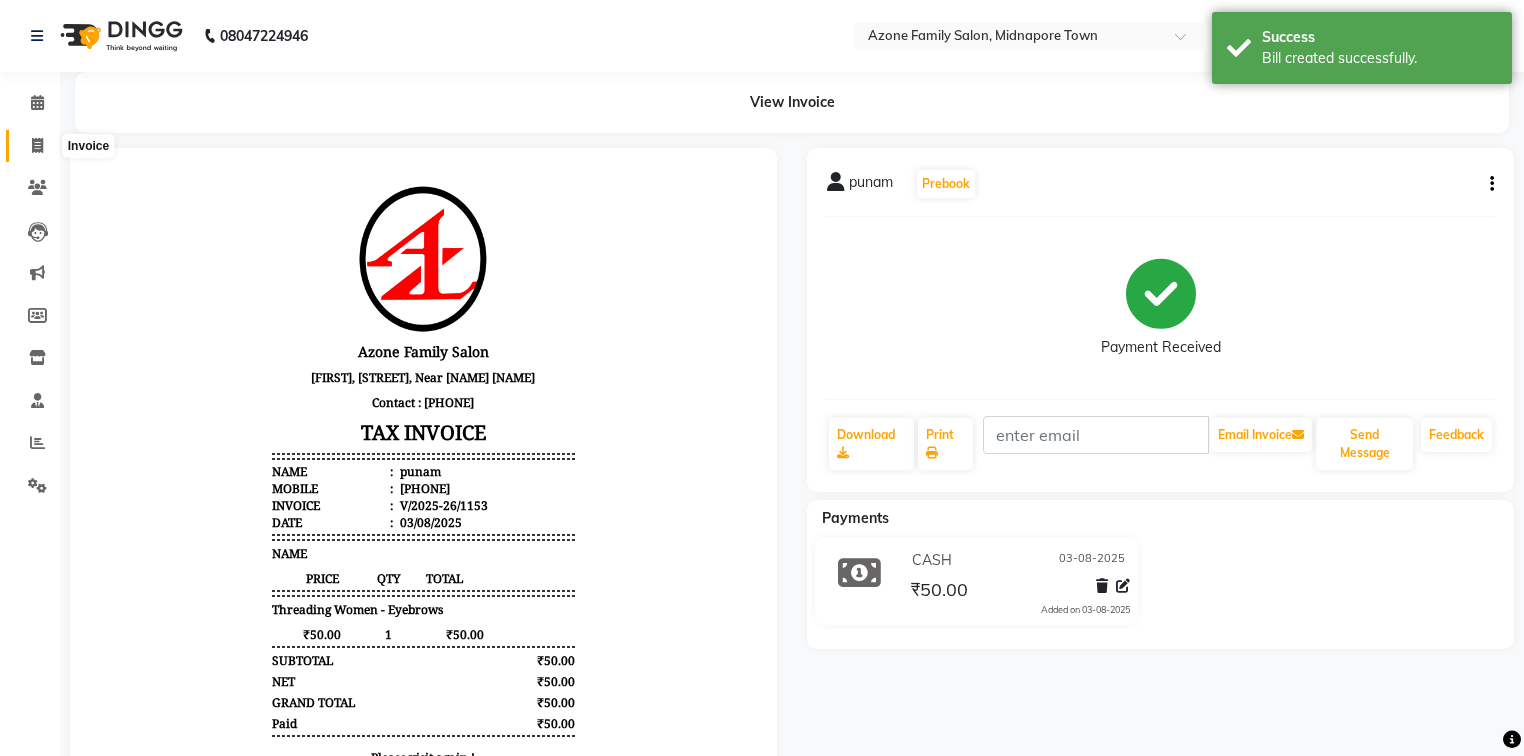 scroll, scrollTop: 0, scrollLeft: 0, axis: both 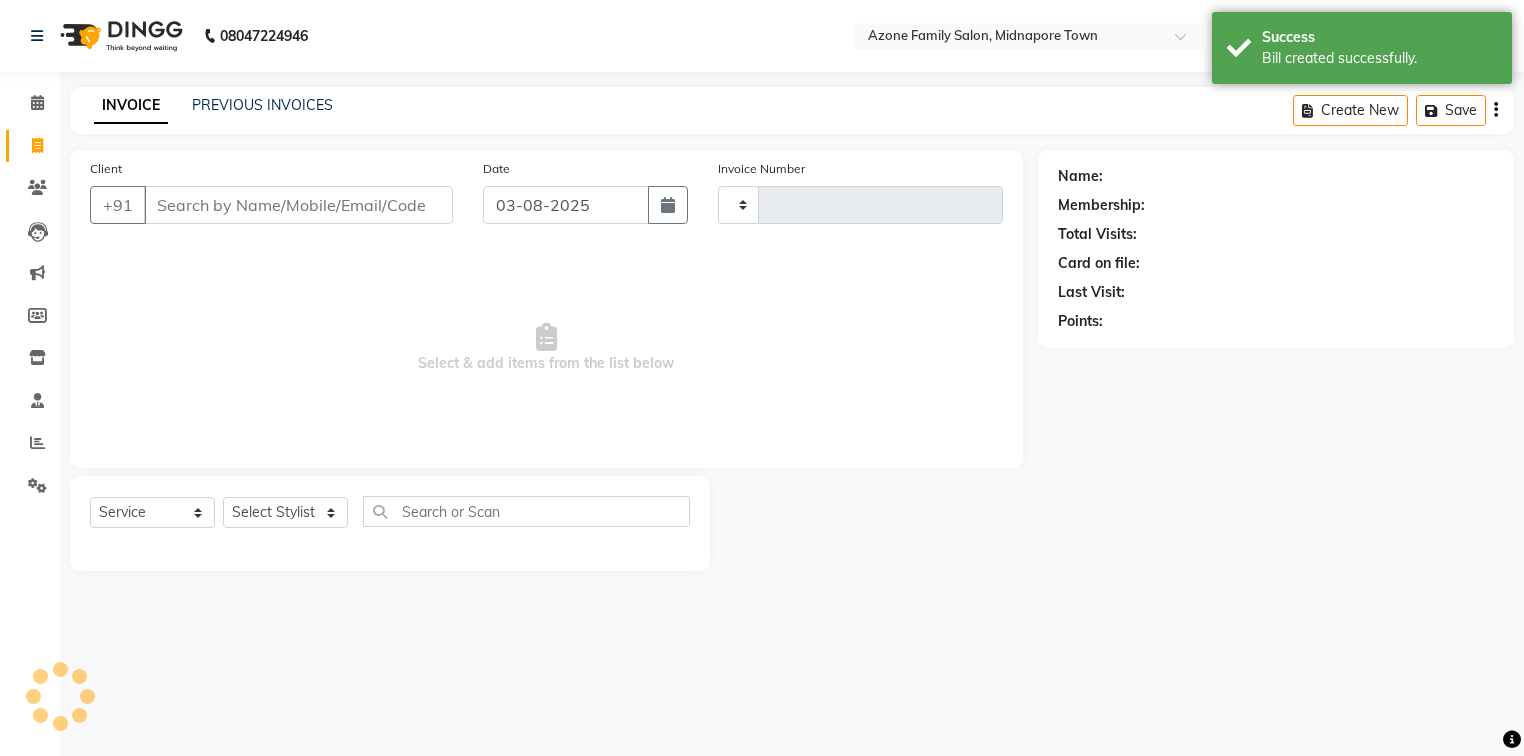 type on "1154" 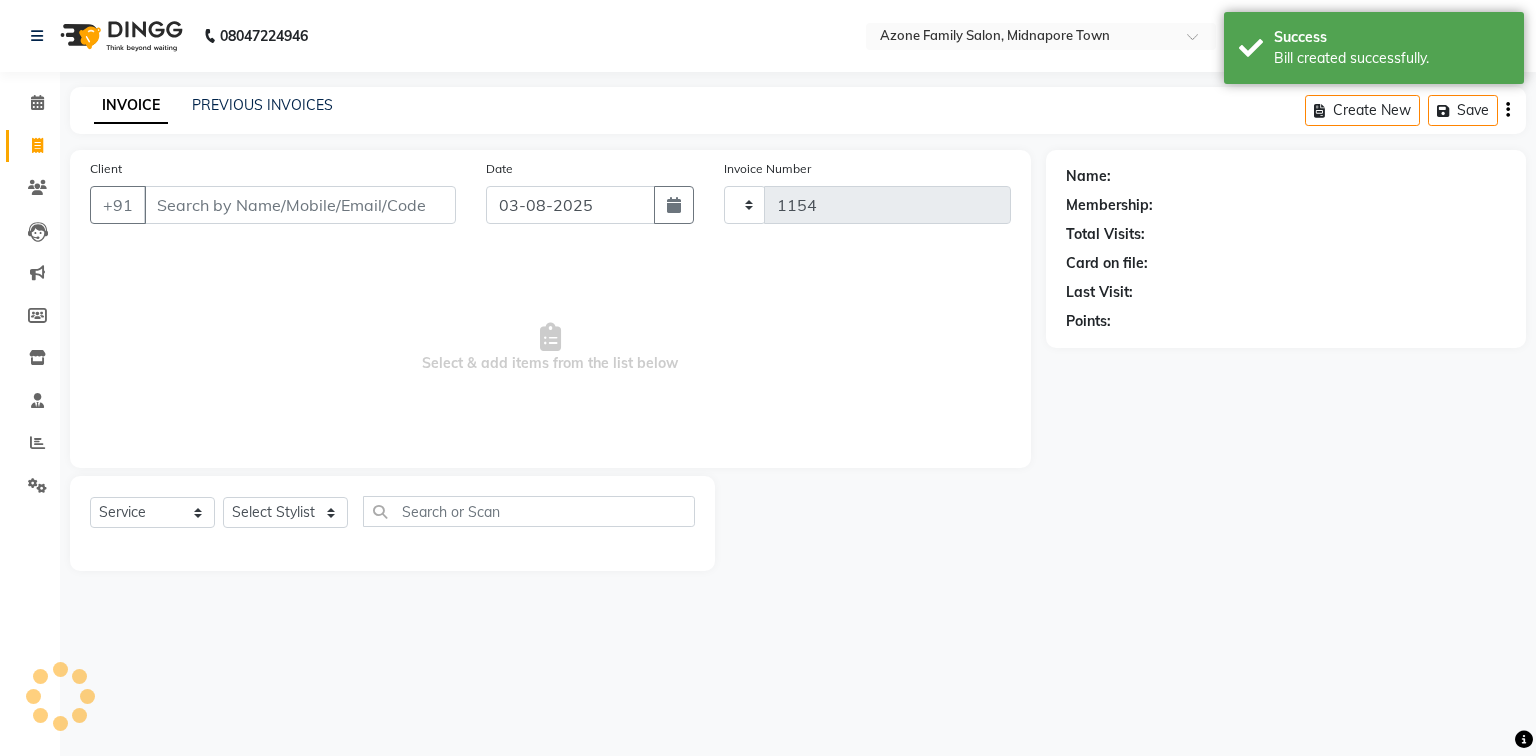 select on "5098" 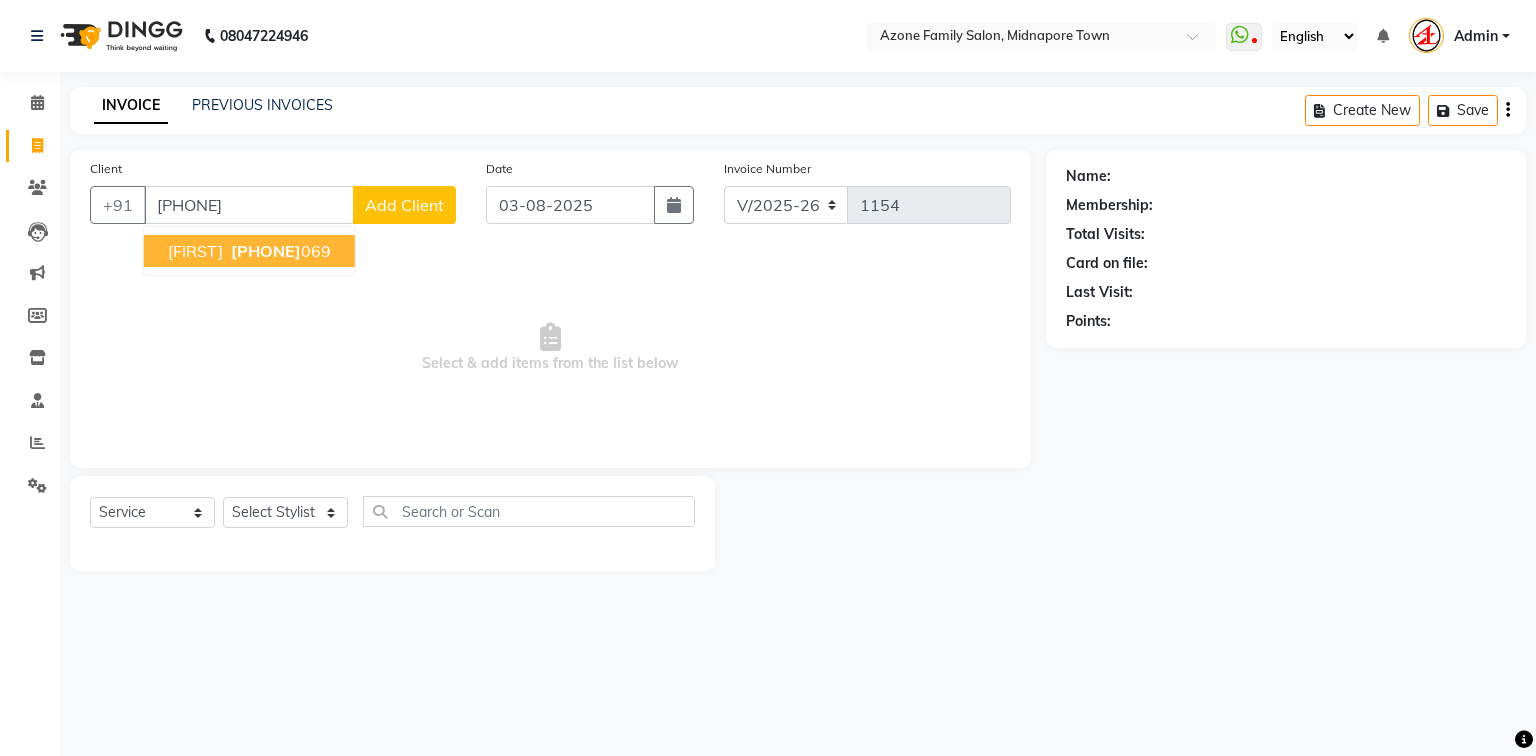 click on "7908138" at bounding box center (266, 251) 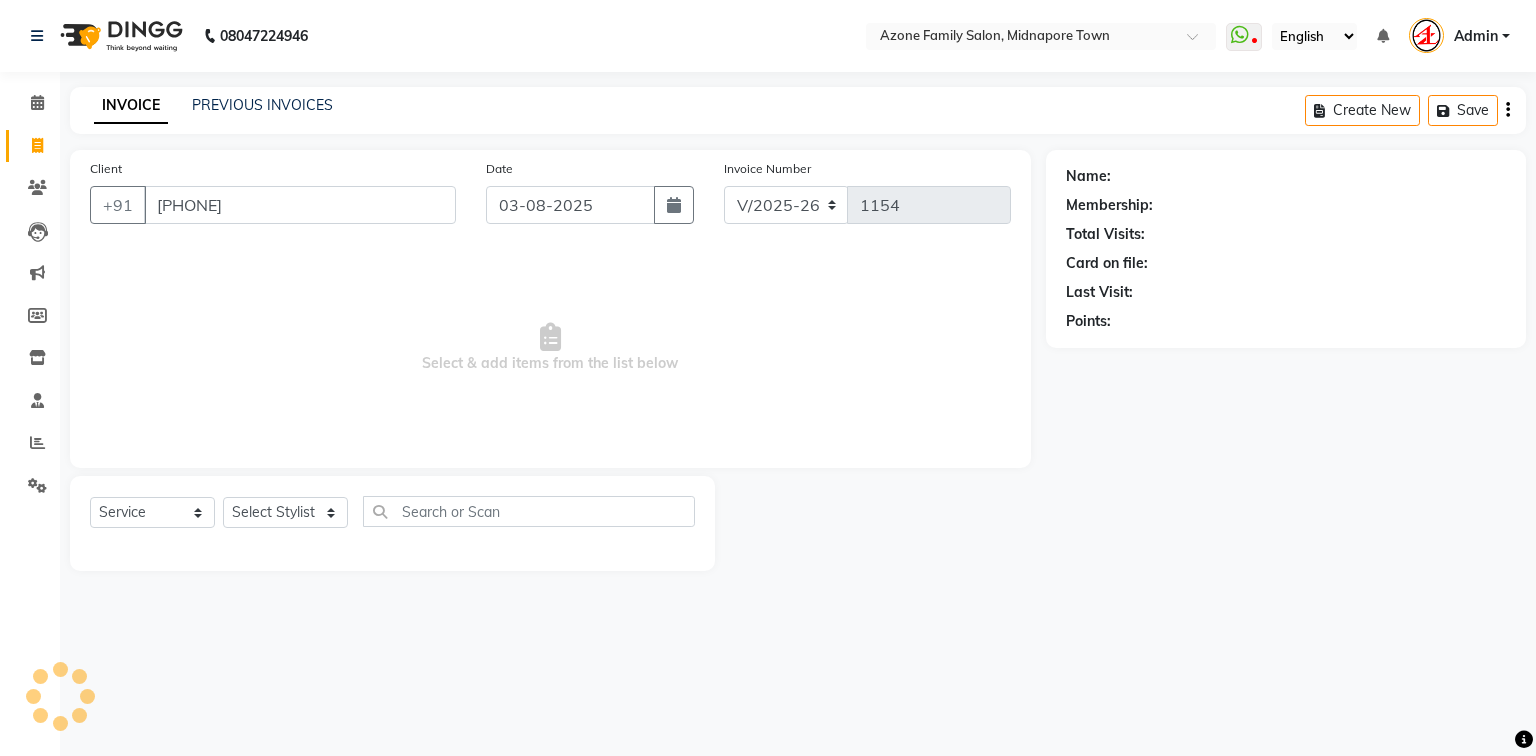 type on "7908138069" 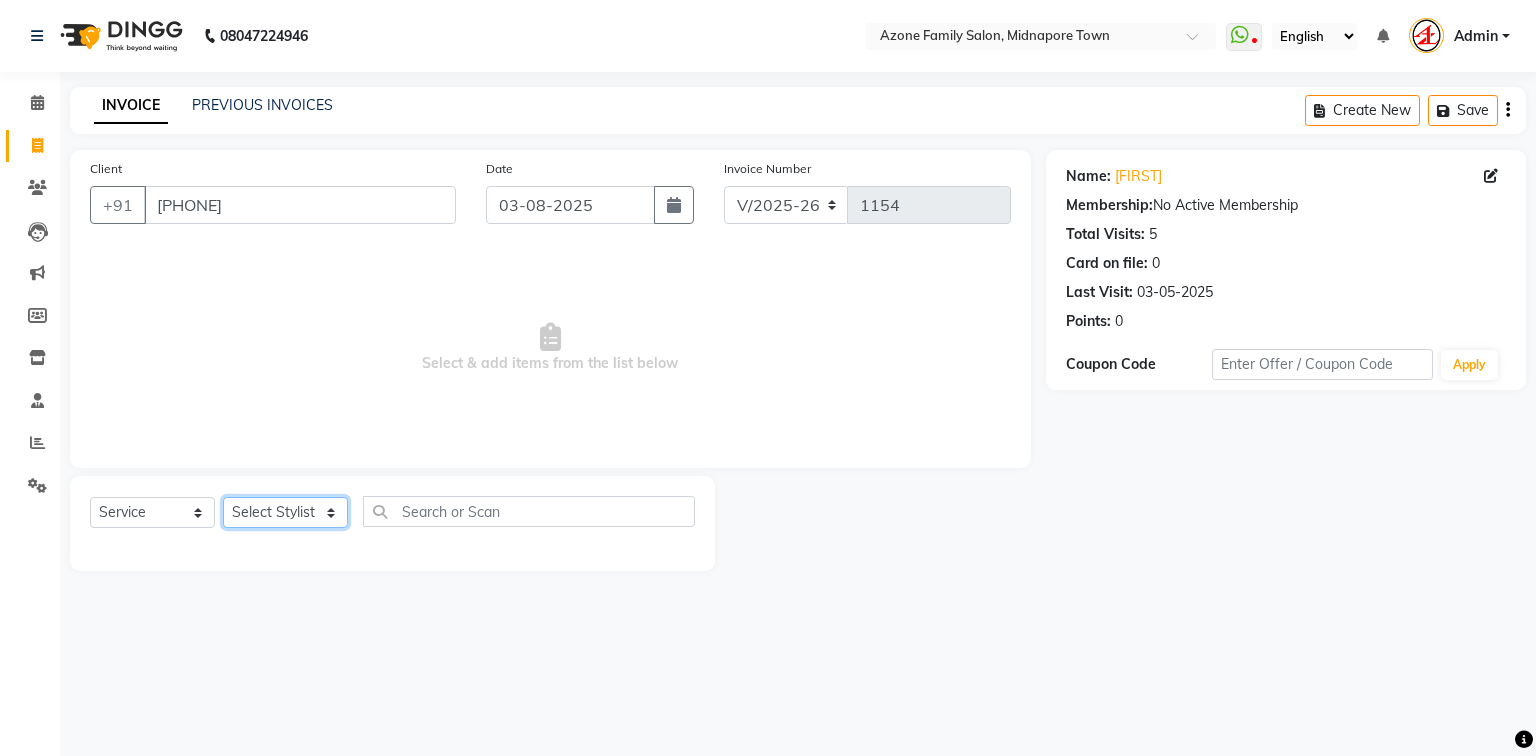 click on "Select Stylist Aftab Ansar Arpita Azone BIJOY DAS Dipika Injemam KESHAV Mahadev Rahim RAHUL SAIMA SUJIT Susmita Tinku" 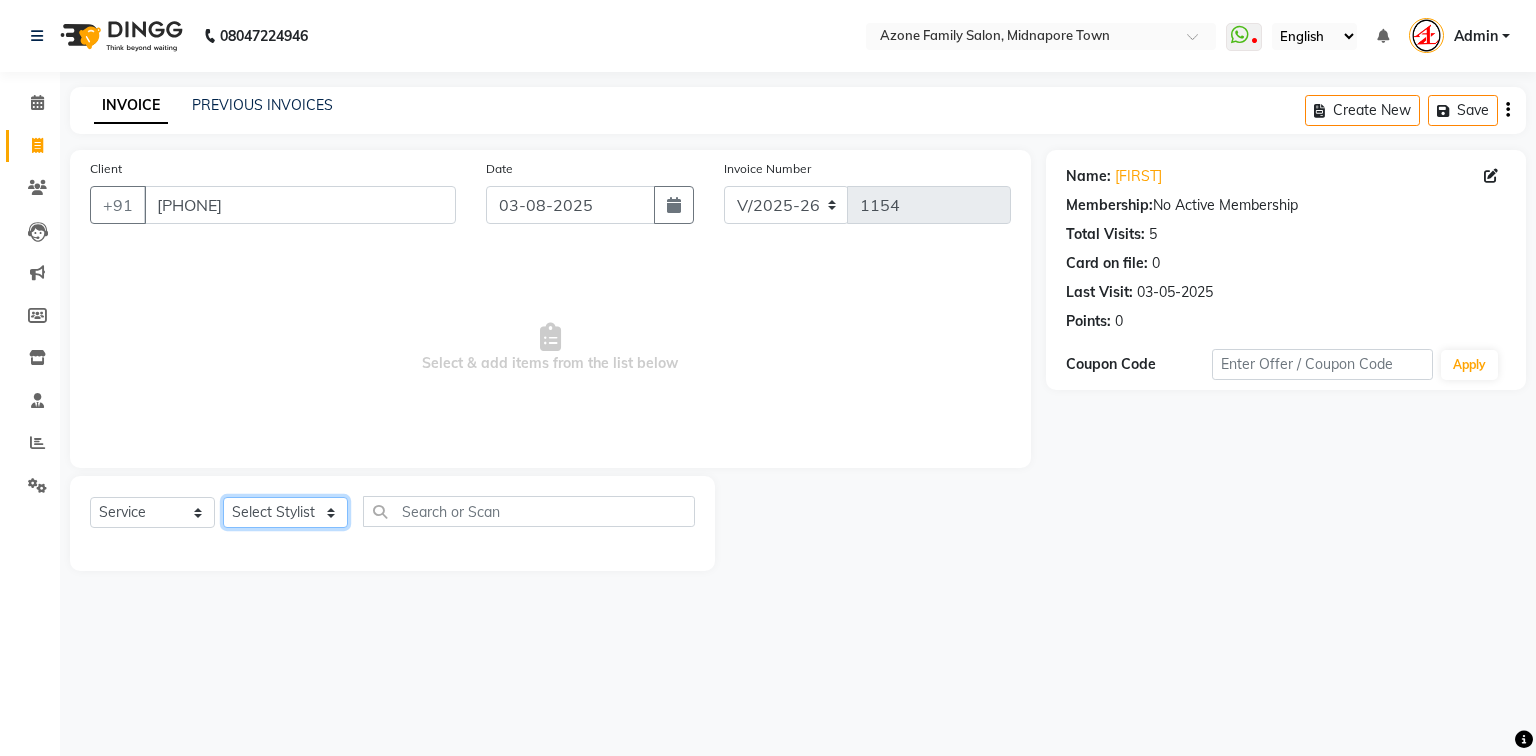 select on "75775" 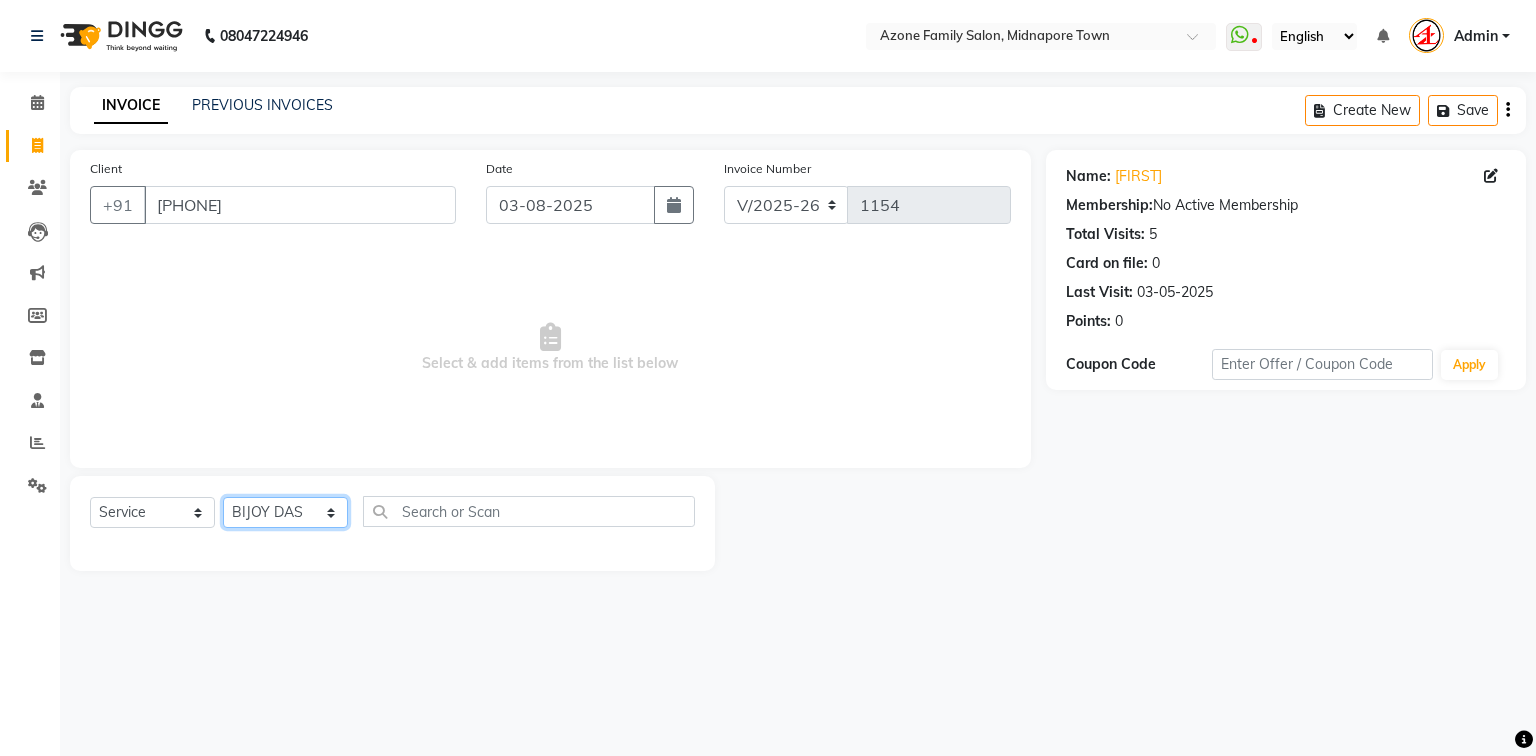 click on "Select Stylist Aftab Ansar Arpita Azone BIJOY DAS Dipika Injemam KESHAV Mahadev Rahim RAHUL SAIMA SUJIT Susmita Tinku" 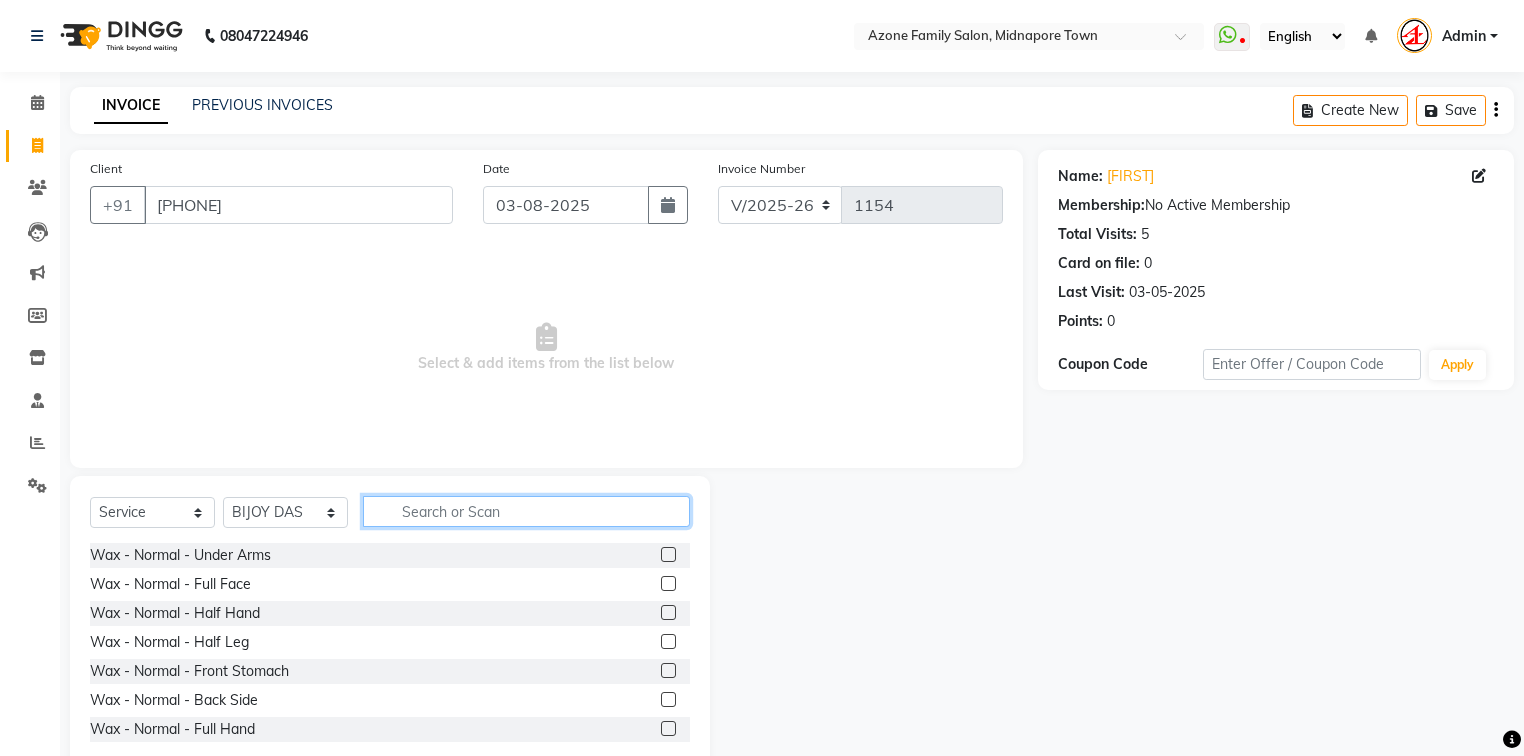 click 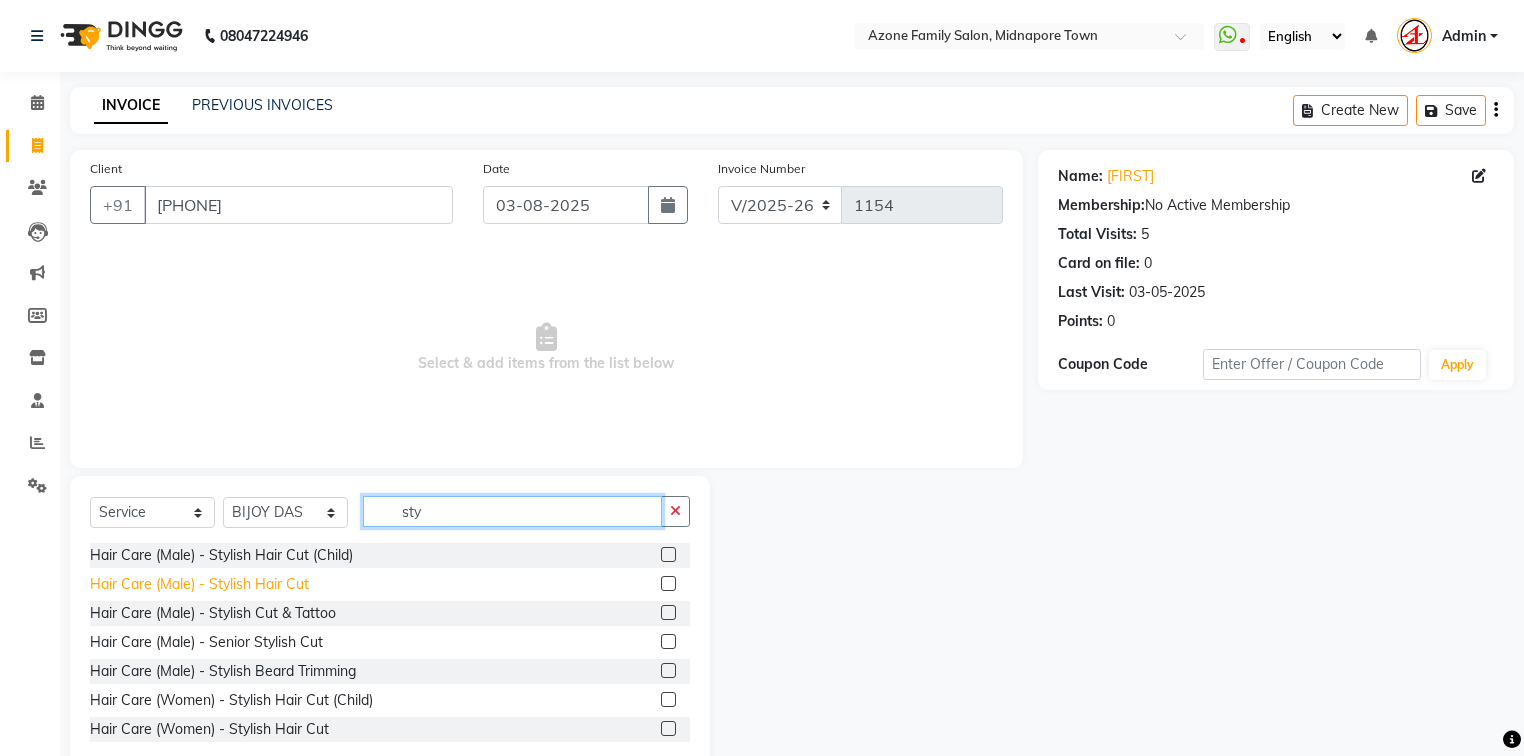 type on "sty" 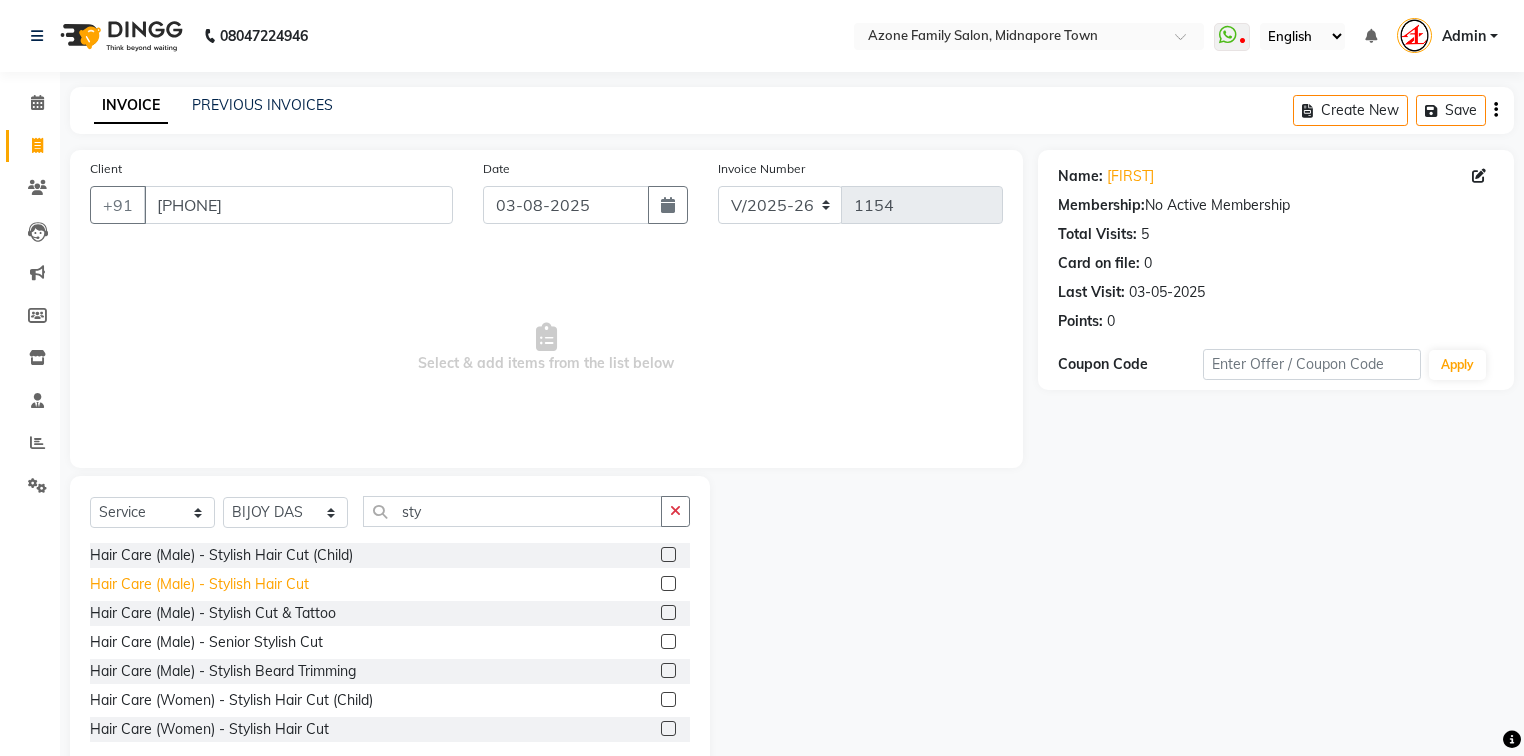 click on "Hair Care (Male)   -   Stylish Hair Cut" 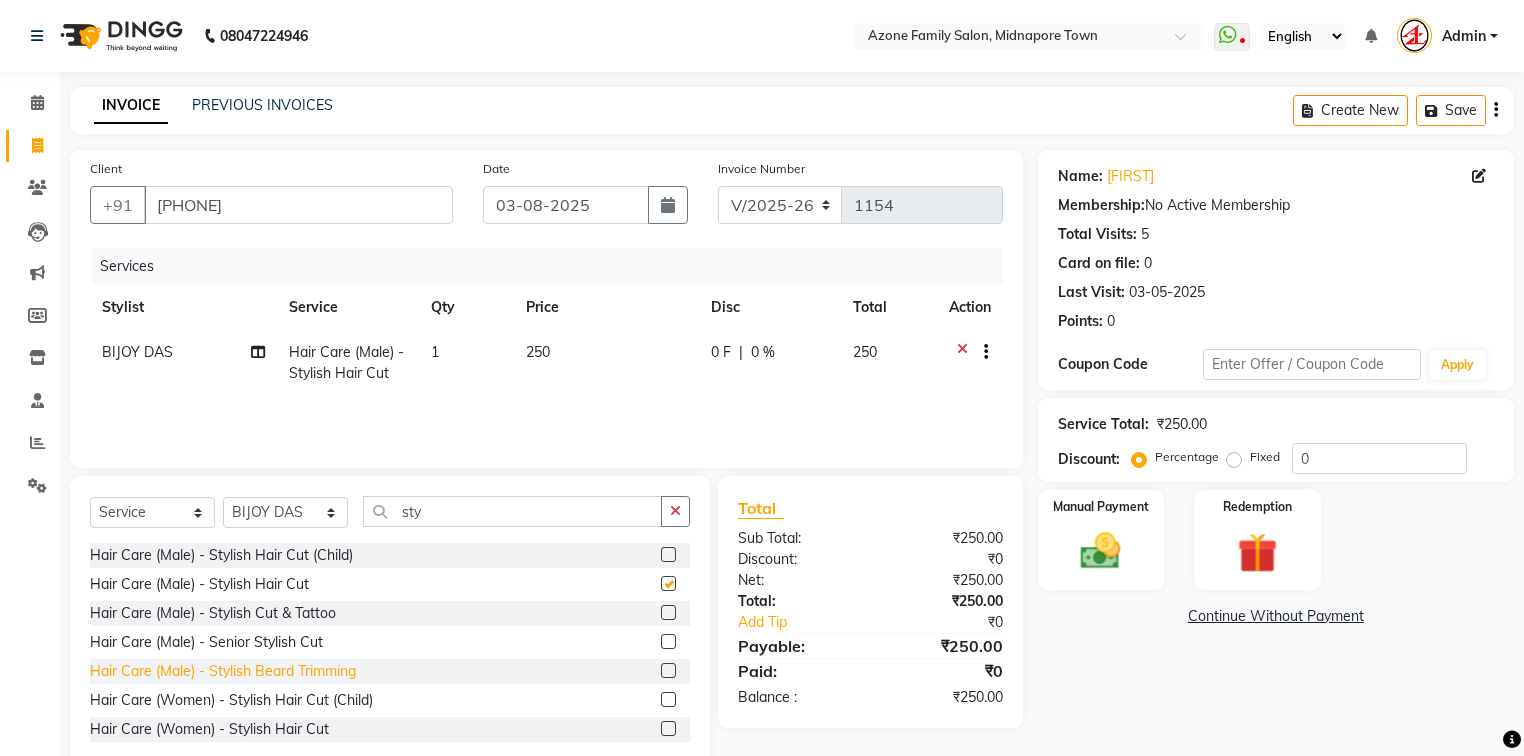 checkbox on "false" 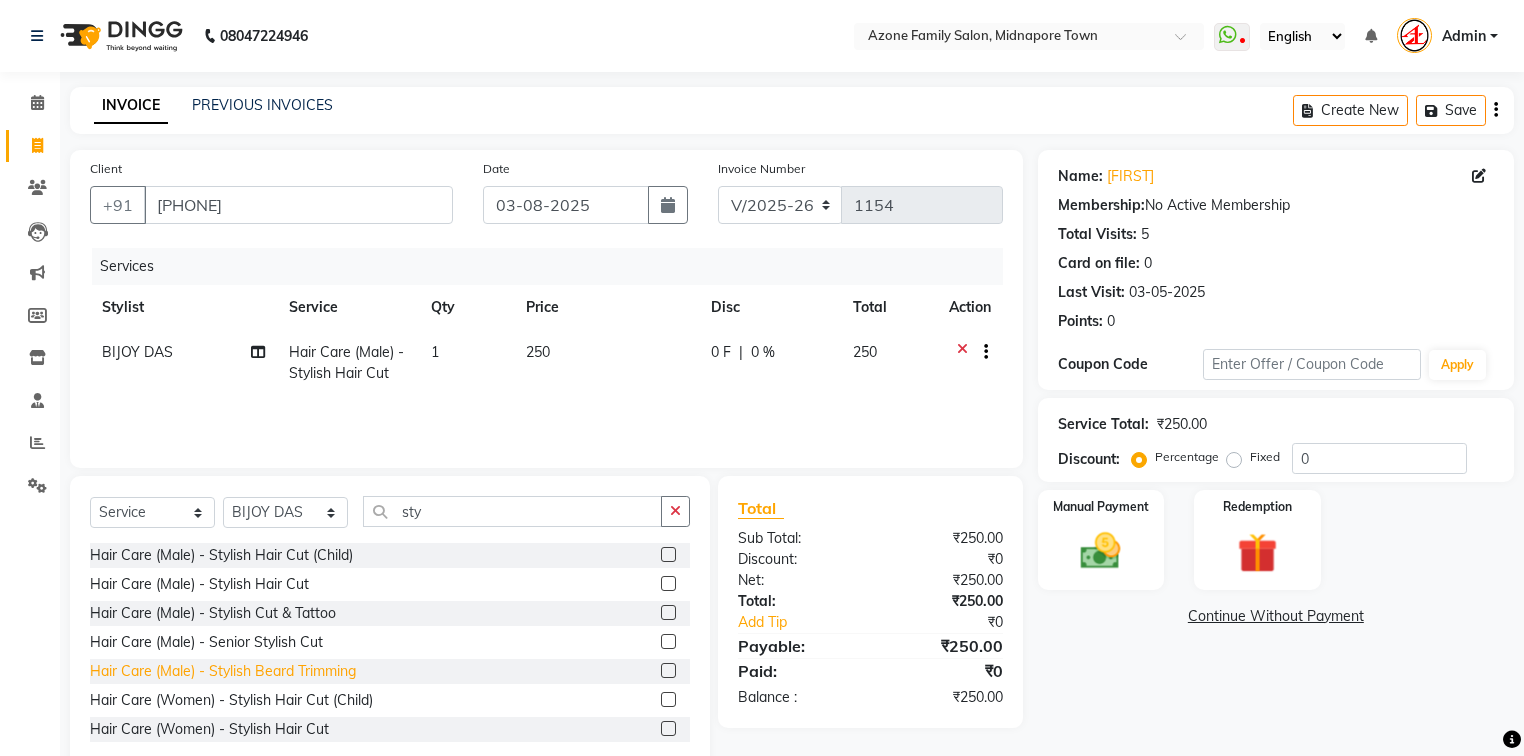 click on "Hair Care (Male)   -   Stylish Beard Trimming" 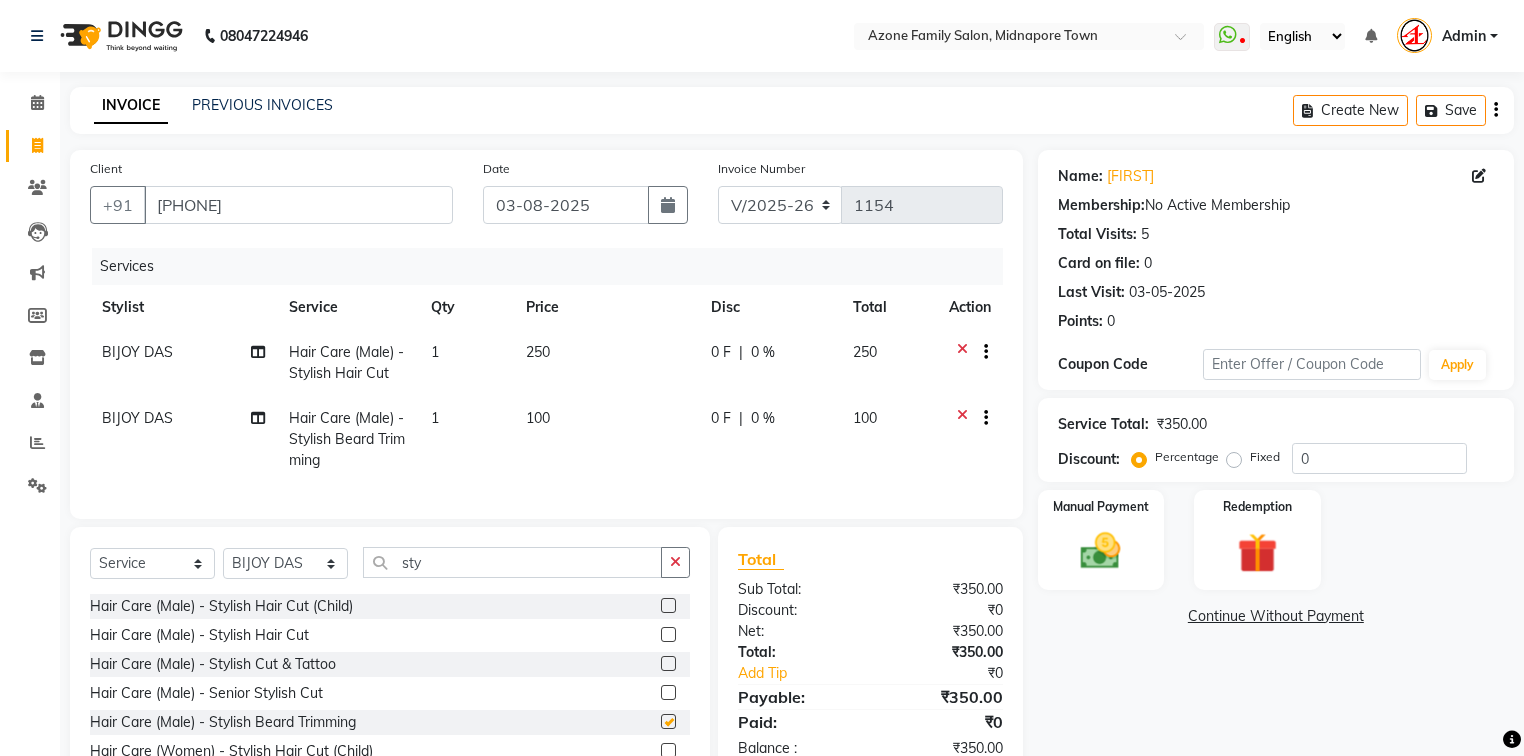 checkbox on "false" 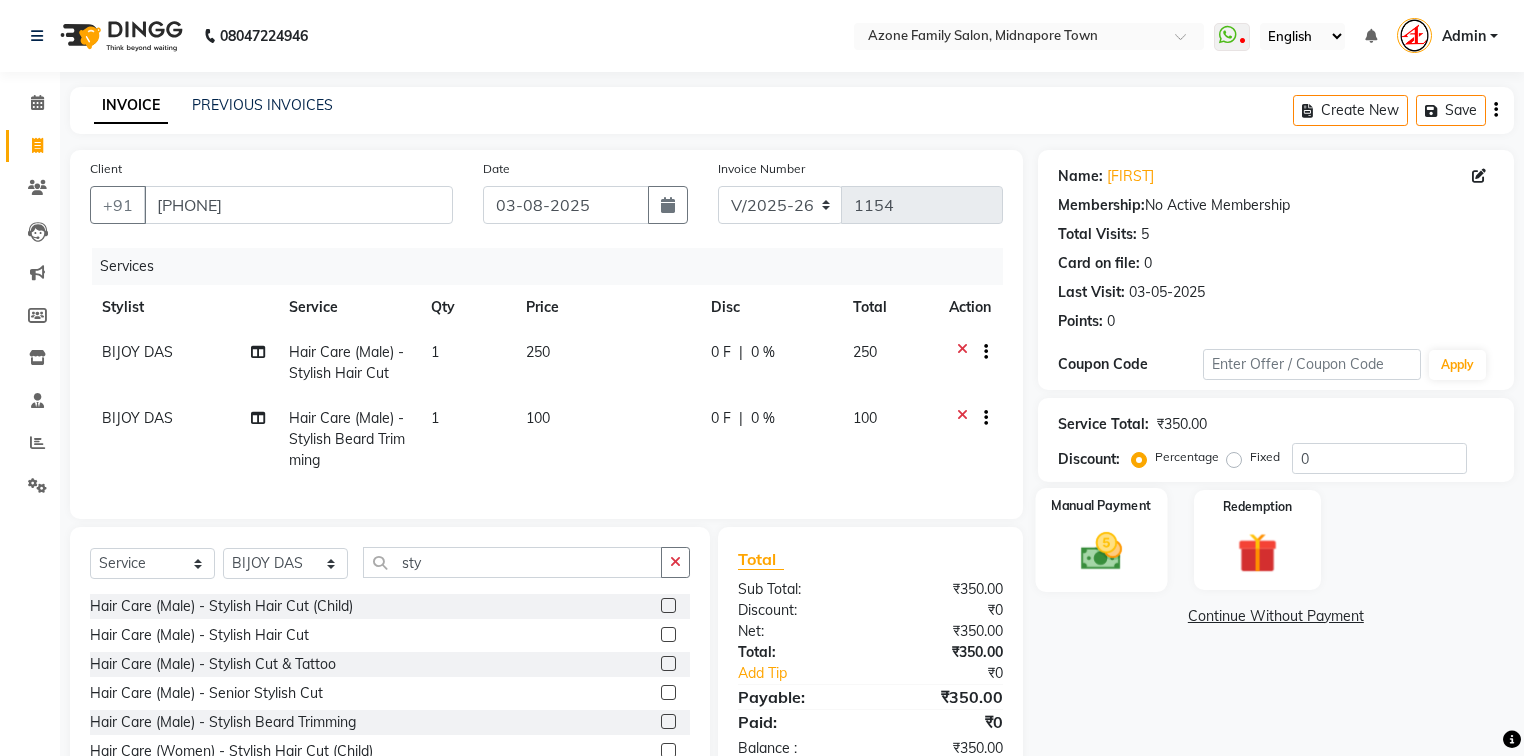 click 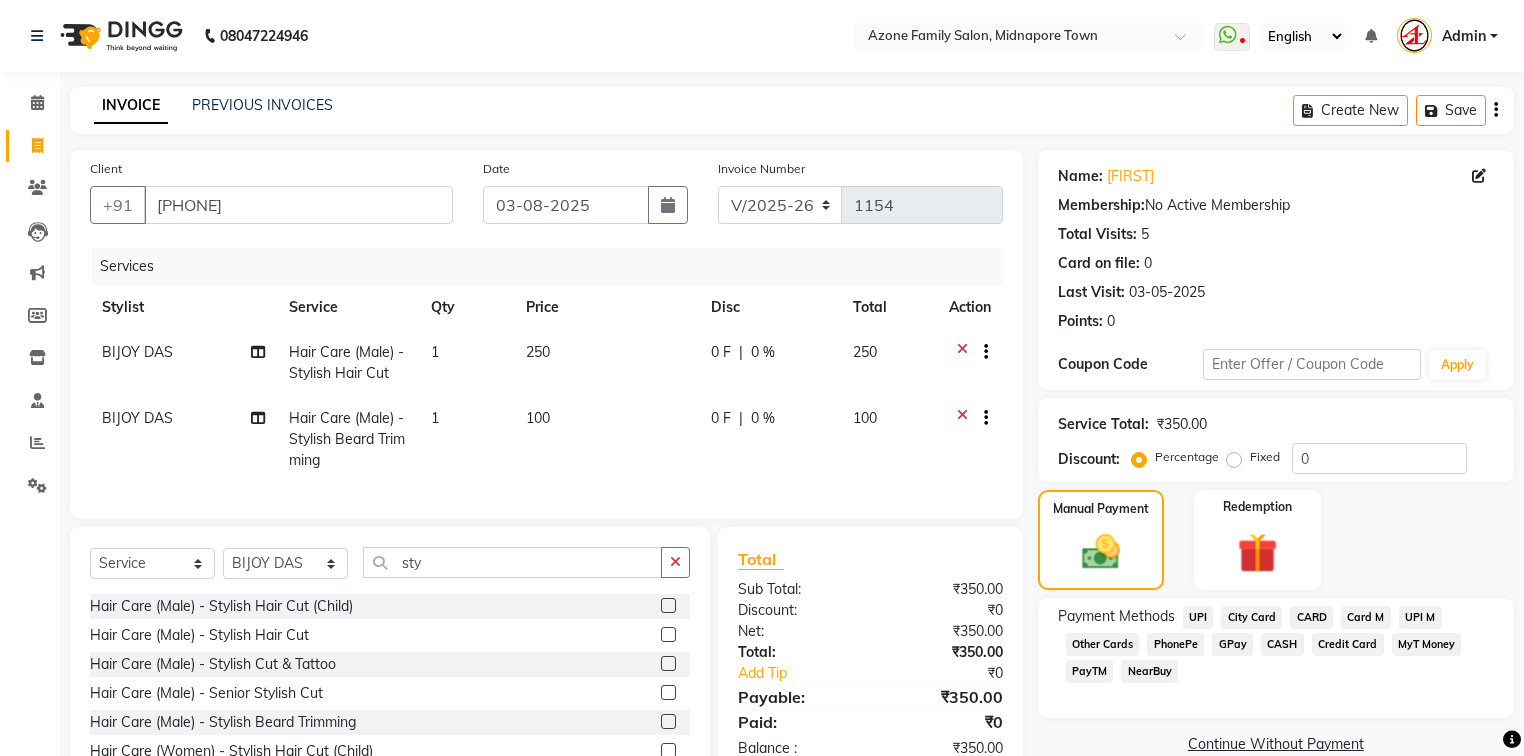 click on "UPI" 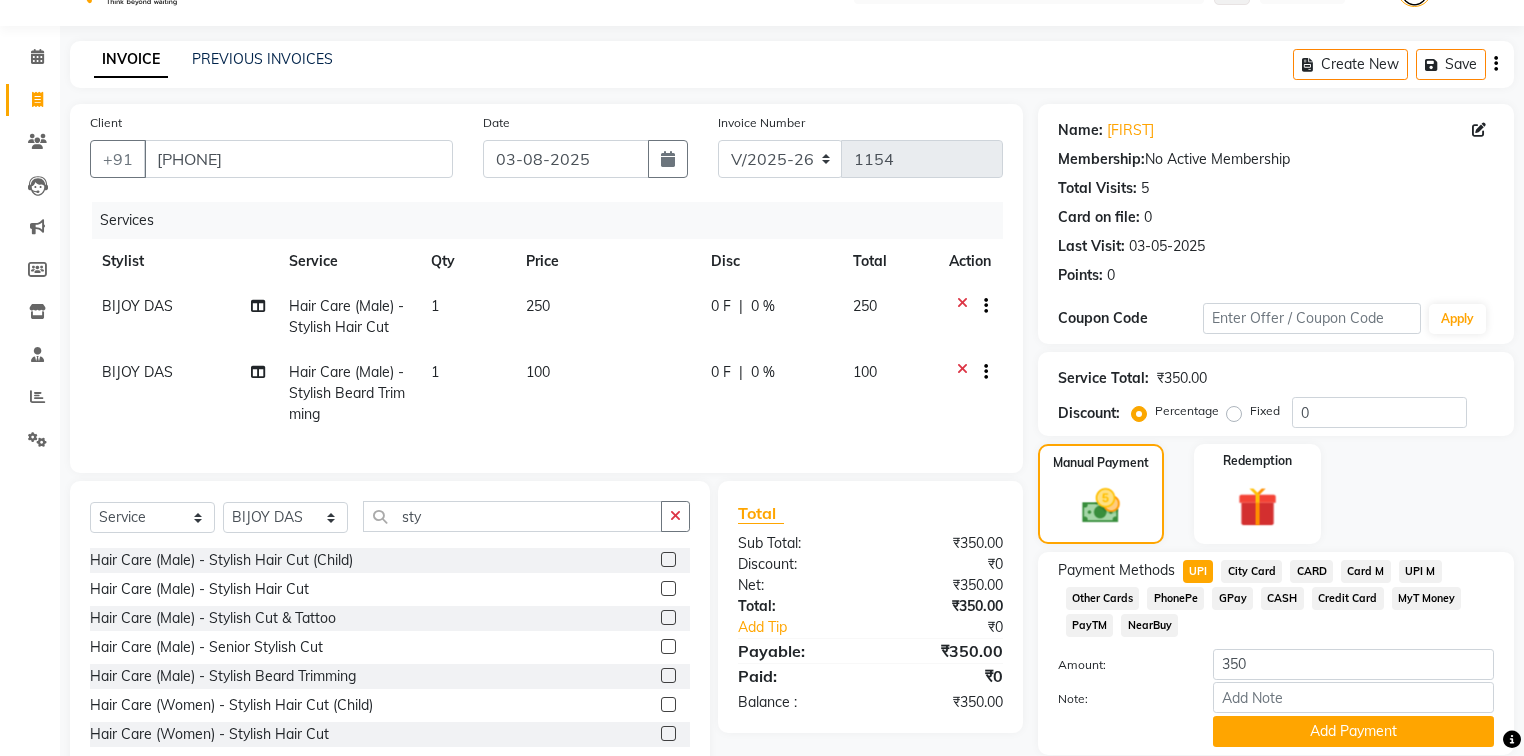 scroll, scrollTop: 119, scrollLeft: 0, axis: vertical 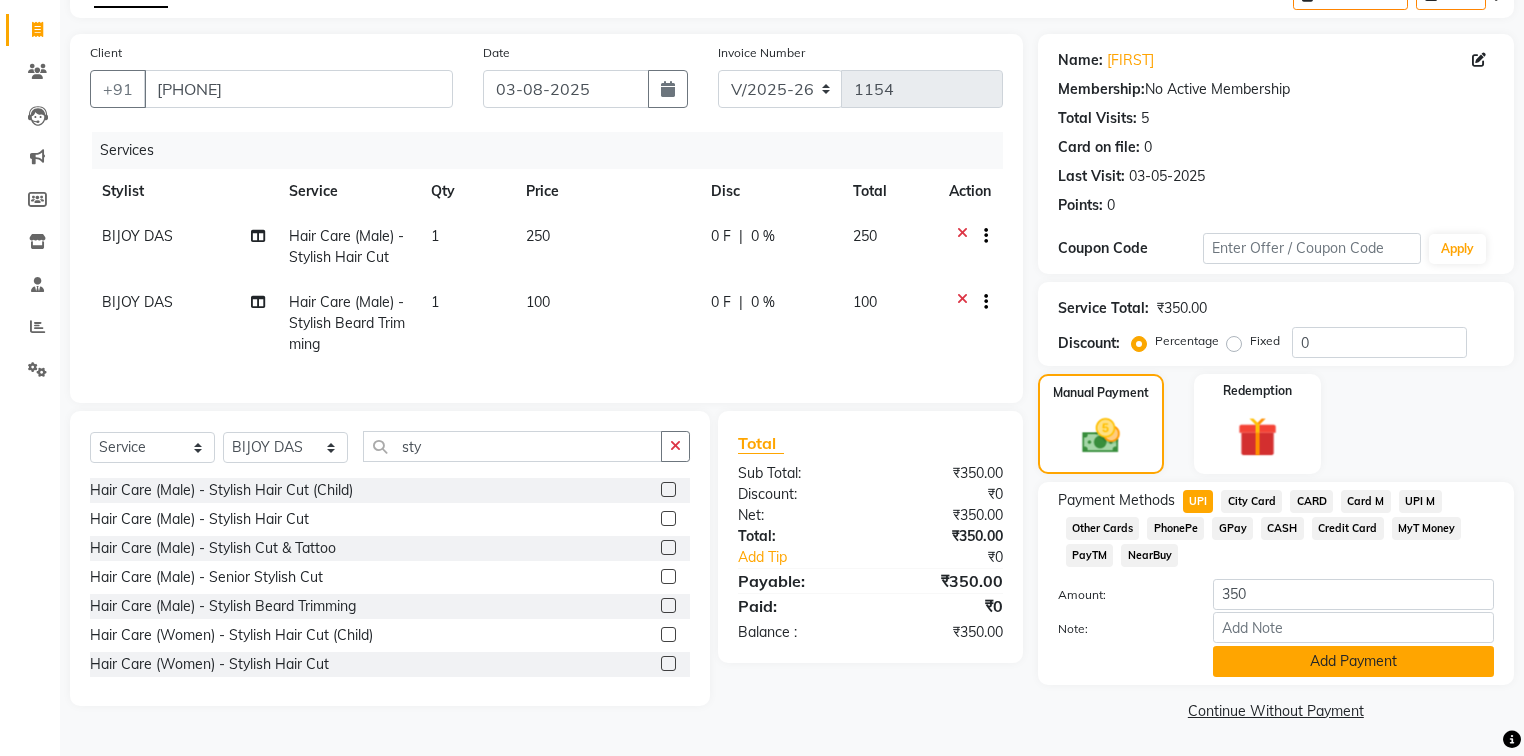 click on "Add Payment" 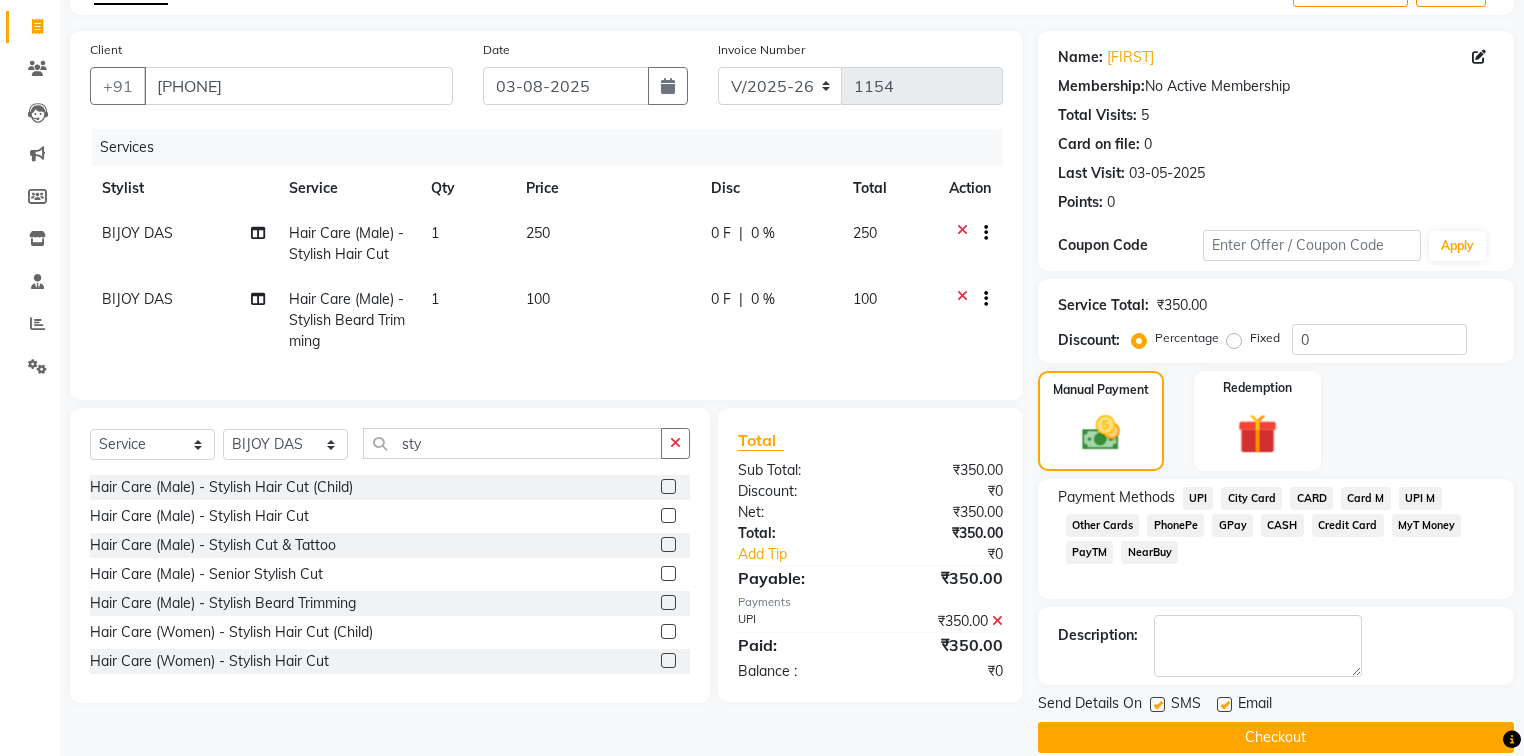click on "Checkout" 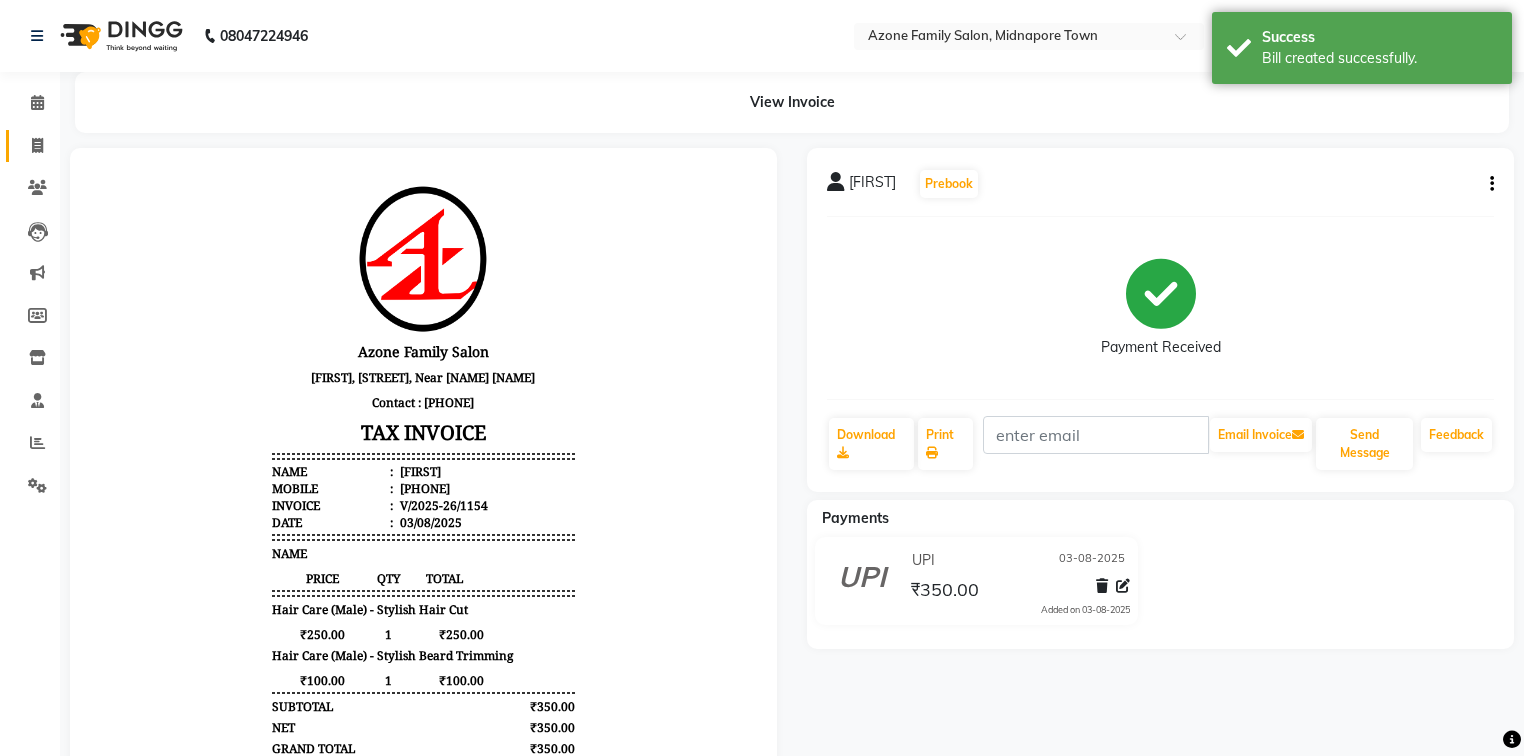 scroll, scrollTop: 0, scrollLeft: 0, axis: both 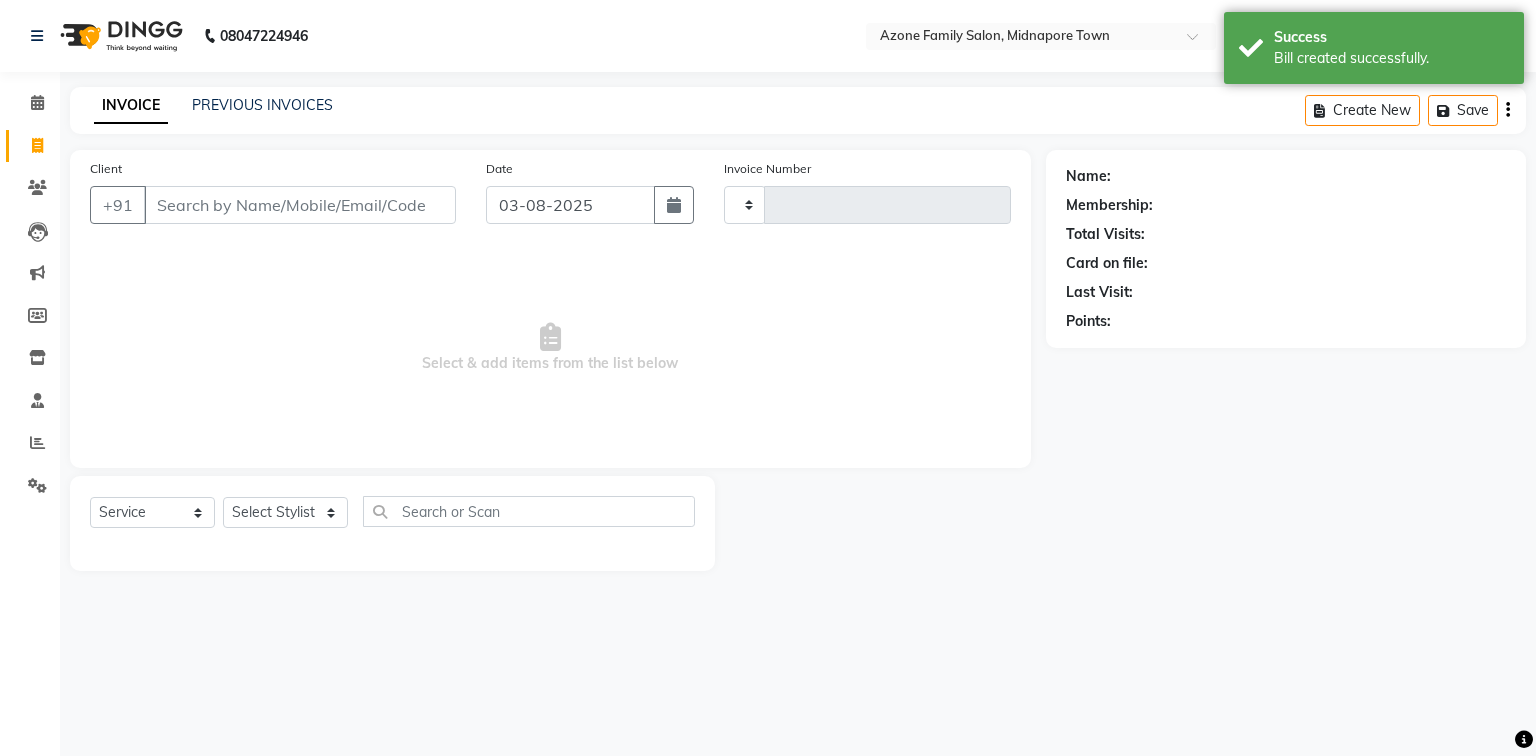 type on "1155" 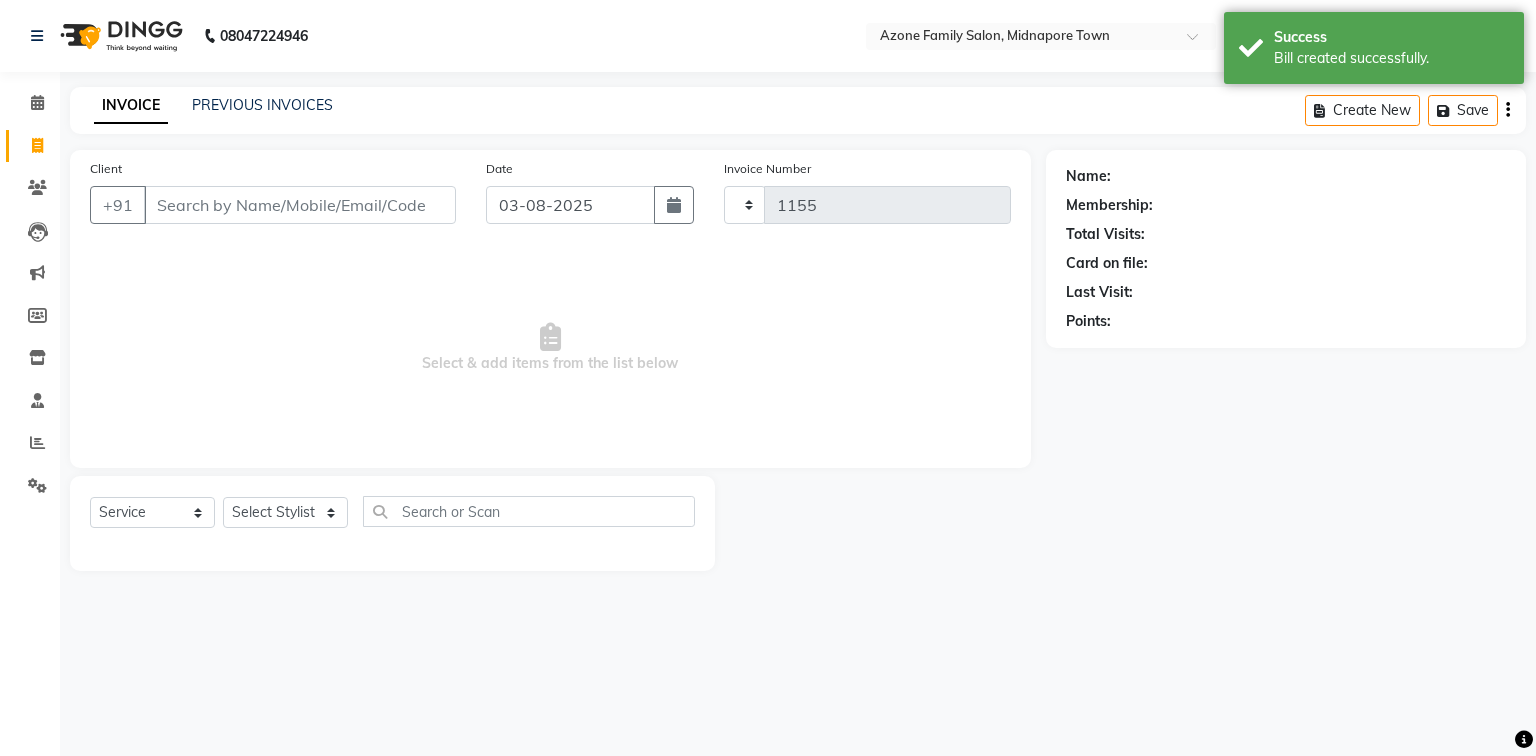 select on "5098" 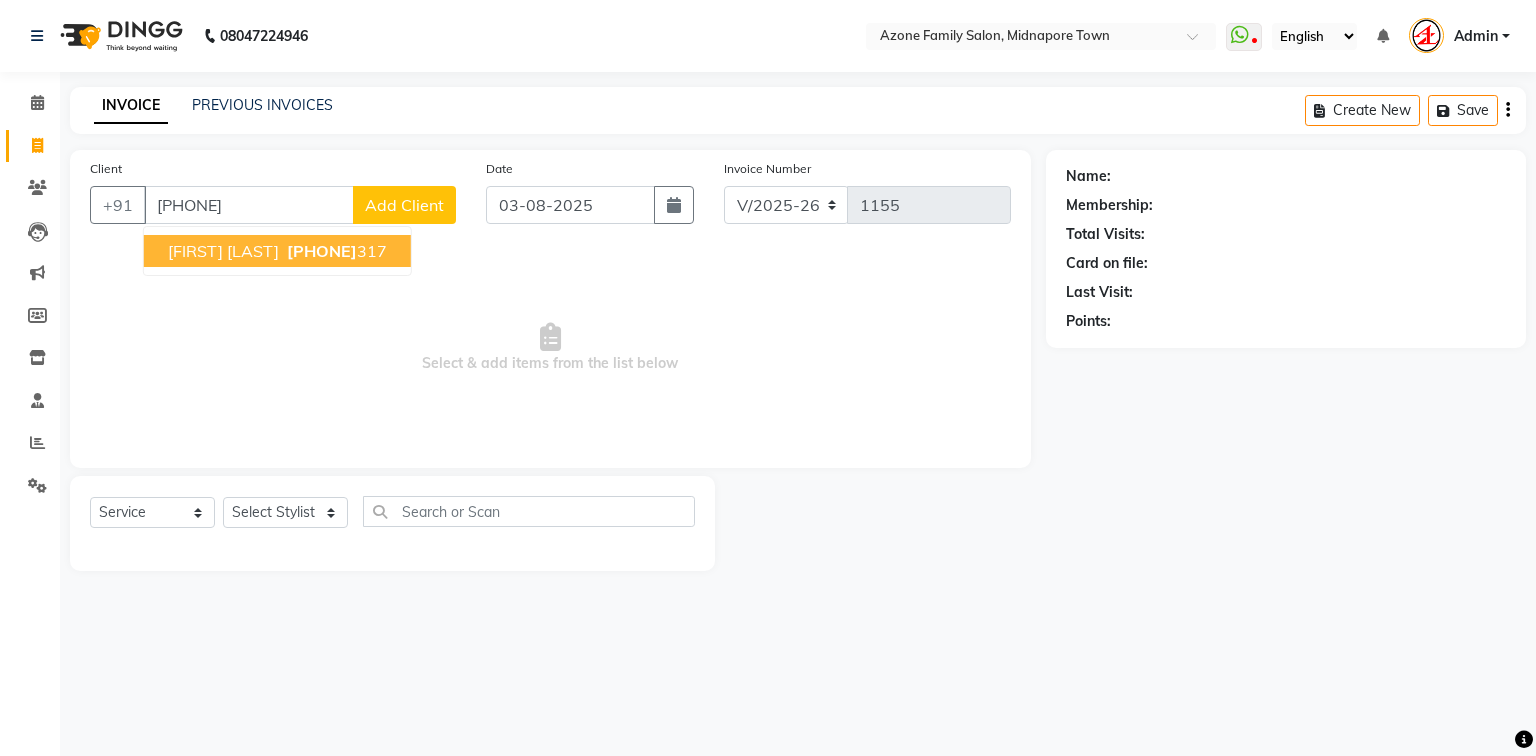 click on "subhadip pramanik" at bounding box center (223, 251) 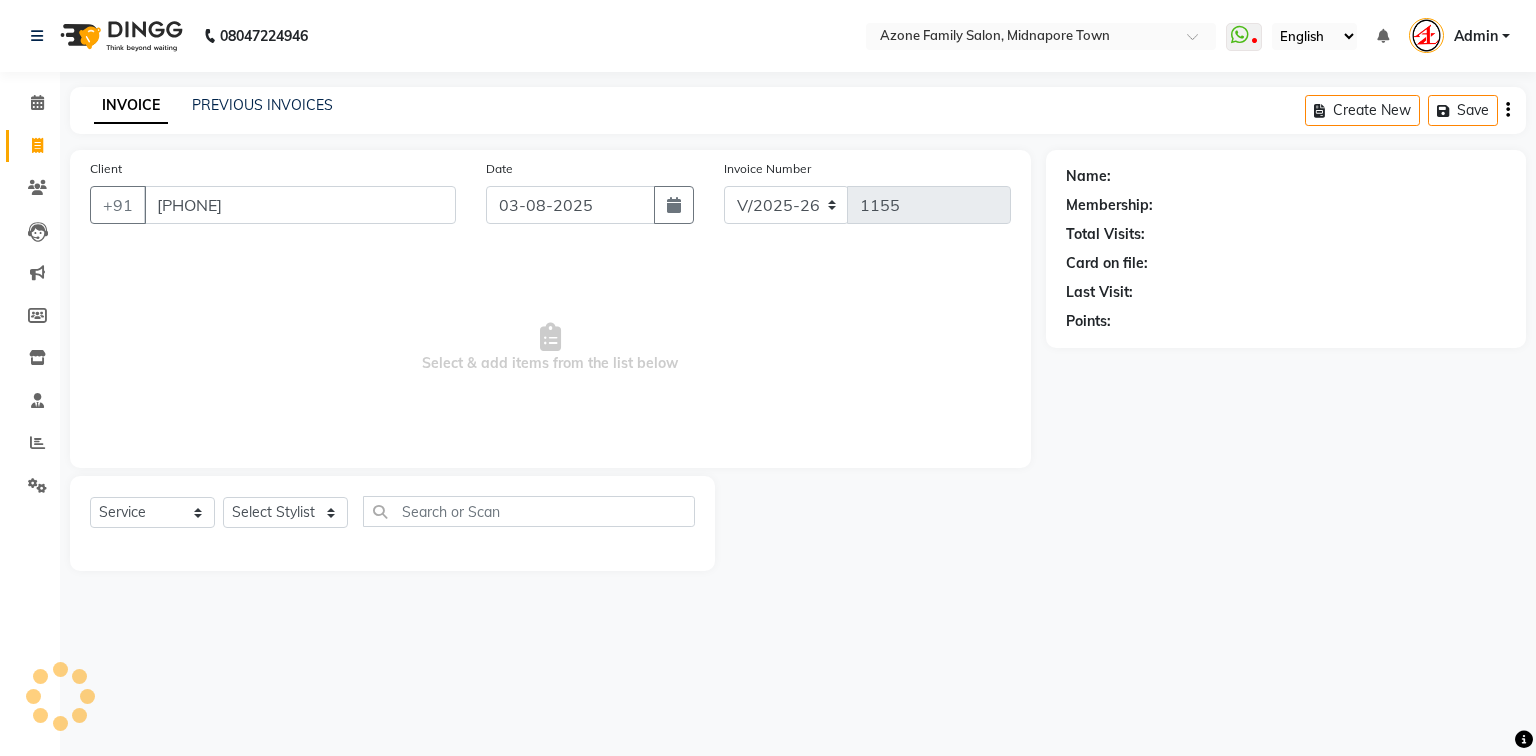 type on "7001737317" 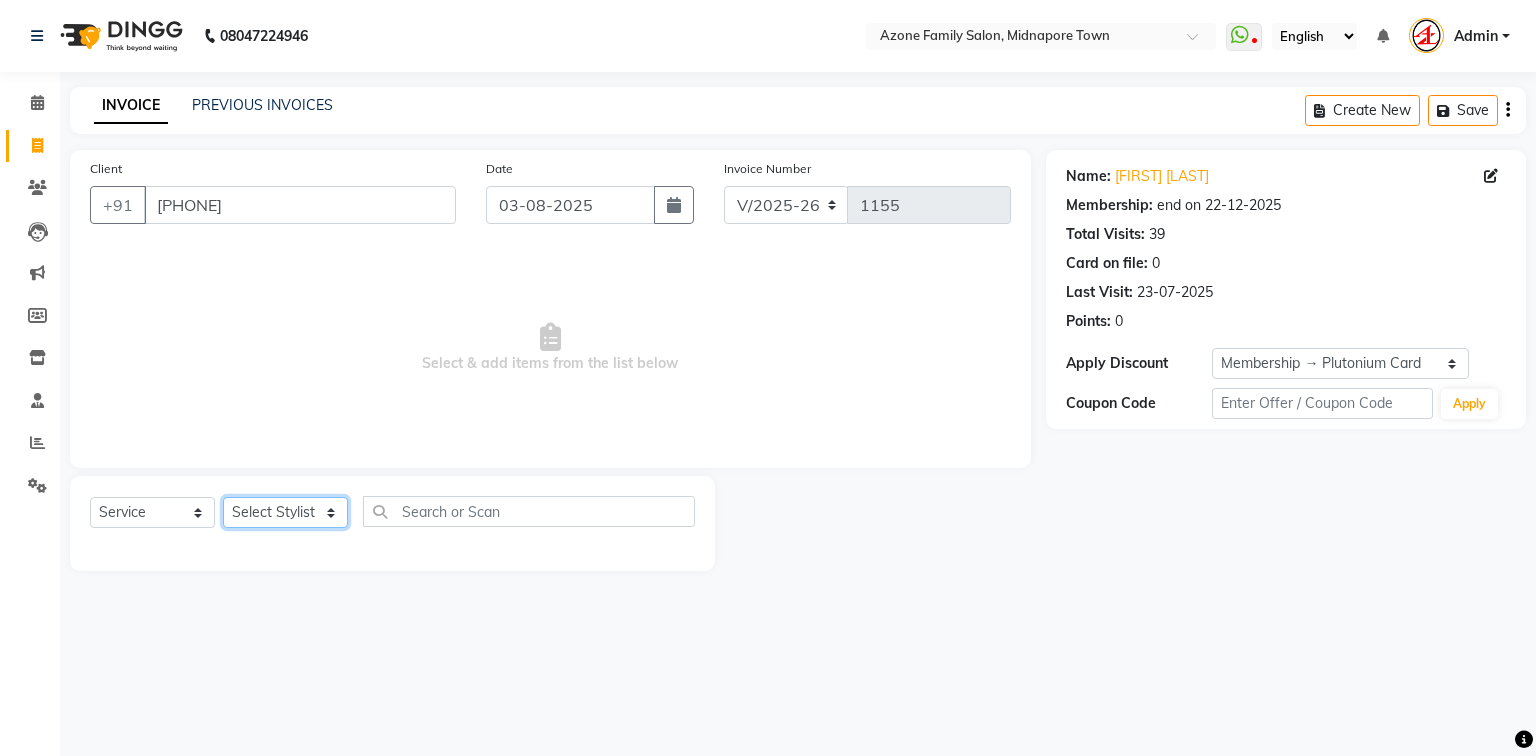 click on "Select Stylist Aftab Ansar Arpita Azone BIJOY DAS Dipika Injemam KESHAV Mahadev Rahim RAHUL SAIMA SUJIT Susmita Tinku" 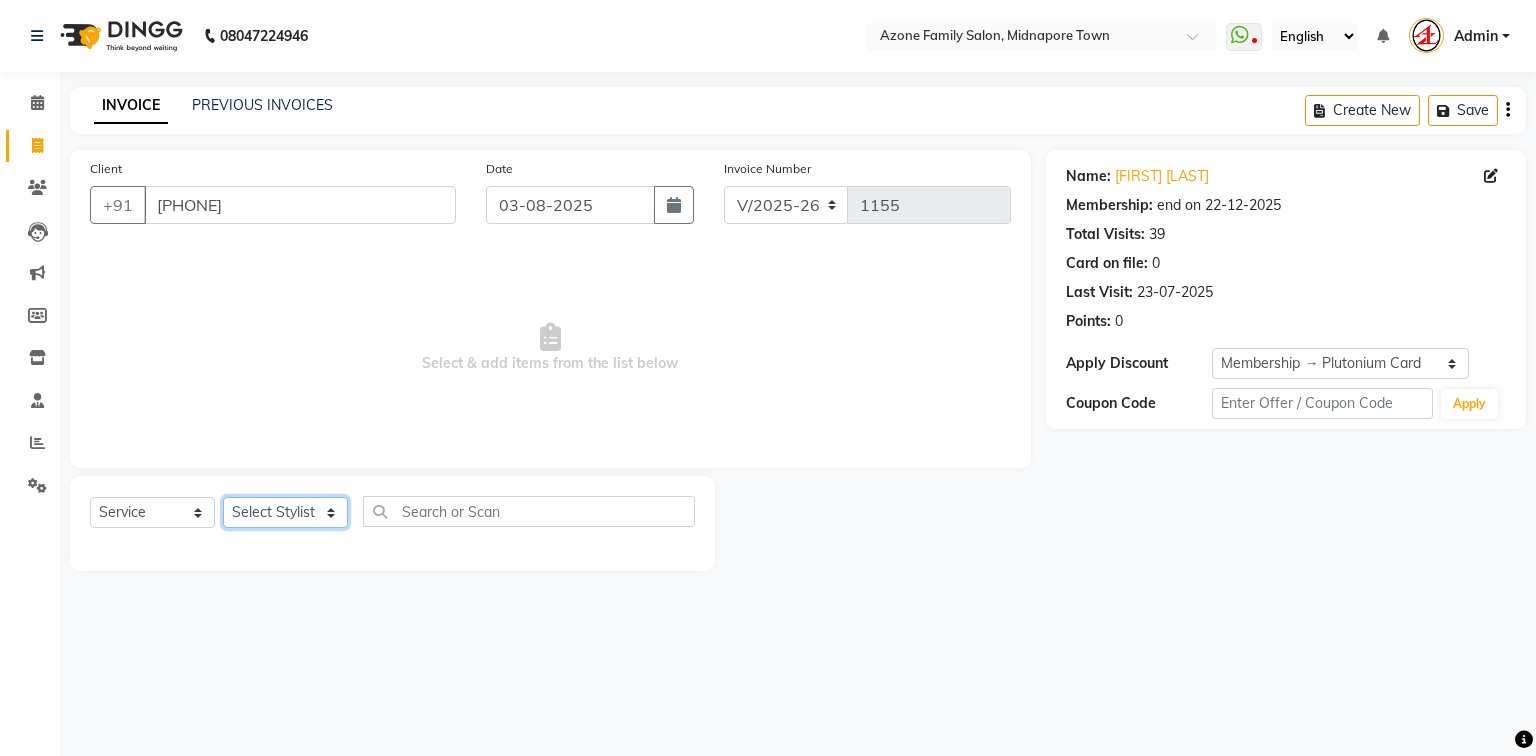 select on "75777" 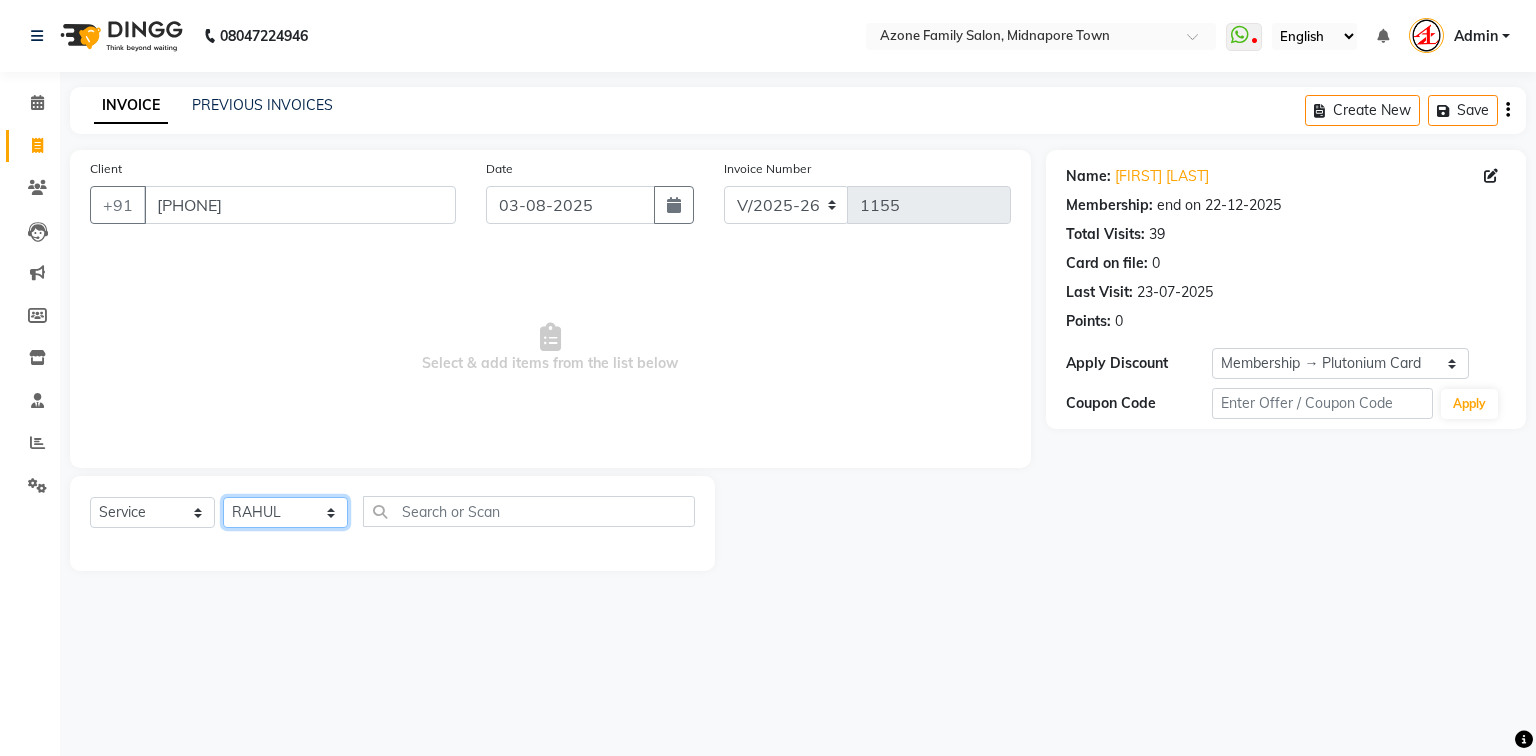 click on "Select Stylist Aftab Ansar Arpita Azone BIJOY DAS Dipika Injemam KESHAV Mahadev Rahim RAHUL SAIMA SUJIT Susmita Tinku" 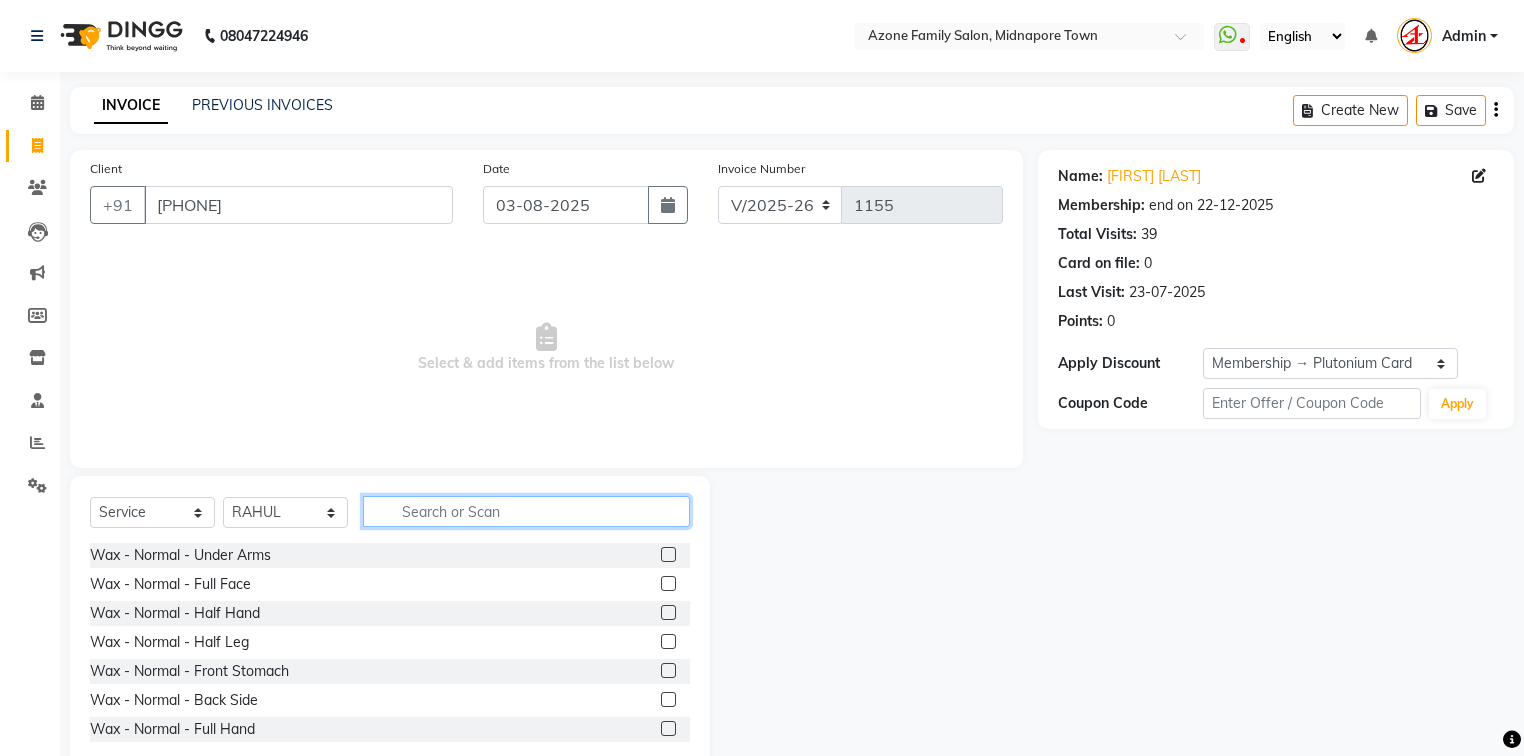 click 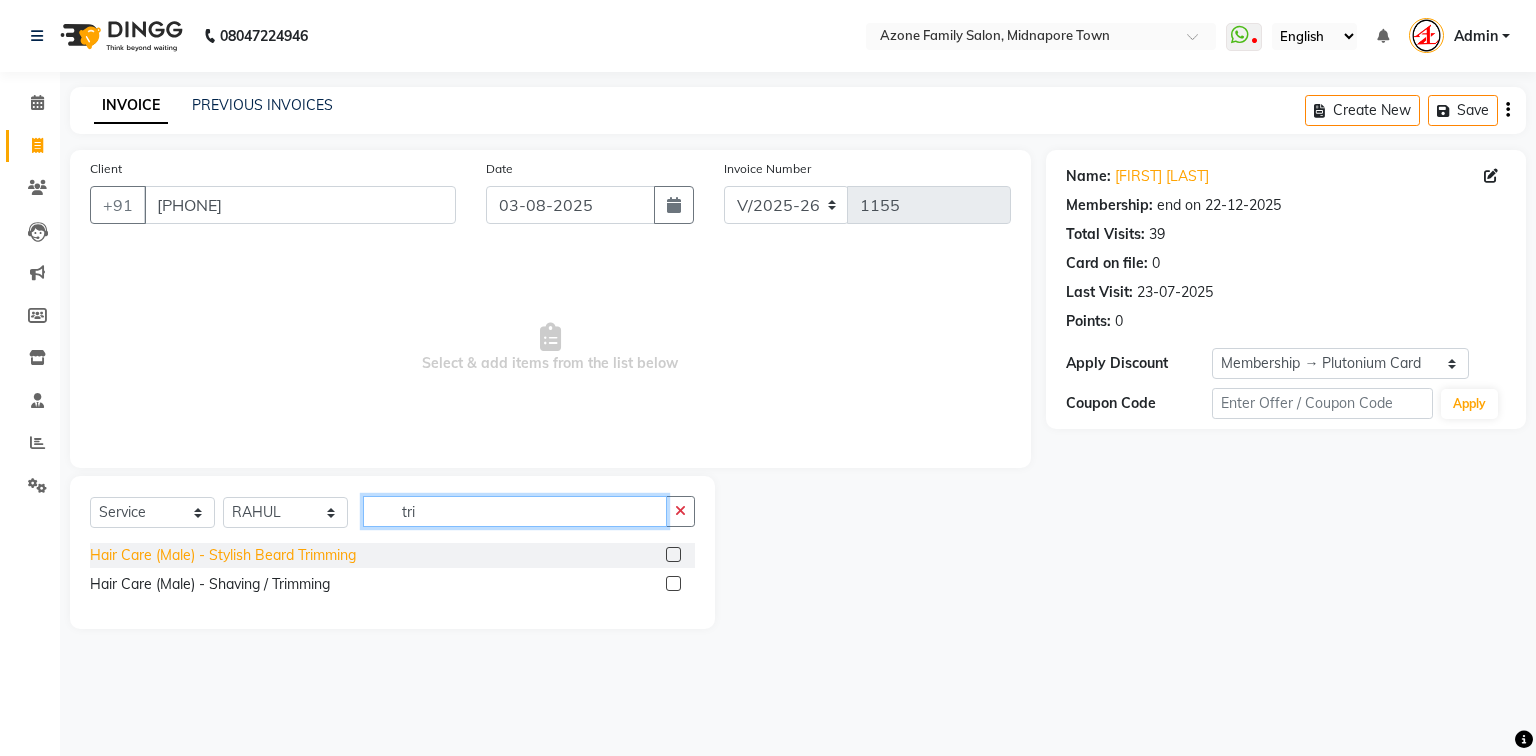 type on "tri" 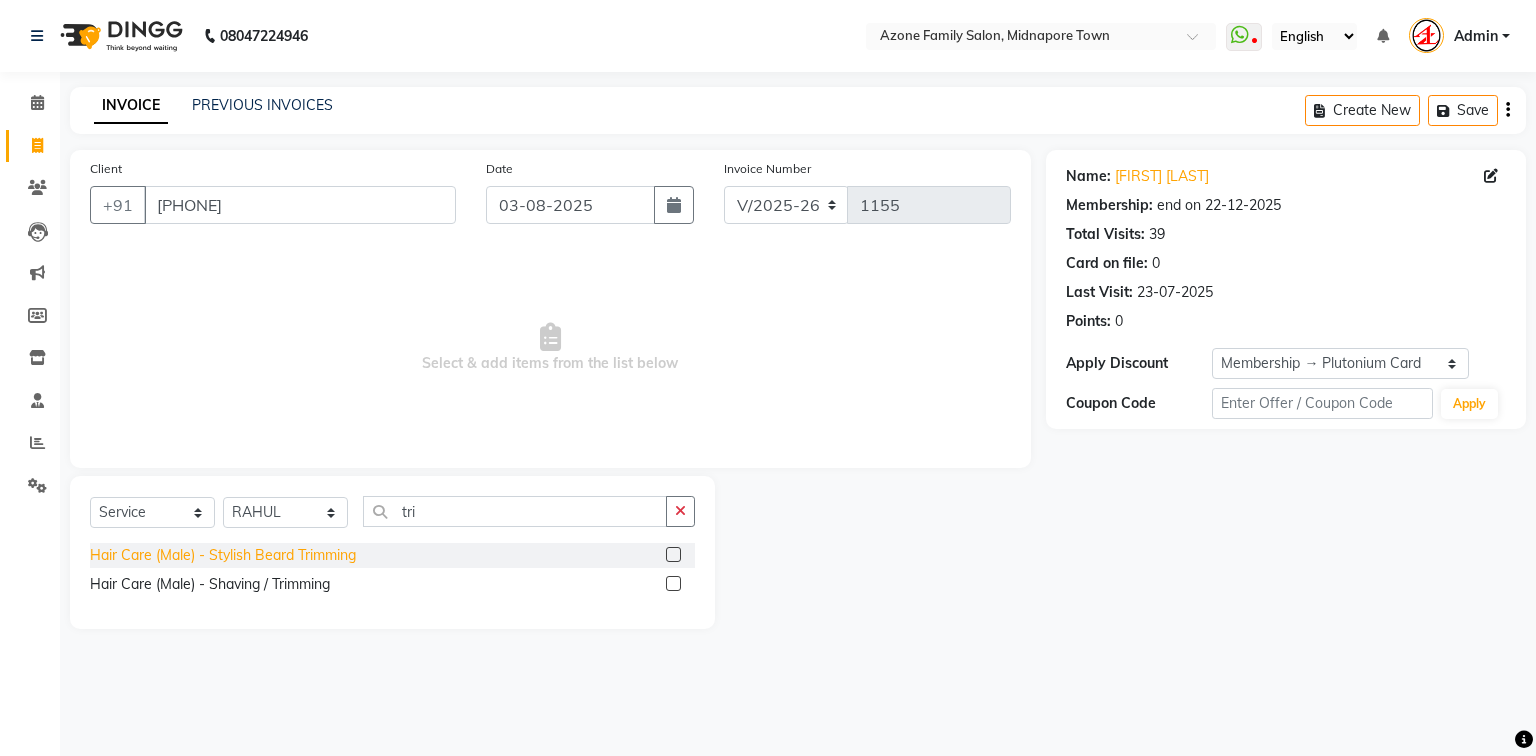 click on "Hair Care (Male)   -   Stylish Beard Trimming" 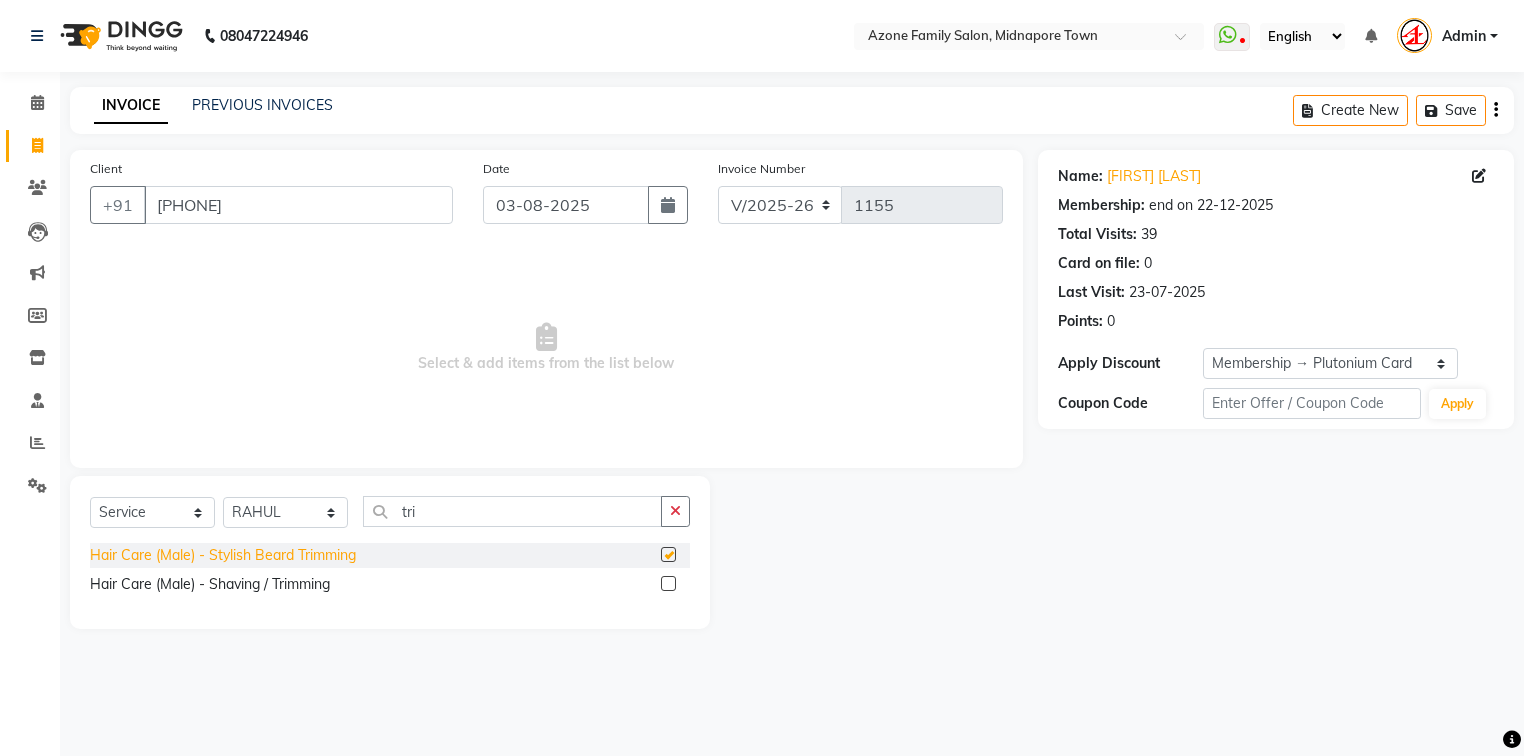 checkbox on "false" 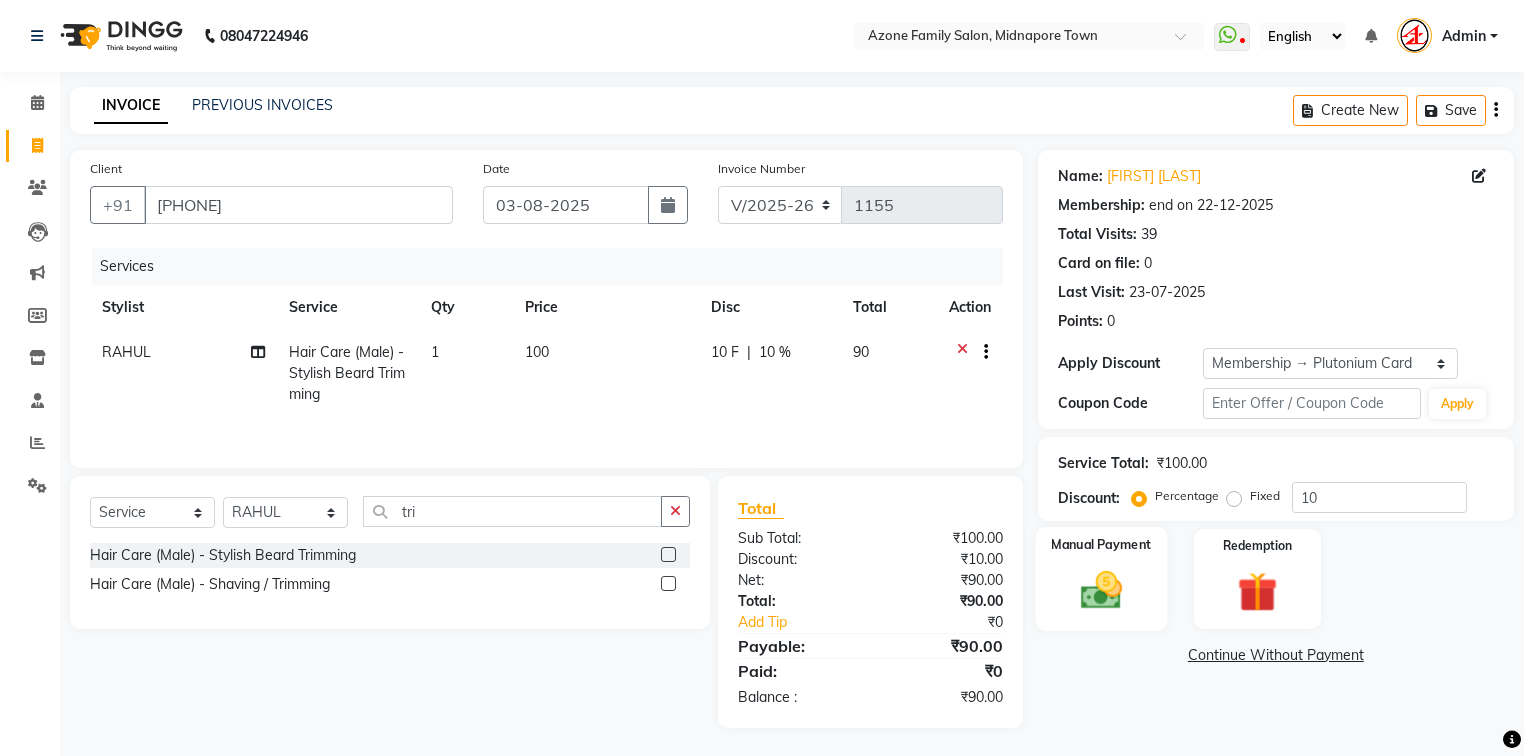click on "Manual Payment" 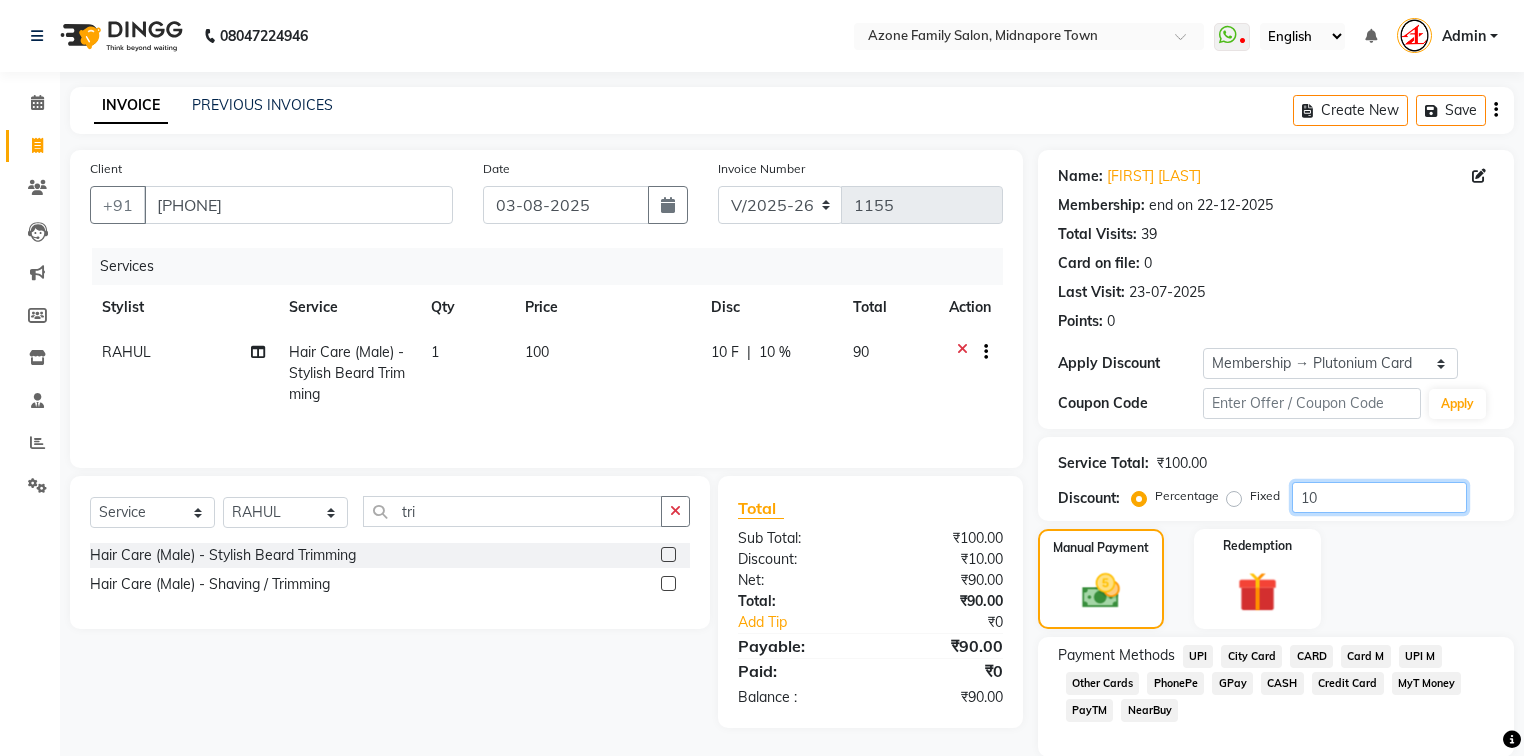 drag, startPoint x: 1350, startPoint y: 501, endPoint x: 1225, endPoint y: 508, distance: 125.19585 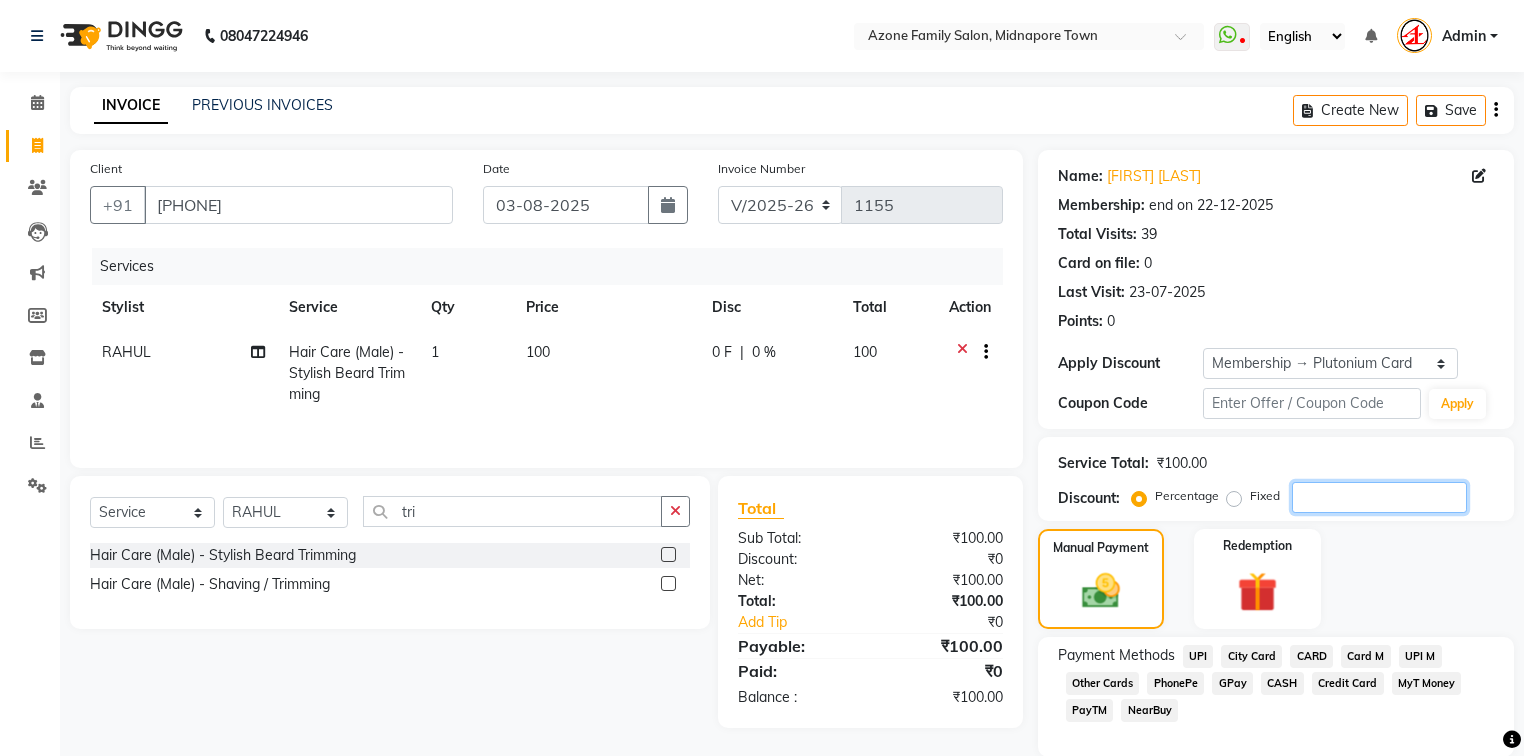 type 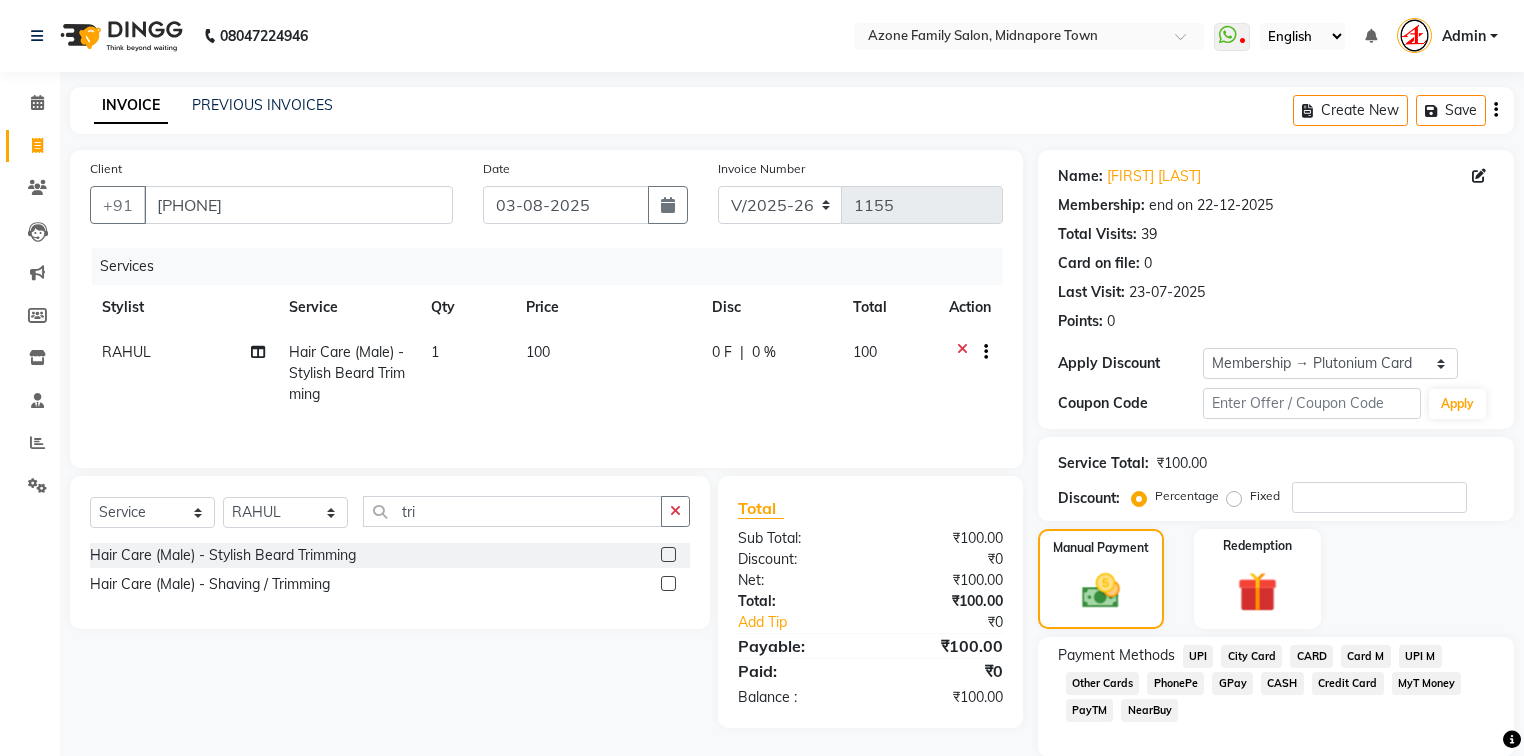 click on "CASH" 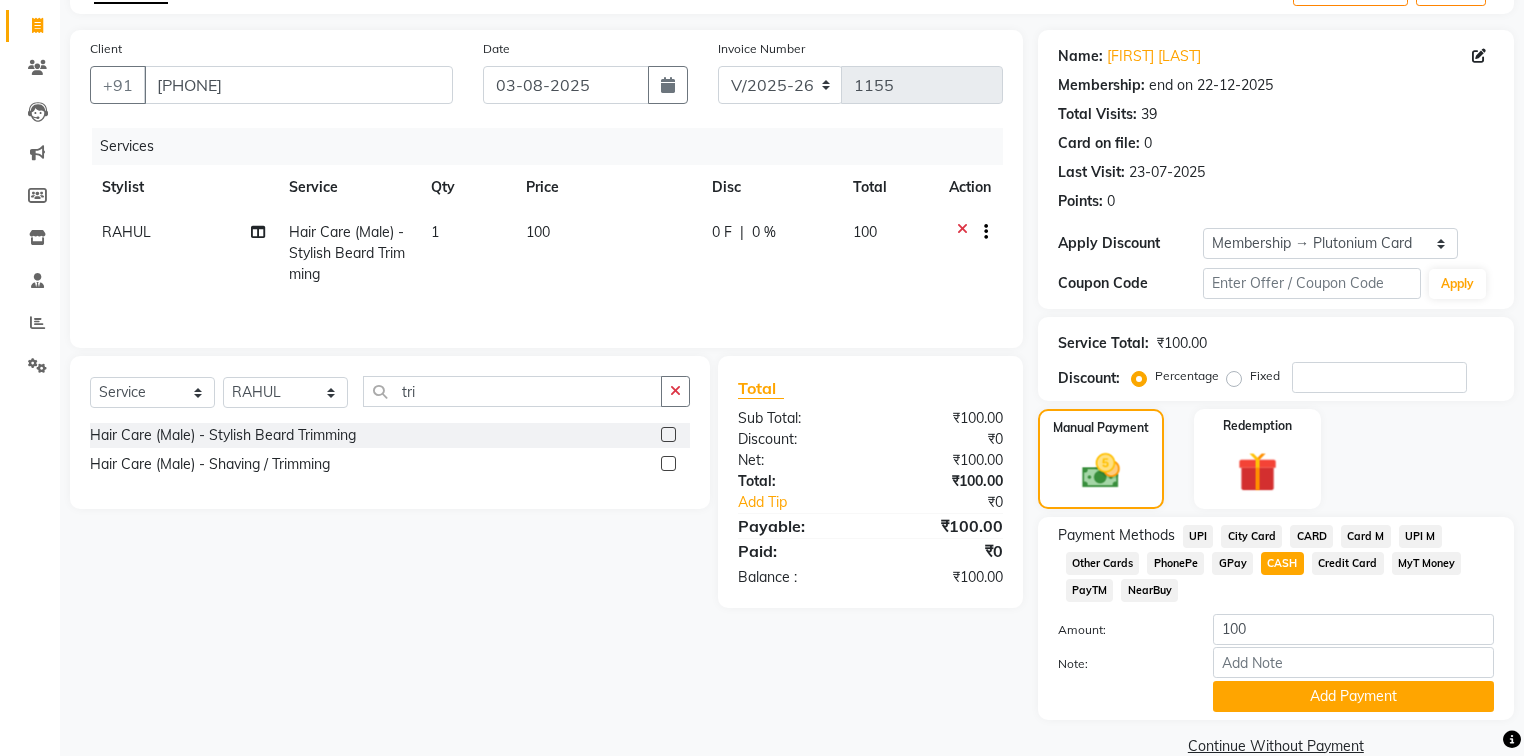 scroll, scrollTop: 158, scrollLeft: 0, axis: vertical 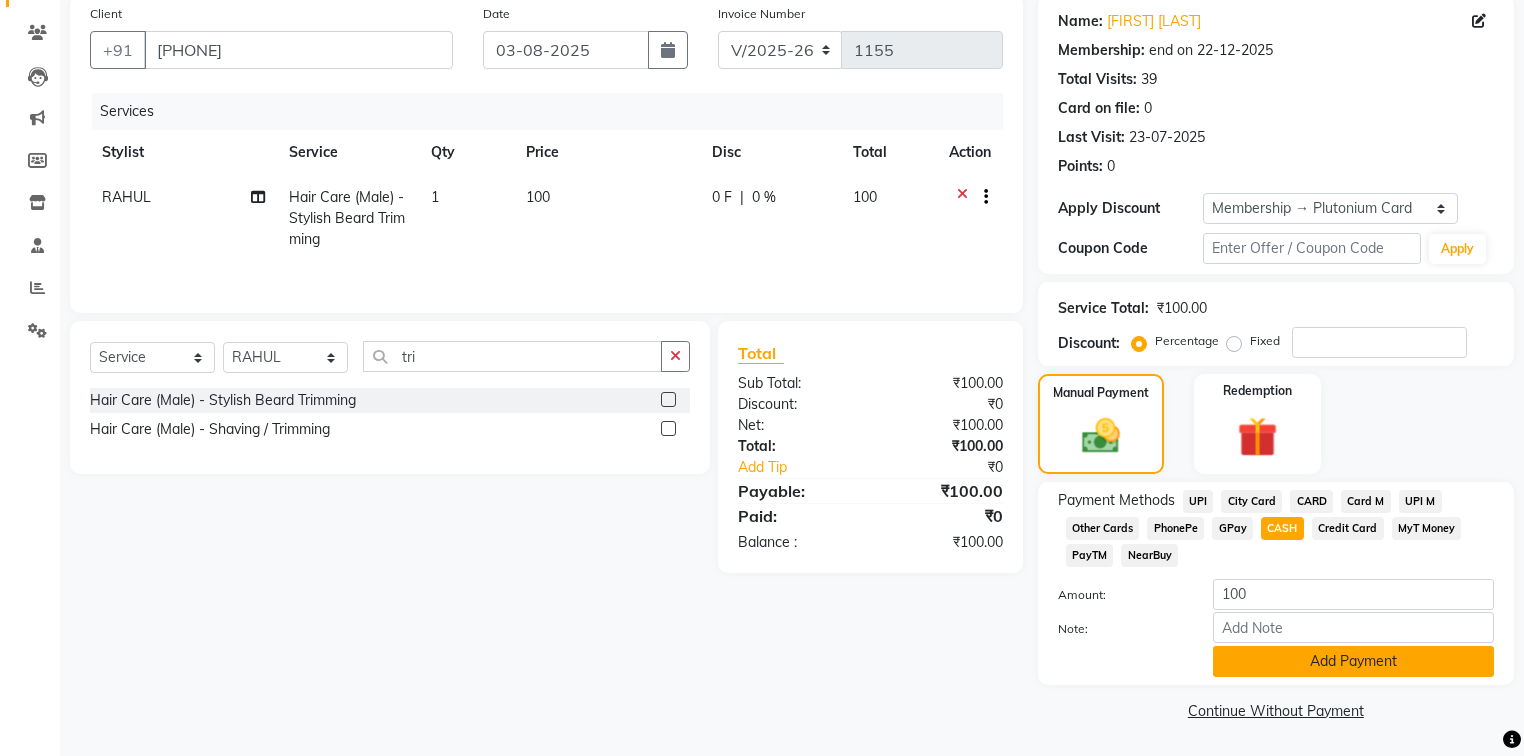 click on "Add Payment" 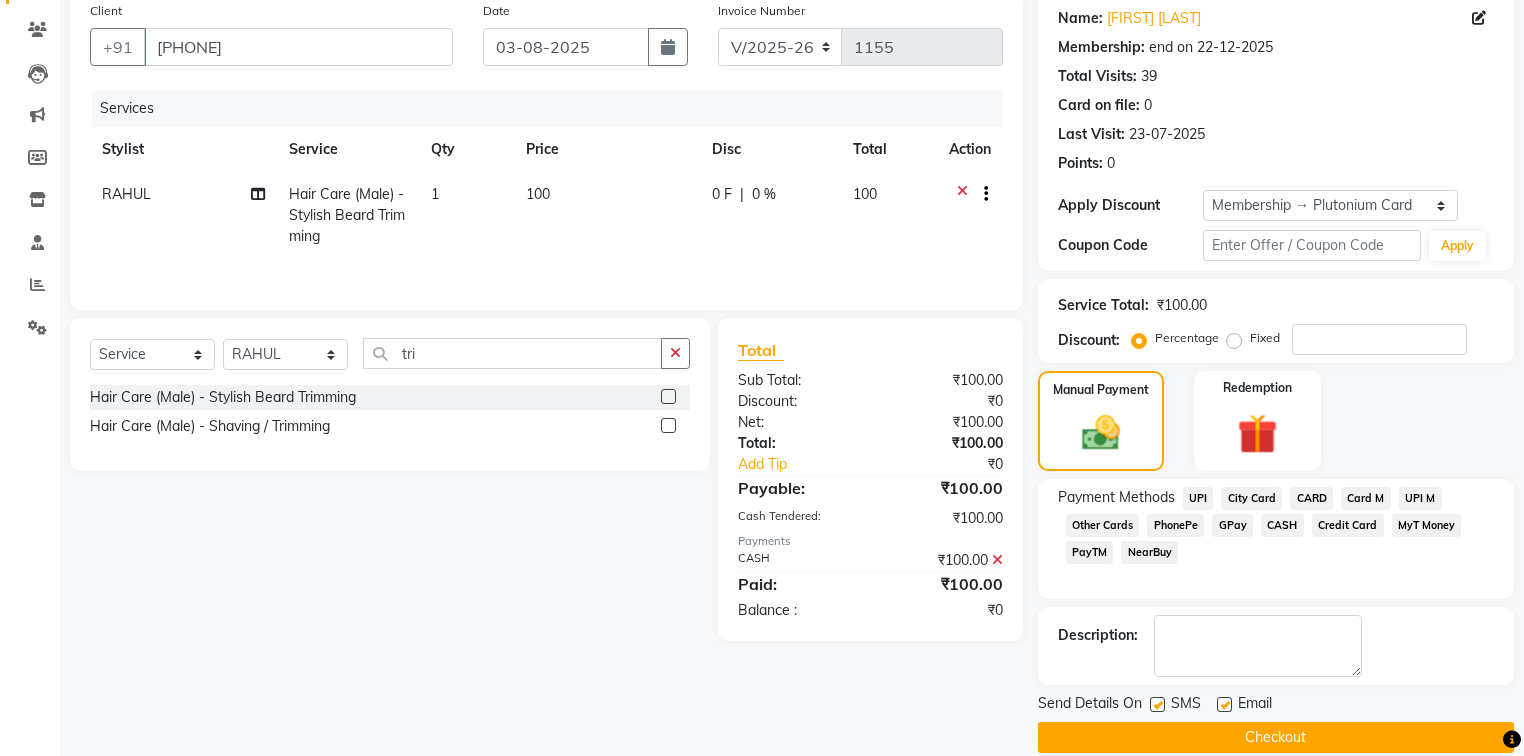 click on "Checkout" 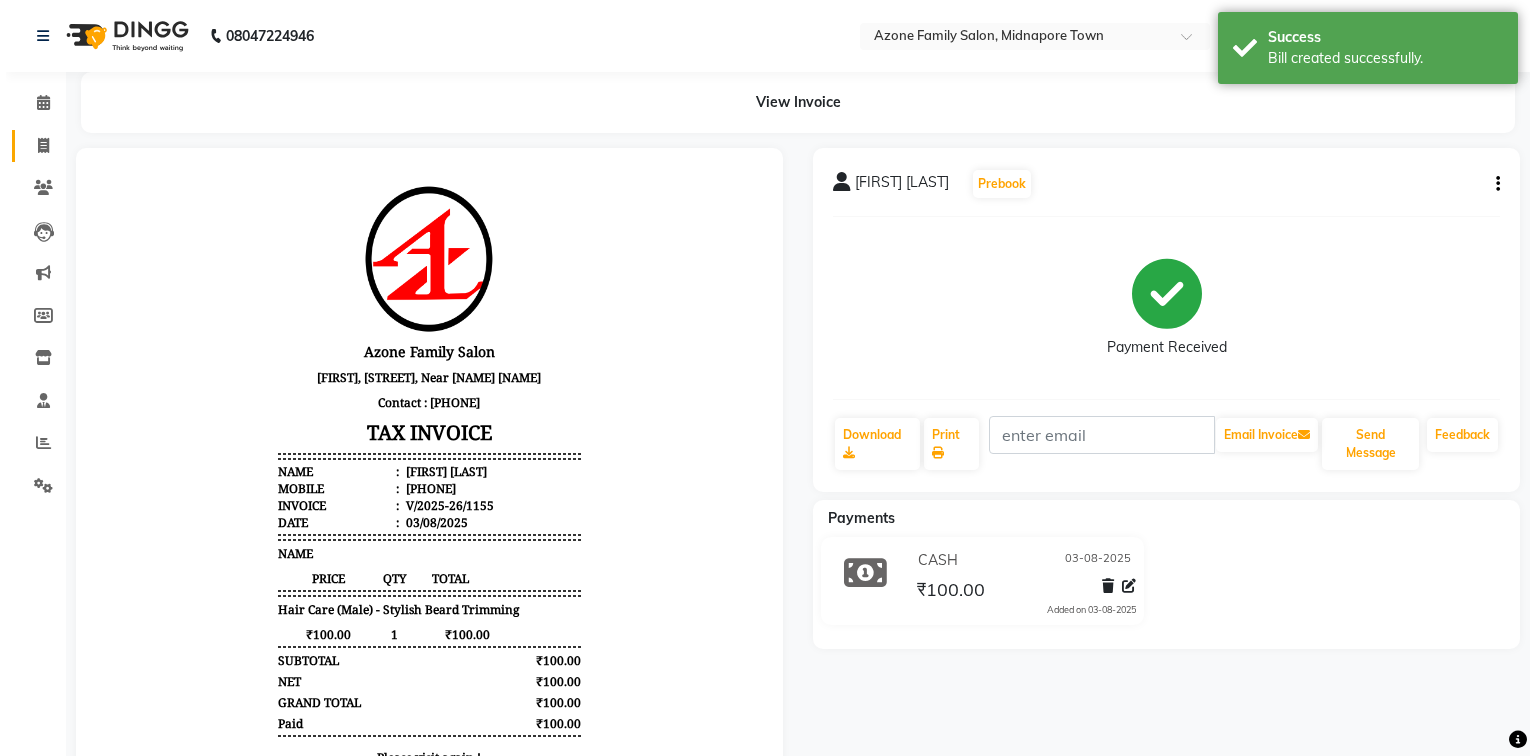 scroll, scrollTop: 0, scrollLeft: 0, axis: both 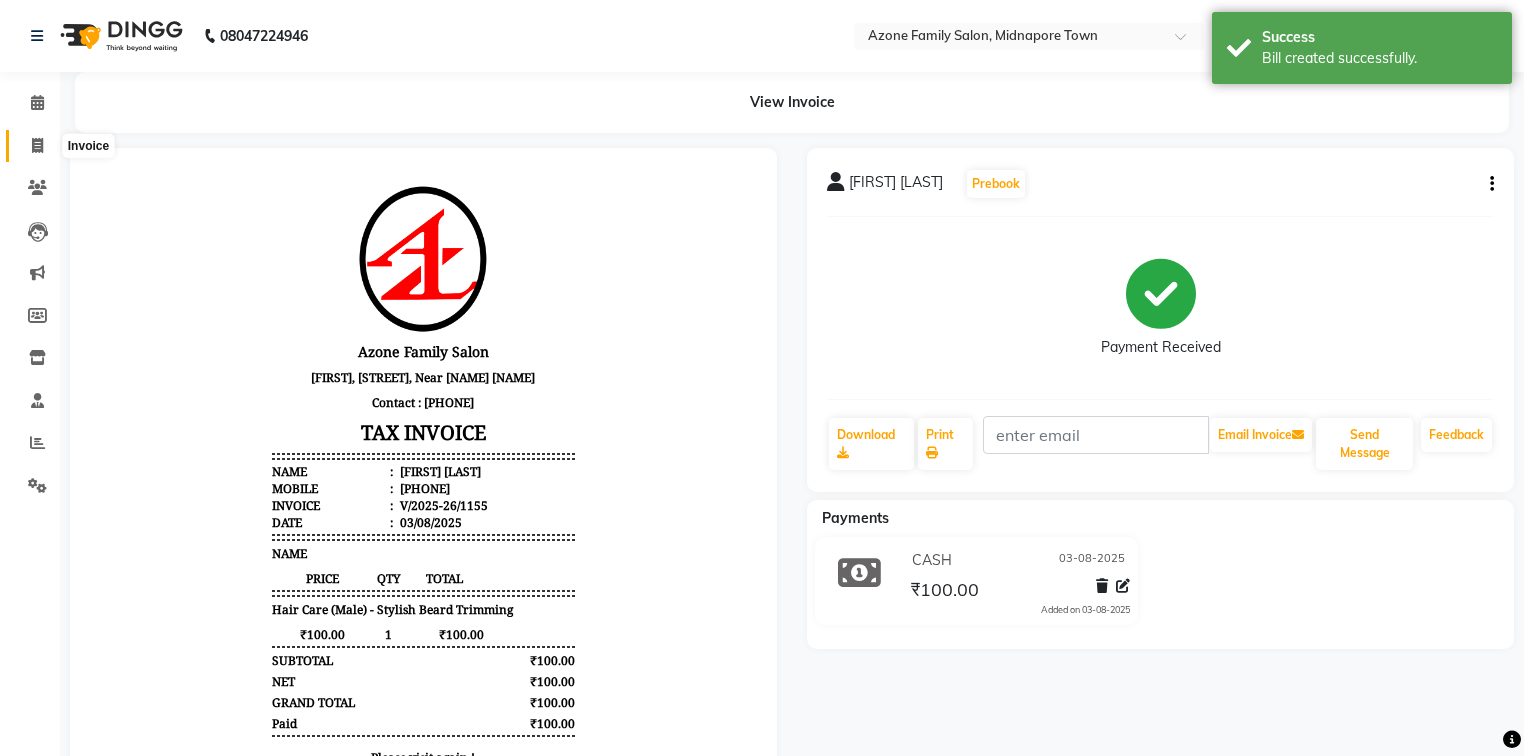 click 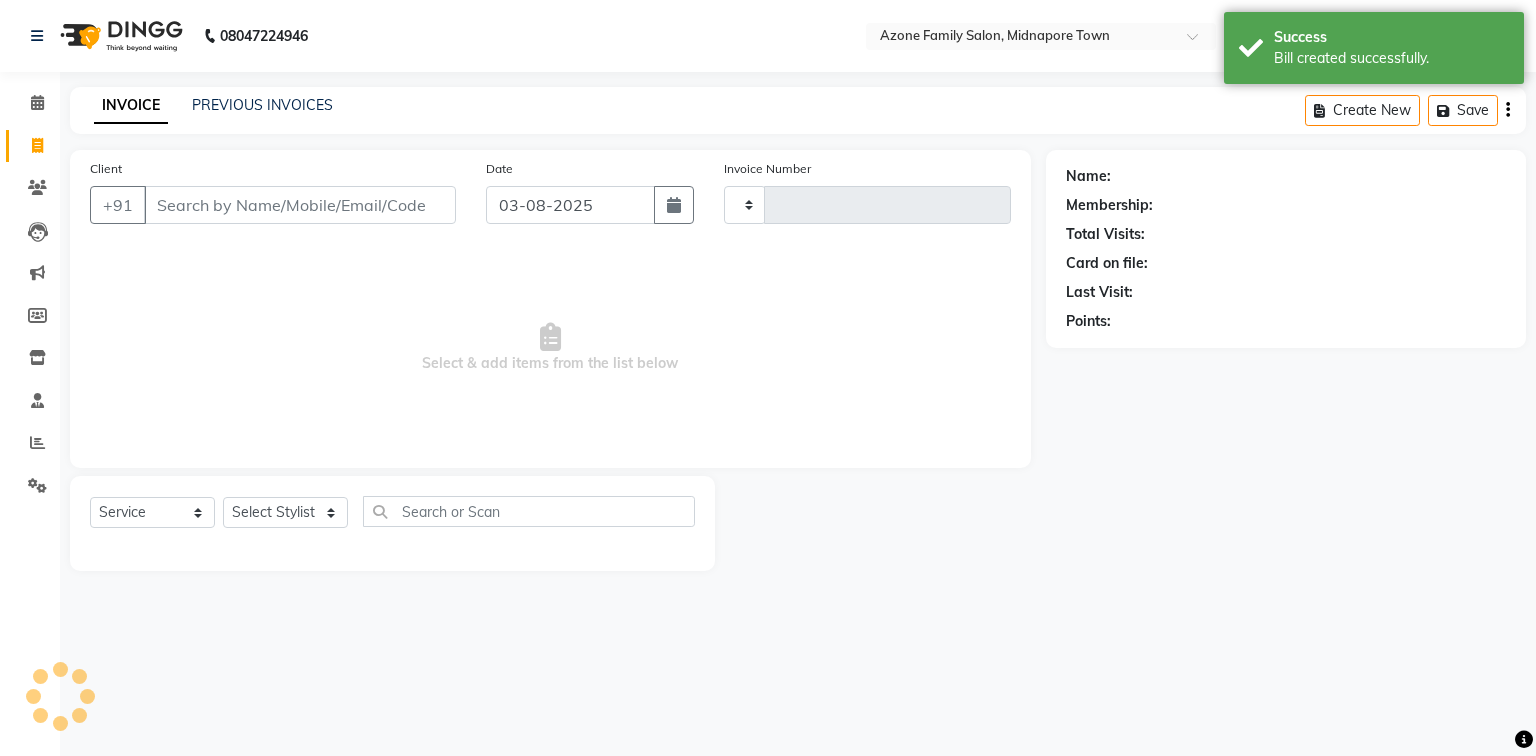 type on "1156" 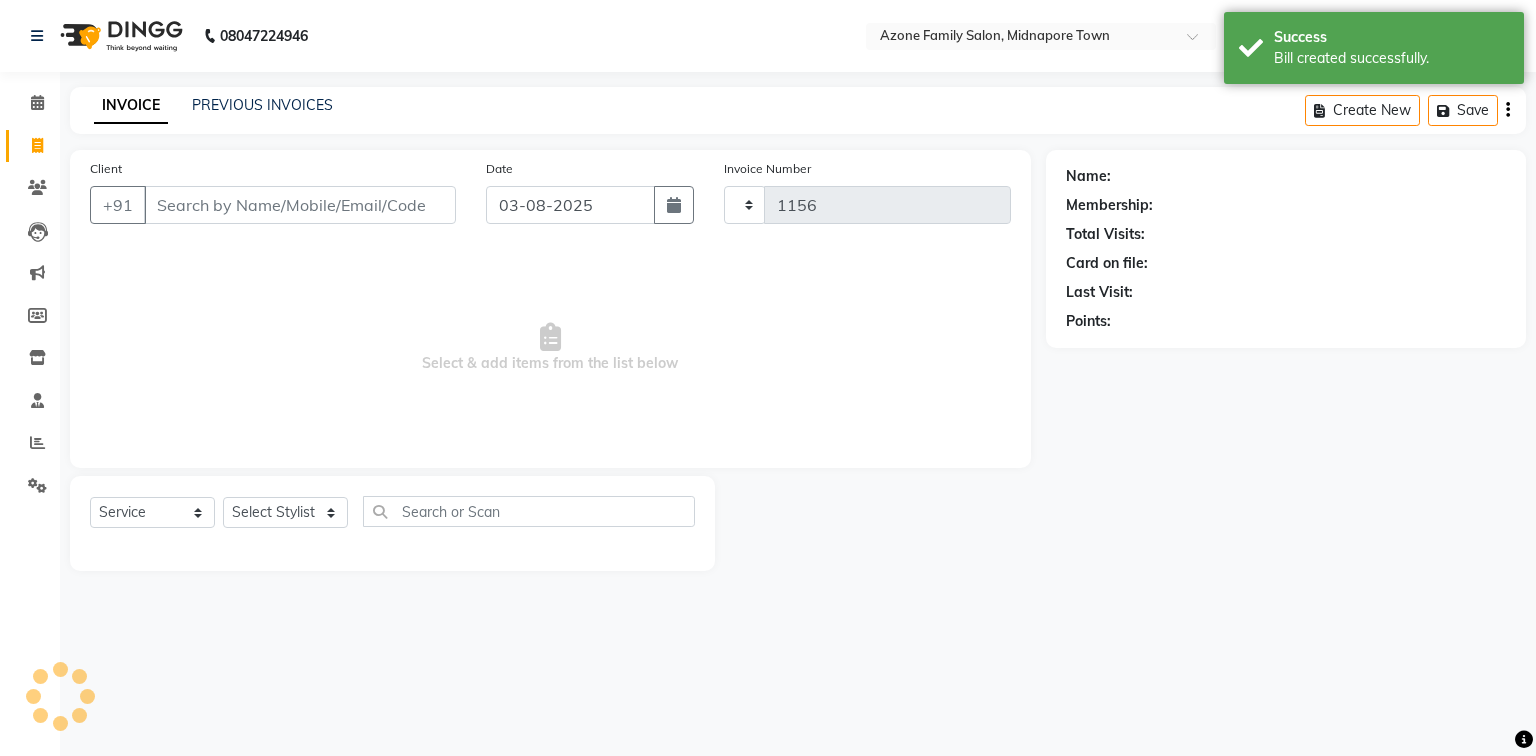 select on "5098" 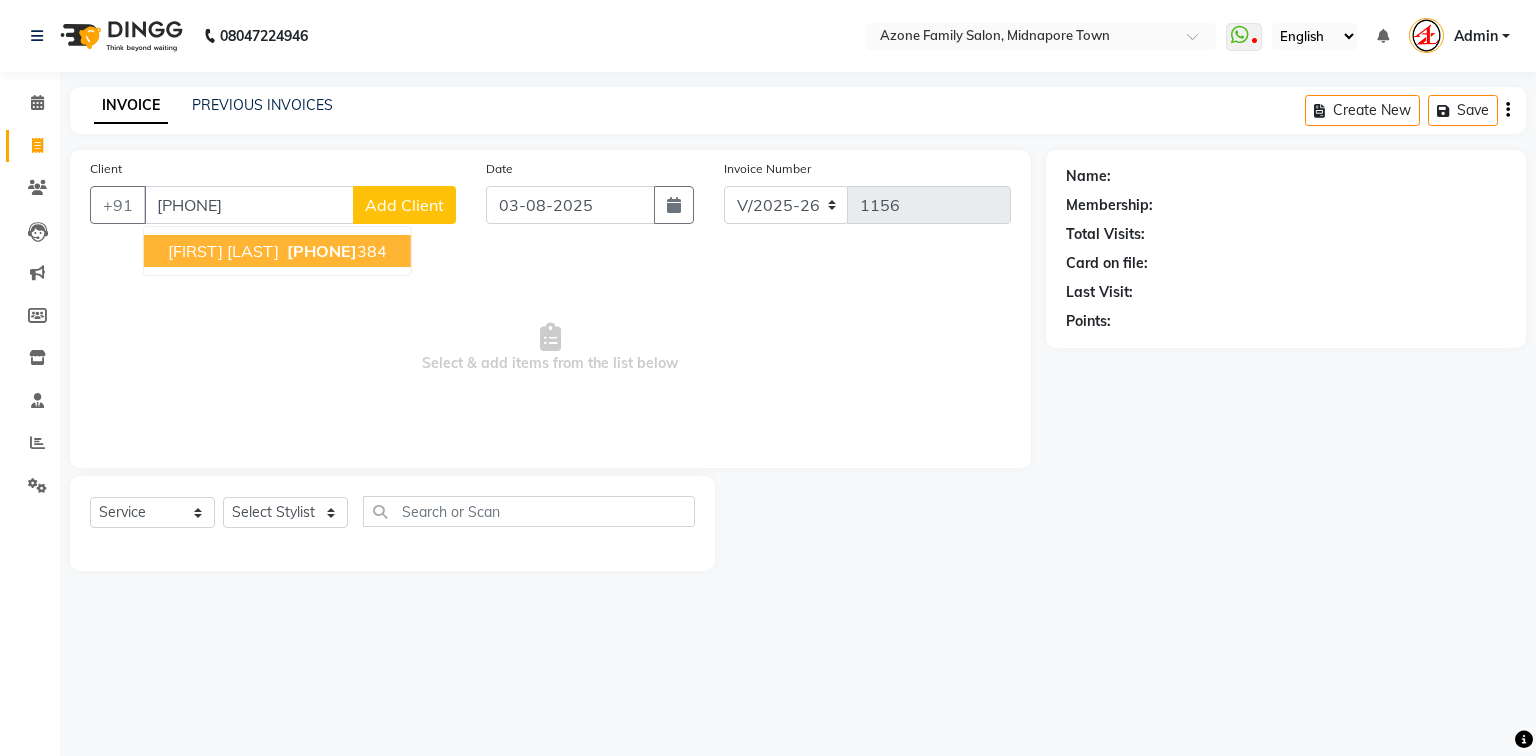 click on "Suvendu Sarkar" at bounding box center (223, 251) 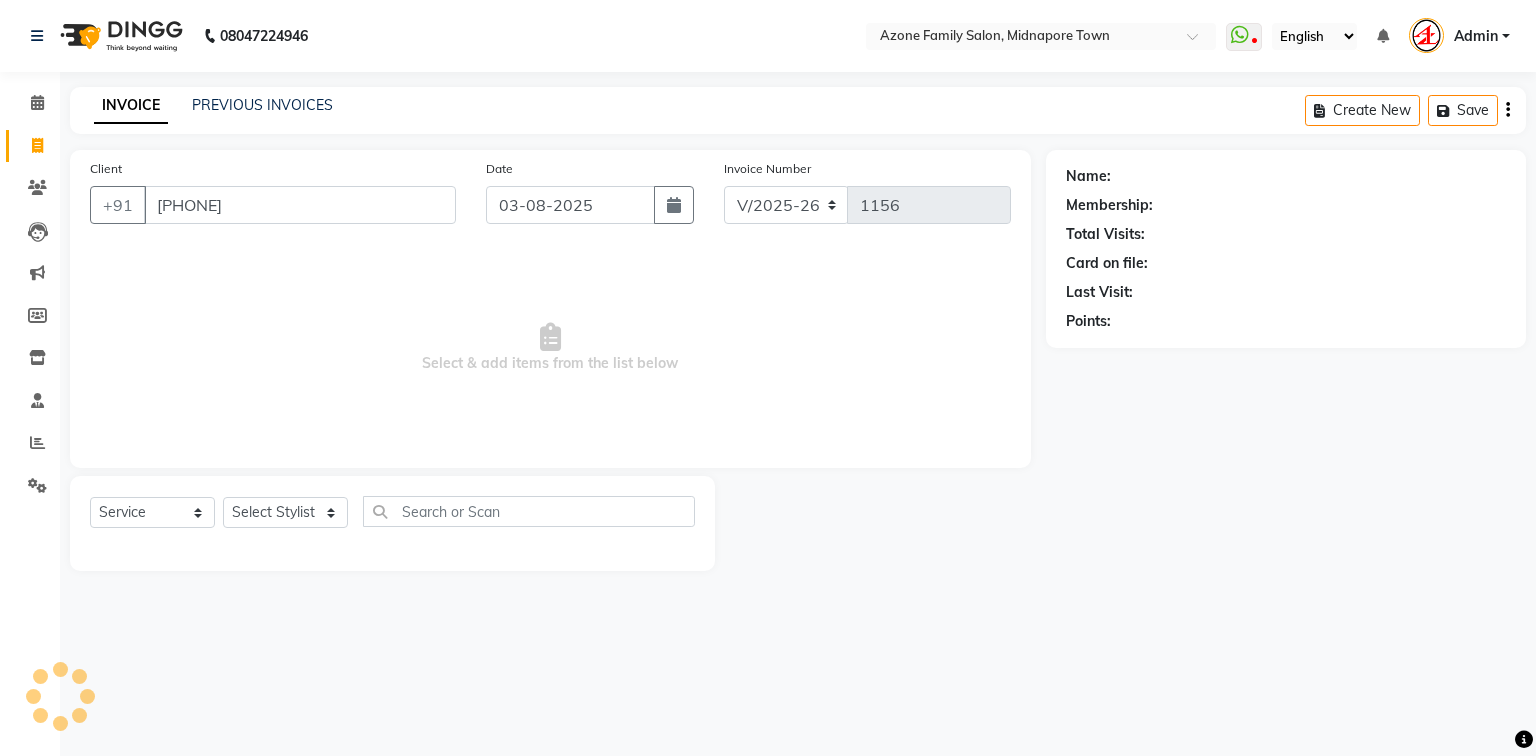 type on "9932264384" 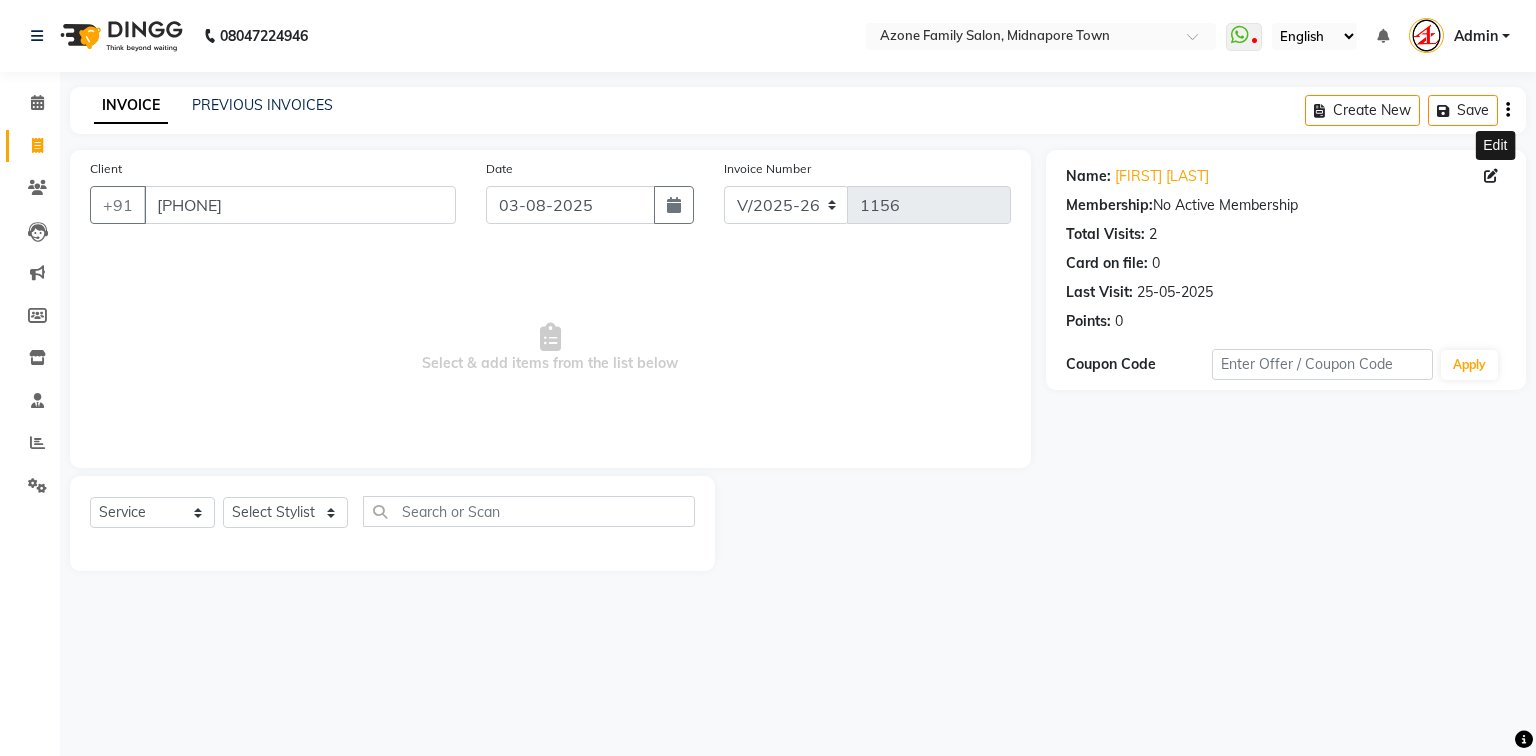 click 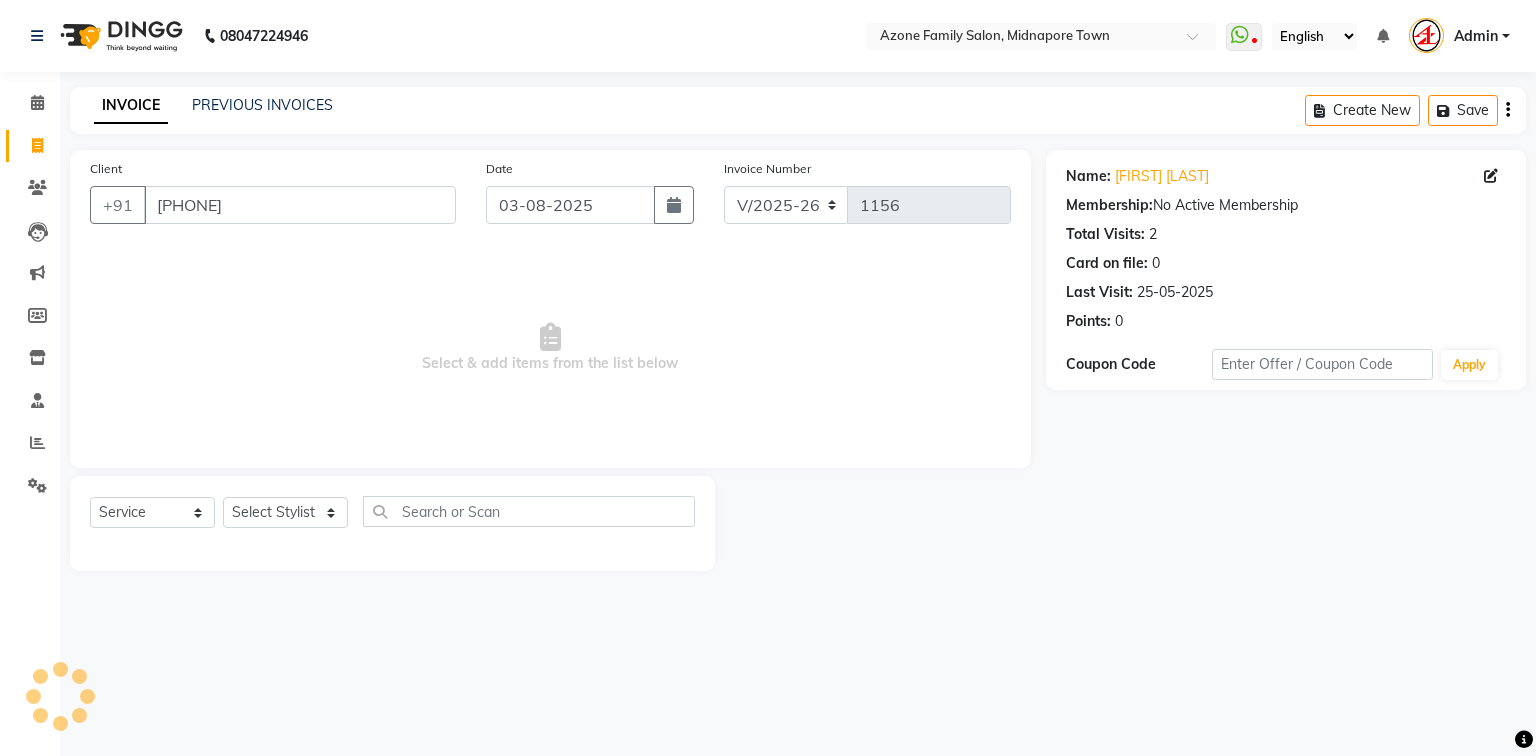 select on "male" 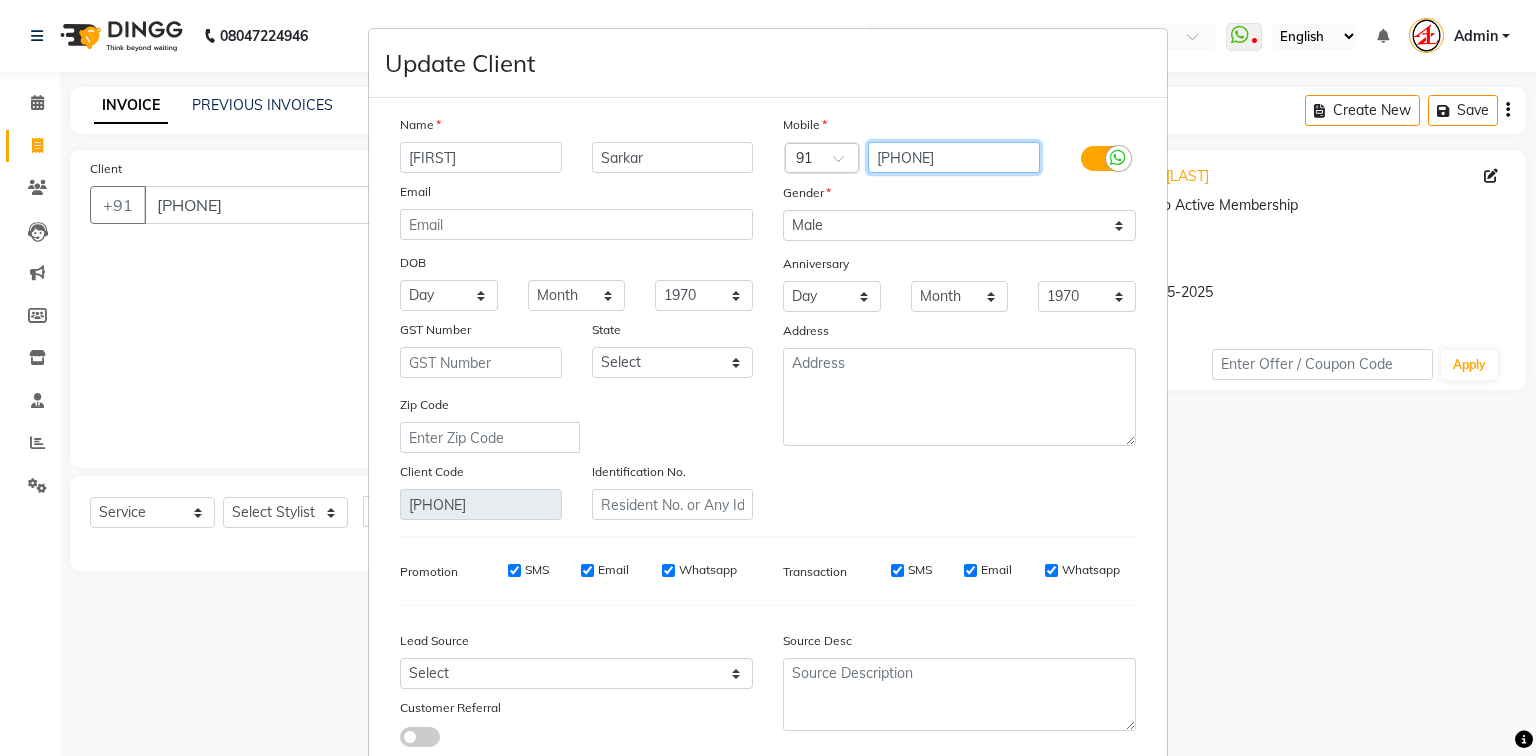 click on "9932264384" at bounding box center [954, 157] 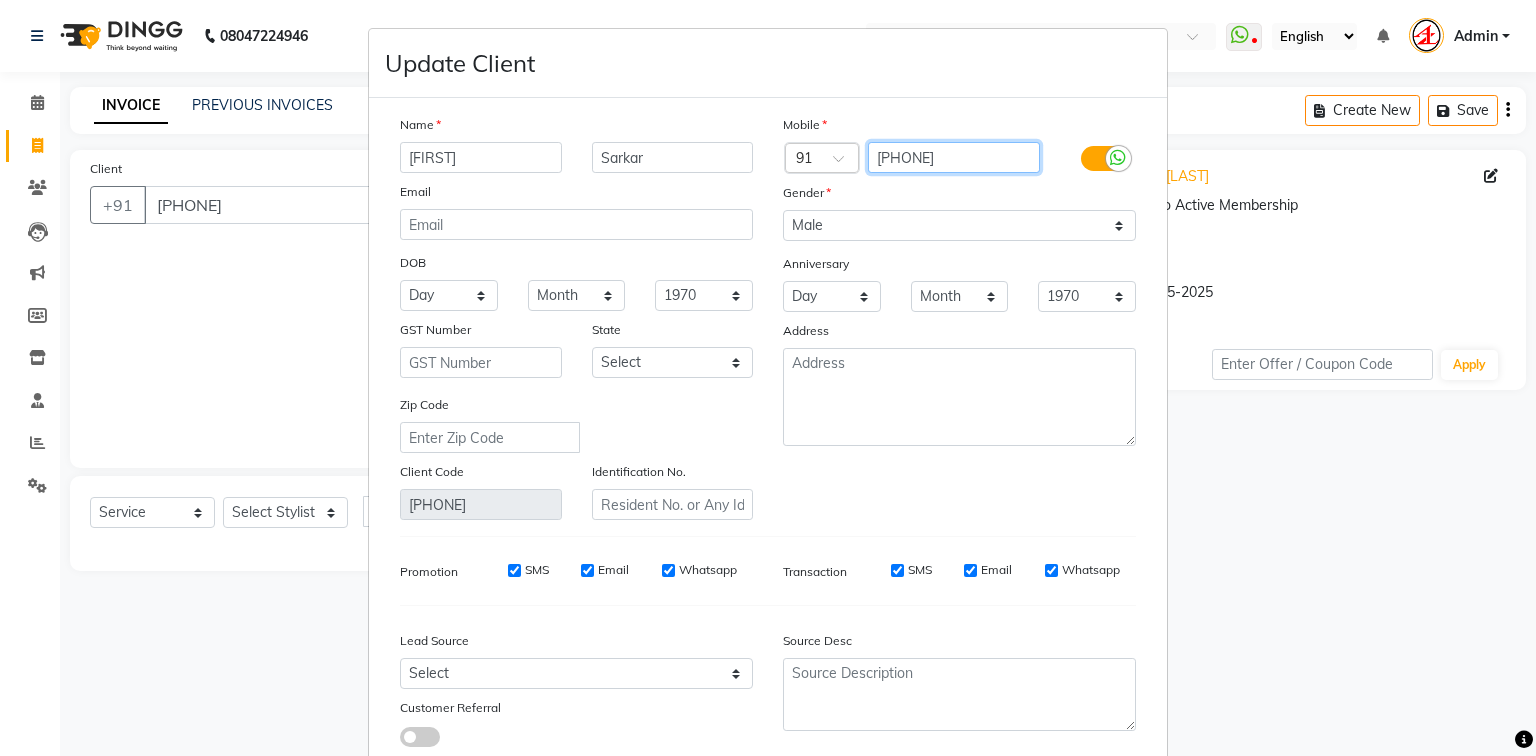 click on "993226438" at bounding box center [954, 157] 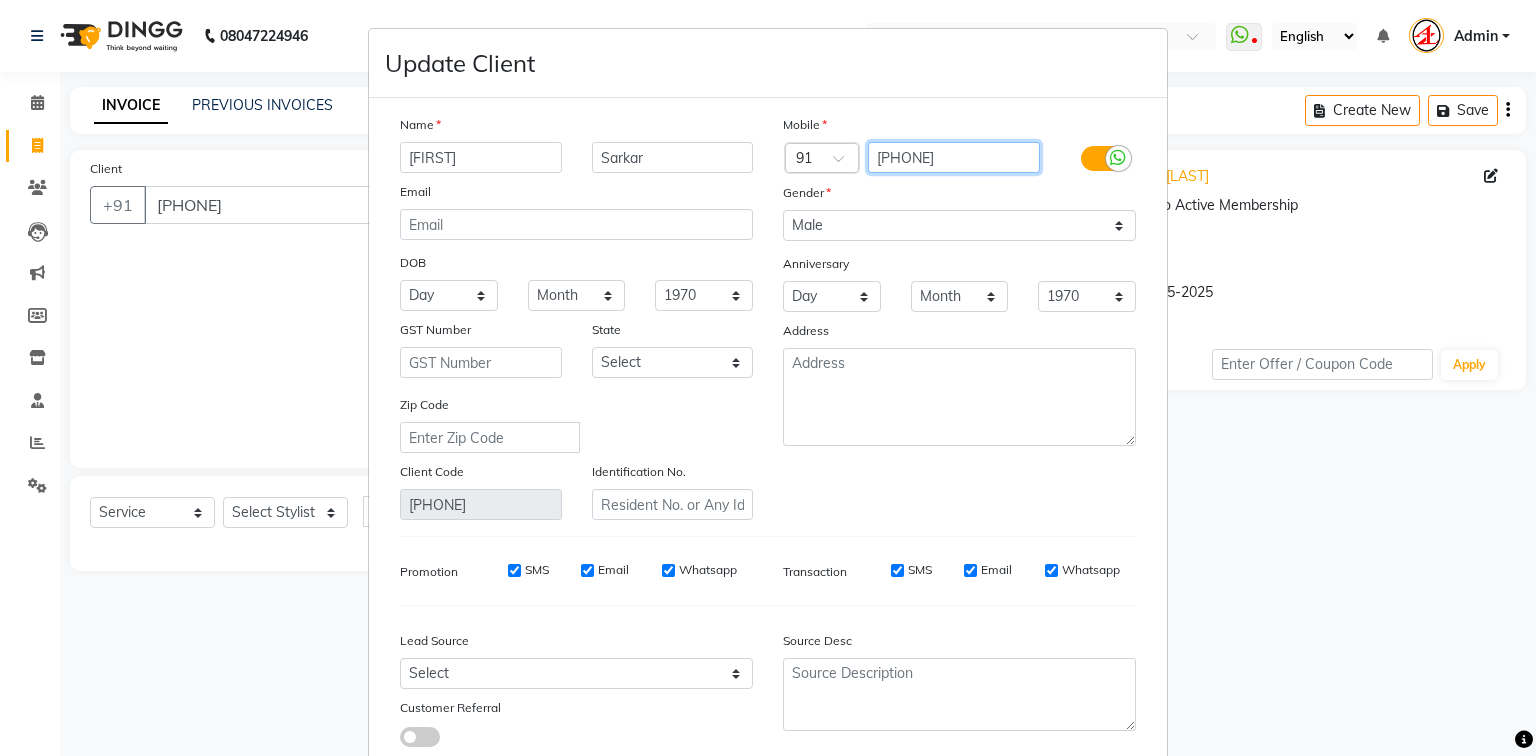 type on "9932264384" 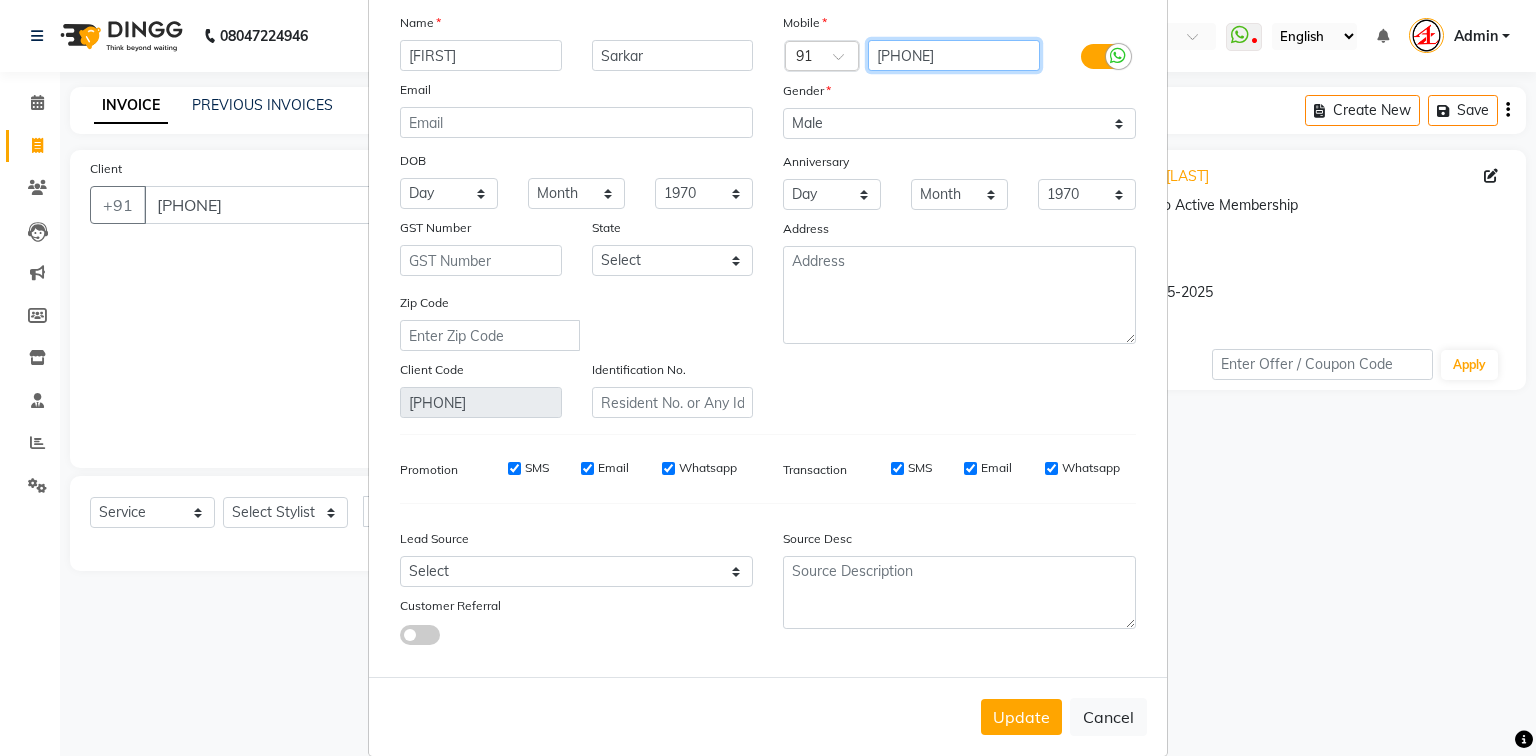 scroll, scrollTop: 141, scrollLeft: 0, axis: vertical 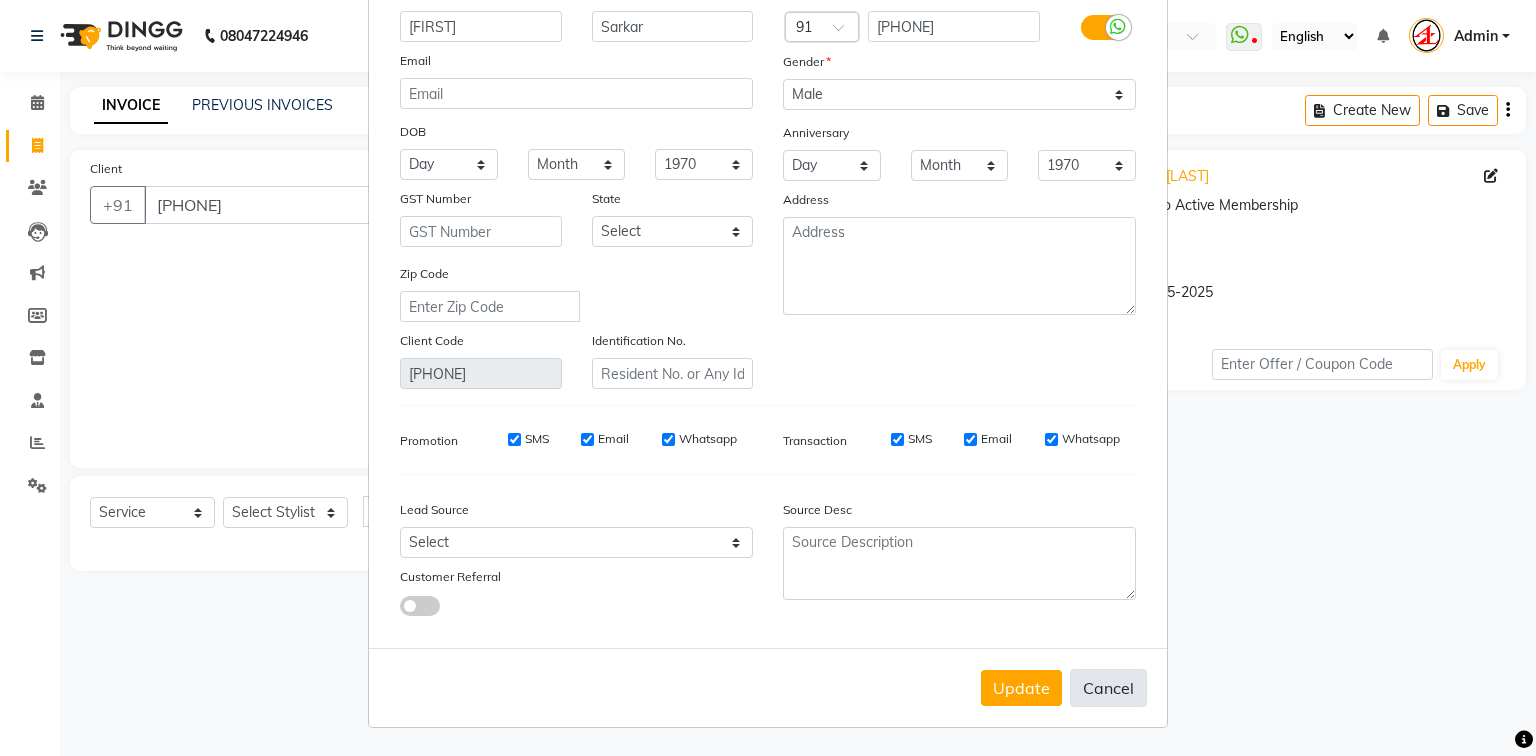 click on "Cancel" at bounding box center (1108, 688) 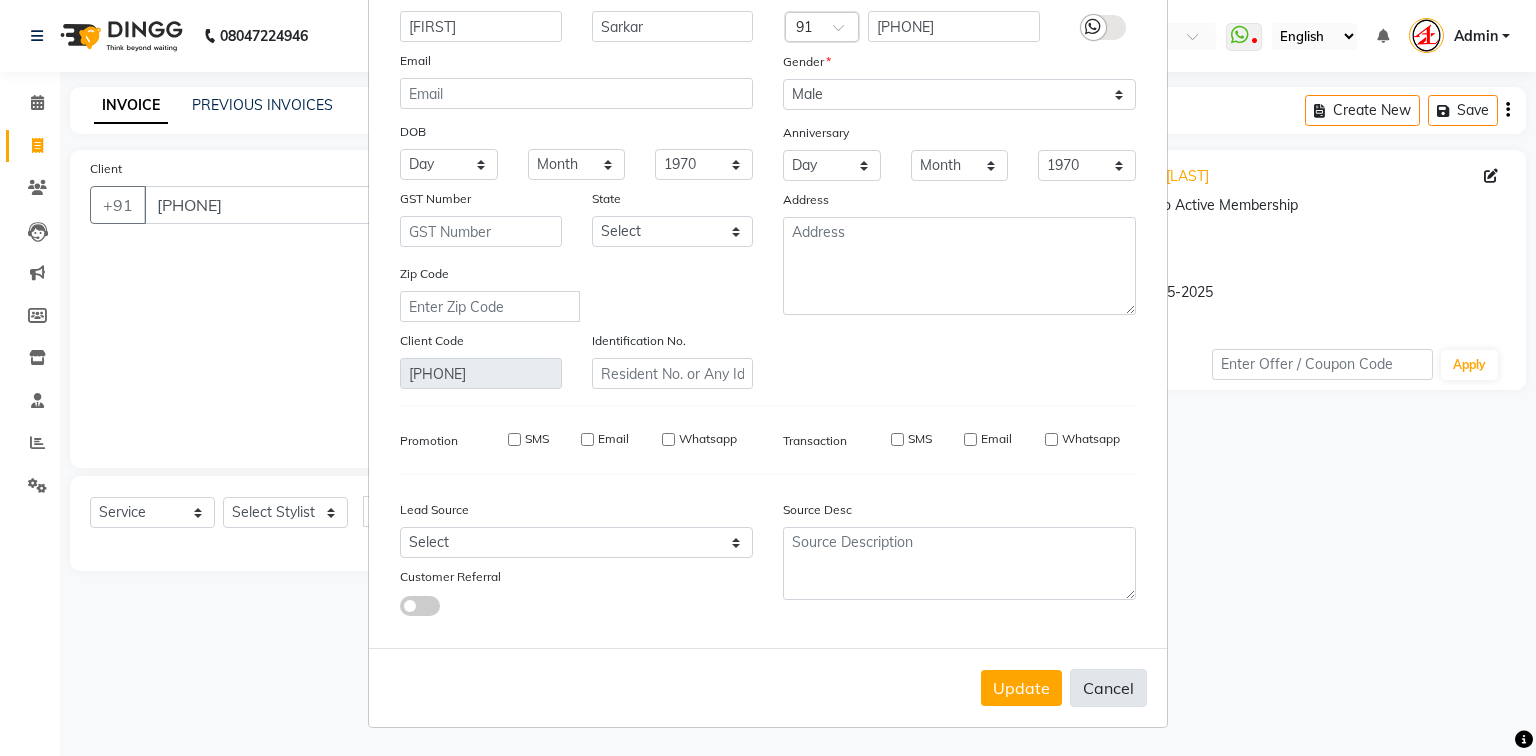 type 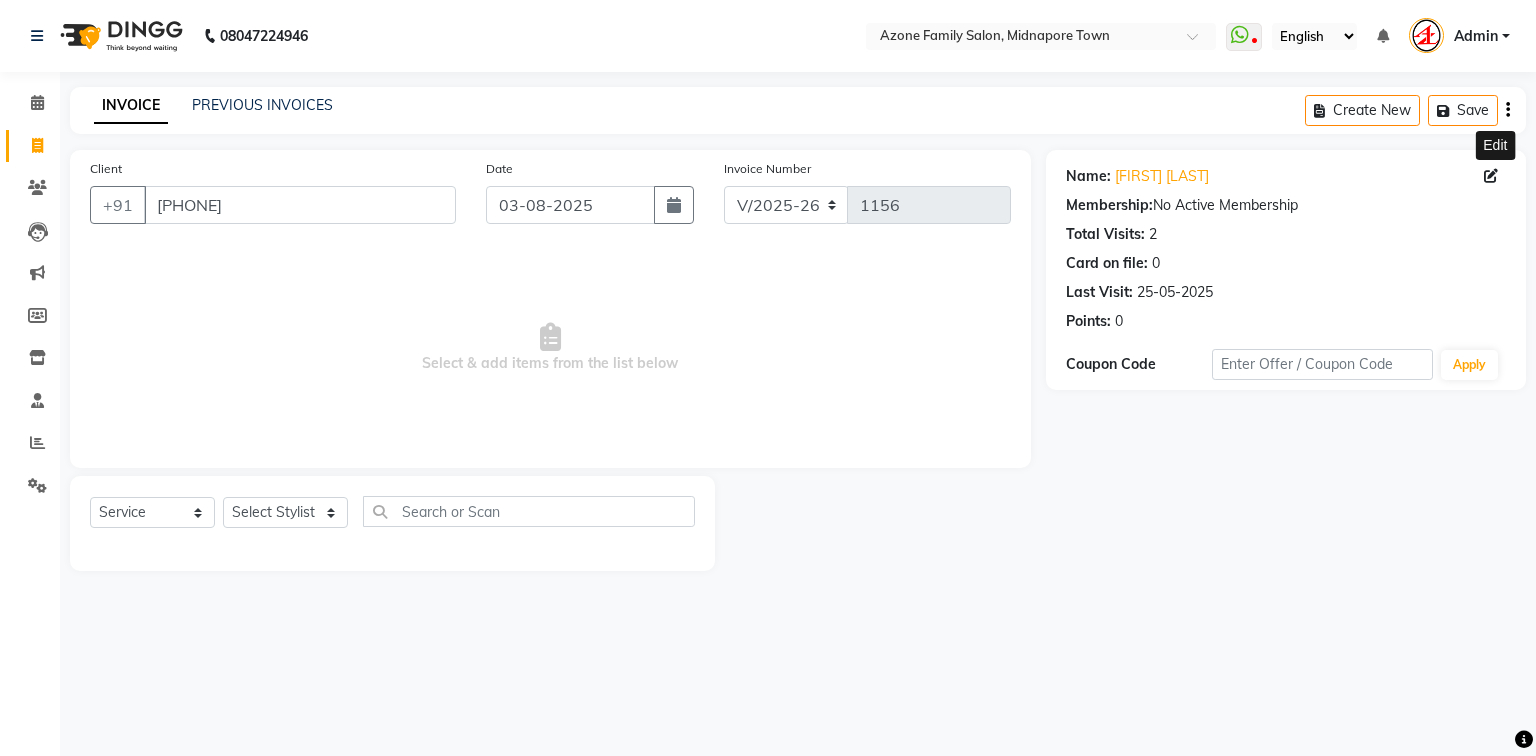 click 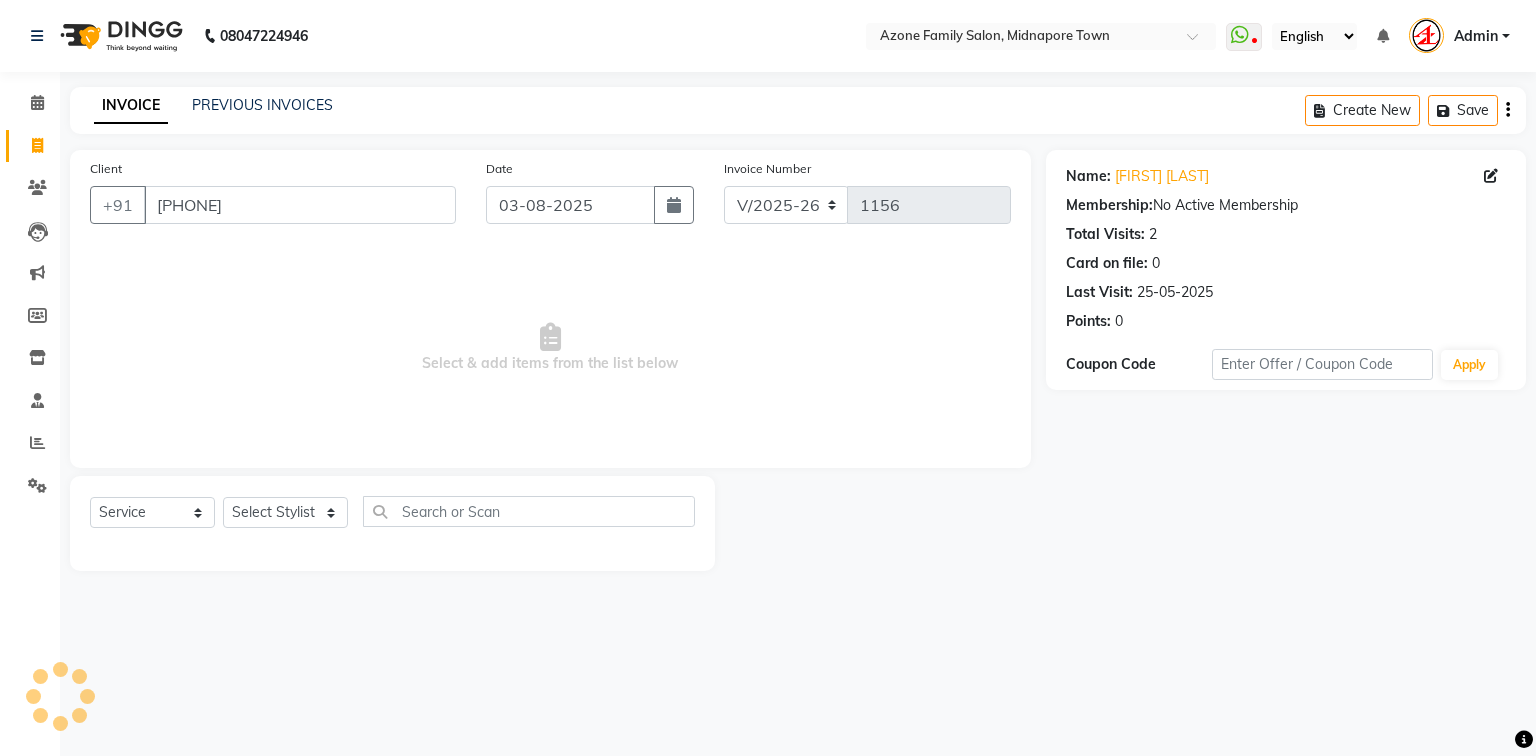 select on "male" 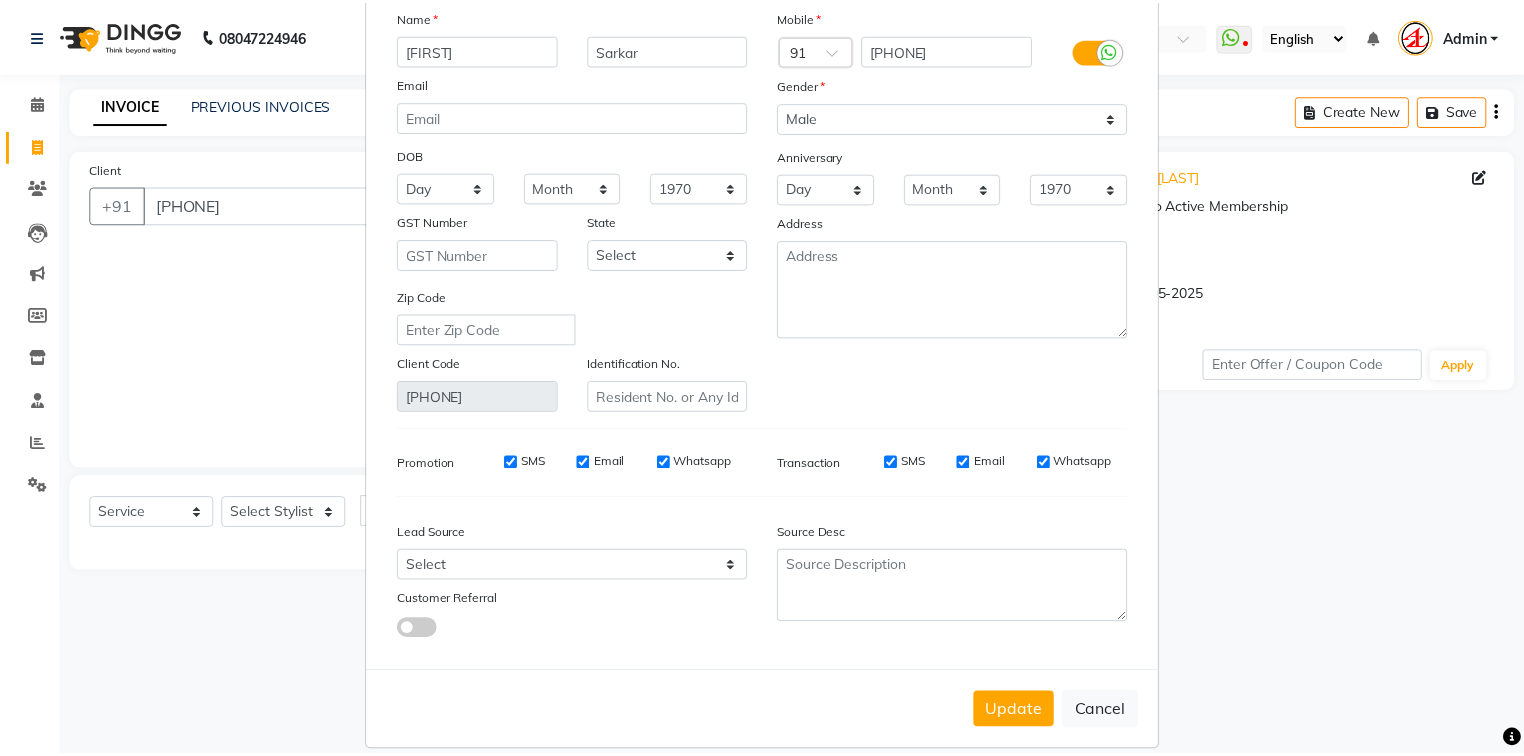 scroll, scrollTop: 141, scrollLeft: 0, axis: vertical 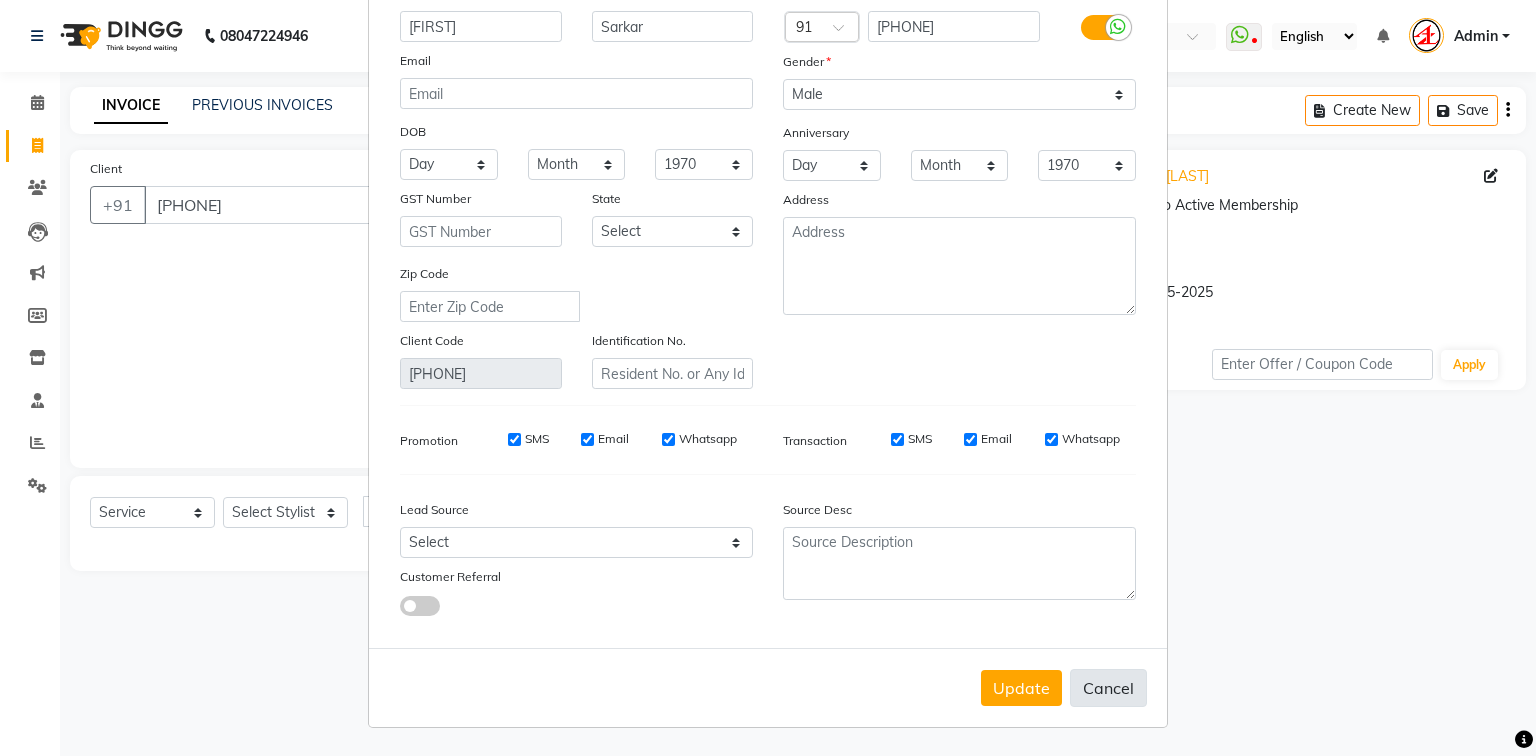 click on "Cancel" at bounding box center (1108, 688) 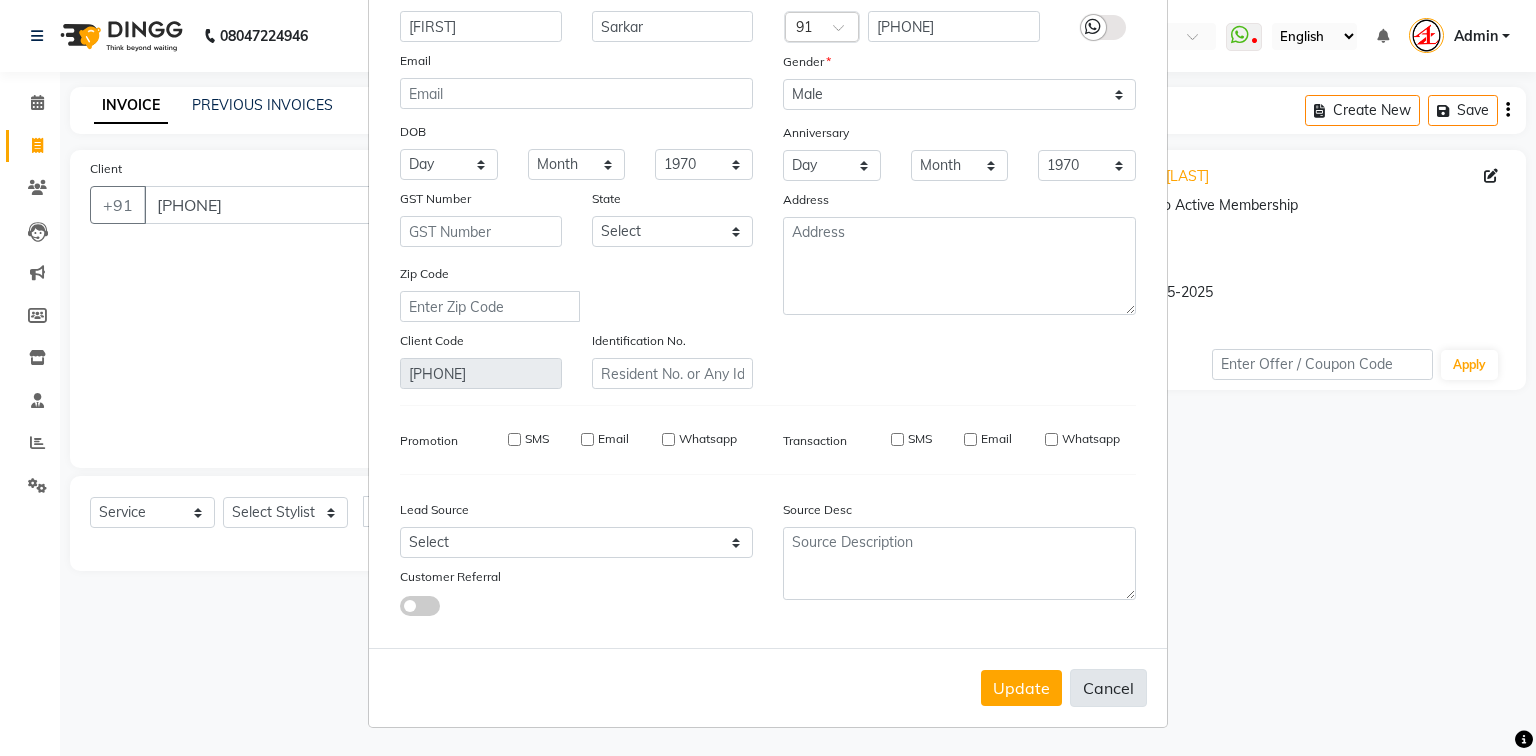 type 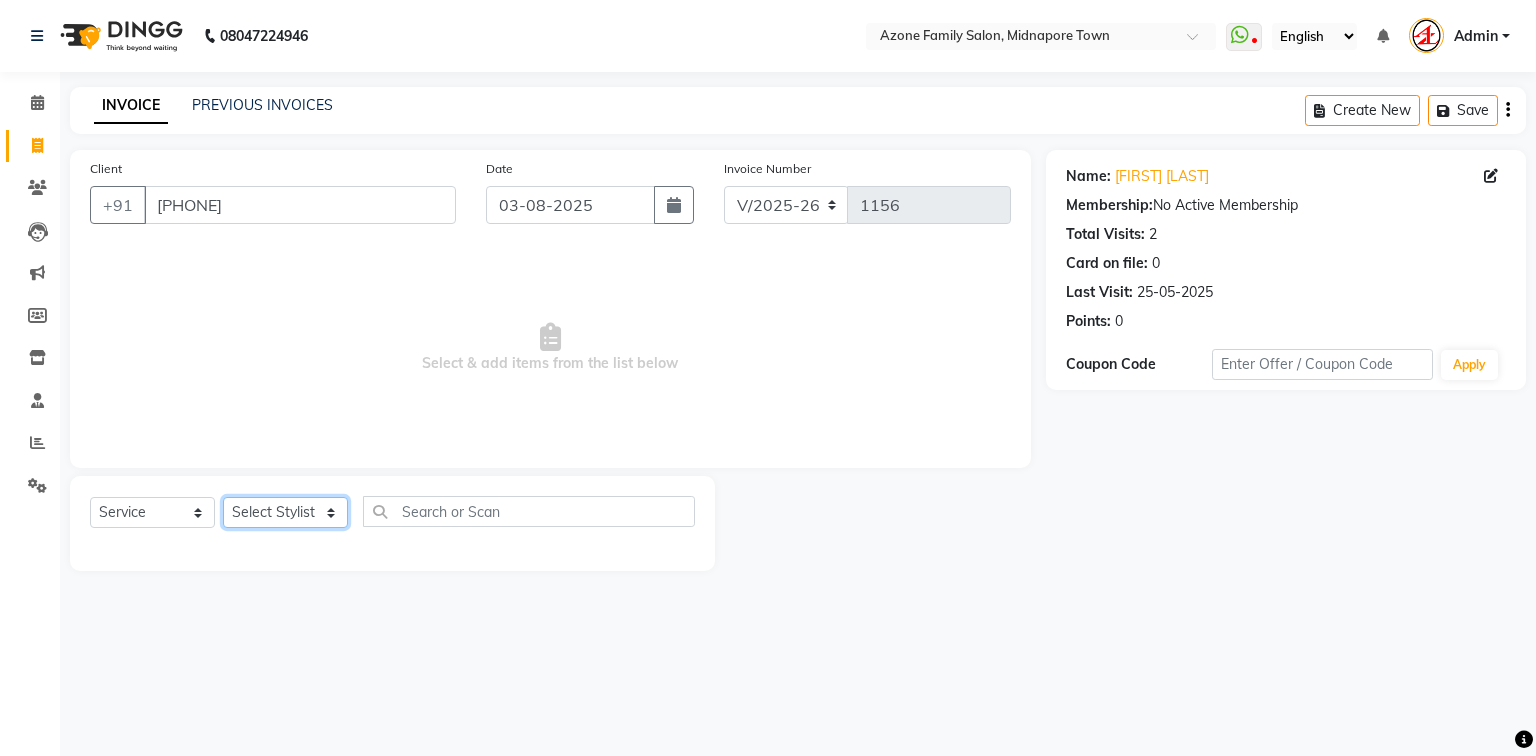 click on "Select Stylist Aftab Ansar Arpita Azone BIJOY DAS Dipika Injemam KESHAV Mahadev Rahim RAHUL SAIMA SUJIT Susmita Tinku" 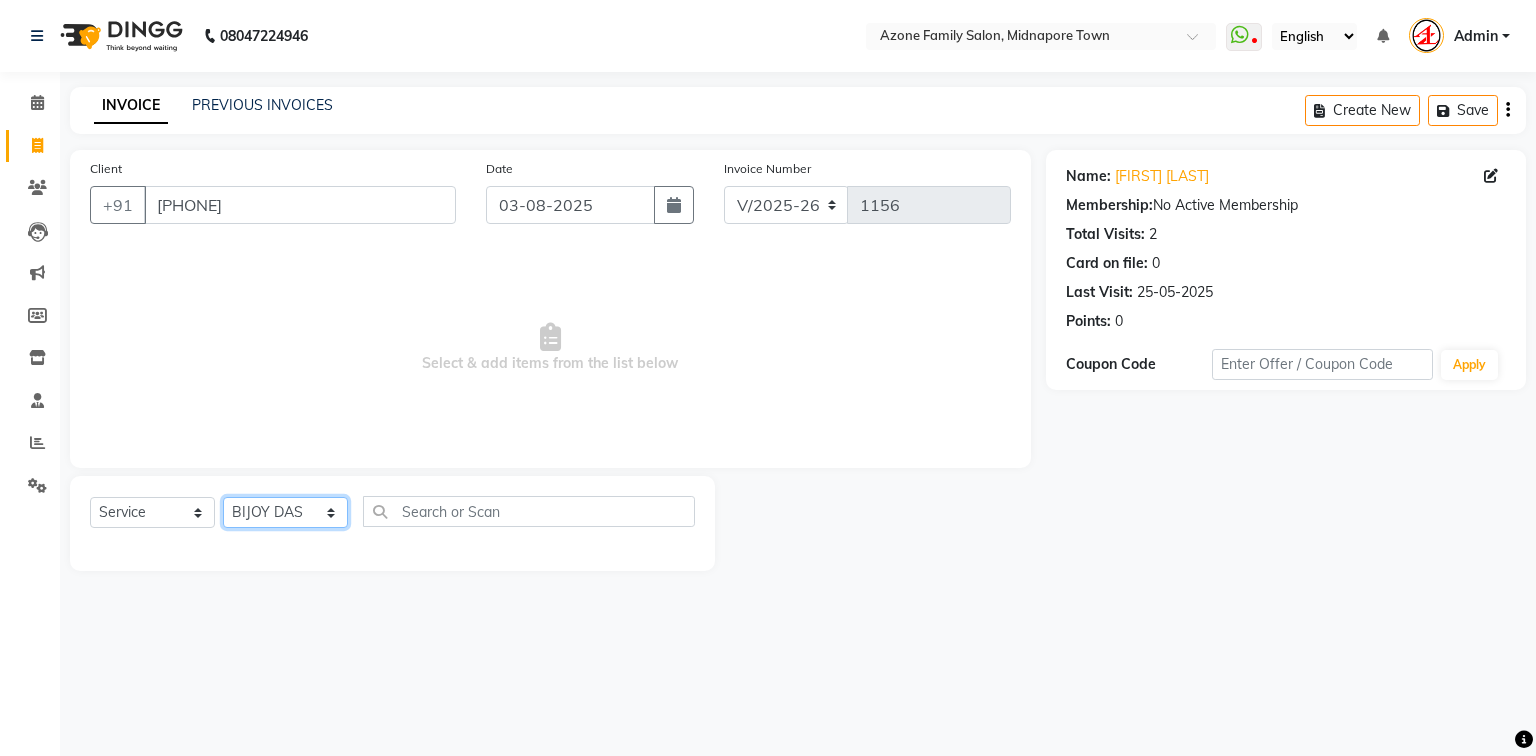 click on "Select Stylist Aftab Ansar Arpita Azone BIJOY DAS Dipika Injemam KESHAV Mahadev Rahim RAHUL SAIMA SUJIT Susmita Tinku" 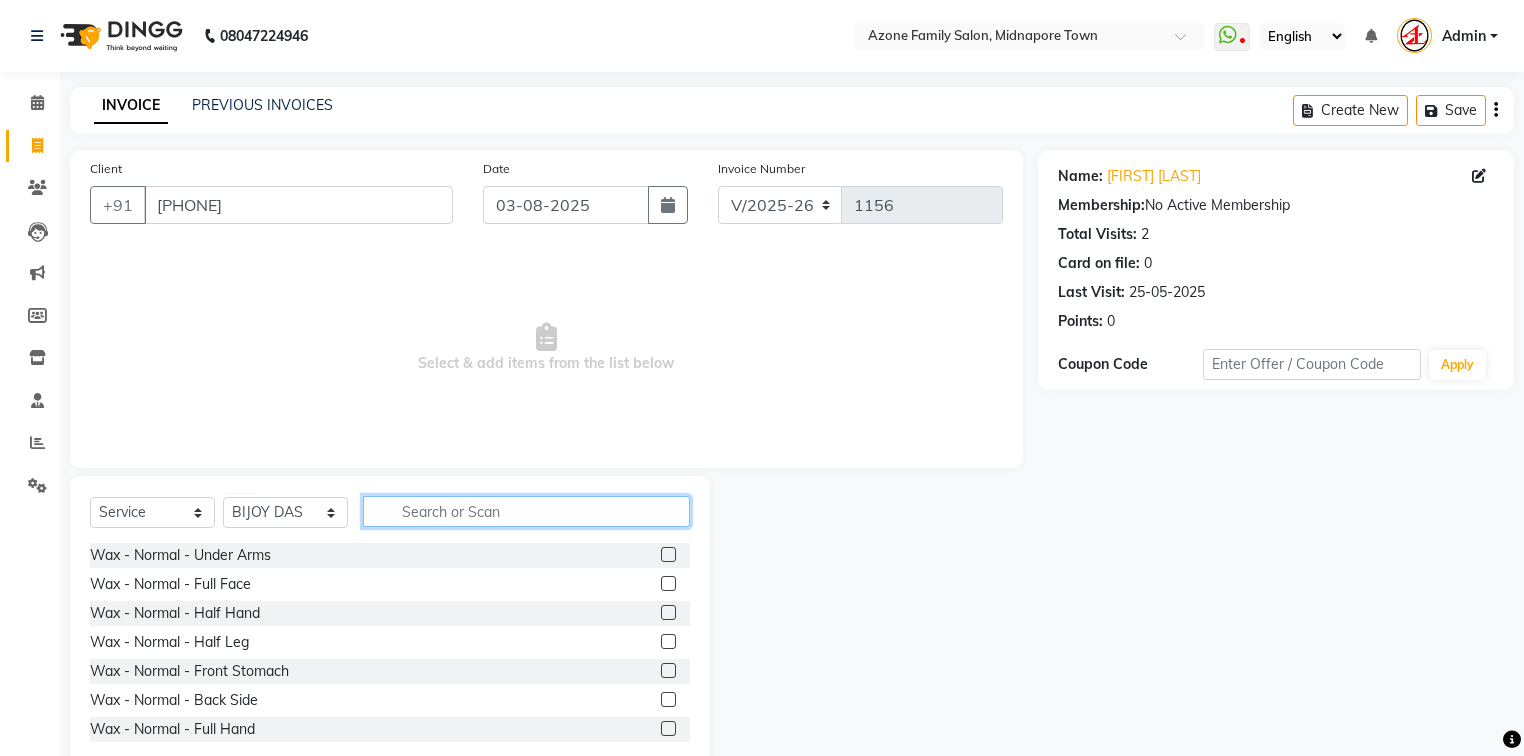 click 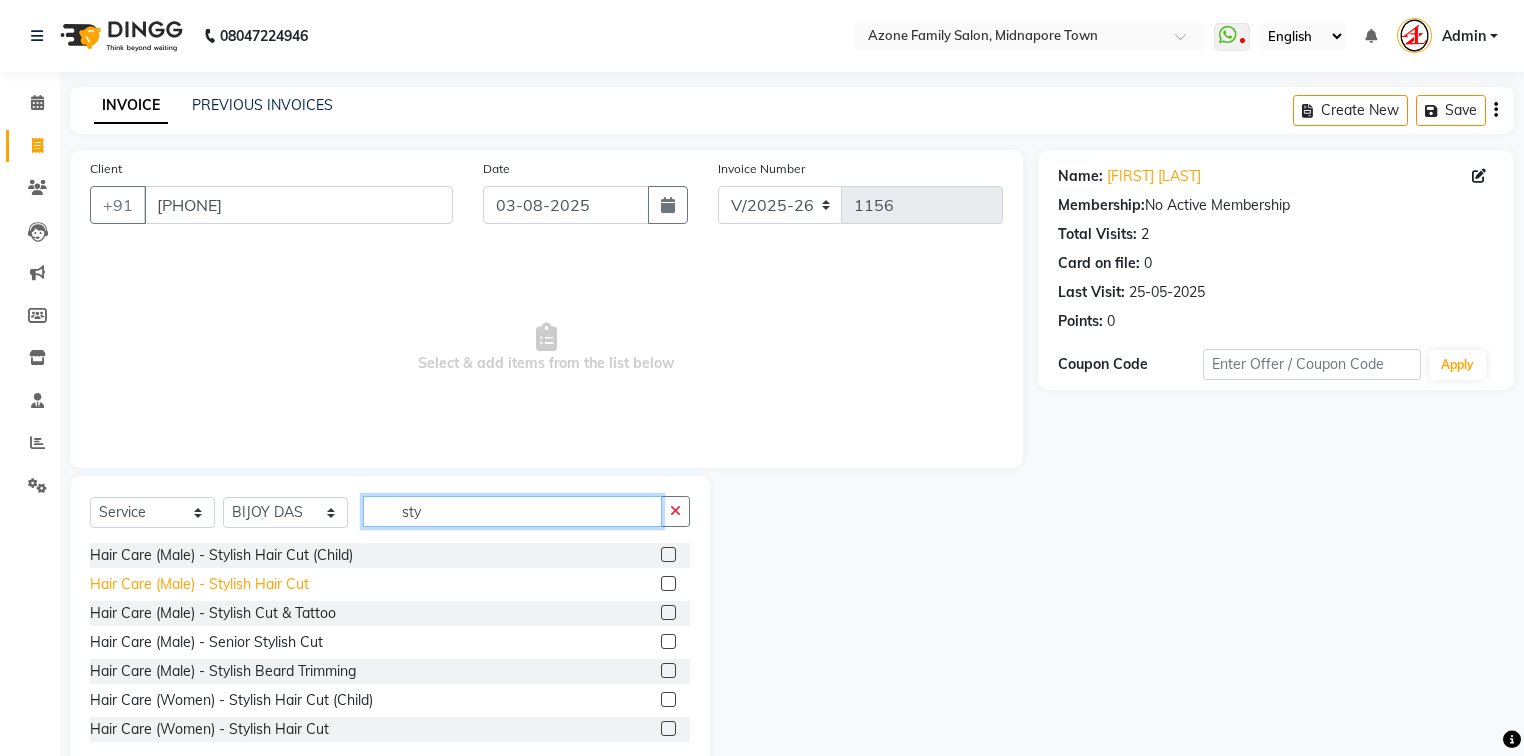 type on "sty" 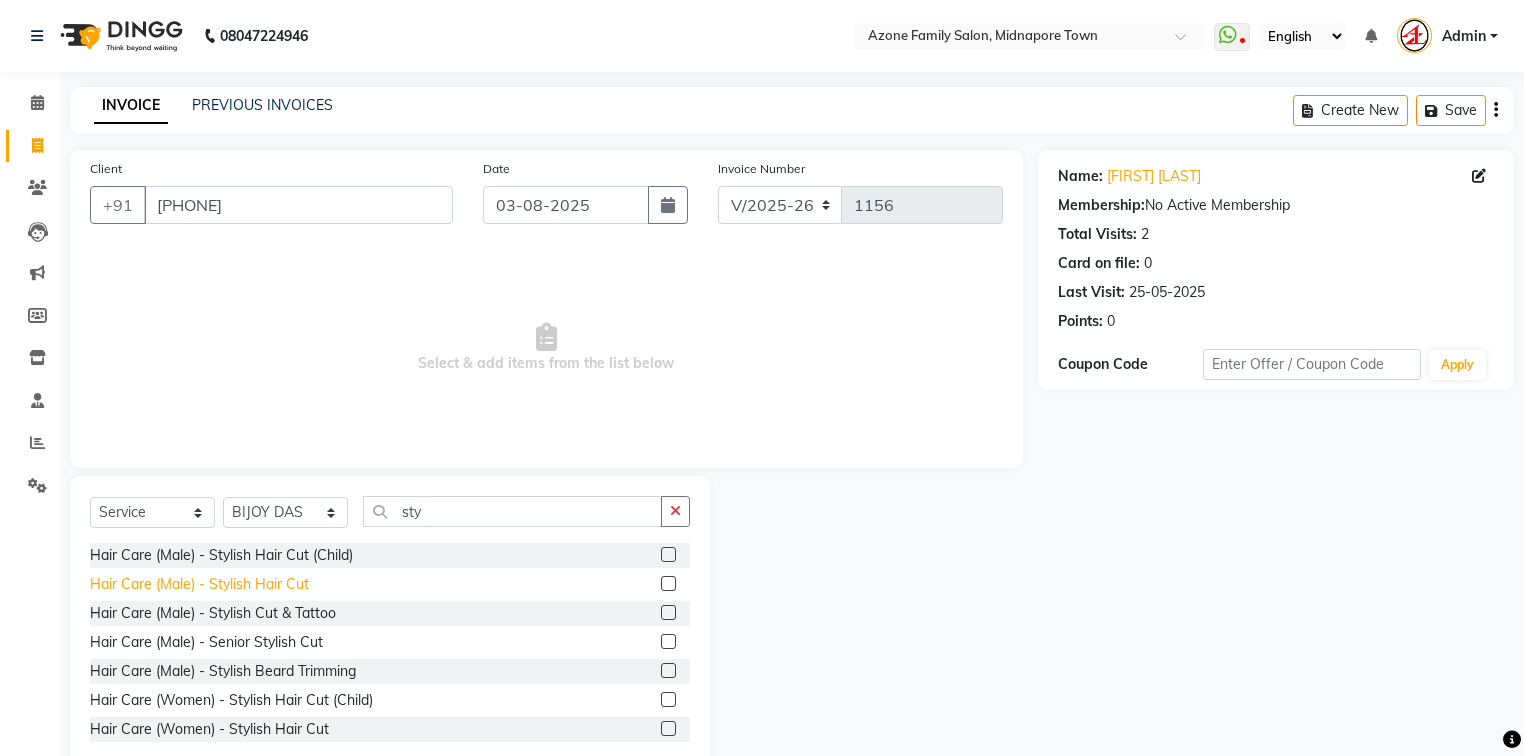 click on "Hair Care (Male)   -   Stylish Hair Cut" 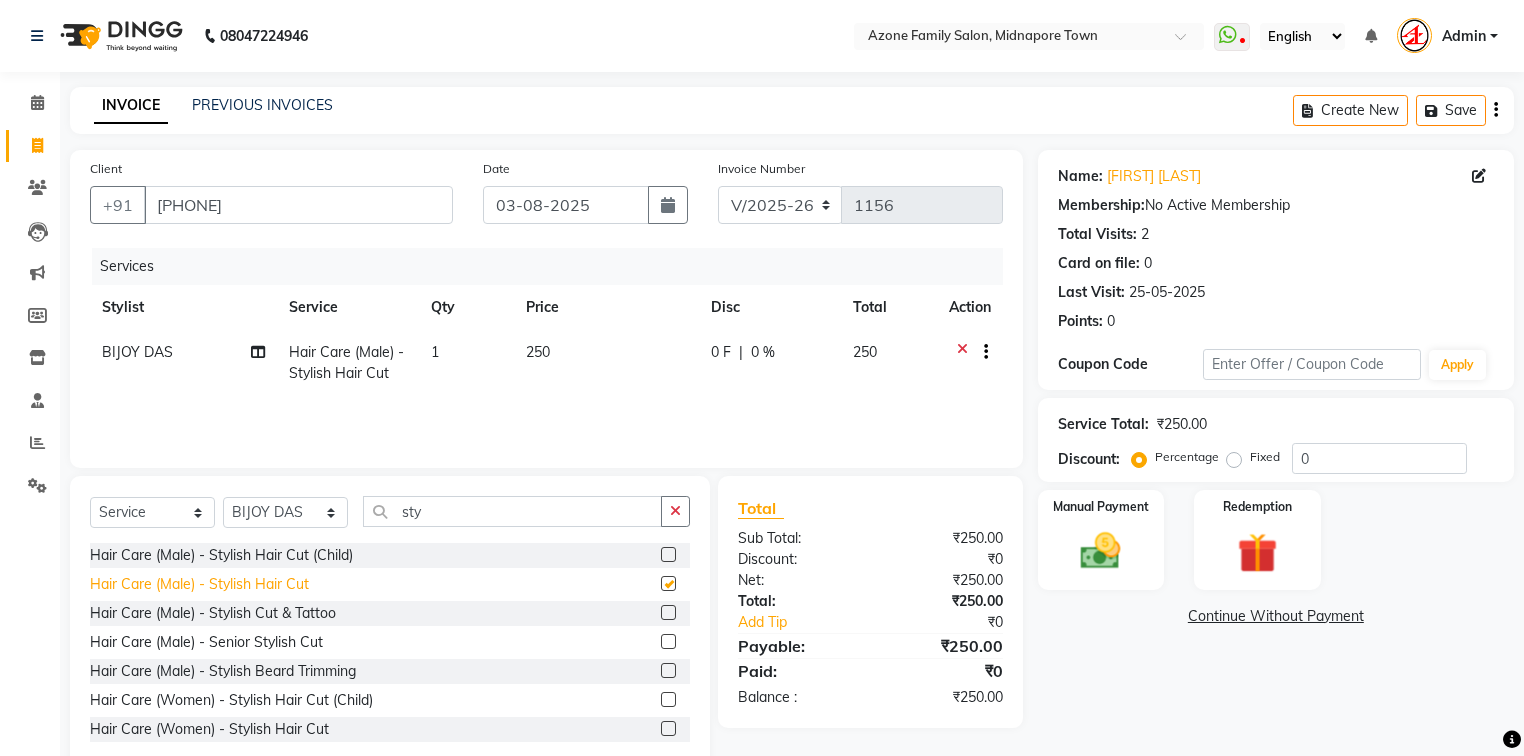 checkbox on "false" 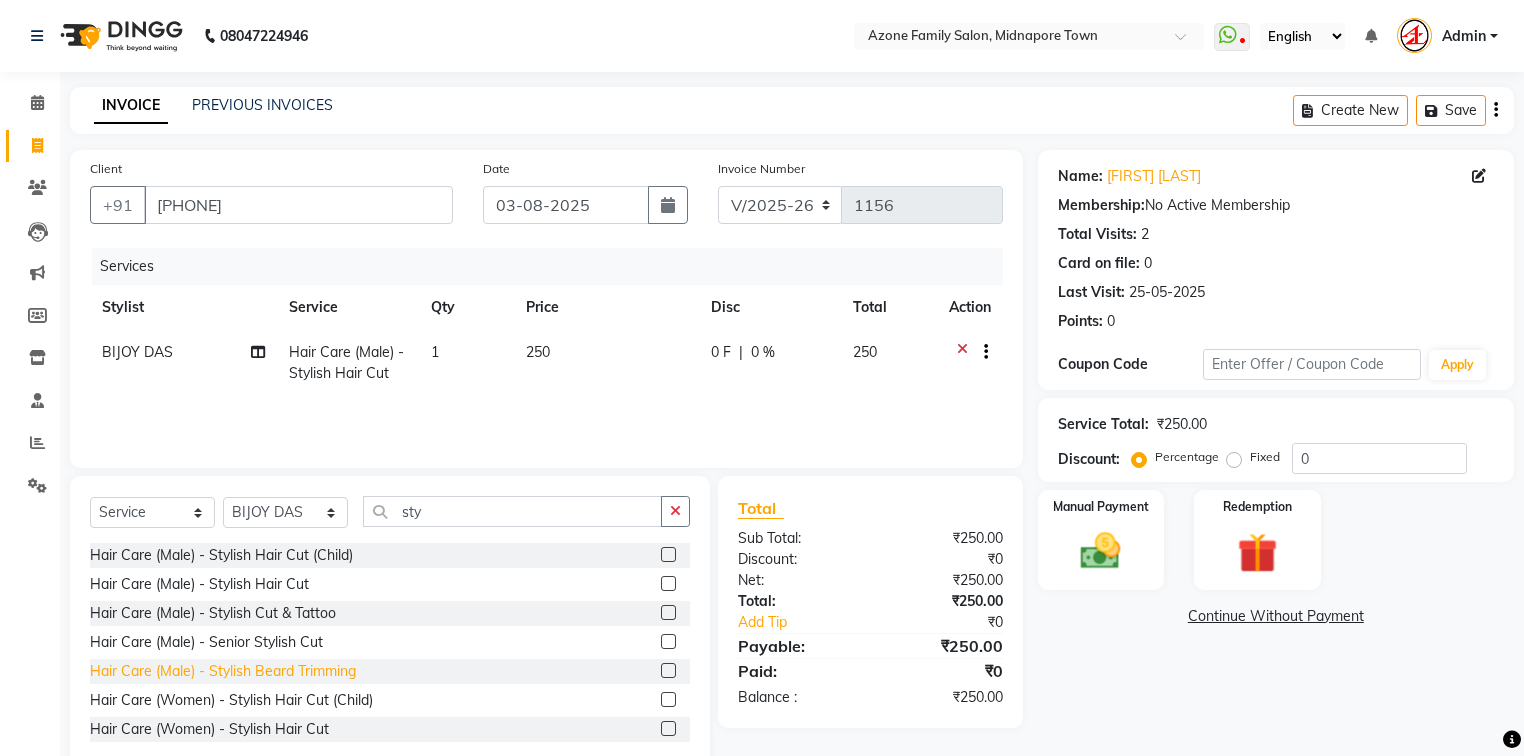 click on "Hair Care (Male)   -   Stylish Beard Trimming" 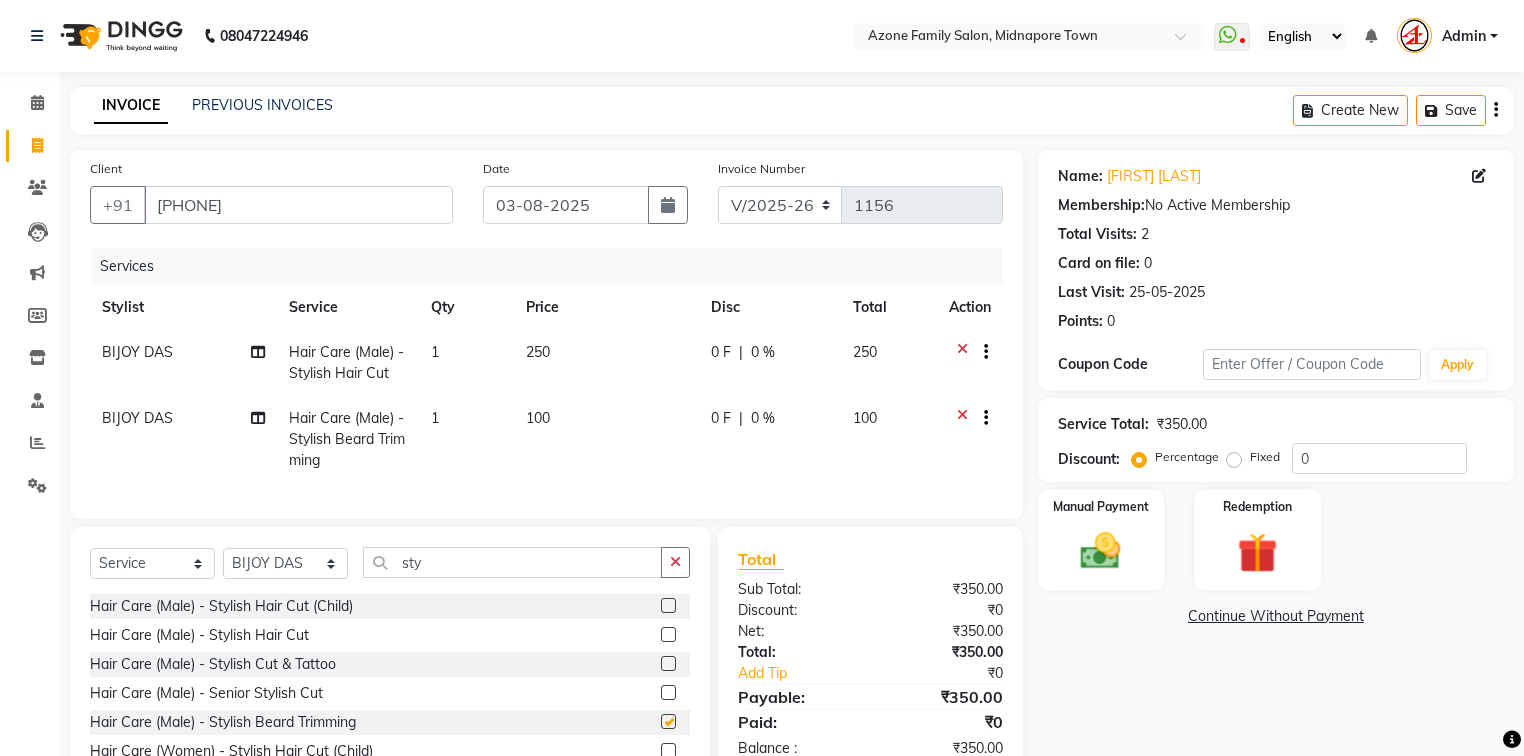checkbox on "false" 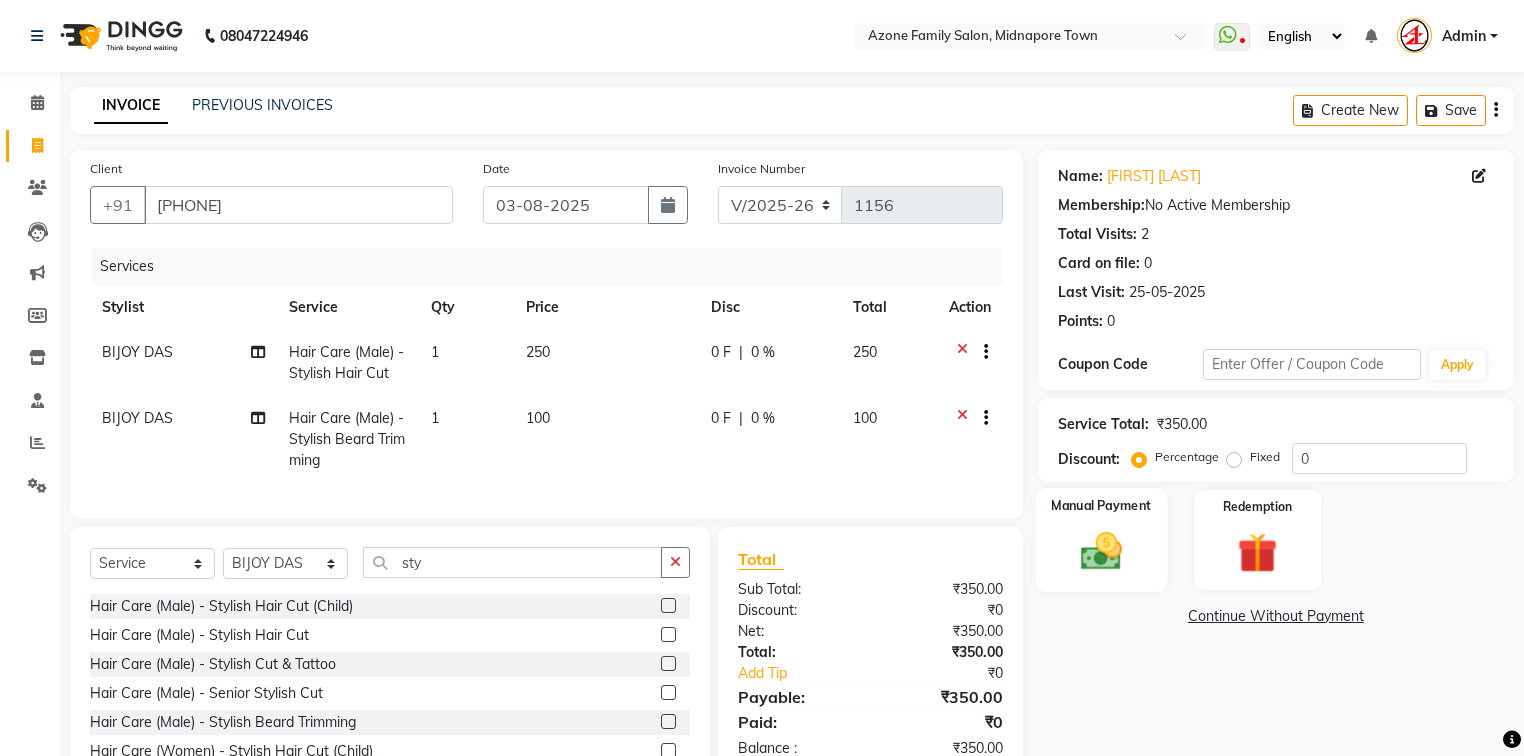 click 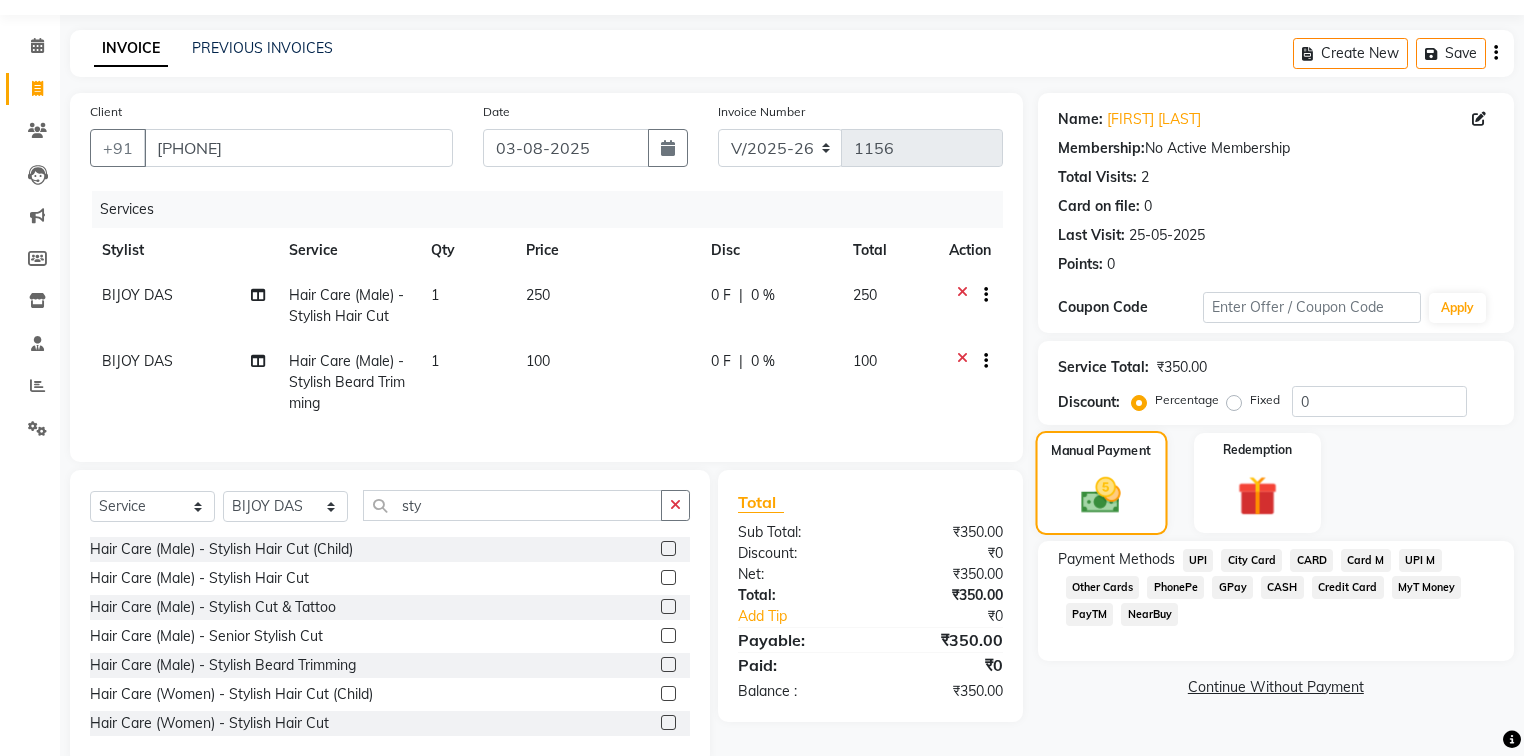 scroll, scrollTop: 108, scrollLeft: 0, axis: vertical 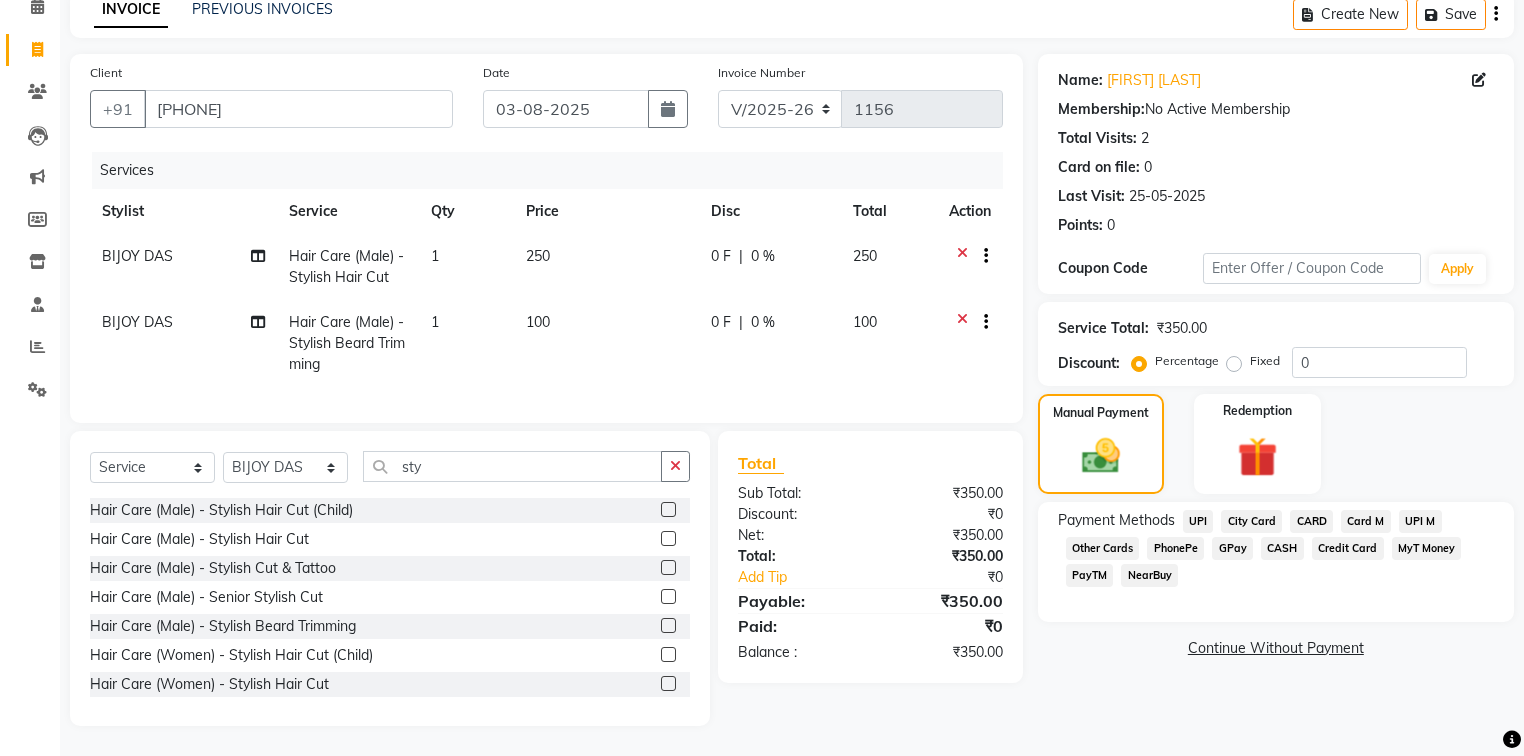 click on "CASH" 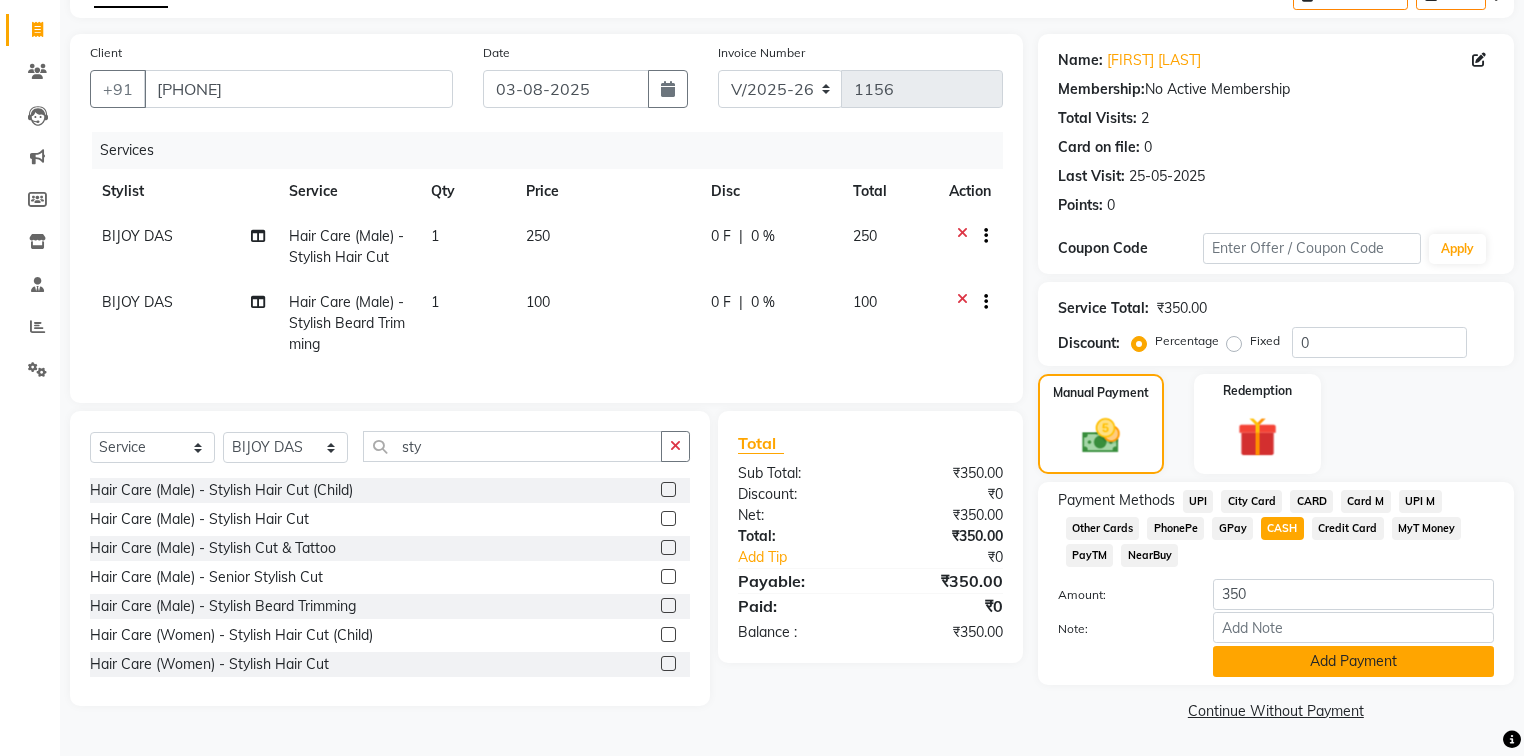 scroll, scrollTop: 119, scrollLeft: 0, axis: vertical 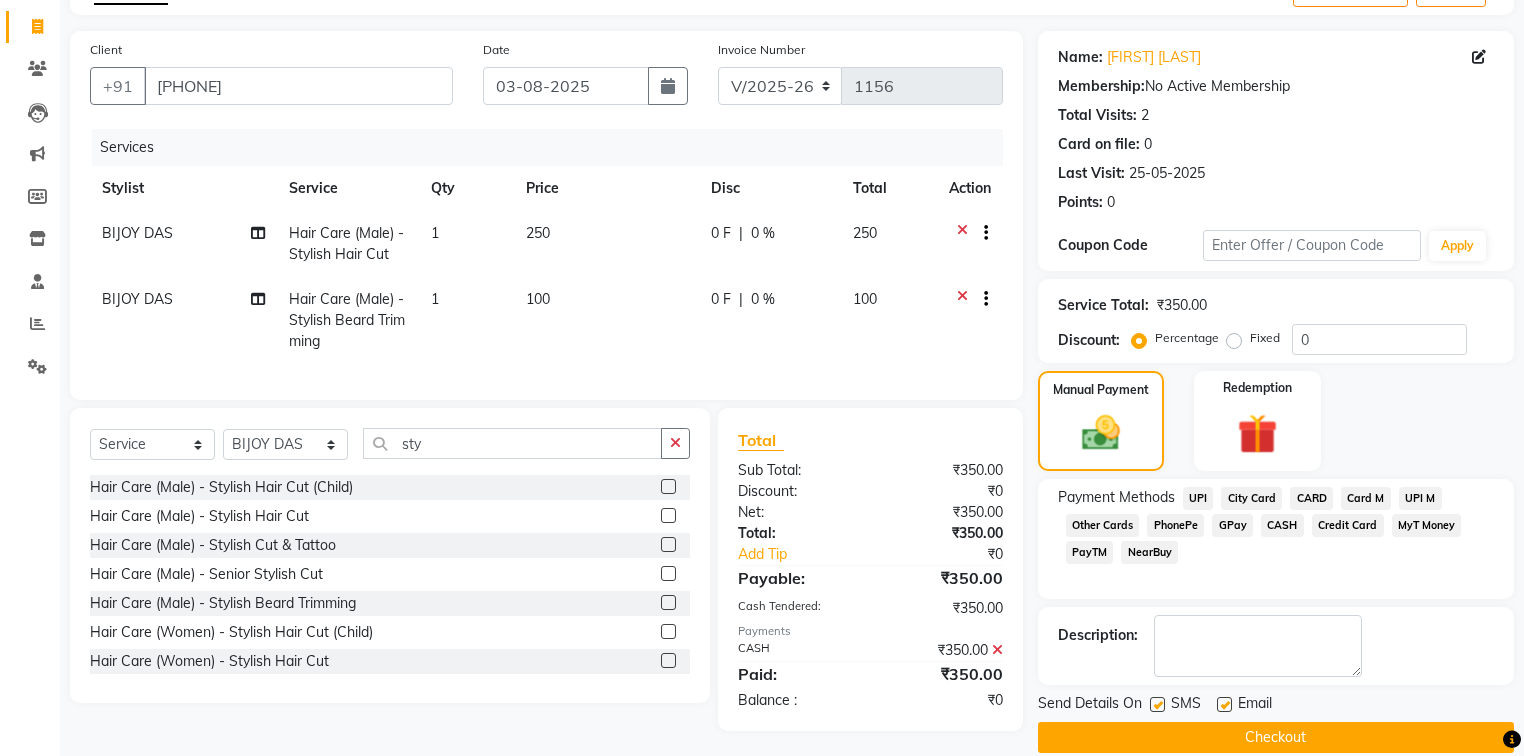 click on "Checkout" 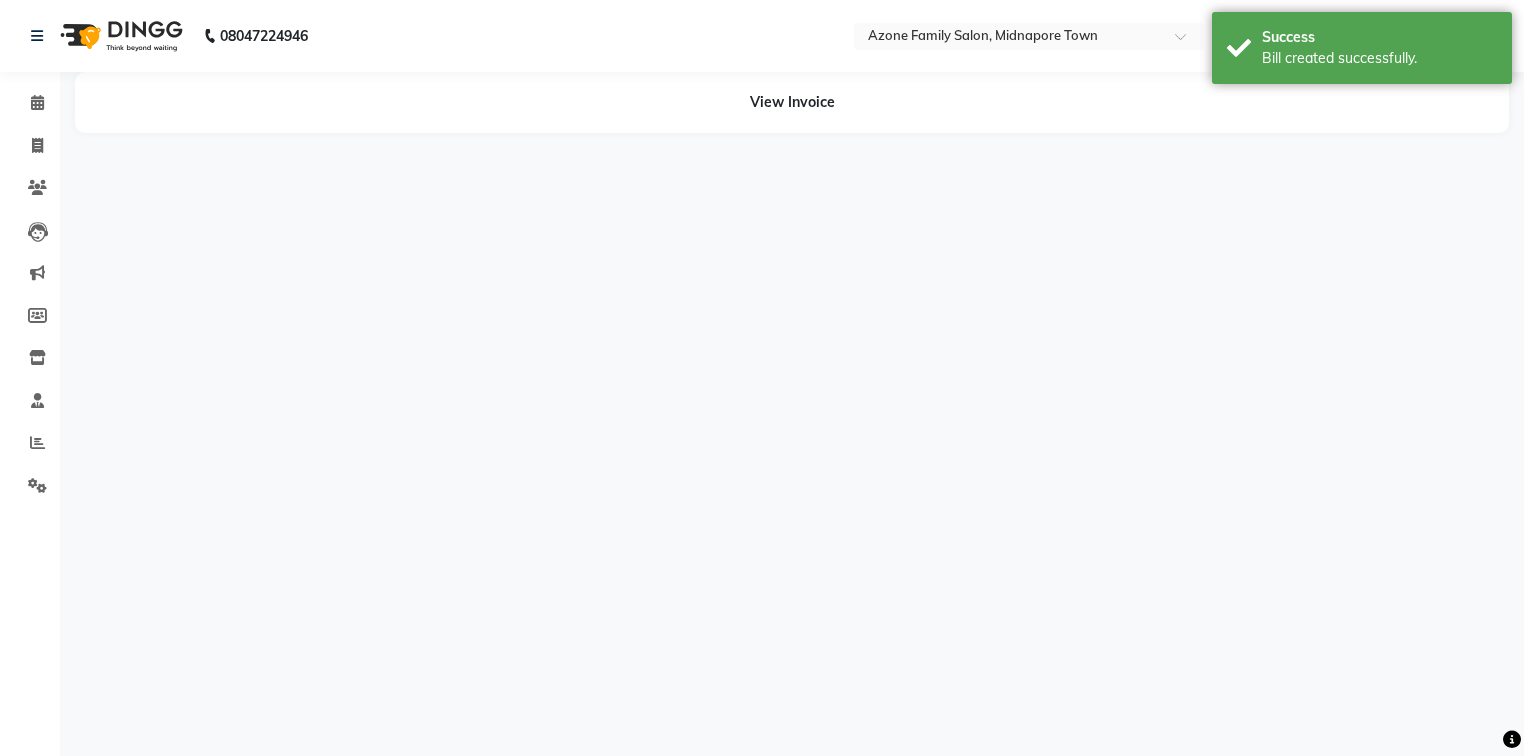 scroll, scrollTop: 0, scrollLeft: 0, axis: both 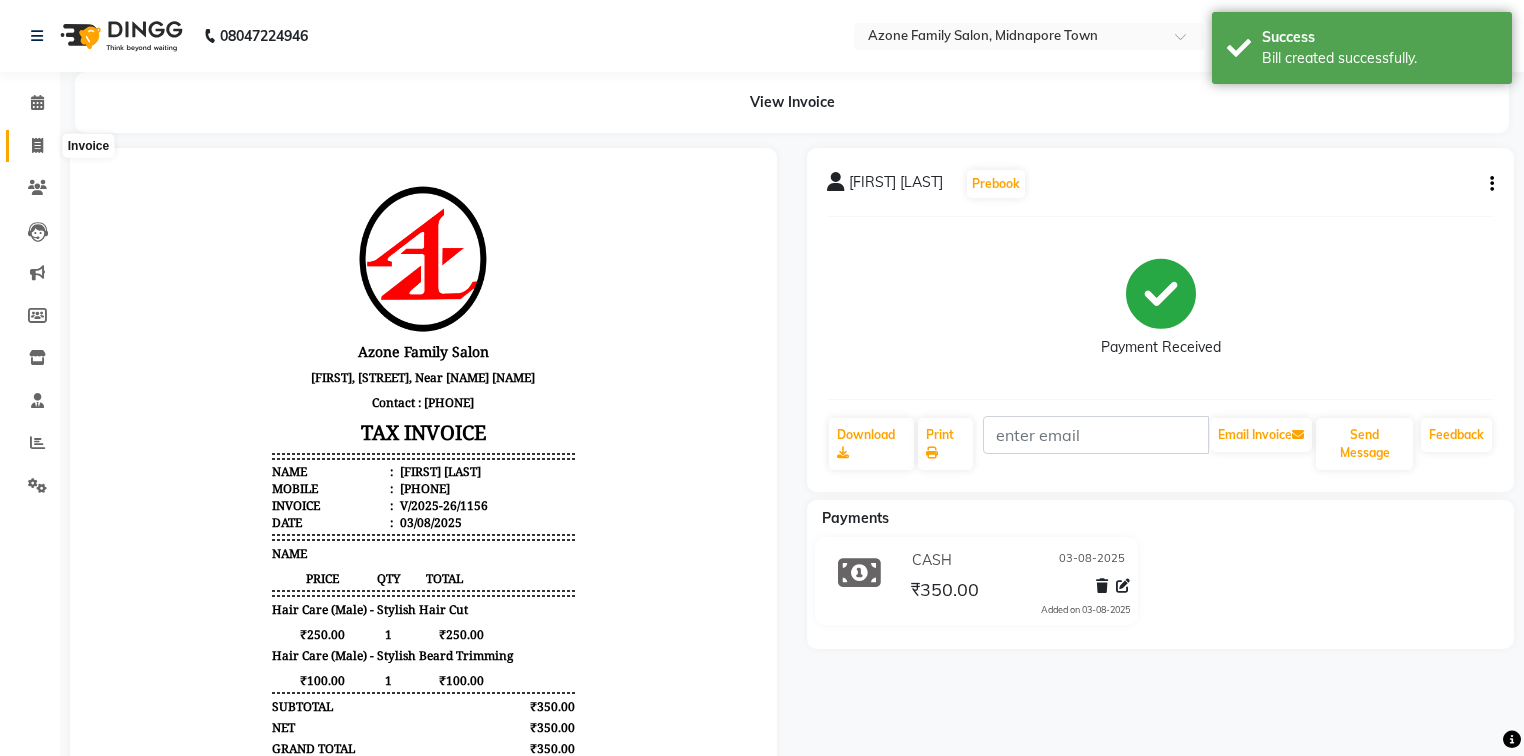 click 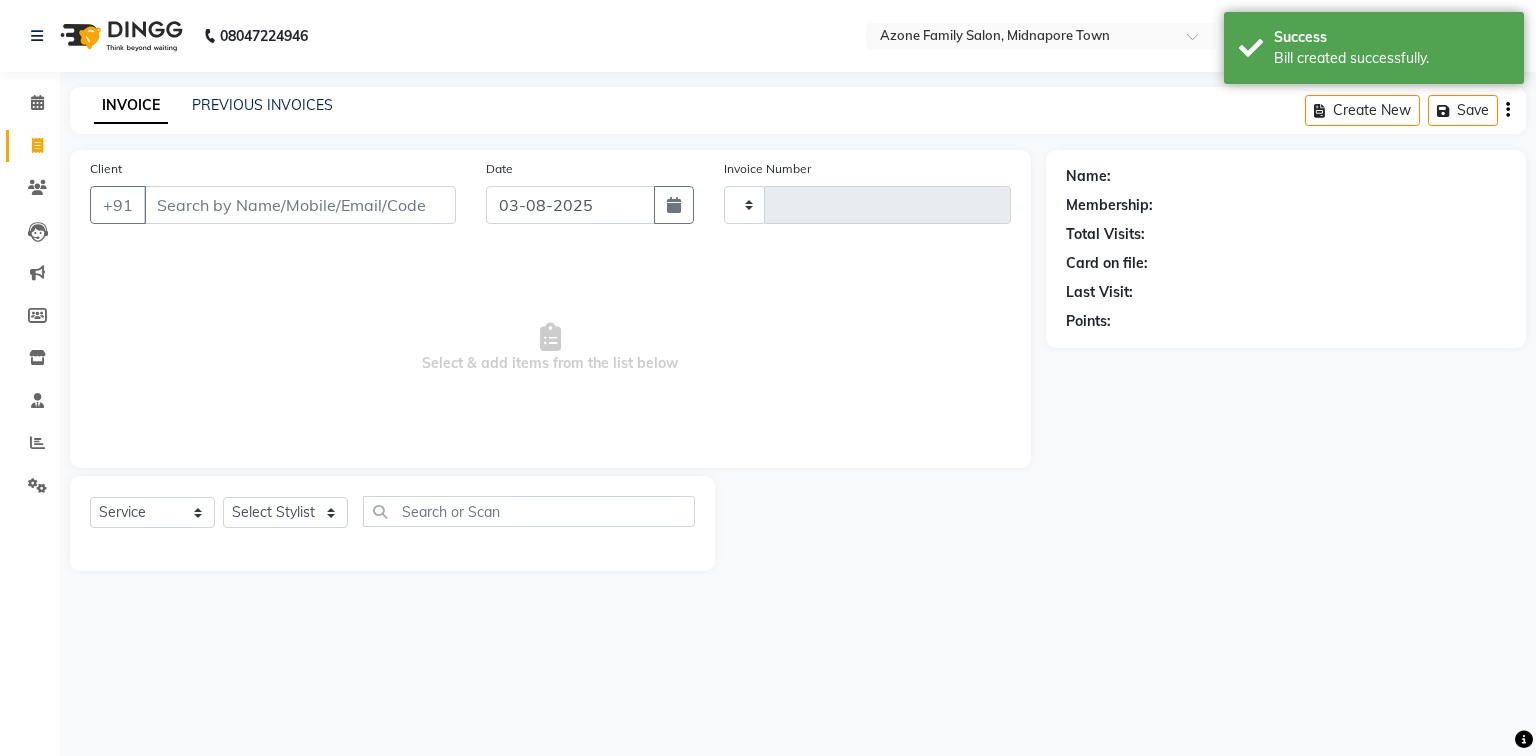 type on "1157" 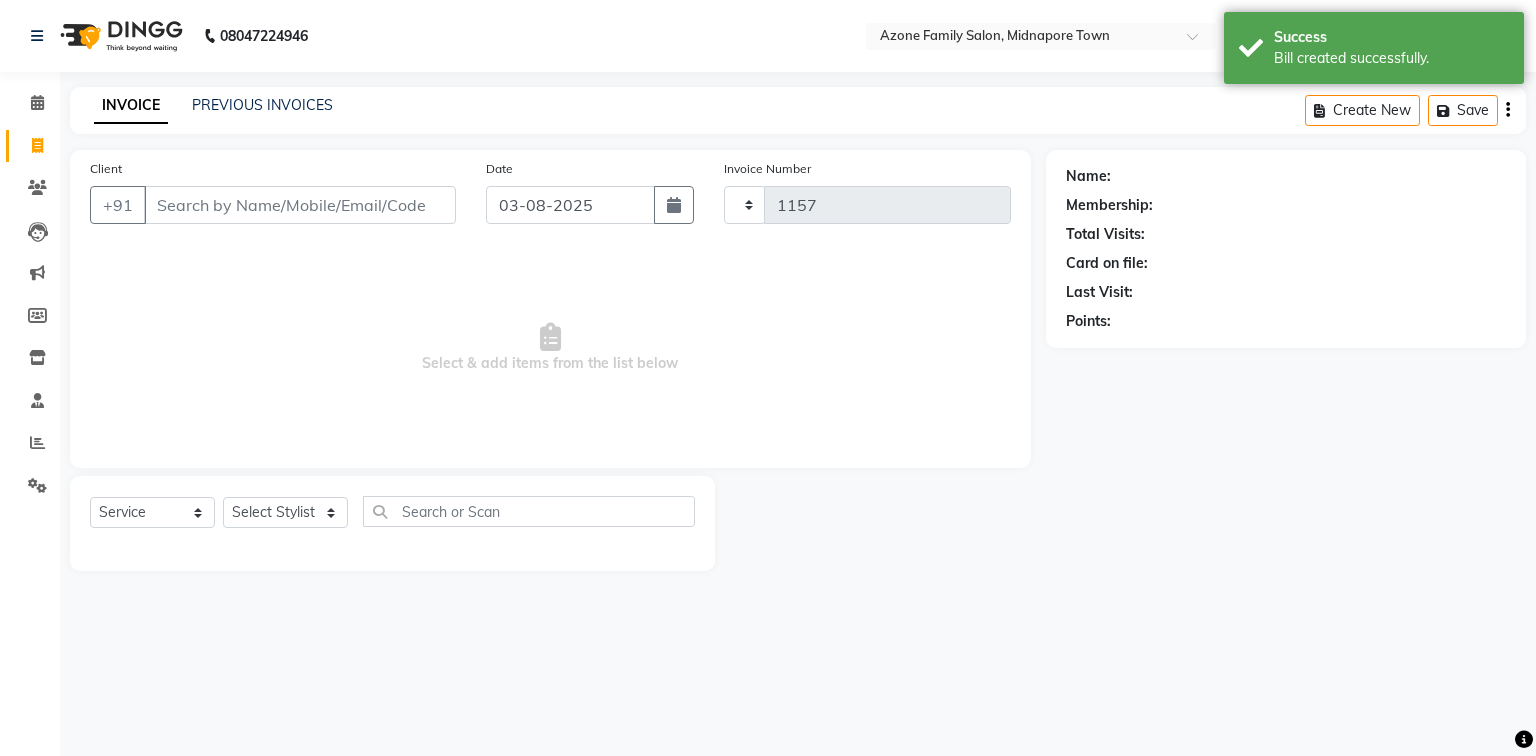 select on "5098" 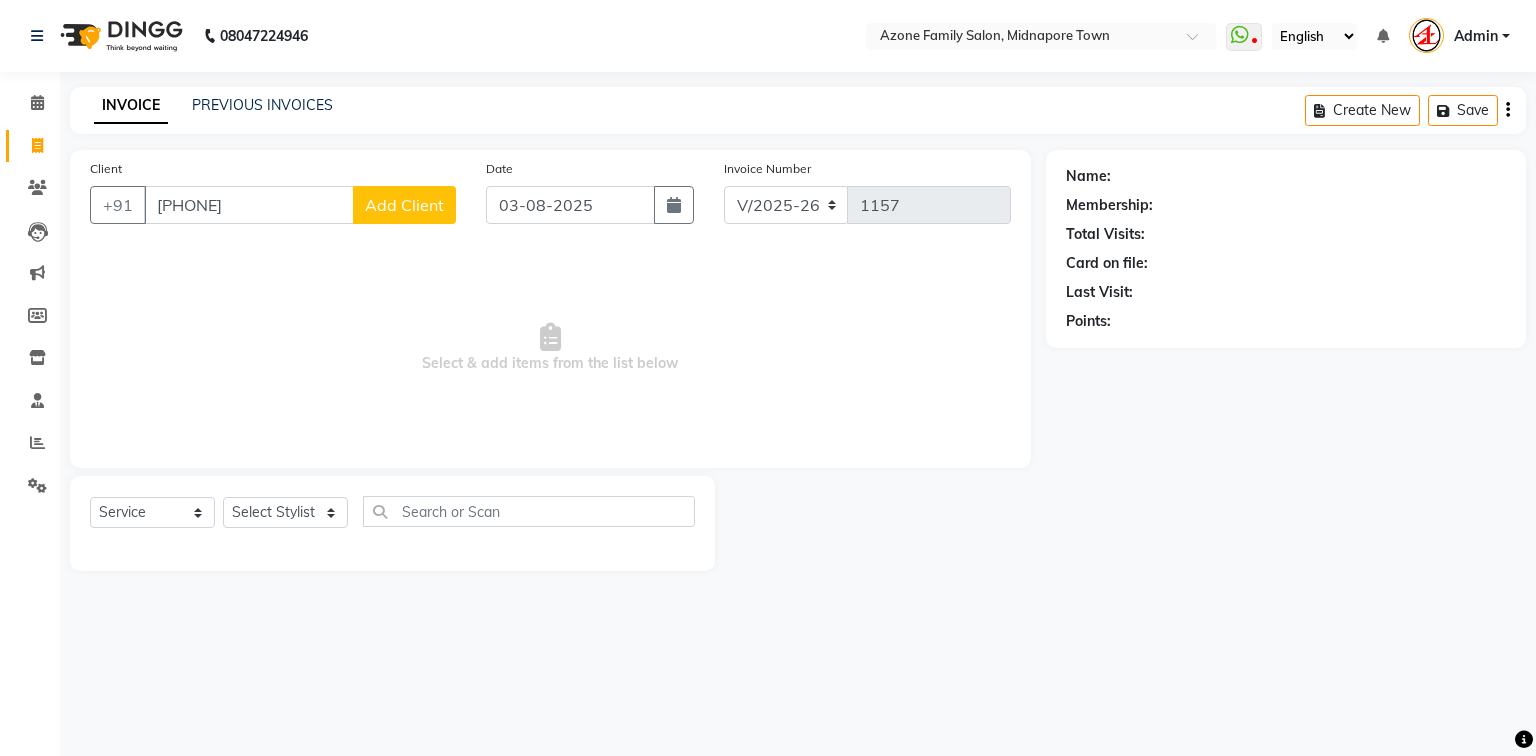 type on "6291037683" 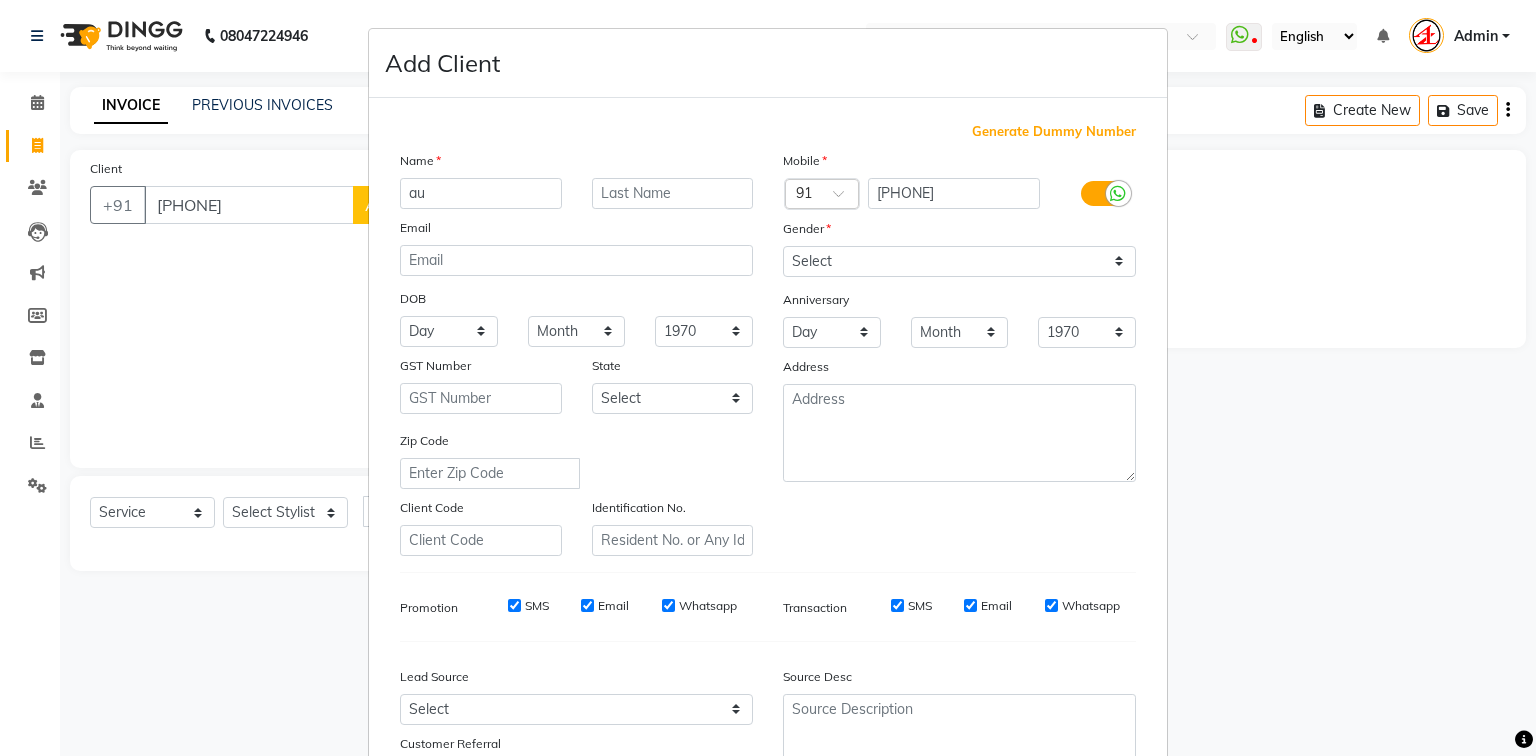 type on "a" 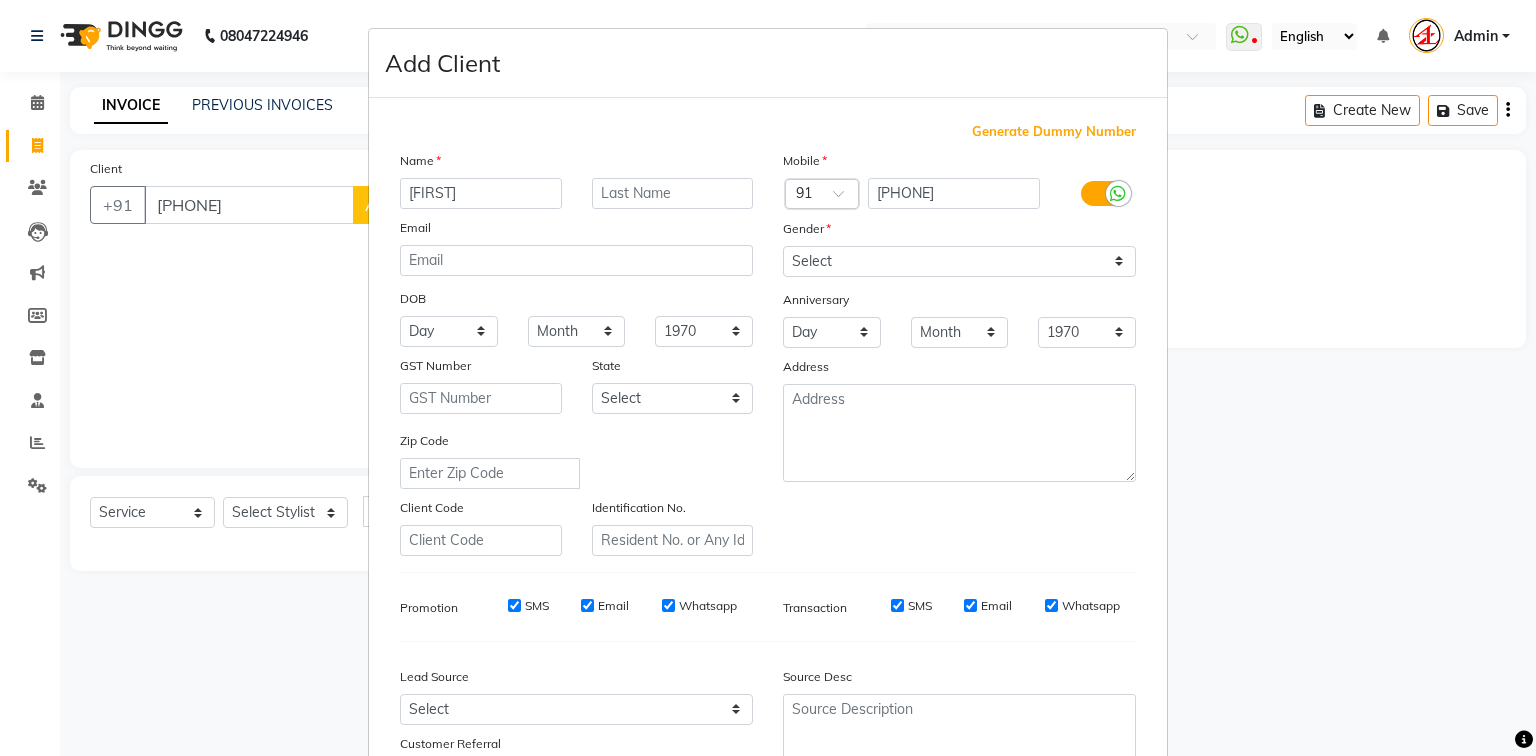 type on "Aushman" 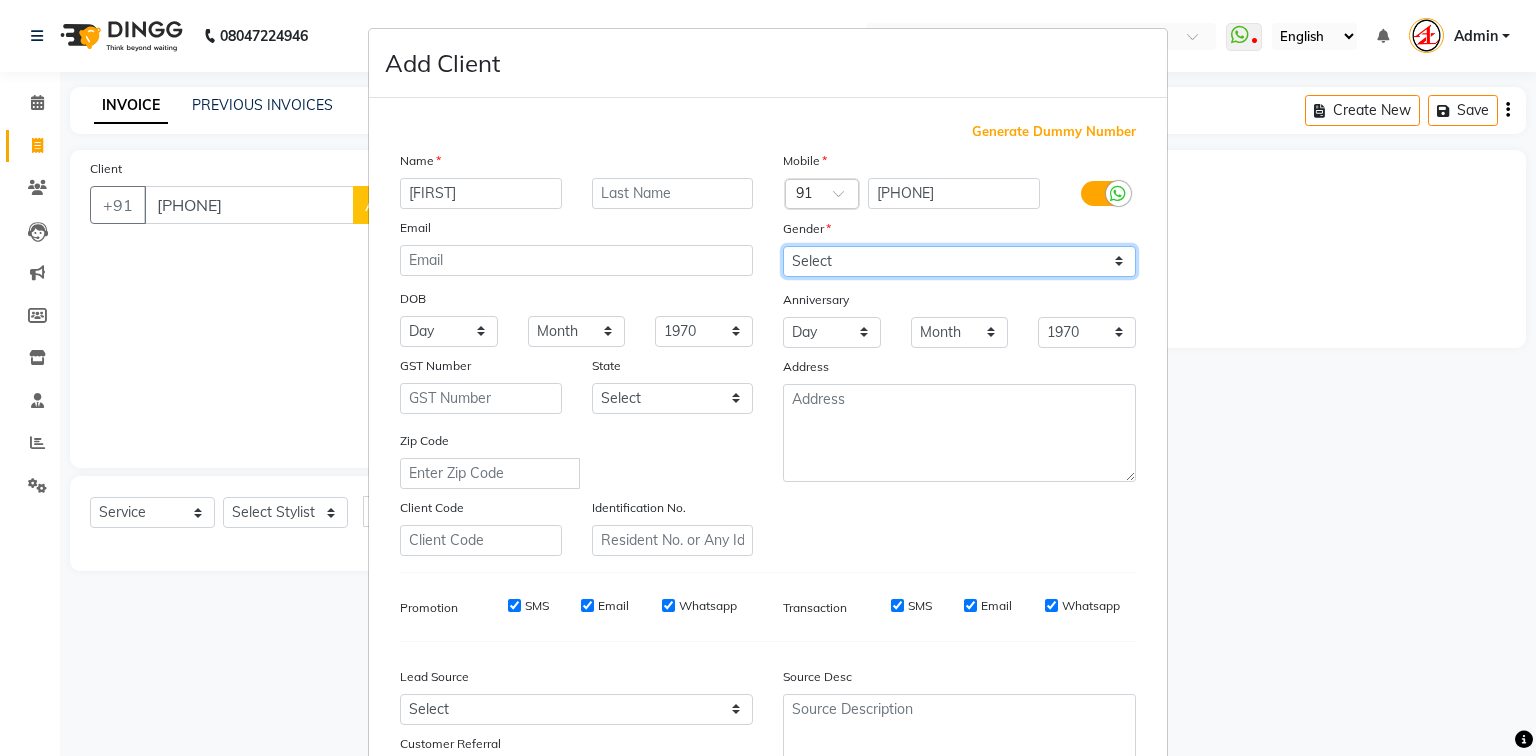 click on "Select Male Female Other Prefer Not To Say" at bounding box center (959, 261) 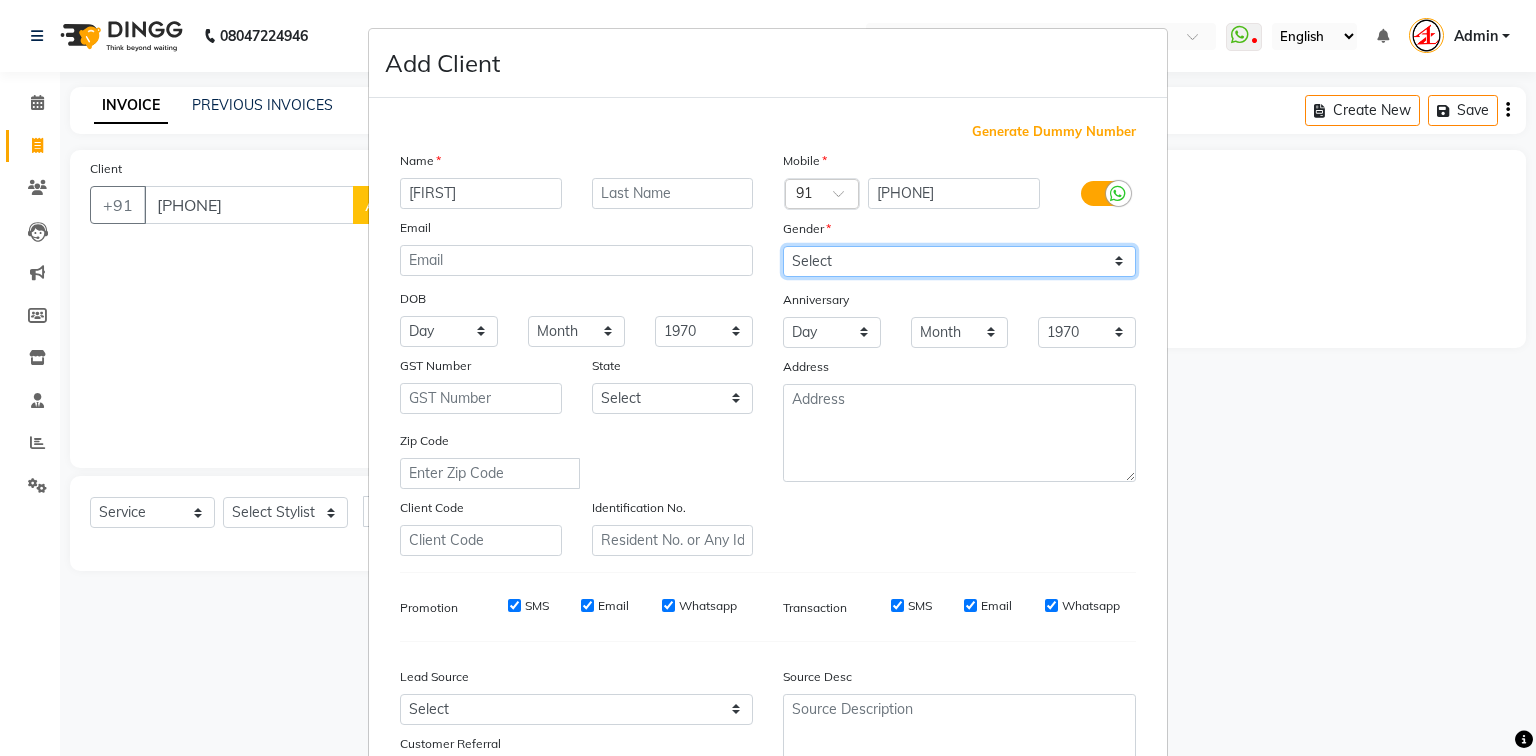 select on "male" 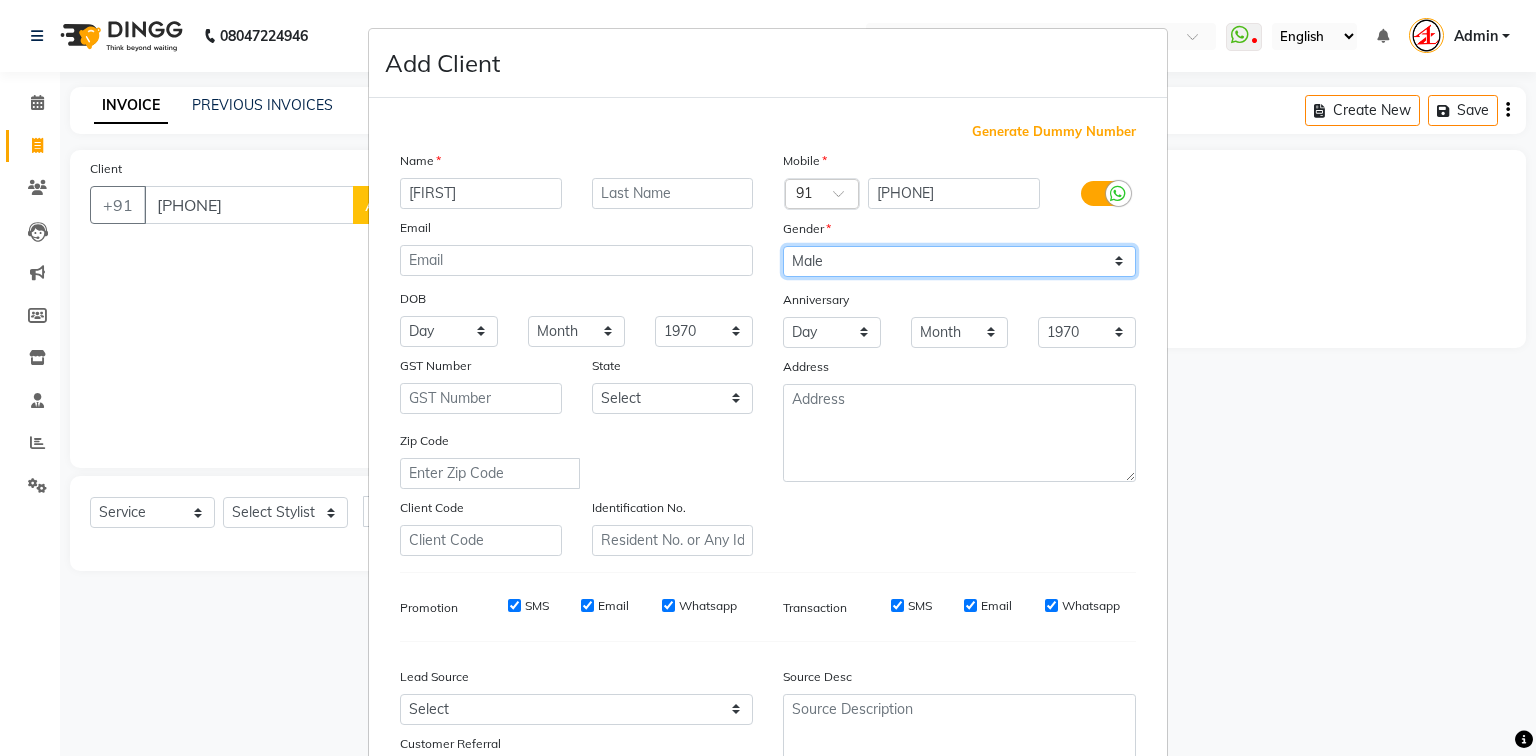 click on "Select Male Female Other Prefer Not To Say" at bounding box center [959, 261] 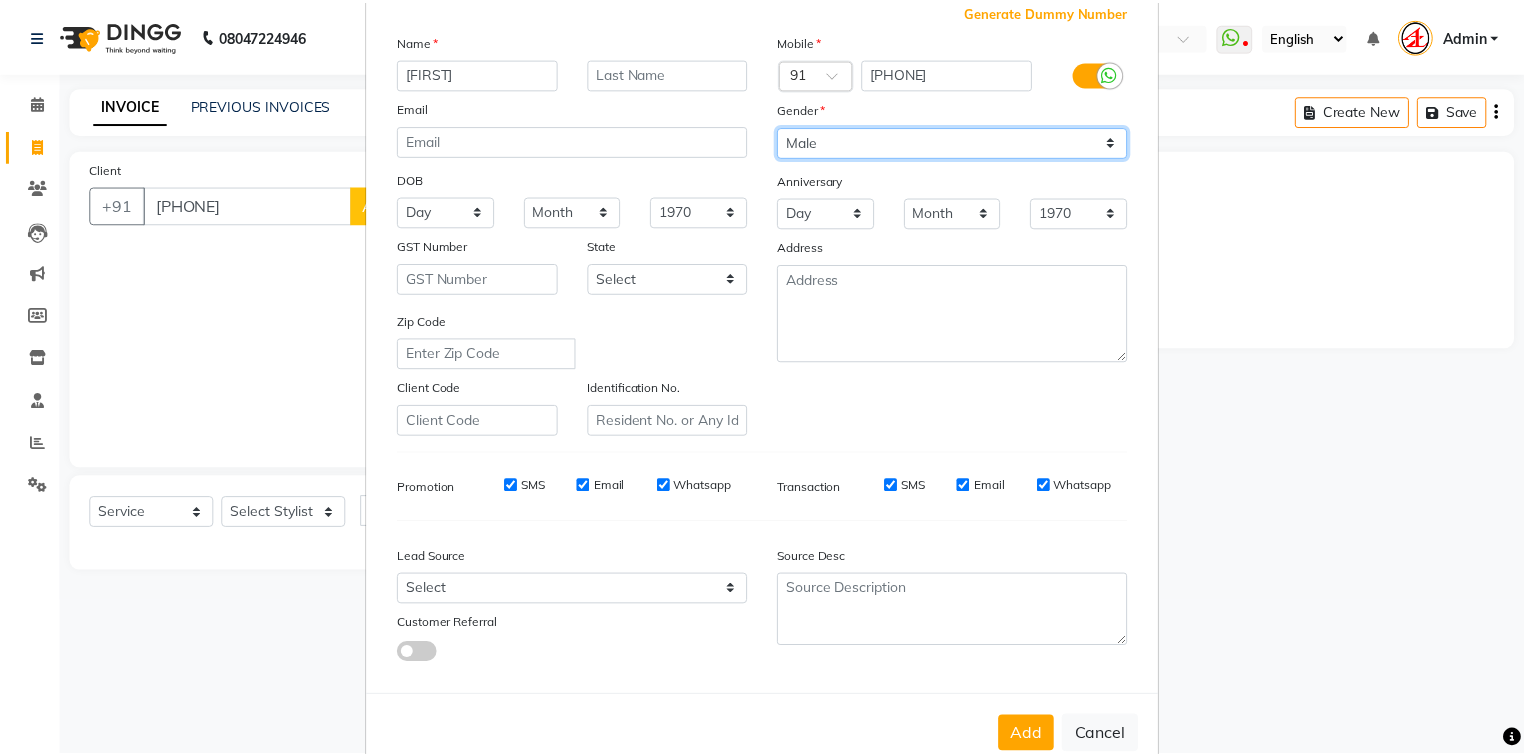 scroll, scrollTop: 176, scrollLeft: 0, axis: vertical 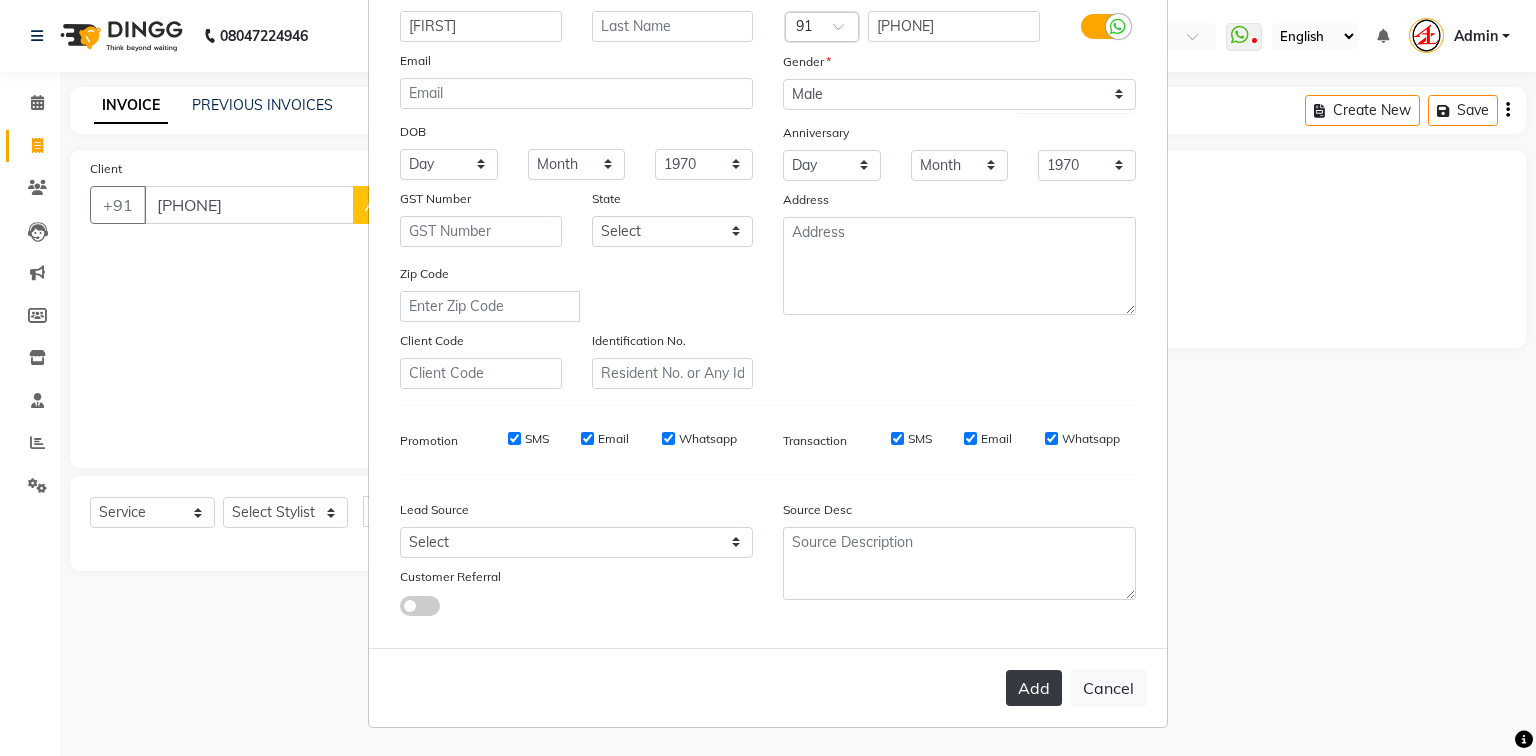 click on "Add" at bounding box center [1034, 688] 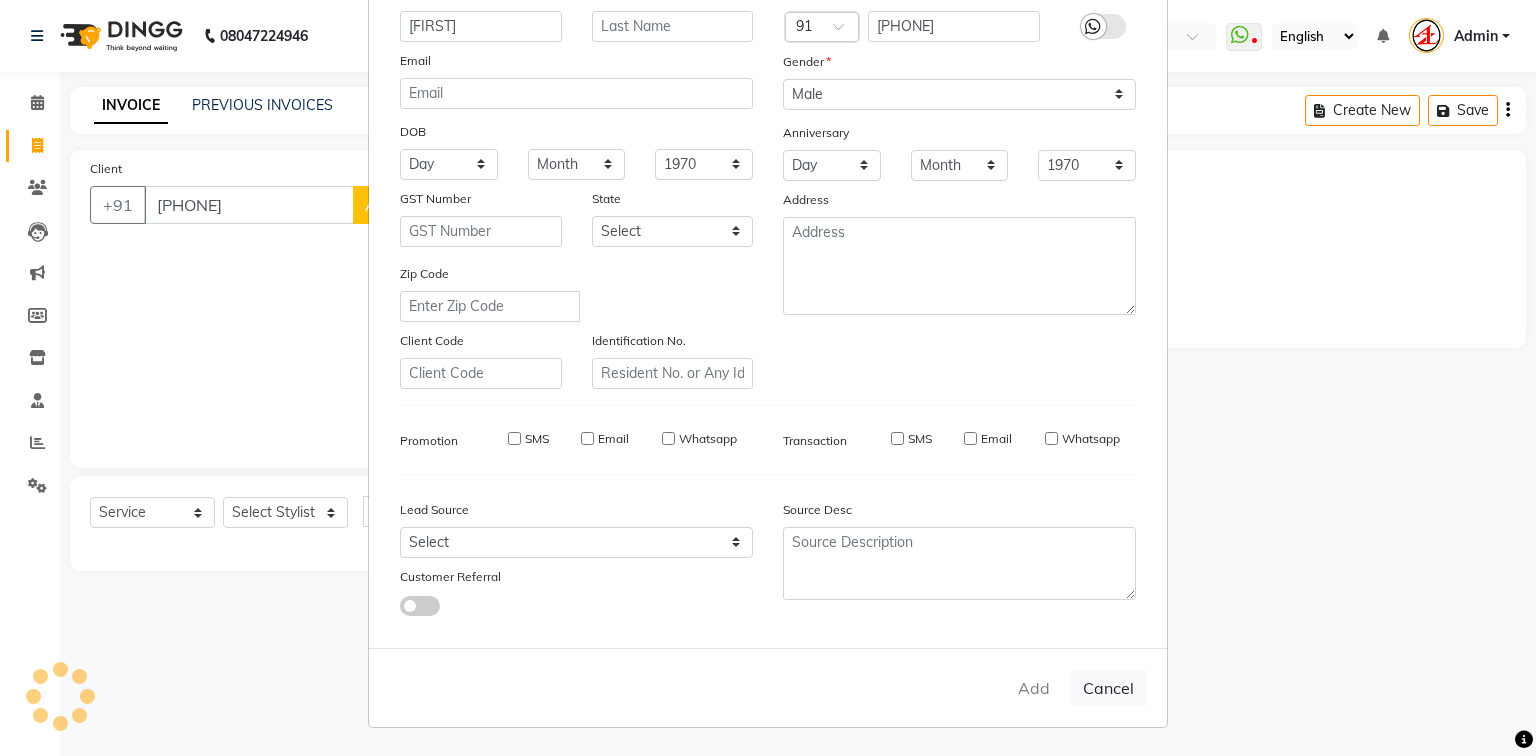 type 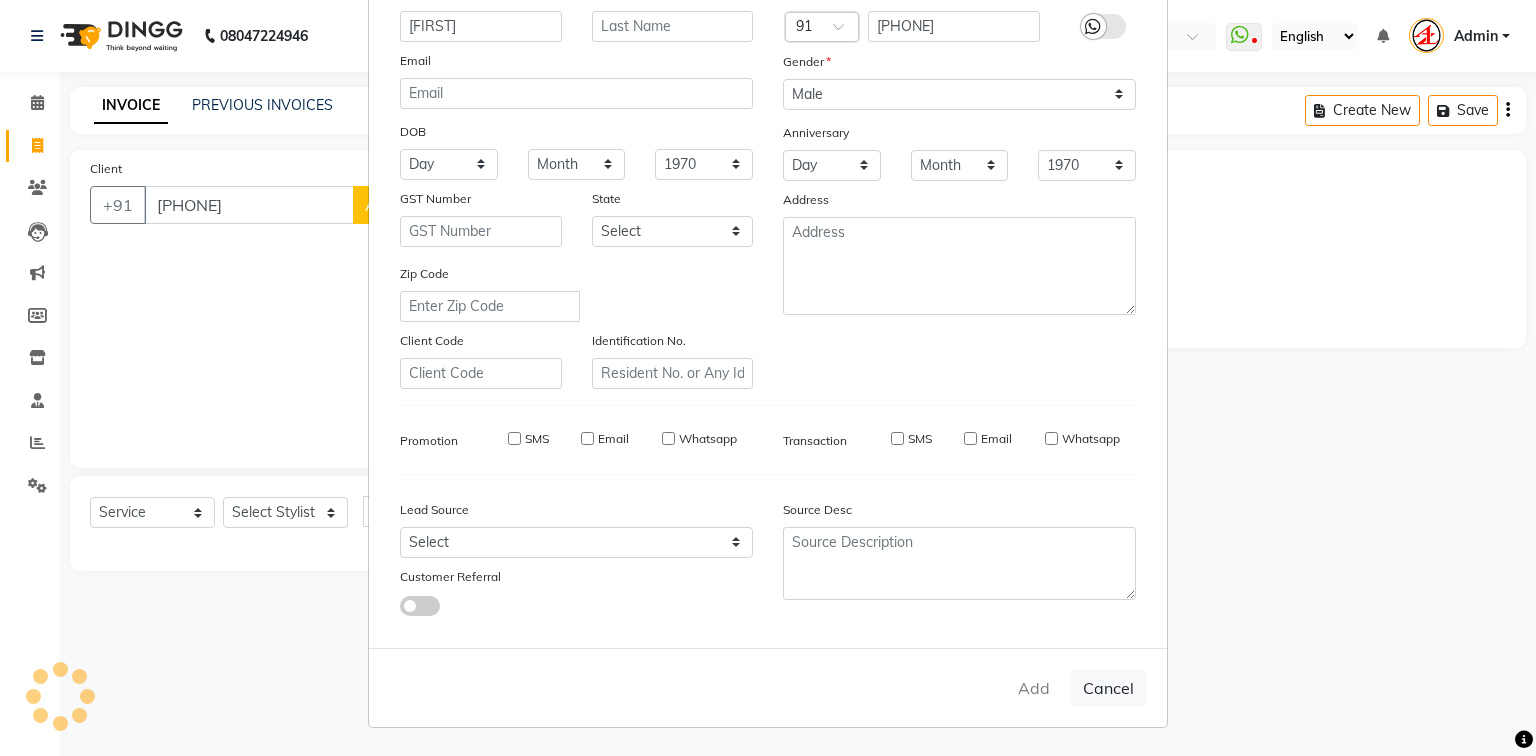 select 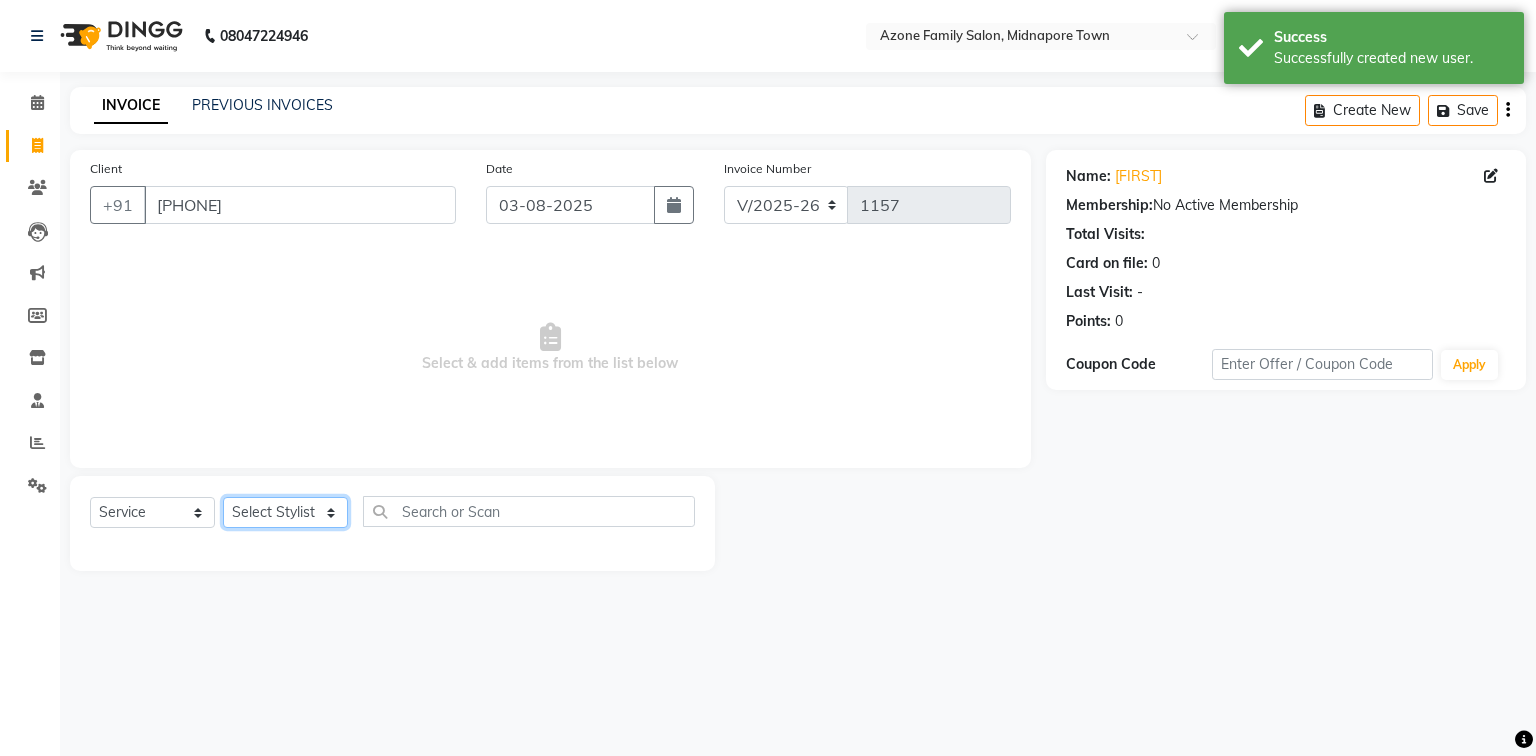 click on "Select Stylist Aftab Ansar Arpita Azone BIJOY DAS Dipika Injemam KESHAV Mahadev Rahim RAHUL SAIMA SUJIT Susmita Tinku" 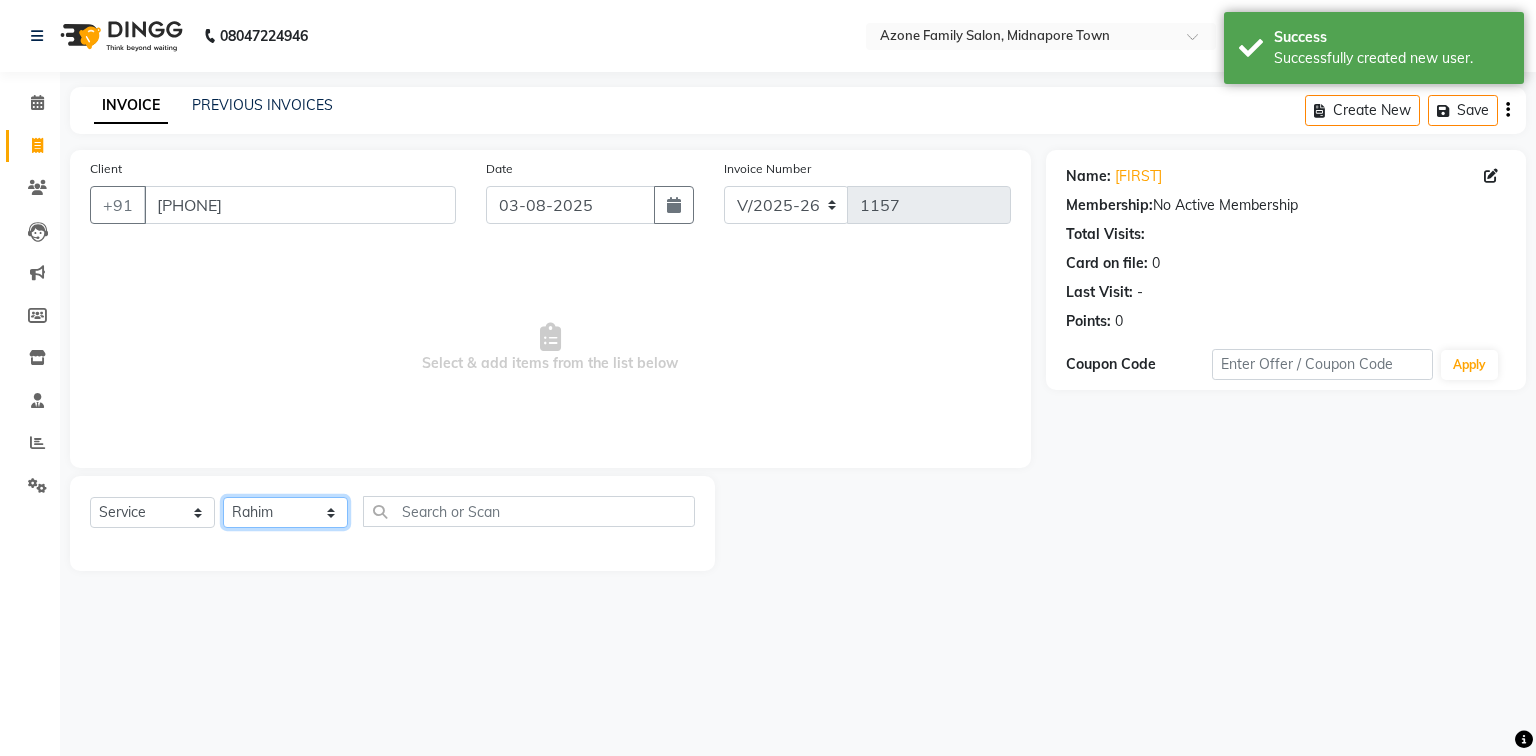 click on "Select Stylist Aftab Ansar Arpita Azone BIJOY DAS Dipika Injemam KESHAV Mahadev Rahim RAHUL SAIMA SUJIT Susmita Tinku" 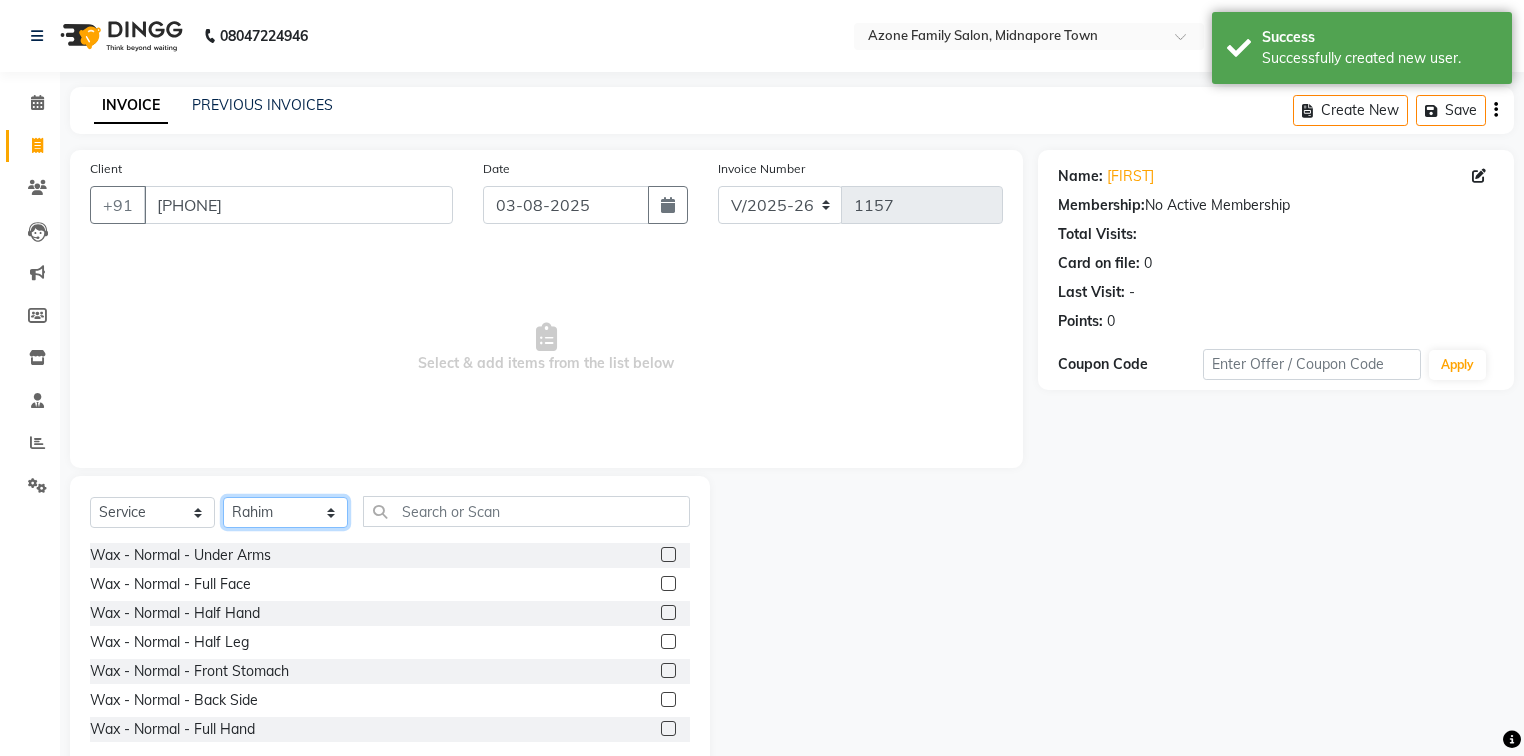click on "Select Stylist Aftab Ansar Arpita Azone BIJOY DAS Dipika Injemam KESHAV Mahadev Rahim RAHUL SAIMA SUJIT Susmita Tinku" 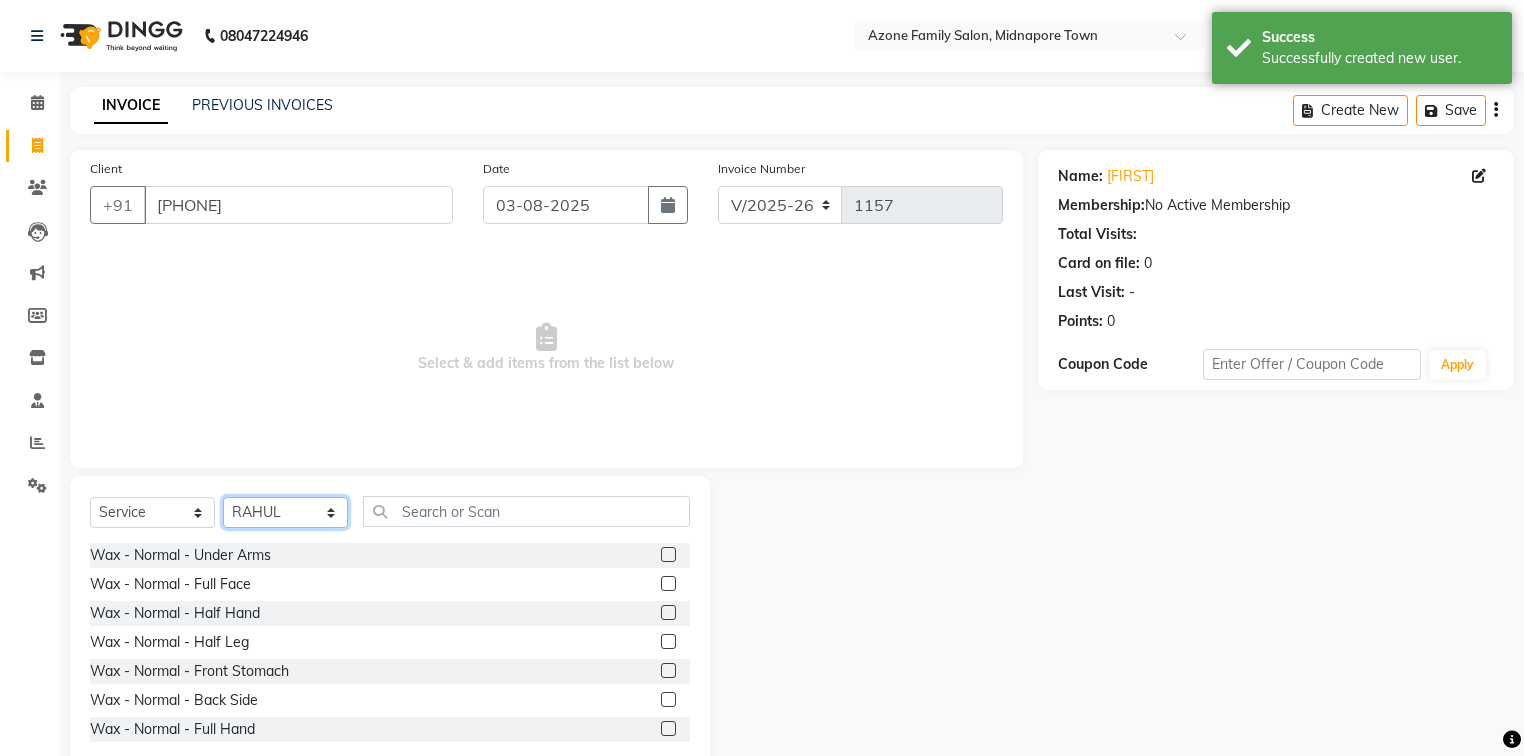 click on "Select Stylist Aftab Ansar Arpita Azone BIJOY DAS Dipika Injemam KESHAV Mahadev Rahim RAHUL SAIMA SUJIT Susmita Tinku" 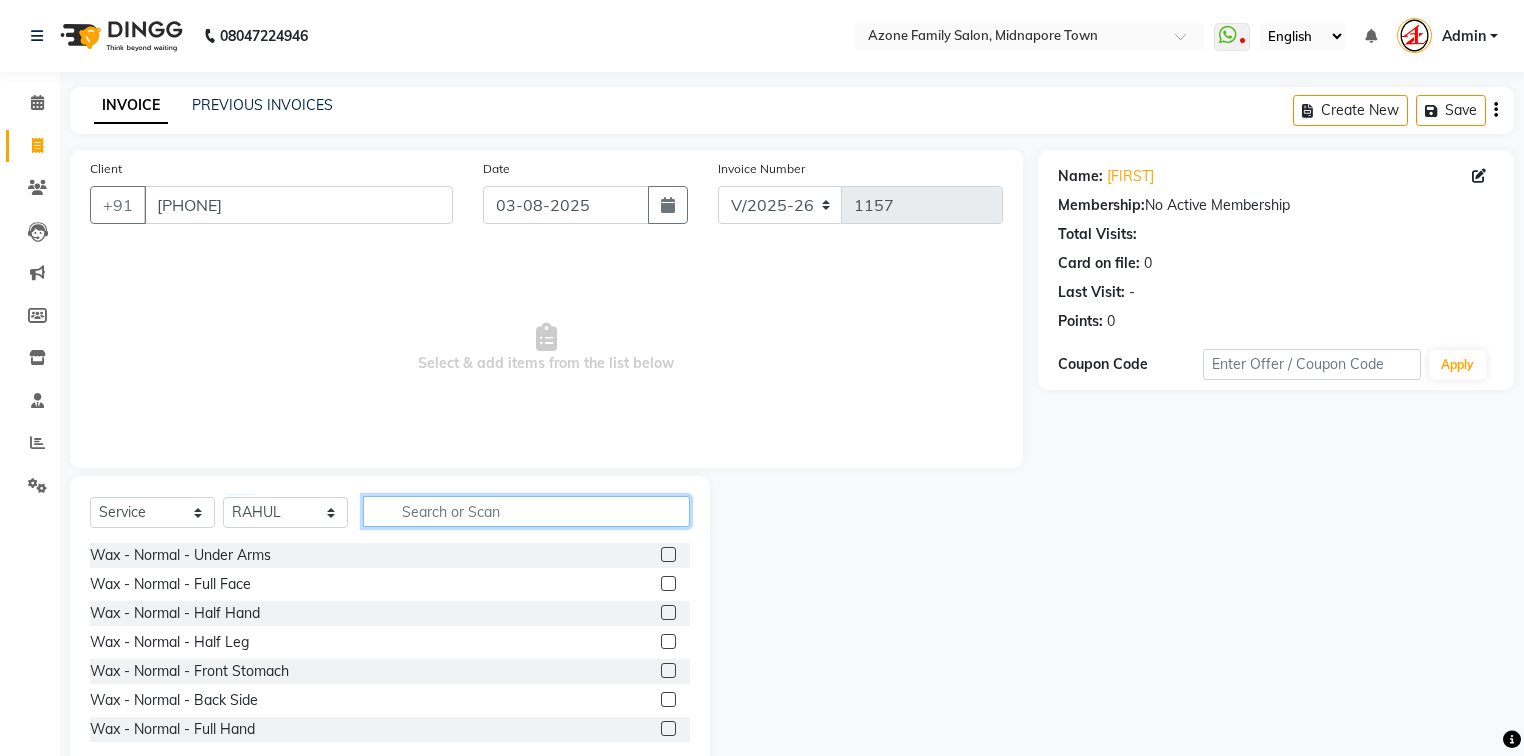 click 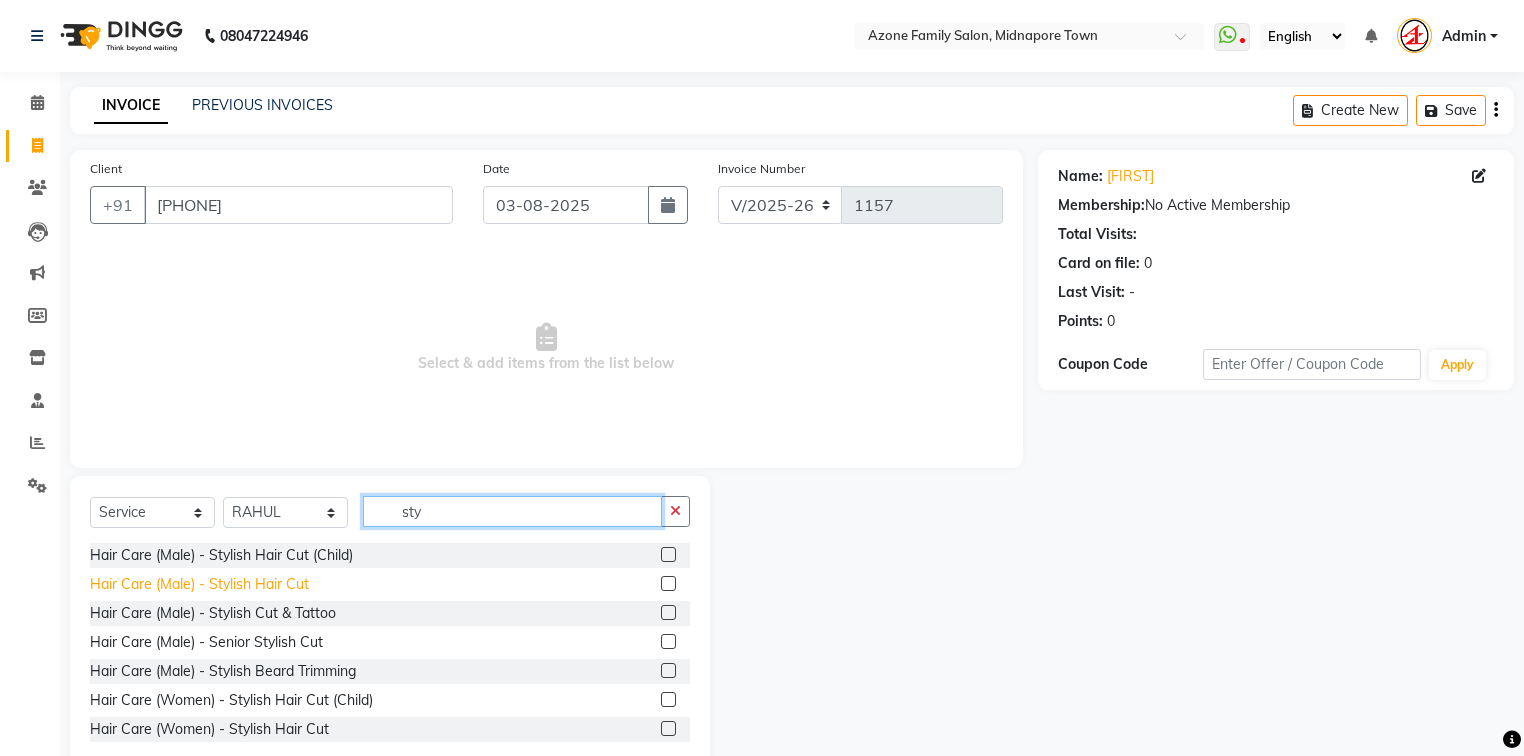 type on "sty" 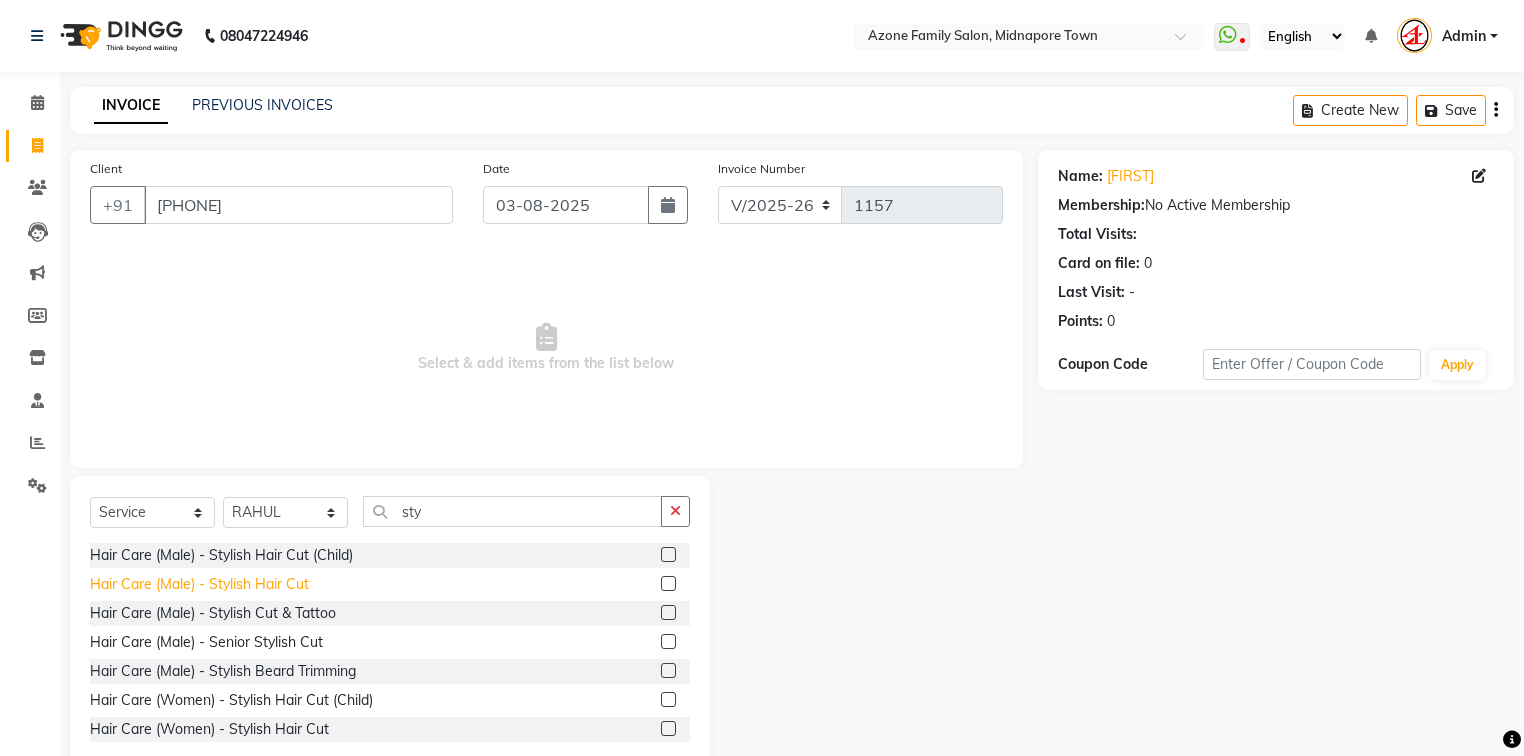 click on "Hair Care (Male)   -   Stylish Hair Cut" 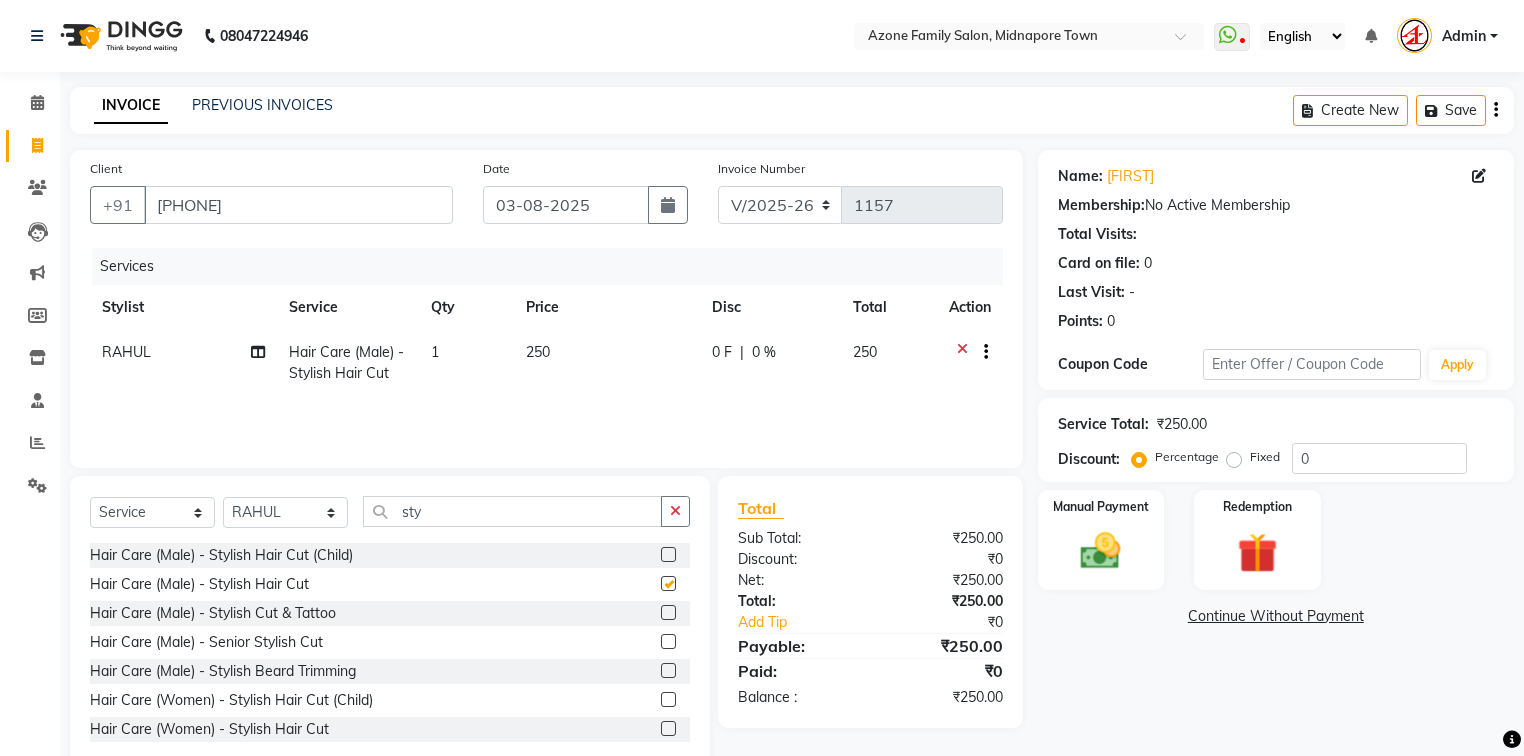 checkbox on "false" 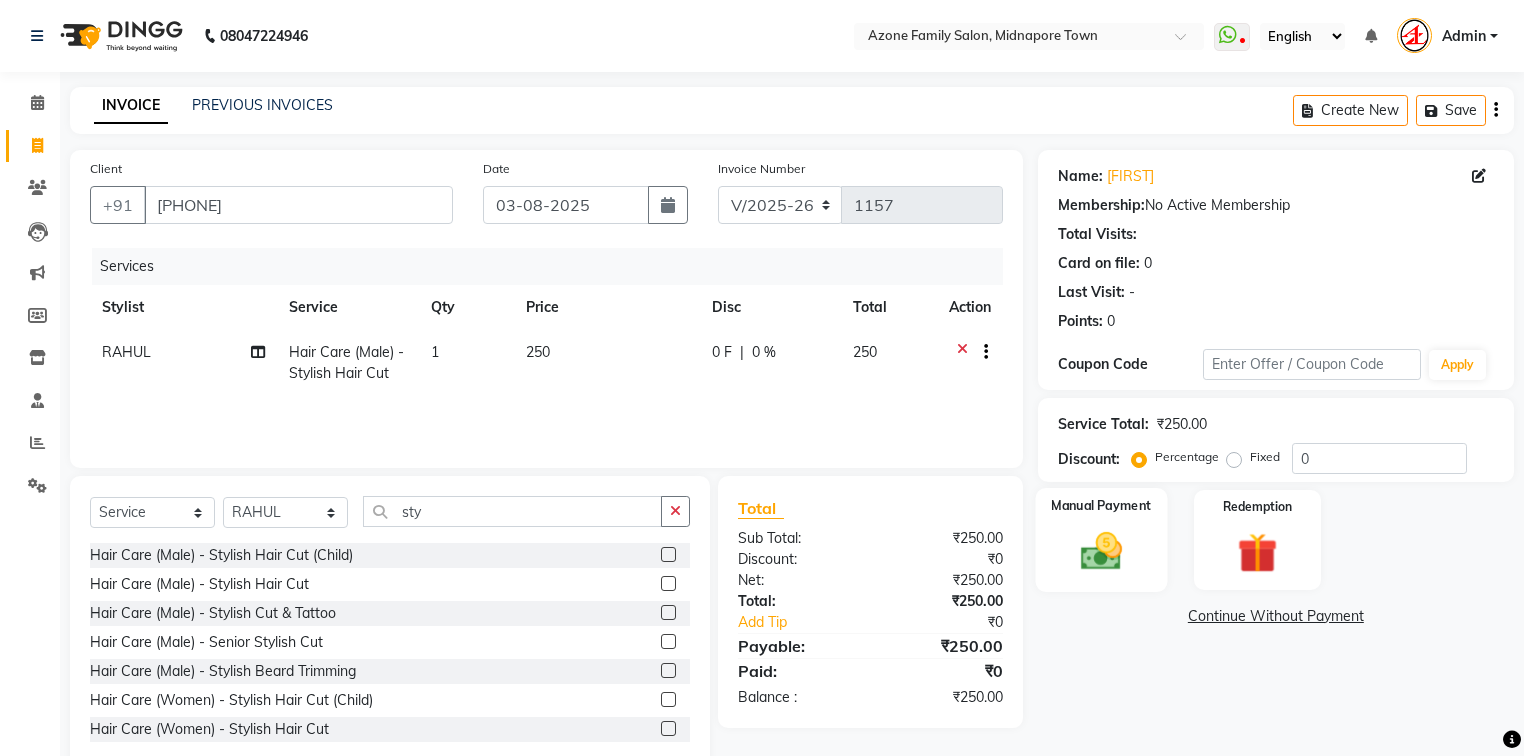 click on "Manual Payment" 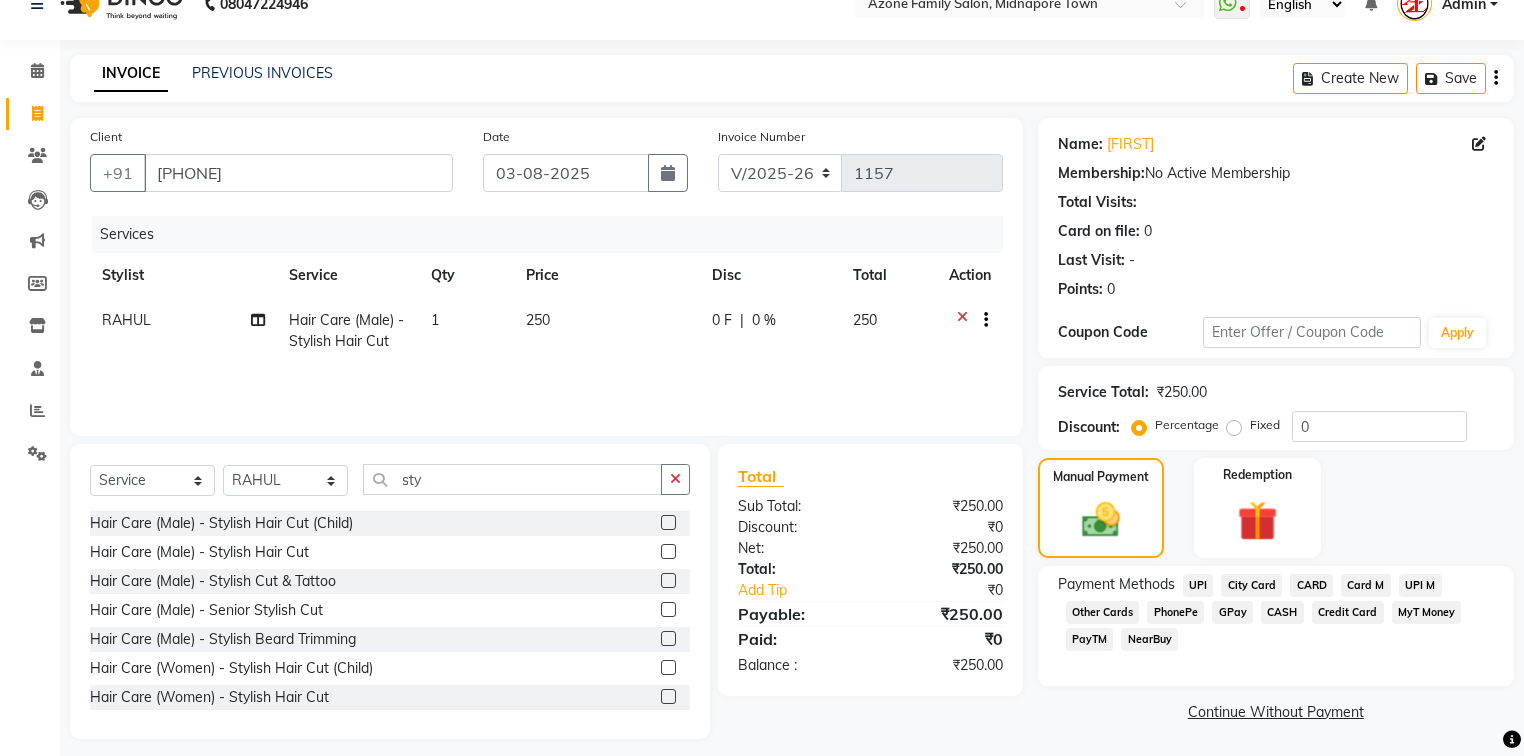 scroll, scrollTop: 45, scrollLeft: 0, axis: vertical 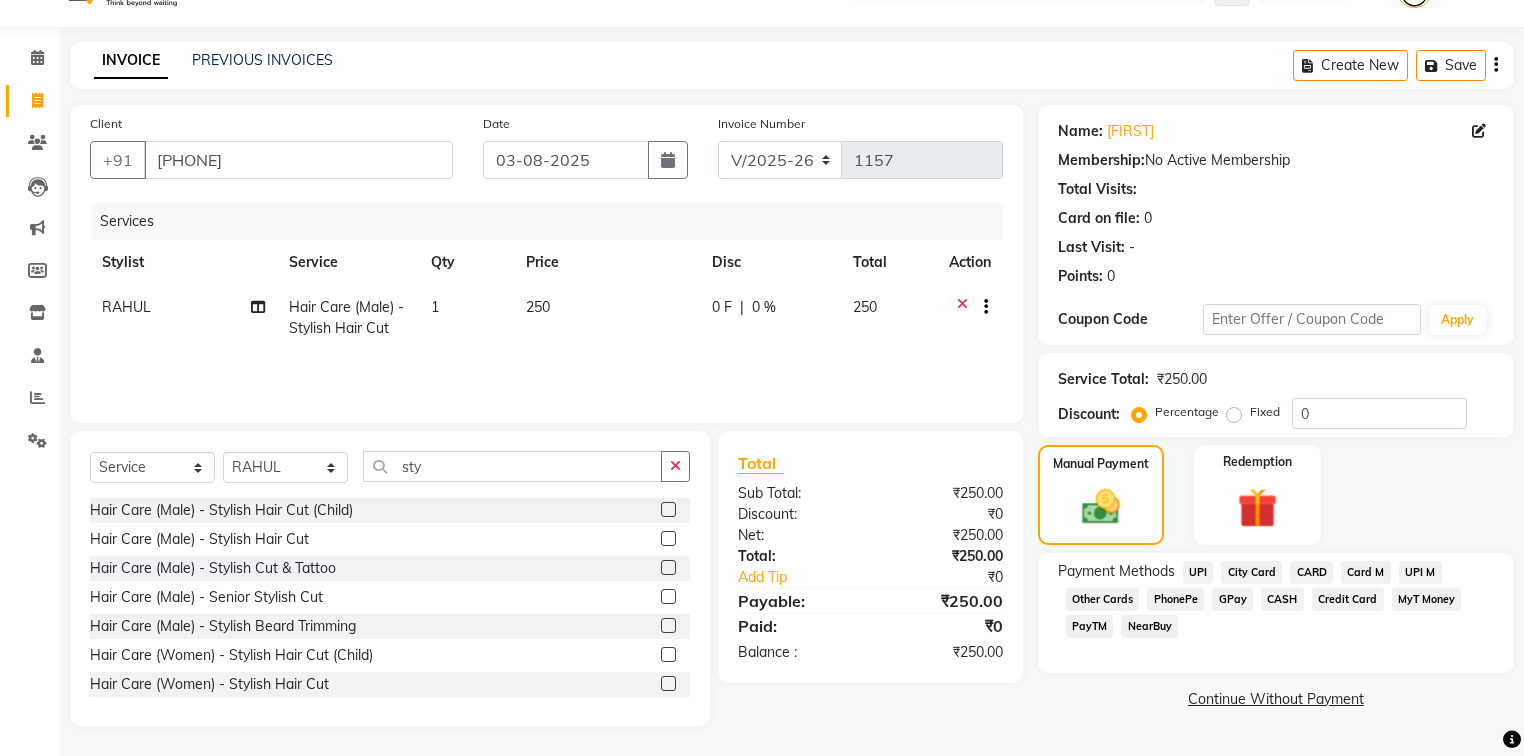 click on "CASH" 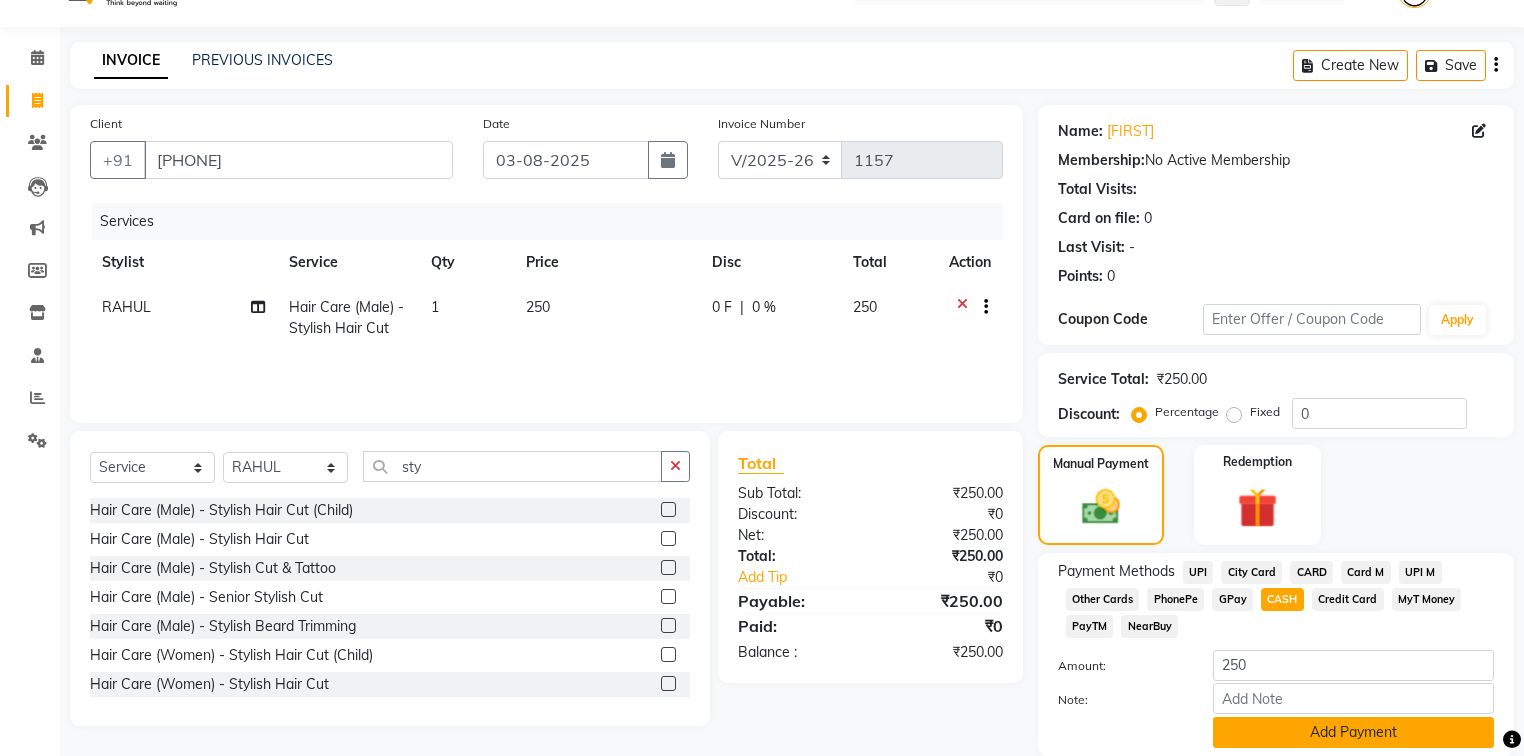 click on "Add Payment" 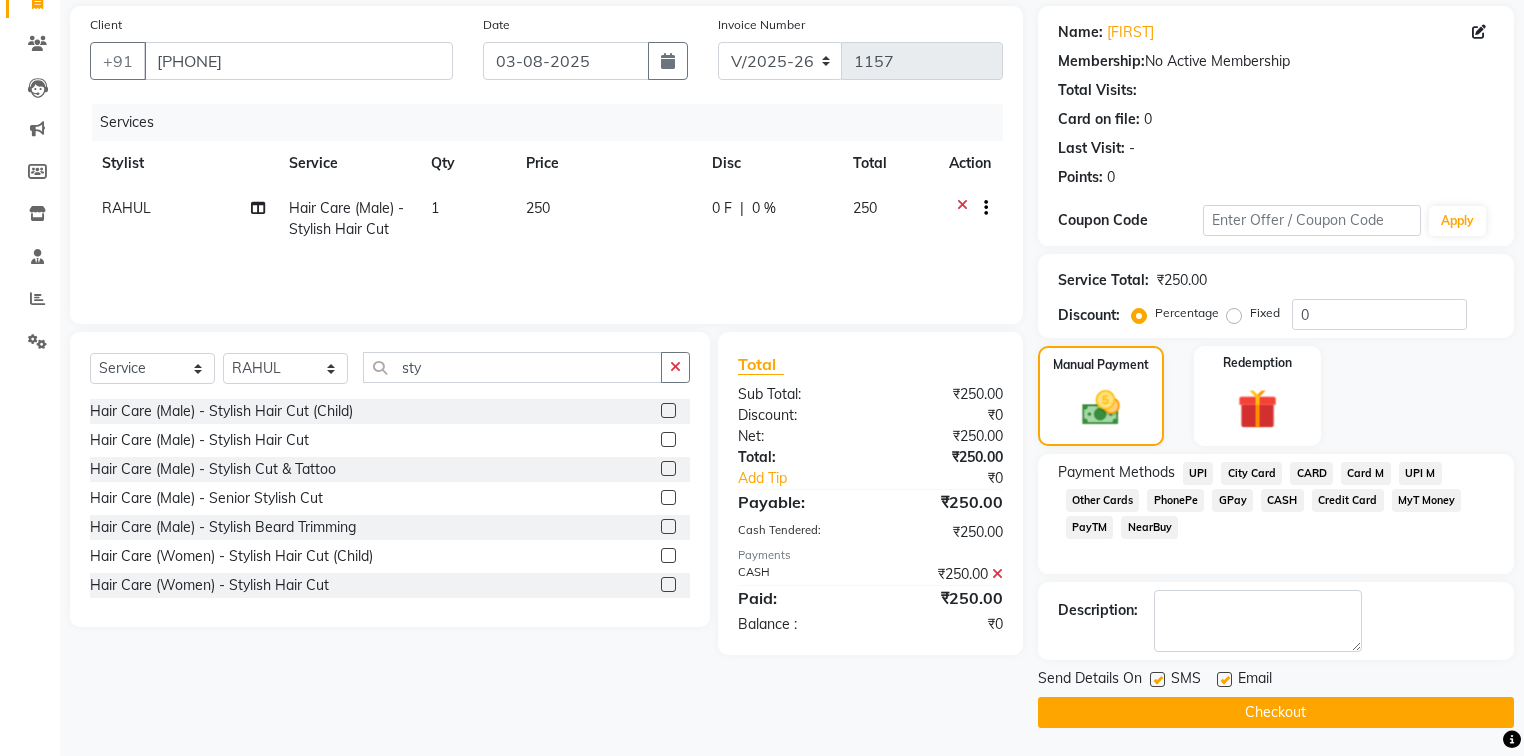 scroll, scrollTop: 144, scrollLeft: 0, axis: vertical 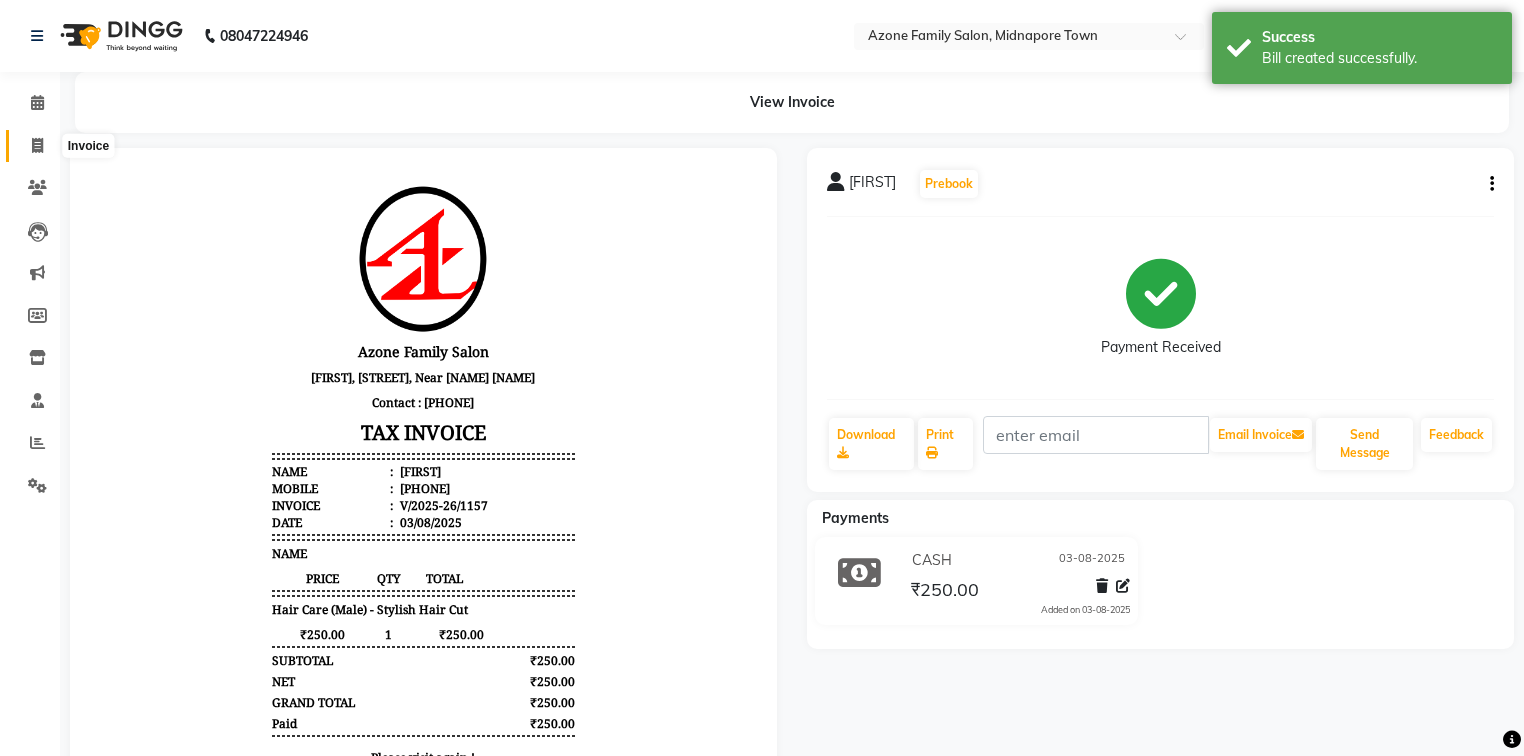 click 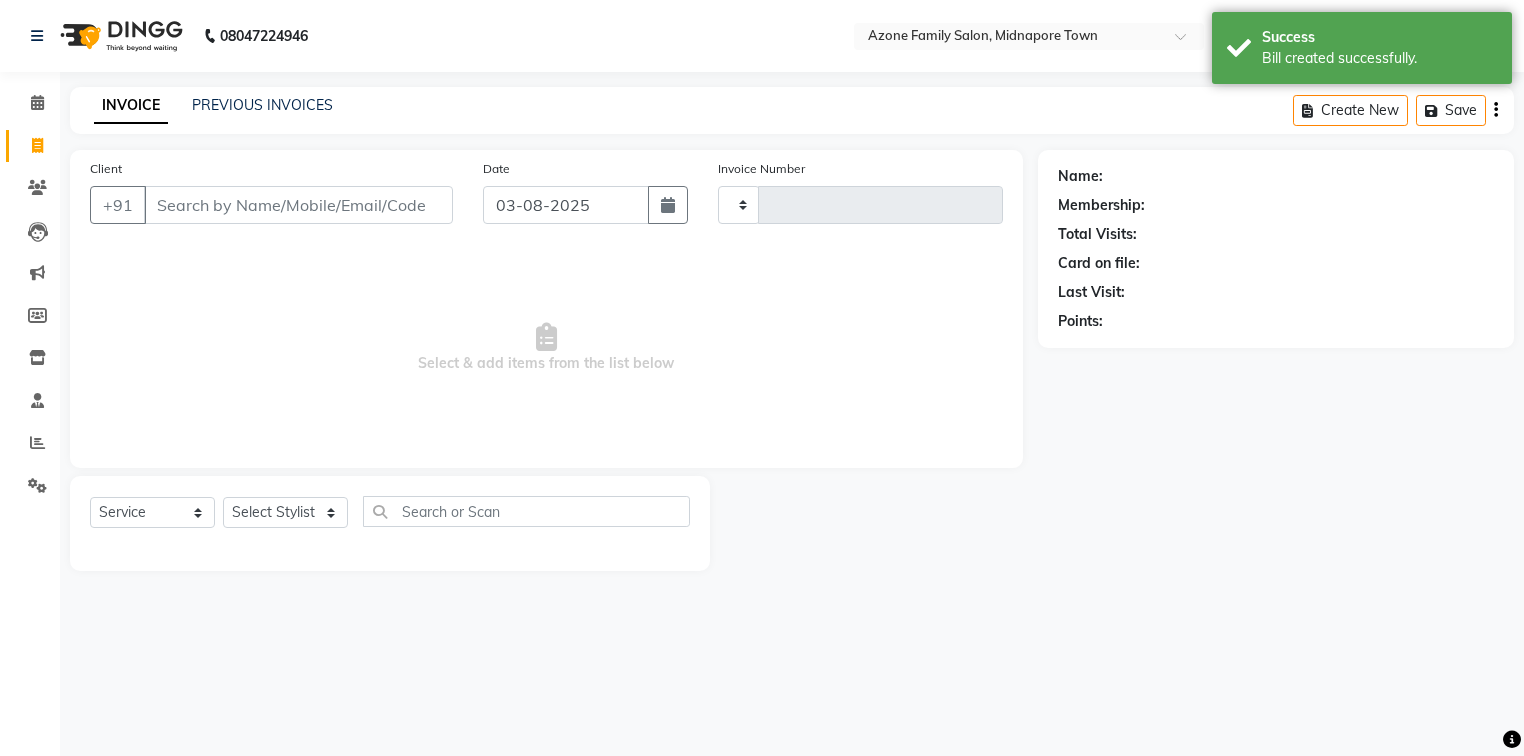 type on "1158" 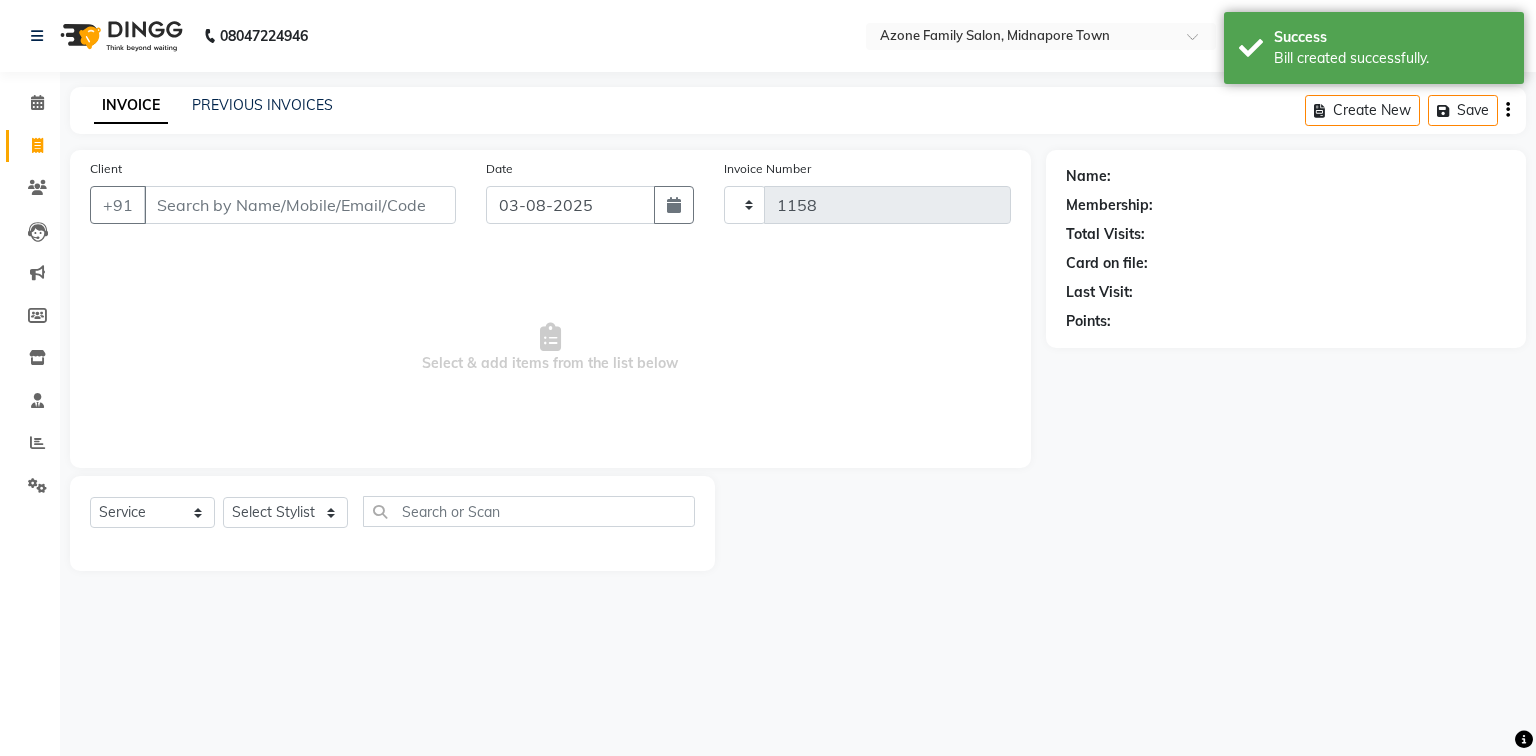 select on "5098" 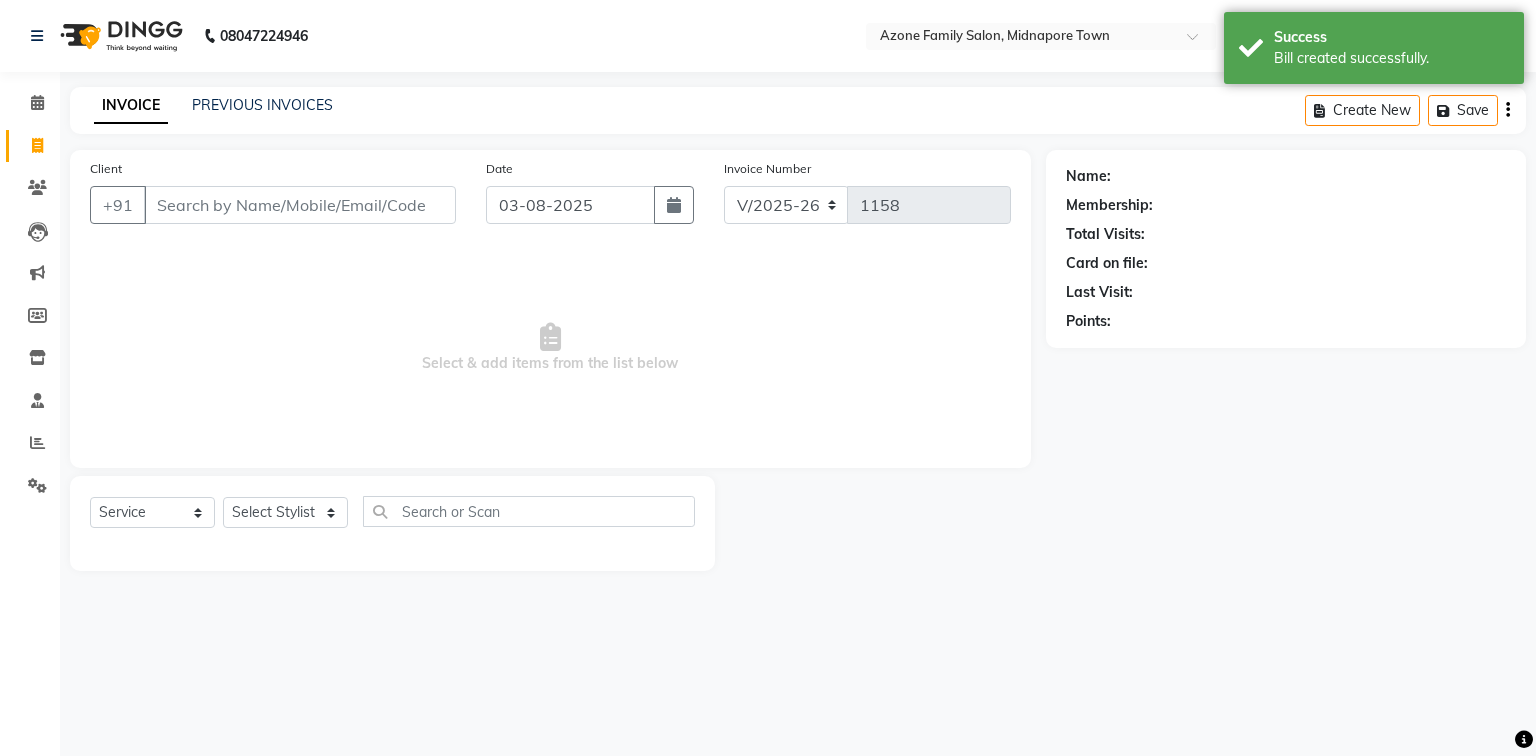 click on "Client" at bounding box center [300, 205] 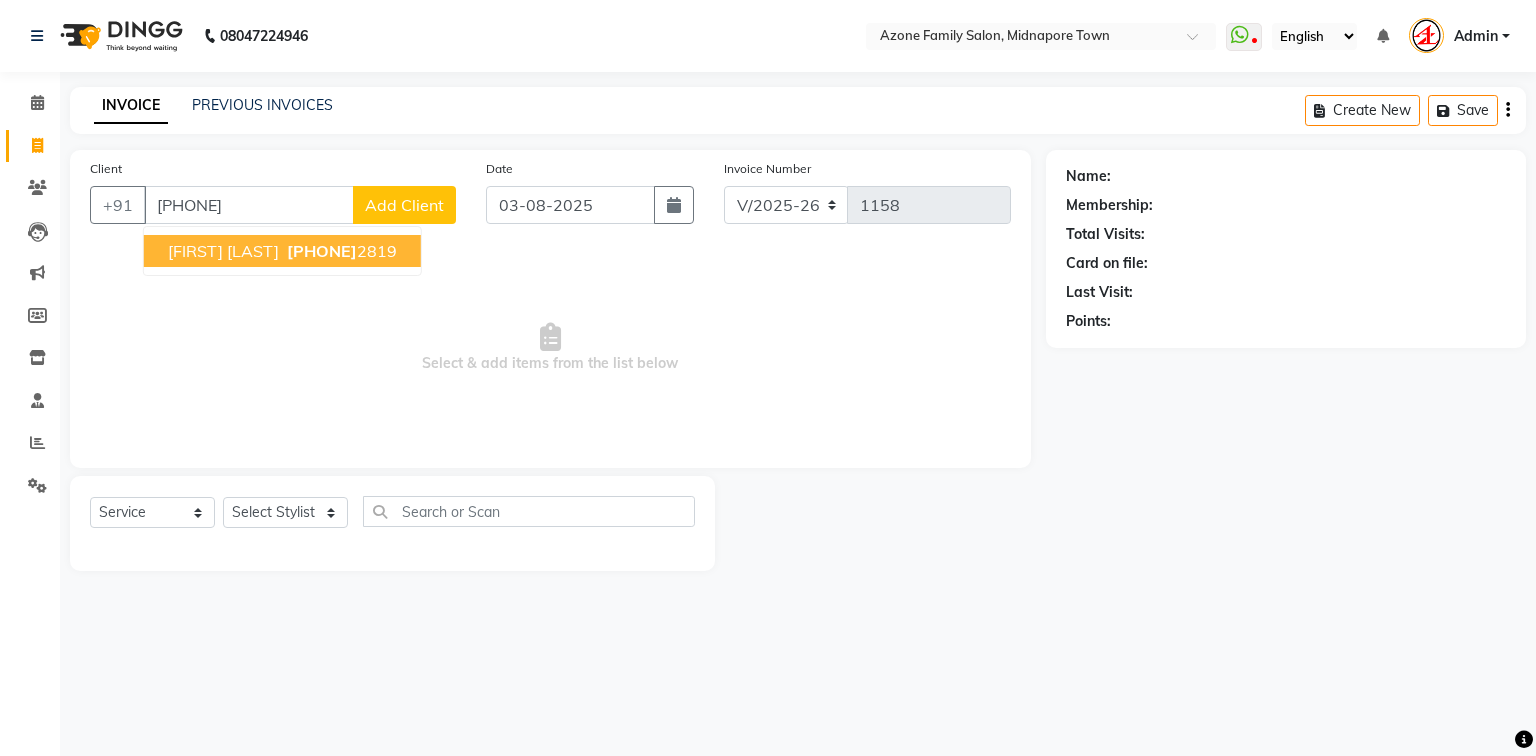 click on "629517" at bounding box center (322, 251) 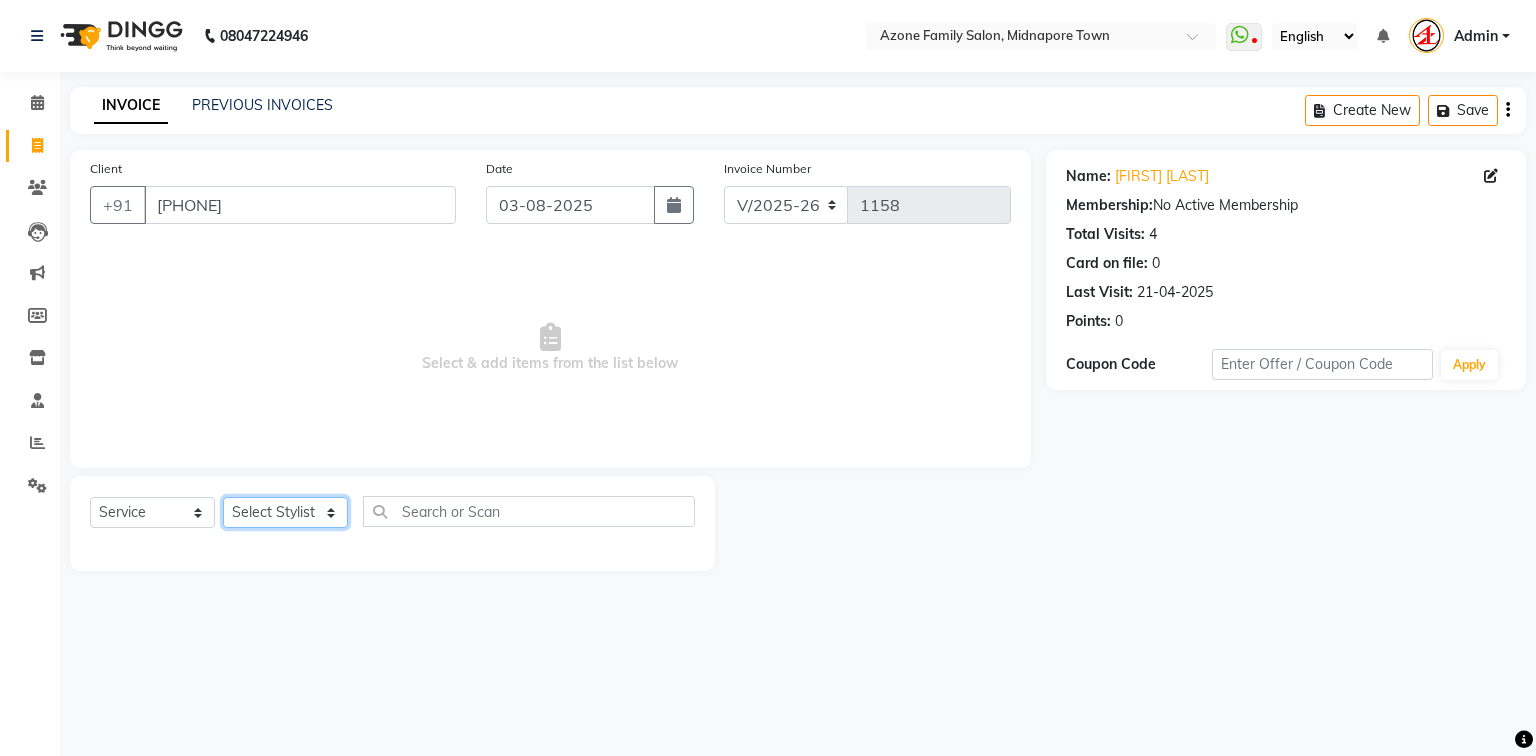 click on "Select Stylist Aftab Ansar Arpita Azone BIJOY DAS Dipika Injemam KESHAV Mahadev Rahim RAHUL SAIMA SUJIT Susmita Tinku" 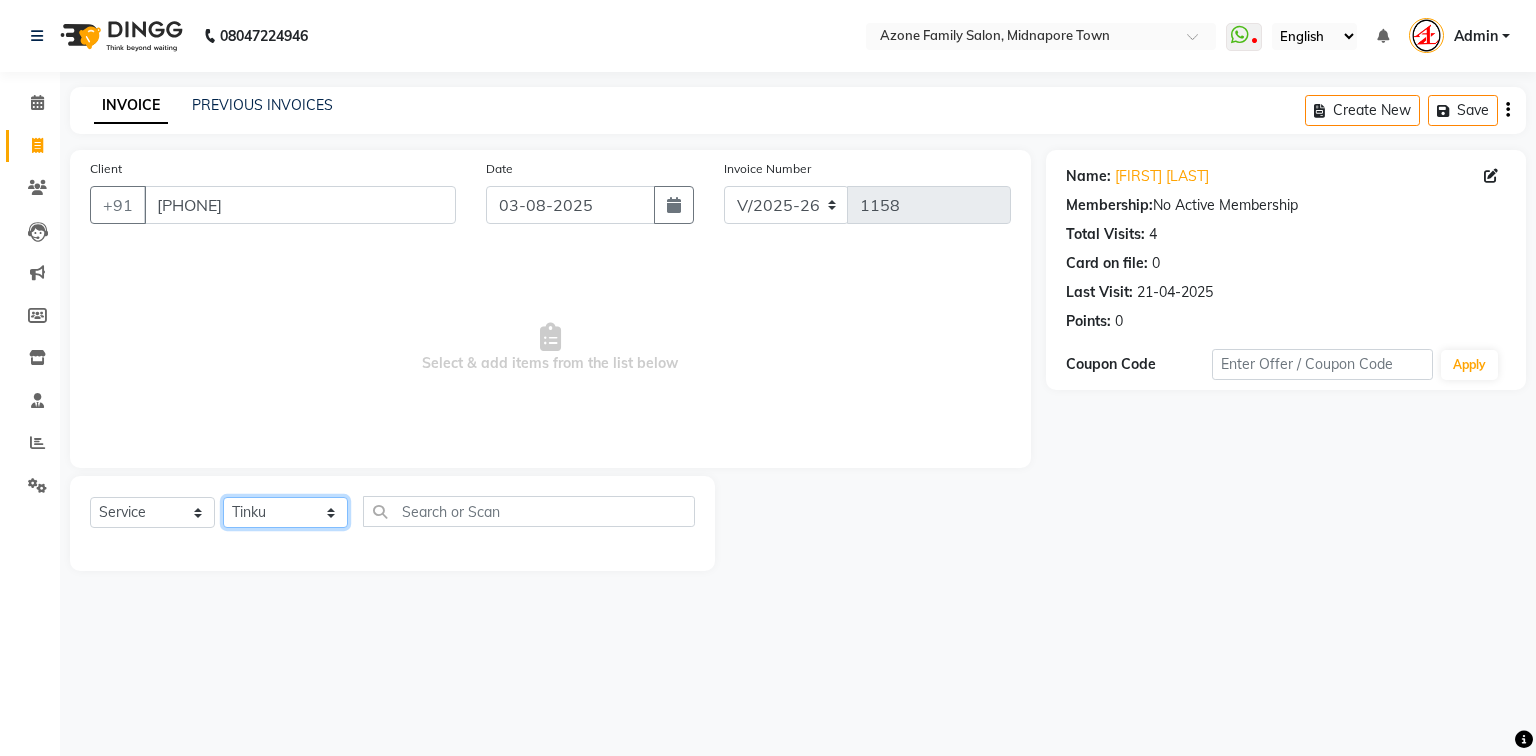 click on "Select Stylist Aftab Ansar Arpita Azone BIJOY DAS Dipika Injemam KESHAV Mahadev Rahim RAHUL SAIMA SUJIT Susmita Tinku" 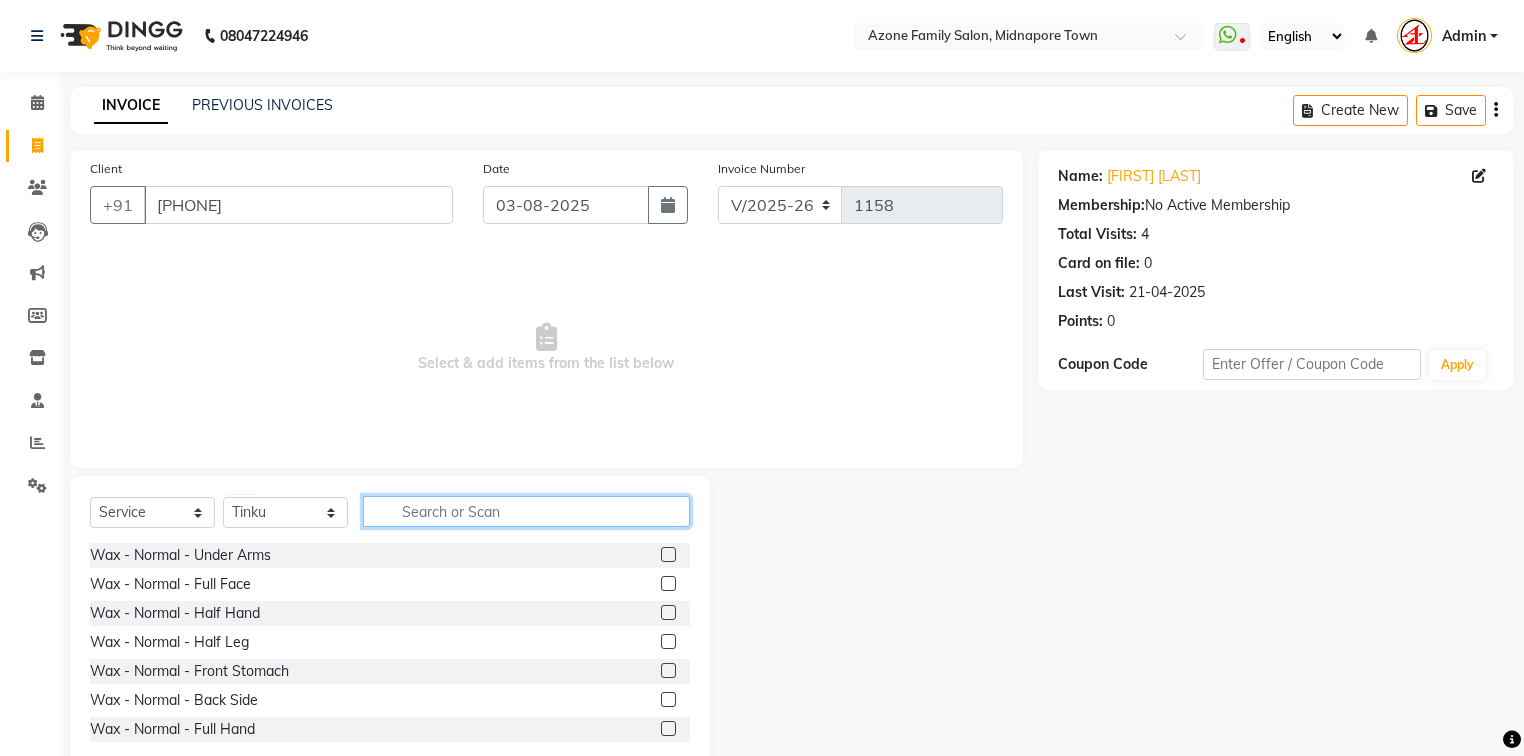 click 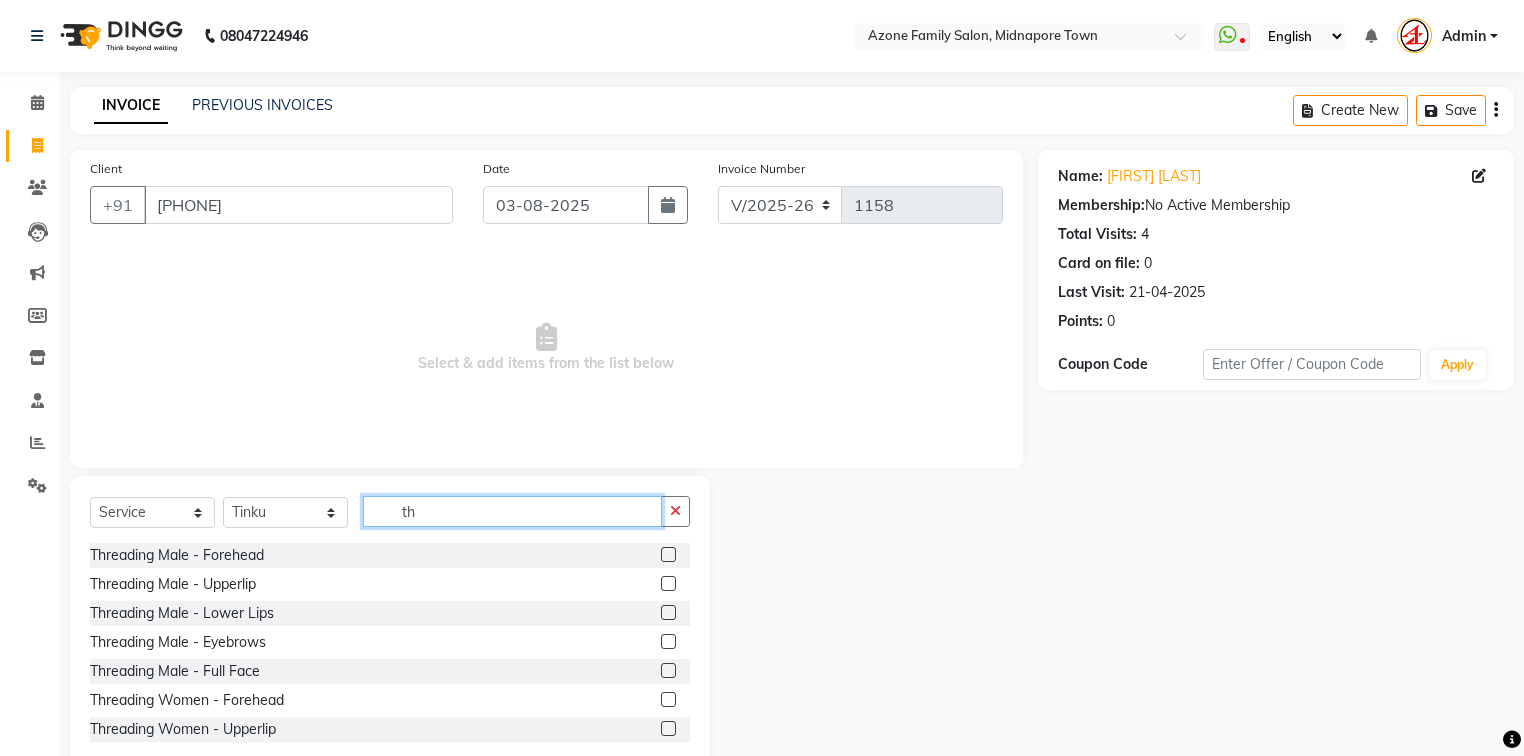 scroll, scrollTop: 45, scrollLeft: 0, axis: vertical 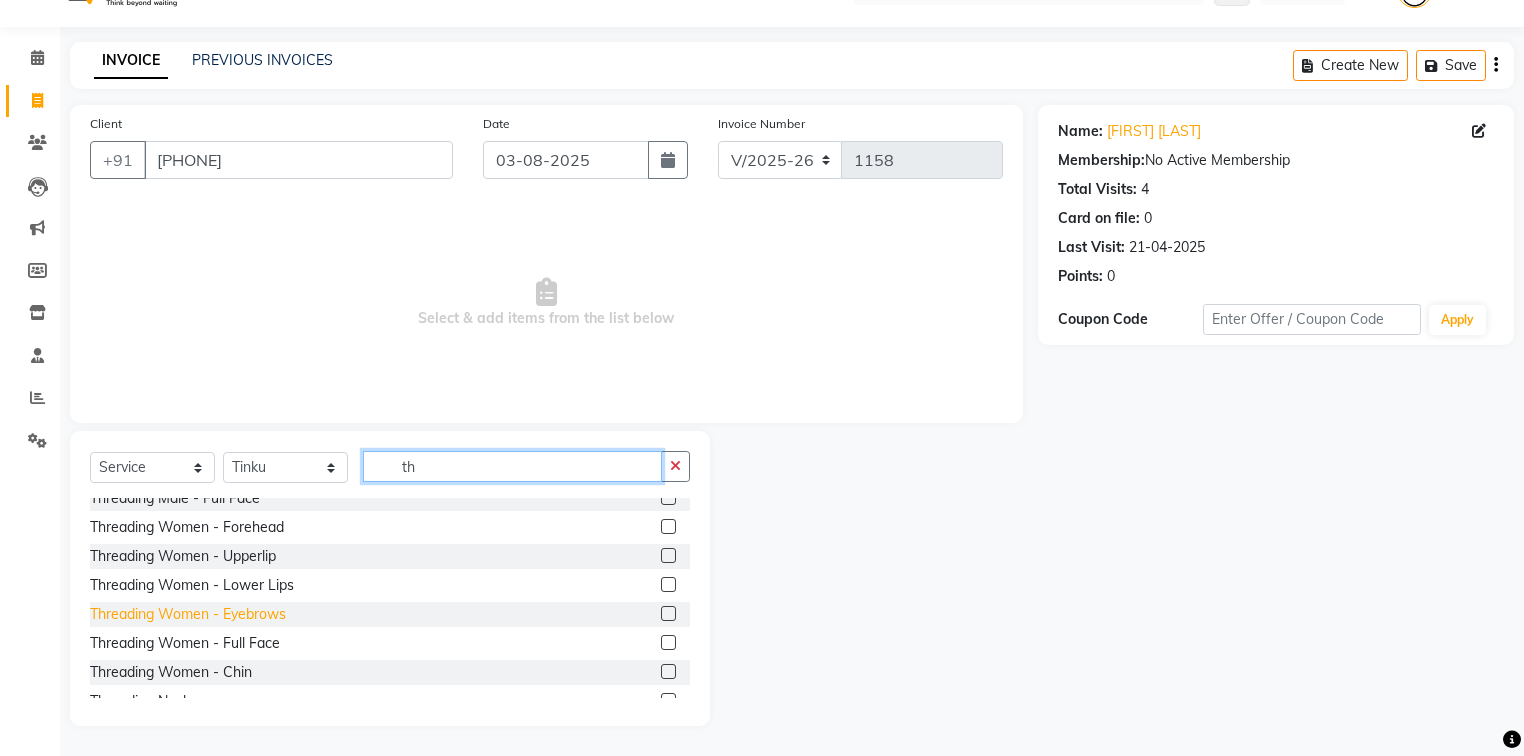 type on "th" 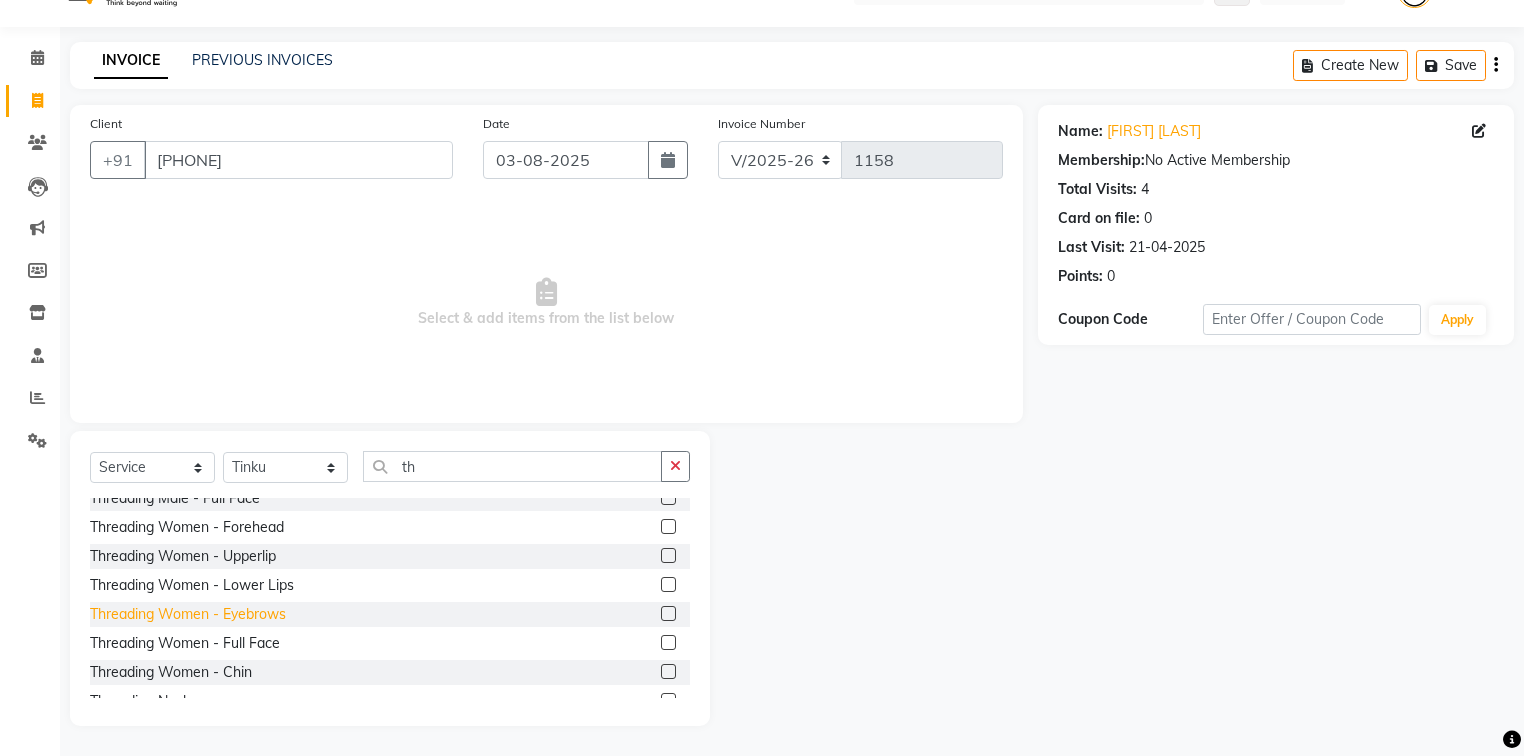 click on "Threading Women    -   Eyebrows" 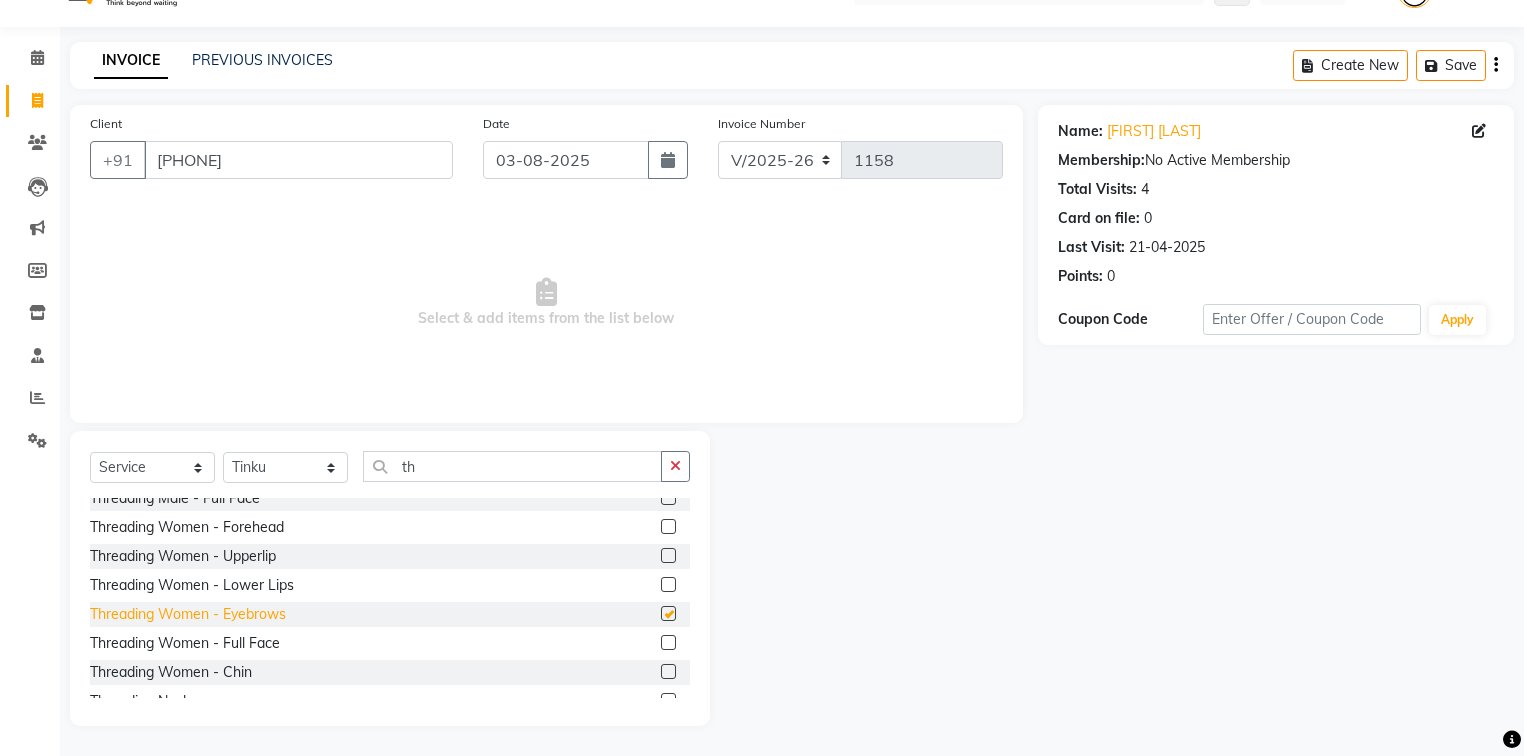 checkbox on "false" 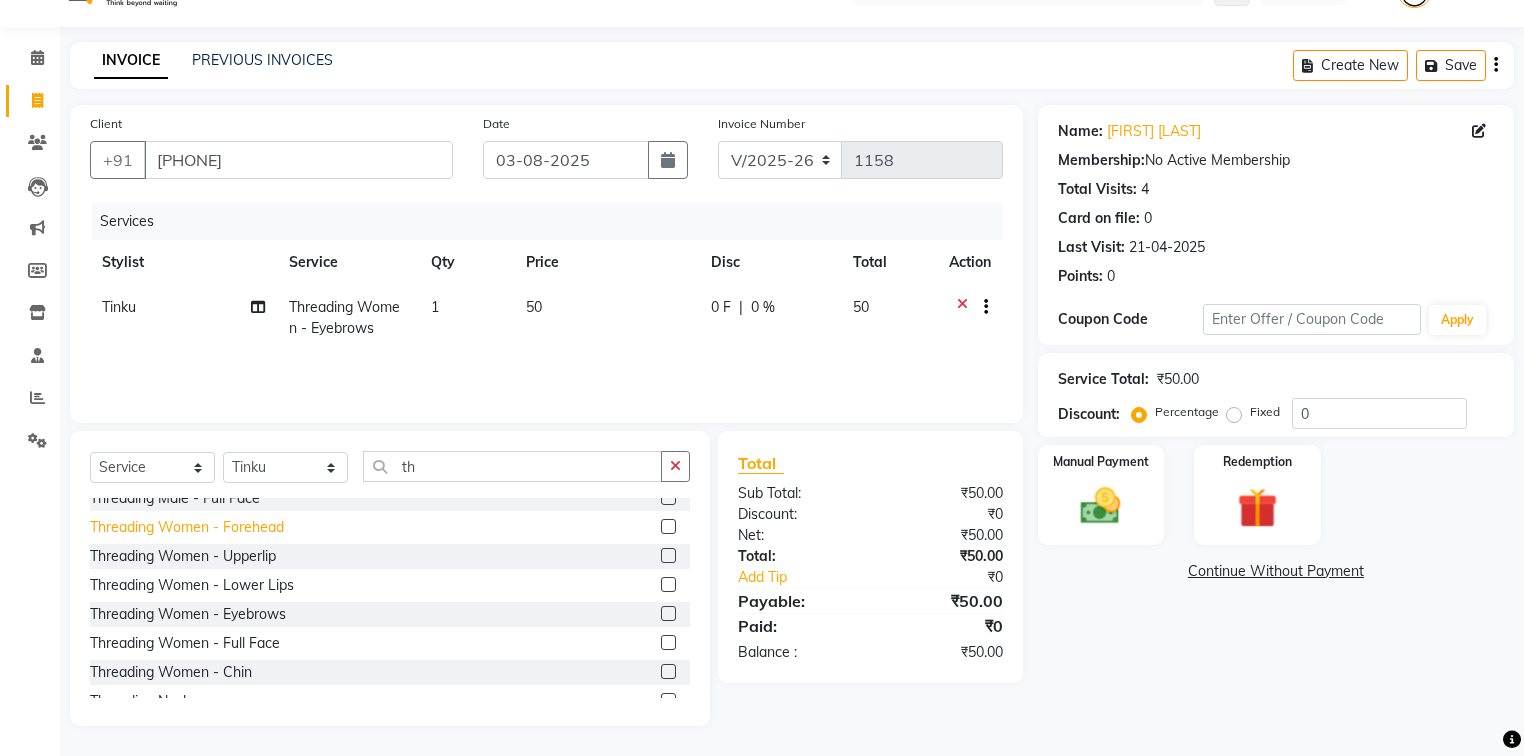 click on "Threading Women    -   Forehead" 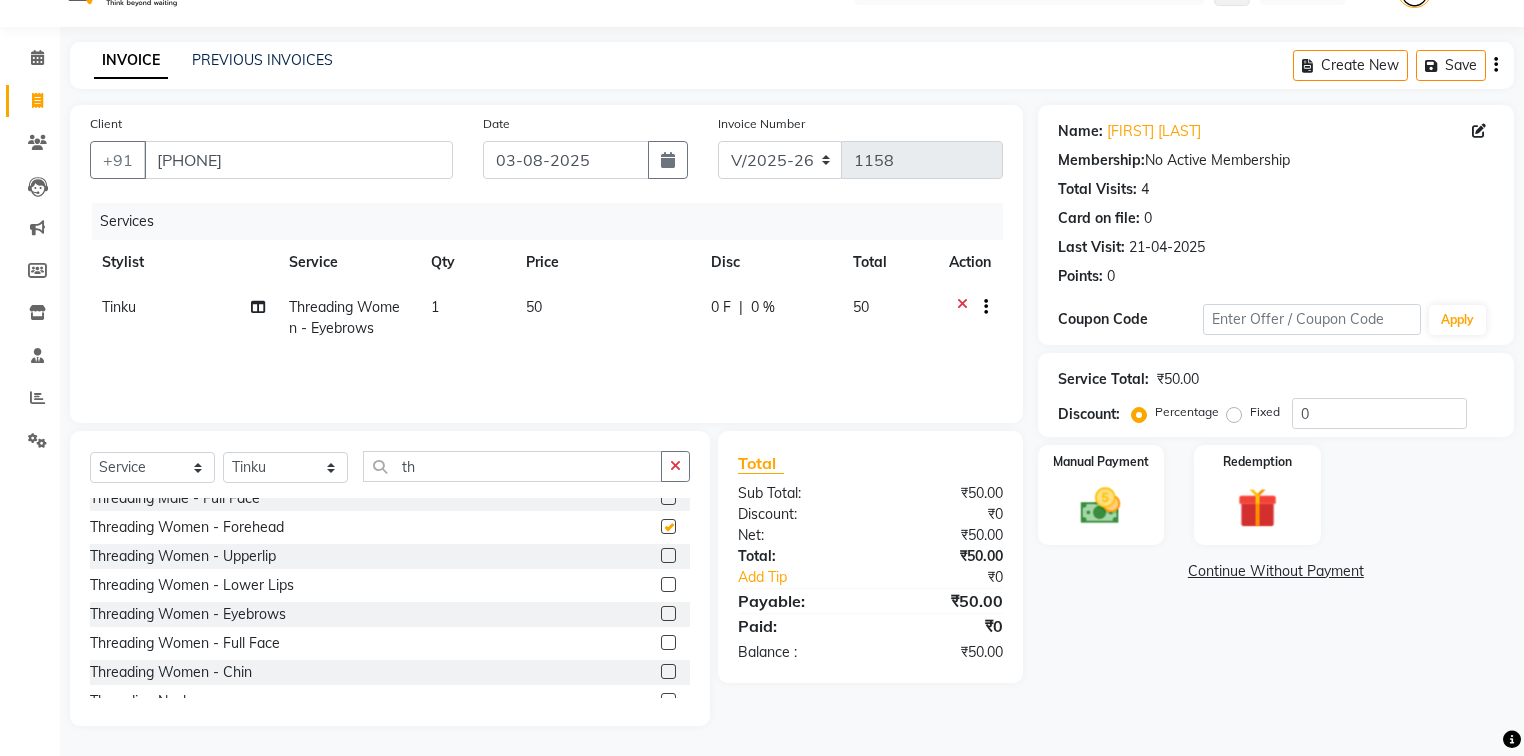 checkbox on "false" 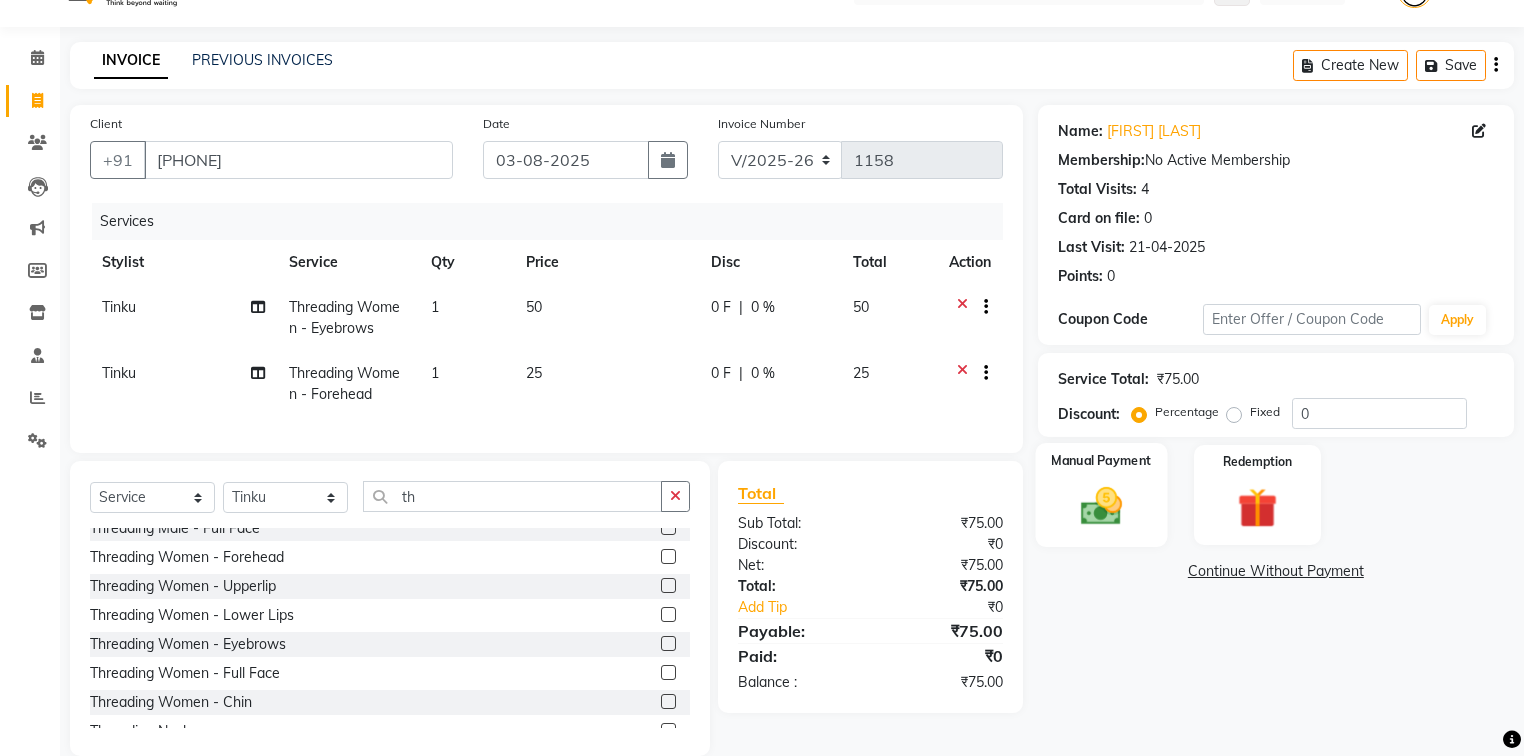 click 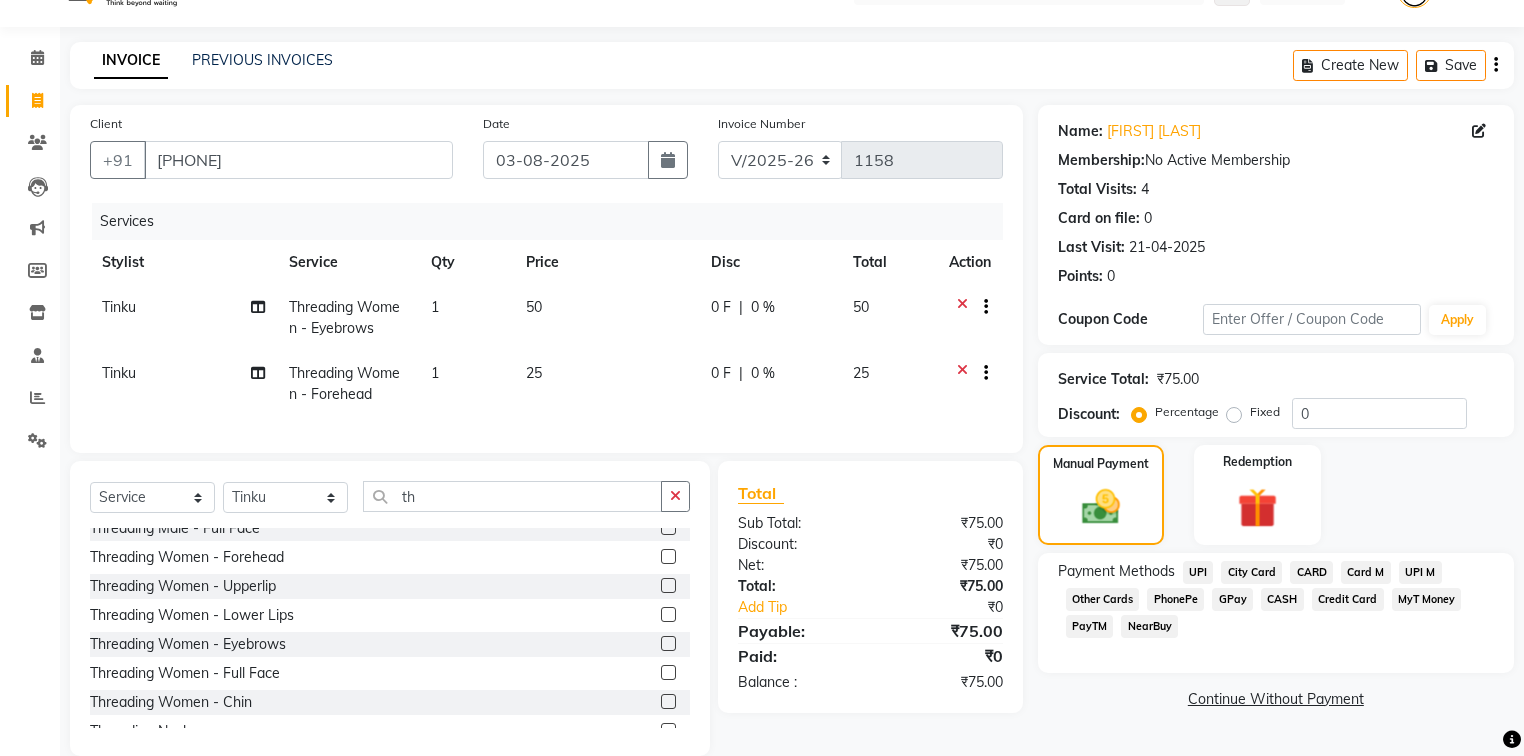 click on "UPI" 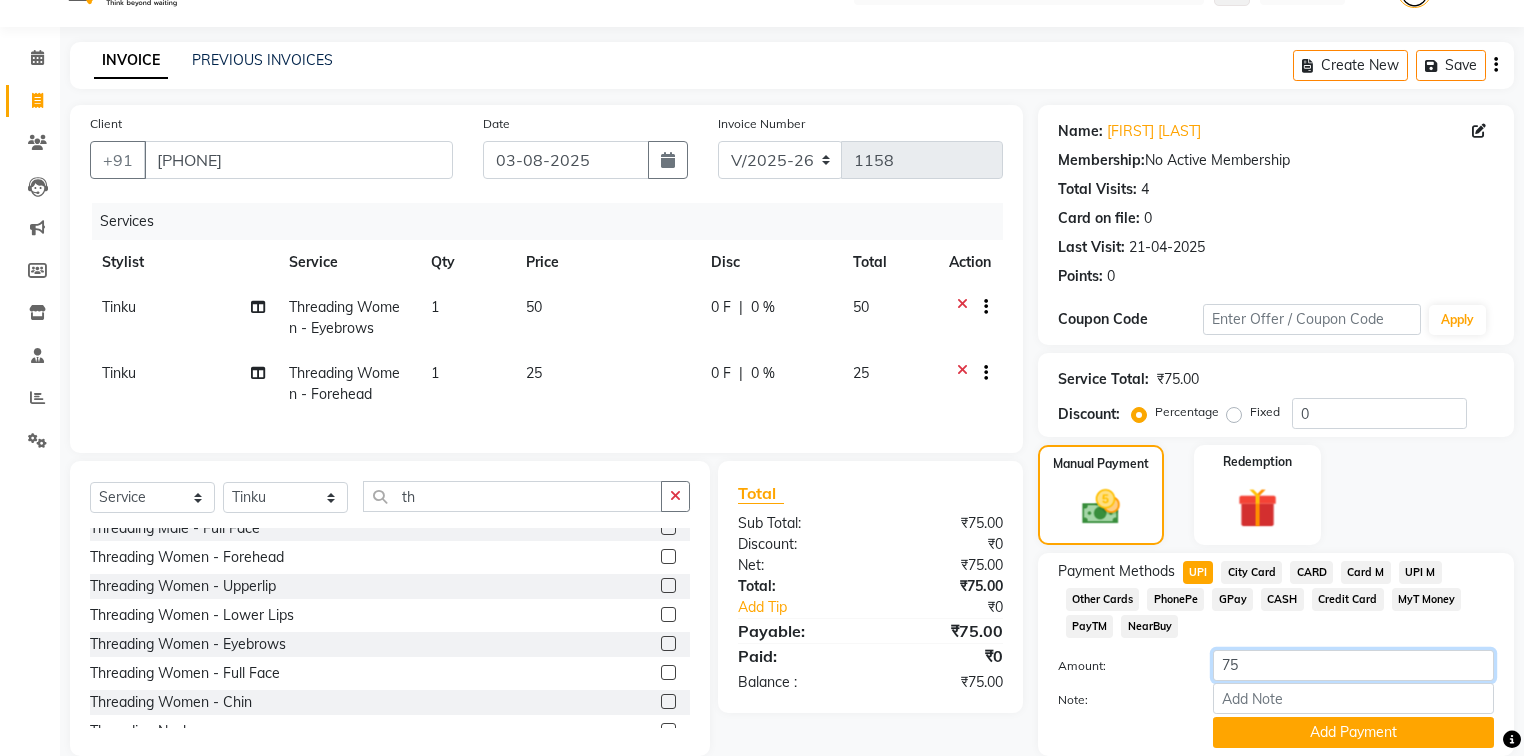 click on "75" 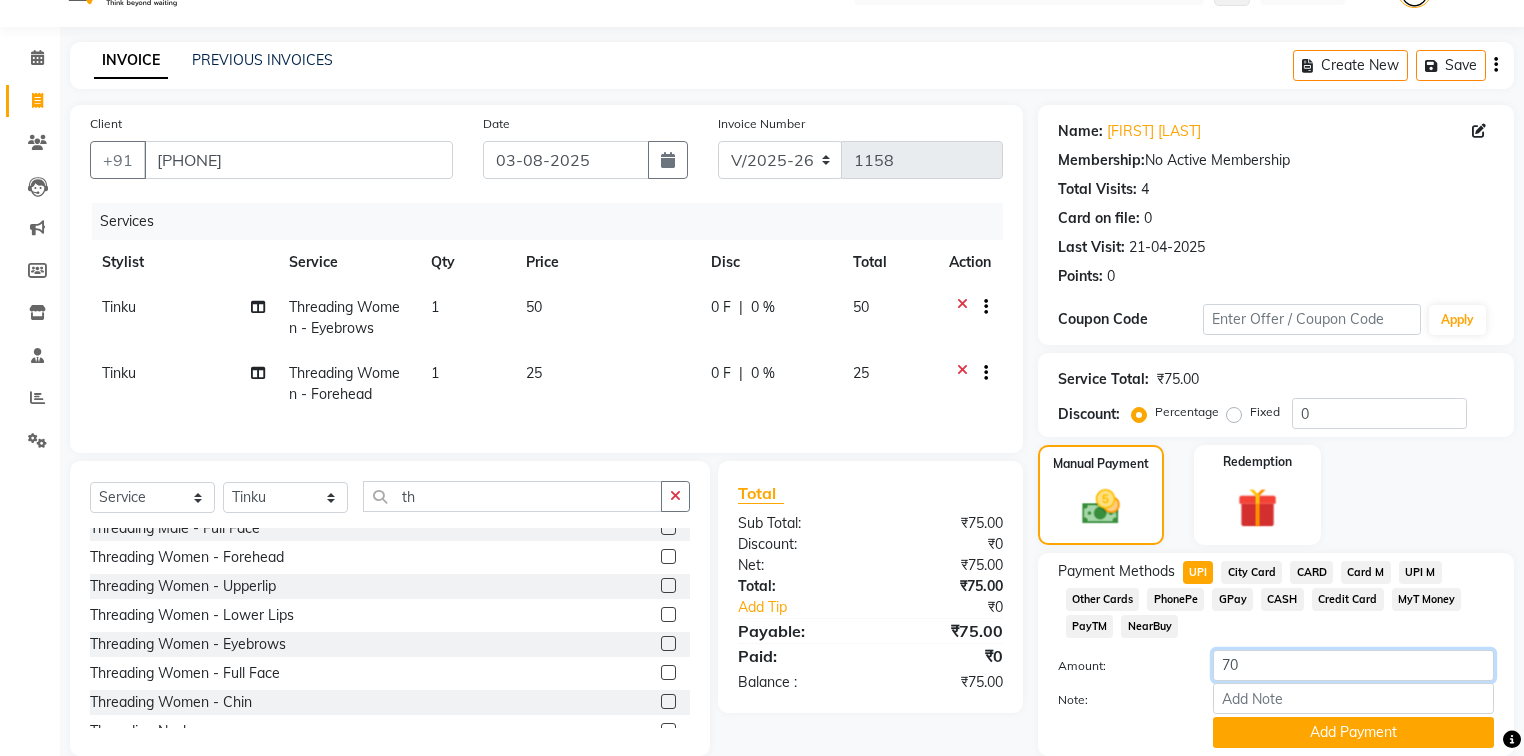 type on "70" 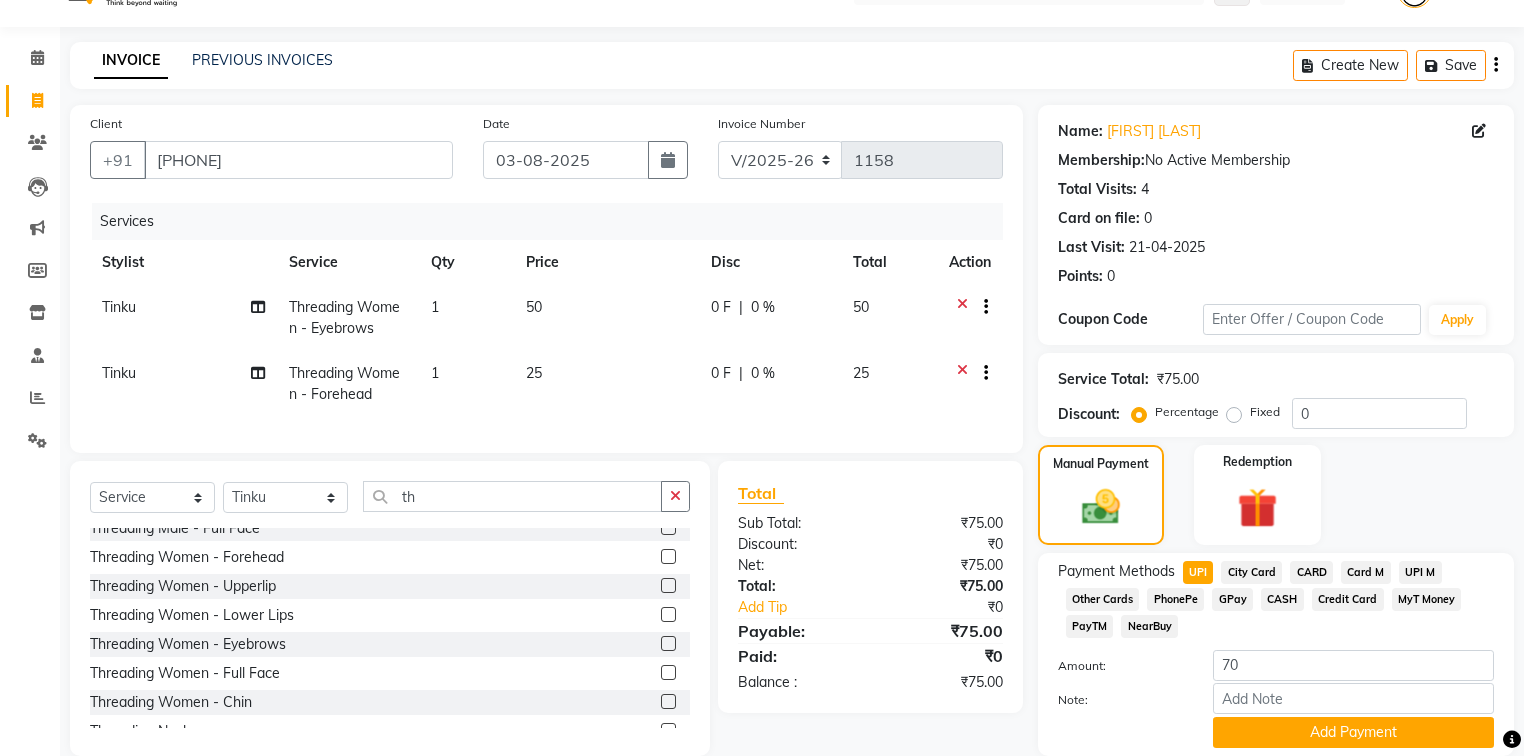 click on "Payment Methods  UPI   City Card   CARD   Card M   UPI M   Other Cards   PhonePe   GPay   CASH   Credit Card   MyT Money   PayTM   NearBuy  Amount: 70 Note: Add Payment" 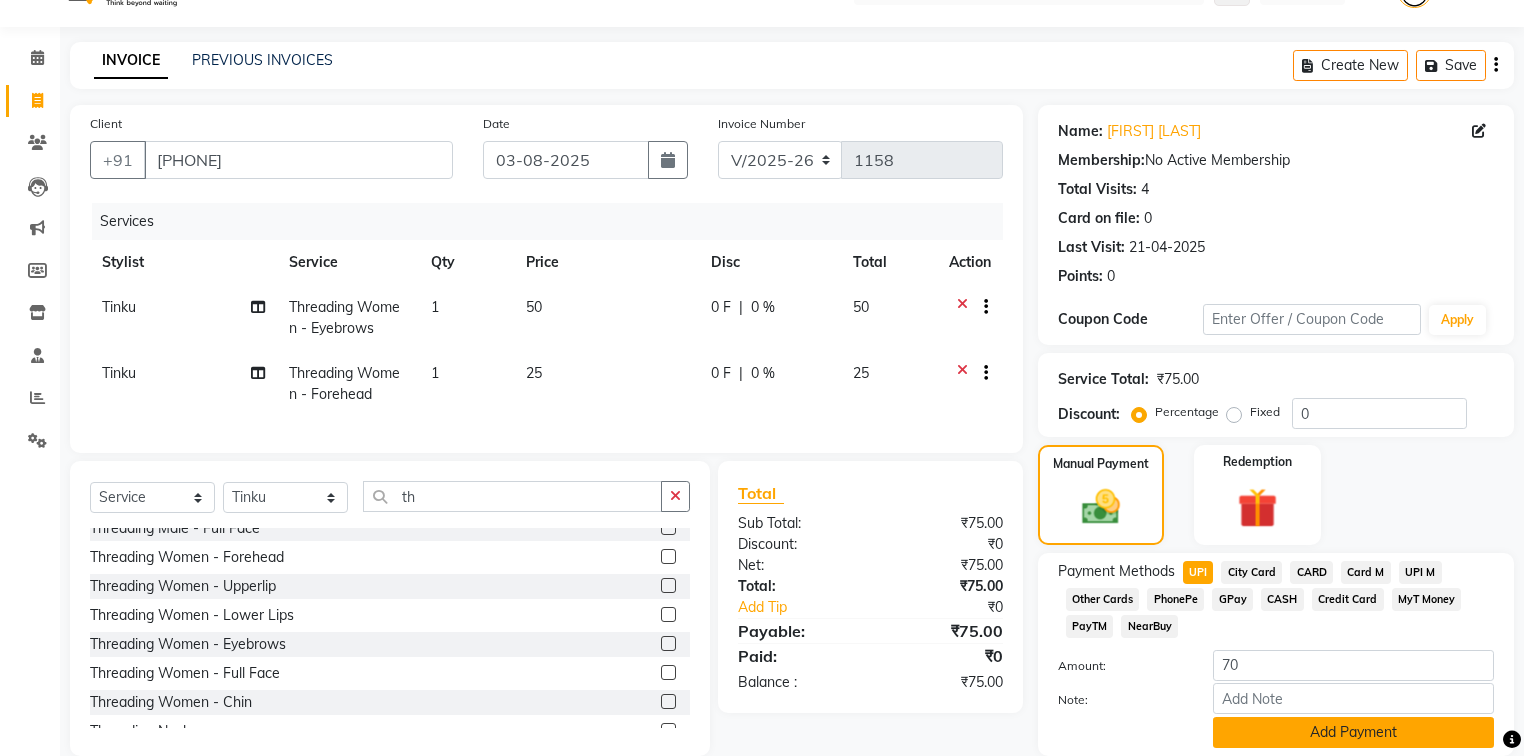 click on "Add Payment" 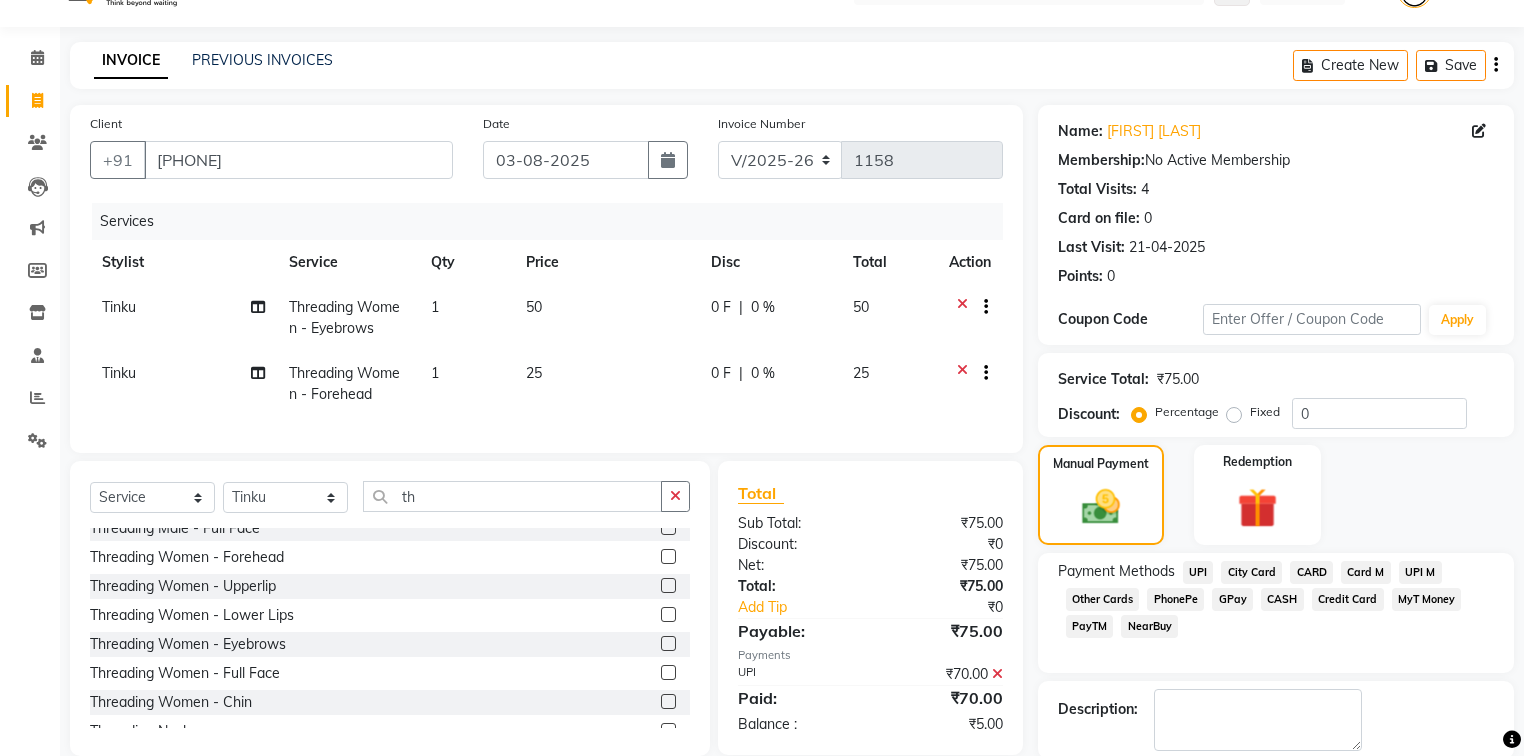 click on "CASH" 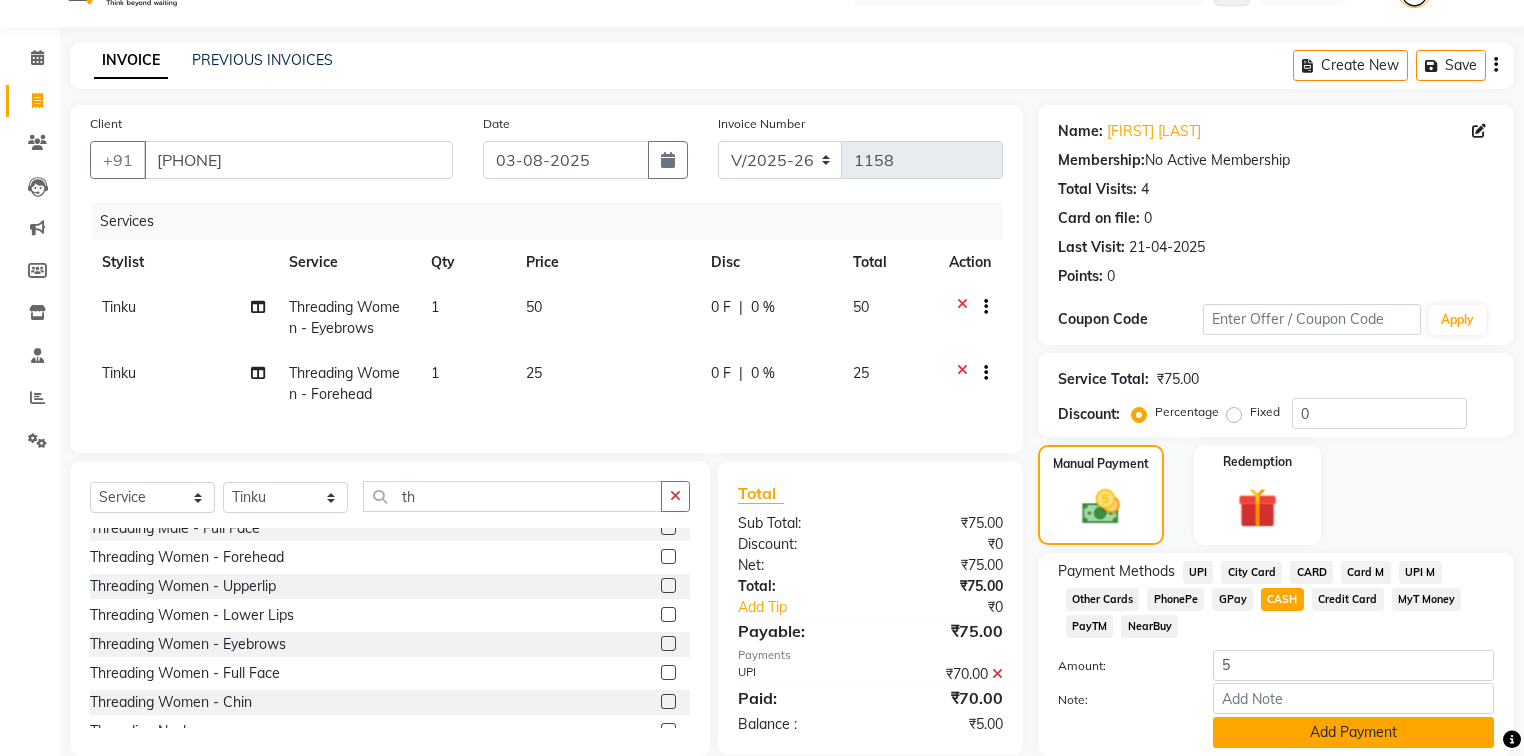 click on "Add Payment" 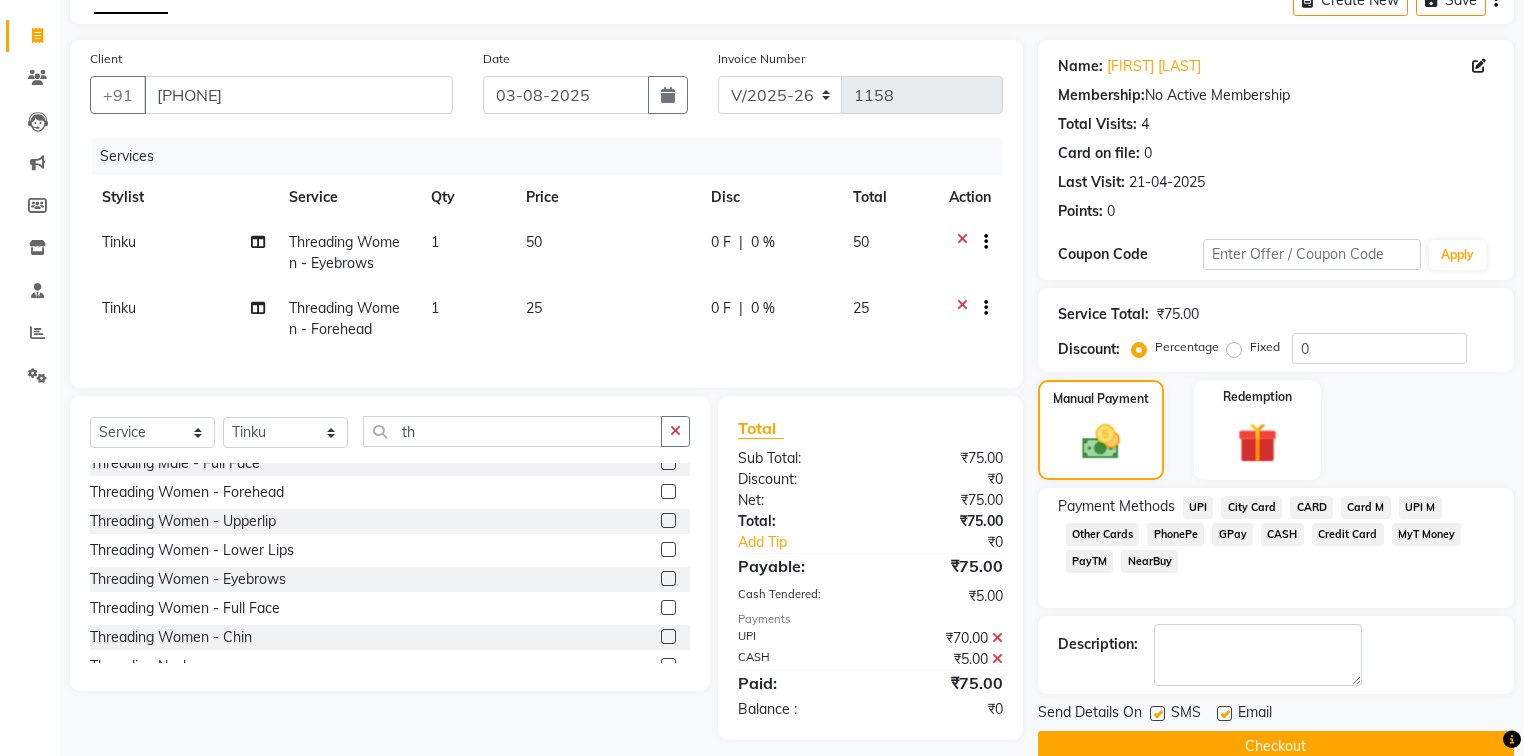 scroll, scrollTop: 144, scrollLeft: 0, axis: vertical 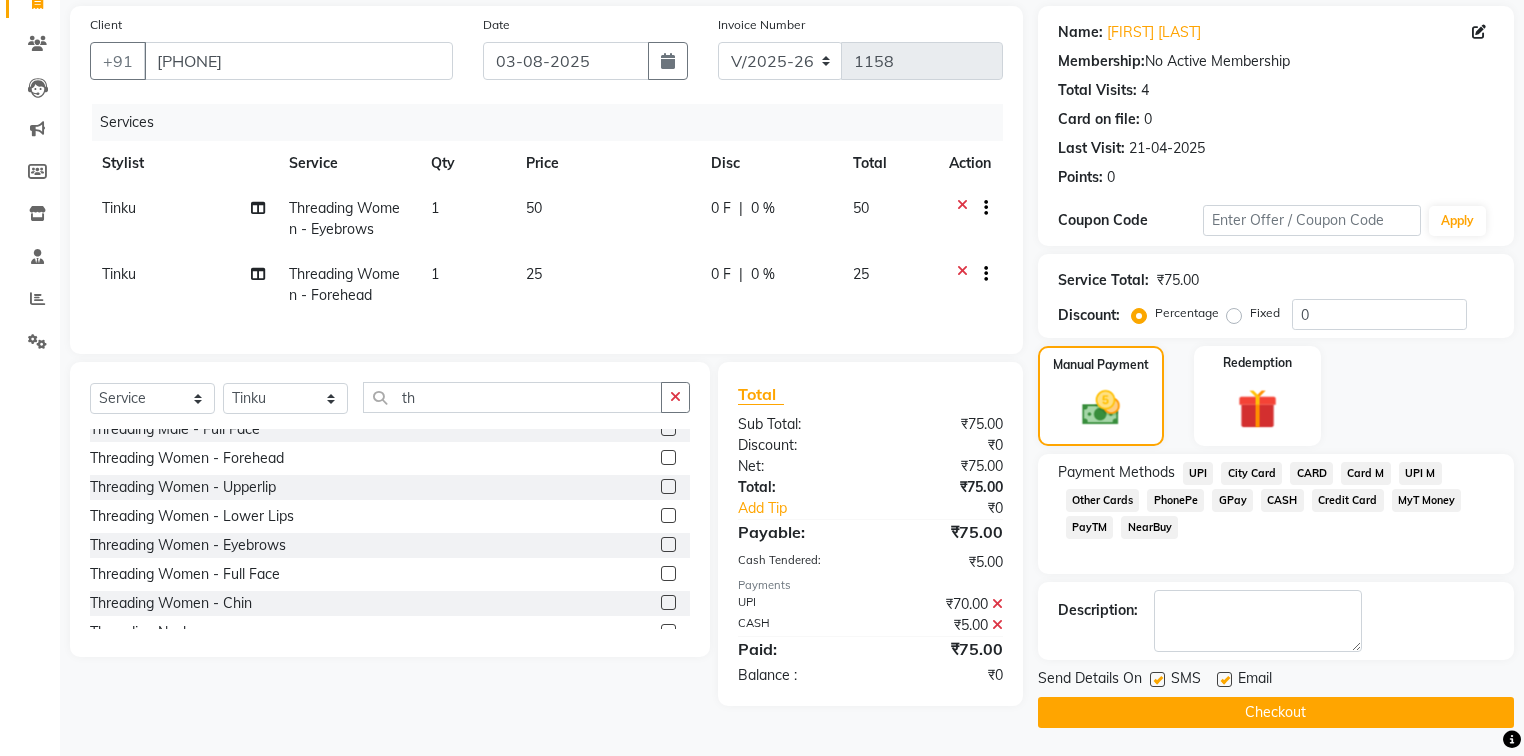 click on "Checkout" 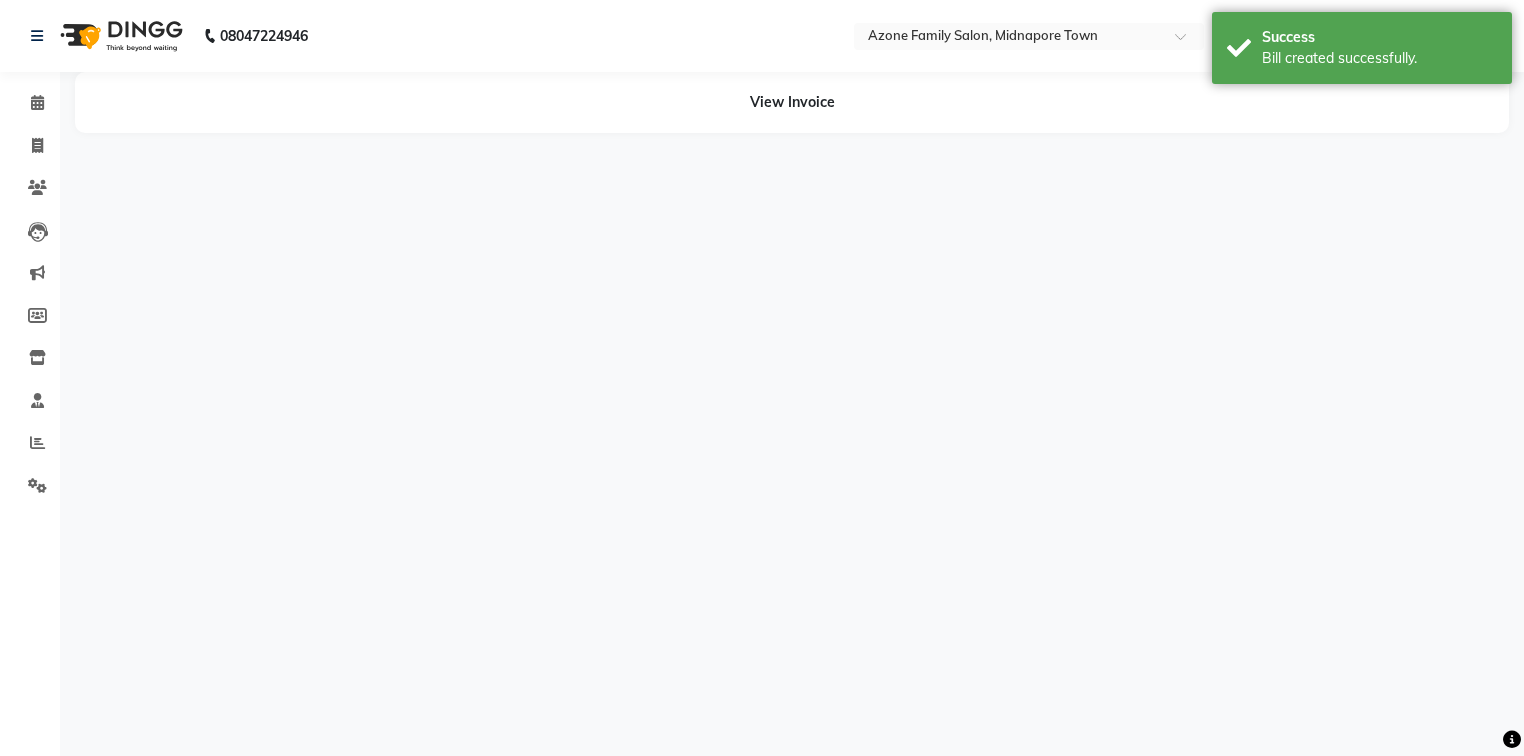 scroll, scrollTop: 0, scrollLeft: 0, axis: both 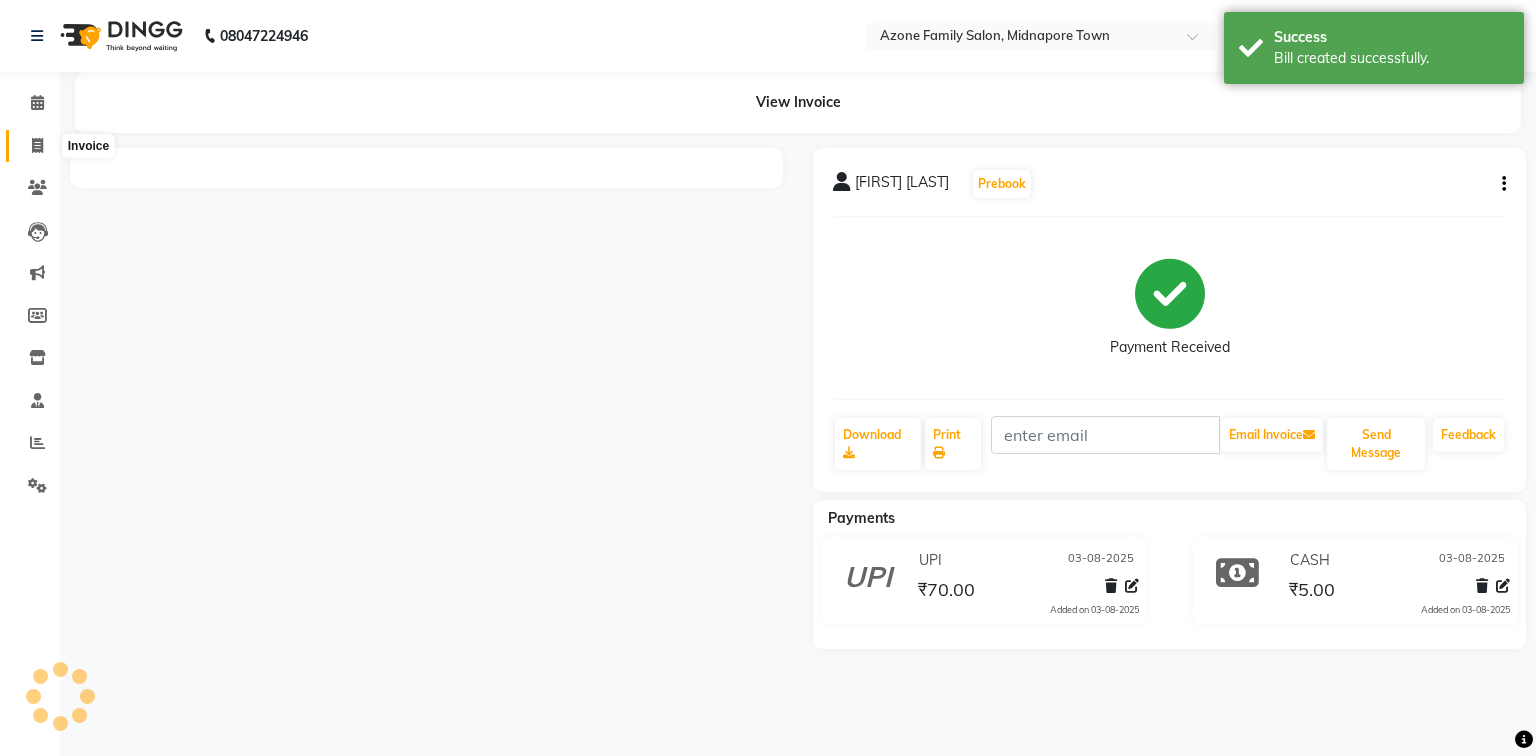 click 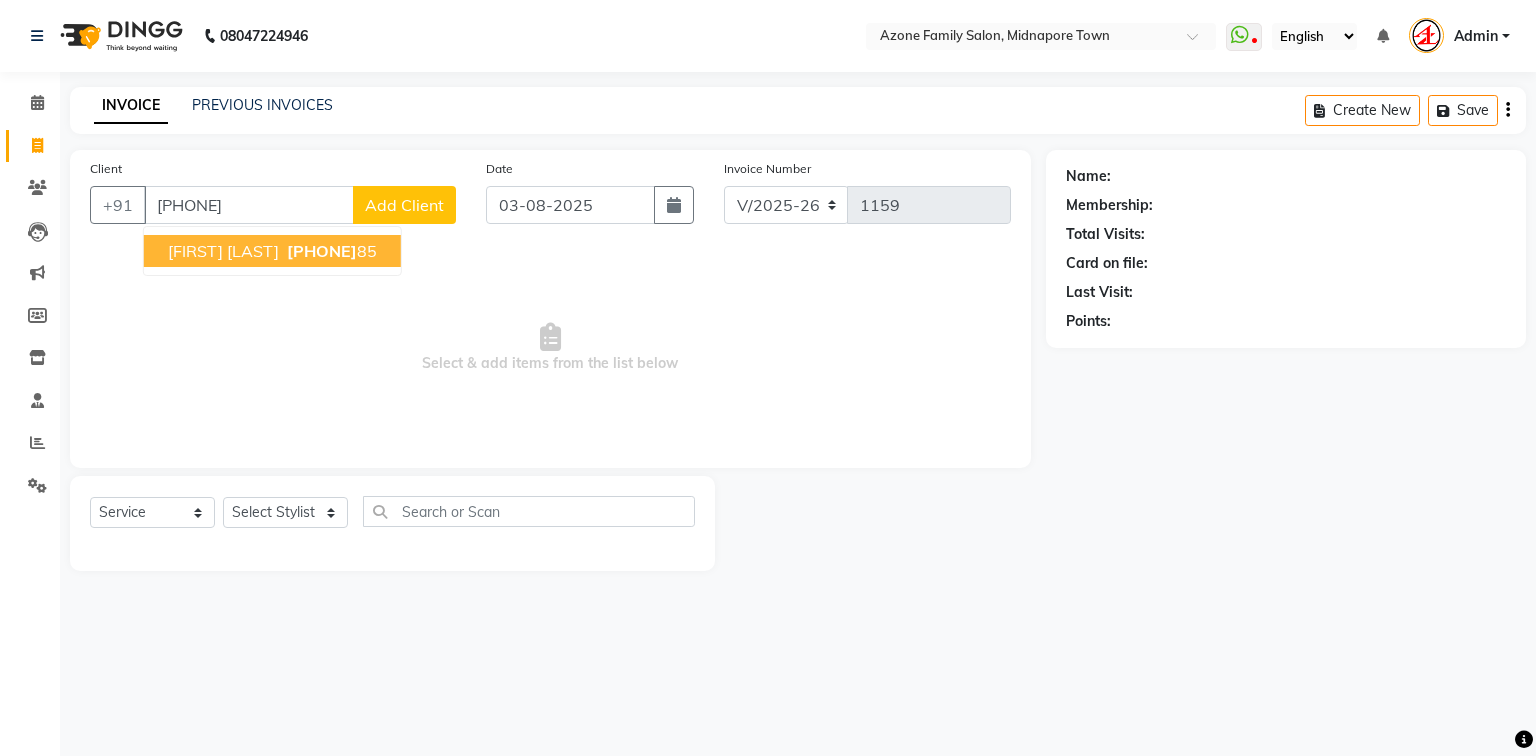 click on "S SEN" at bounding box center (223, 251) 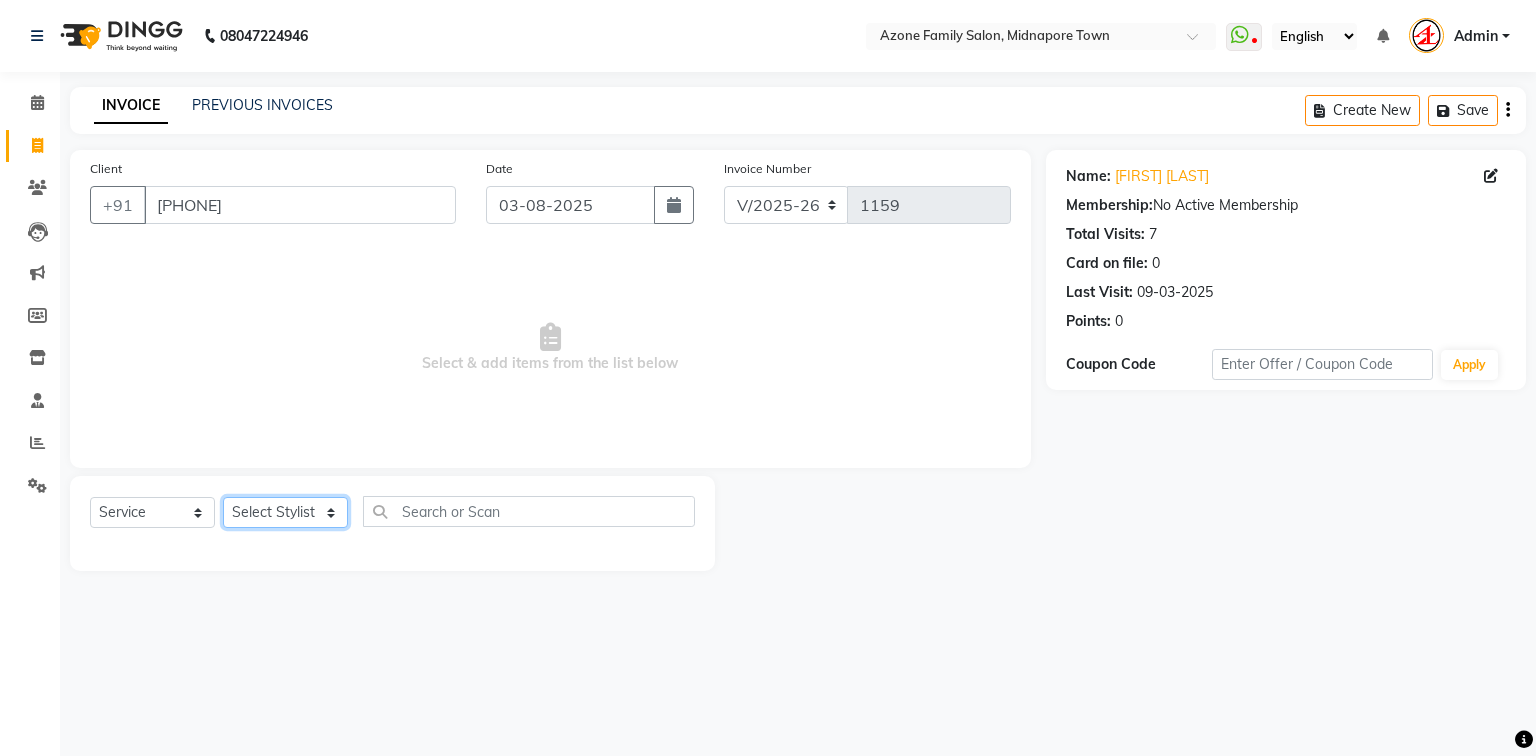 click on "Select Stylist Aftab Ansar Arpita Azone BIJOY DAS Dipika Injemam KESHAV Mahadev Rahim RAHUL SAIMA SUJIT Susmita Tinku" 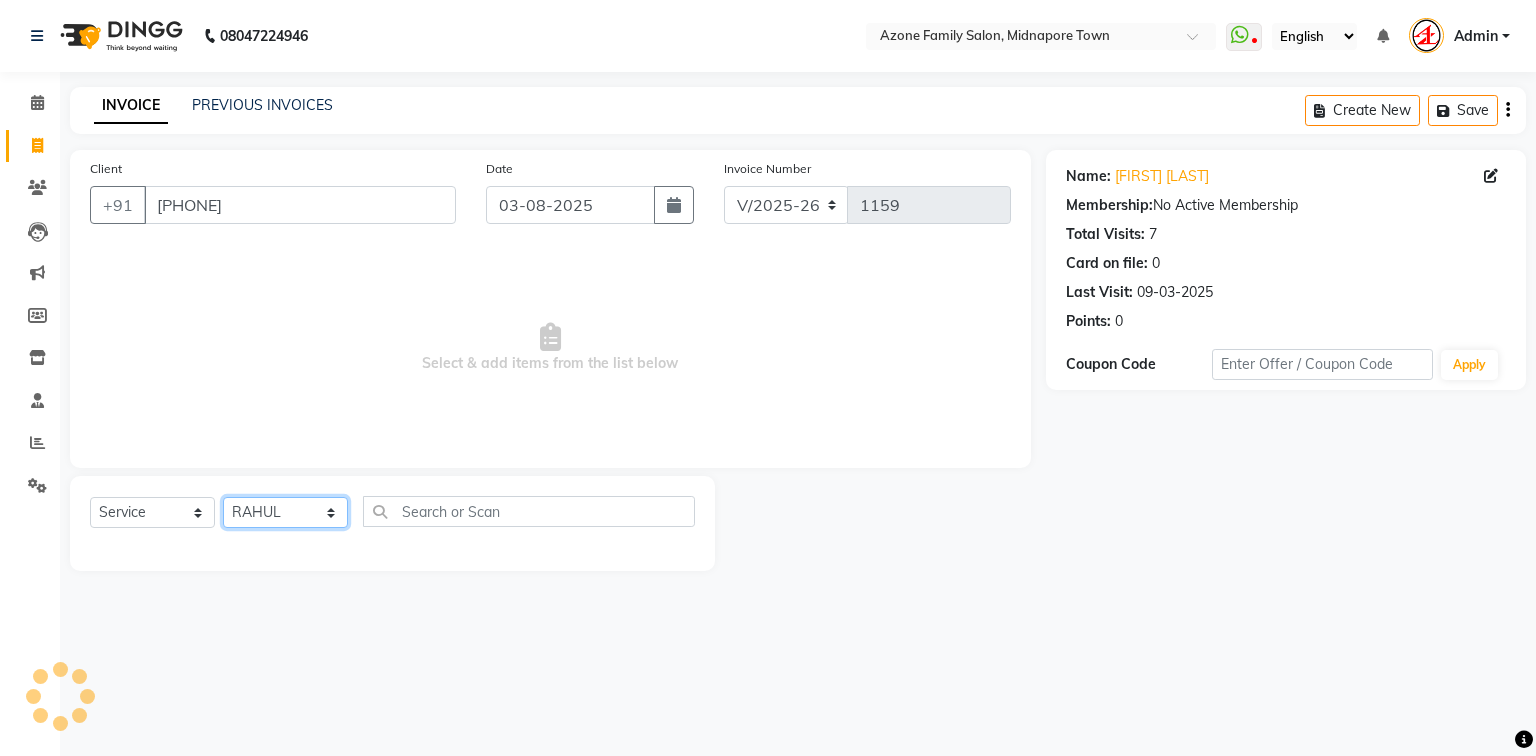 click on "Select Stylist Aftab Ansar Arpita Azone BIJOY DAS Dipika Injemam KESHAV Mahadev Rahim RAHUL SAIMA SUJIT Susmita Tinku" 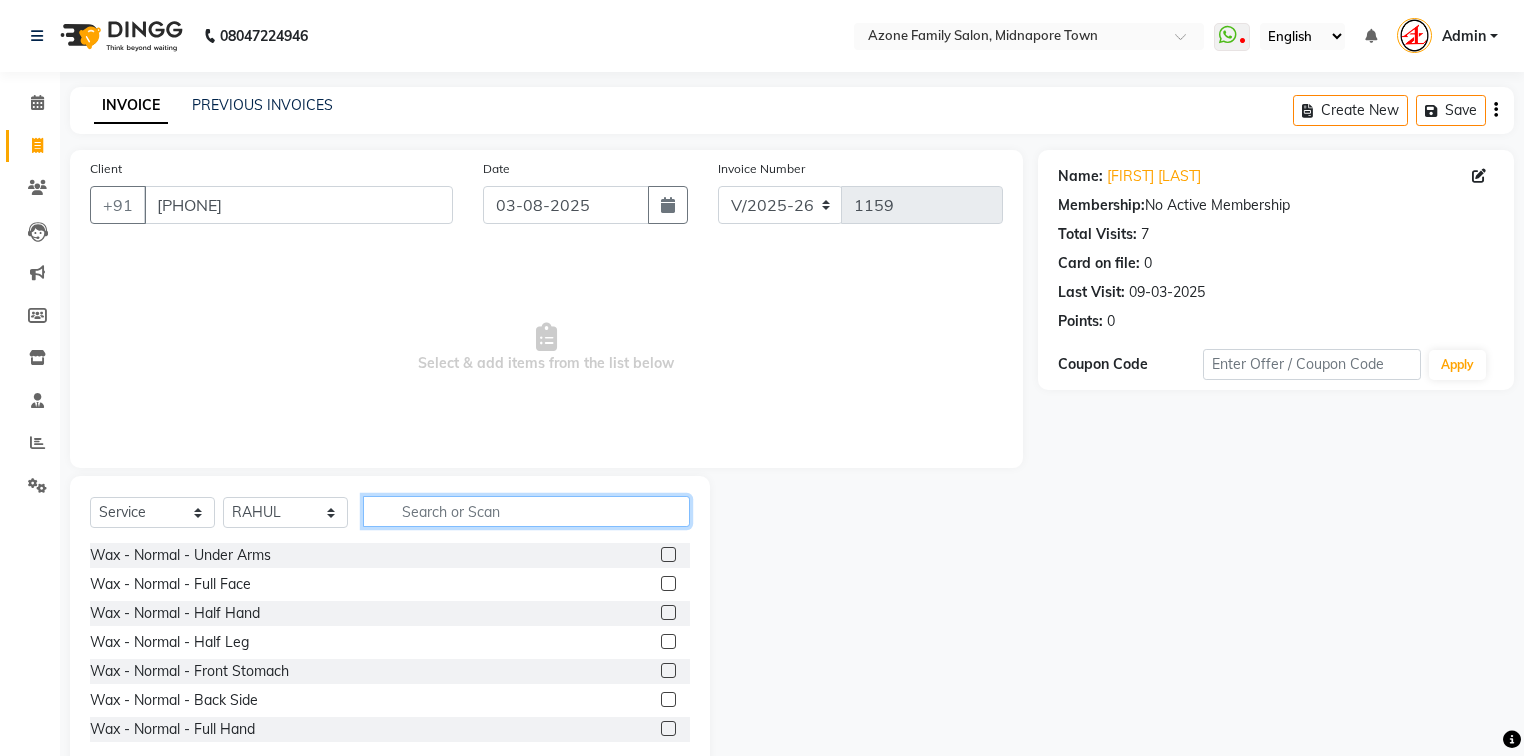 click 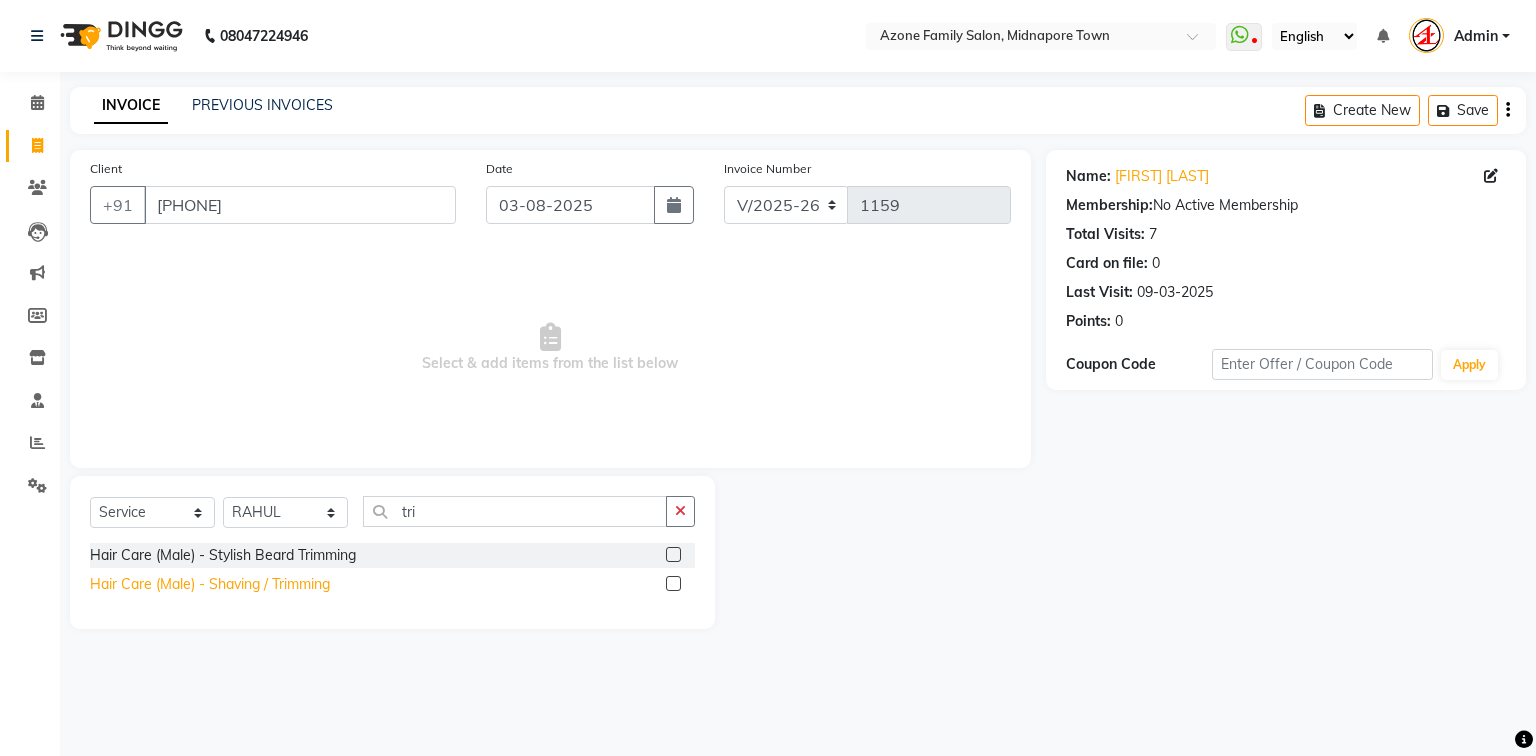 click on "Hair Care (Male)   -   Shaving / Trimming" 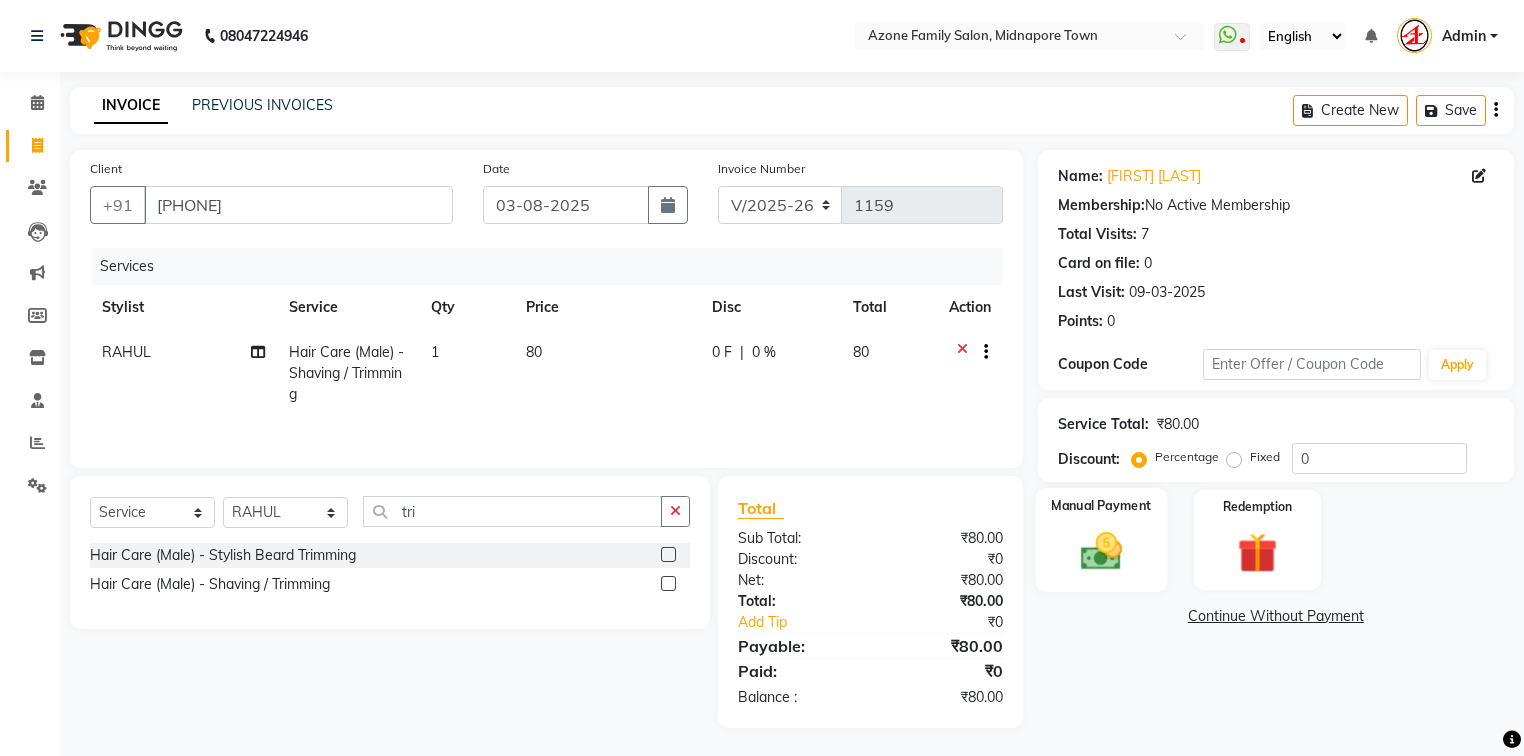 click 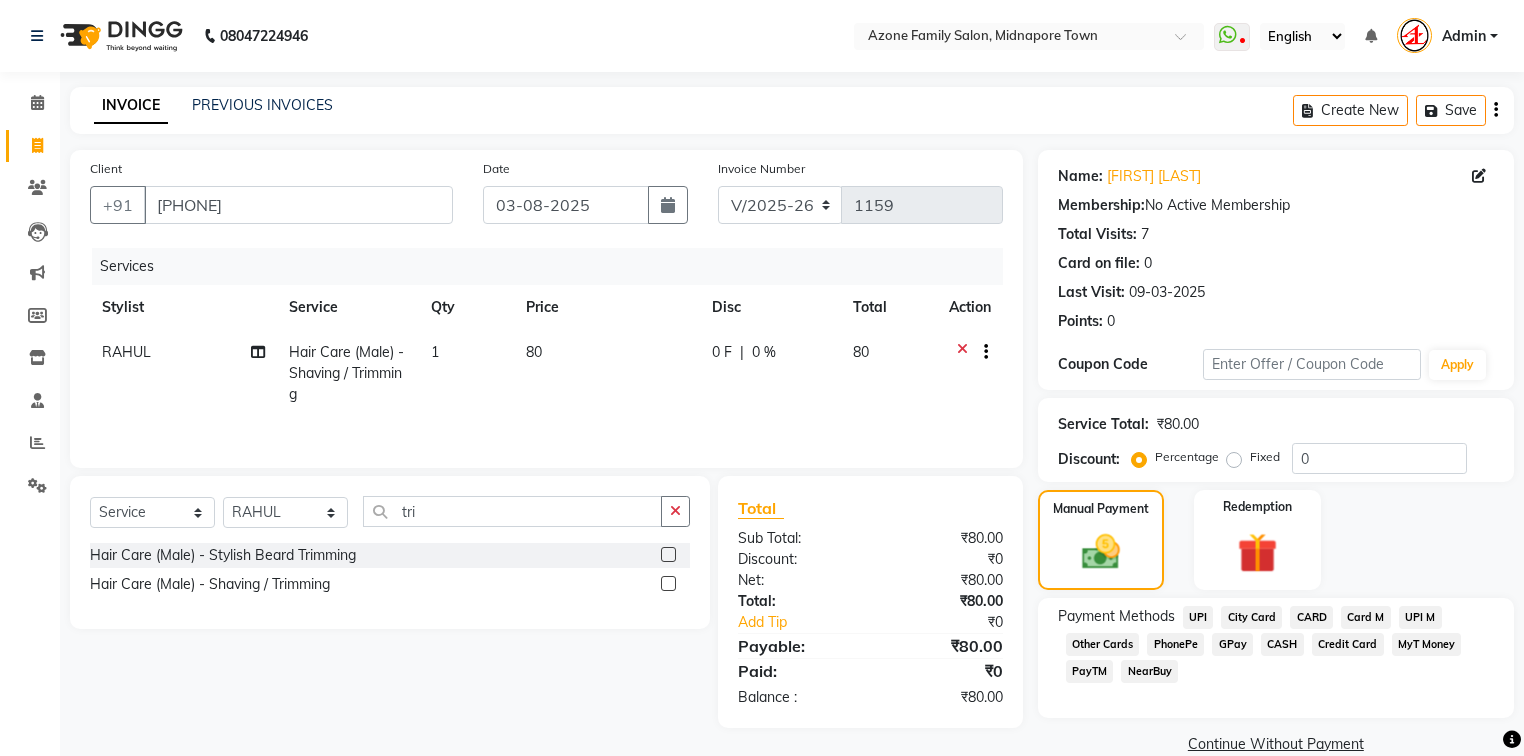 click on "CASH" 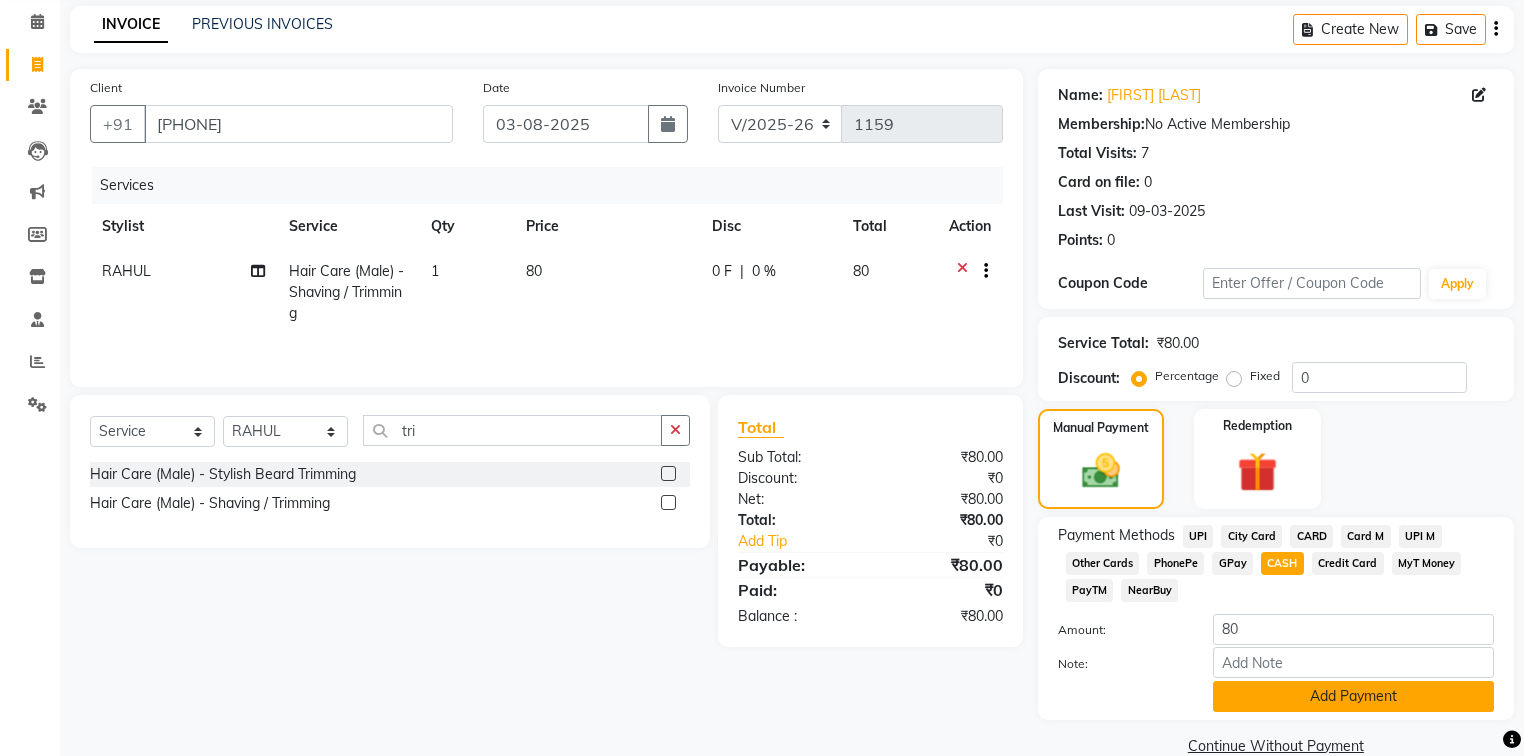 scroll, scrollTop: 119, scrollLeft: 0, axis: vertical 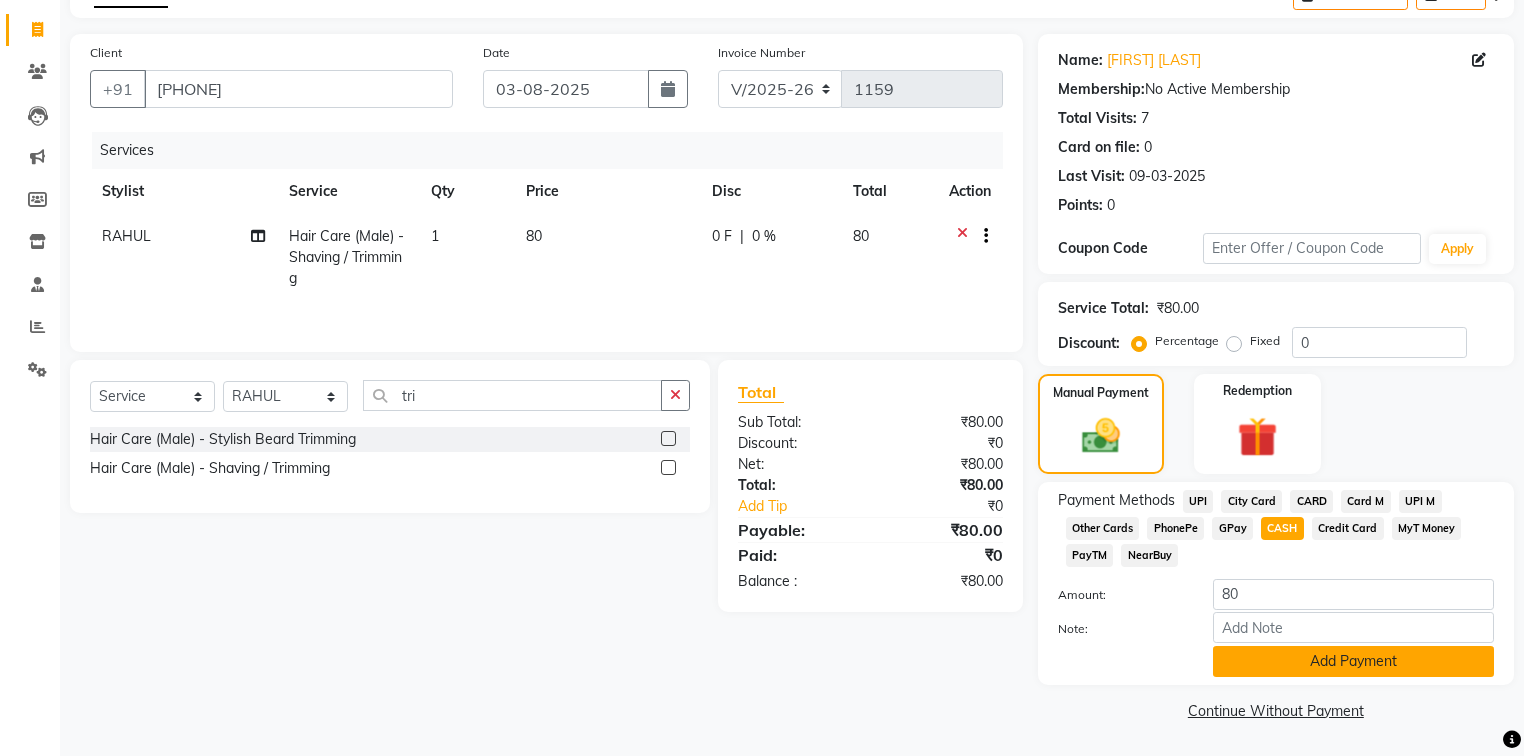 click on "Add Payment" 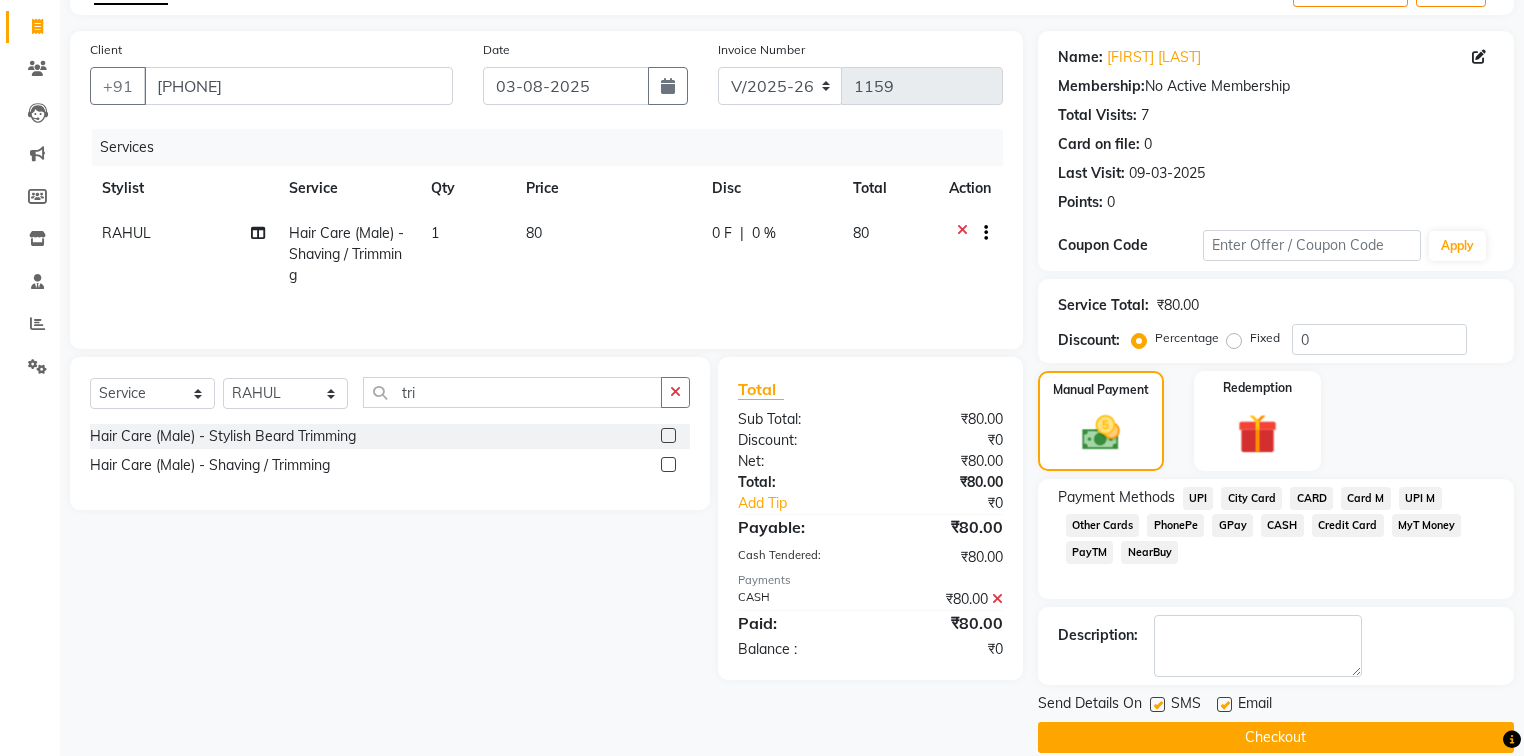 click on "Checkout" 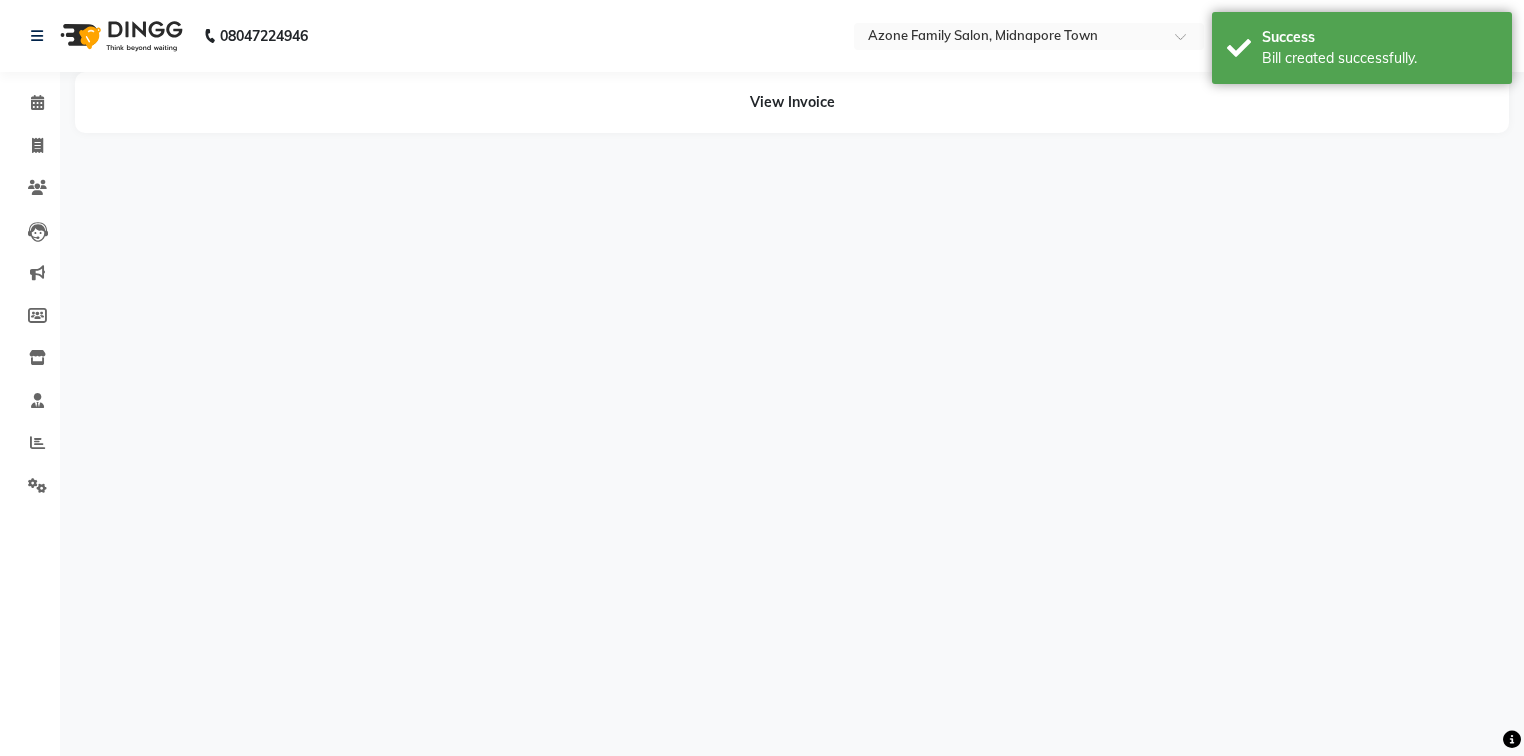 scroll, scrollTop: 0, scrollLeft: 0, axis: both 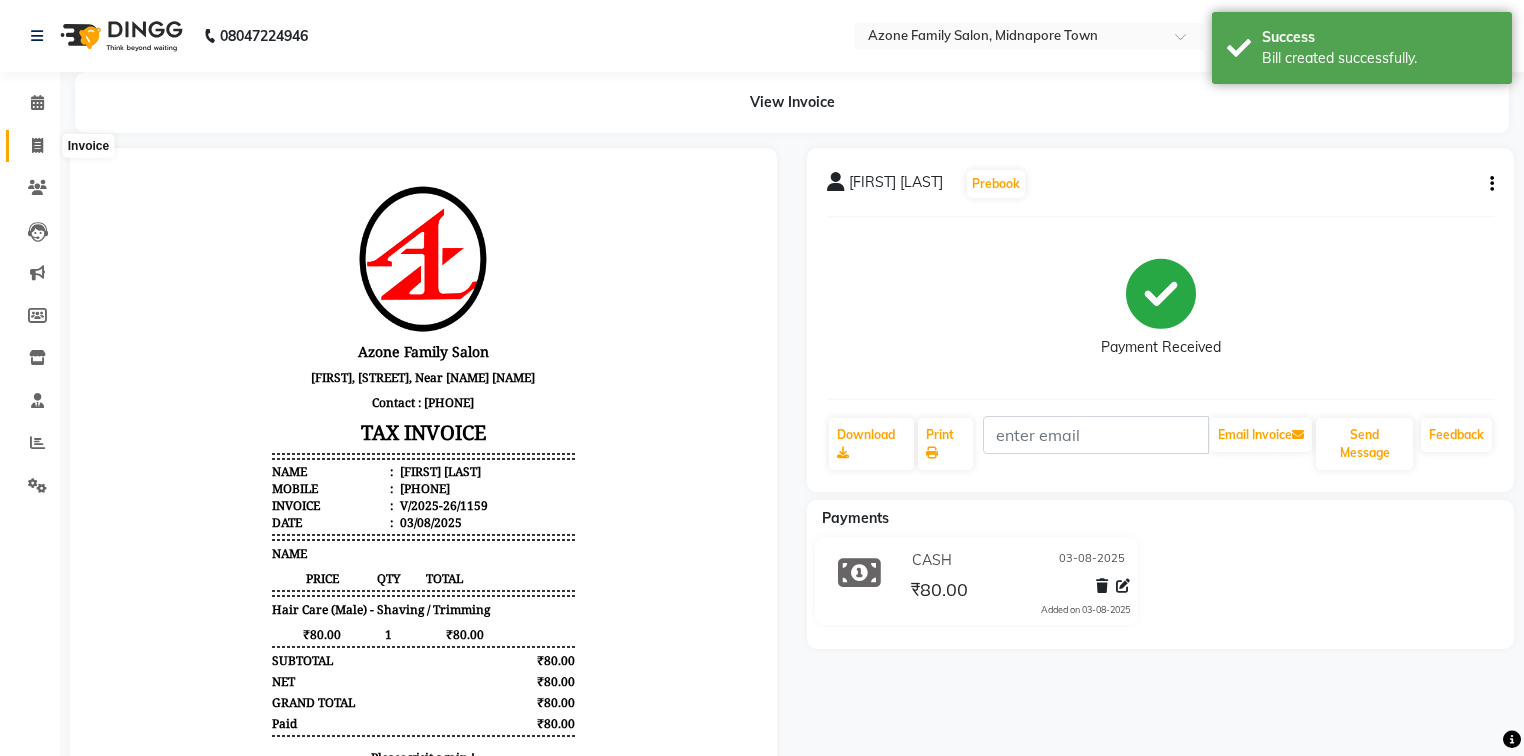 click 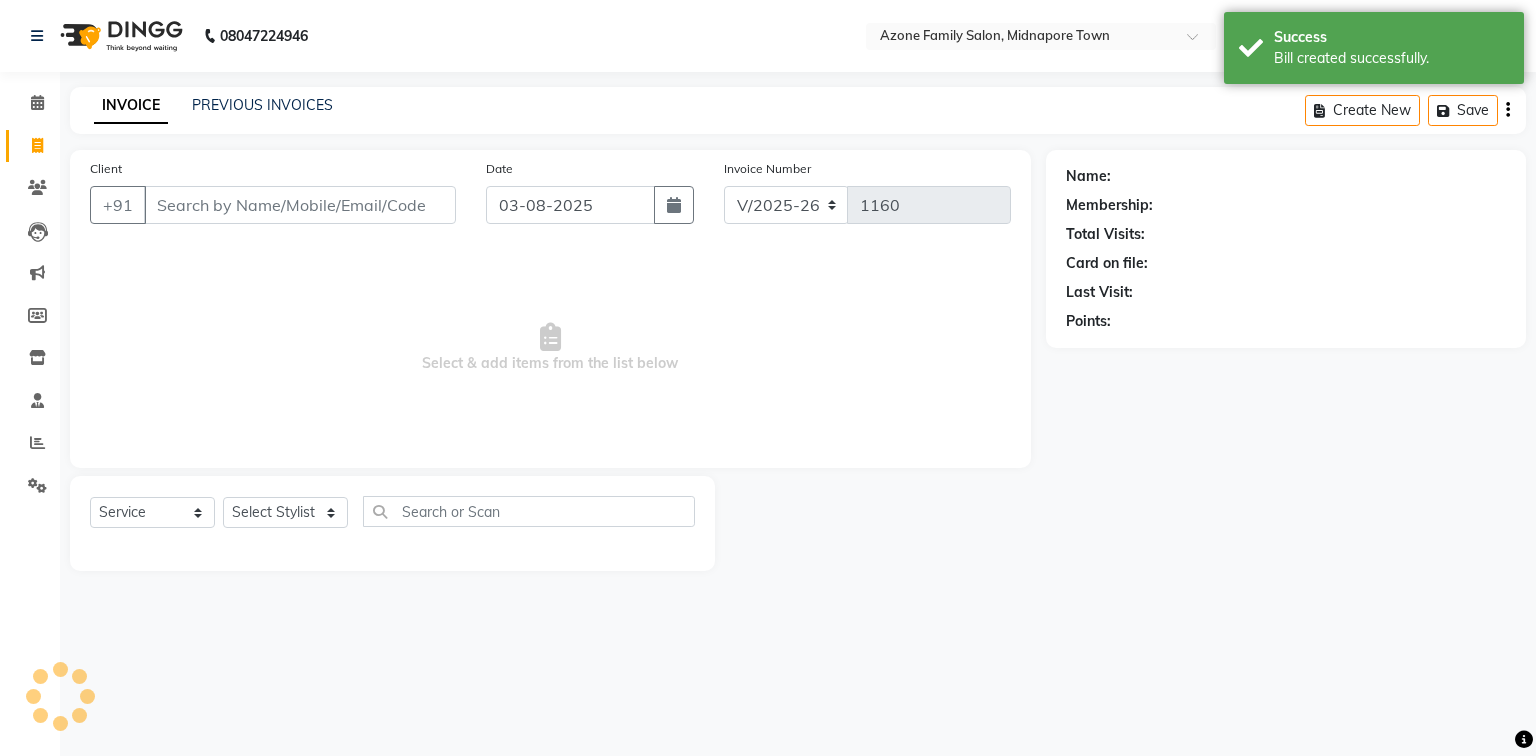 click on "Client" at bounding box center (300, 205) 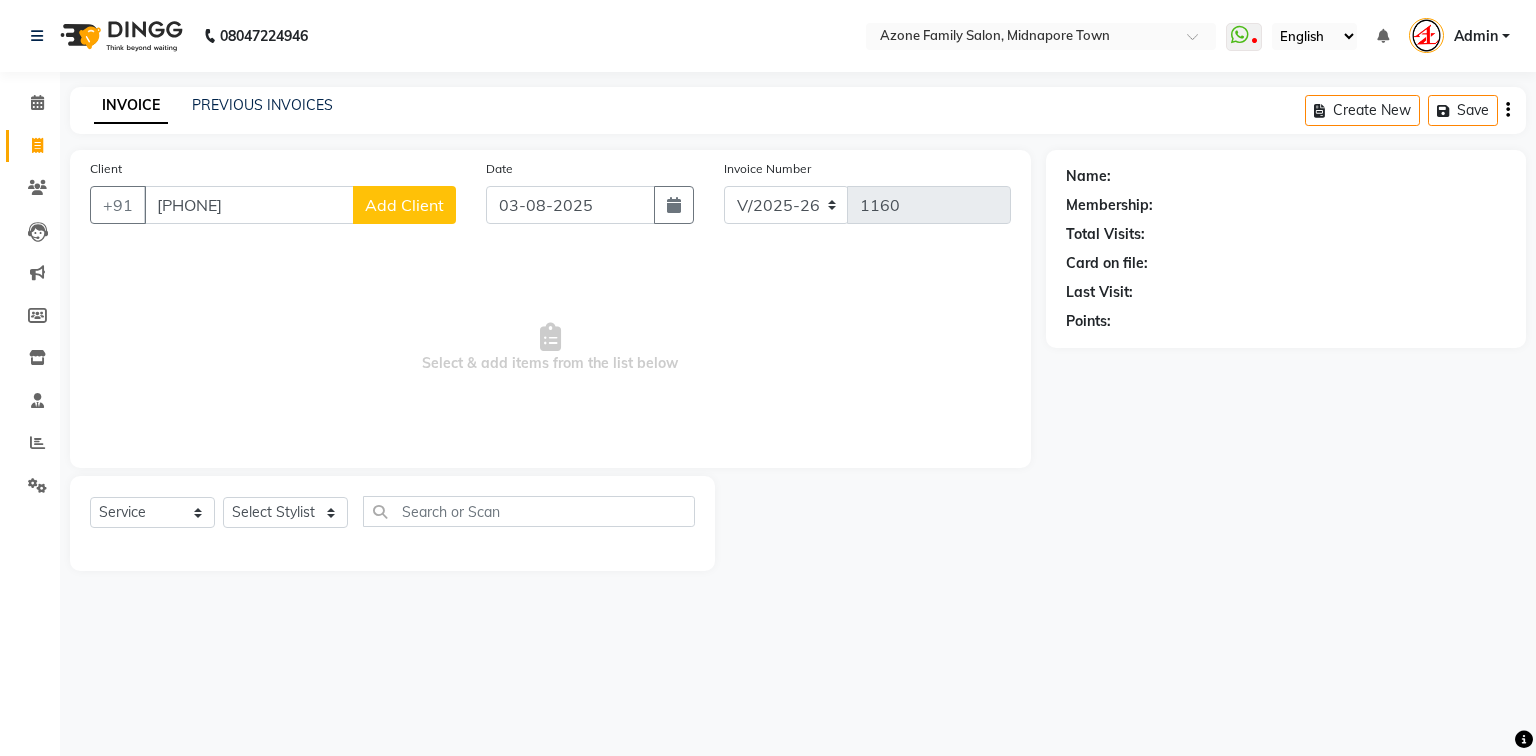 click on "Add Client" 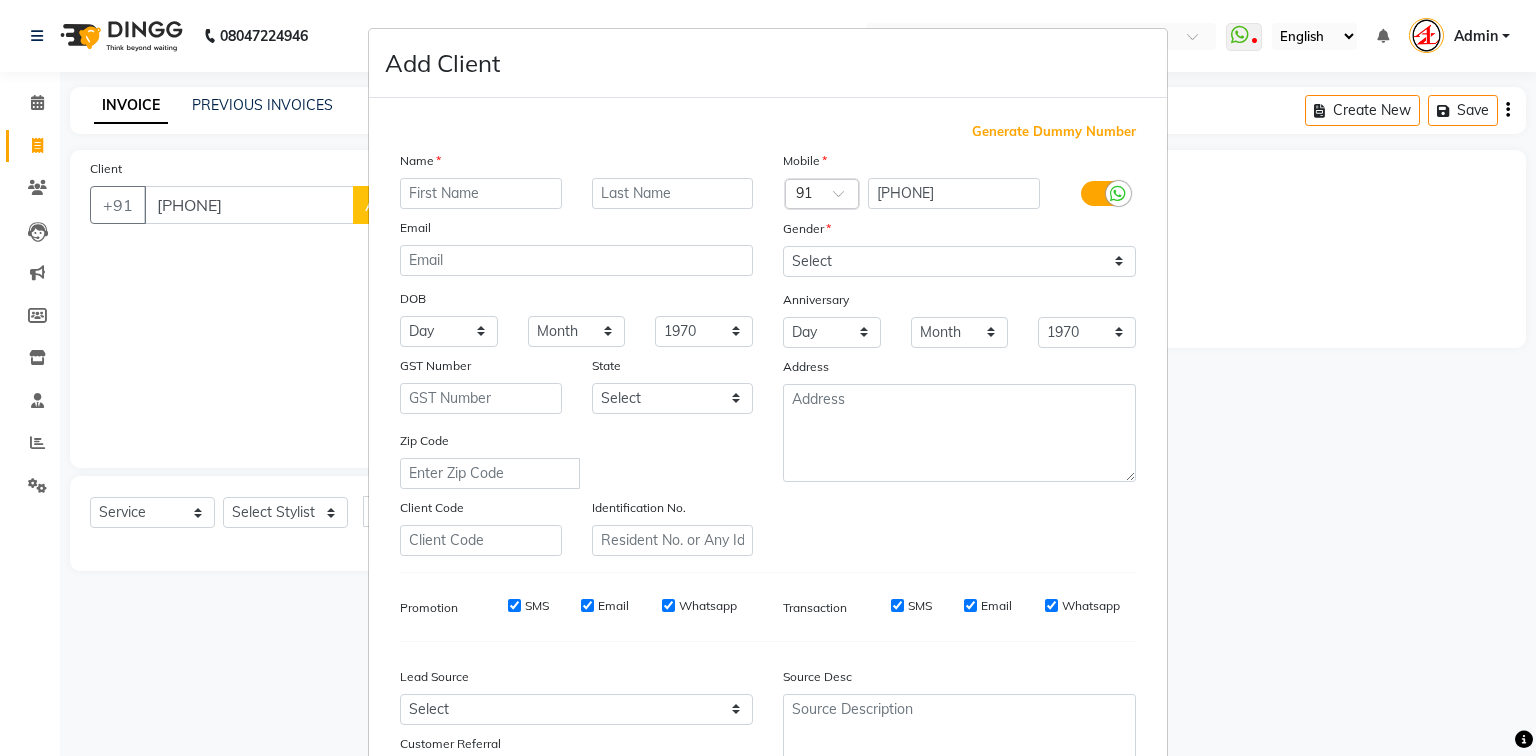 click at bounding box center [481, 193] 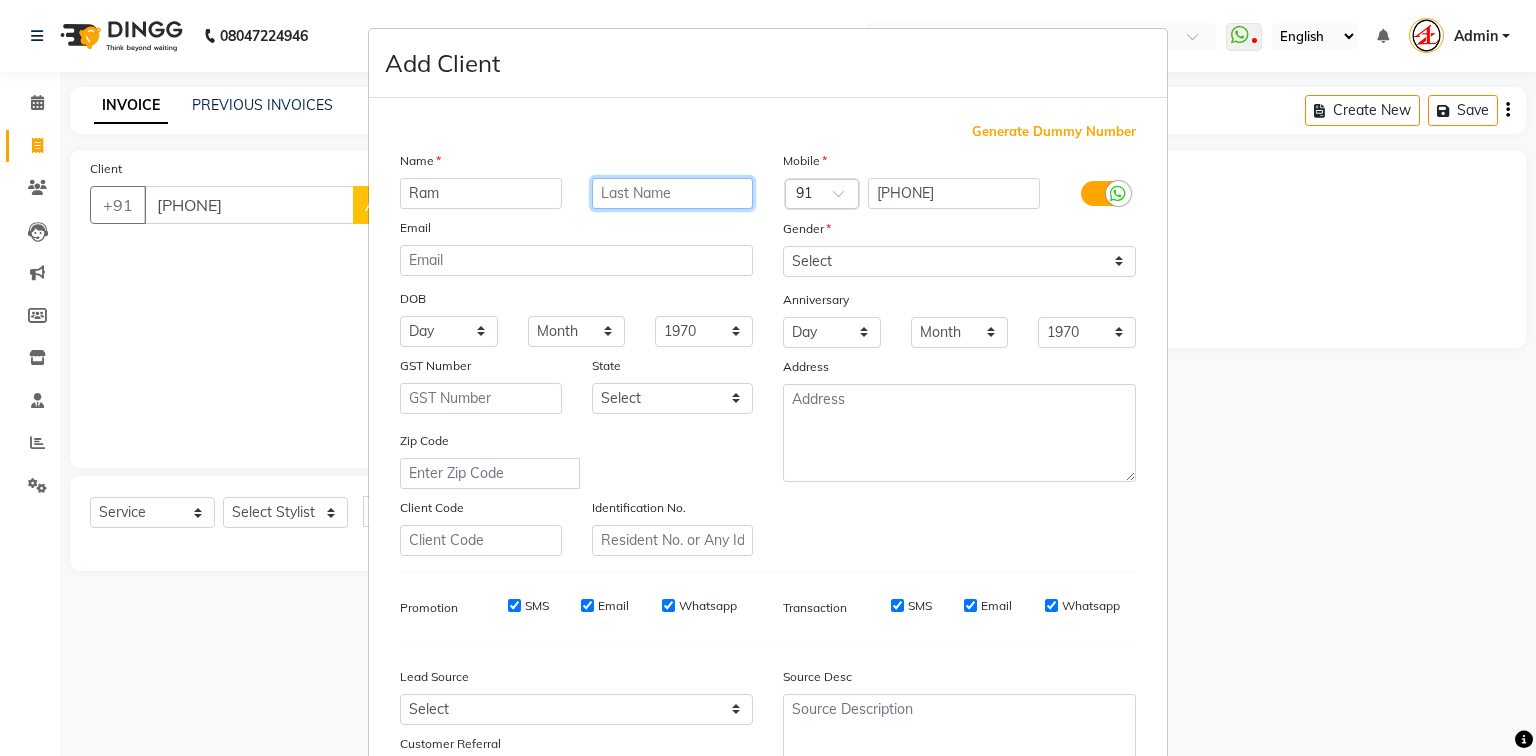 click at bounding box center [673, 193] 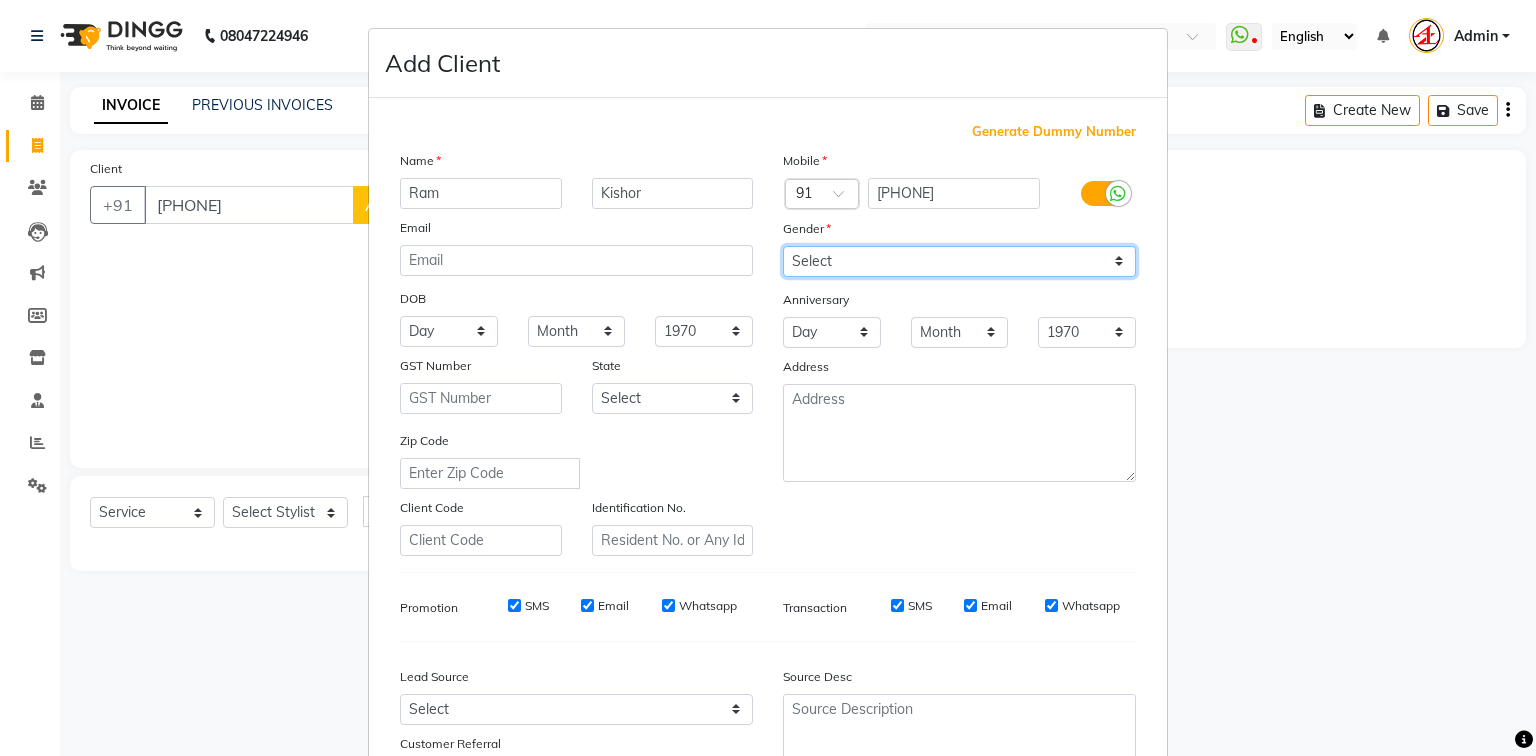 click on "Select Male Female Other Prefer Not To Say" at bounding box center [959, 261] 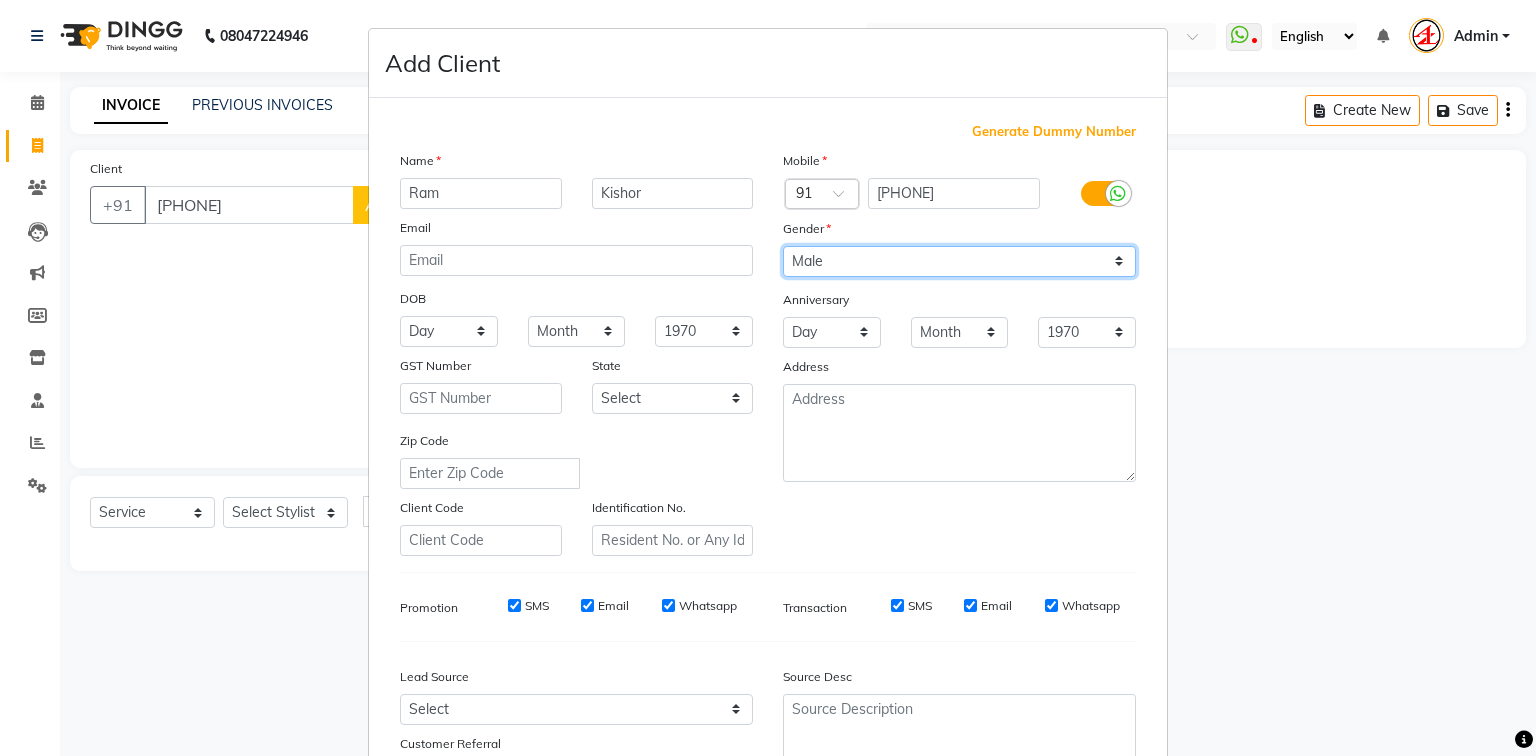 click on "Select Male Female Other Prefer Not To Say" at bounding box center (959, 261) 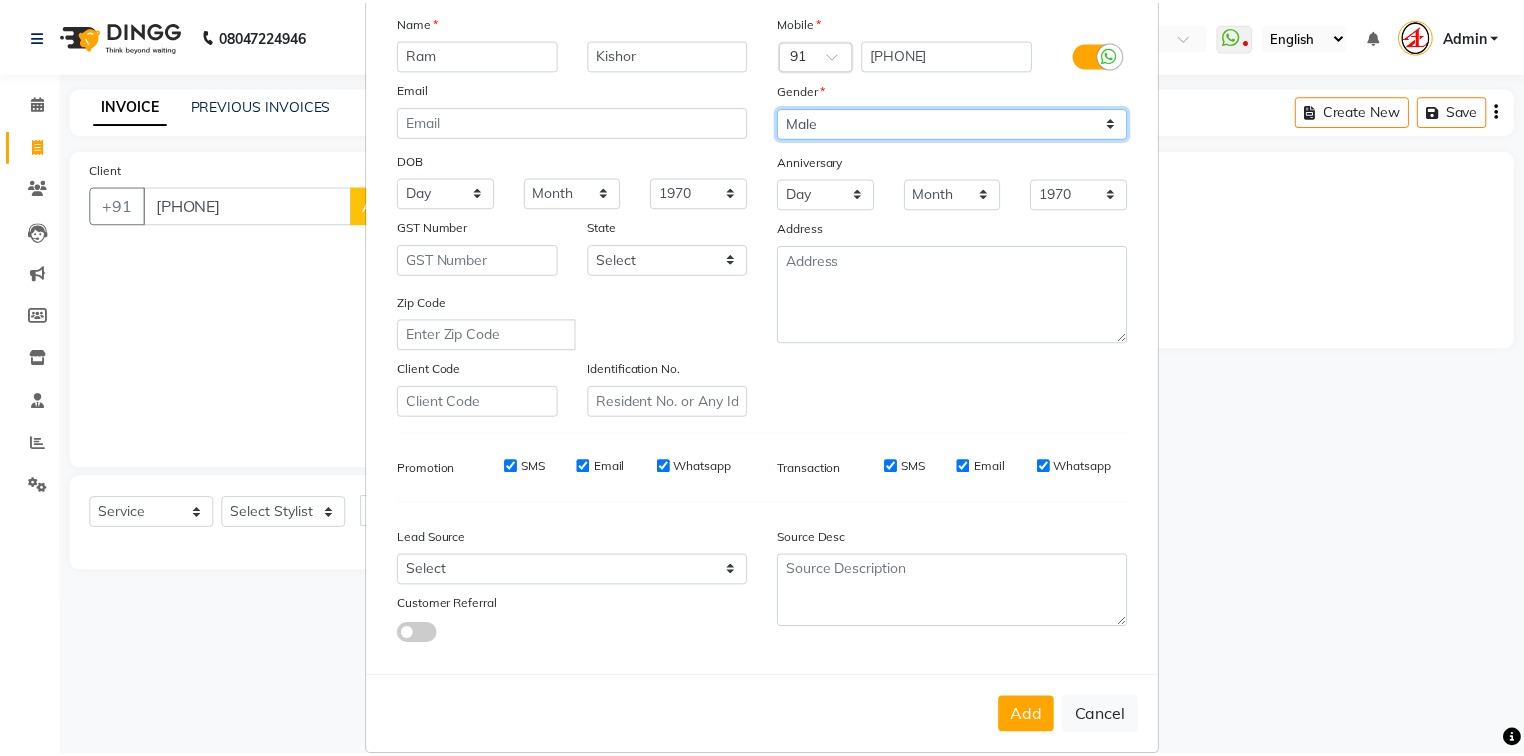 scroll, scrollTop: 176, scrollLeft: 0, axis: vertical 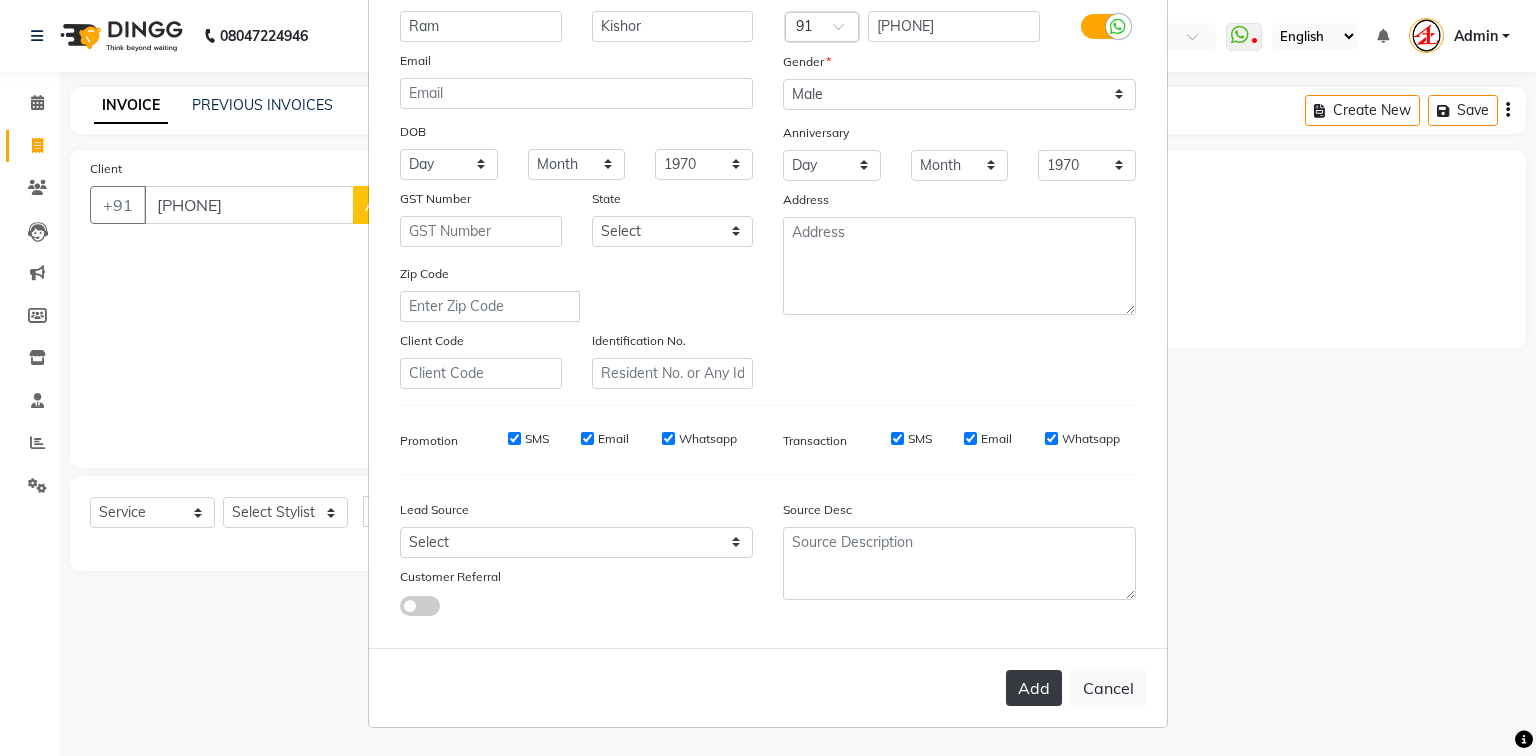 click on "Add" at bounding box center (1034, 688) 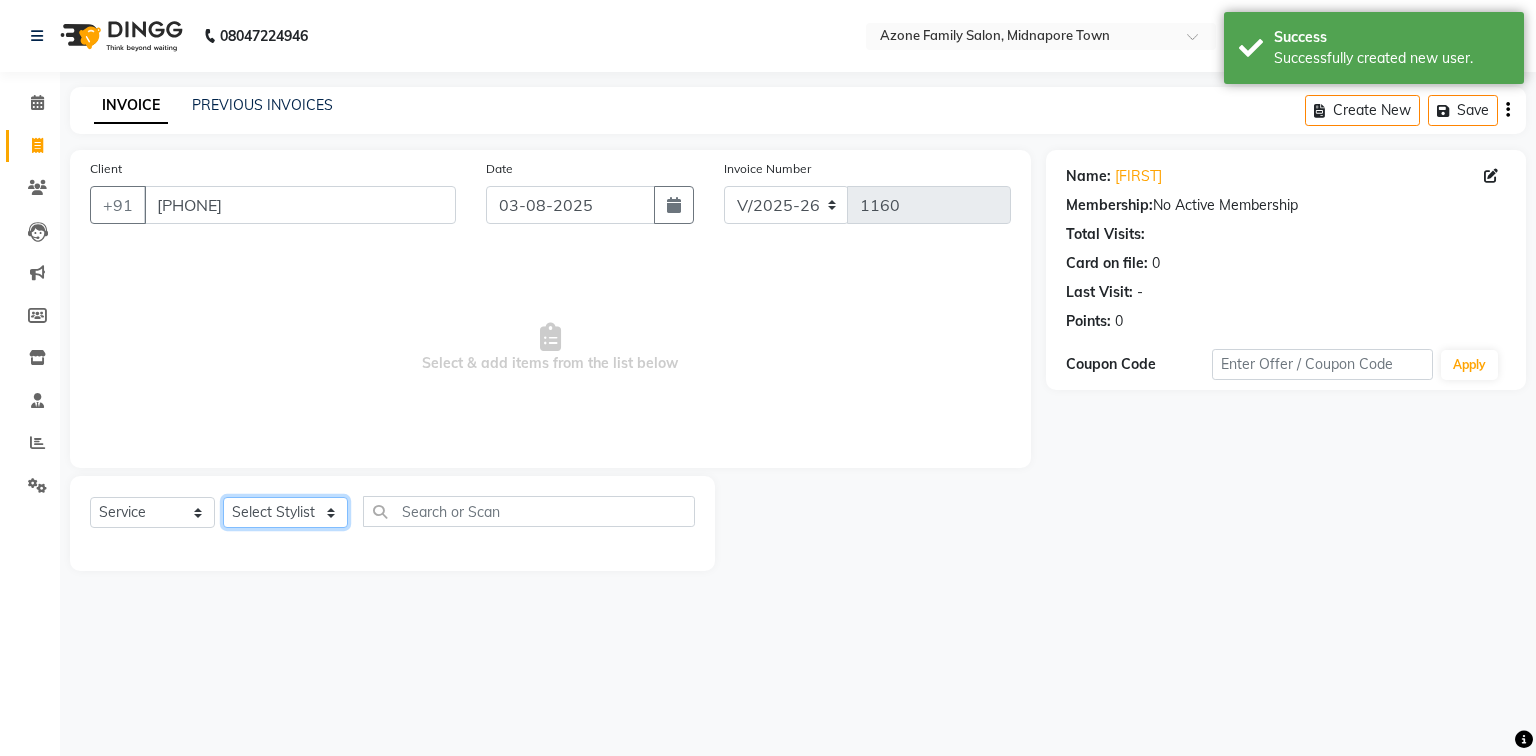 click on "Select Stylist Aftab Ansar Arpita Azone BIJOY DAS Dipika Injemam KESHAV Mahadev Rahim RAHUL SAIMA SUJIT Susmita Tinku" 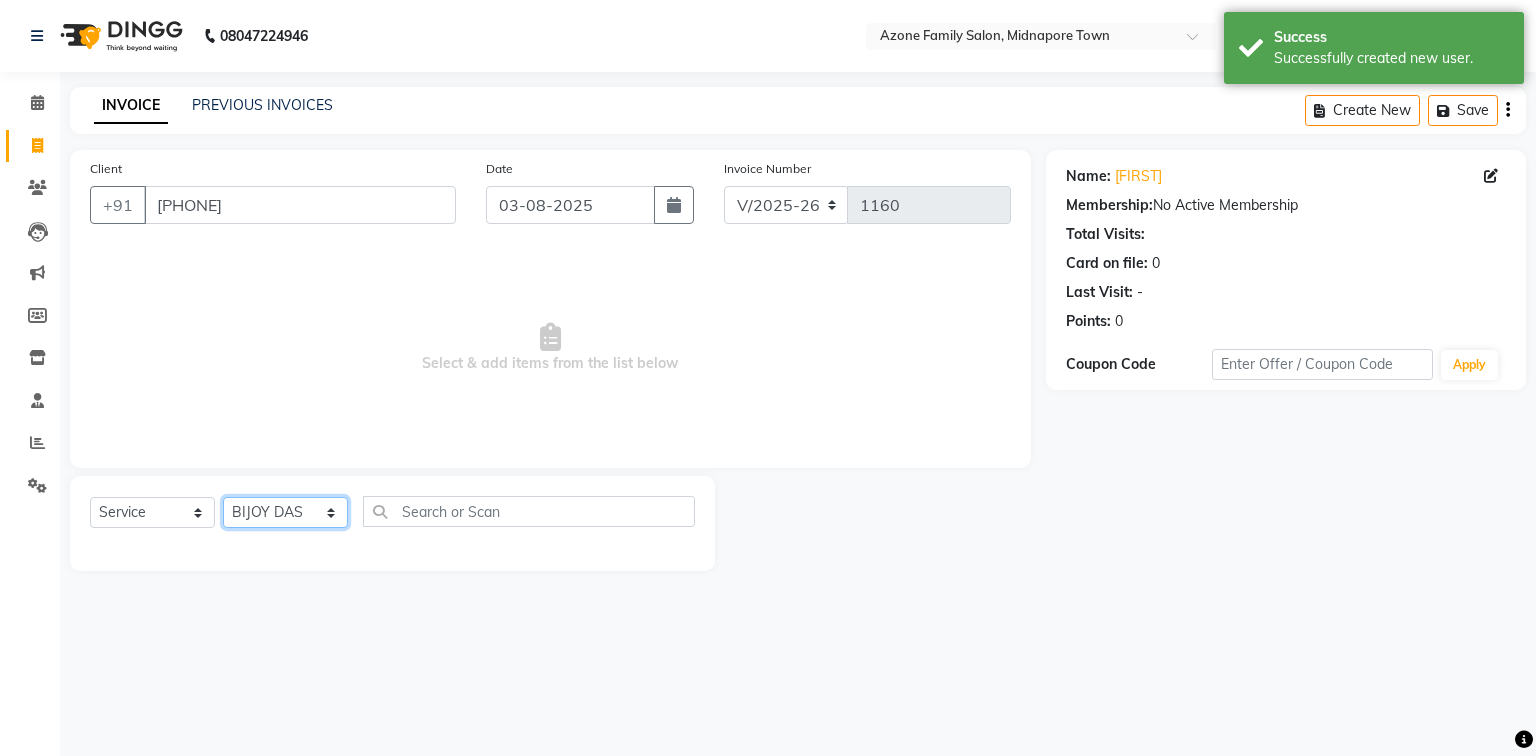 click on "Select Stylist Aftab Ansar Arpita Azone BIJOY DAS Dipika Injemam KESHAV Mahadev Rahim RAHUL SAIMA SUJIT Susmita Tinku" 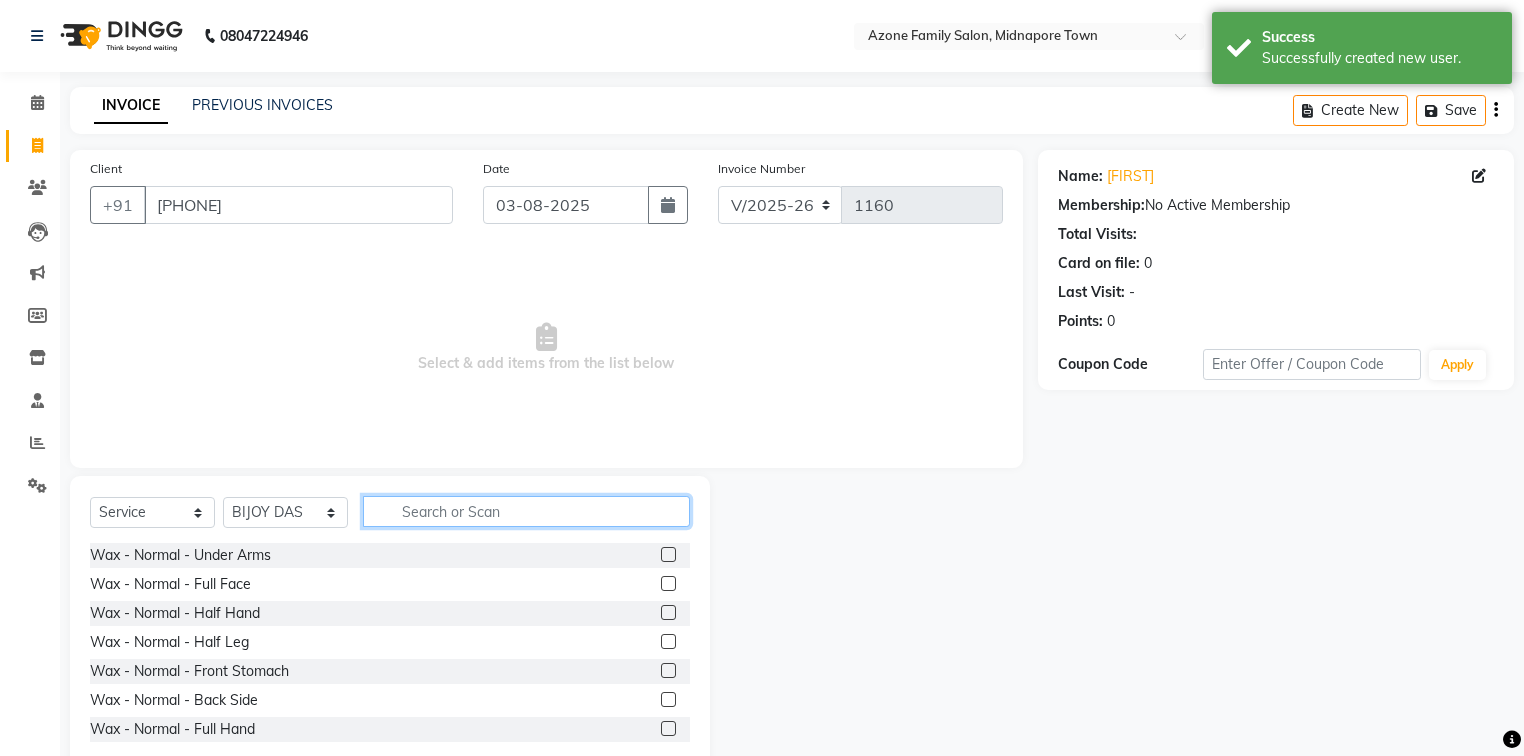 click 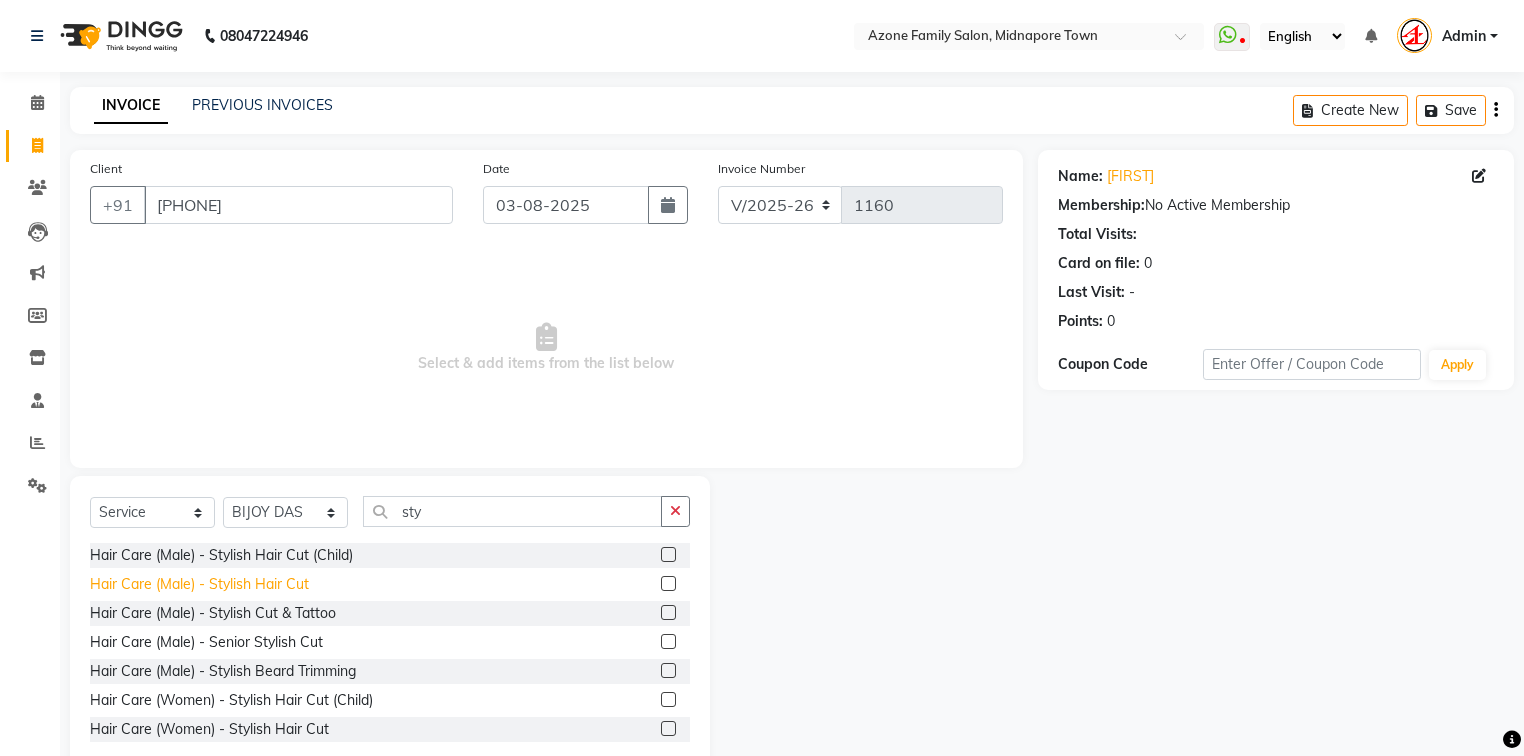 click on "Hair Care (Male)   -   Stylish Hair Cut" 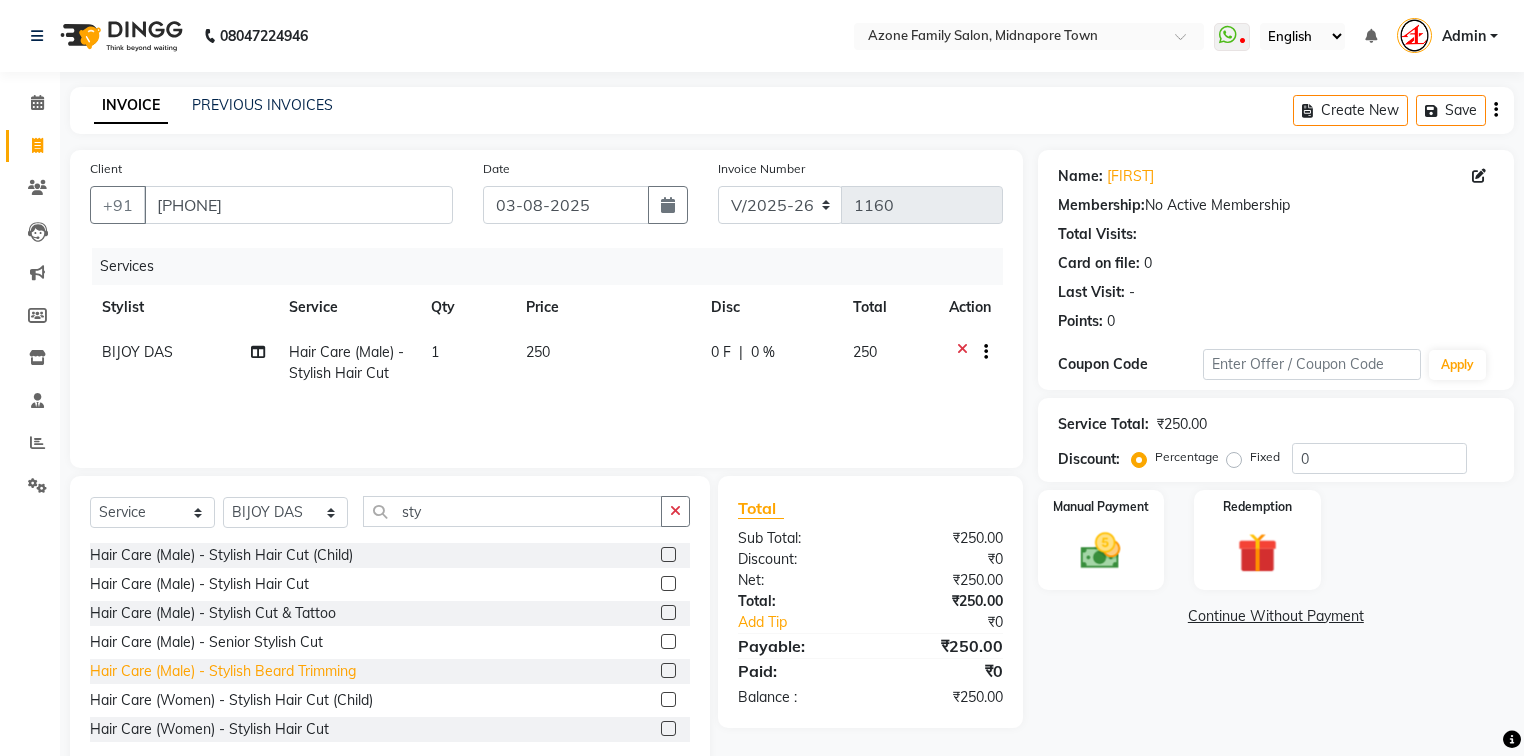 click on "Hair Care (Male)   -   Stylish Beard Trimming" 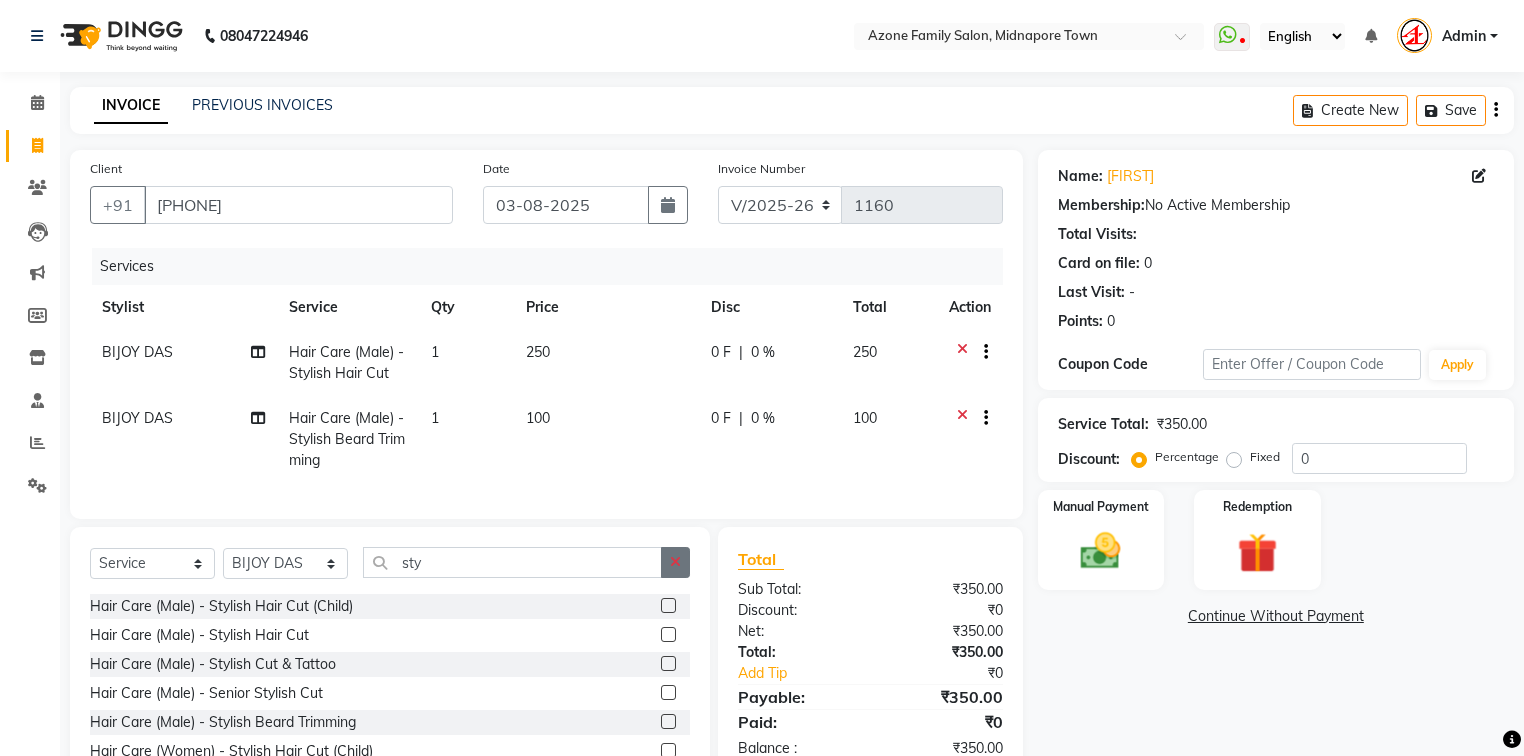 click 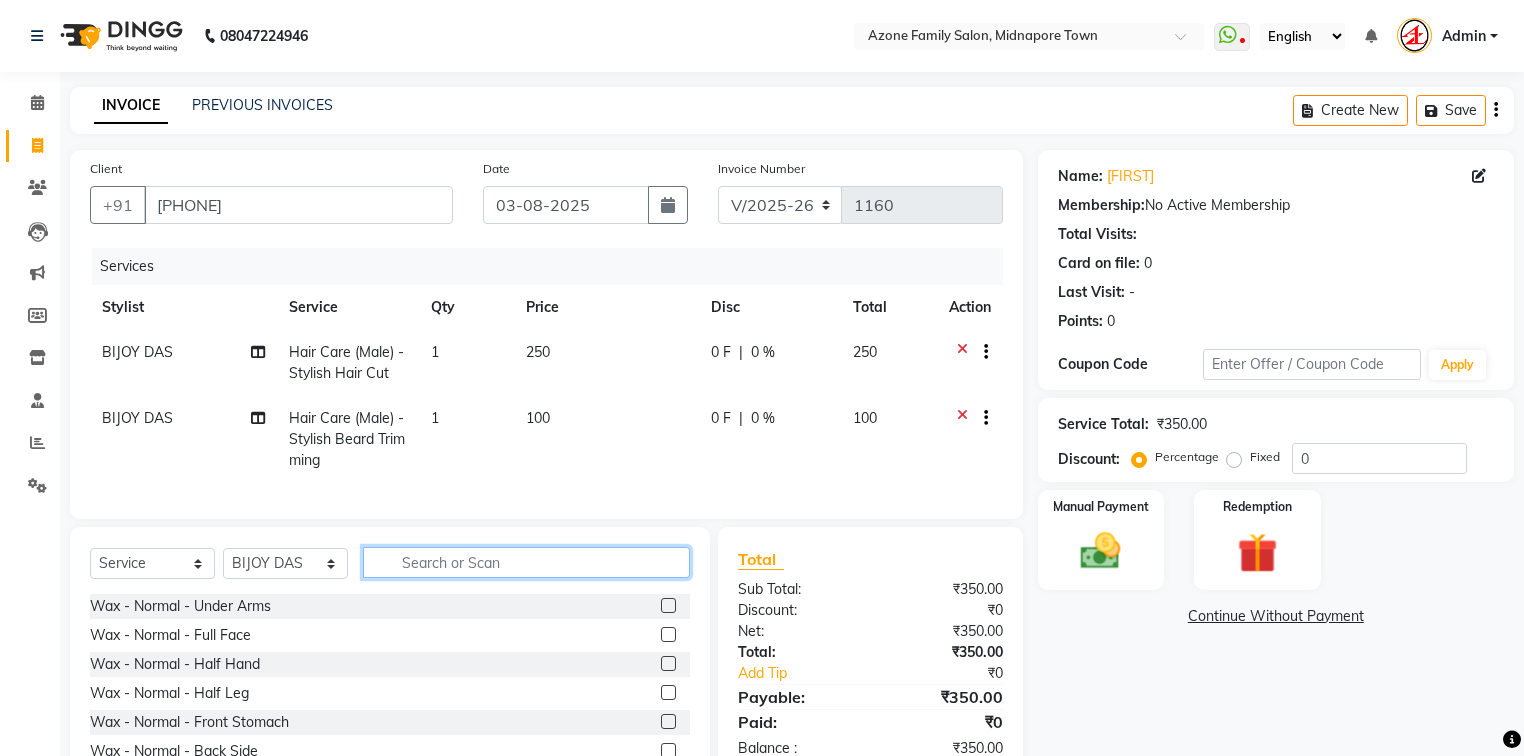 click 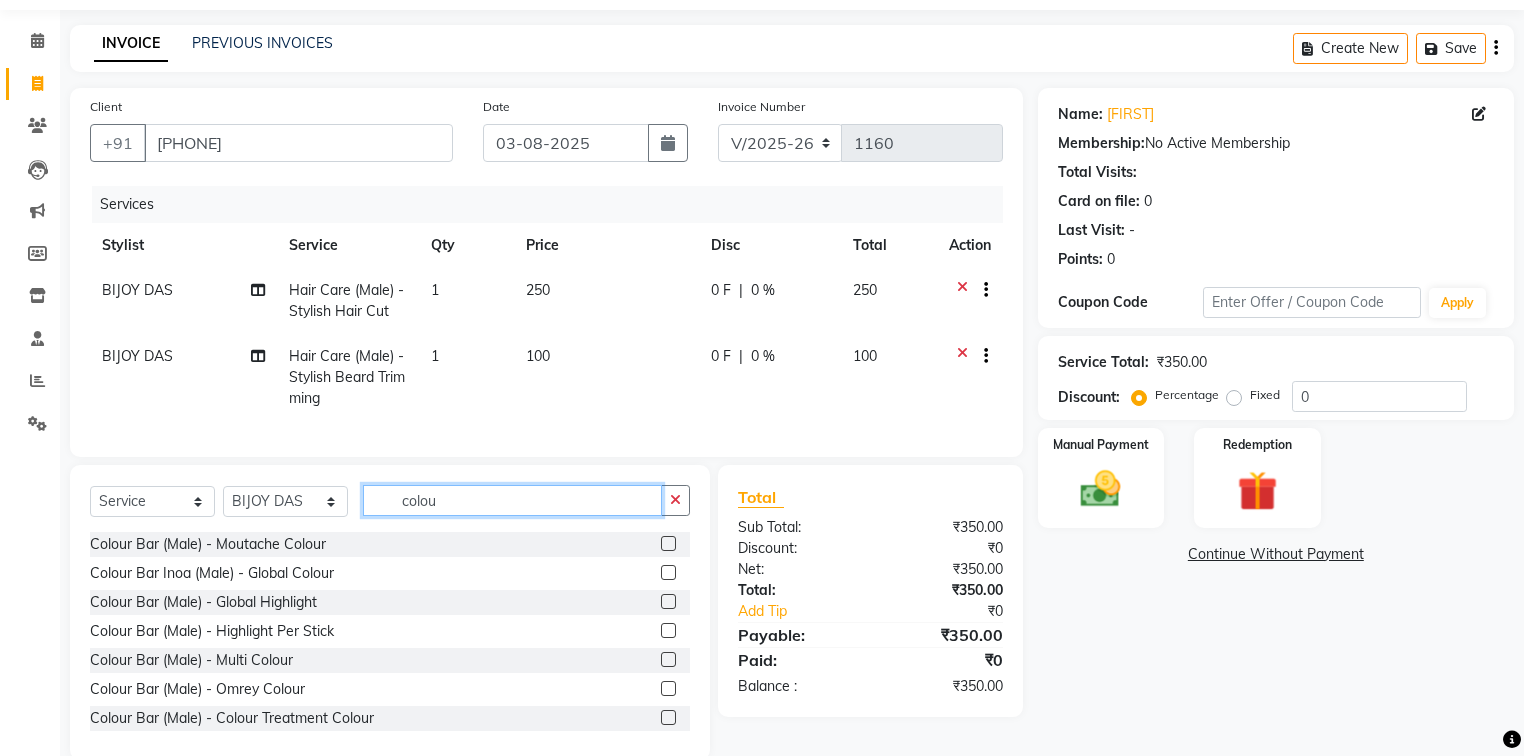 scroll, scrollTop: 108, scrollLeft: 0, axis: vertical 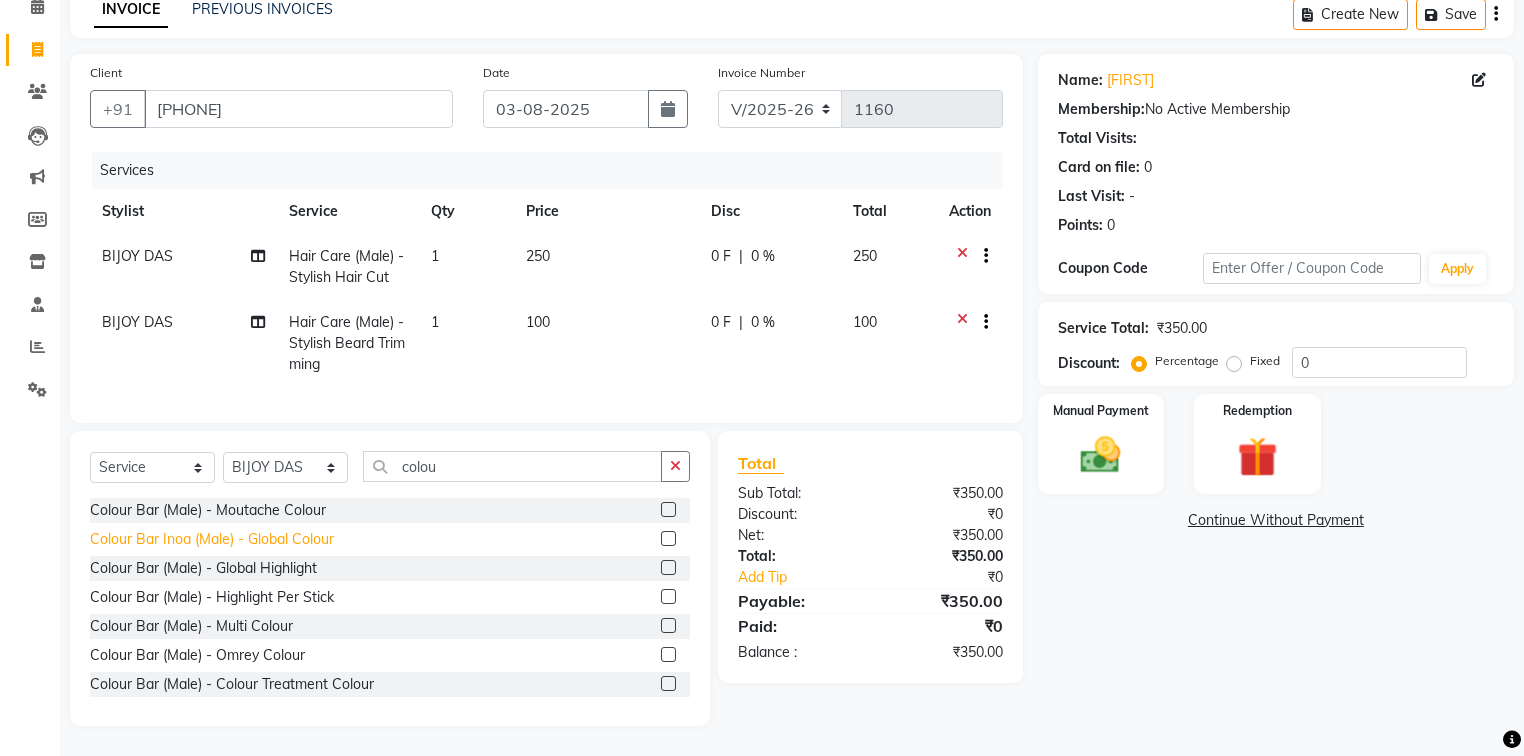 click on "Colour Bar Inoa (Male)   -   Global Colour" 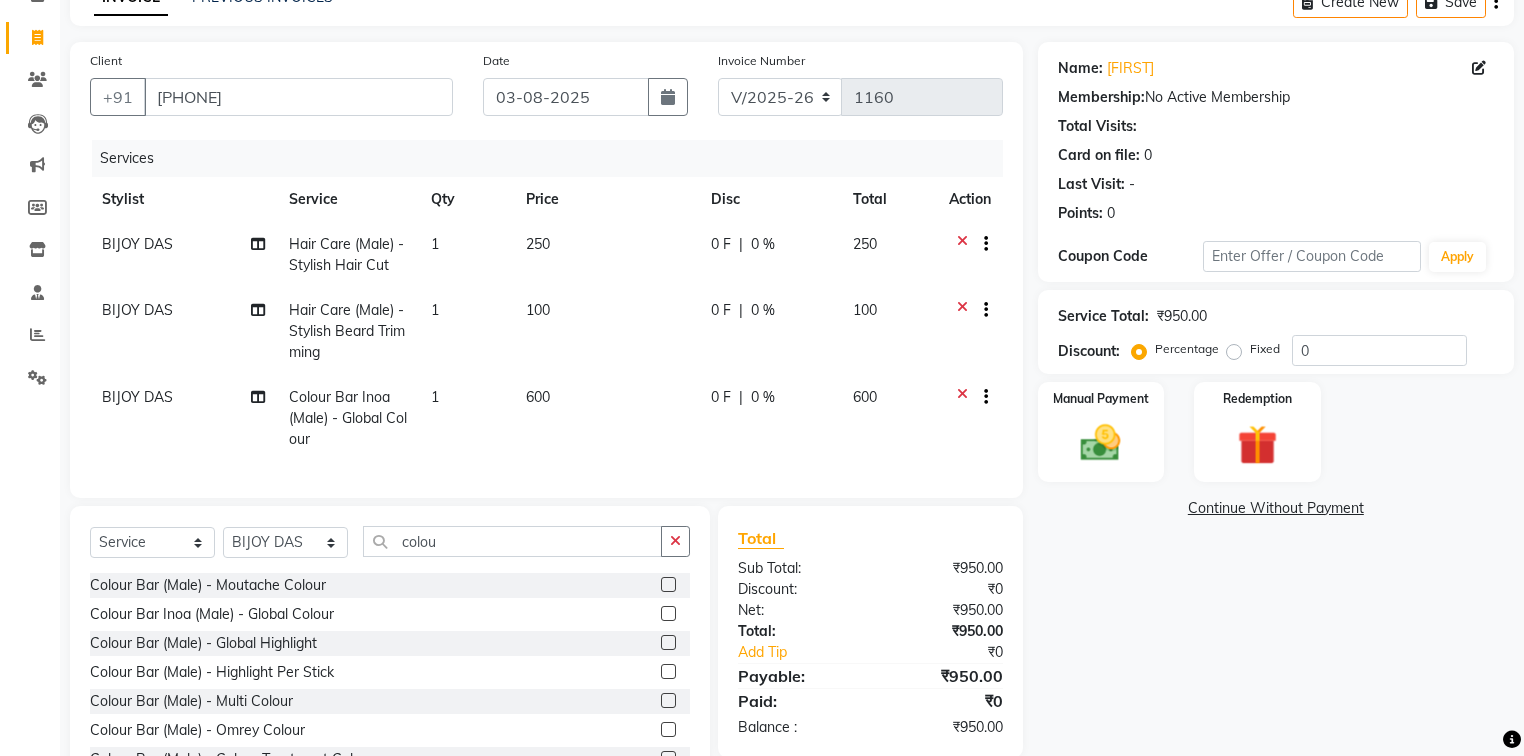 click on "600" 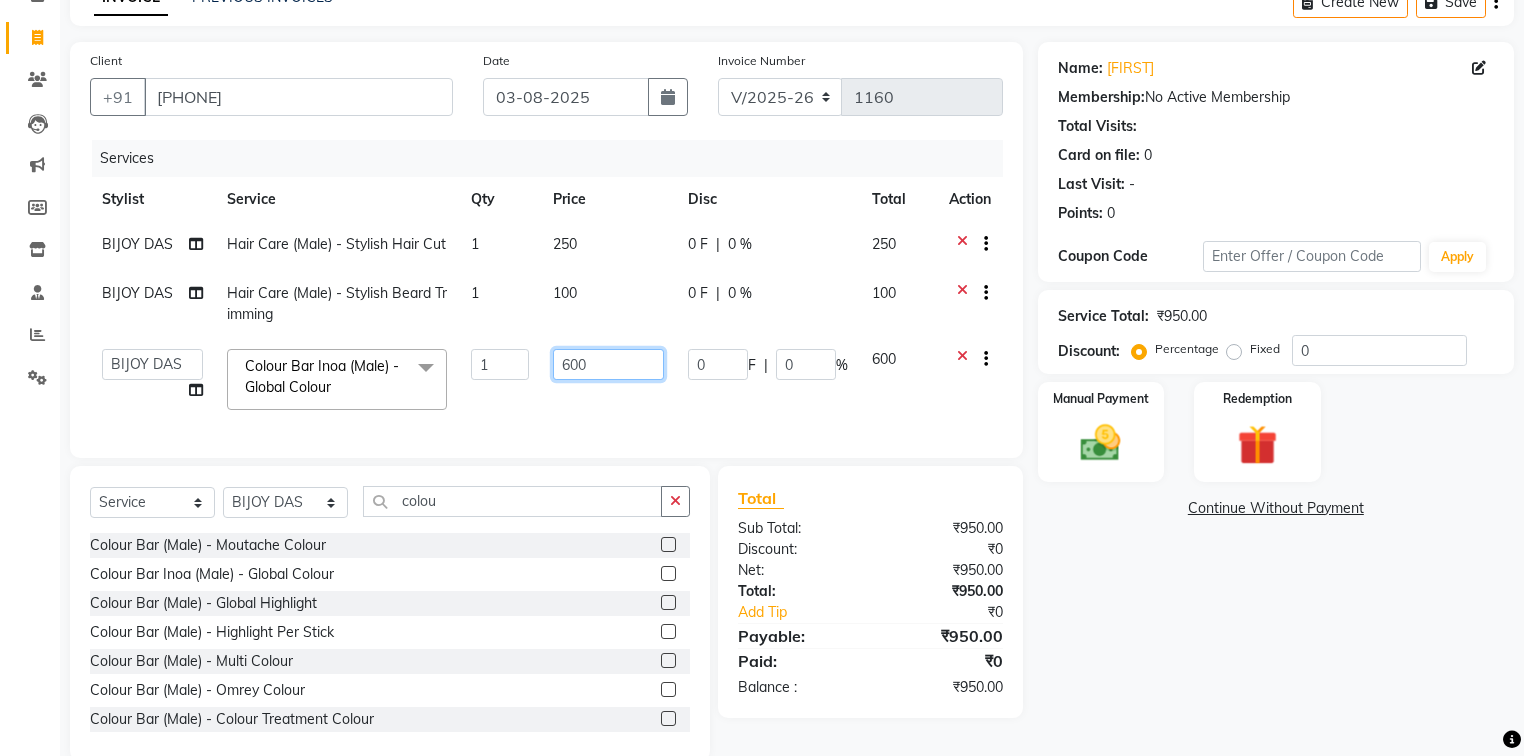 drag, startPoint x: 636, startPoint y: 360, endPoint x: 516, endPoint y: 354, distance: 120.14991 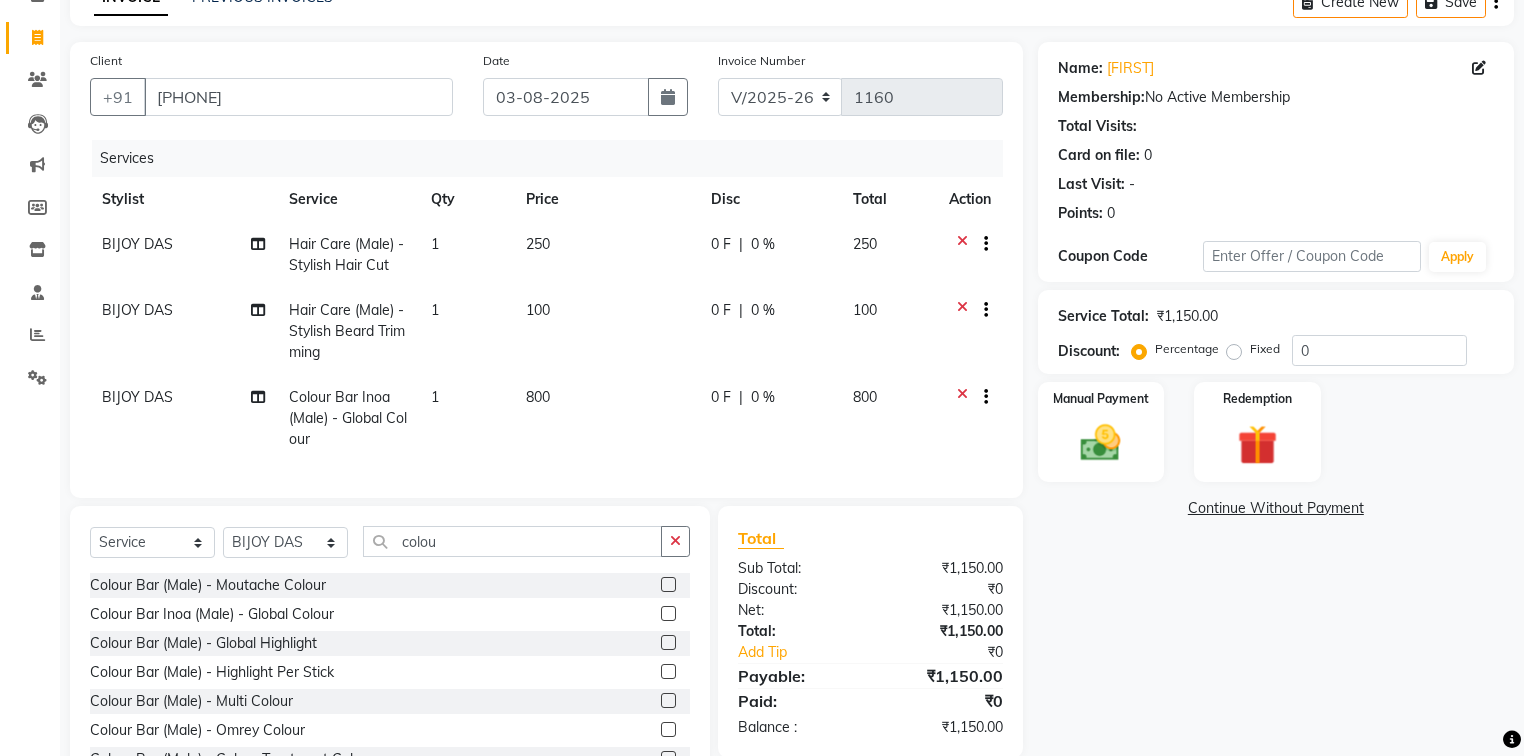 click on "Services Stylist Service Qty Price Disc Total Action BIJOY DAS Hair Care (Male)   -   Stylish Hair Cut 1 250 0 F | 0 % 250 BIJOY DAS Hair Care (Male)   -   Stylish Beard Trimming 1 100 0 F | 0 % 100 BIJOY DAS Colour Bar Inoa (Male)   -   Global Colour 1 800 0 F | 0 % 800" 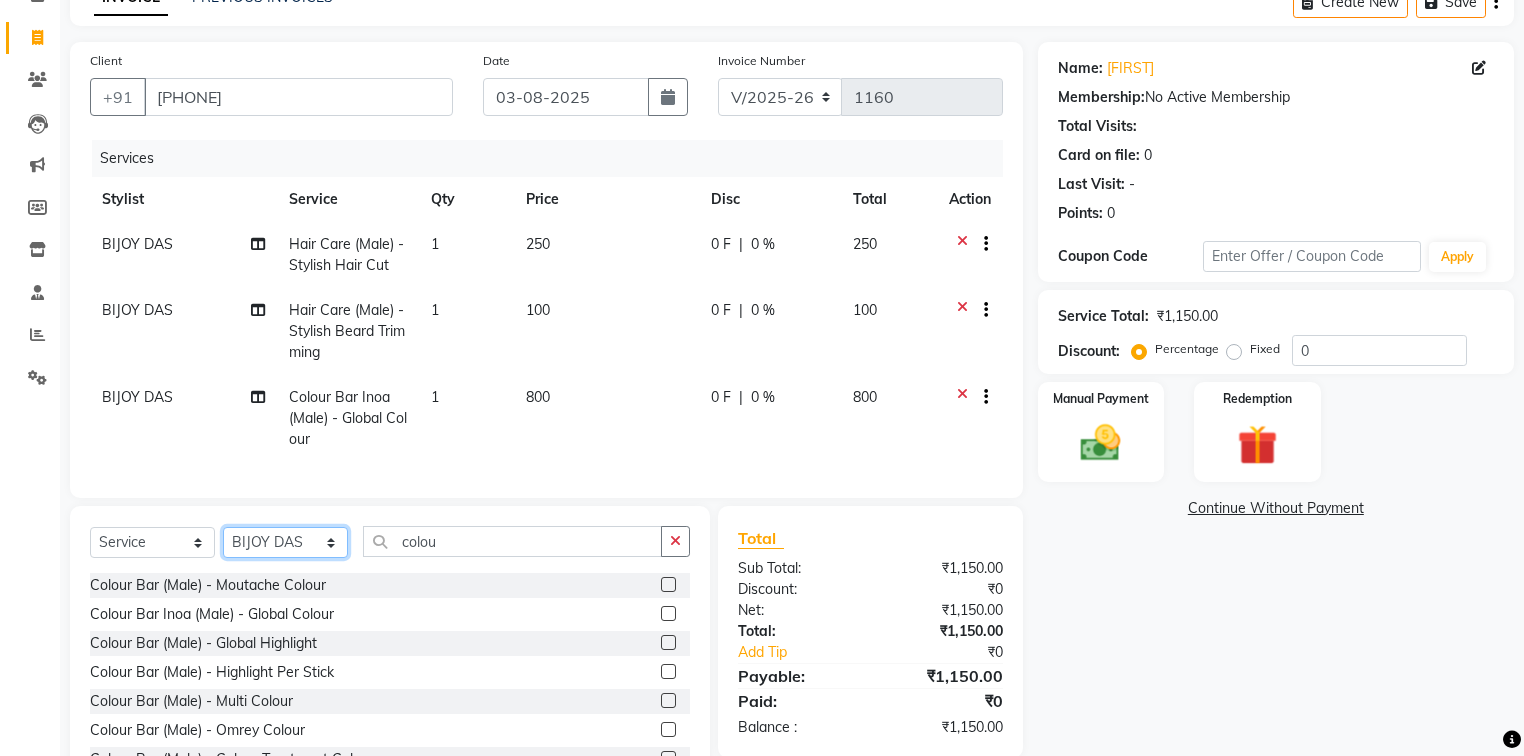 click on "Select Stylist Aftab Ansar Arpita Azone BIJOY DAS Dipika Injemam KESHAV Mahadev Rahim RAHUL SAIMA SUJIT Susmita Tinku" 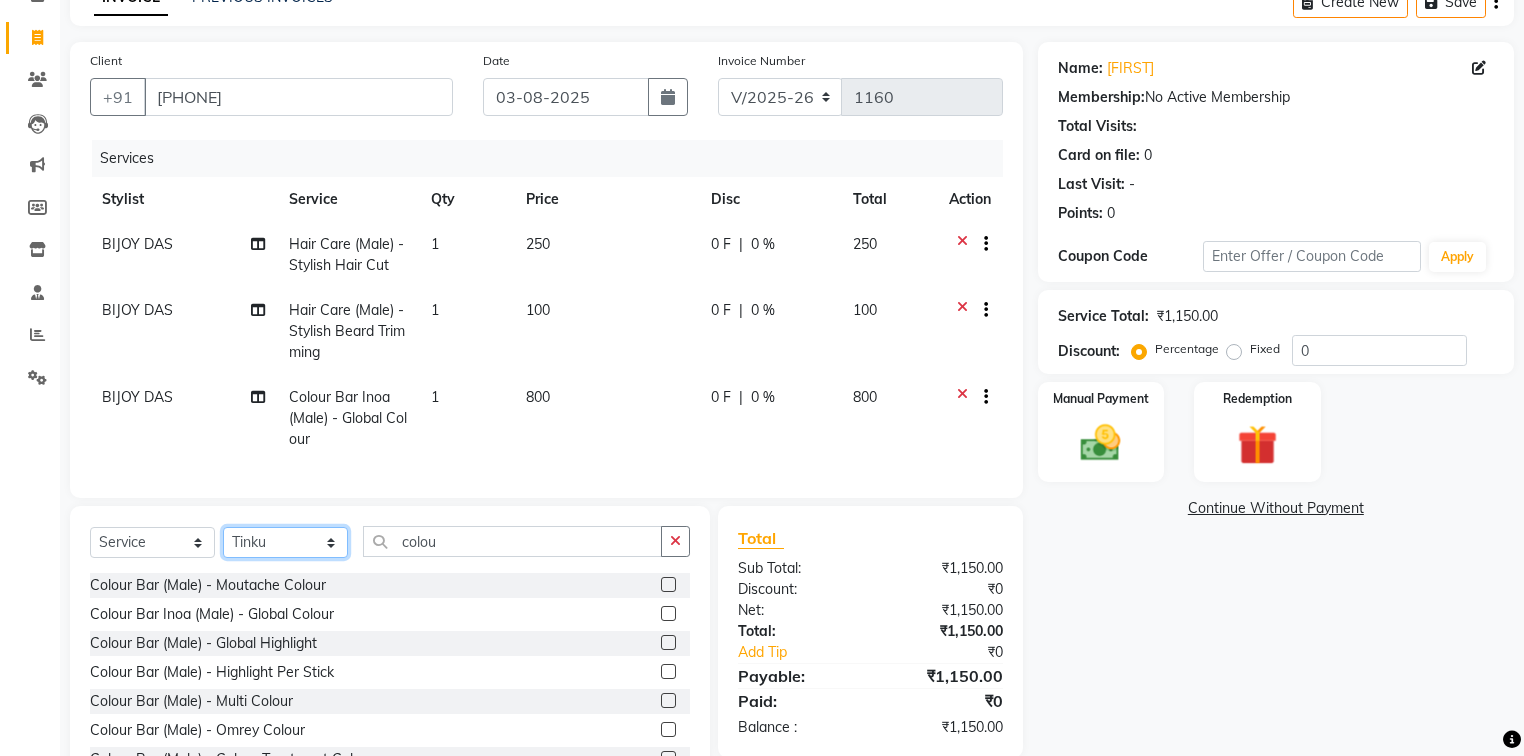 click on "Select Stylist Aftab Ansar Arpita Azone BIJOY DAS Dipika Injemam KESHAV Mahadev Rahim RAHUL SAIMA SUJIT Susmita Tinku" 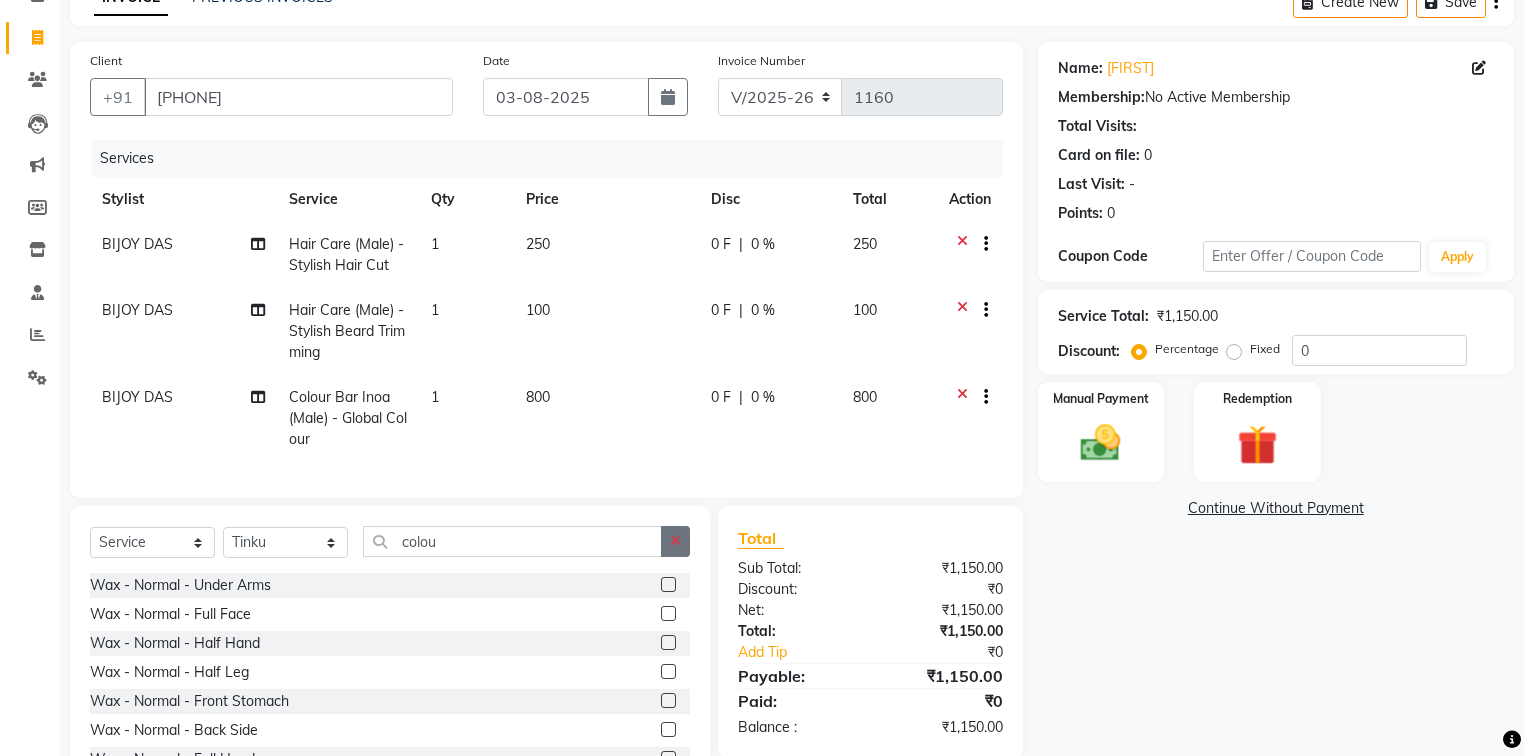 click 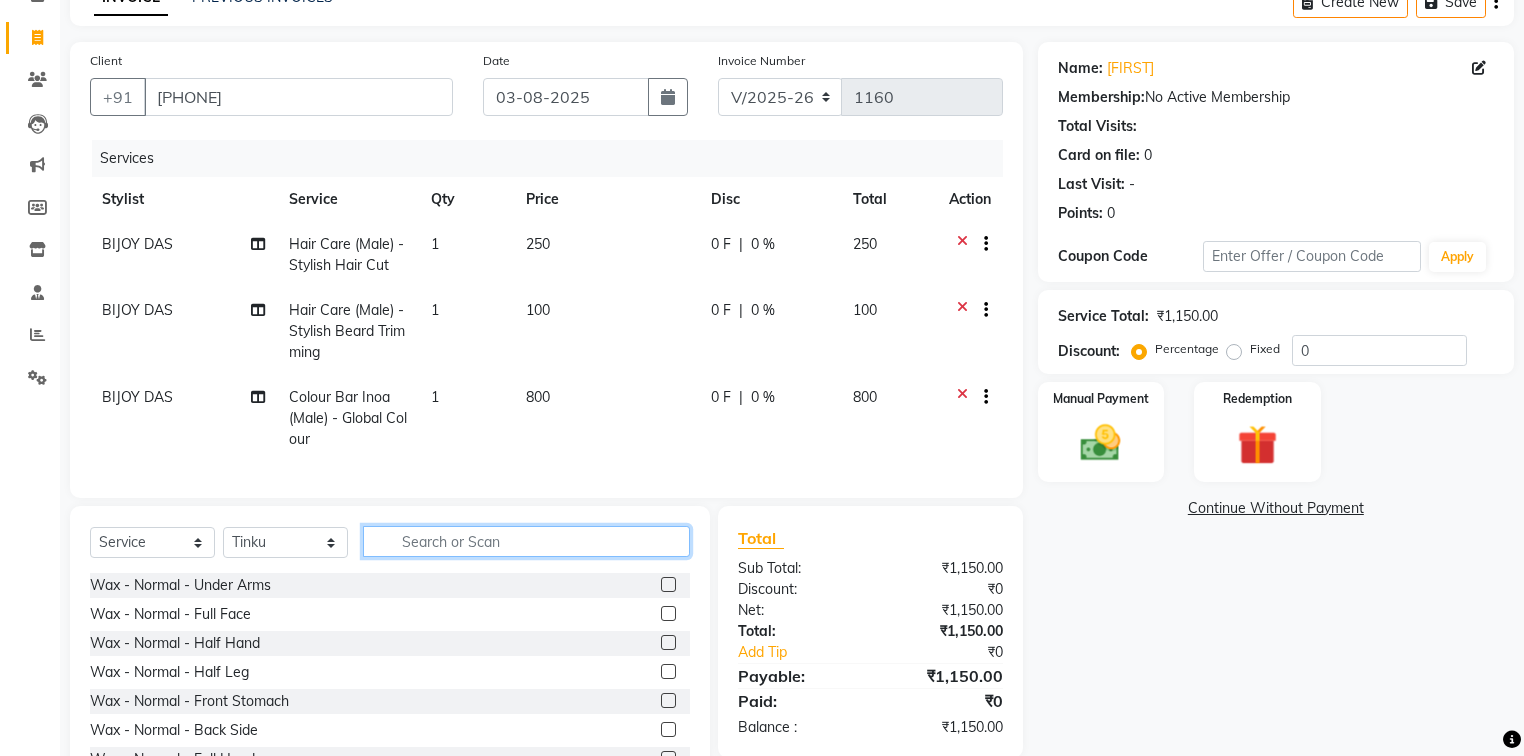 click 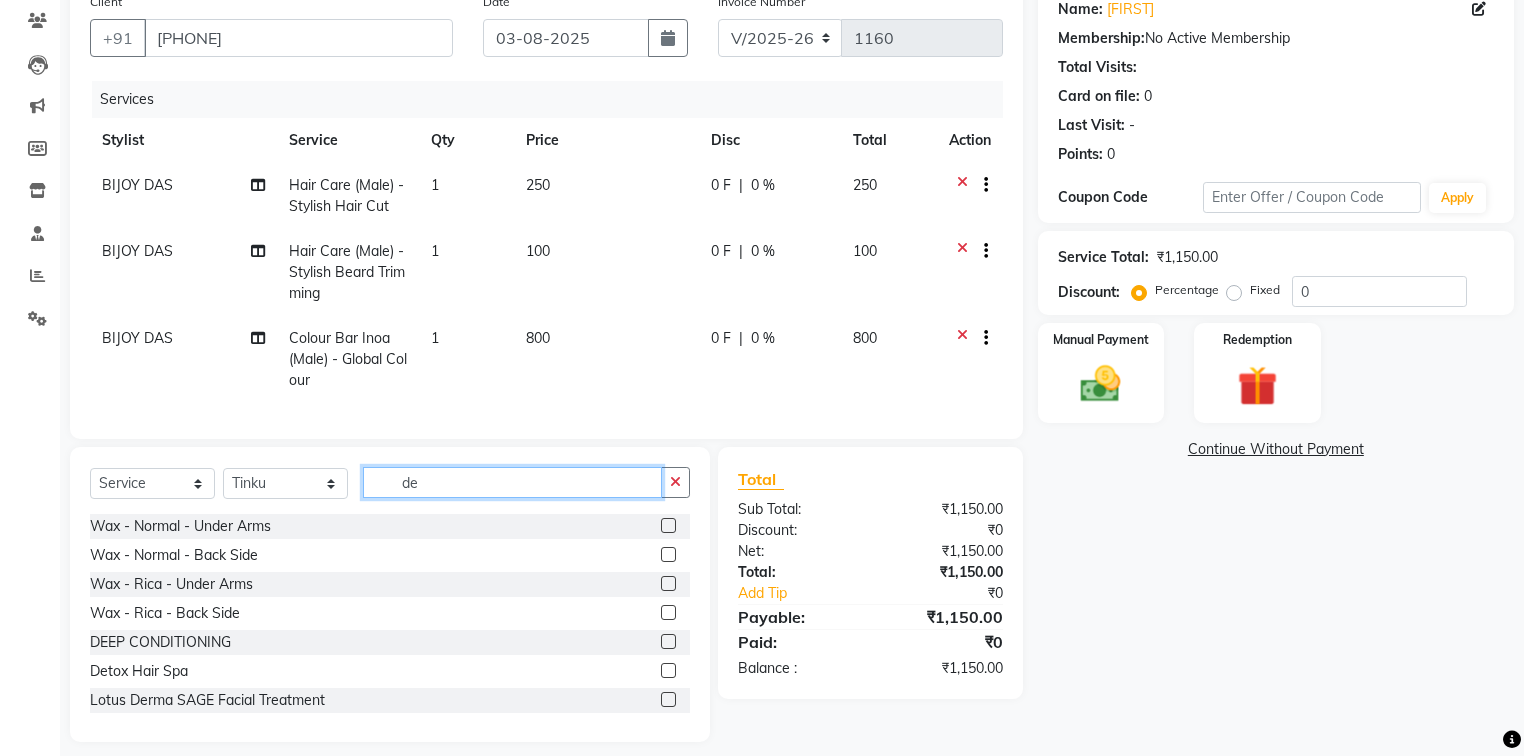scroll, scrollTop: 196, scrollLeft: 0, axis: vertical 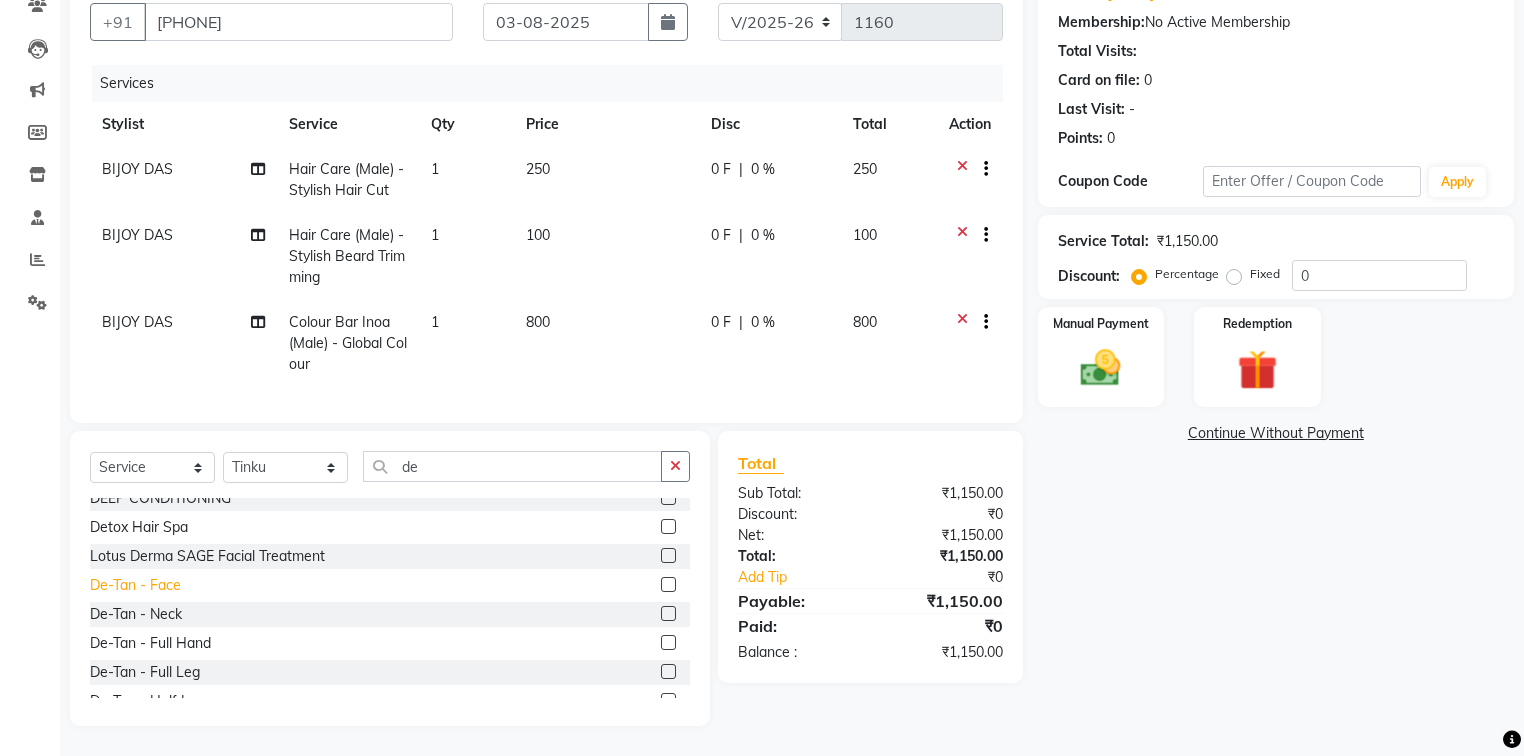 click on "De-Tan   -   Face" 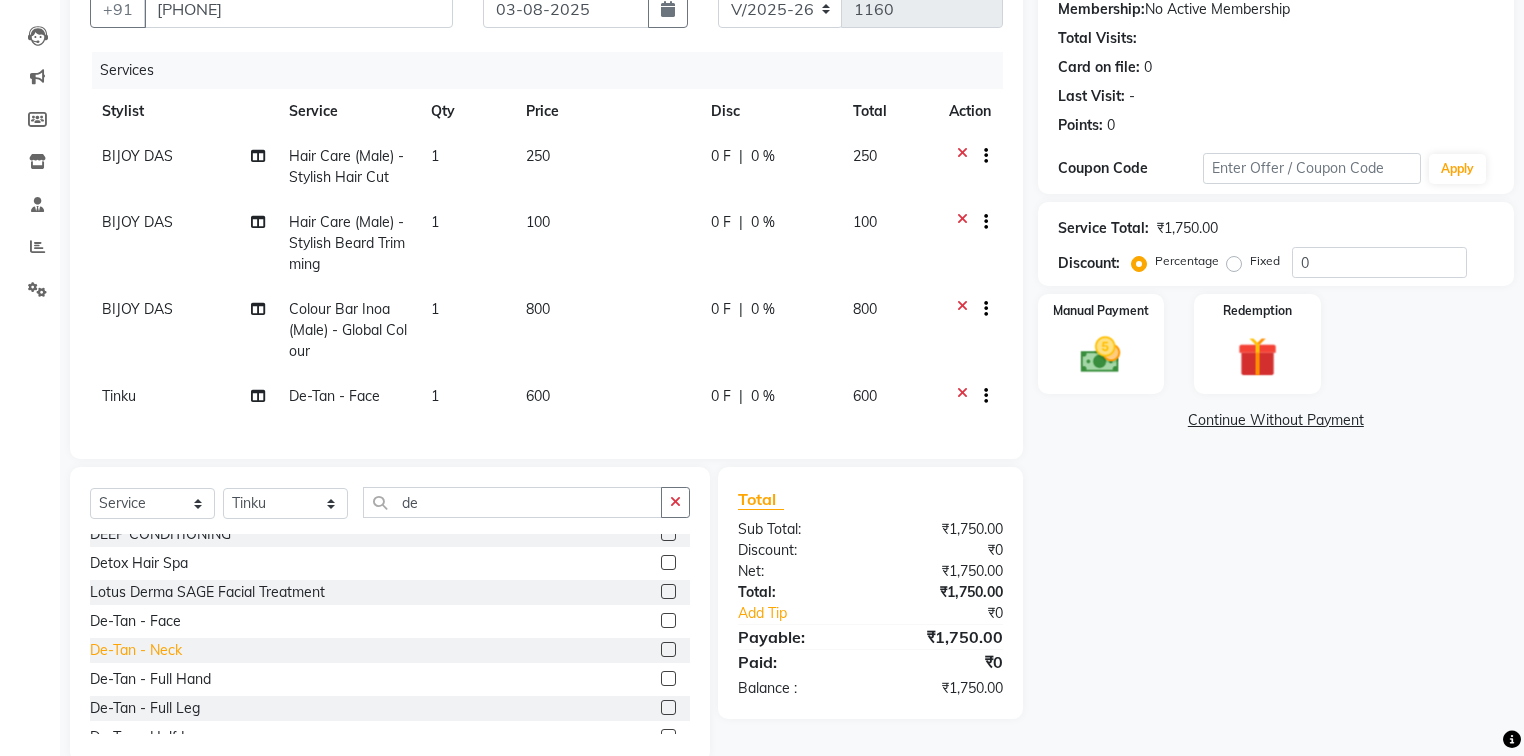 click on "De-Tan   -   Neck" 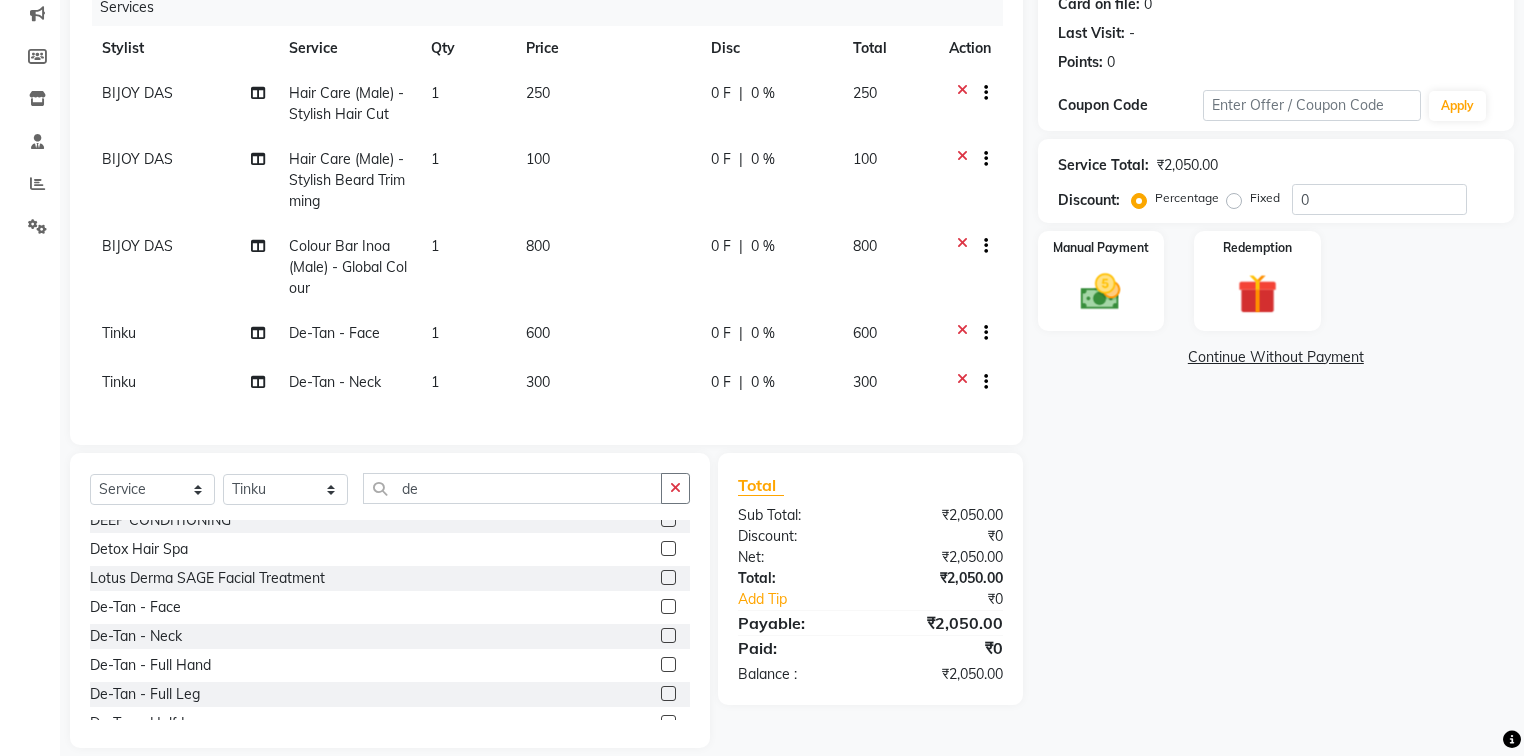 scroll, scrollTop: 293, scrollLeft: 0, axis: vertical 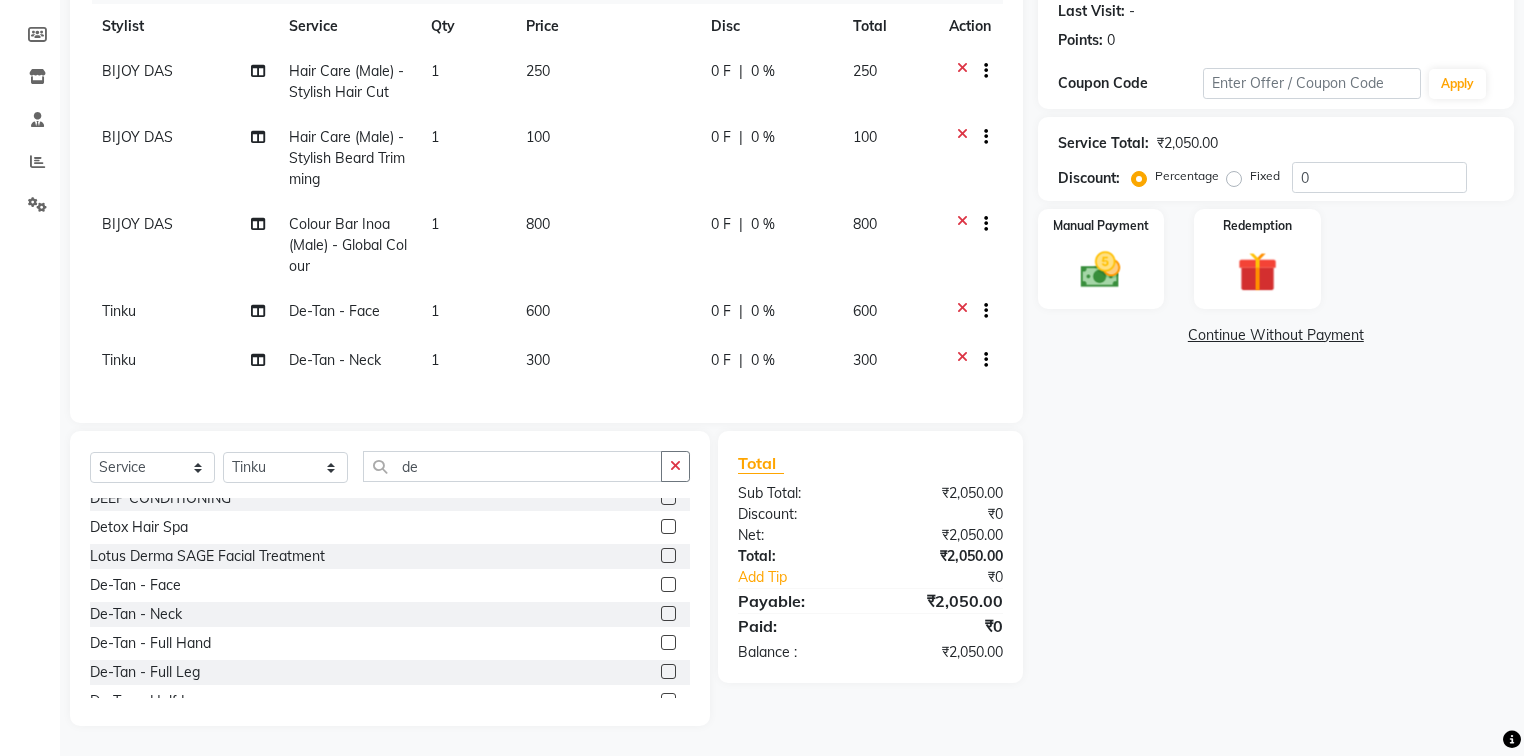 click 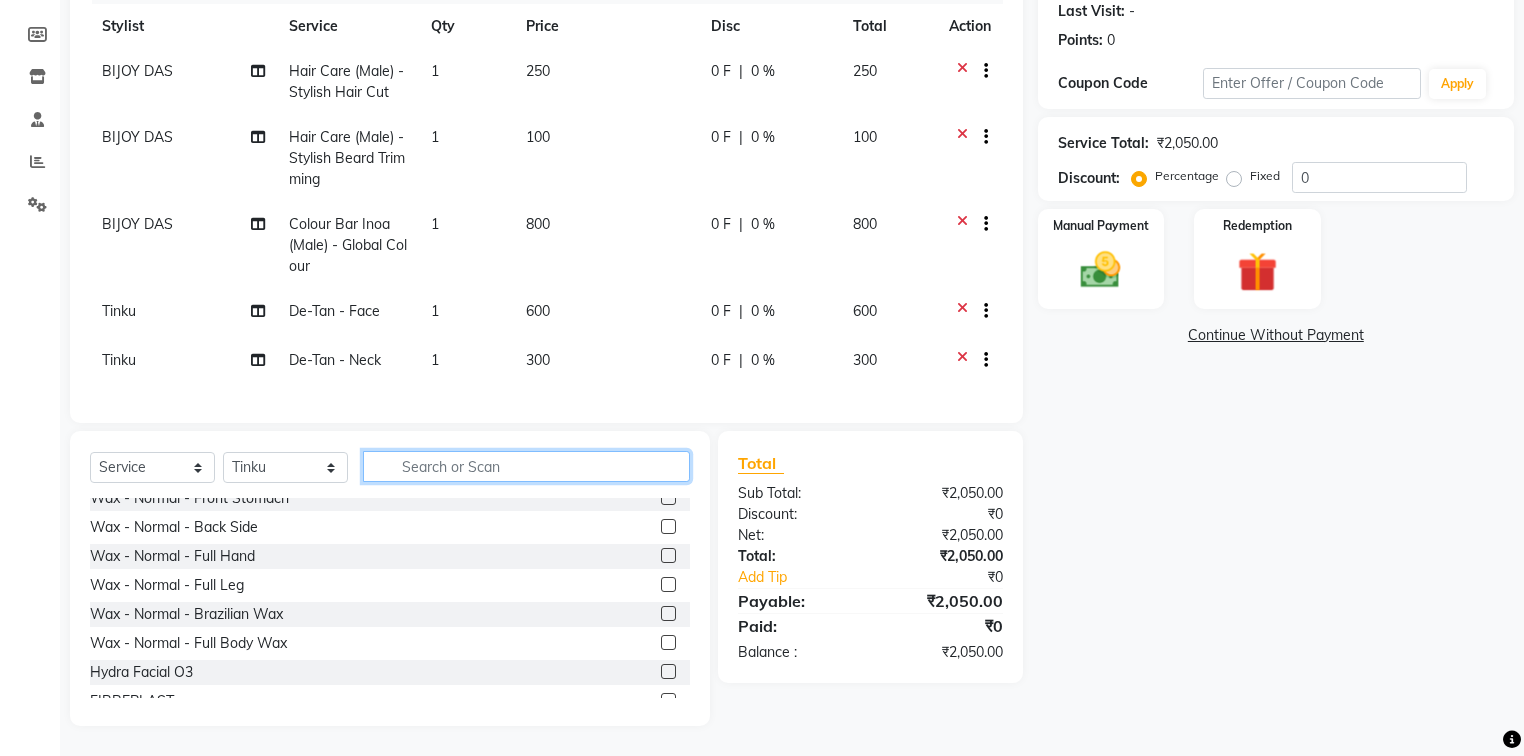 click 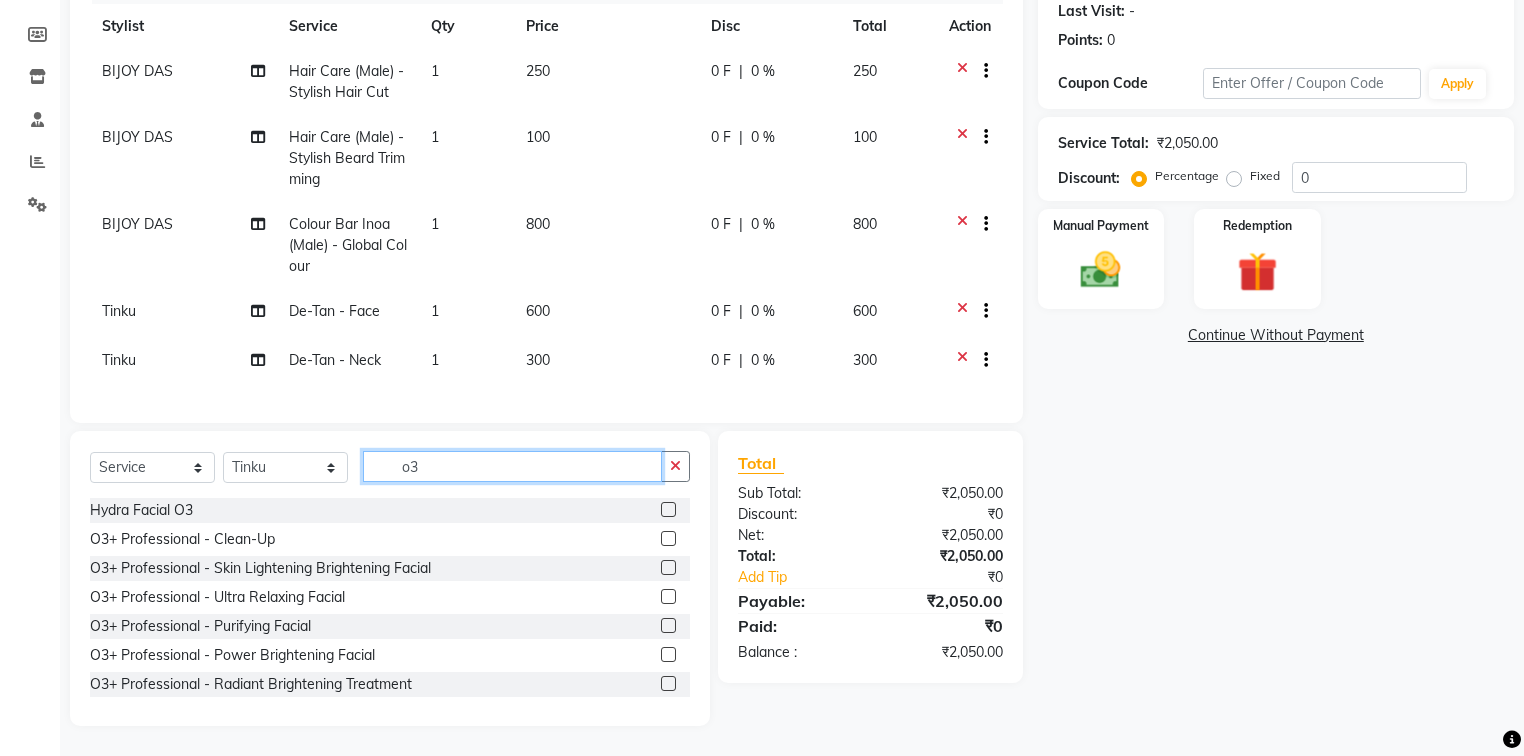scroll, scrollTop: 148, scrollLeft: 0, axis: vertical 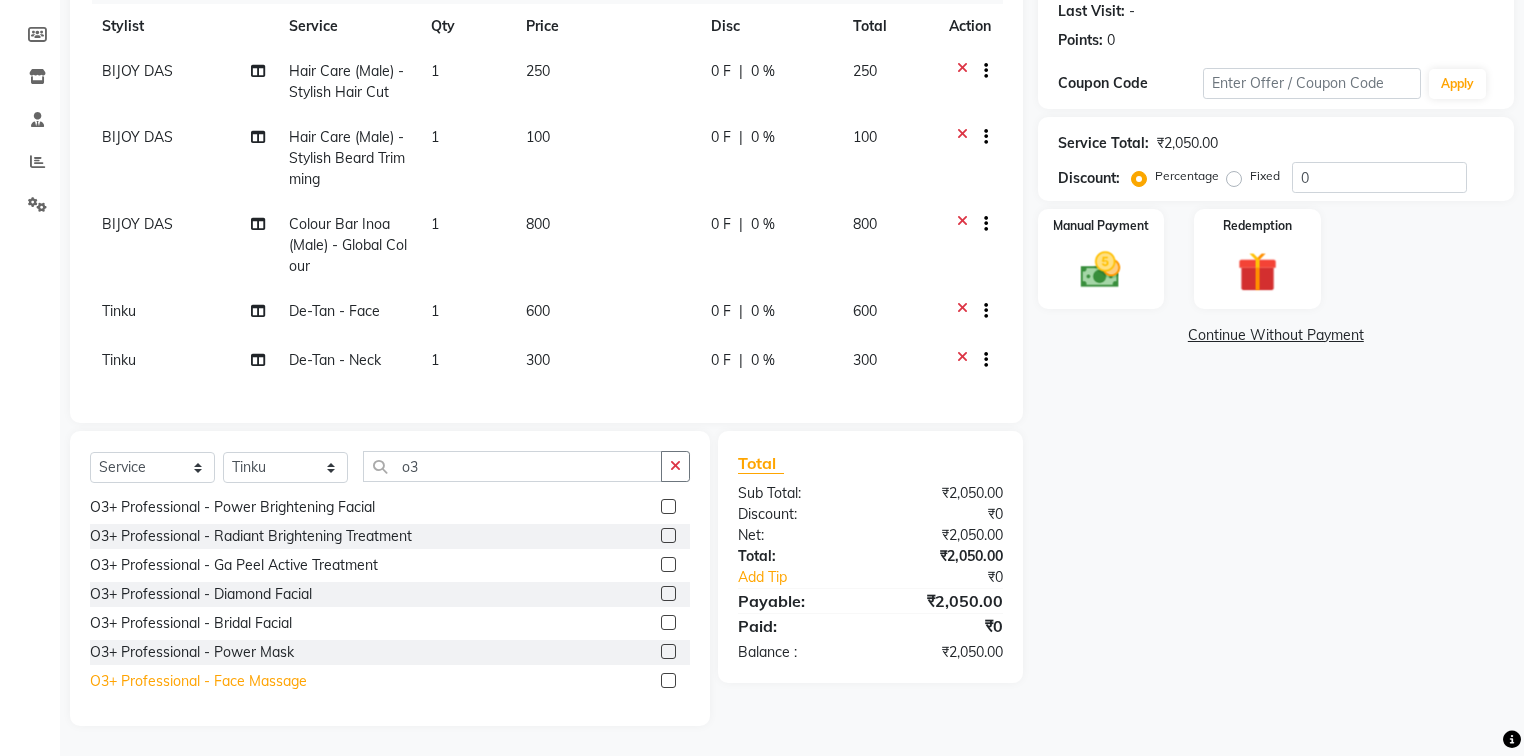 click on "O3+ Professional - Face Massage" 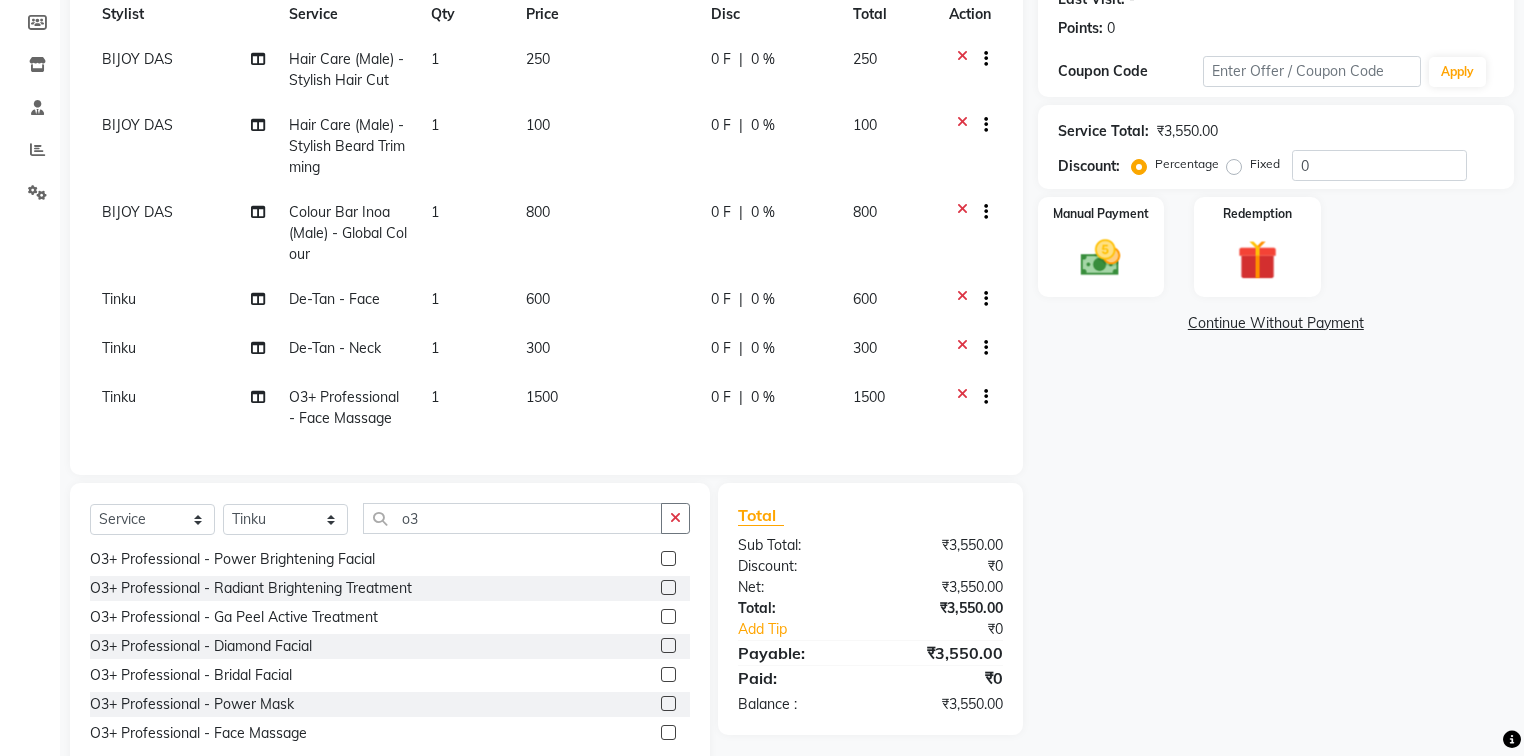 scroll, scrollTop: 345, scrollLeft: 0, axis: vertical 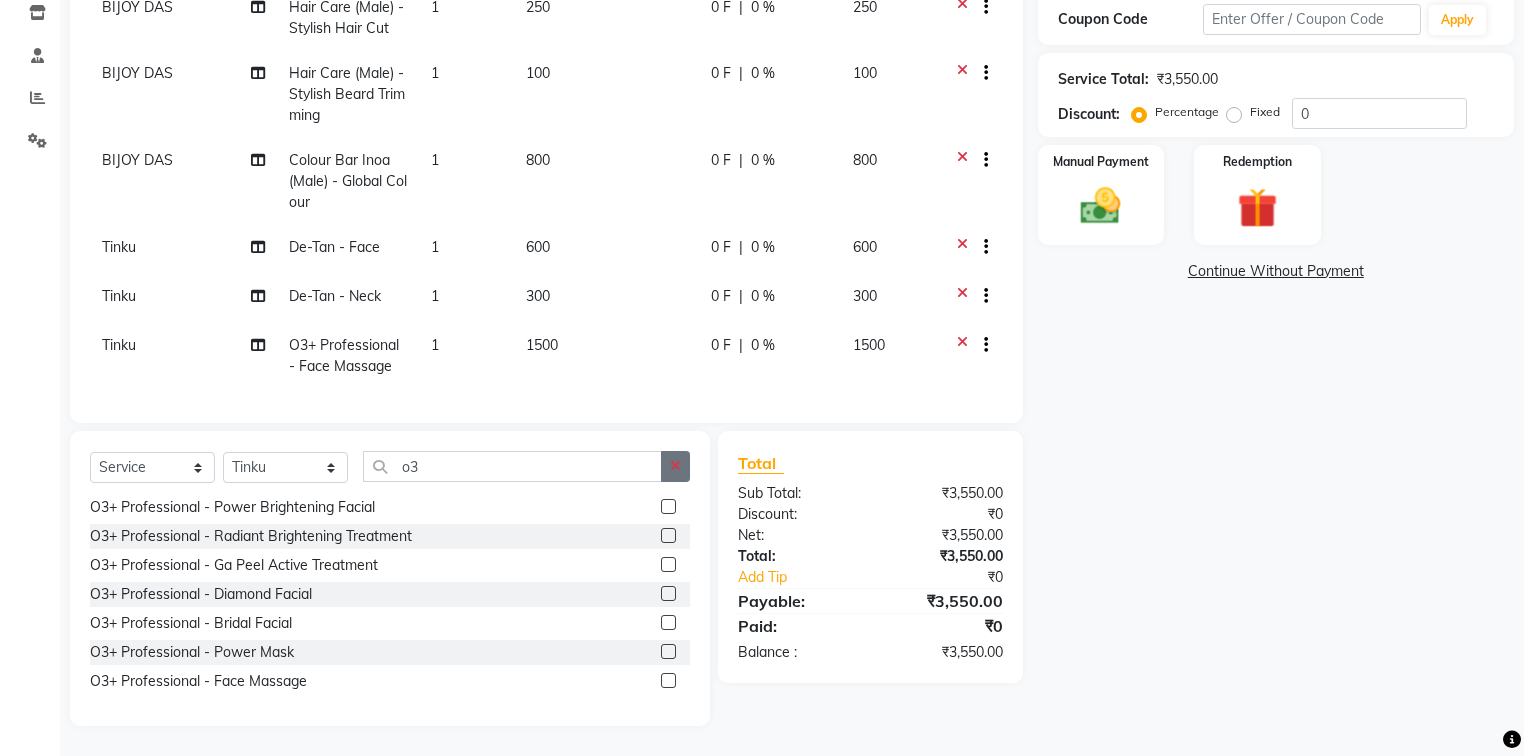 click 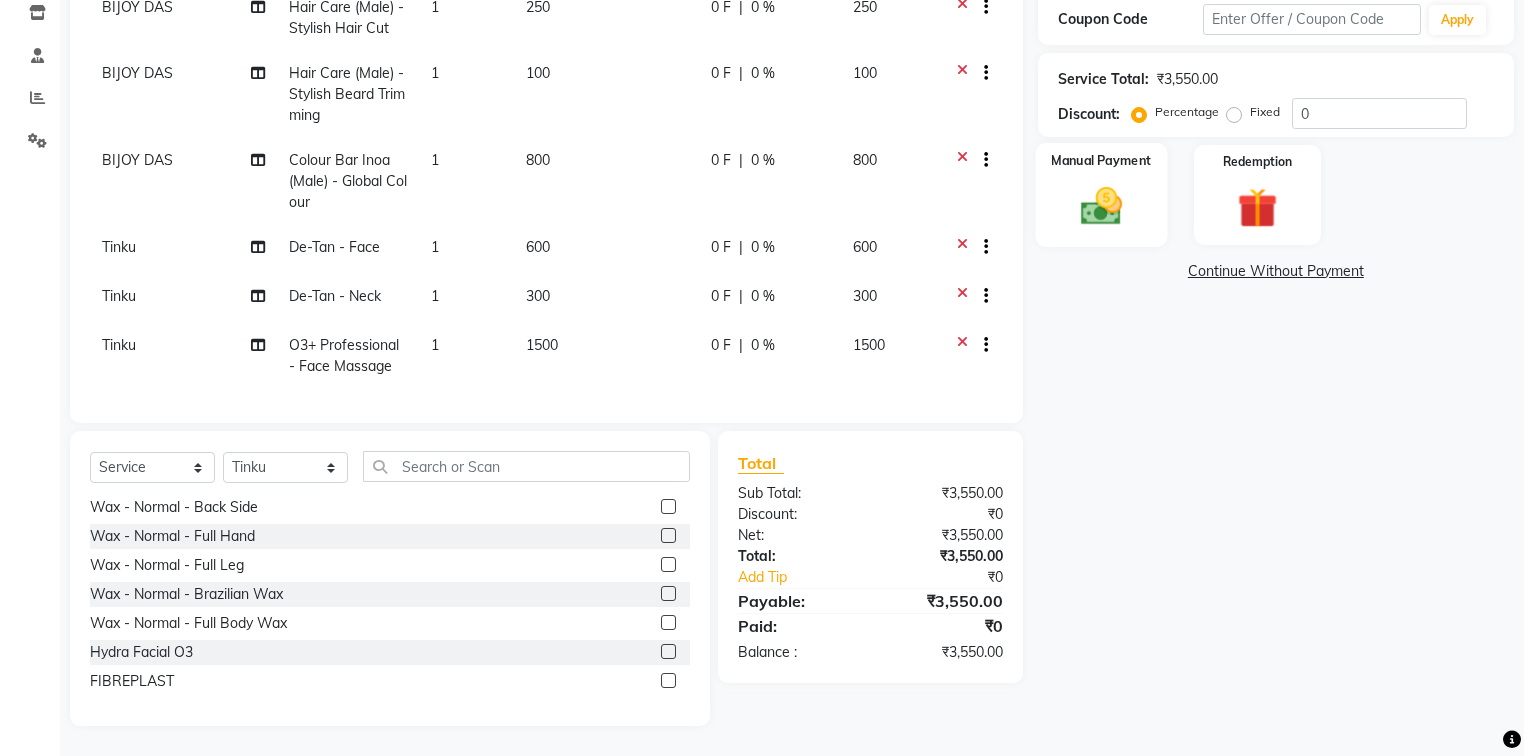 click 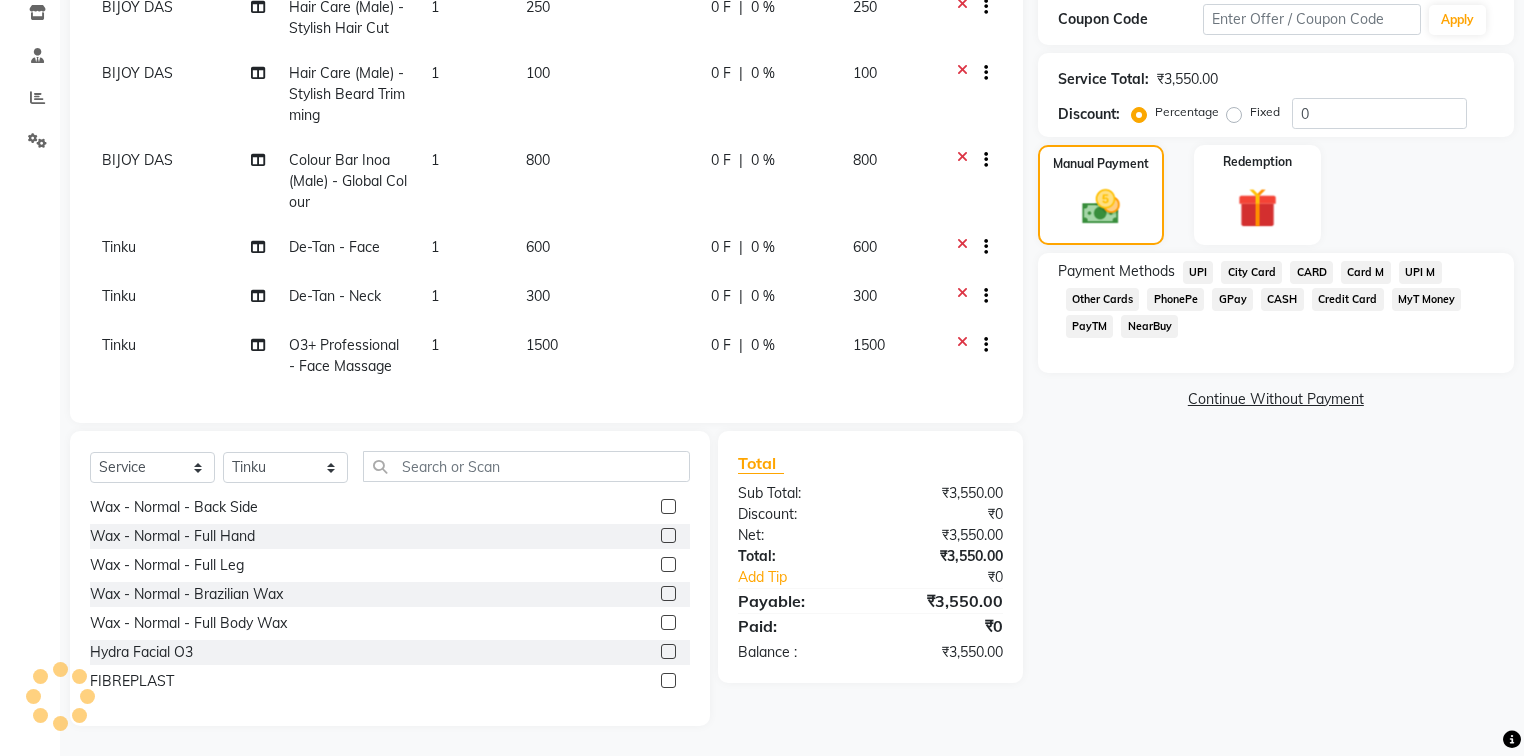 click on "UPI" 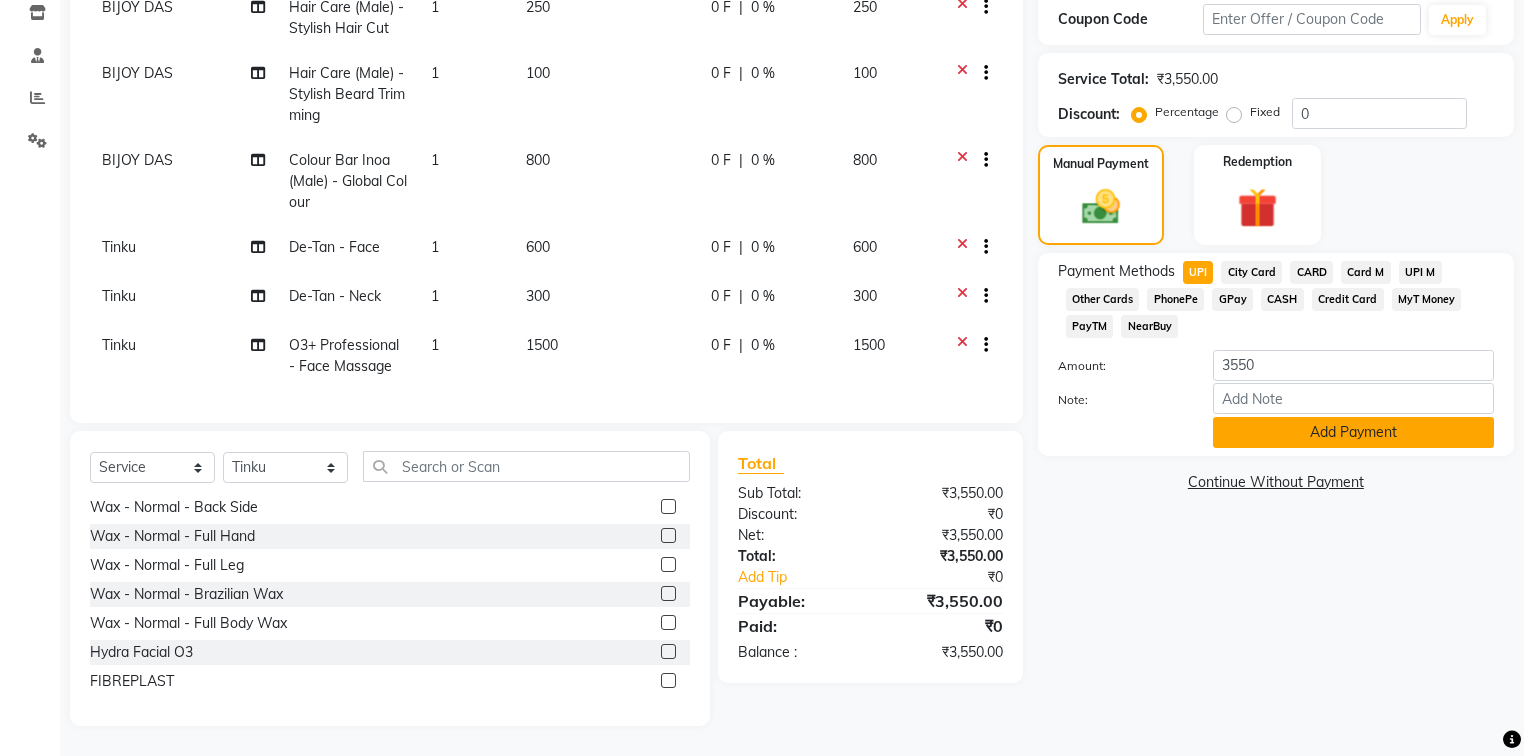 click on "Add Payment" 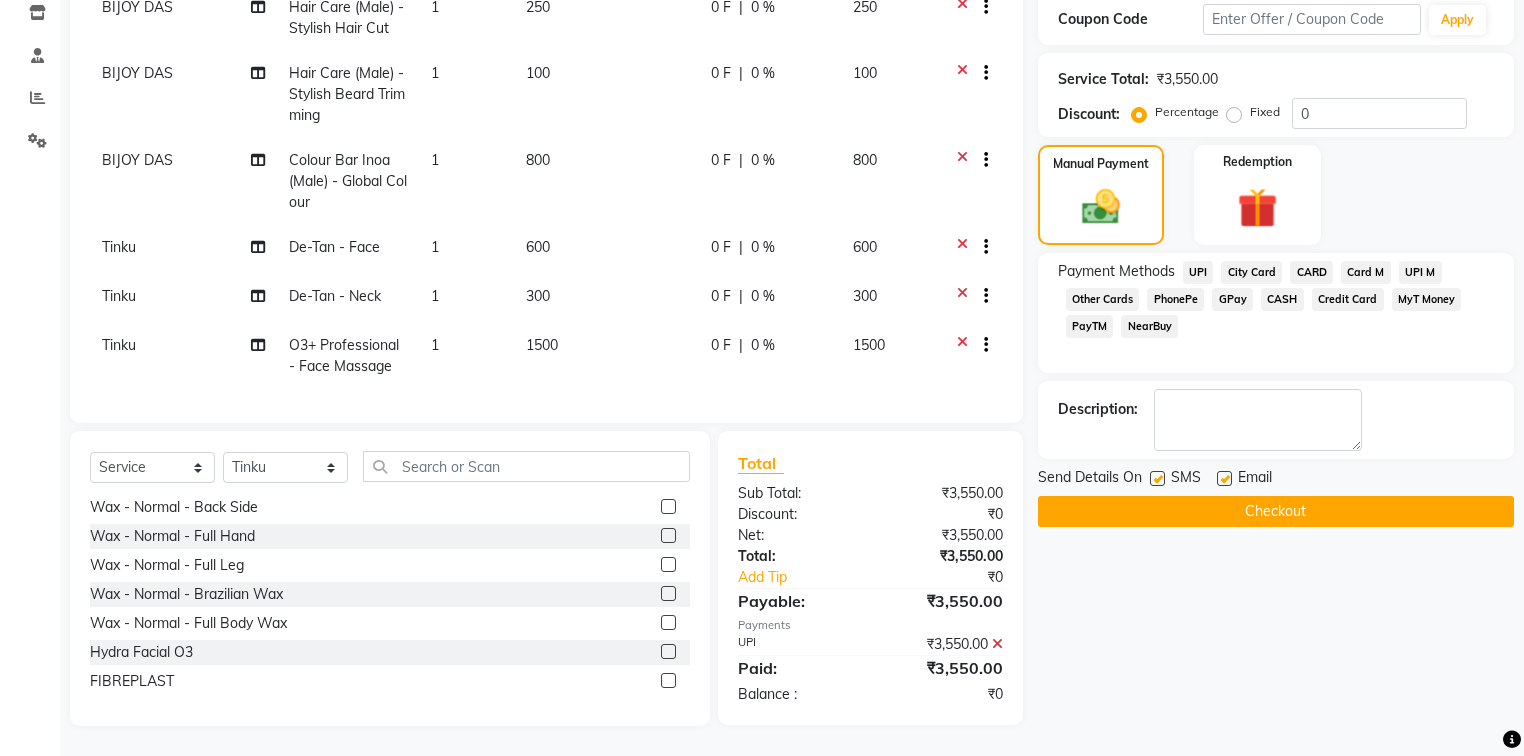 click on "Checkout" 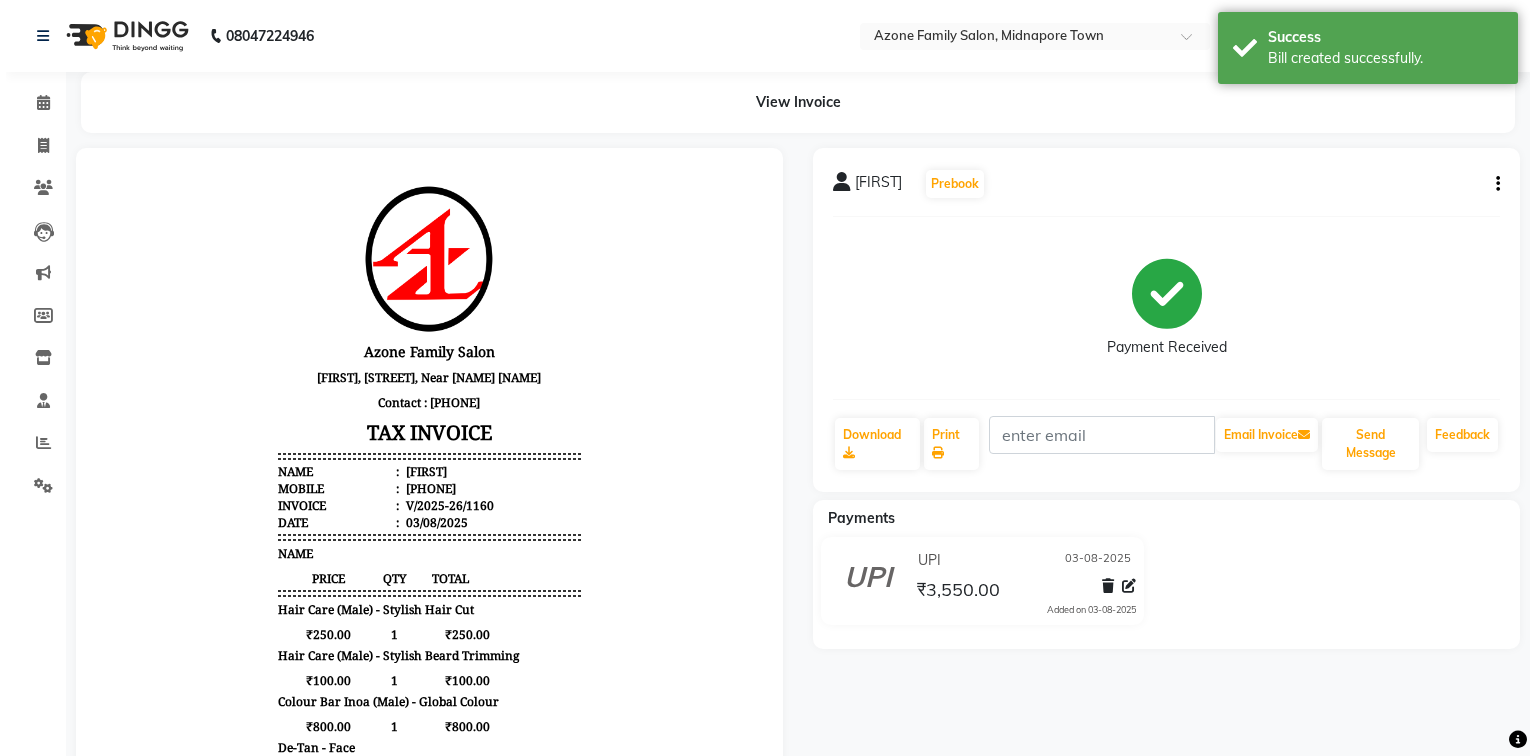 scroll, scrollTop: 0, scrollLeft: 0, axis: both 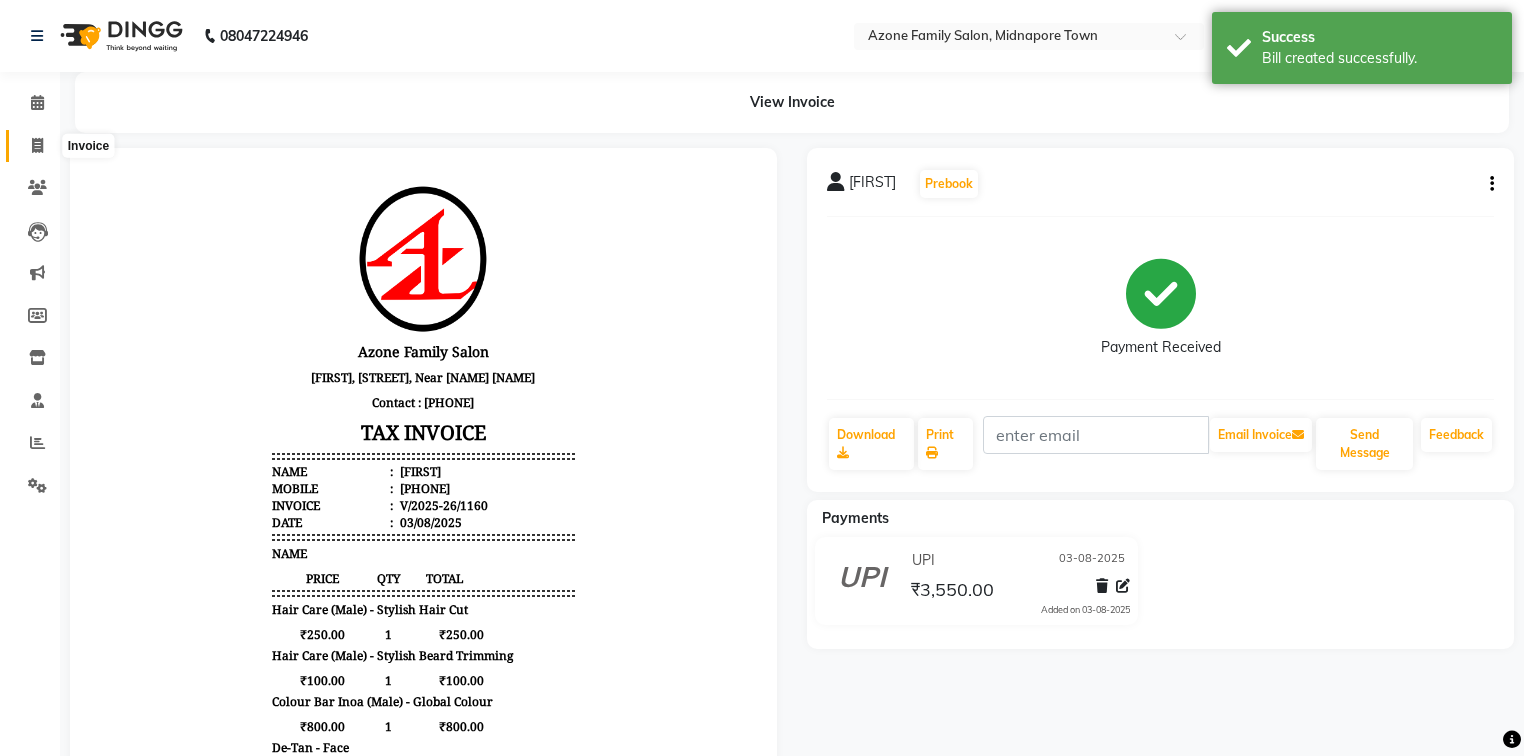click 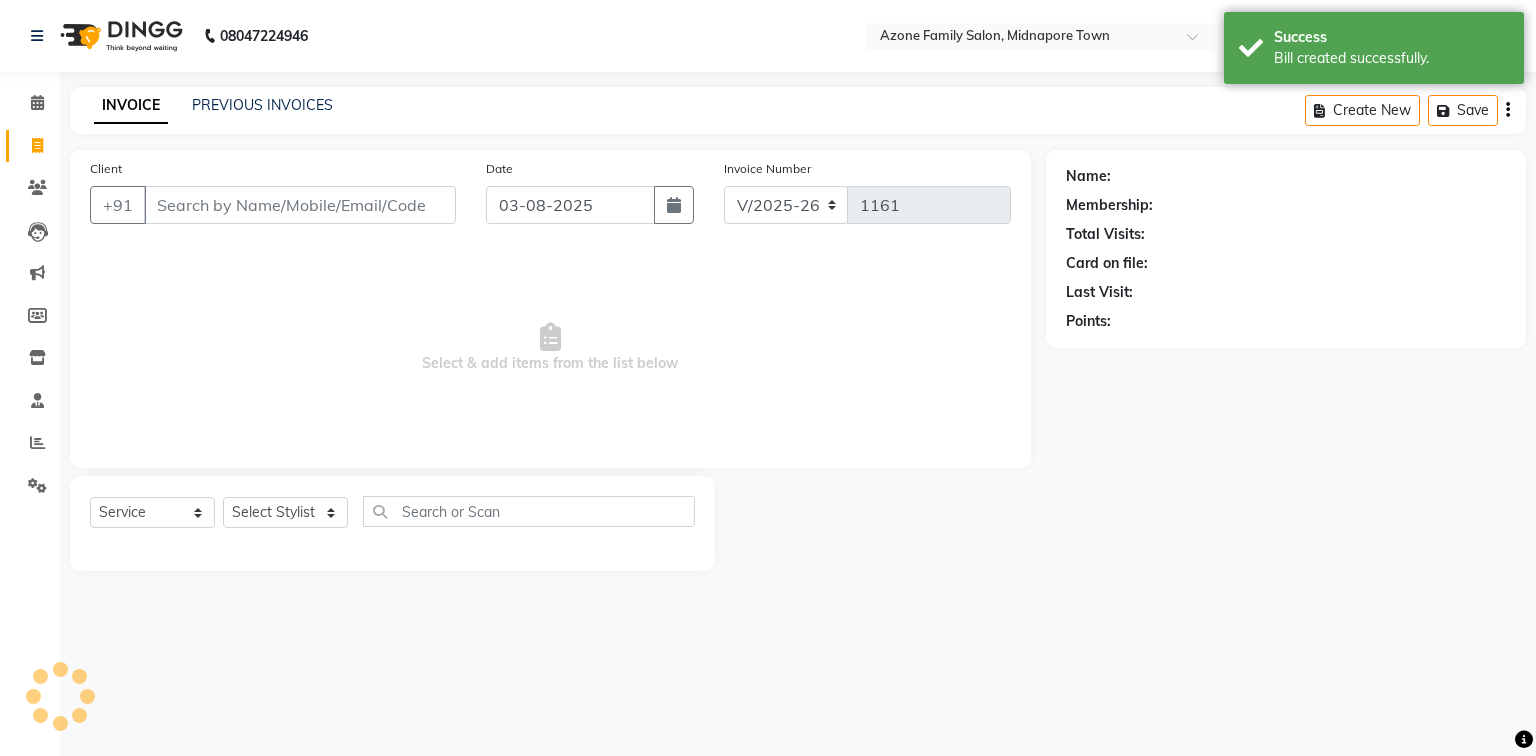 click on "Client" at bounding box center [300, 205] 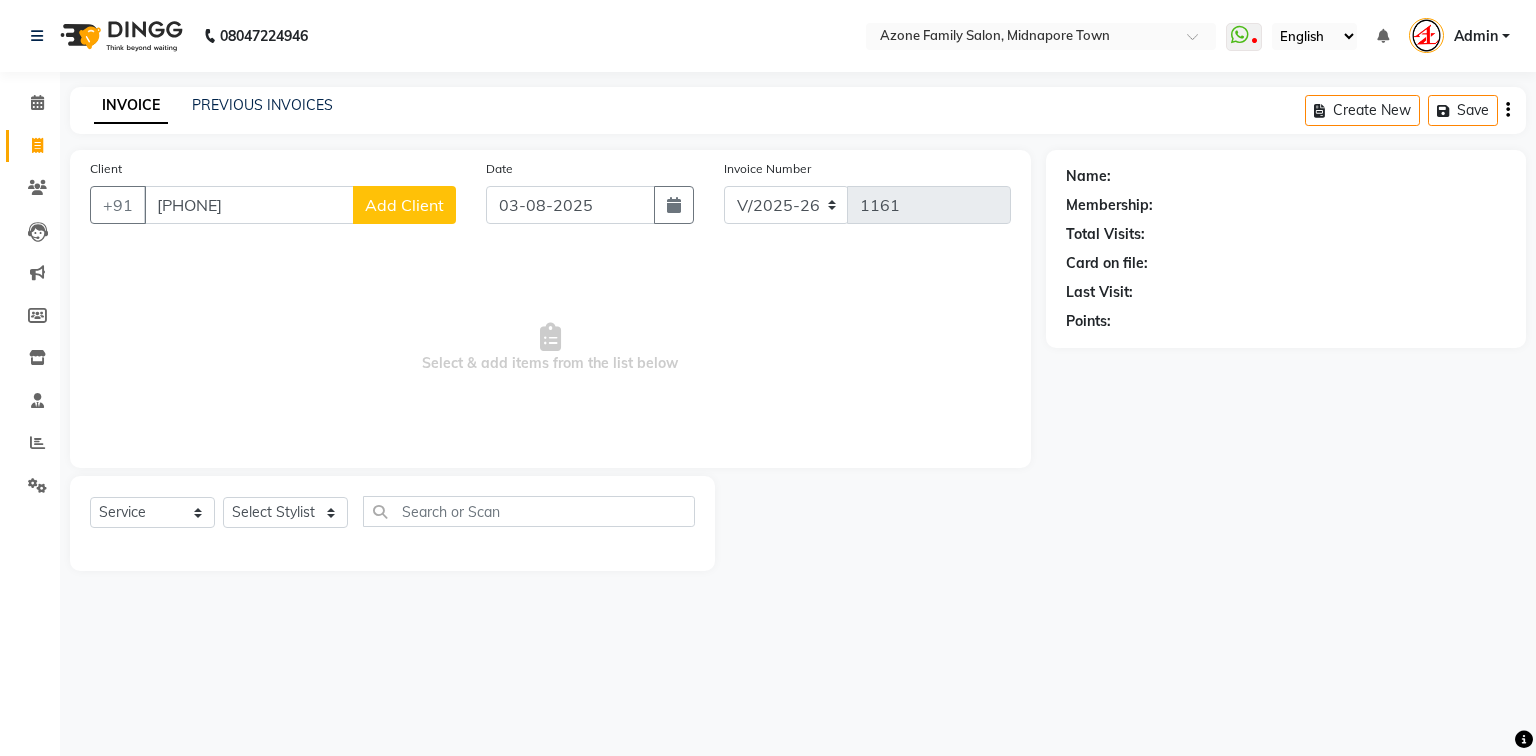 click on "Add Client" 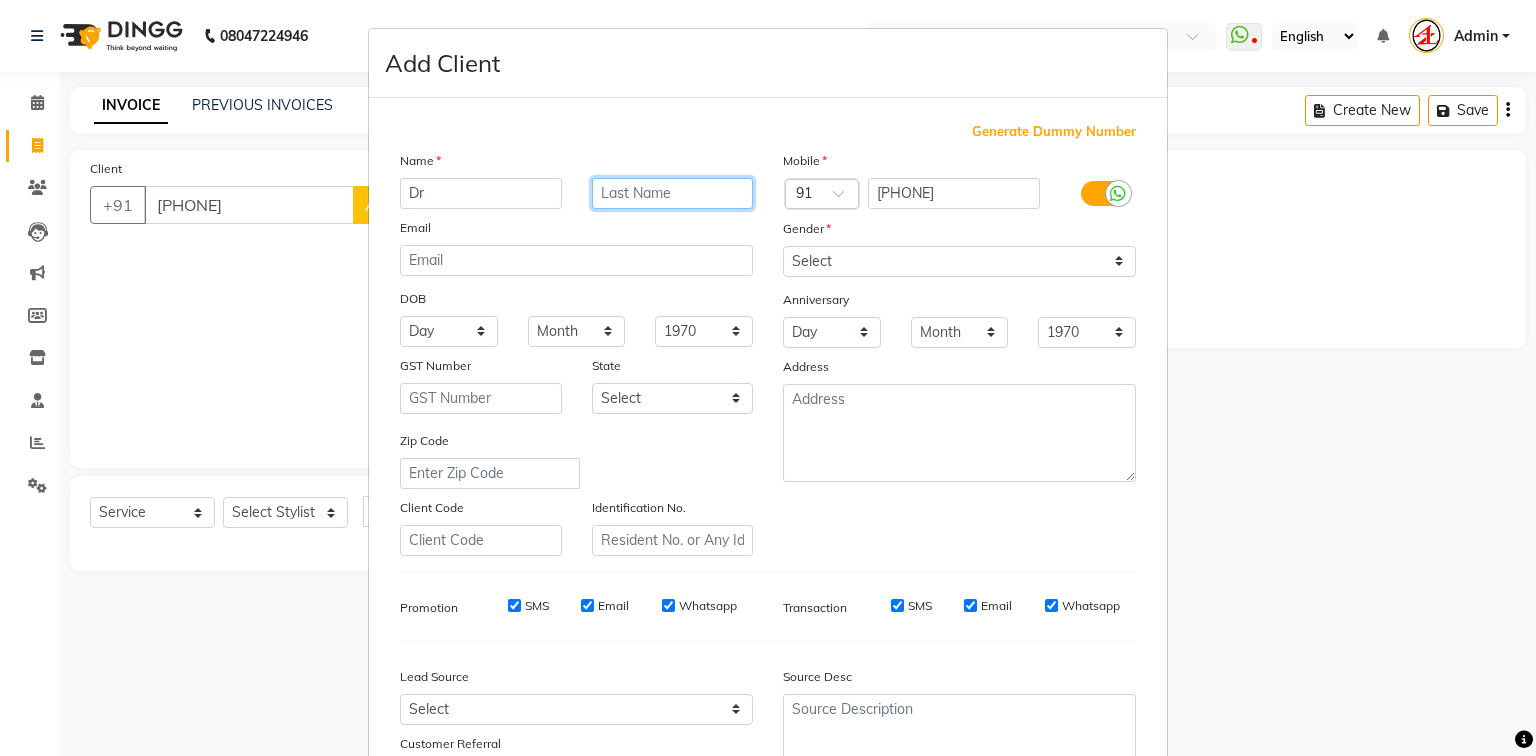 click at bounding box center (673, 193) 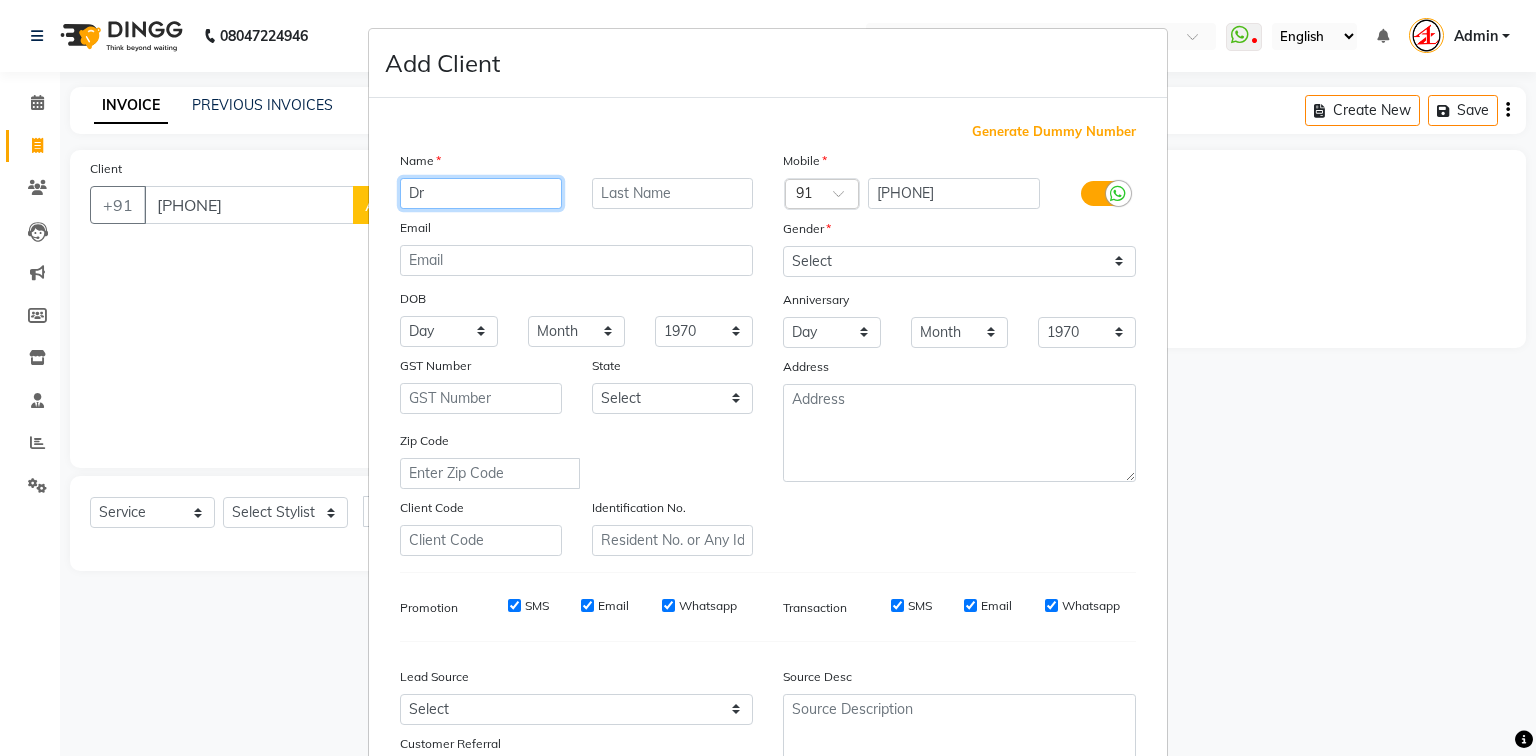 click on "Dr" at bounding box center [481, 193] 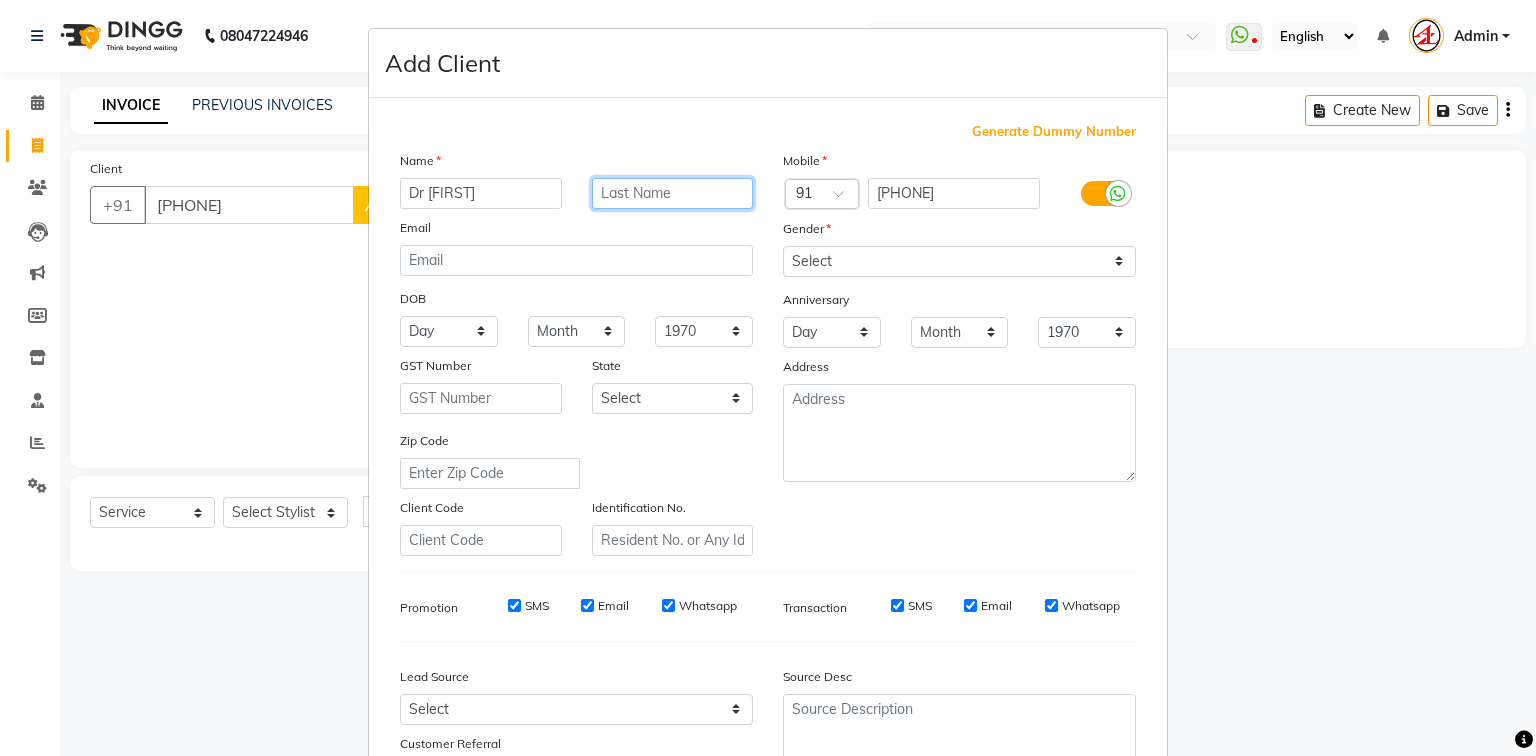 click at bounding box center (673, 193) 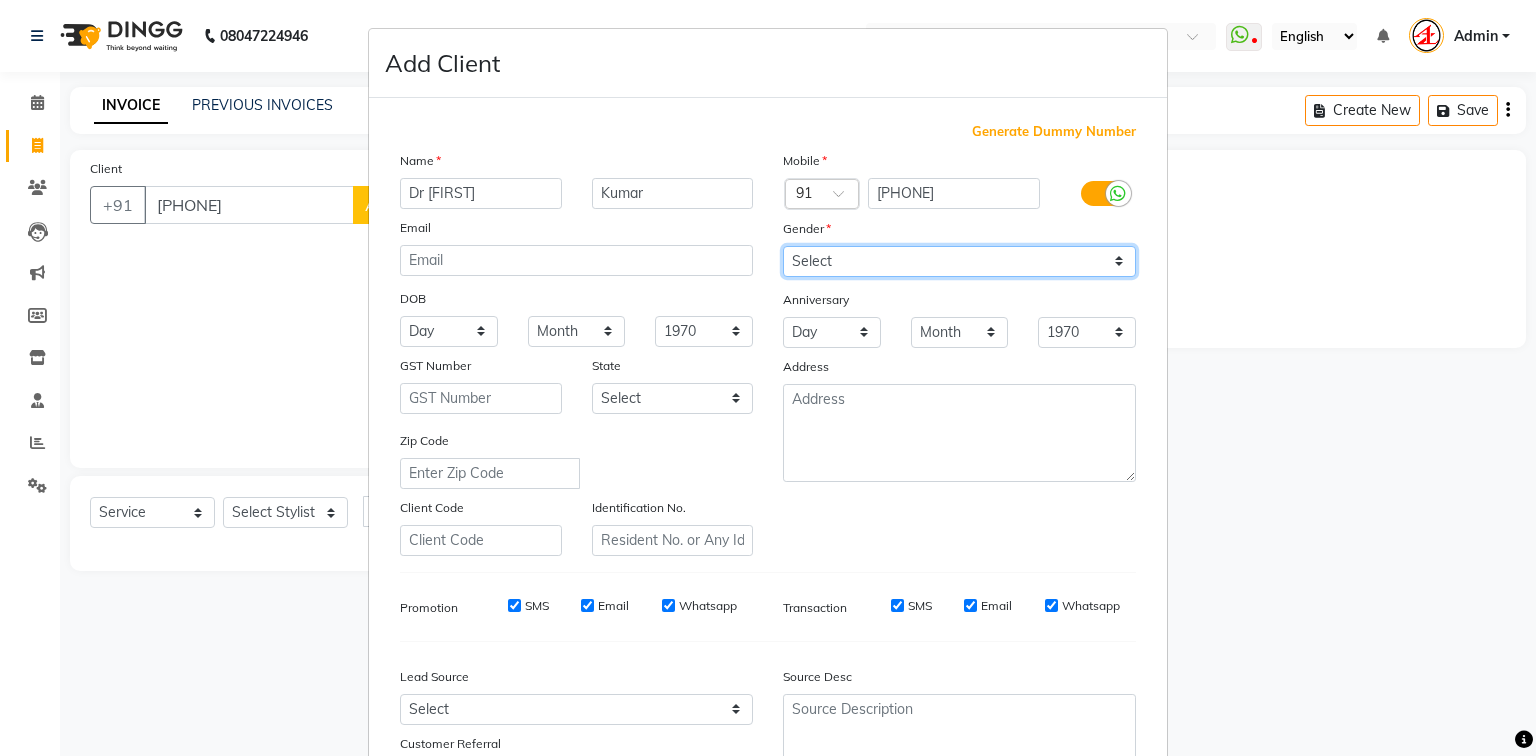 click on "Select Male Female Other Prefer Not To Say" at bounding box center [959, 261] 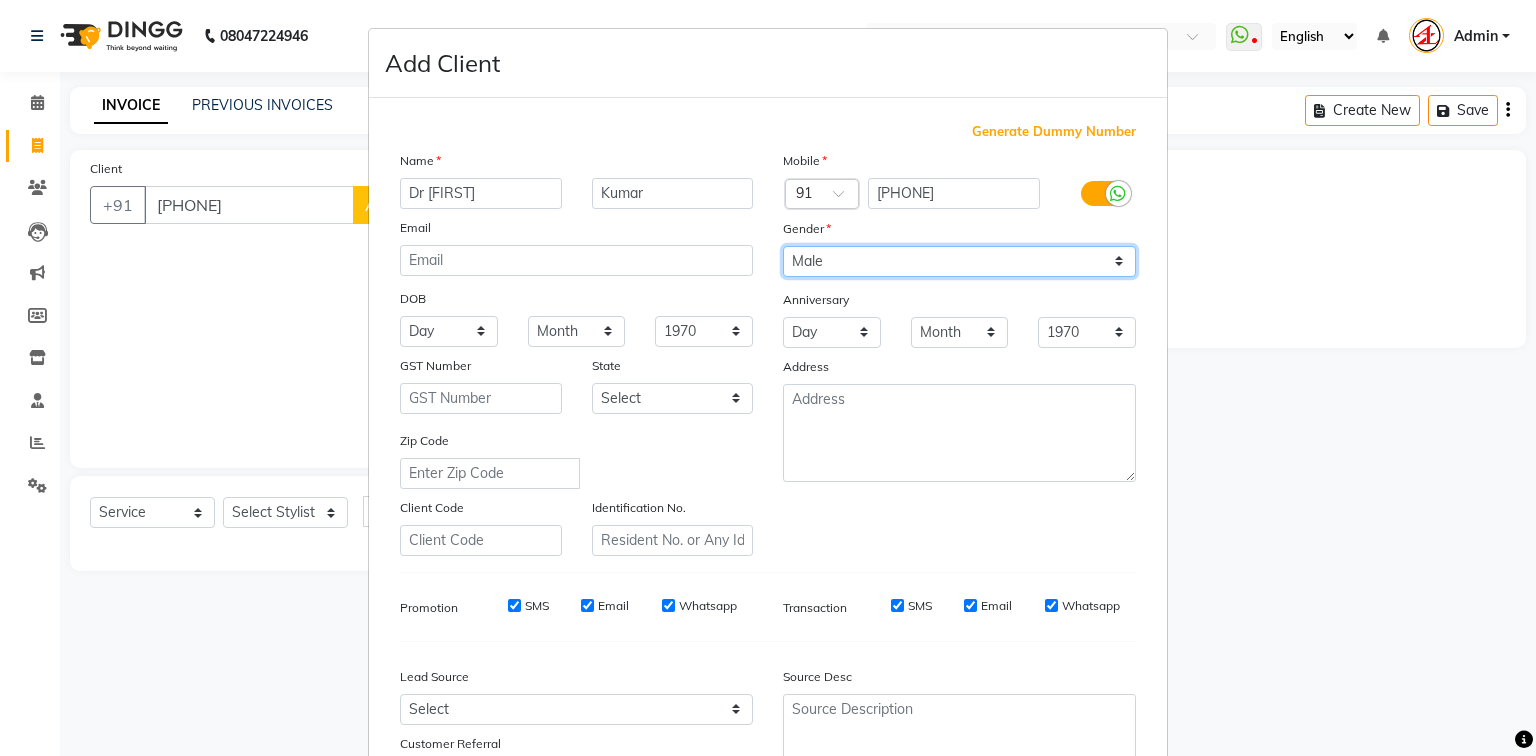 click on "Select Male Female Other Prefer Not To Say" at bounding box center (959, 261) 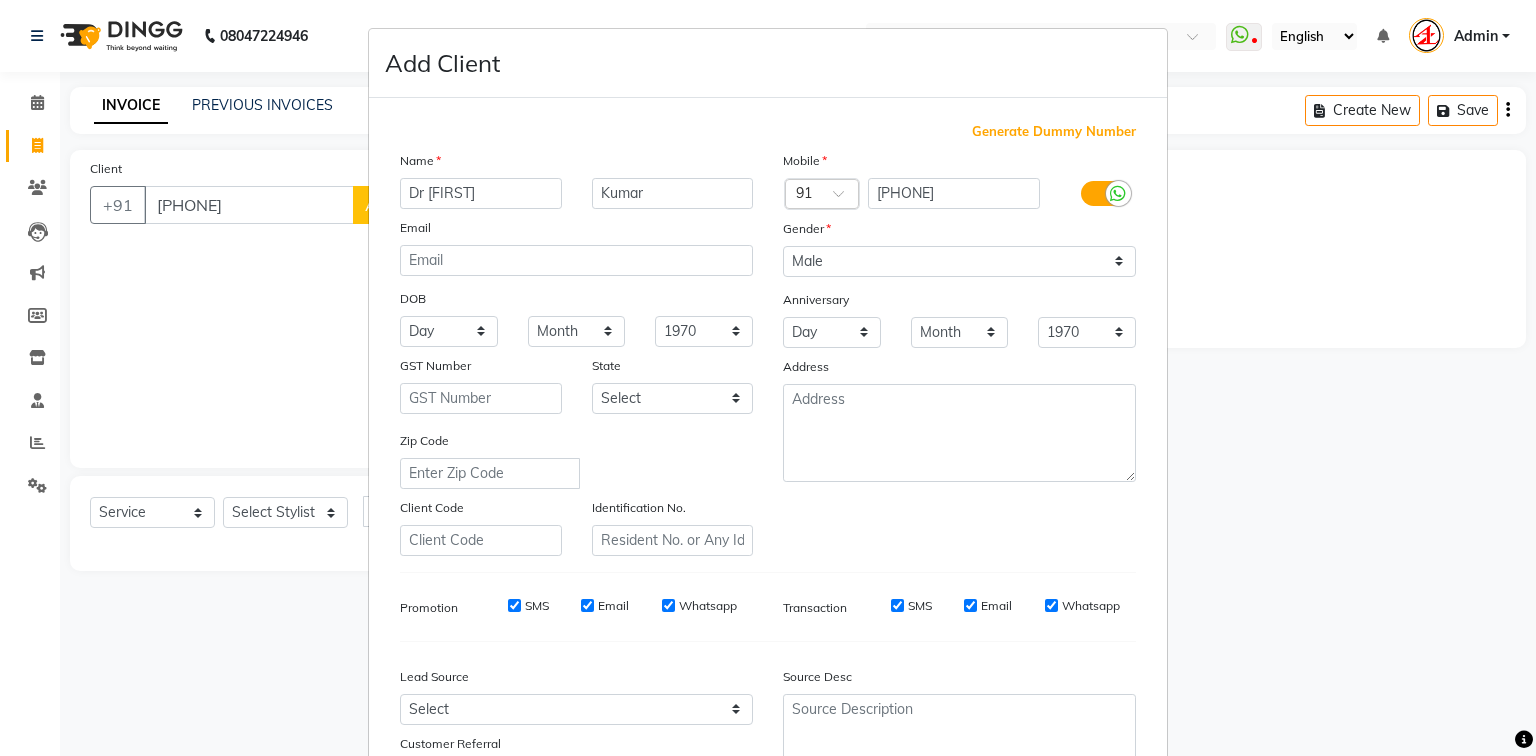 click on "Mobile Country Code × 91 9002273728 Gender Select Male Female Other Prefer Not To Say Anniversary Day 01 02 03 04 05 06 07 08 09 10 11 12 13 14 15 16 17 18 19 20 21 22 23 24 25 26 27 28 29 30 31 Month January February March April May June July August September October November December 1970 1971 1972 1973 1974 1975 1976 1977 1978 1979 1980 1981 1982 1983 1984 1985 1986 1987 1988 1989 1990 1991 1992 1993 1994 1995 1996 1997 1998 1999 2000 2001 2002 2003 2004 2005 2006 2007 2008 2009 2010 2011 2012 2013 2014 2015 2016 2017 2018 2019 2020 2021 2022 2023 2024 2025 Address" at bounding box center (959, 353) 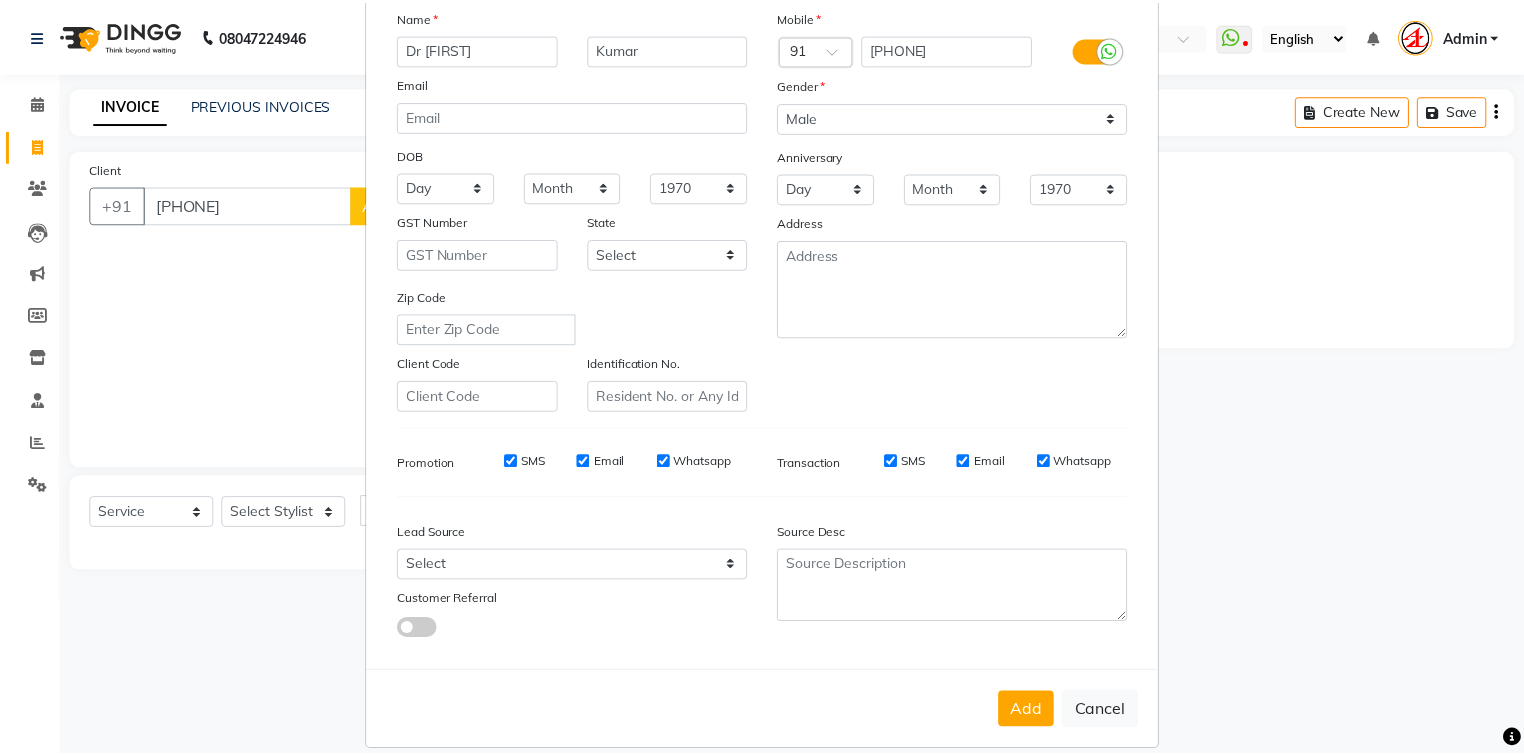 scroll, scrollTop: 176, scrollLeft: 0, axis: vertical 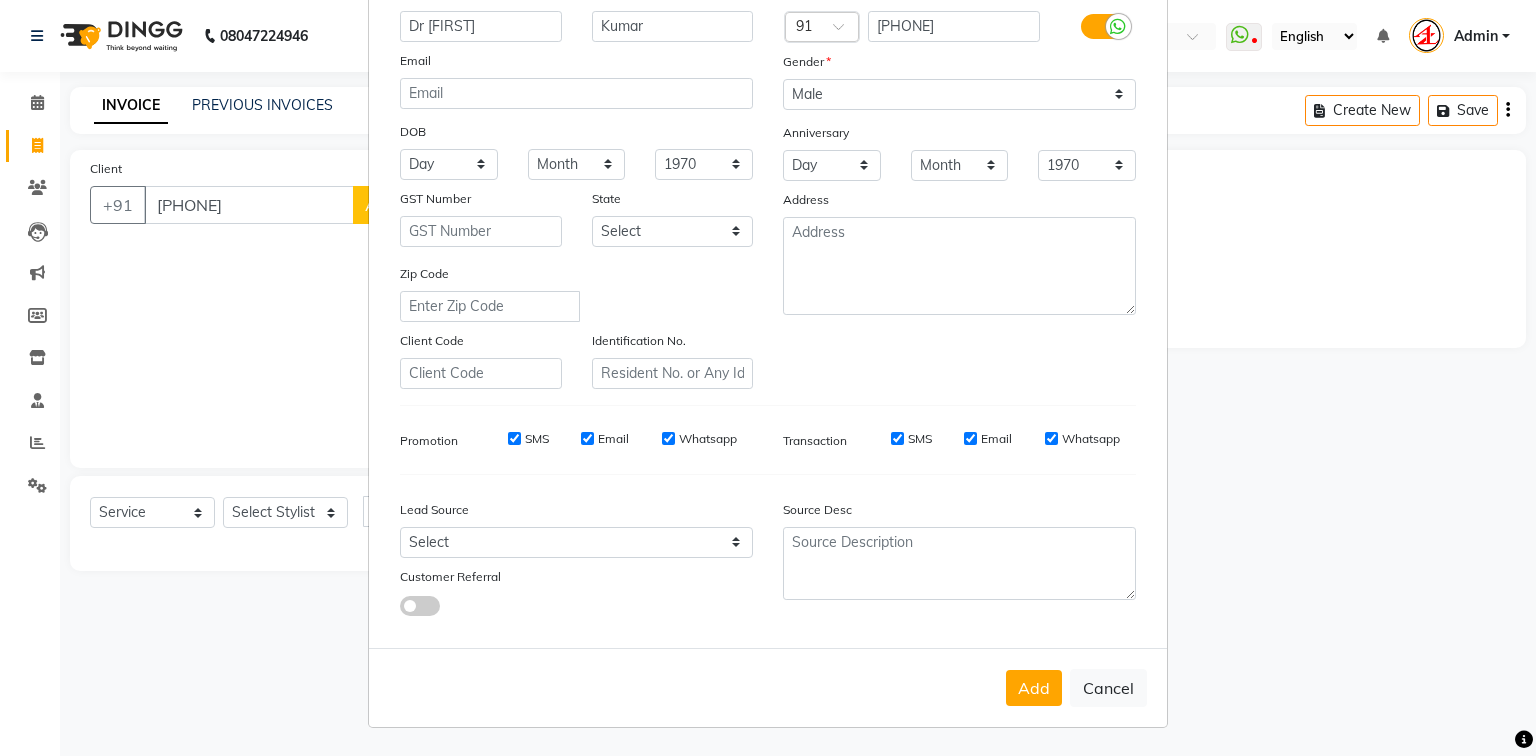 click on "Add" at bounding box center (1034, 688) 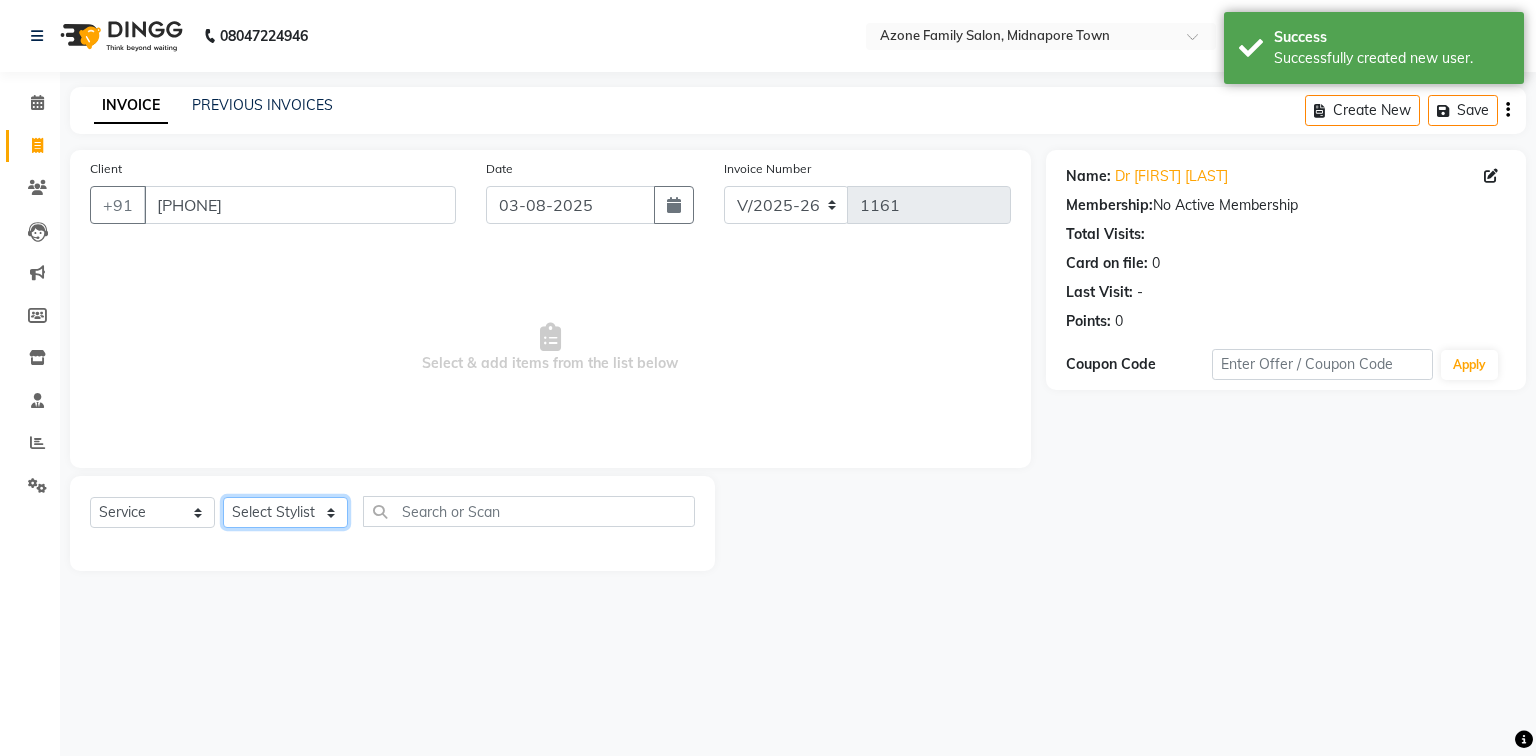 click on "Select Stylist Aftab Ansar Arpita Azone BIJOY DAS Dipika Injemam KESHAV Mahadev Rahim RAHUL SAIMA SUJIT Susmita Tinku" 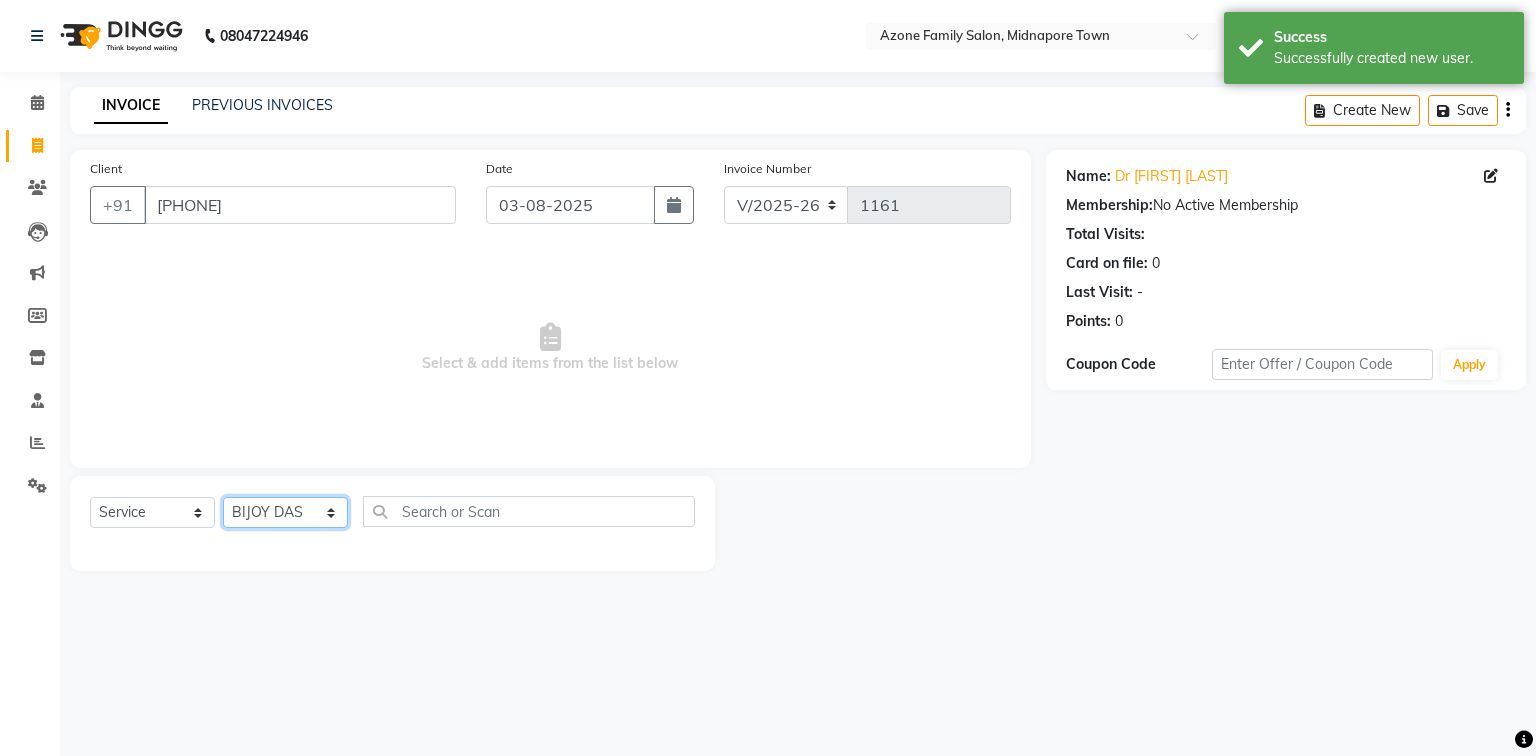 click on "Select Stylist Aftab Ansar Arpita Azone BIJOY DAS Dipika Injemam KESHAV Mahadev Rahim RAHUL SAIMA SUJIT Susmita Tinku" 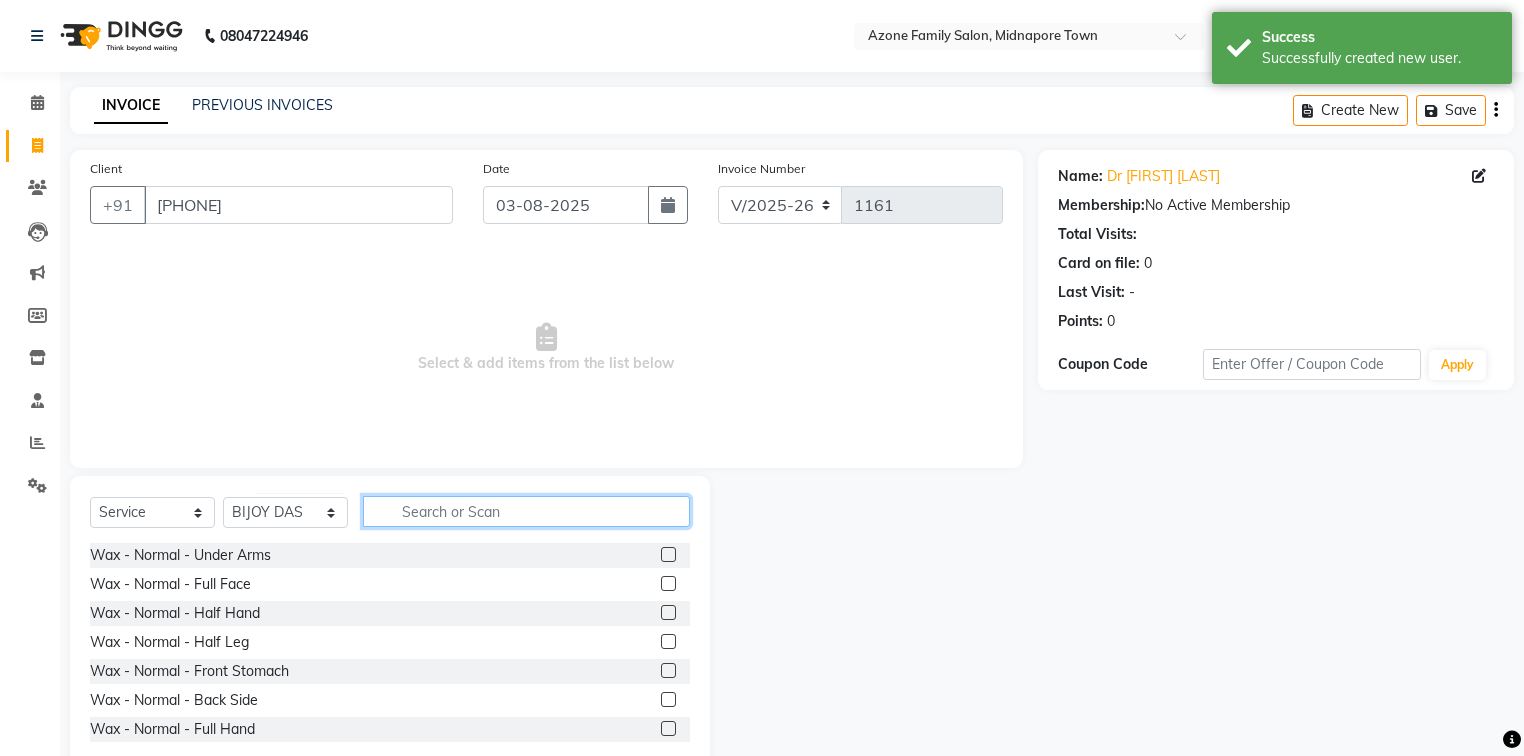 click 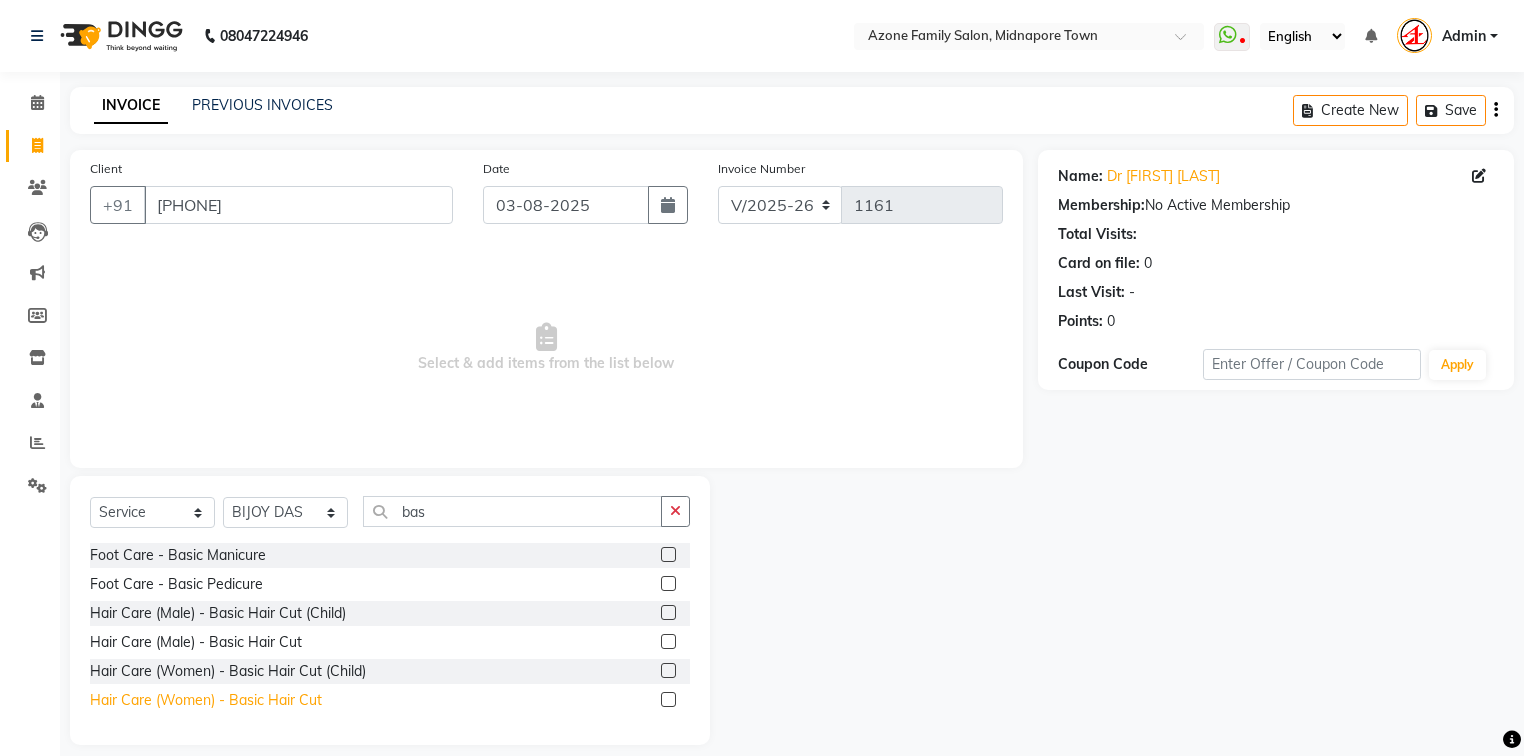 click on "Hair Care (Women)   -   Basic Hair Cut" 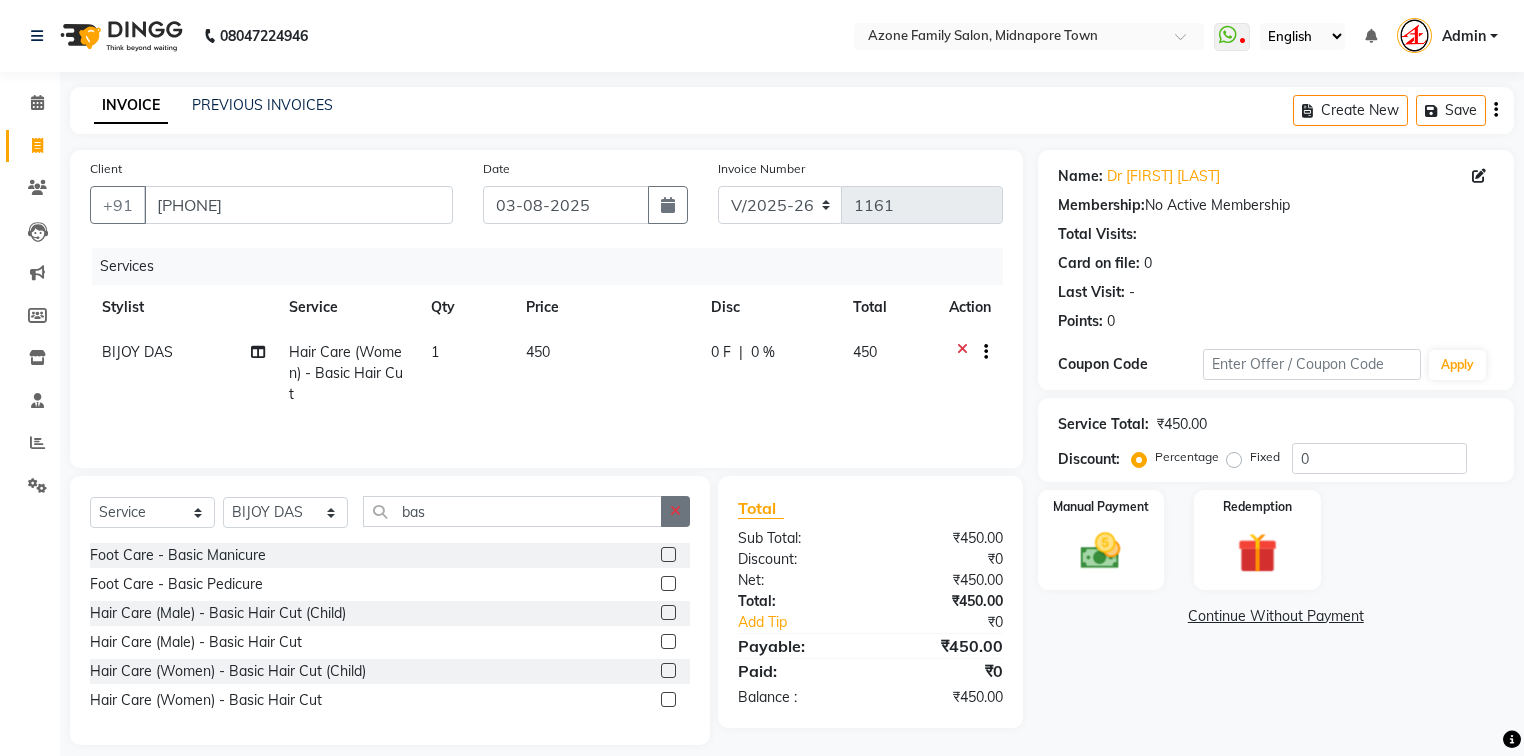 click 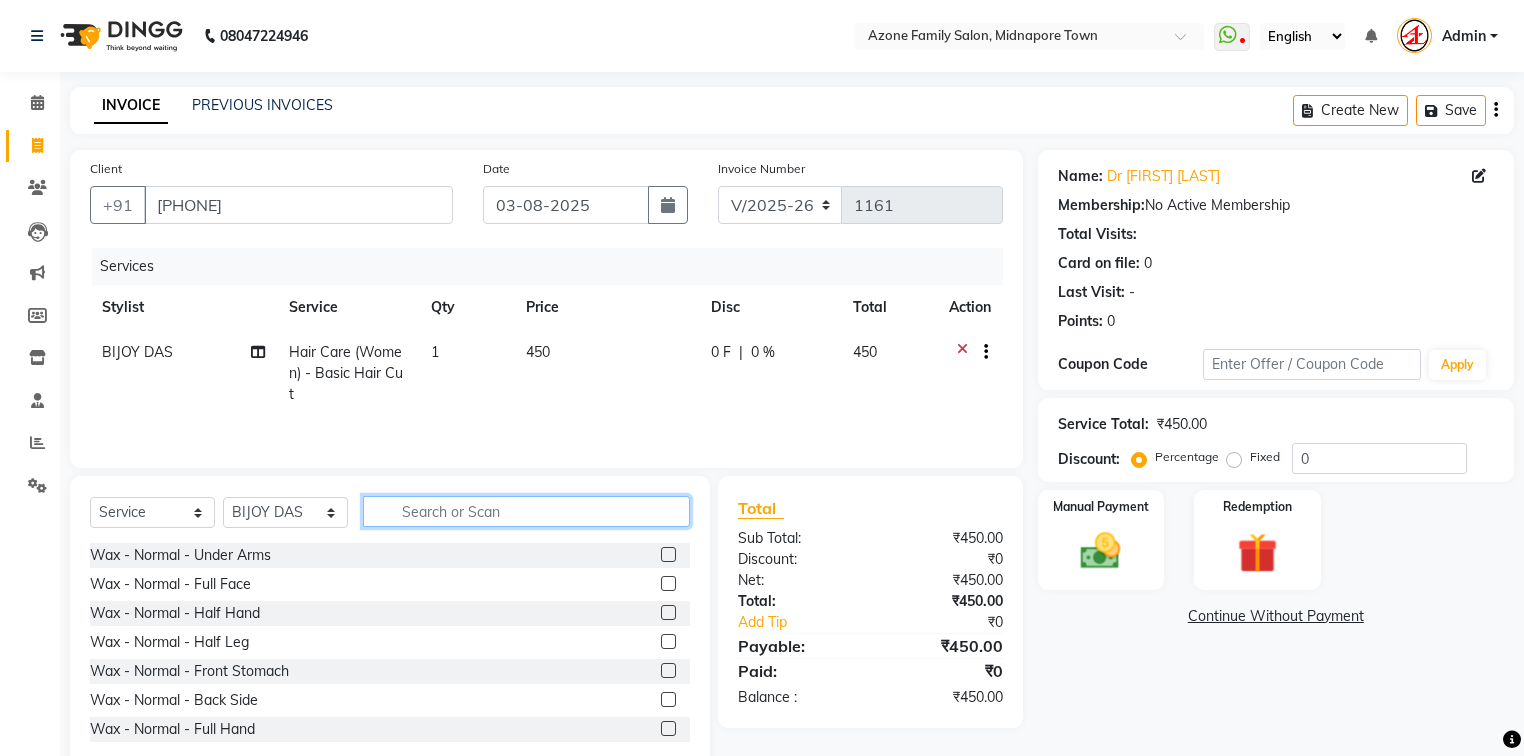 click 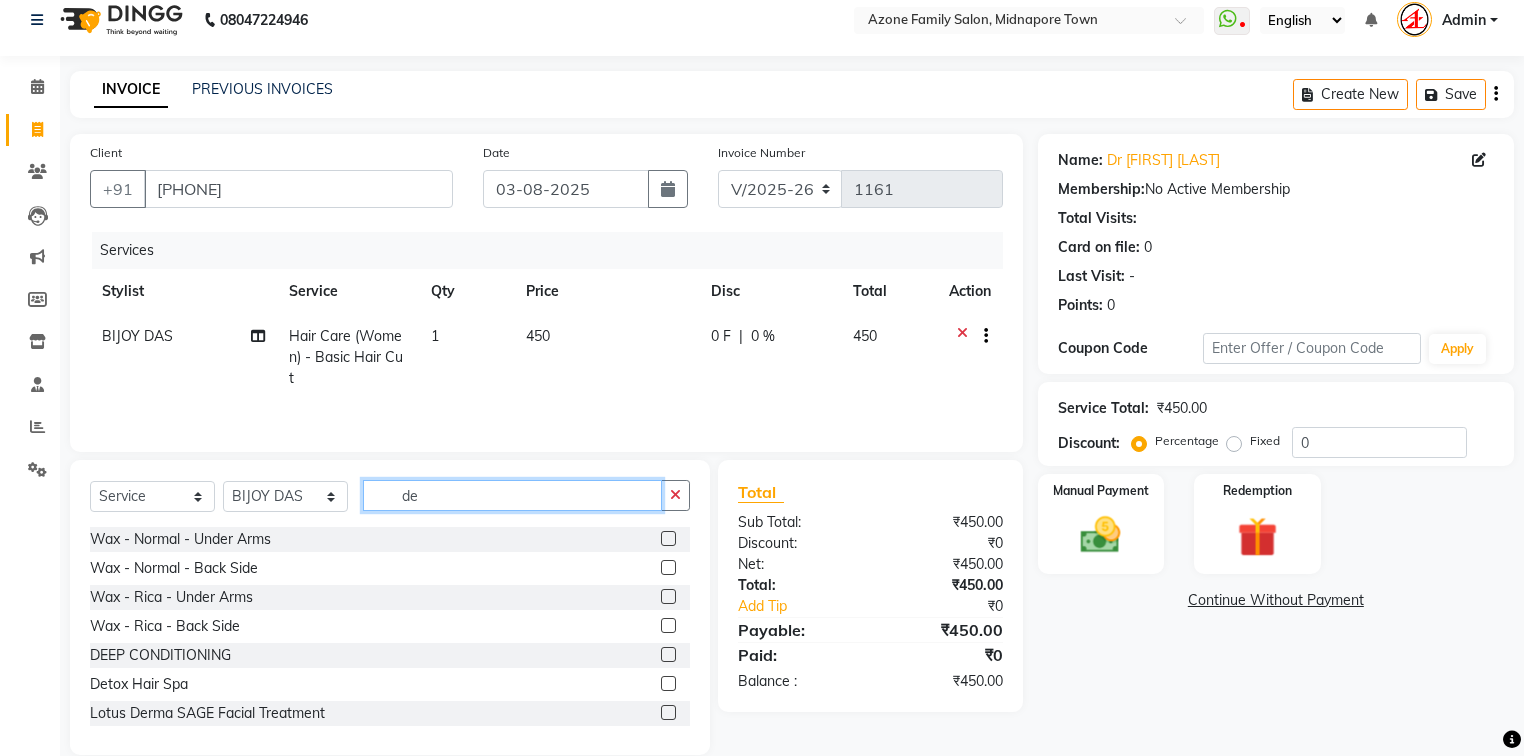 scroll, scrollTop: 45, scrollLeft: 0, axis: vertical 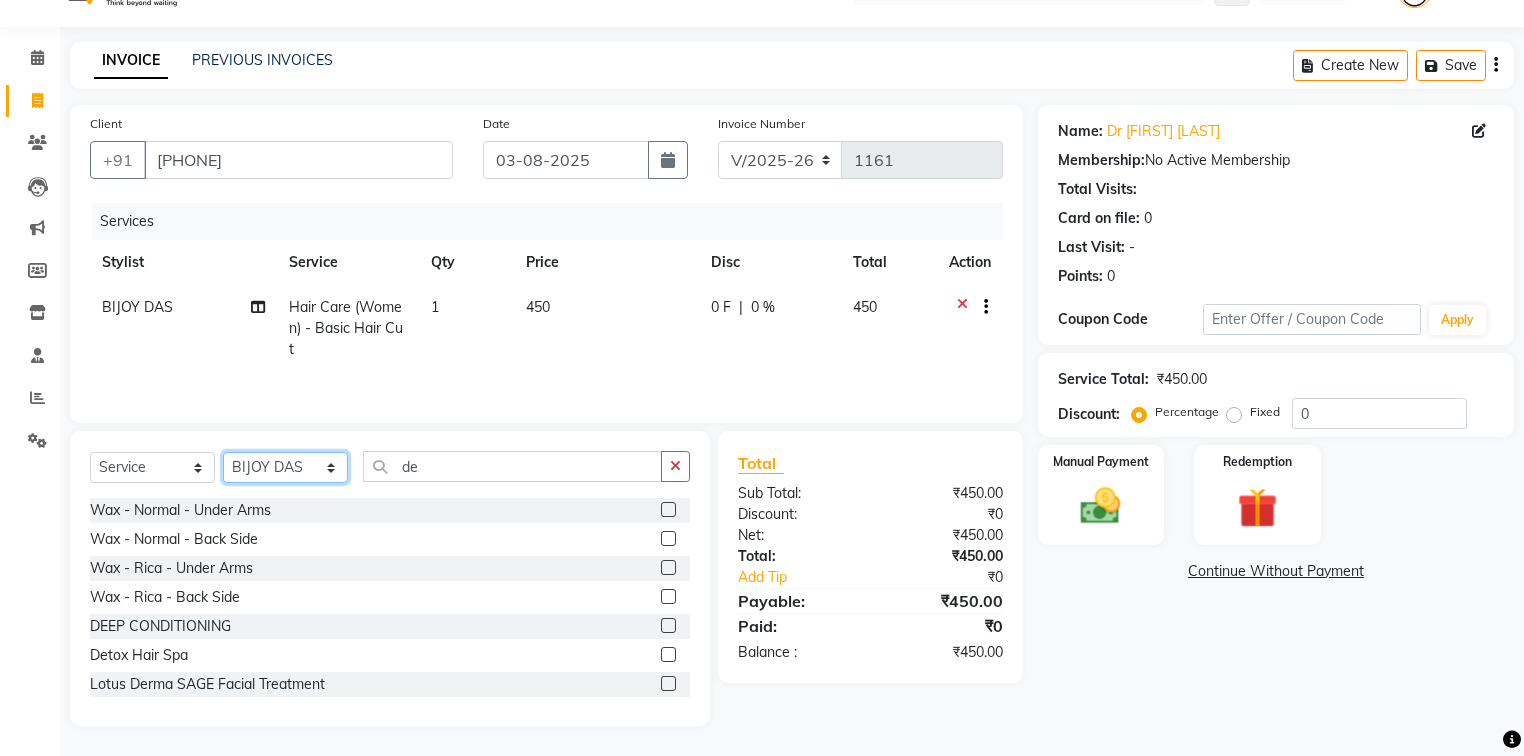 click on "Select Stylist Aftab Ansar Arpita Azone BIJOY DAS Dipika Injemam KESHAV Mahadev Rahim RAHUL SAIMA SUJIT Susmita Tinku" 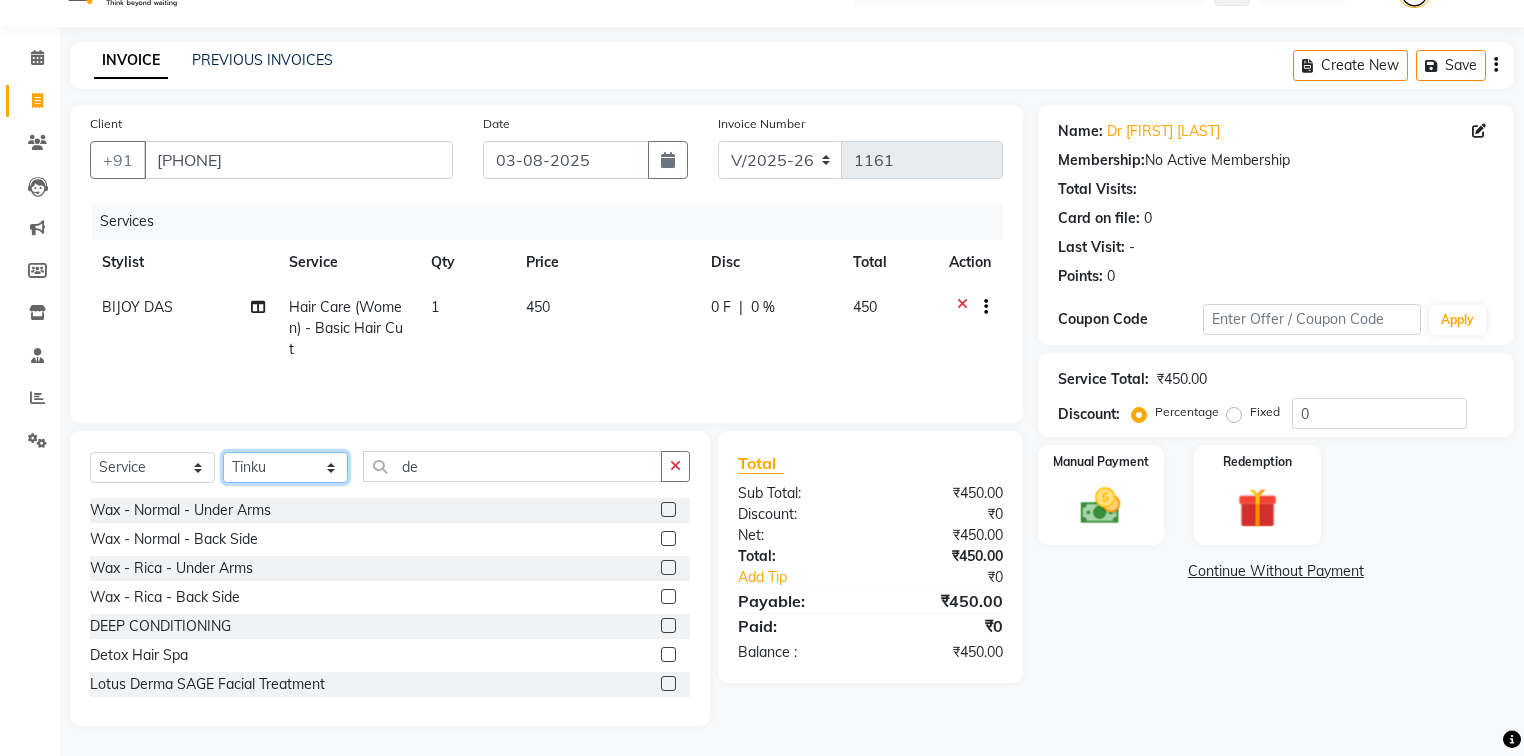 click on "Select Stylist Aftab Ansar Arpita Azone BIJOY DAS Dipika Injemam KESHAV Mahadev Rahim RAHUL SAIMA SUJIT Susmita Tinku" 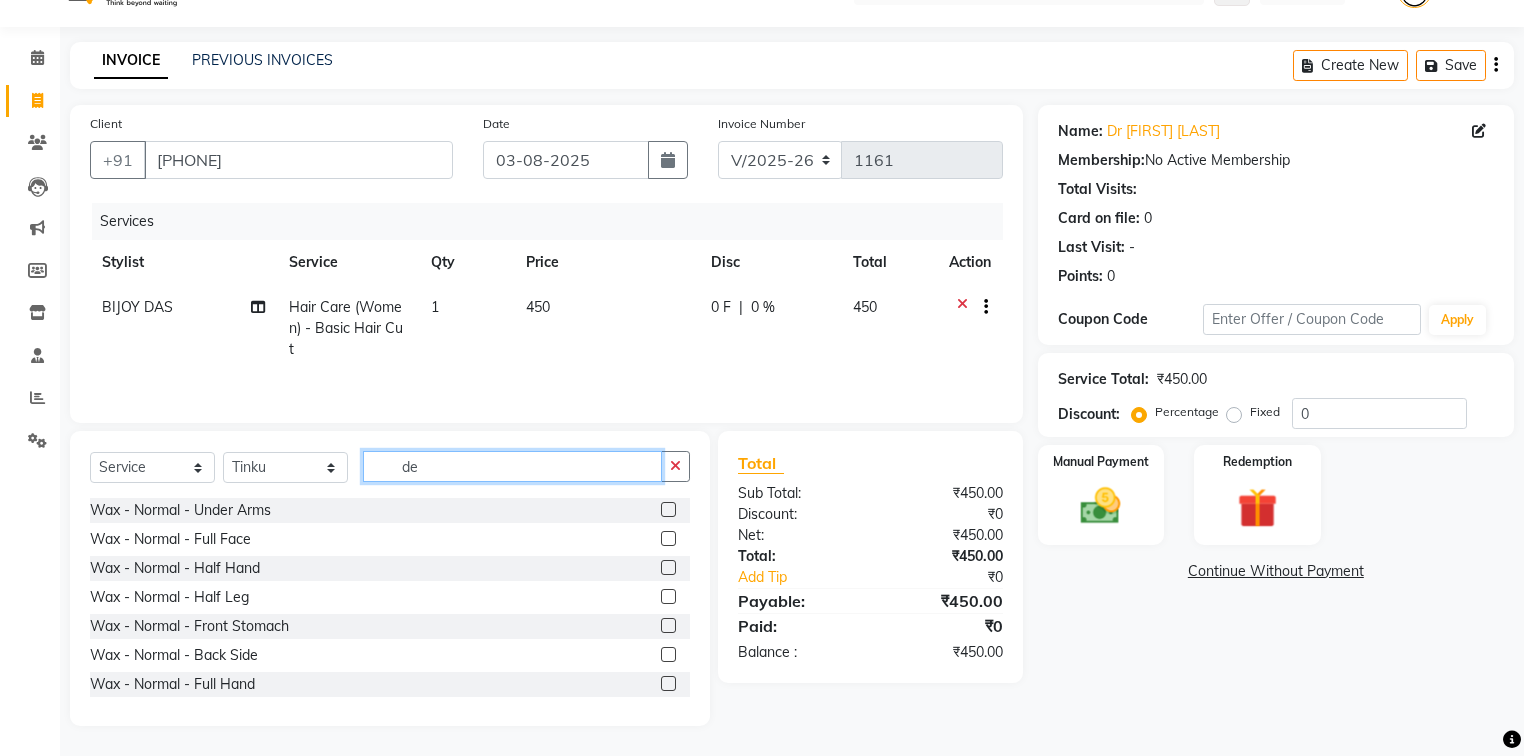 click on "de" 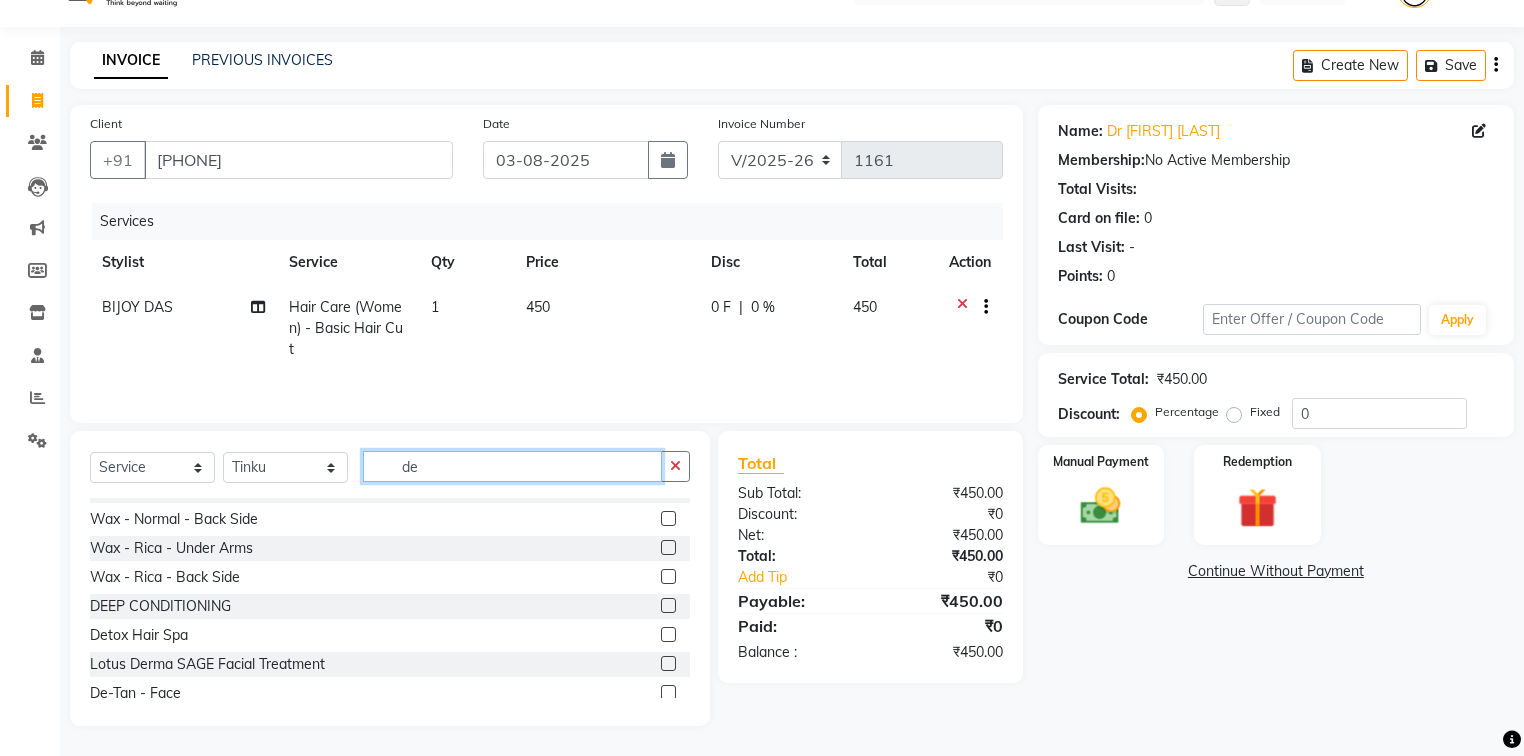 scroll, scrollTop: 32, scrollLeft: 0, axis: vertical 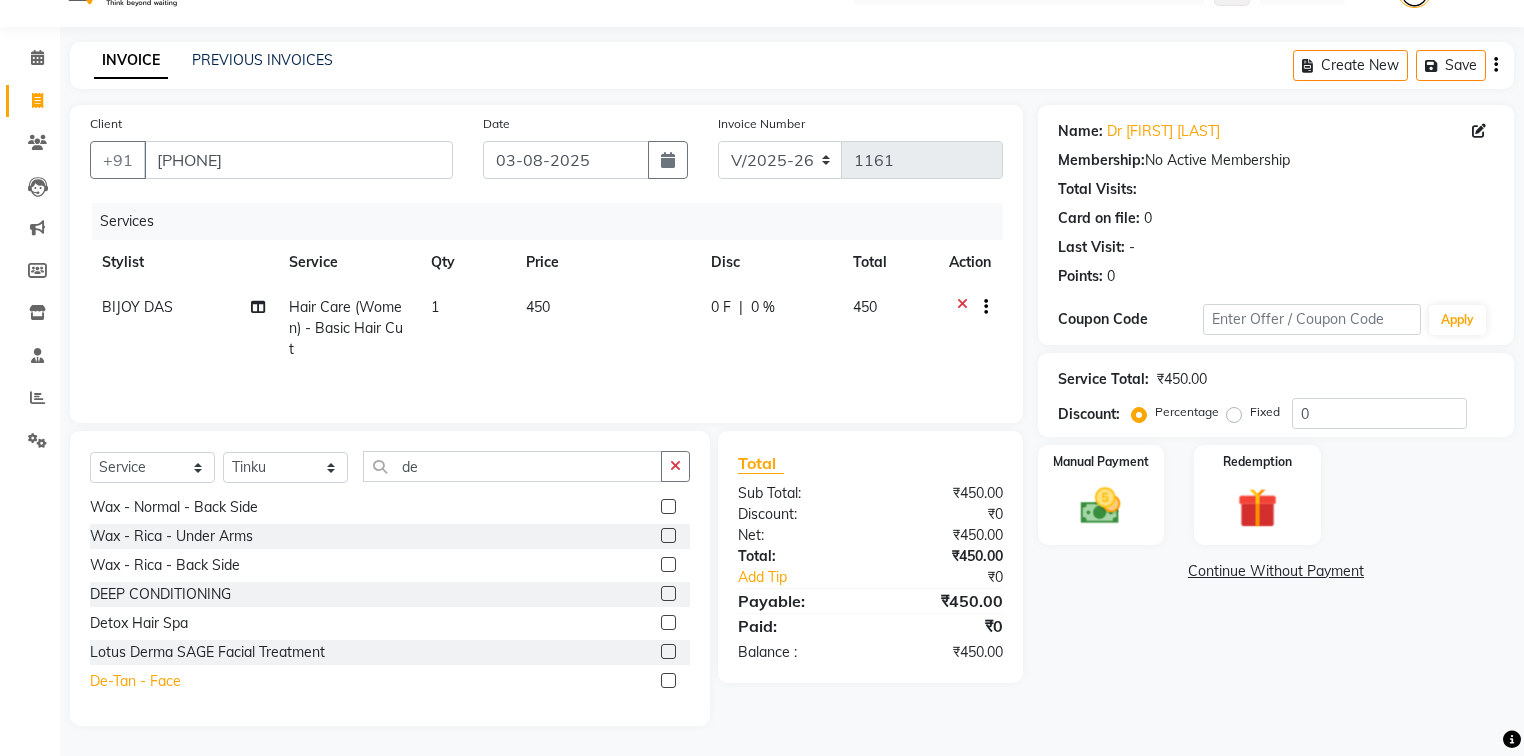 click on "De-Tan   -   Face" 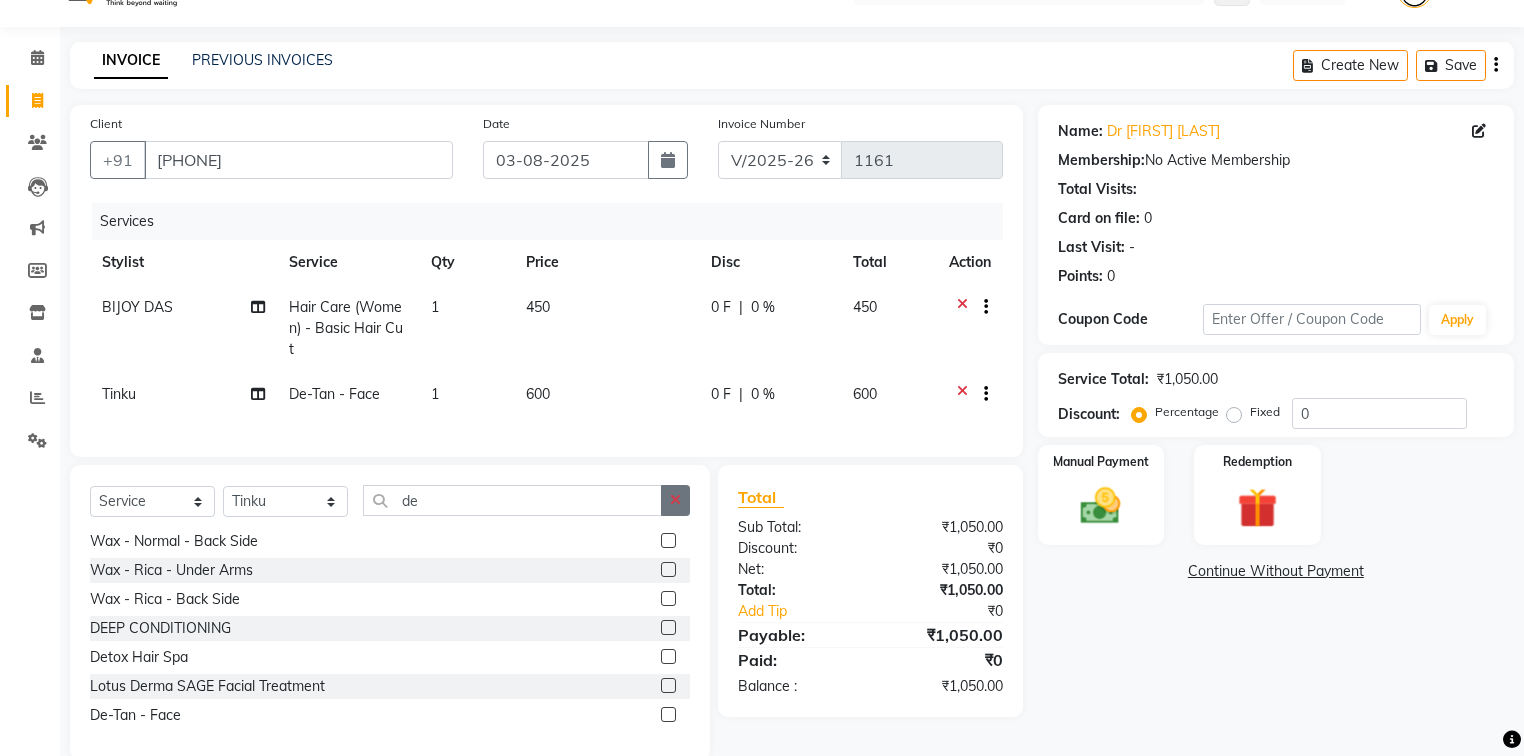 click 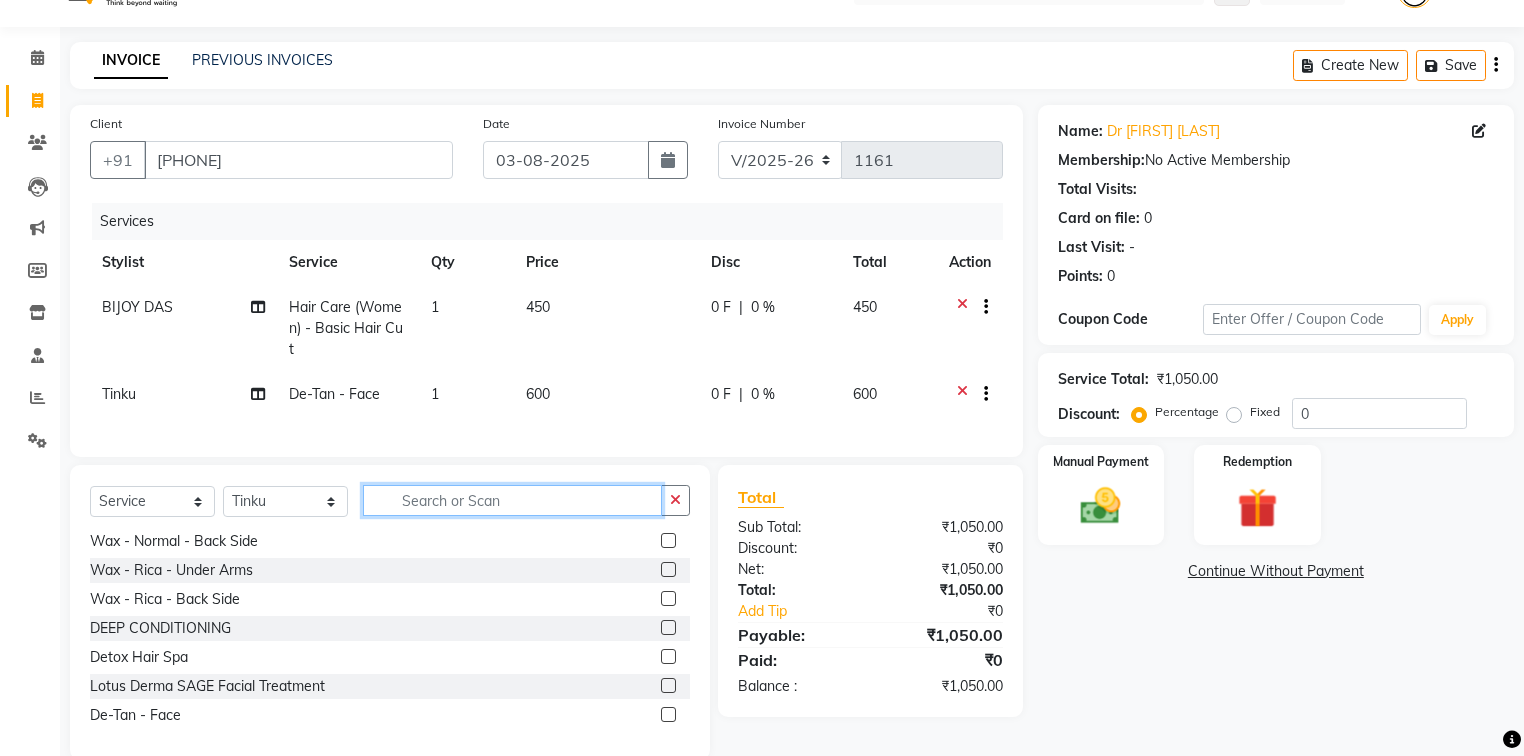 scroll, scrollTop: 148, scrollLeft: 0, axis: vertical 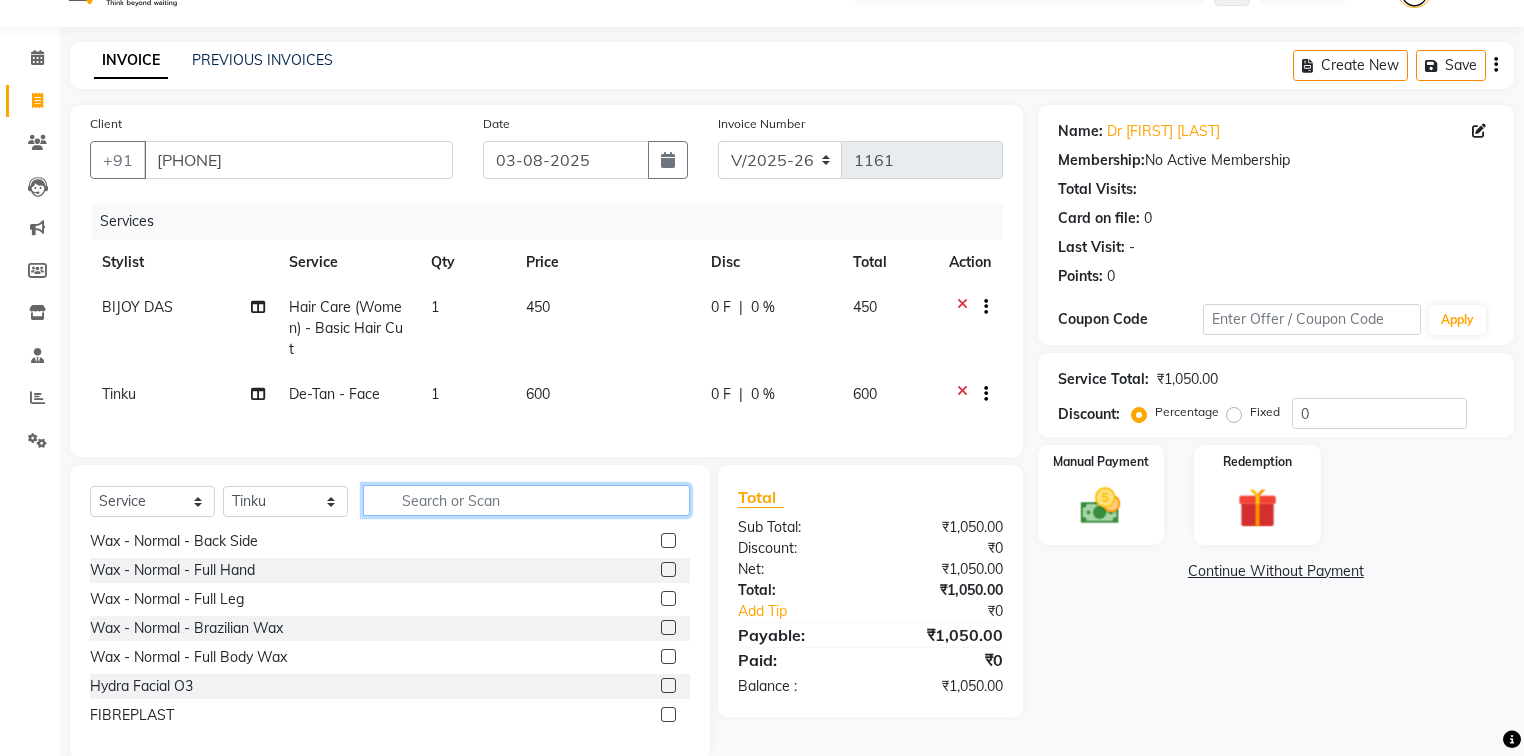 click 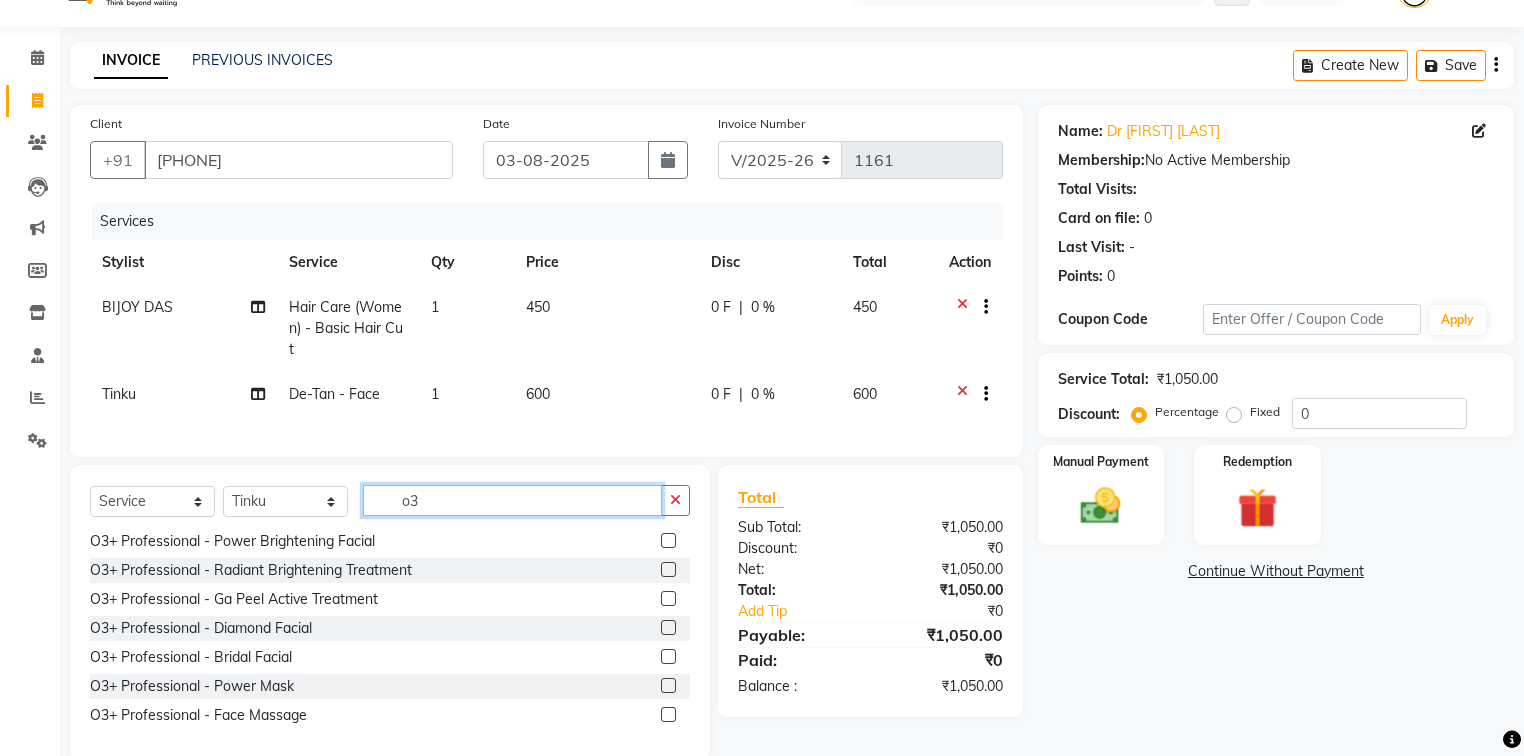 scroll, scrollTop: 0, scrollLeft: 0, axis: both 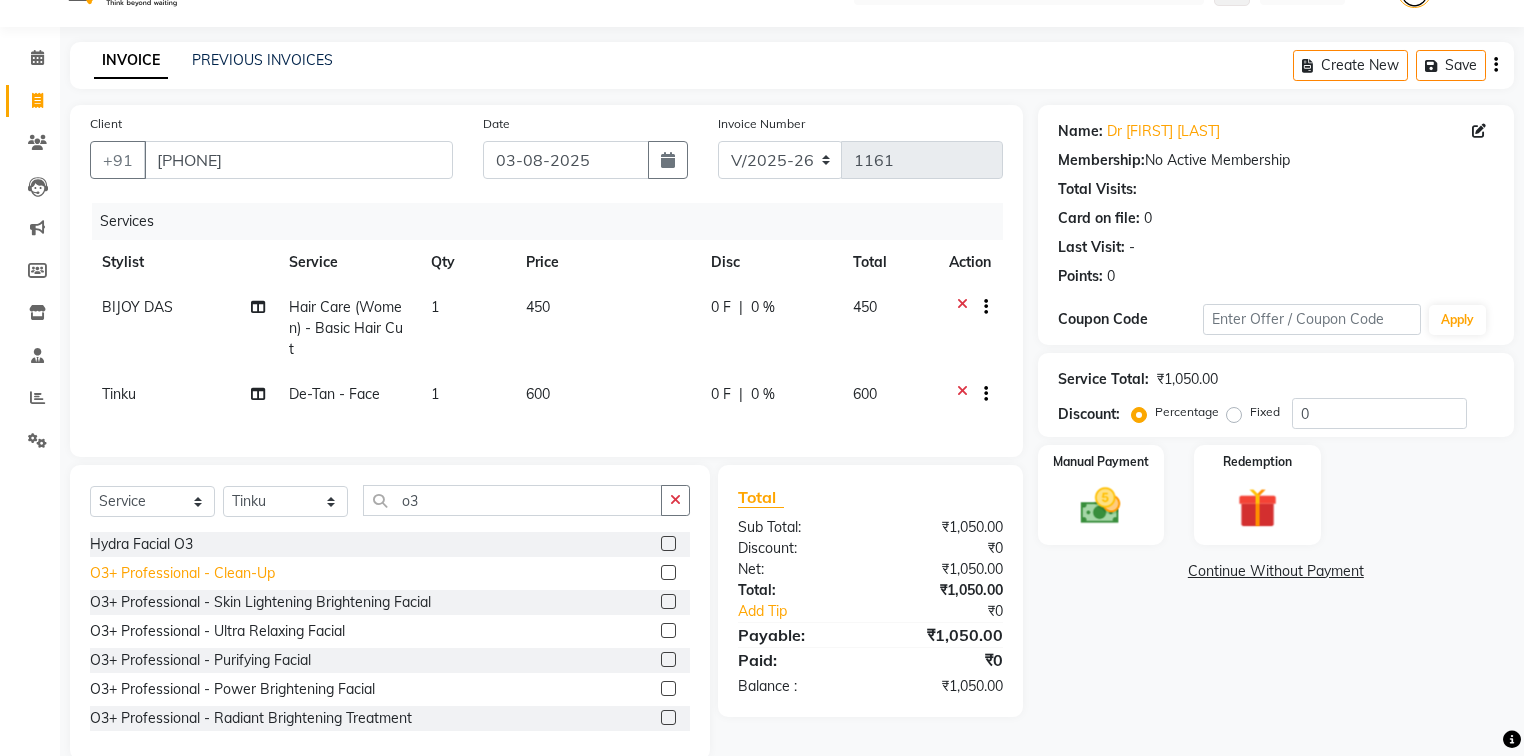 click on "O3+ Professional   -   Clean-Up" 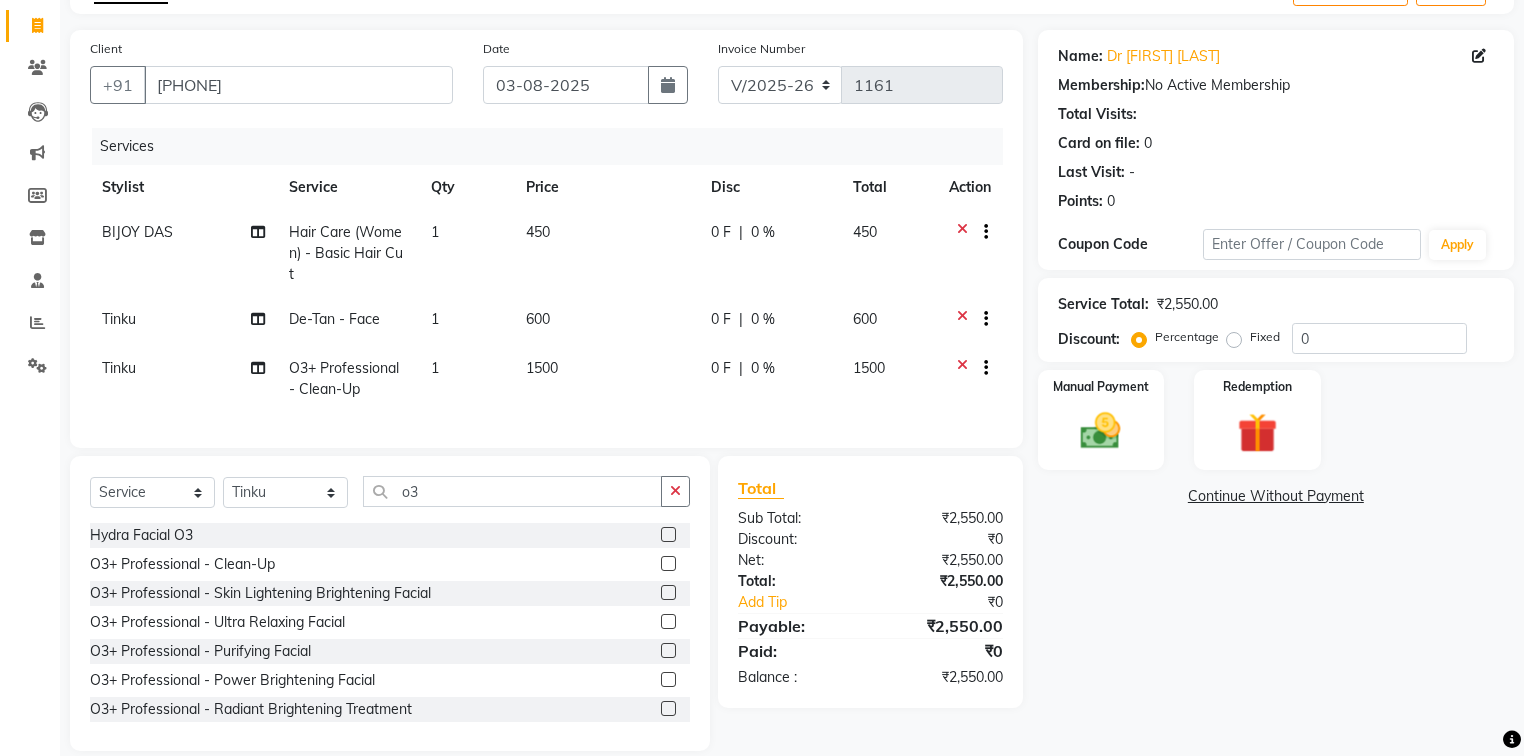 scroll, scrollTop: 157, scrollLeft: 0, axis: vertical 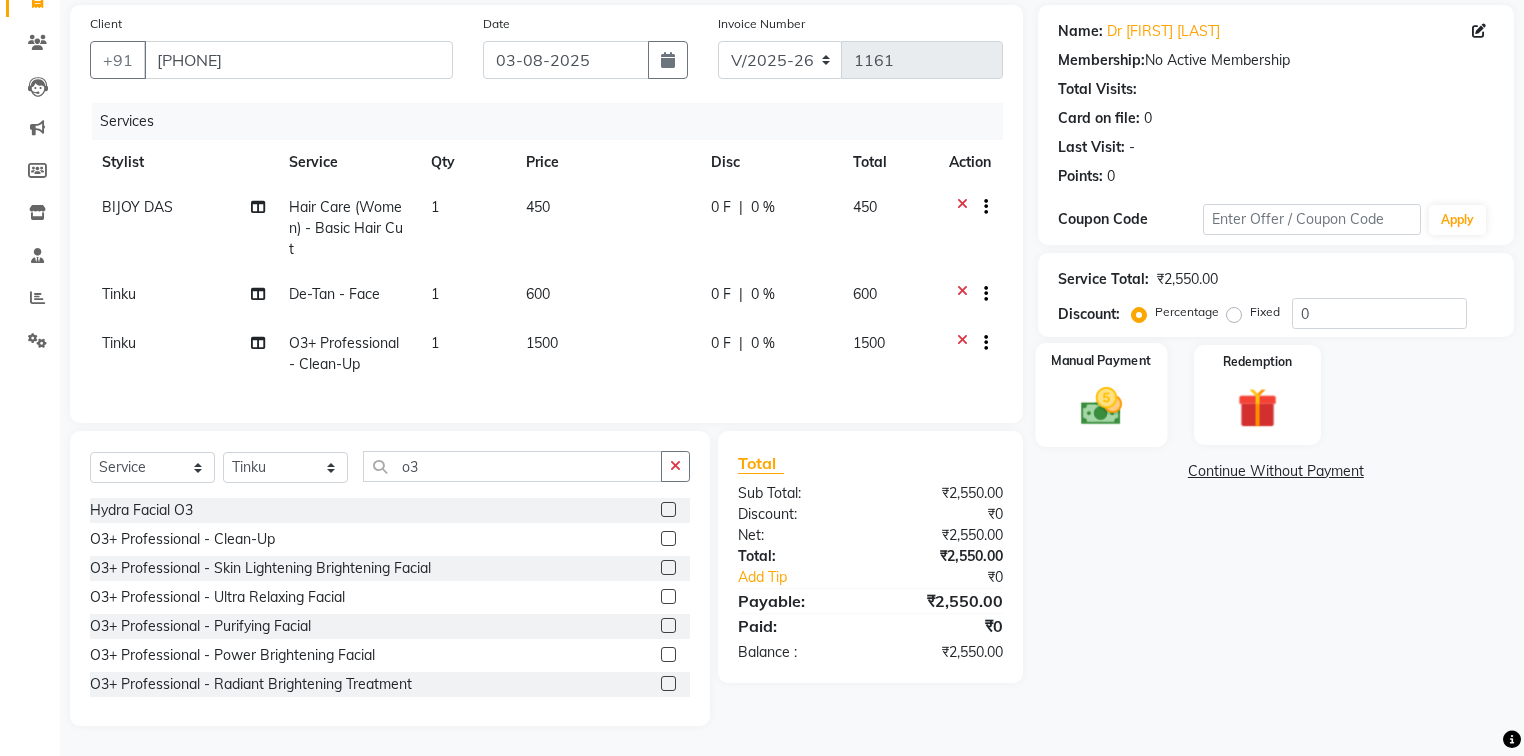 click 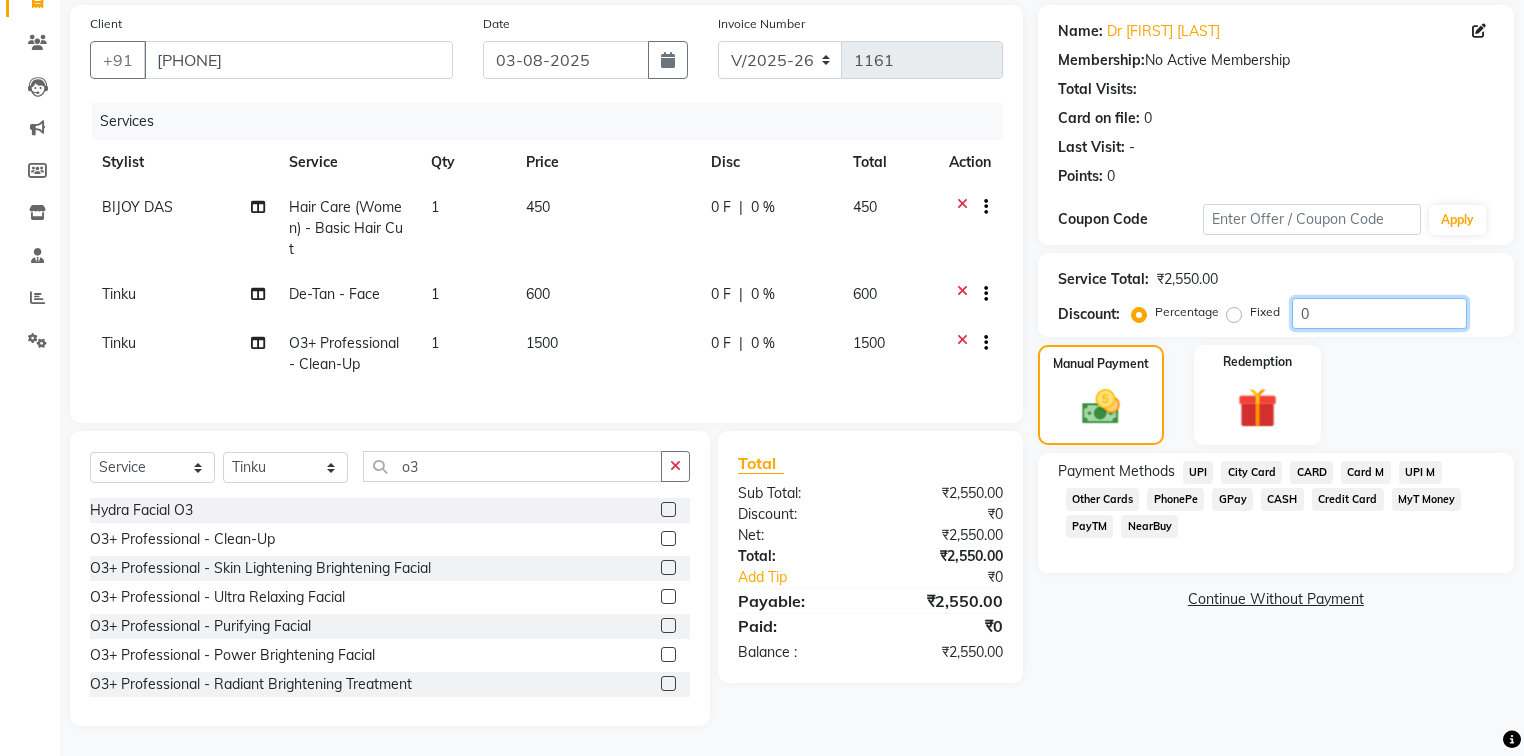drag, startPoint x: 1348, startPoint y: 291, endPoint x: 1247, endPoint y: 296, distance: 101.12369 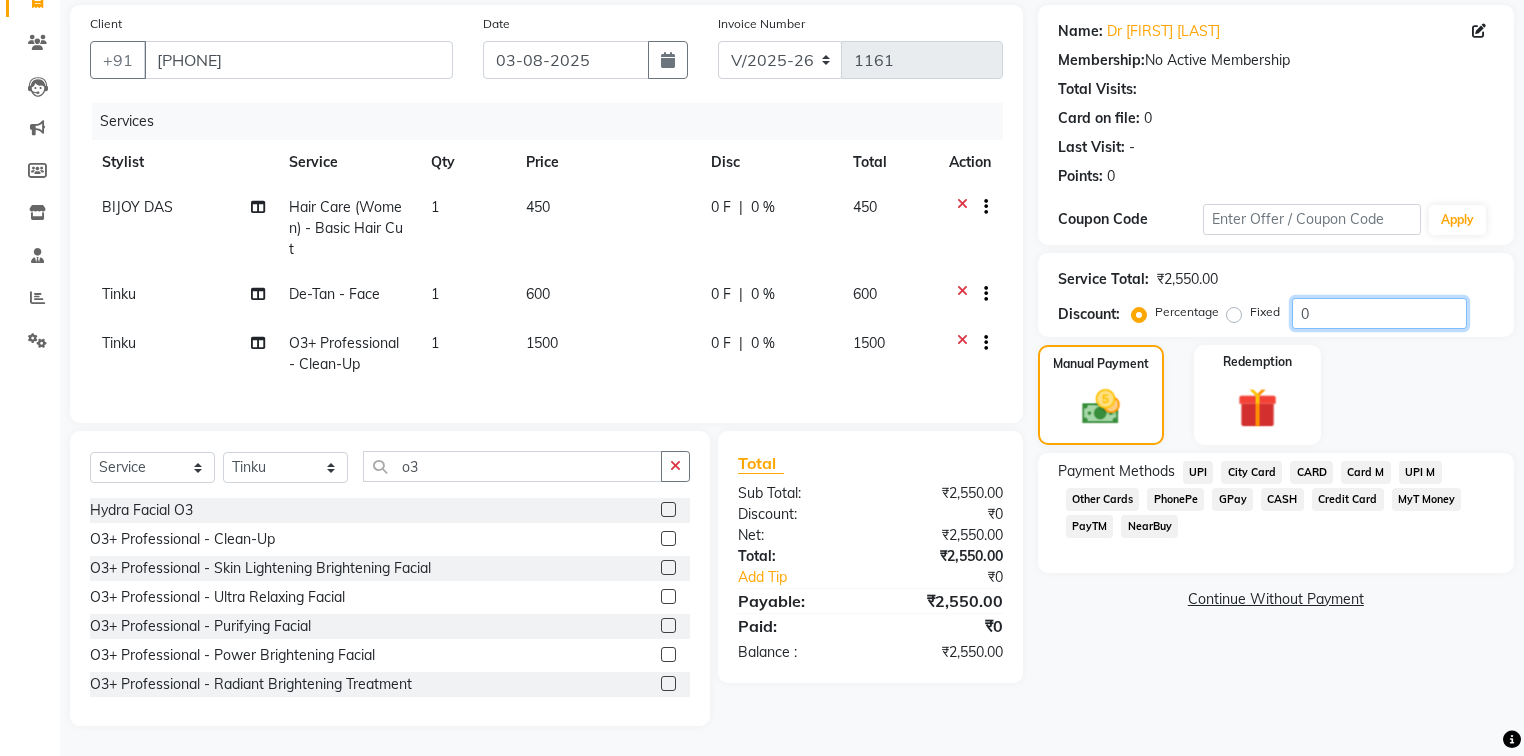 click on "Percentage   Fixed  0" 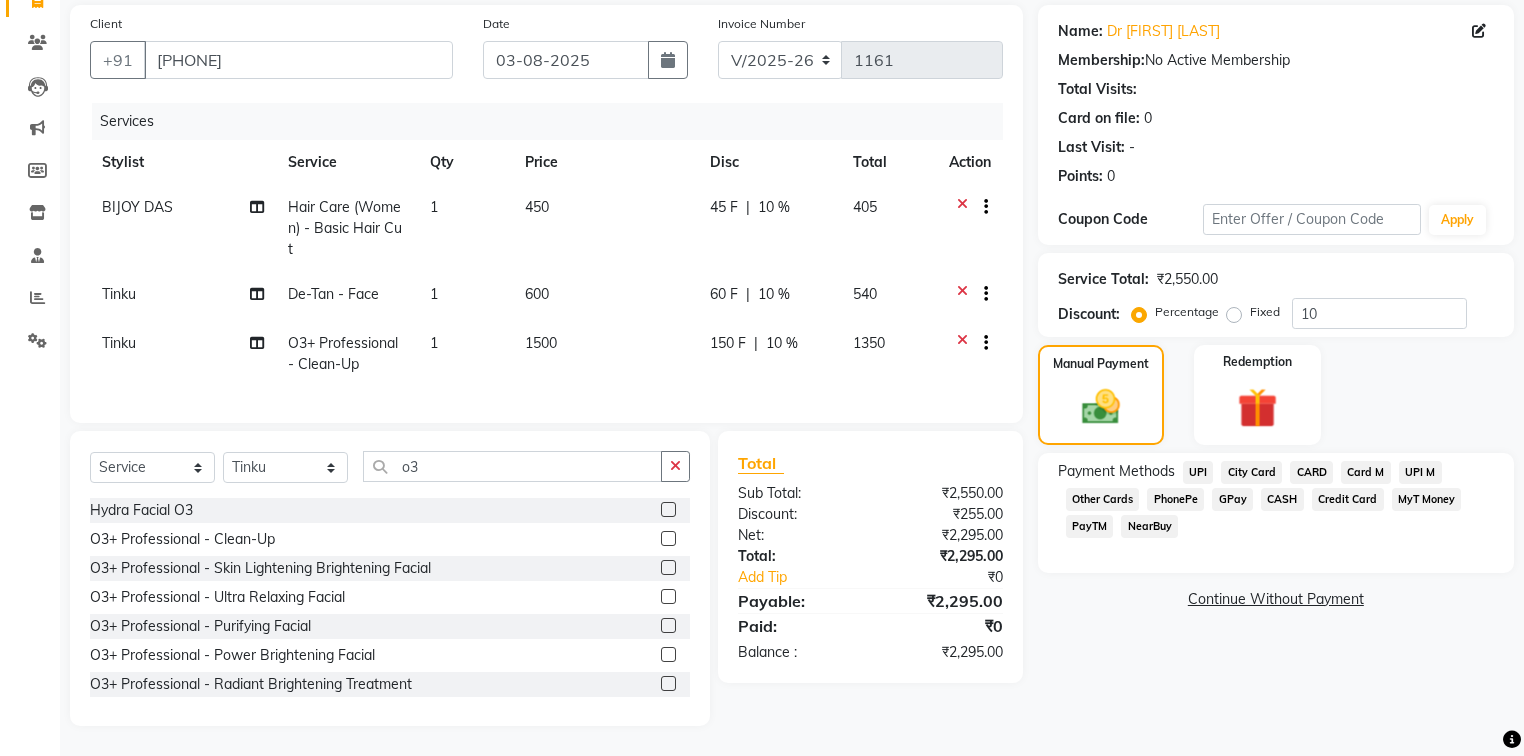 click on "Continue Without Payment" 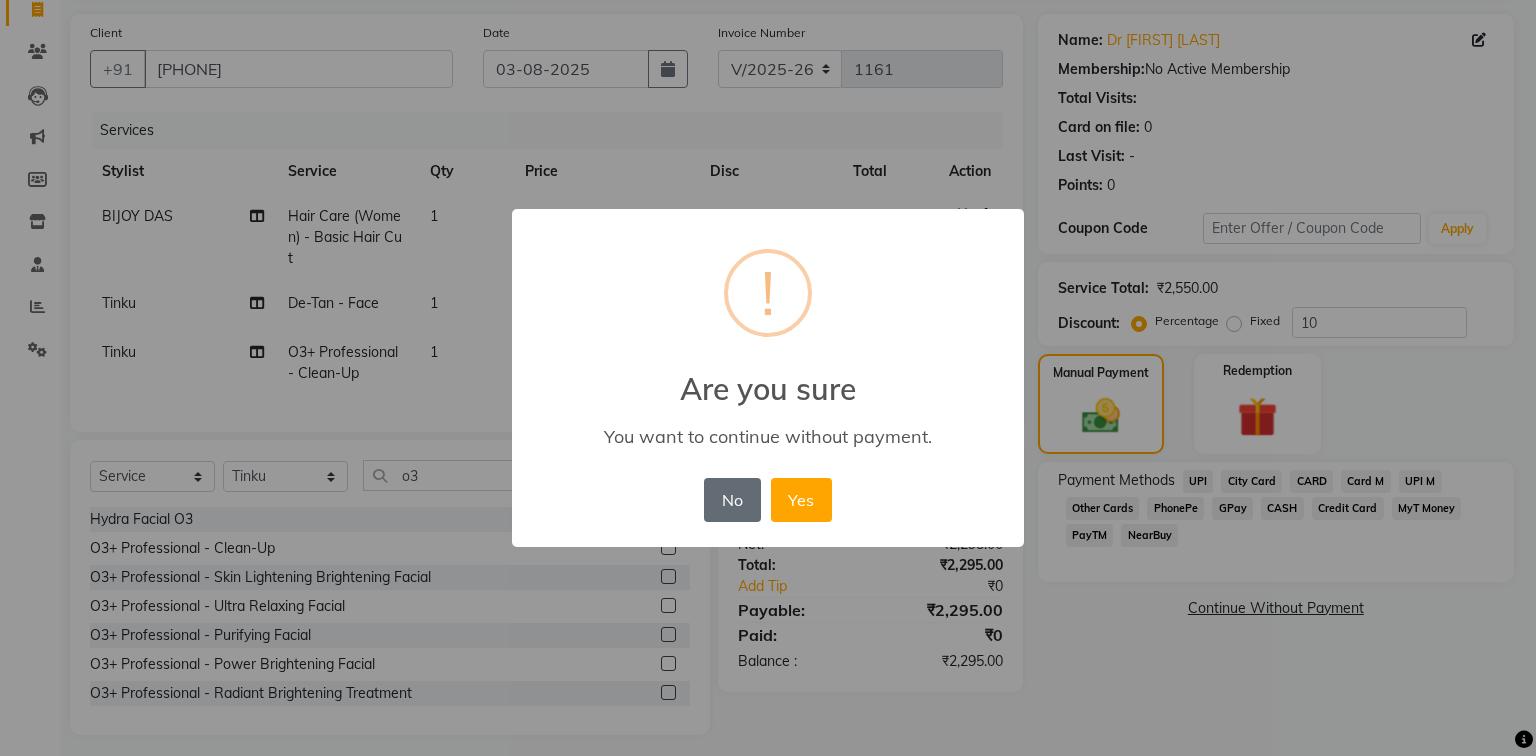 click on "No" at bounding box center [732, 500] 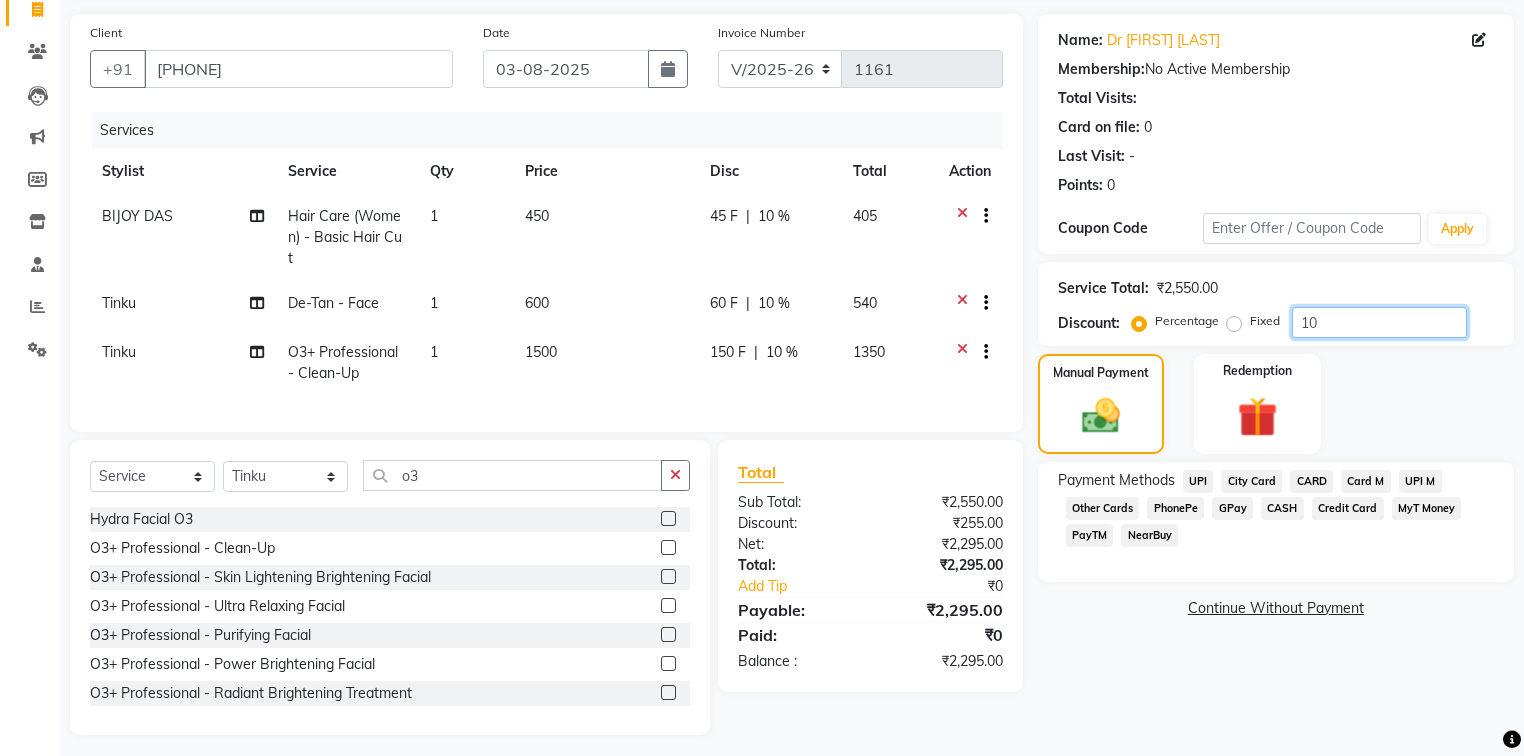 drag, startPoint x: 1355, startPoint y: 317, endPoint x: 1252, endPoint y: 330, distance: 103.81715 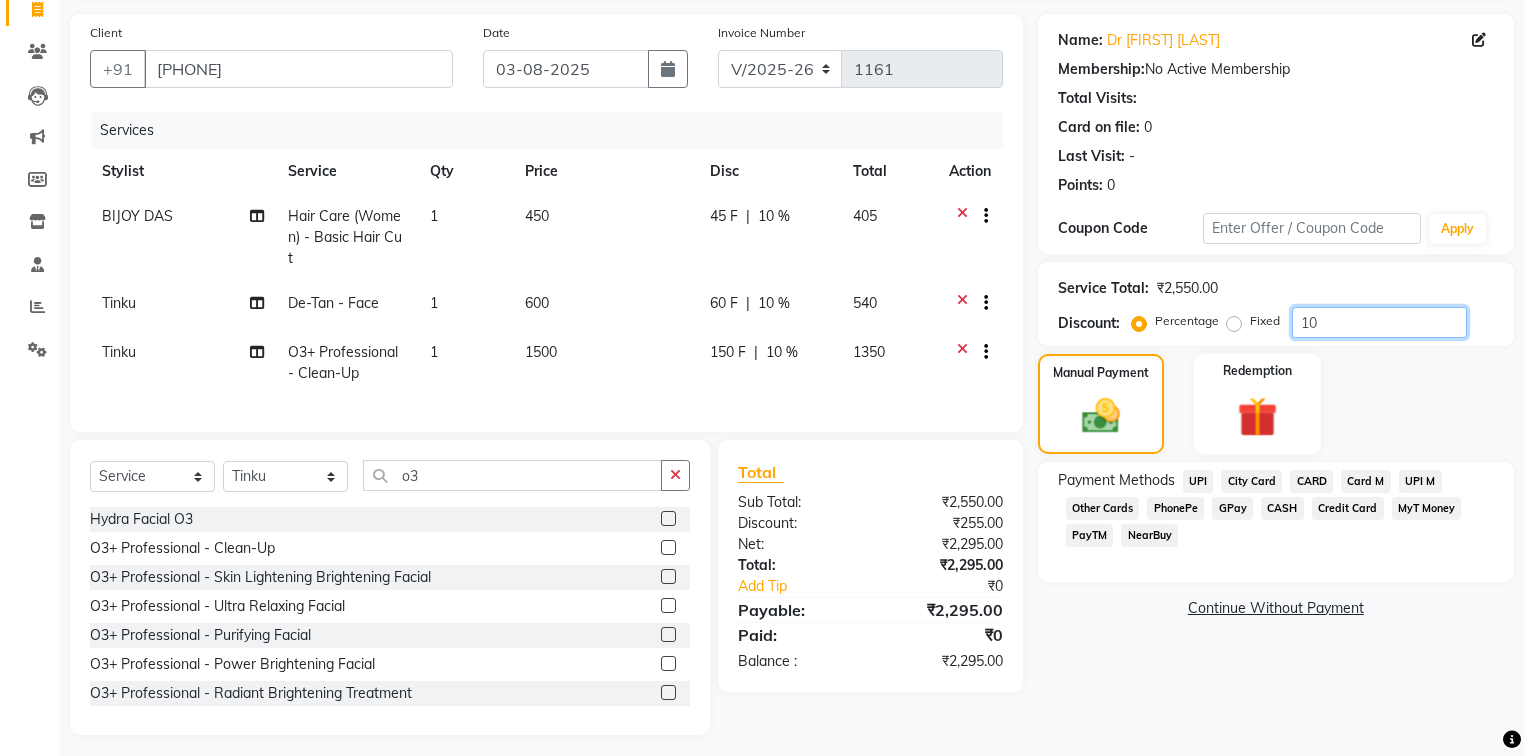 click on "Percentage   Fixed  10" 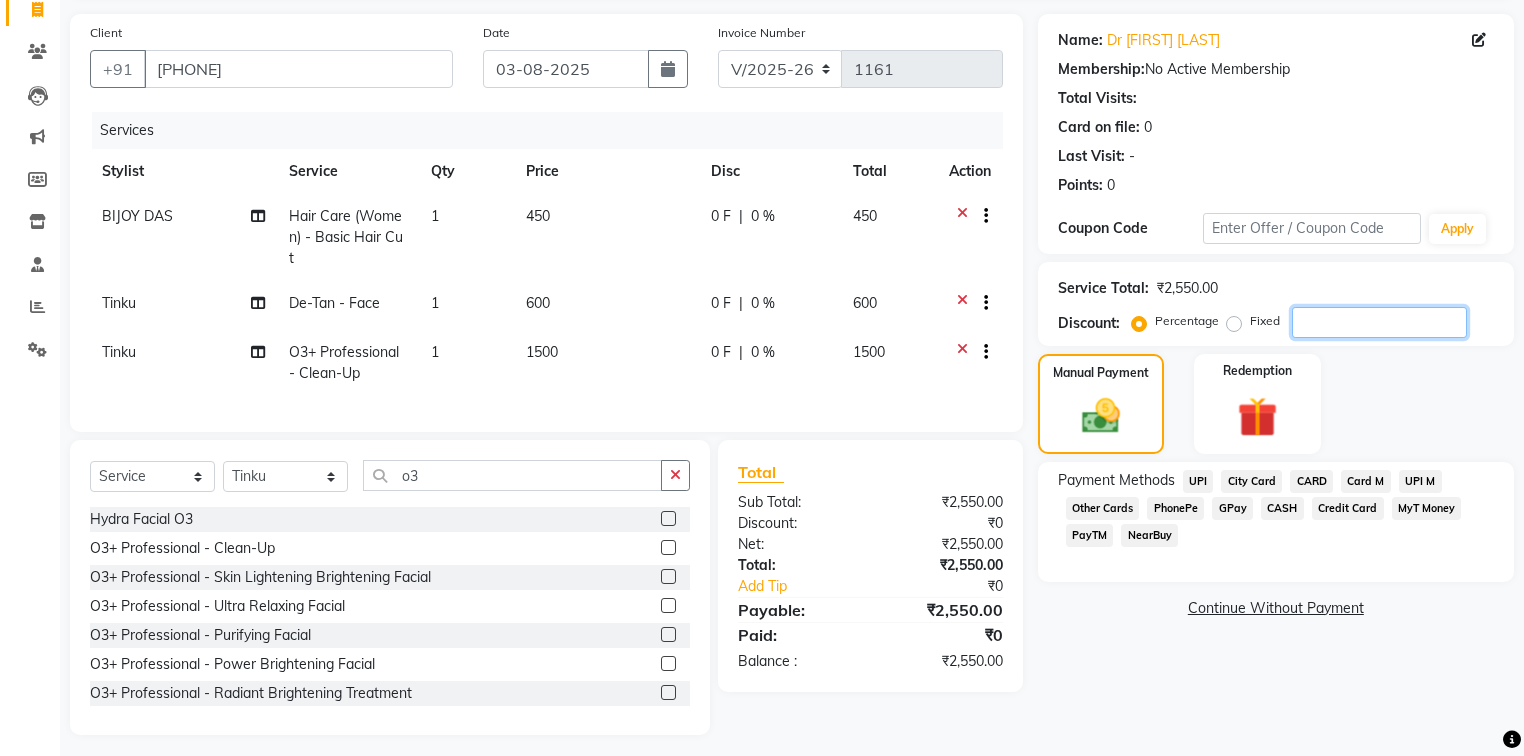 drag, startPoint x: 1363, startPoint y: 321, endPoint x: 1221, endPoint y: 300, distance: 143.54442 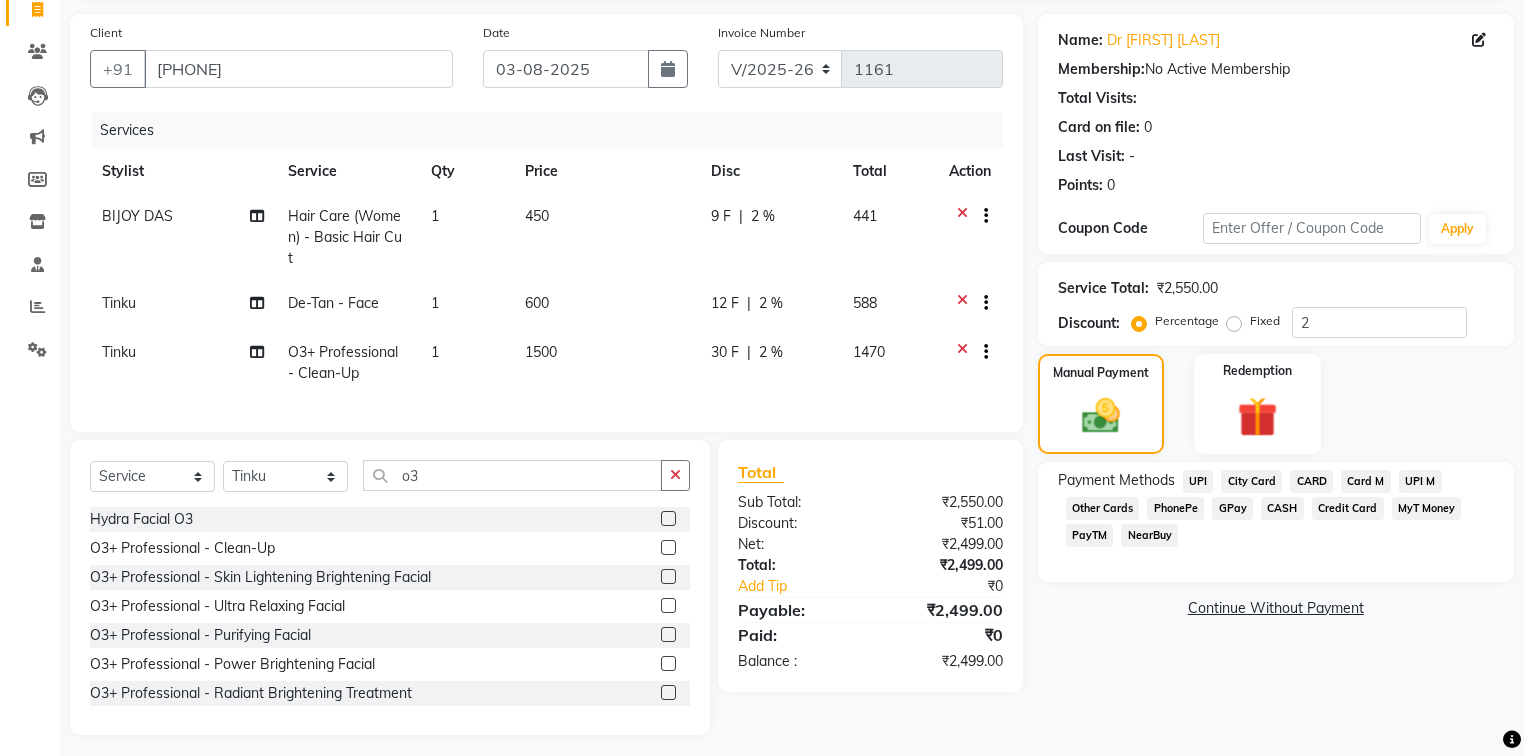 click on "Fixed" 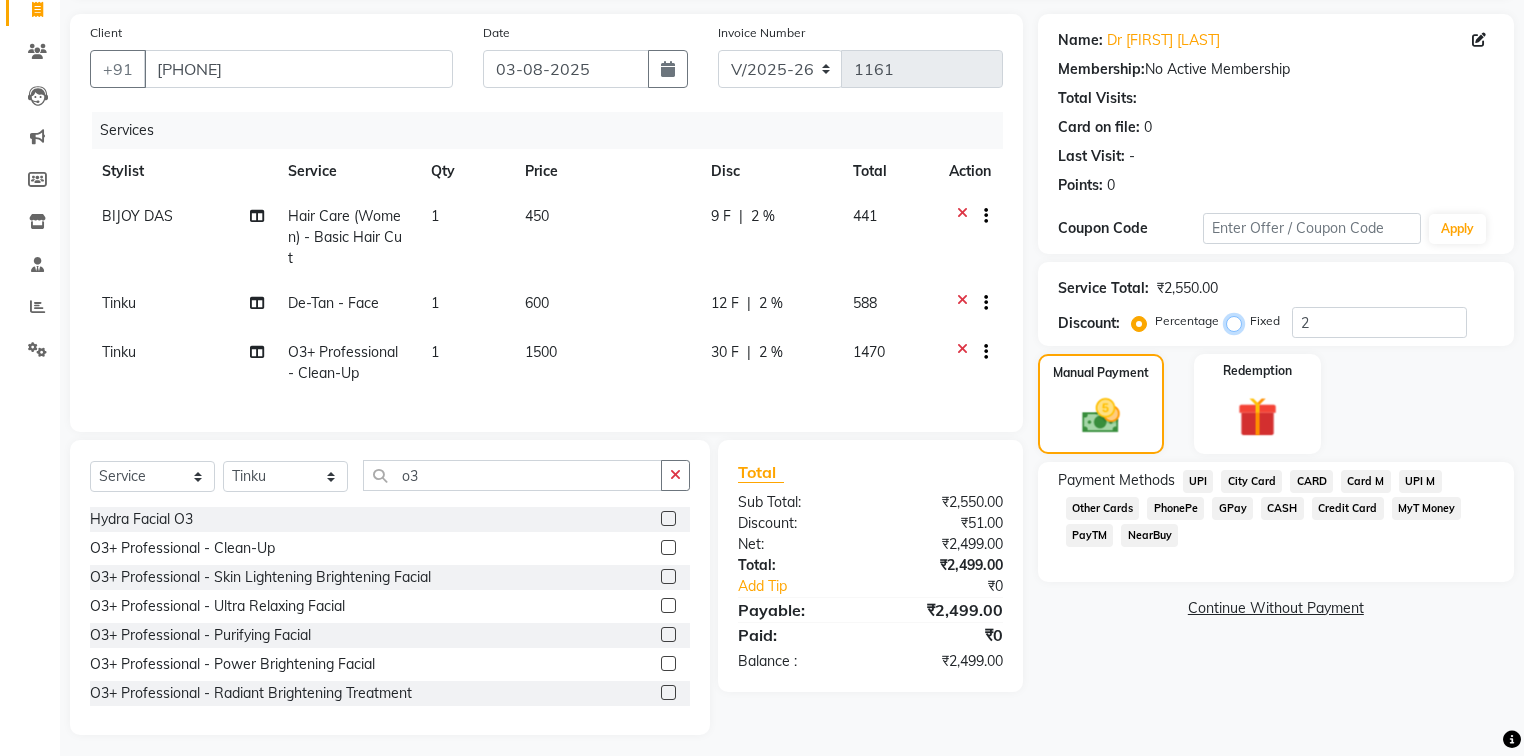 click on "Fixed" at bounding box center (1238, 321) 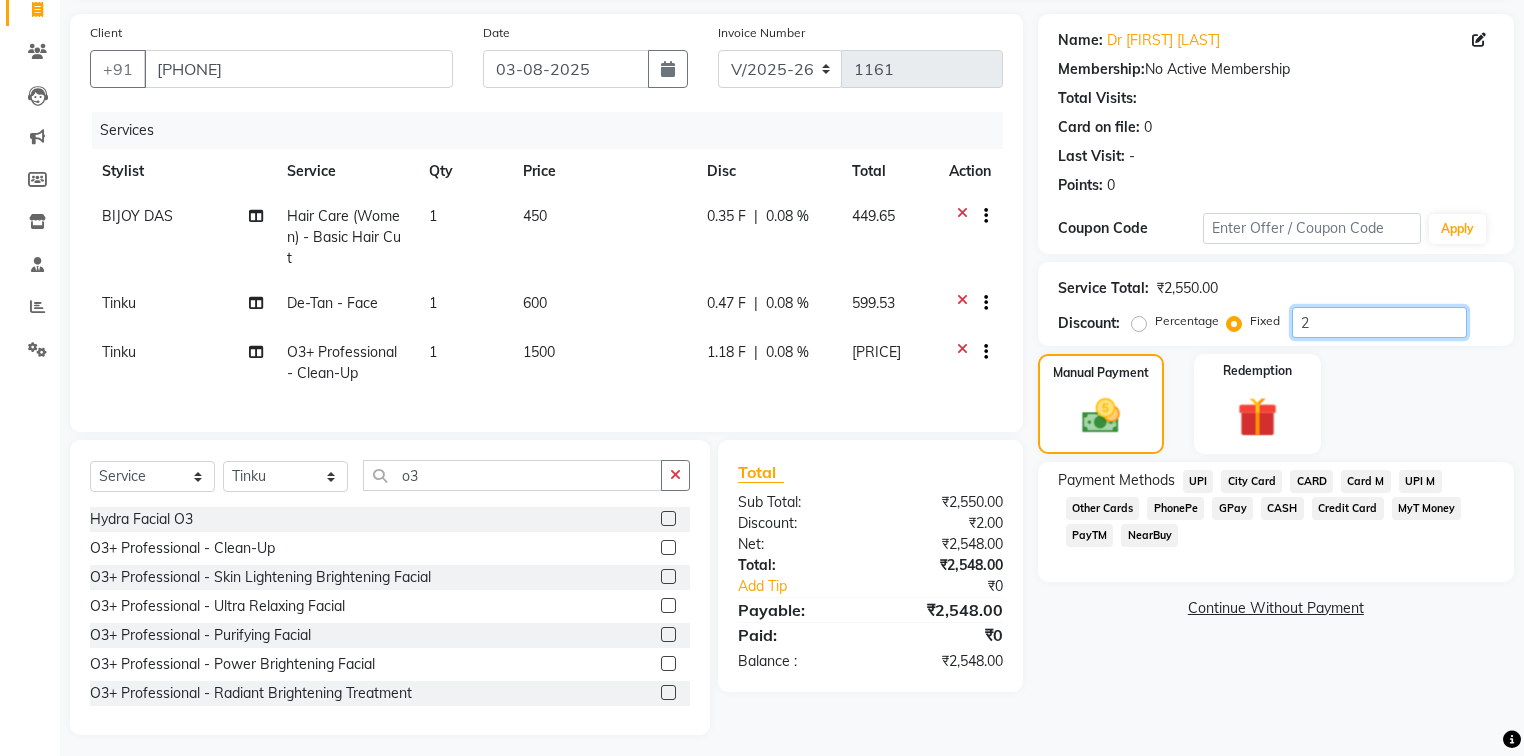 click on "2" 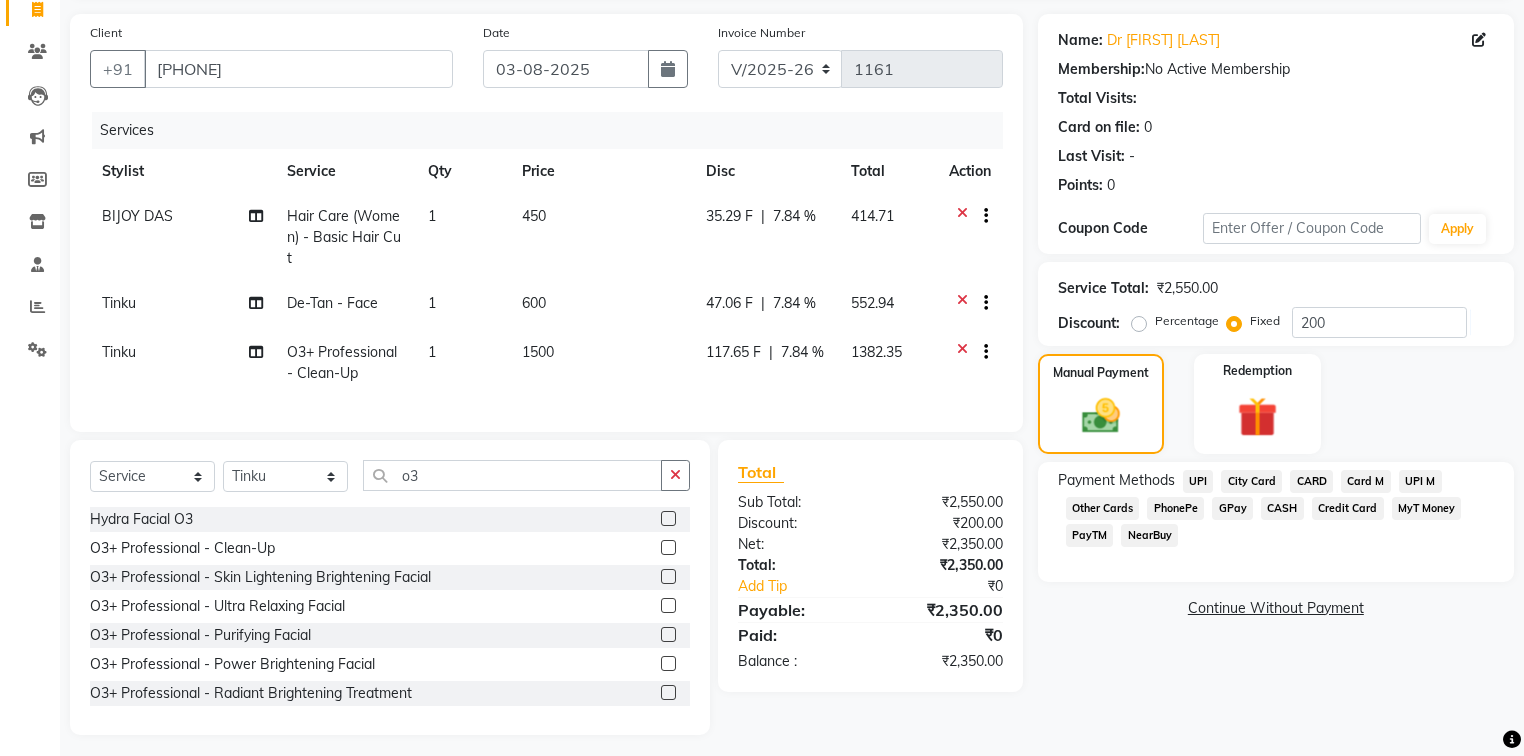 click on "Continue Without Payment" 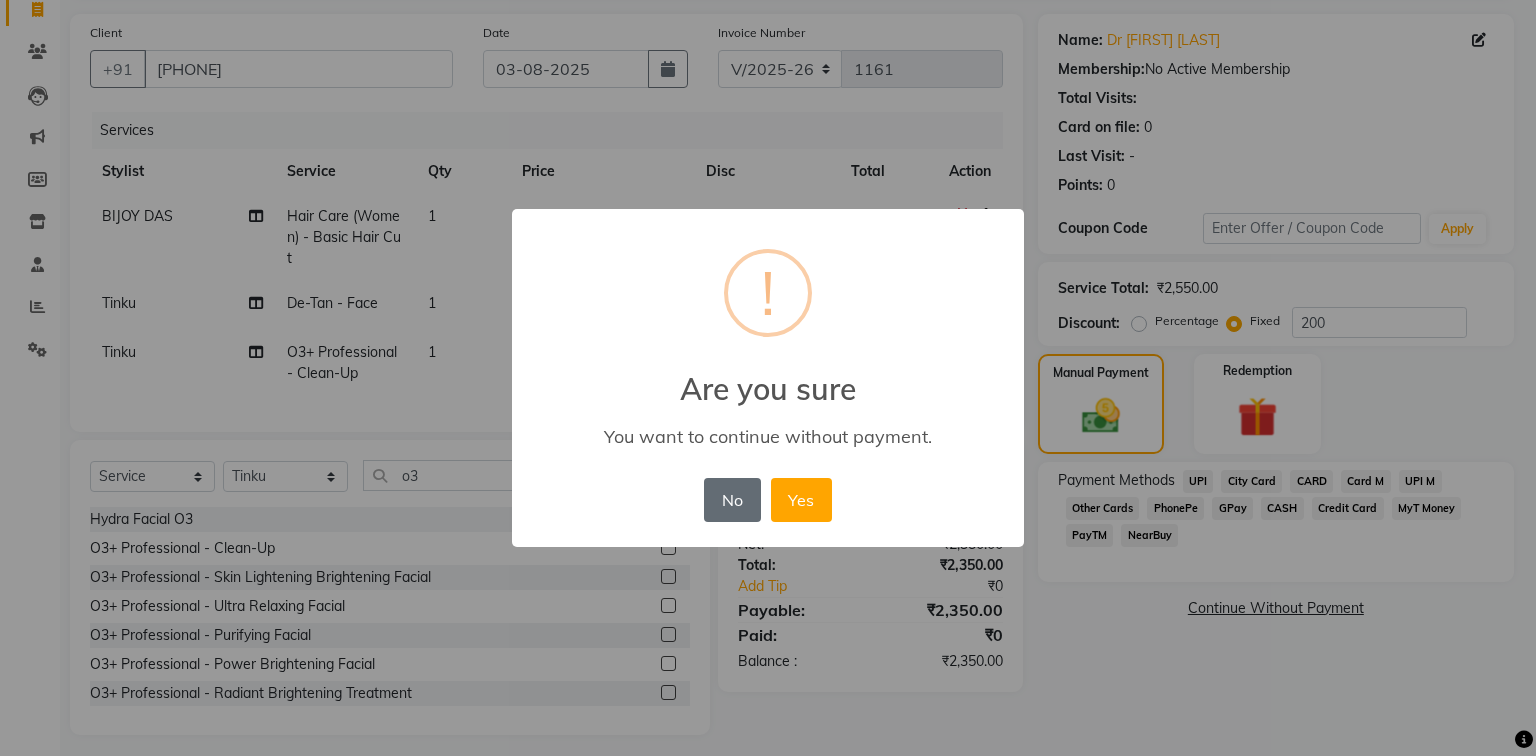 click on "No" at bounding box center [732, 500] 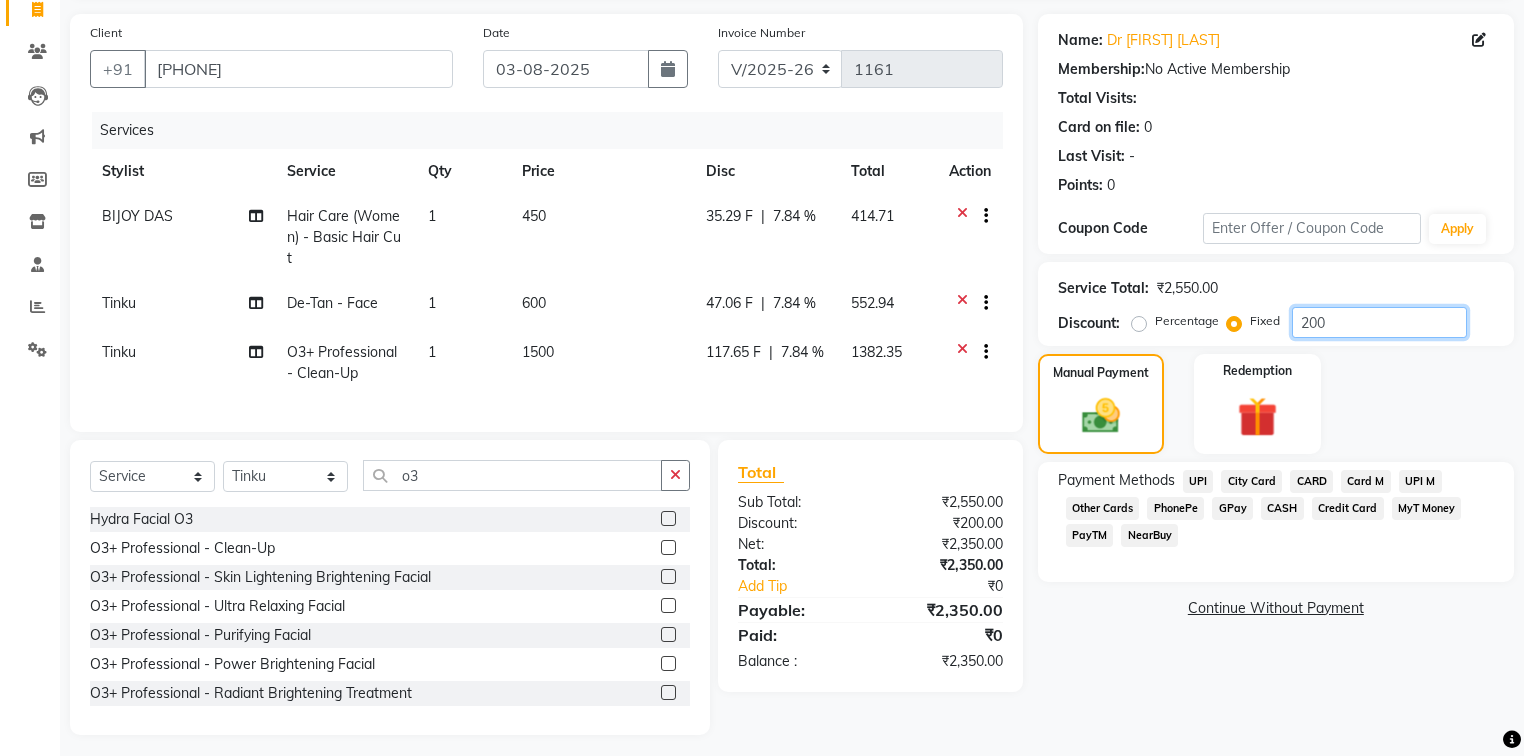 drag, startPoint x: 1385, startPoint y: 321, endPoint x: 1322, endPoint y: 266, distance: 83.630135 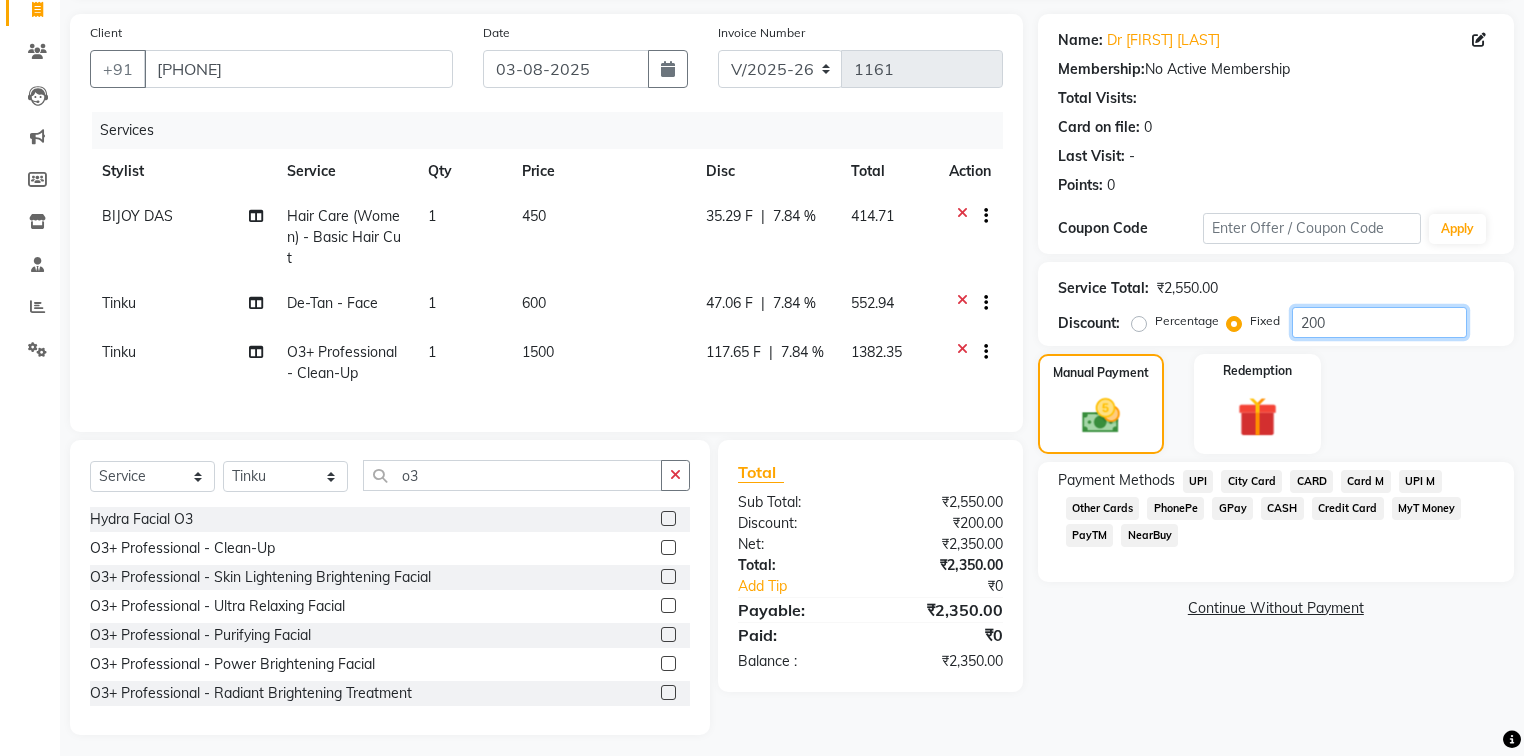 click on "Percentage   Fixed  200" 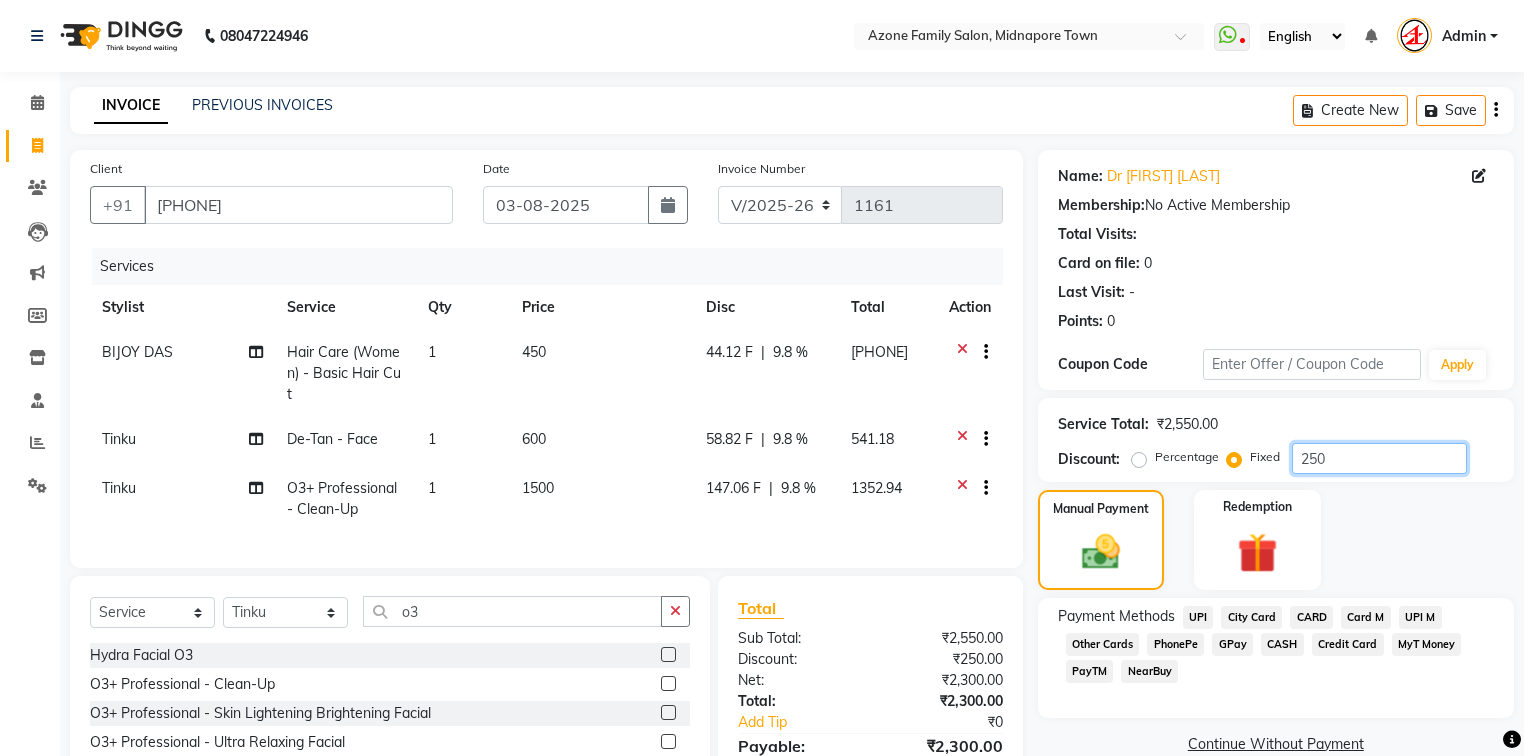 scroll, scrollTop: 157, scrollLeft: 0, axis: vertical 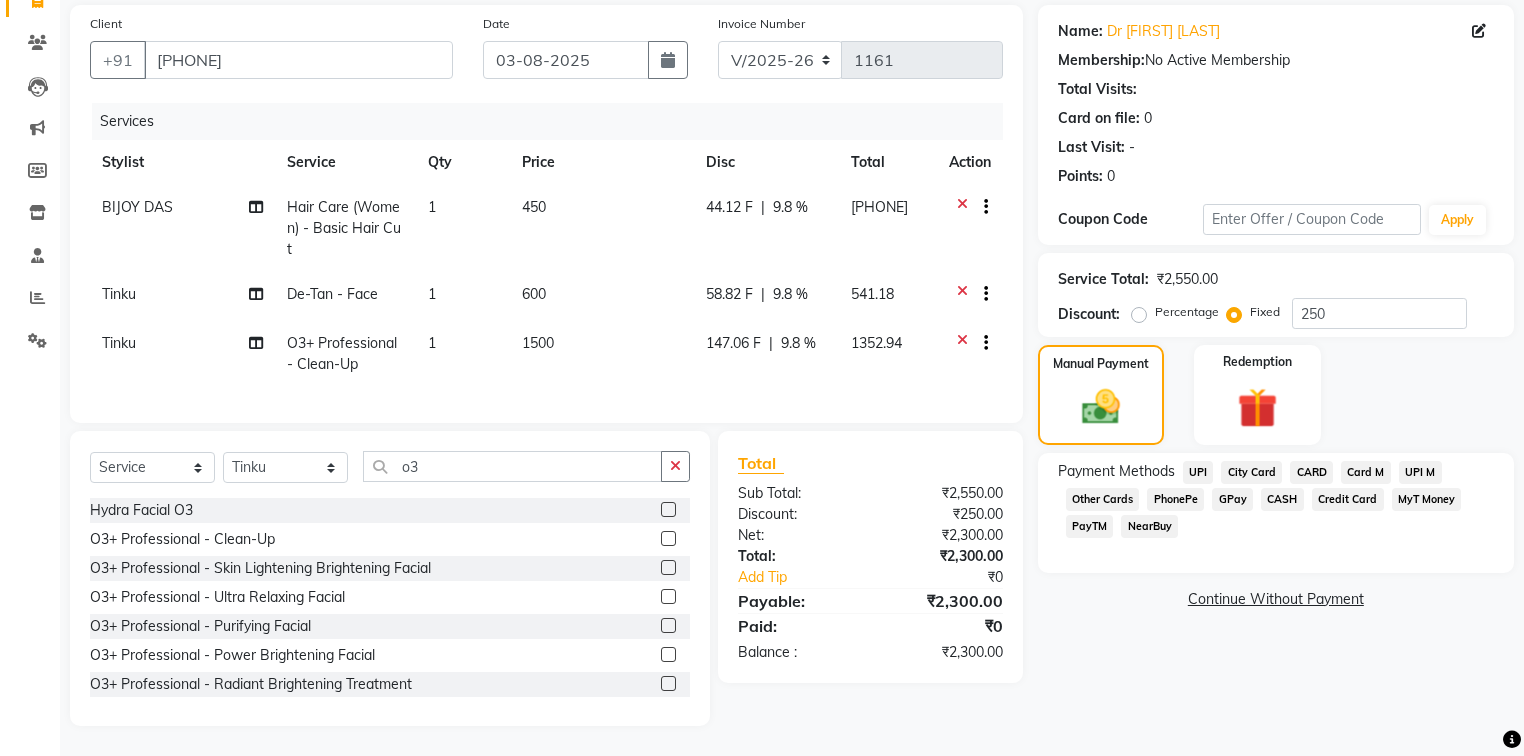 click on "CASH" 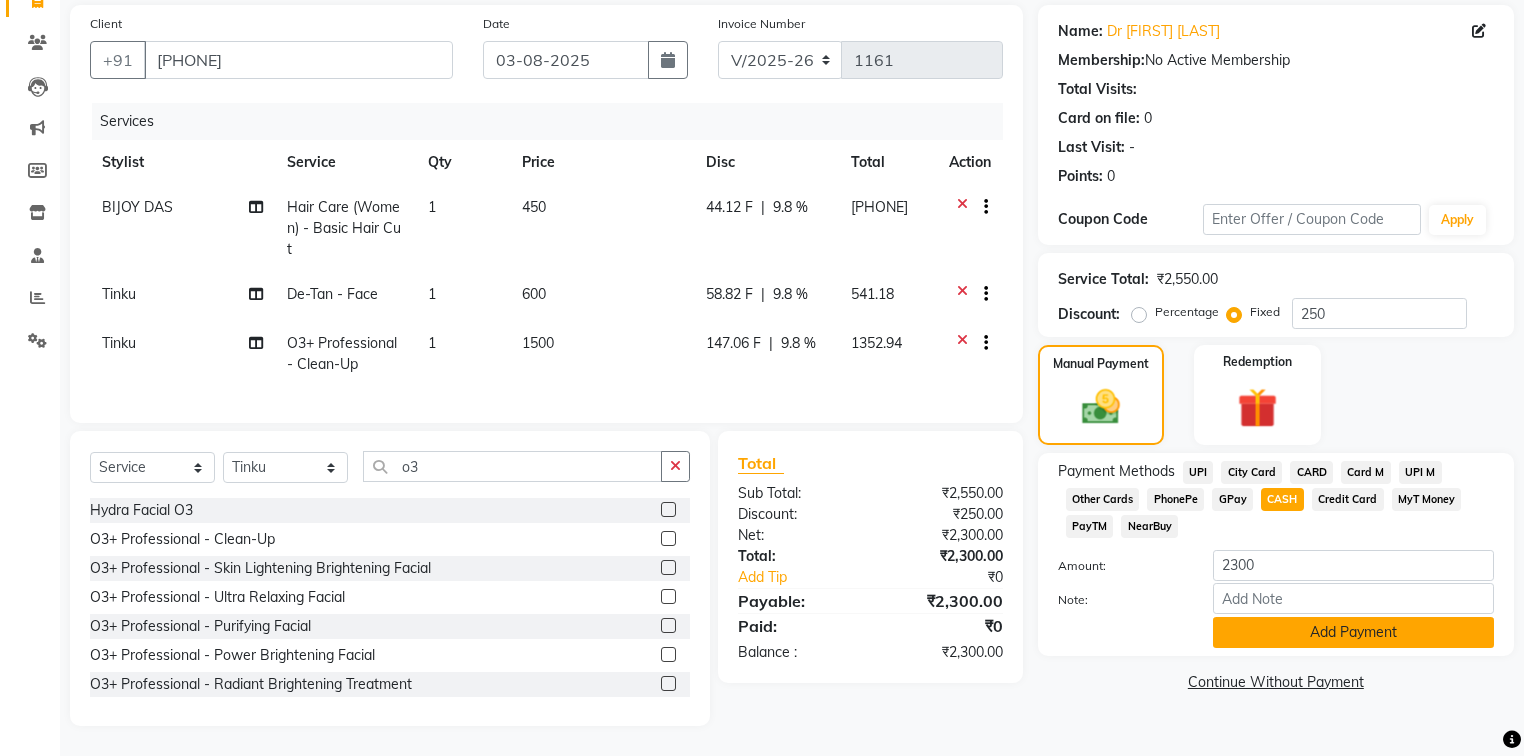 click on "Add Payment" 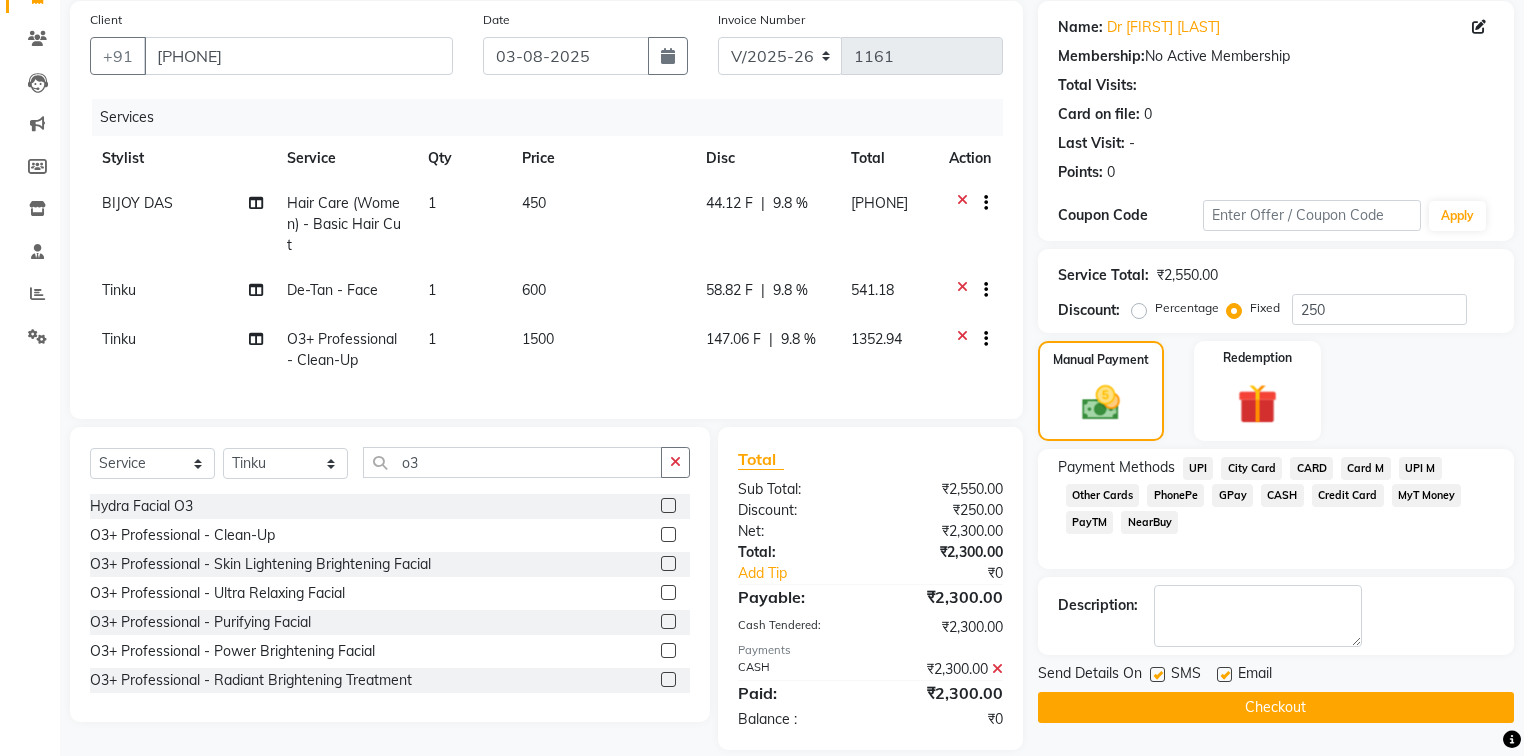 scroll, scrollTop: 185, scrollLeft: 0, axis: vertical 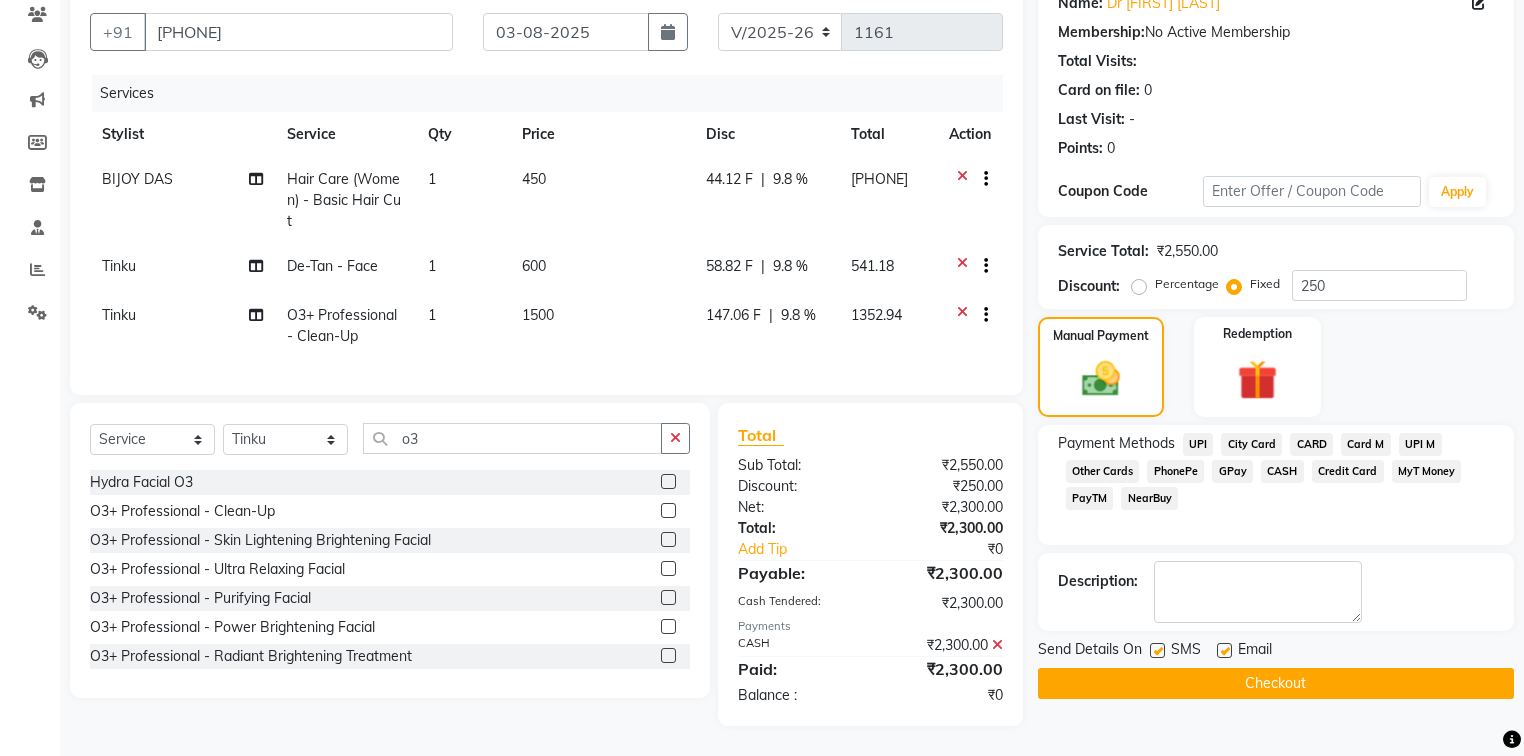 click on "Checkout" 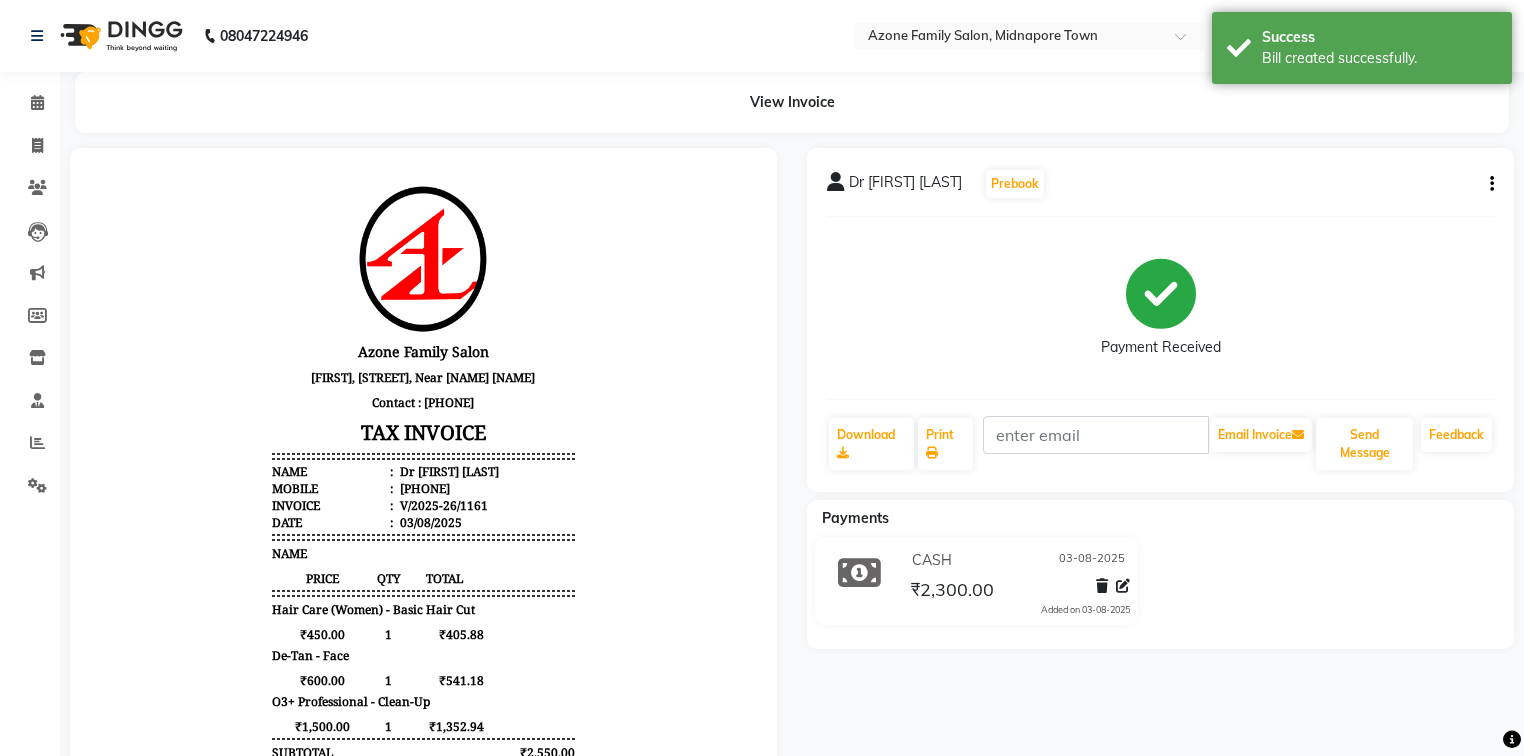 scroll, scrollTop: 0, scrollLeft: 0, axis: both 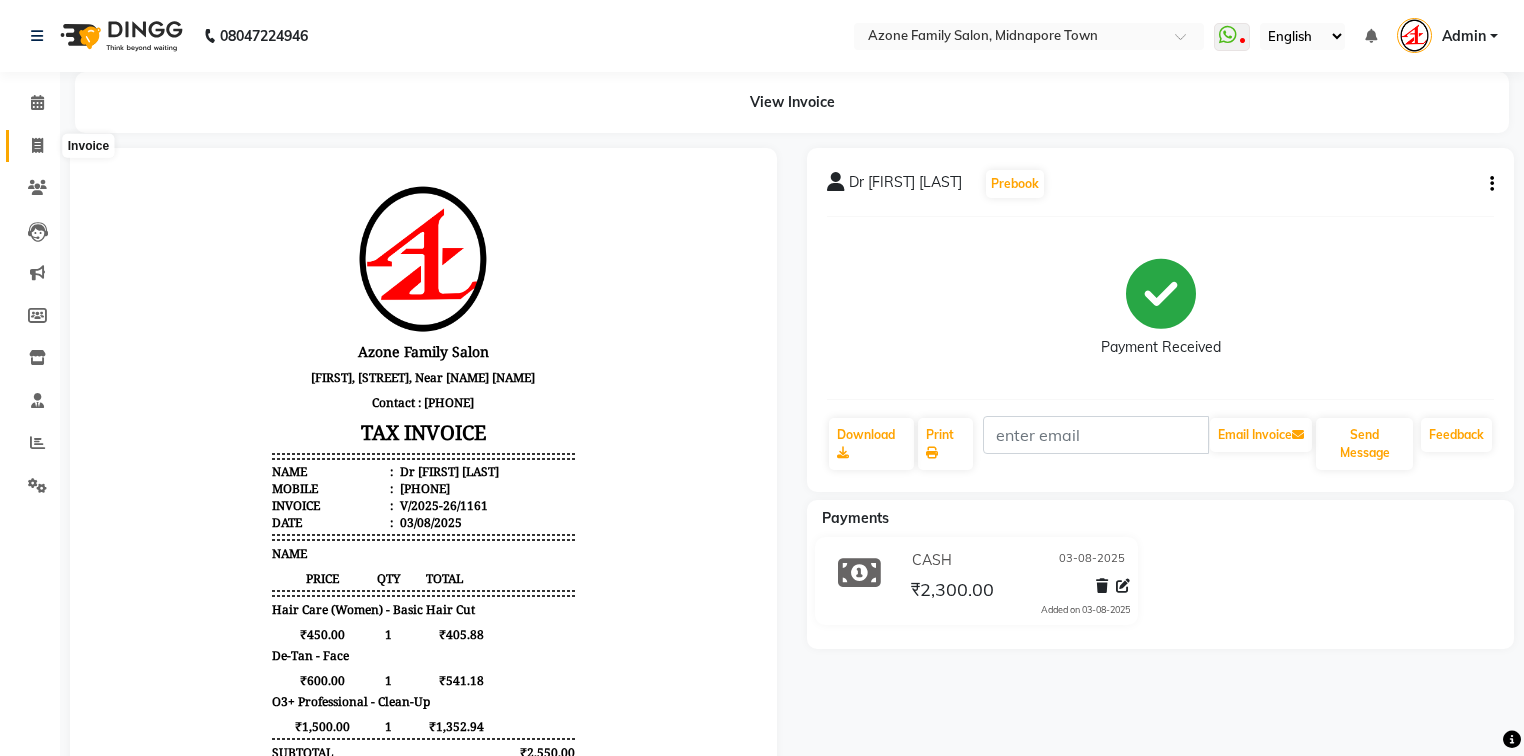 click 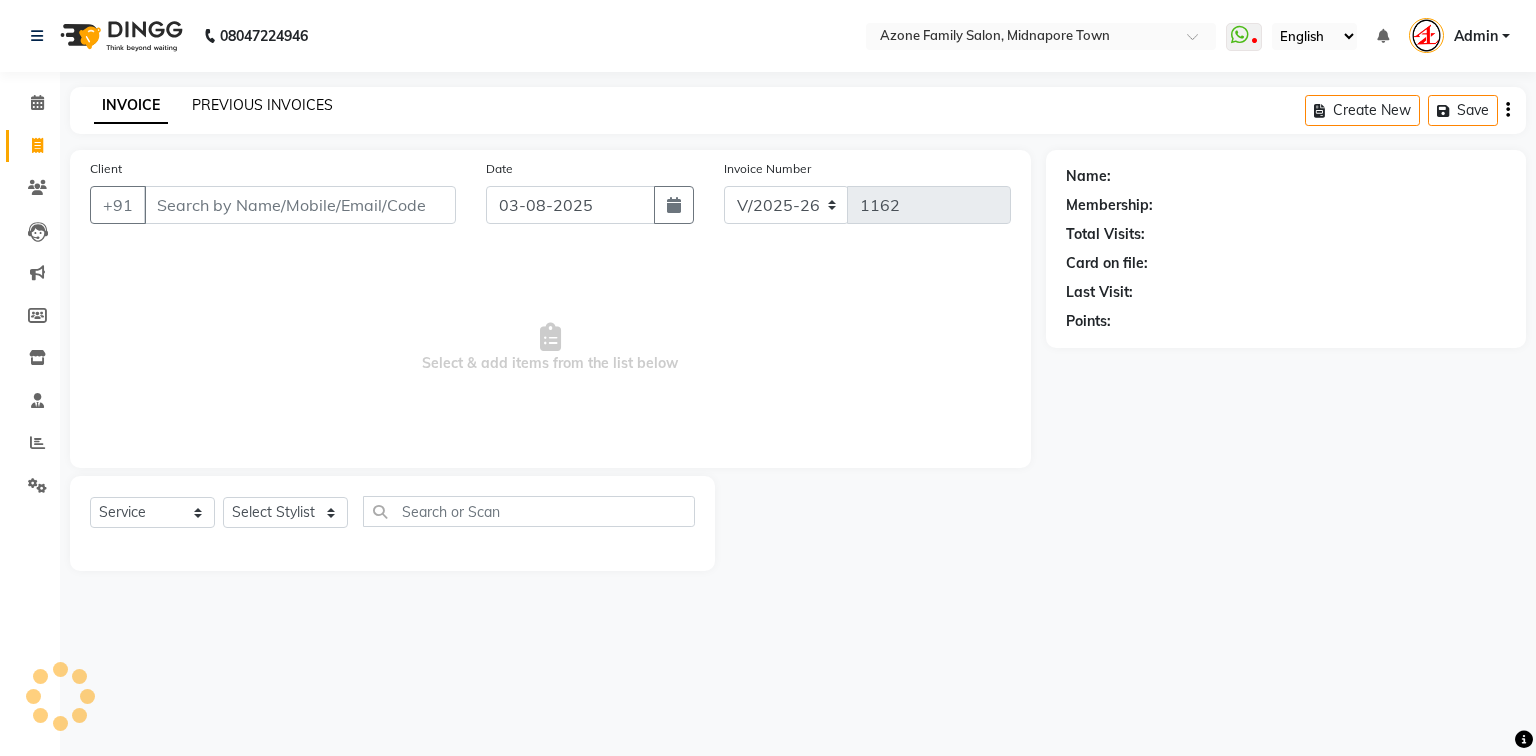 click on "PREVIOUS INVOICES" 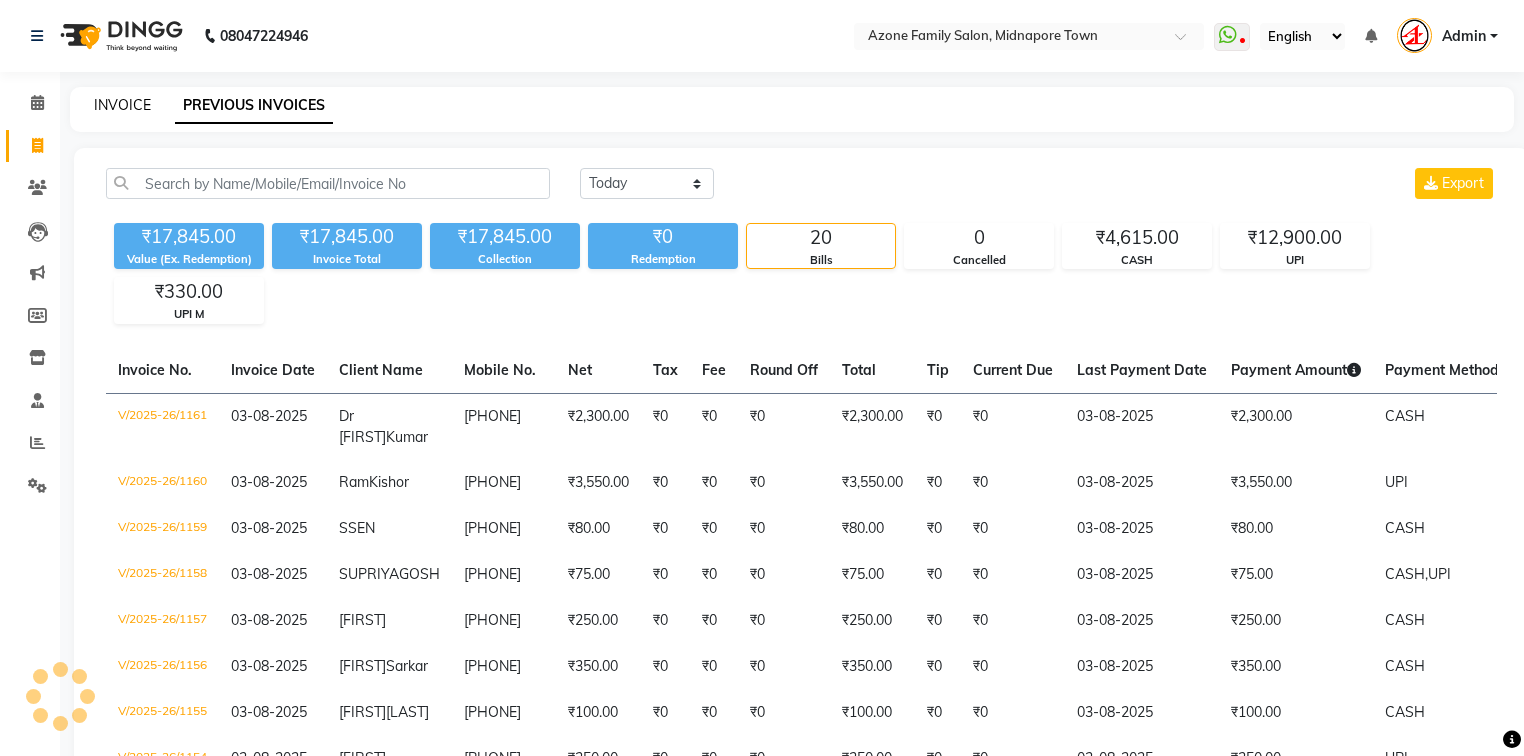 click on "INVOICE" 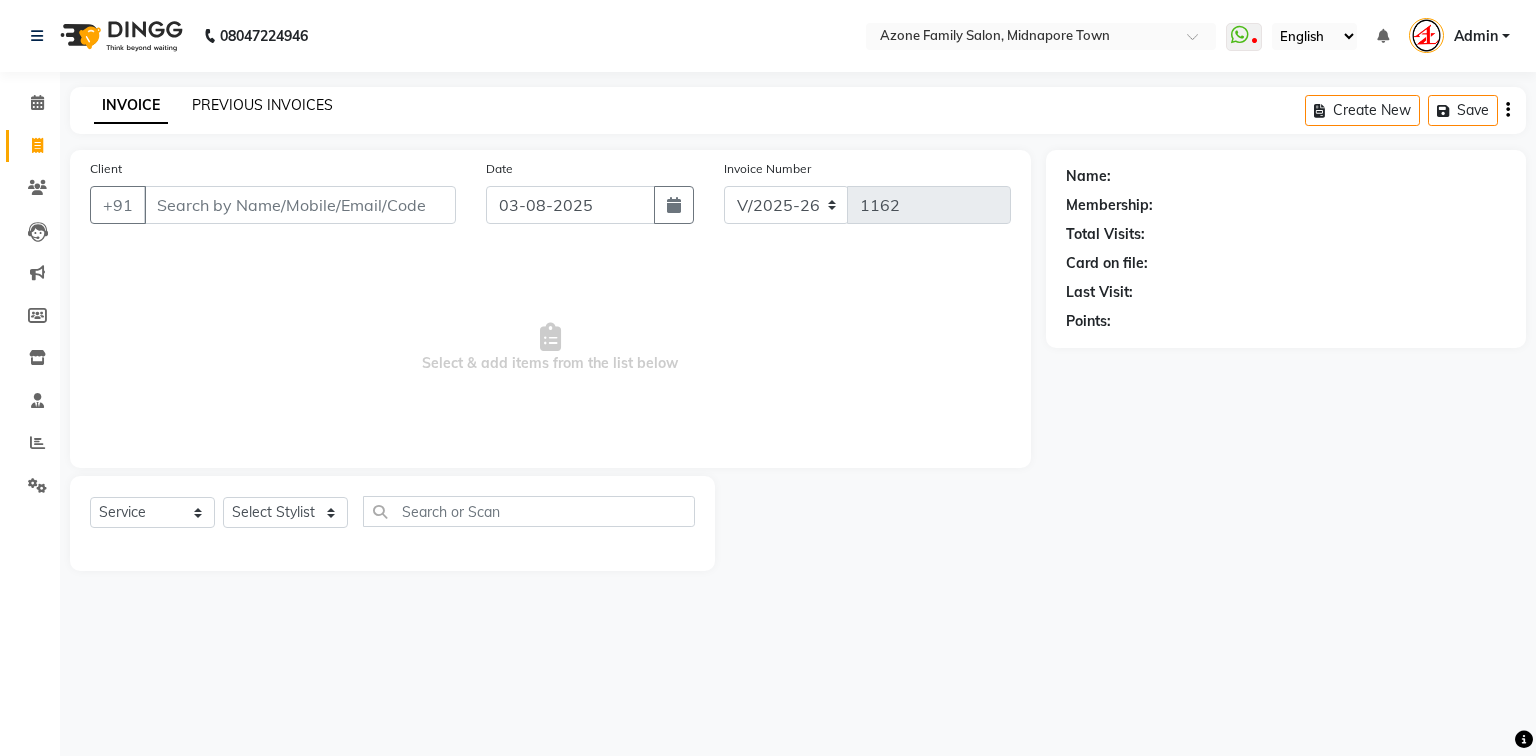 click on "PREVIOUS INVOICES" 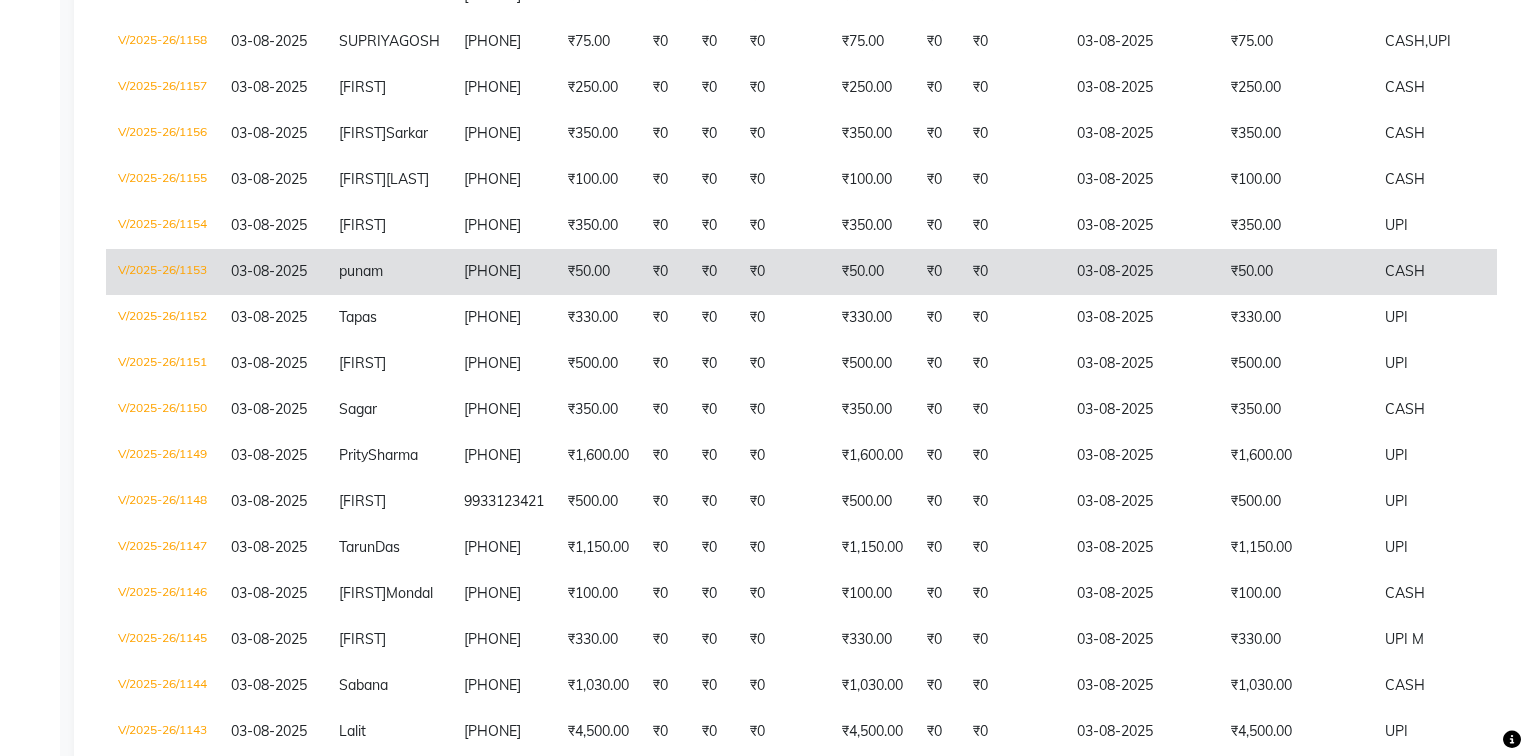 scroll, scrollTop: 0, scrollLeft: 0, axis: both 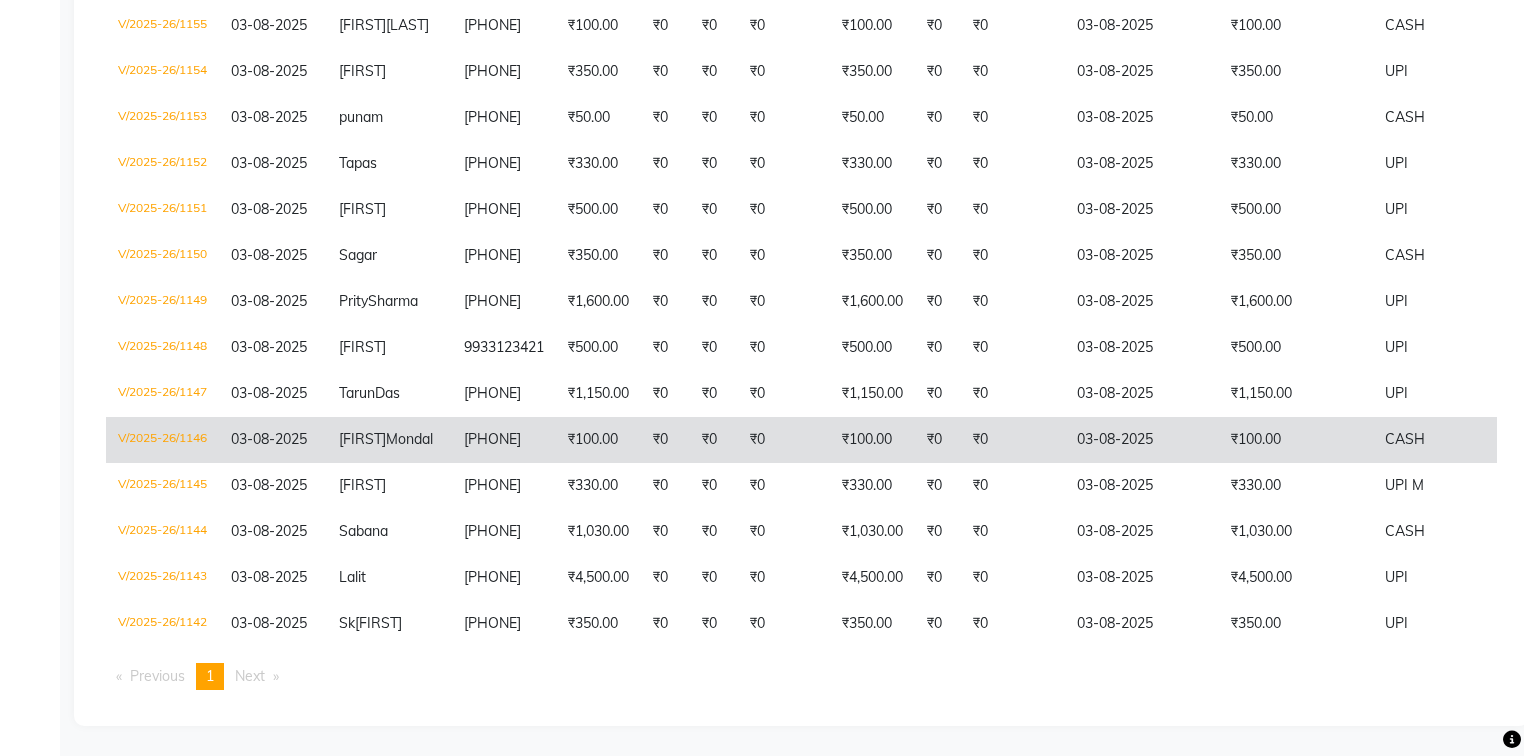 click on "9064636594" 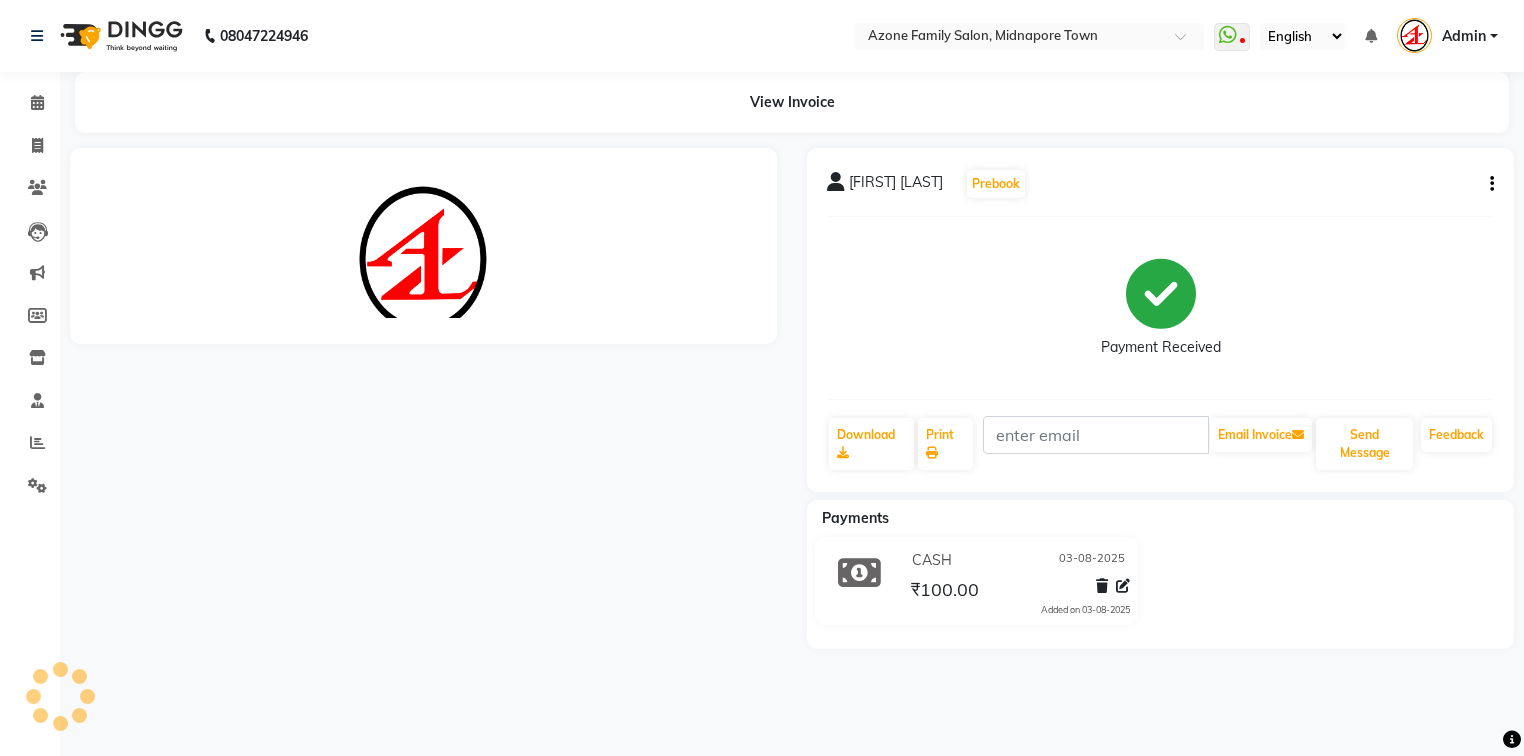 scroll, scrollTop: 0, scrollLeft: 0, axis: both 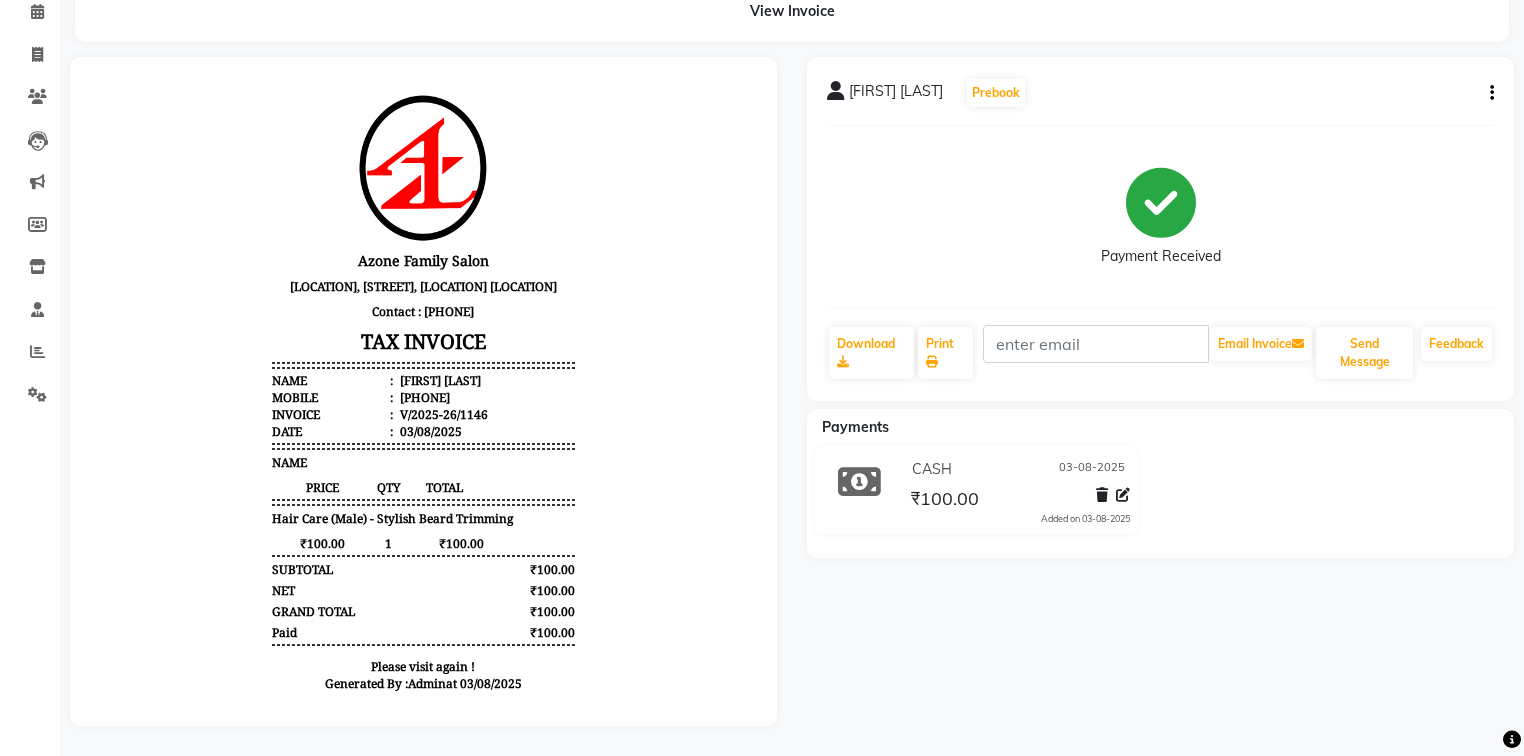 click 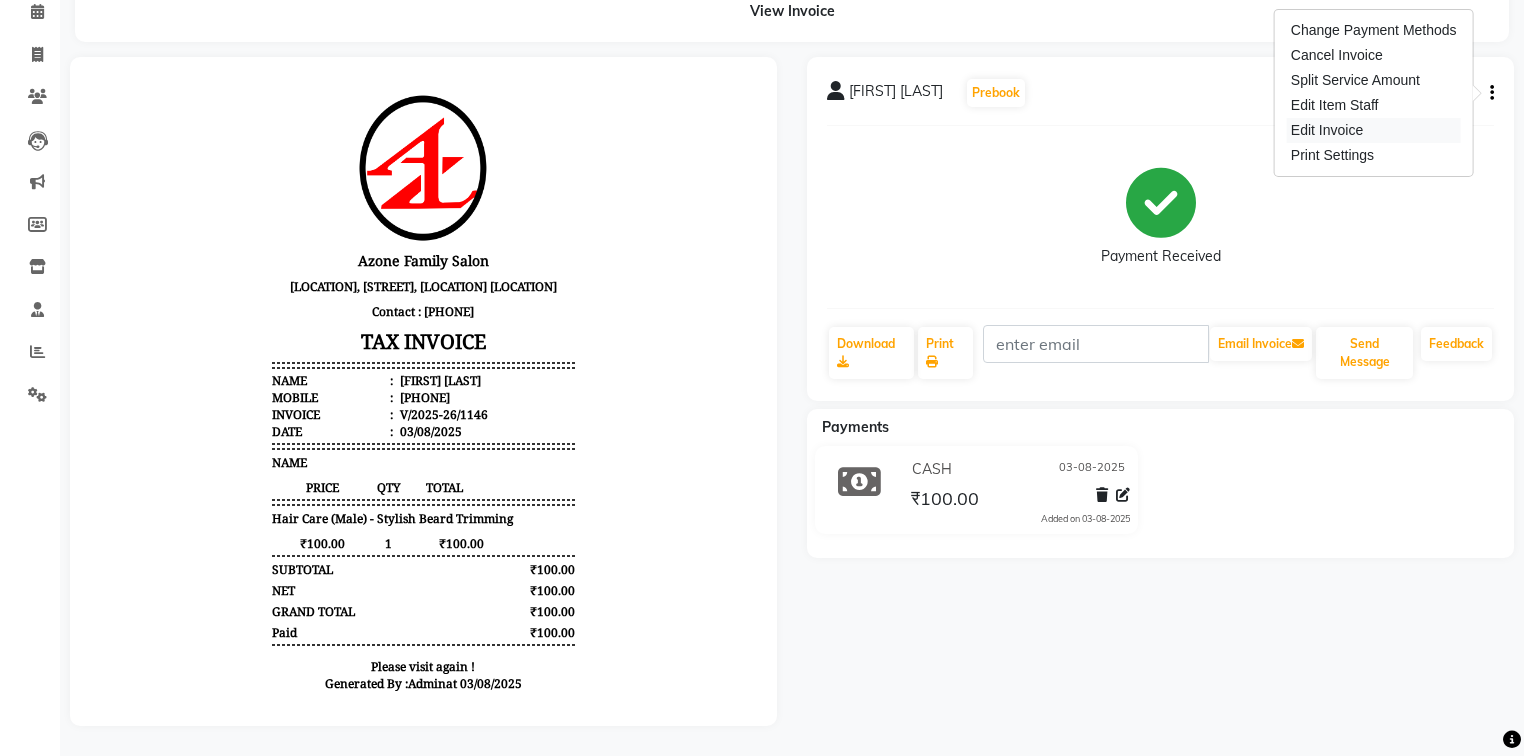 click on "Edit Invoice" at bounding box center [1374, 130] 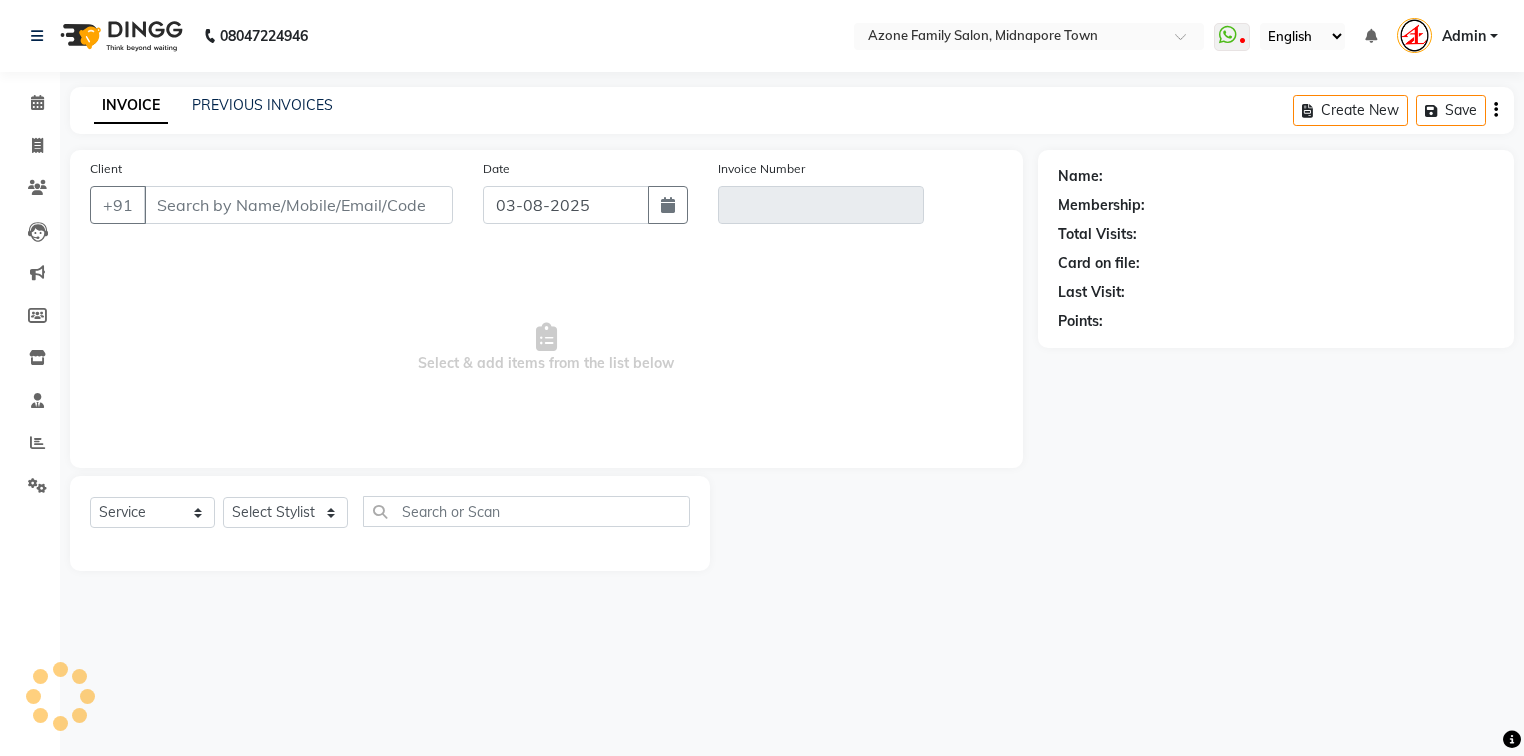 scroll, scrollTop: 0, scrollLeft: 0, axis: both 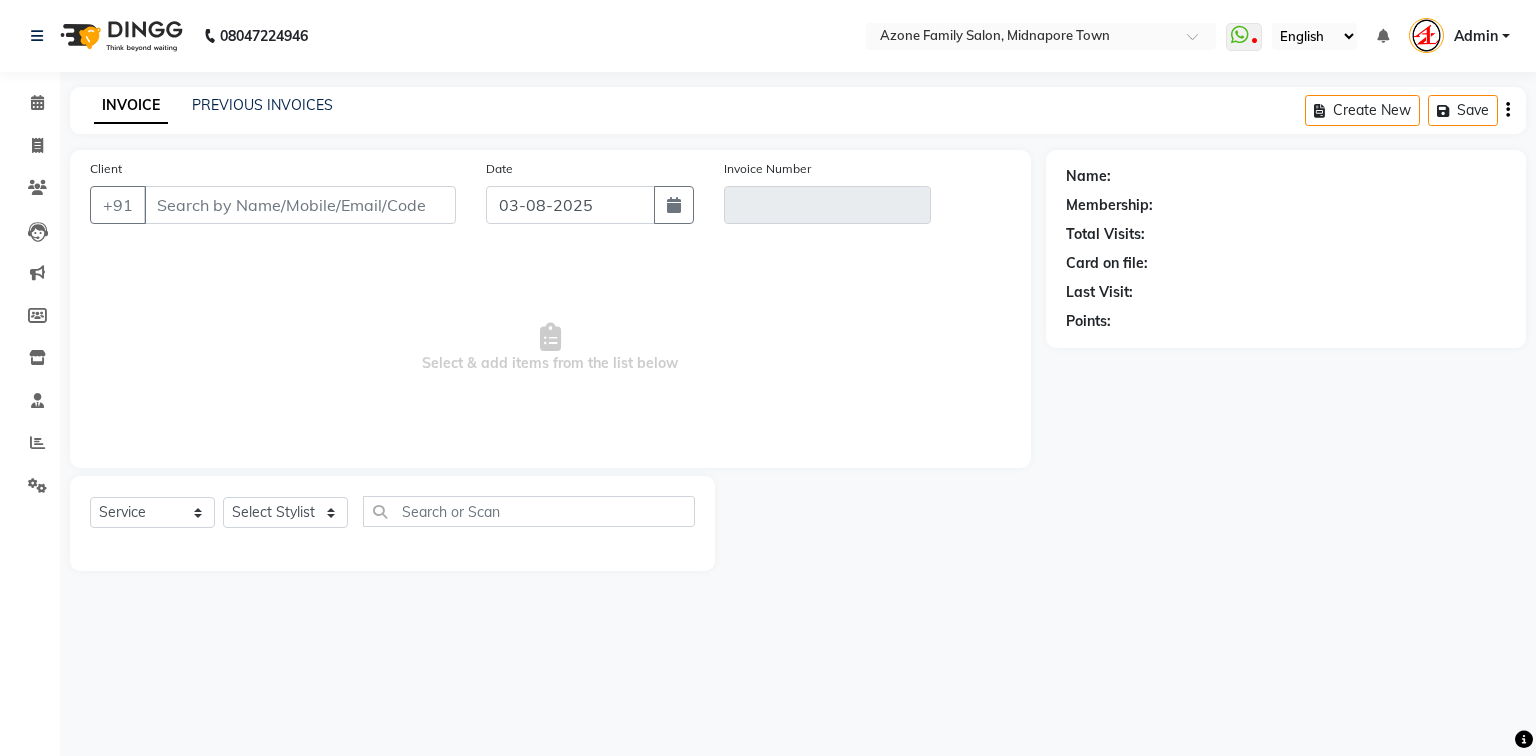 type on "[PHONE]" 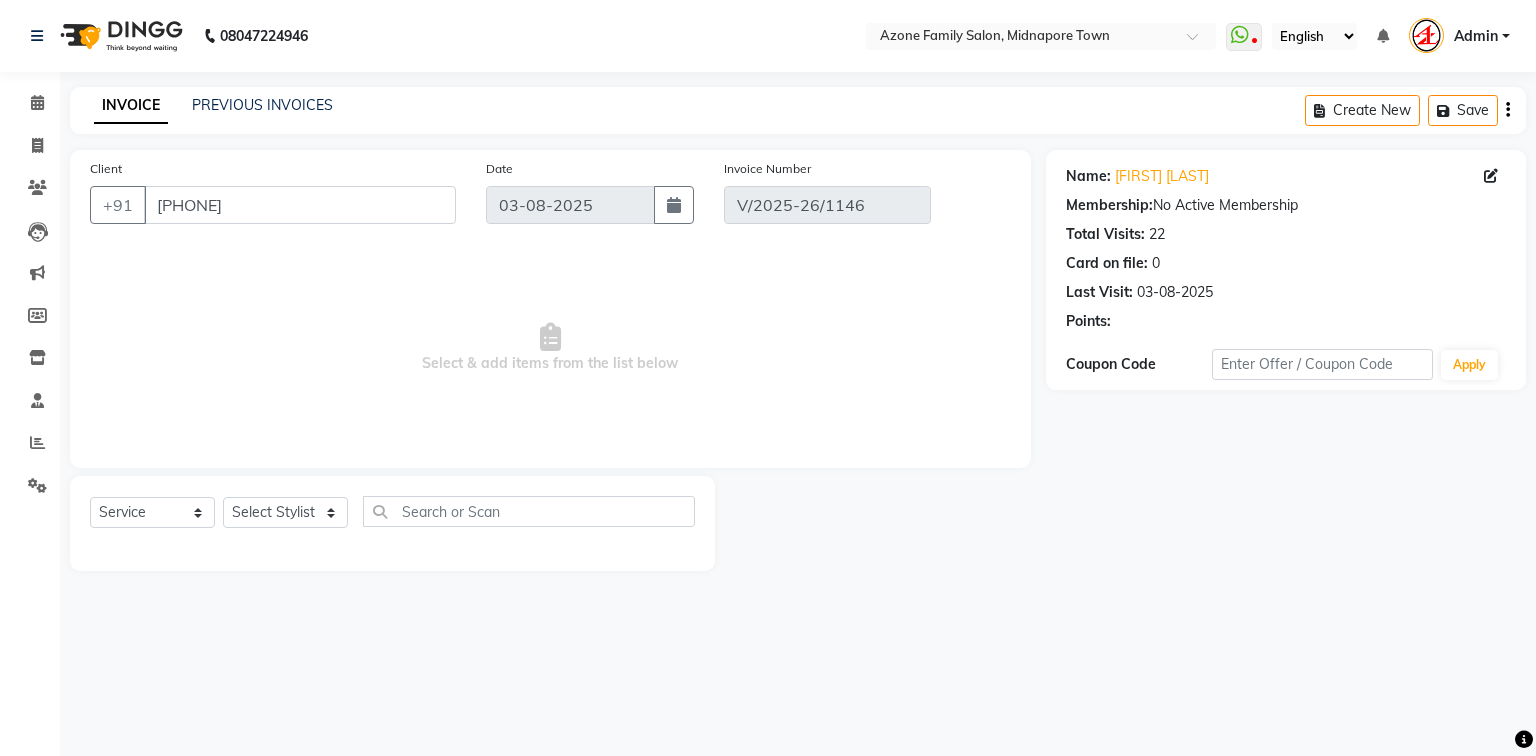 select on "select" 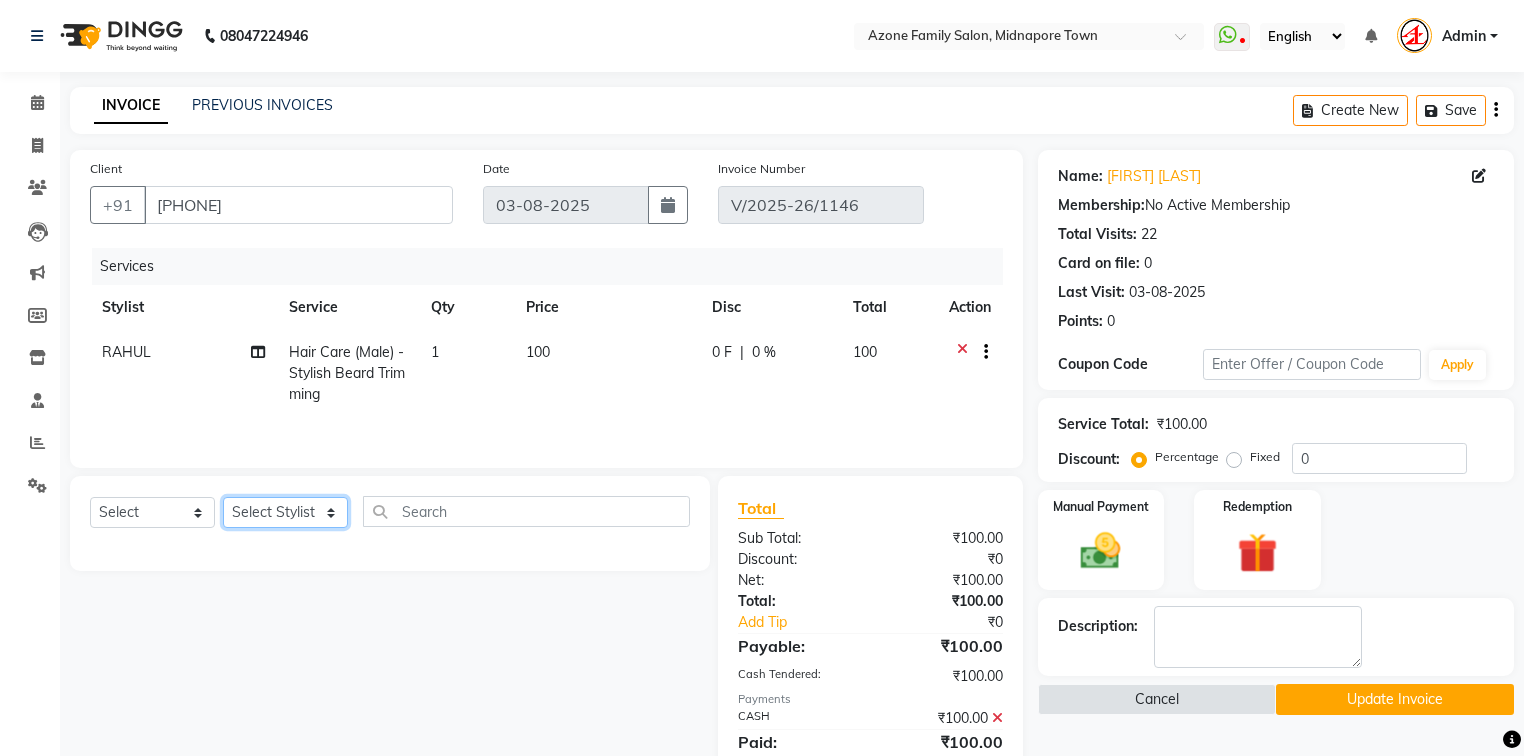 click on "Select Stylist Aftab Ansar Arpita Azone BIJOY DAS Dipika Injemam KESHAV Mahadev Rahim RAHUL SAIMA SUJIT Susmita Tinku" 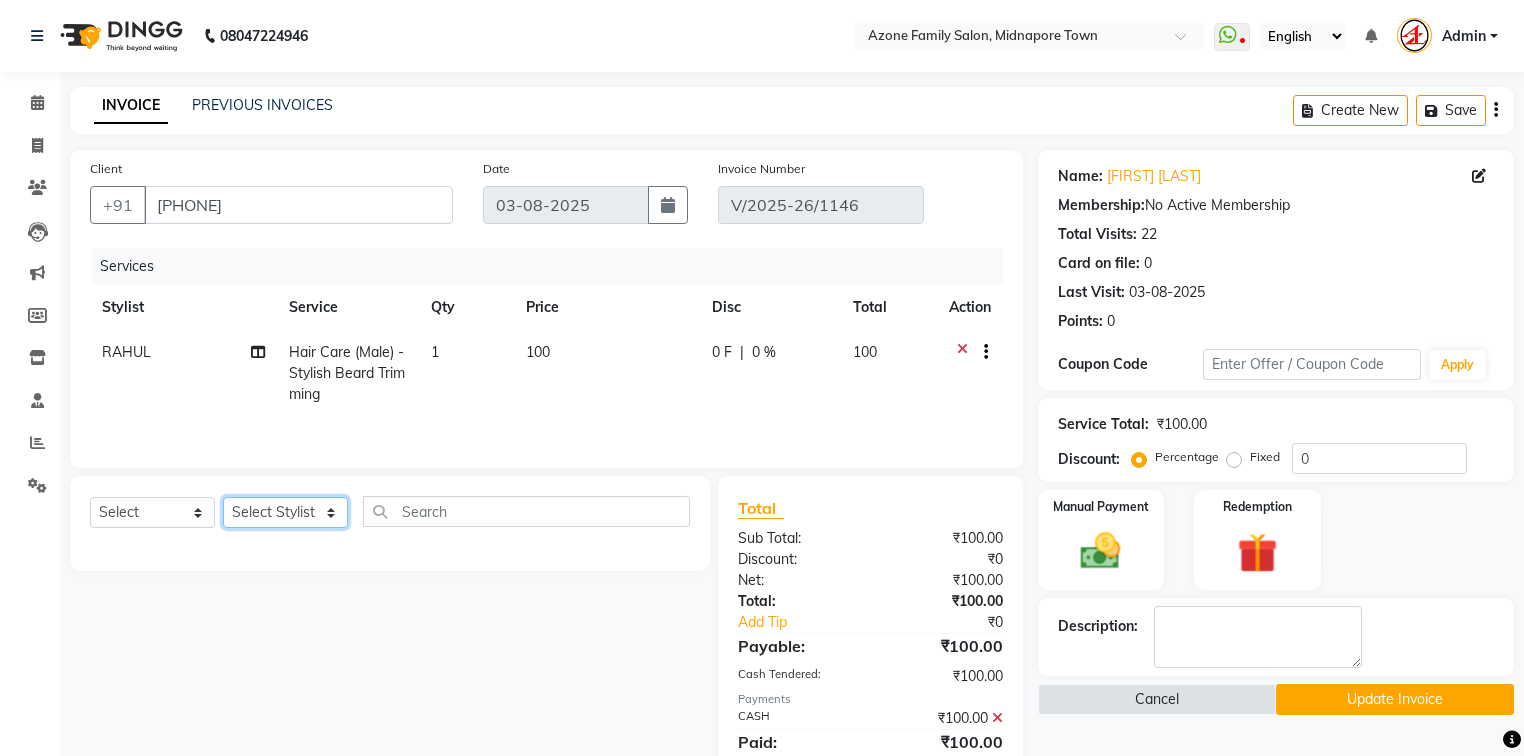 select on "75777" 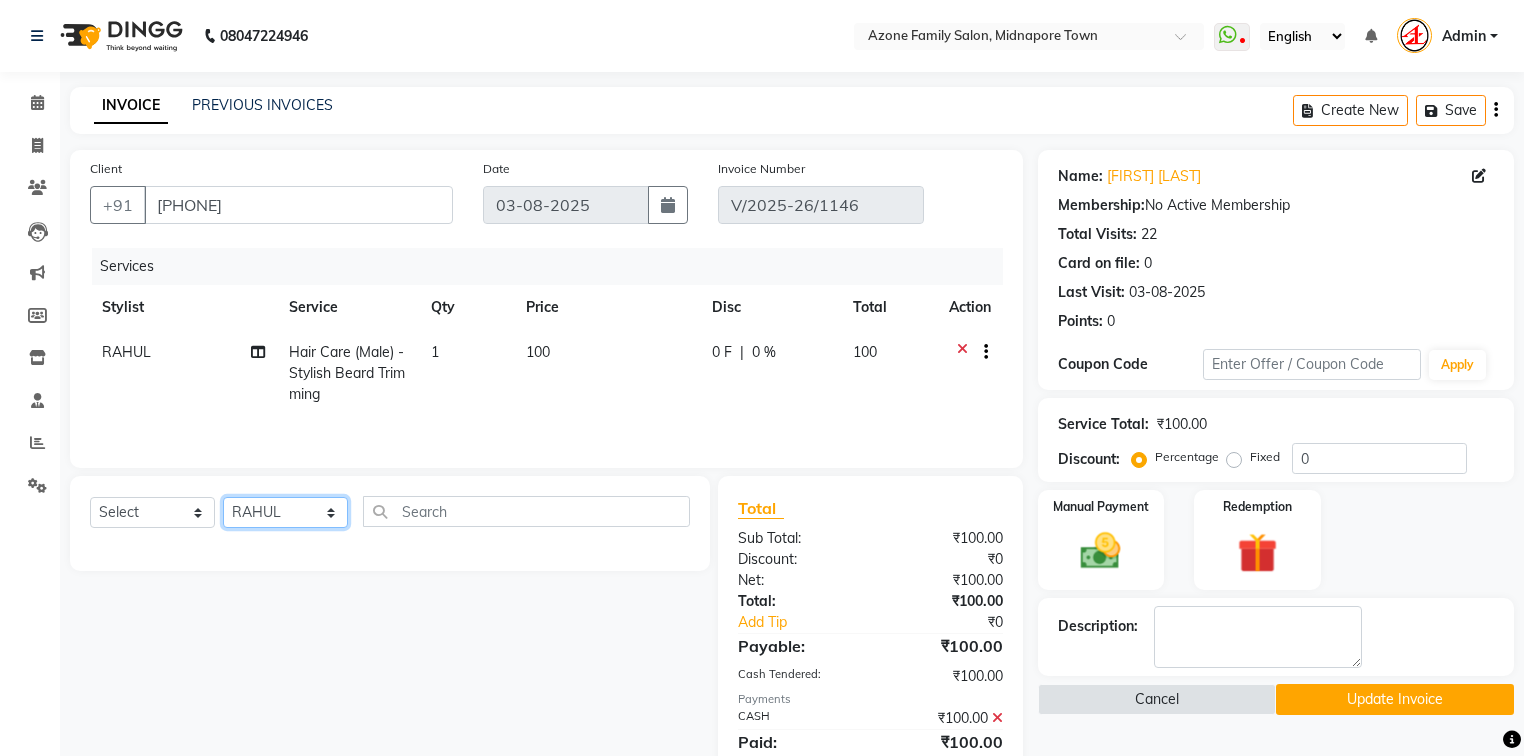 click on "Select Stylist Aftab Ansar Arpita Azone BIJOY DAS Dipika Injemam KESHAV Mahadev Rahim RAHUL SAIMA SUJIT Susmita Tinku" 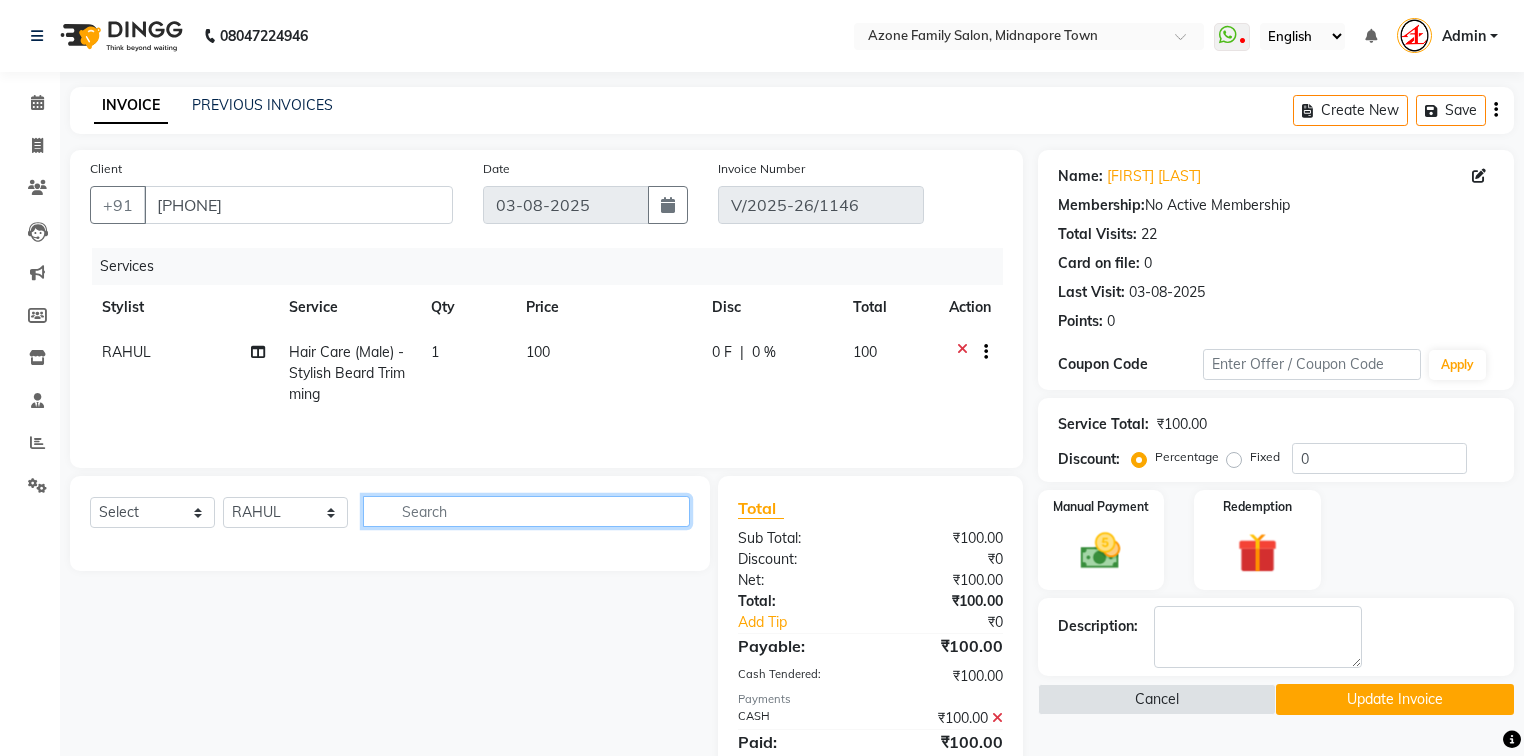 click 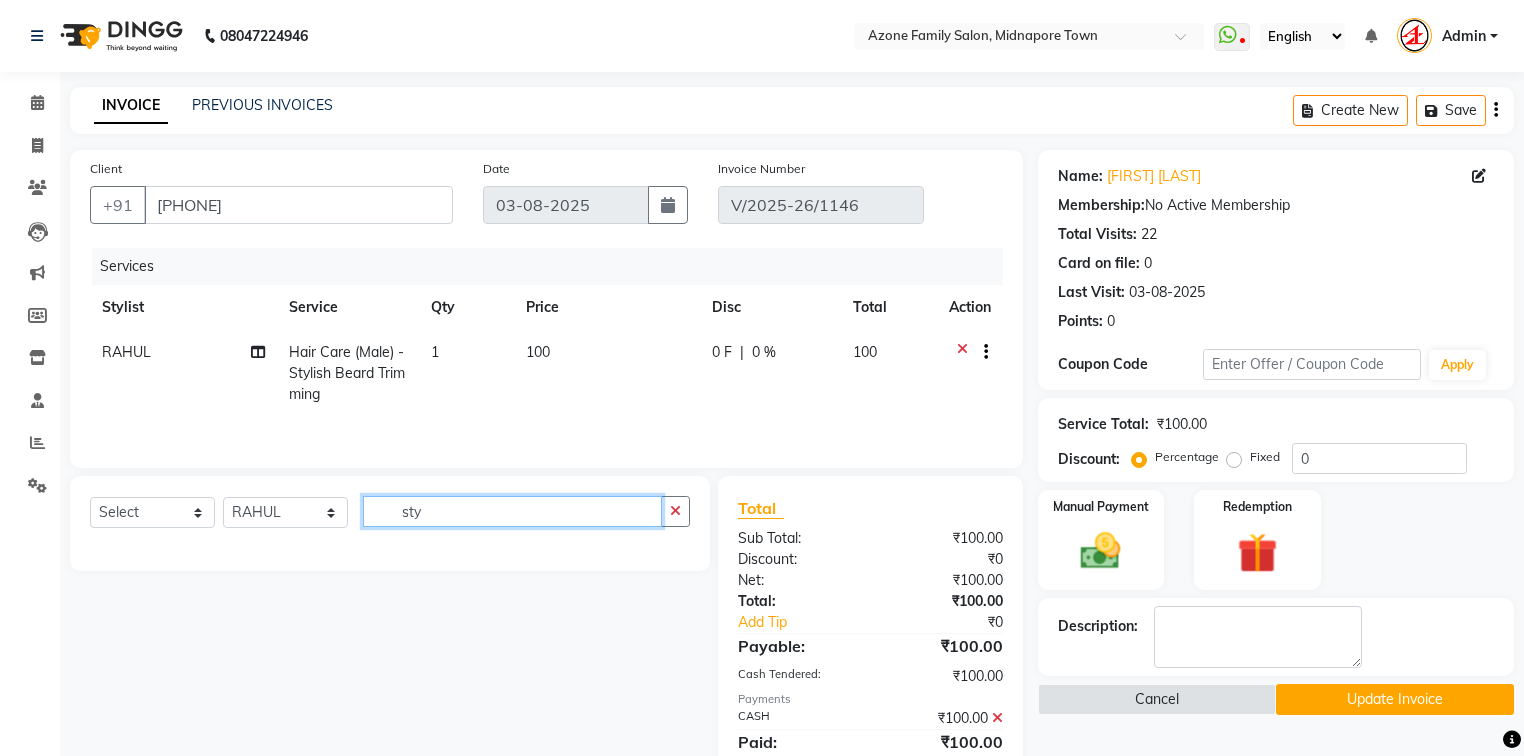 type on "sty" 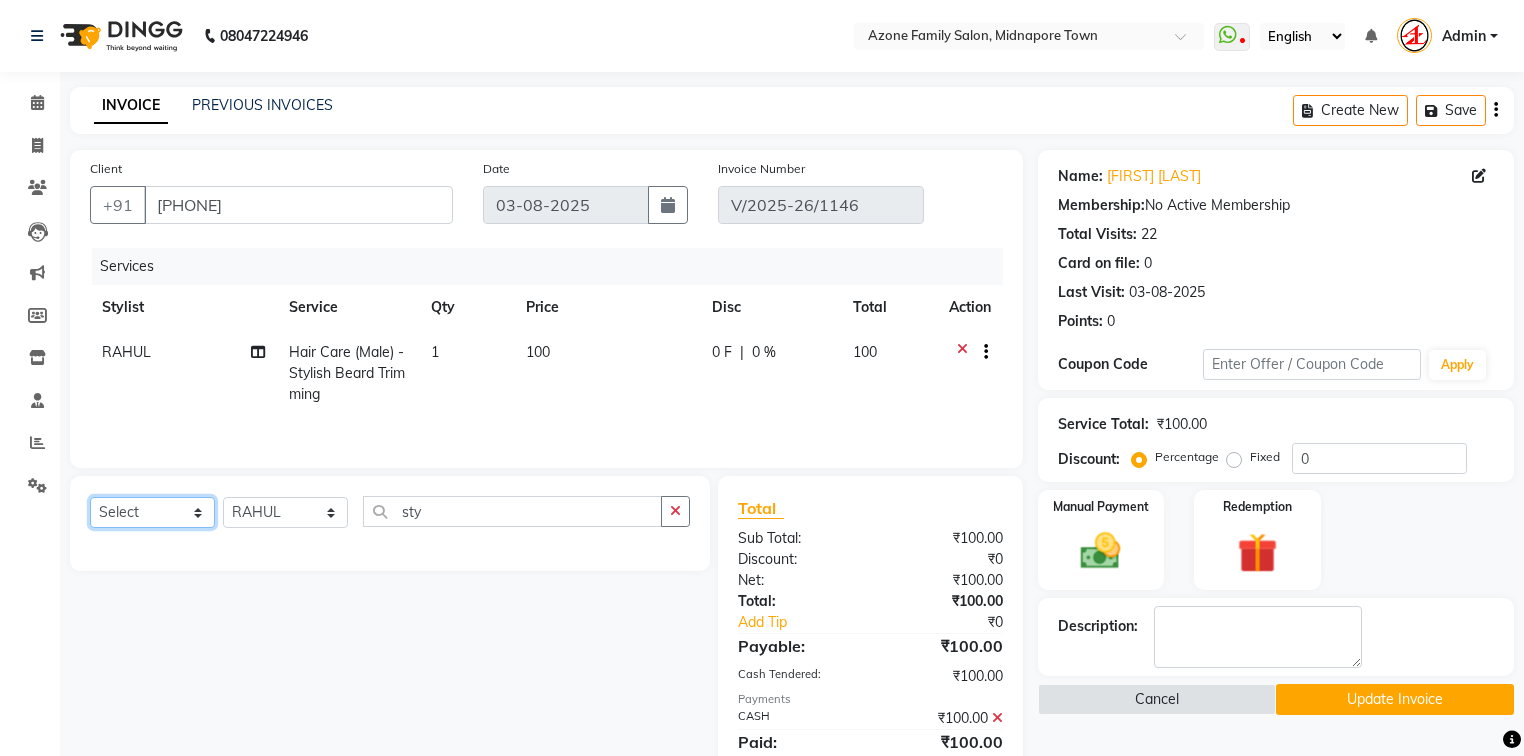 click on "Select  Service  Product  Membership  Package Voucher Prepaid Gift Card" 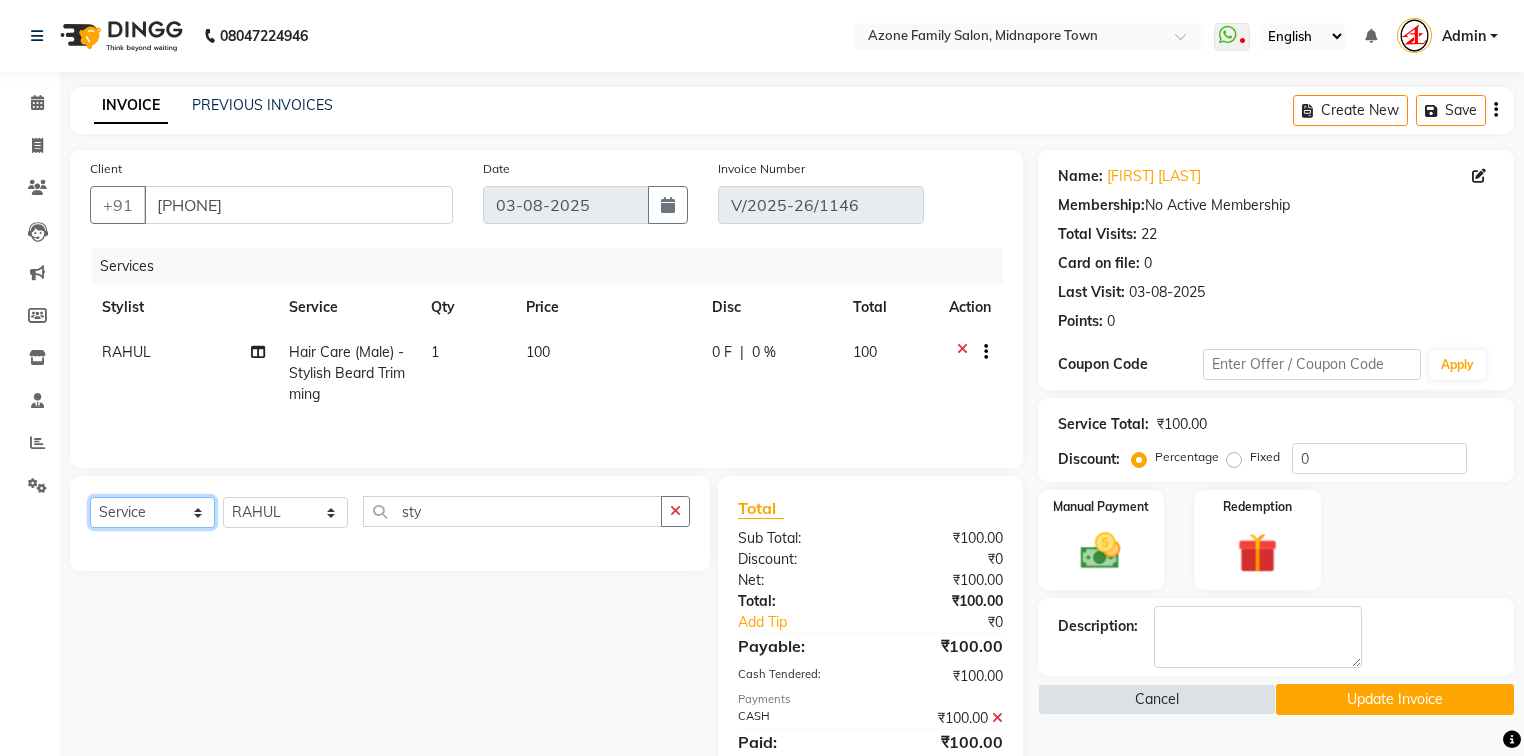 click on "Select  Service  Product  Membership  Package Voucher Prepaid Gift Card" 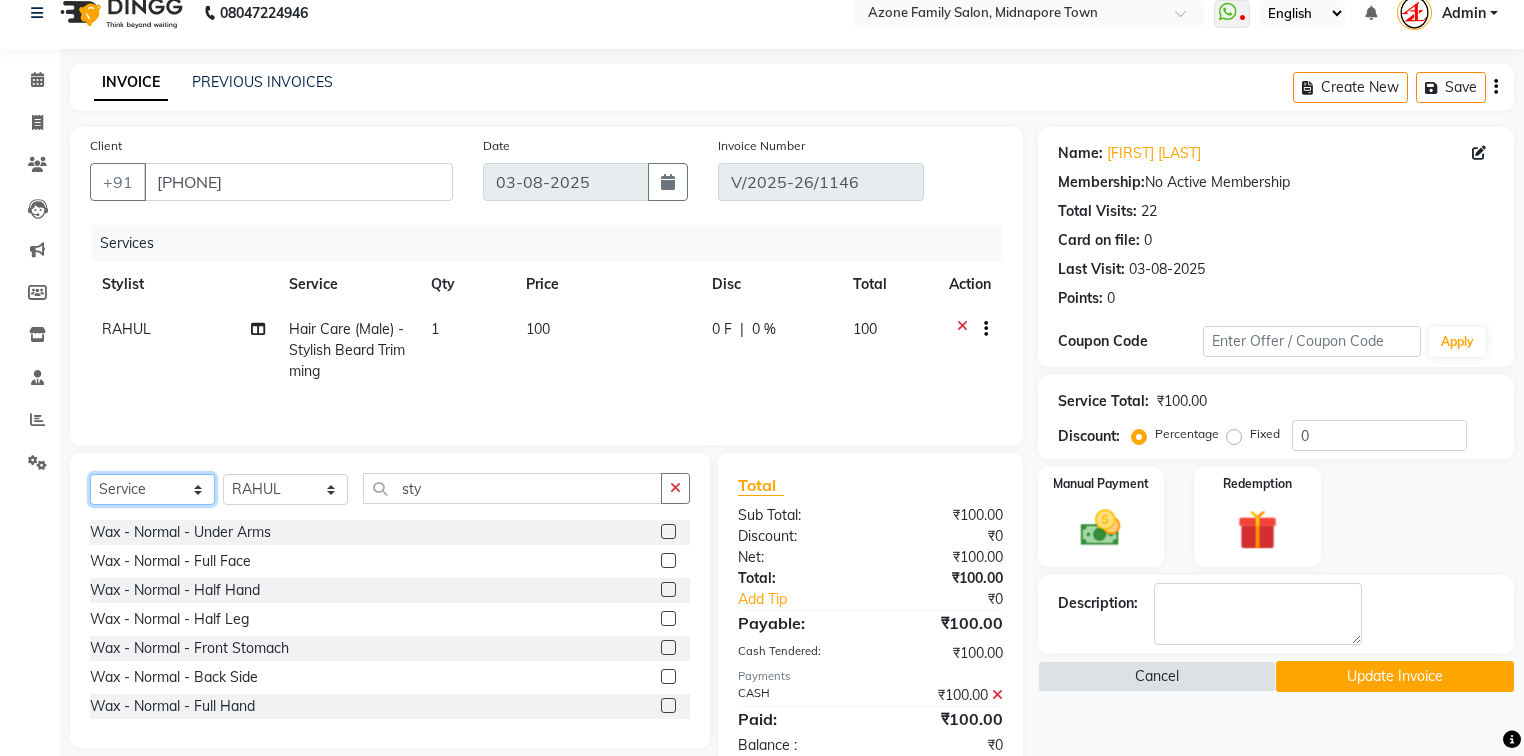 scroll, scrollTop: 0, scrollLeft: 0, axis: both 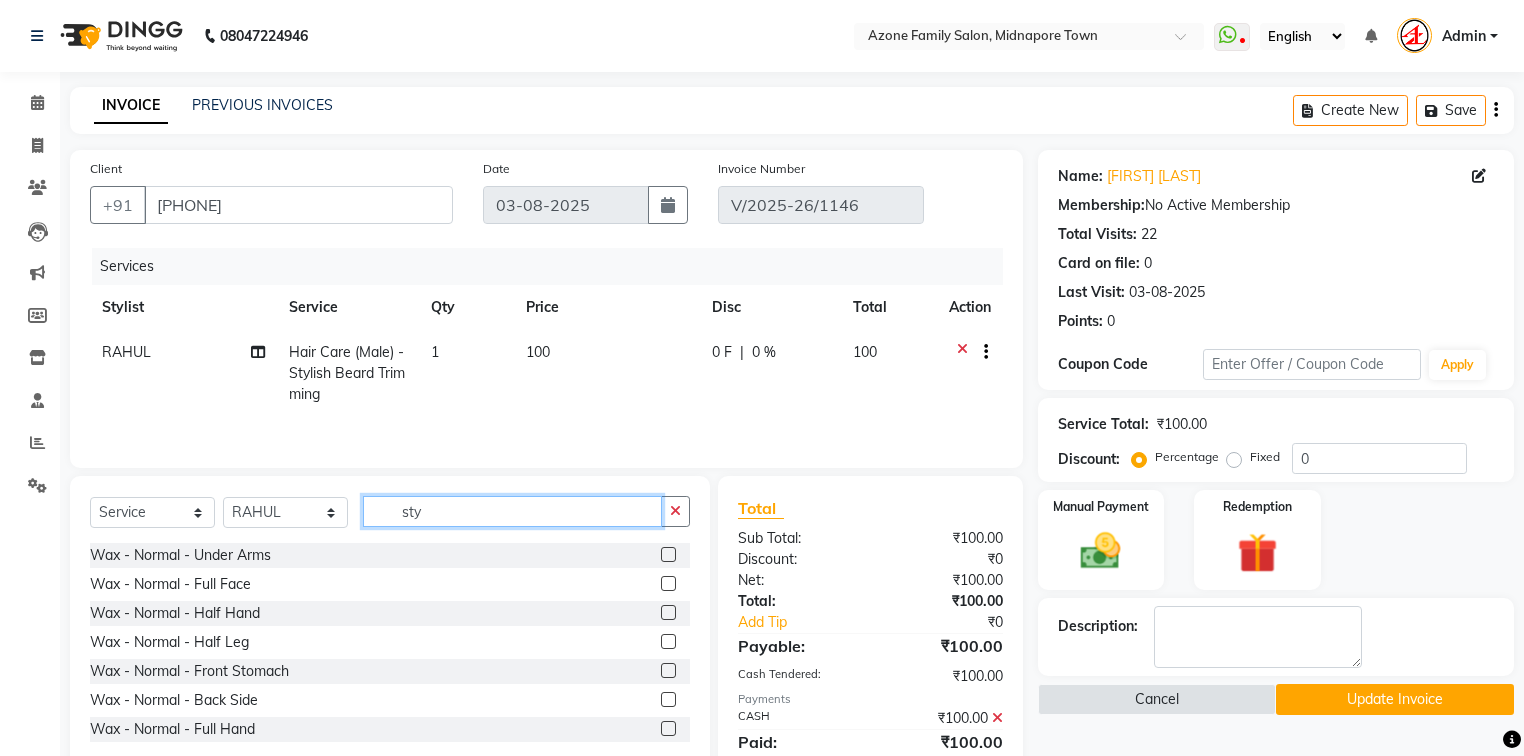 click on "sty" 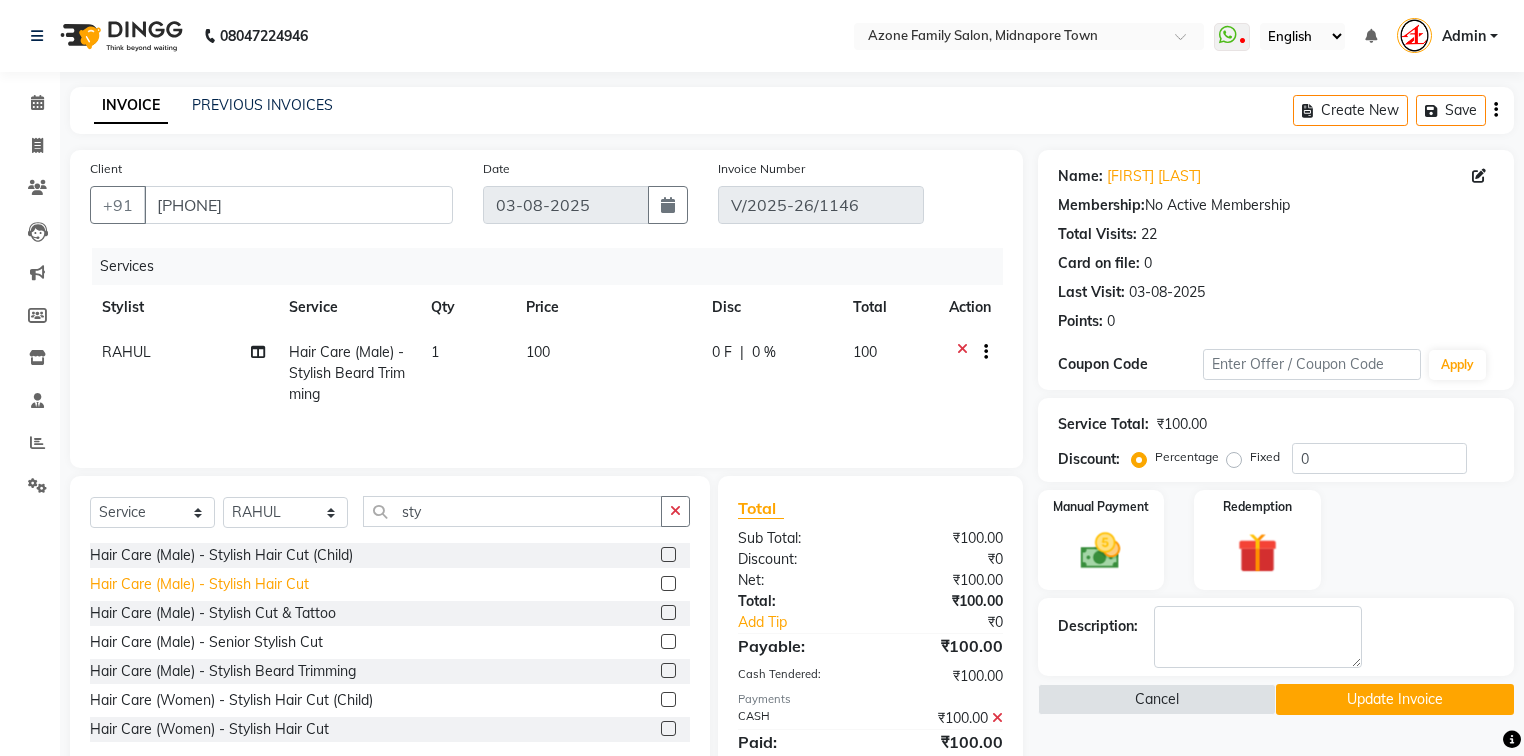 click on "Hair Care (Male)   -   Stylish Hair Cut" 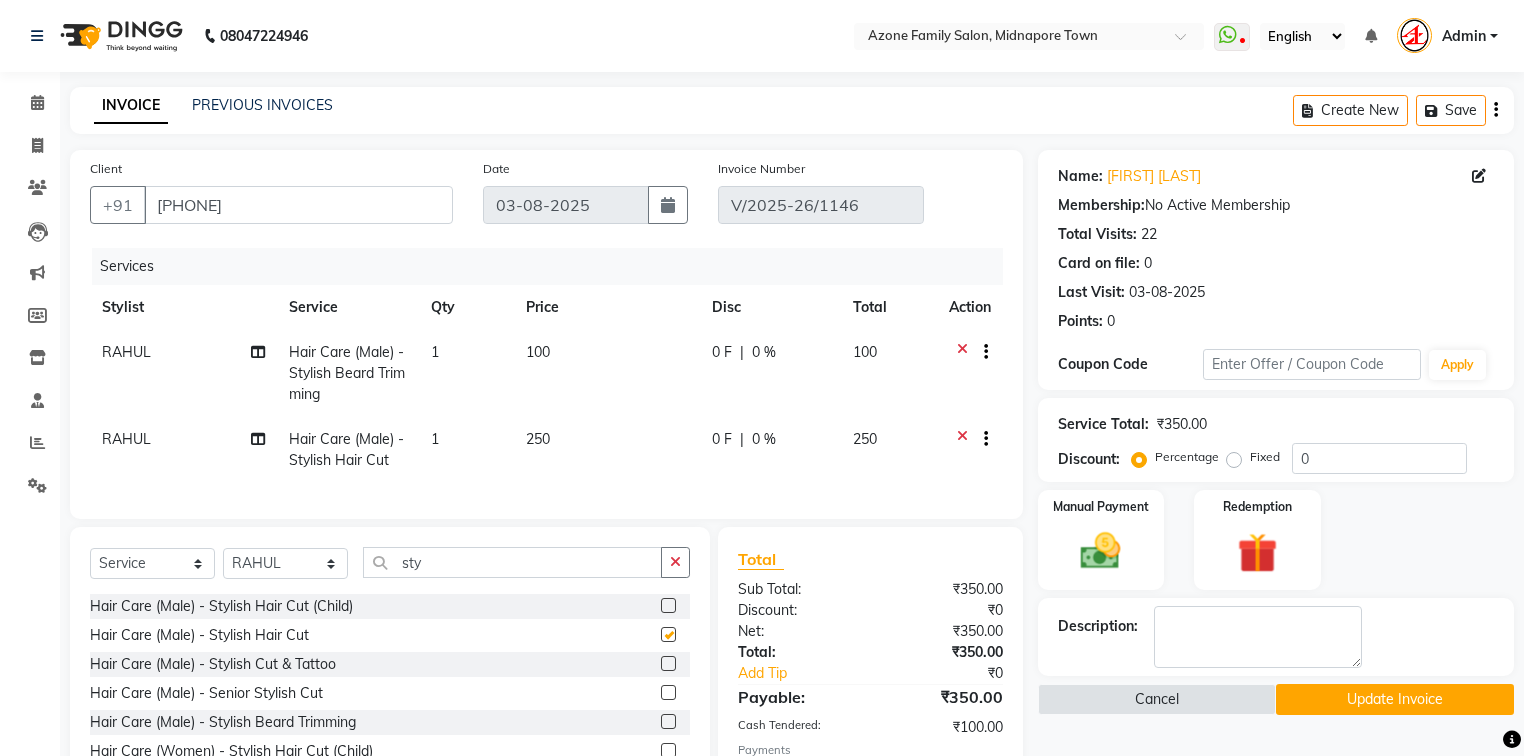 checkbox on "false" 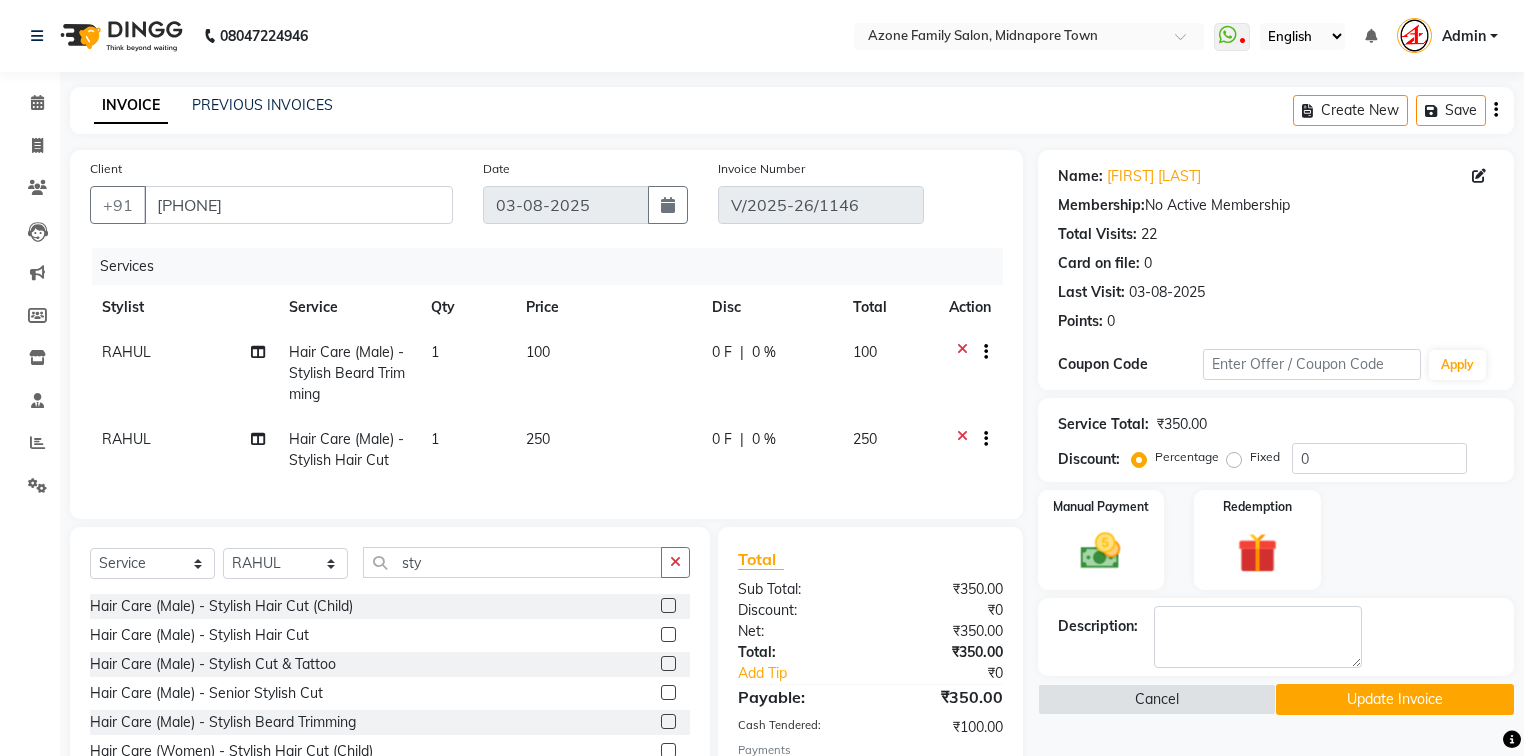 scroll, scrollTop: 136, scrollLeft: 0, axis: vertical 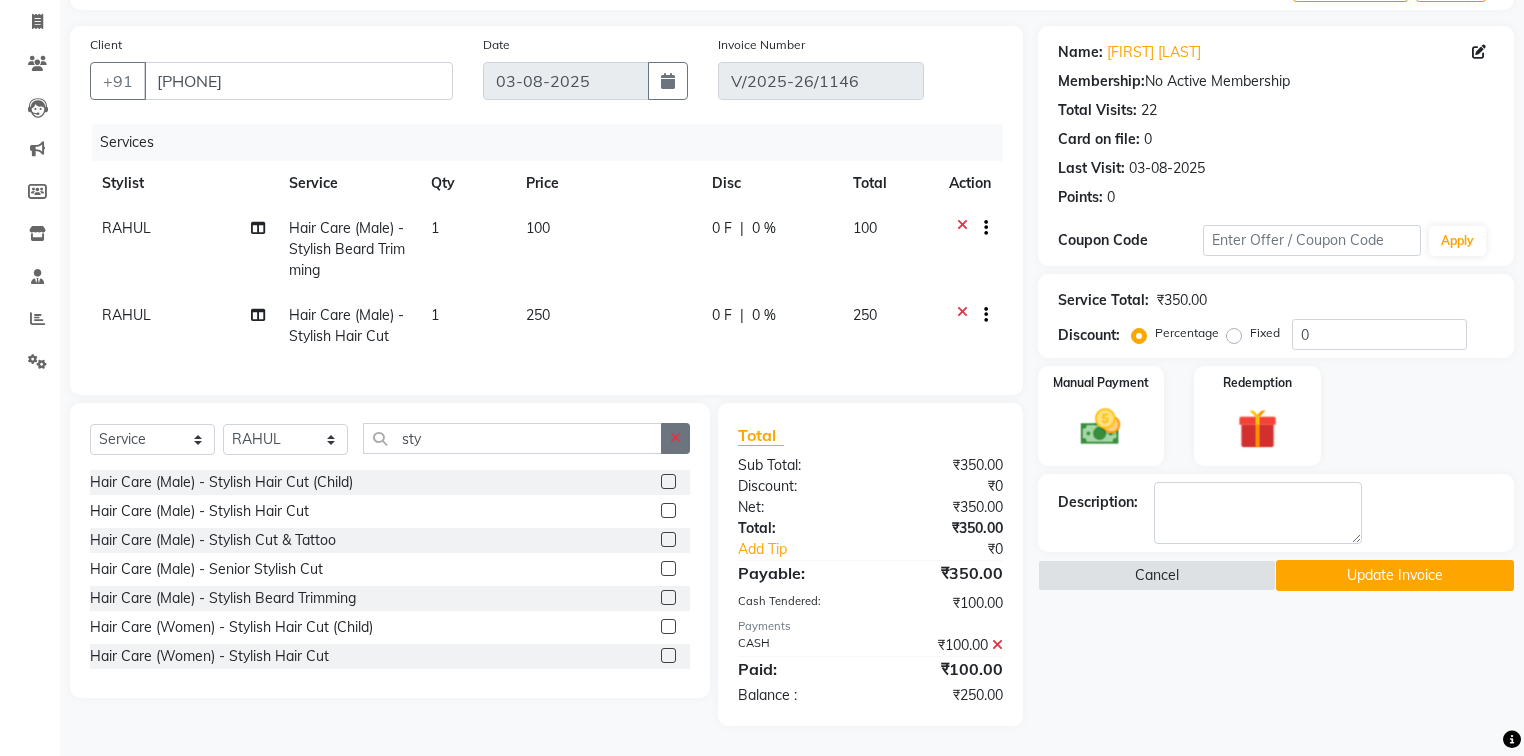 click 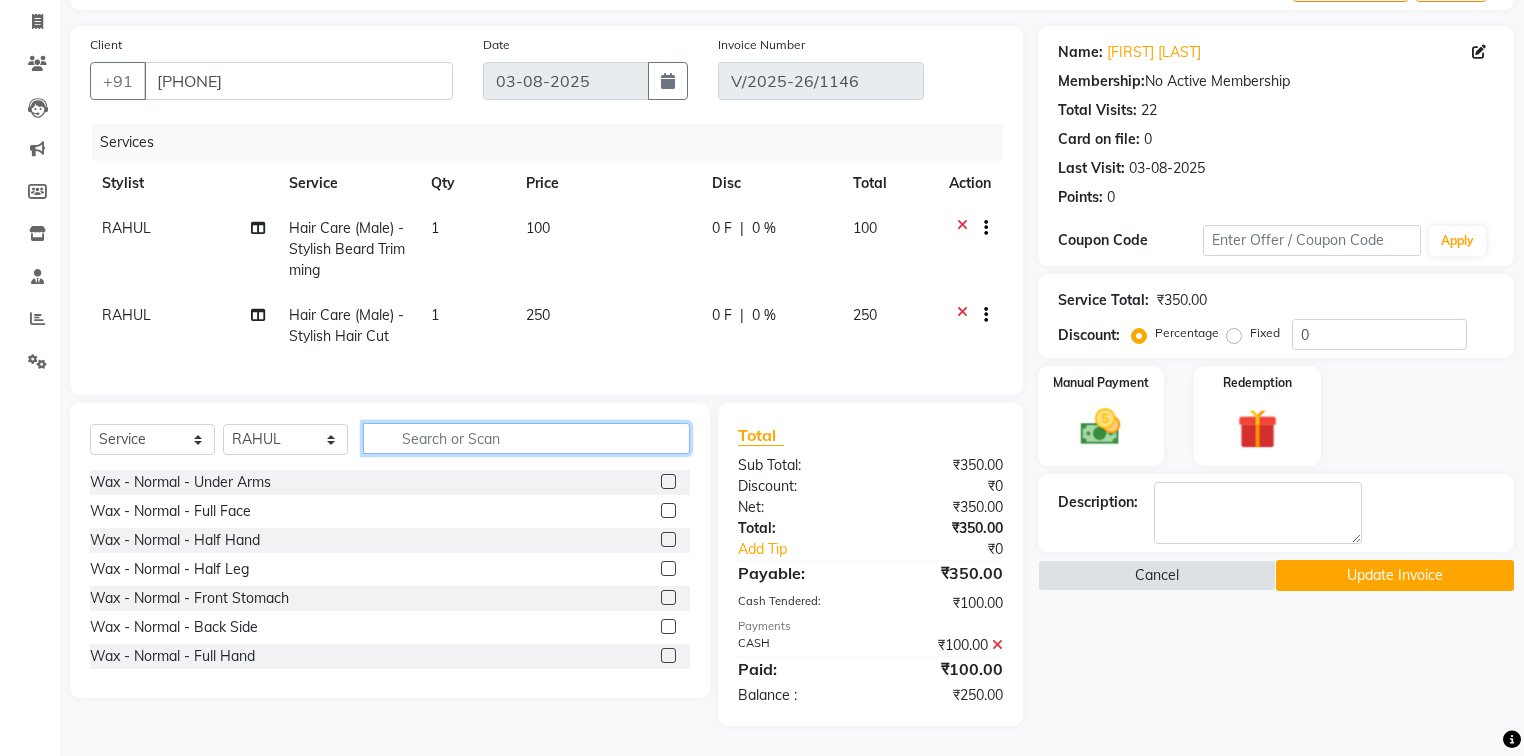 click 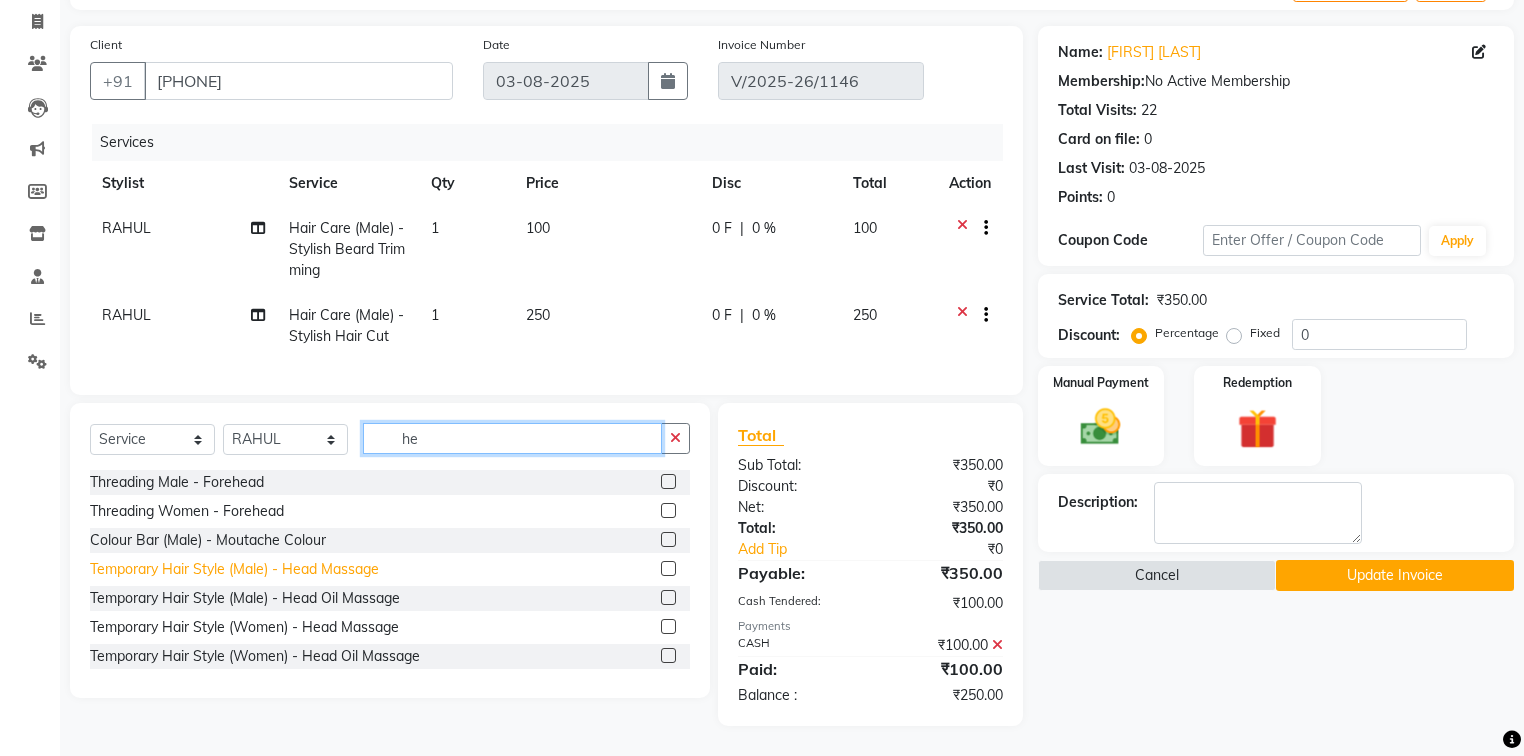 type on "he" 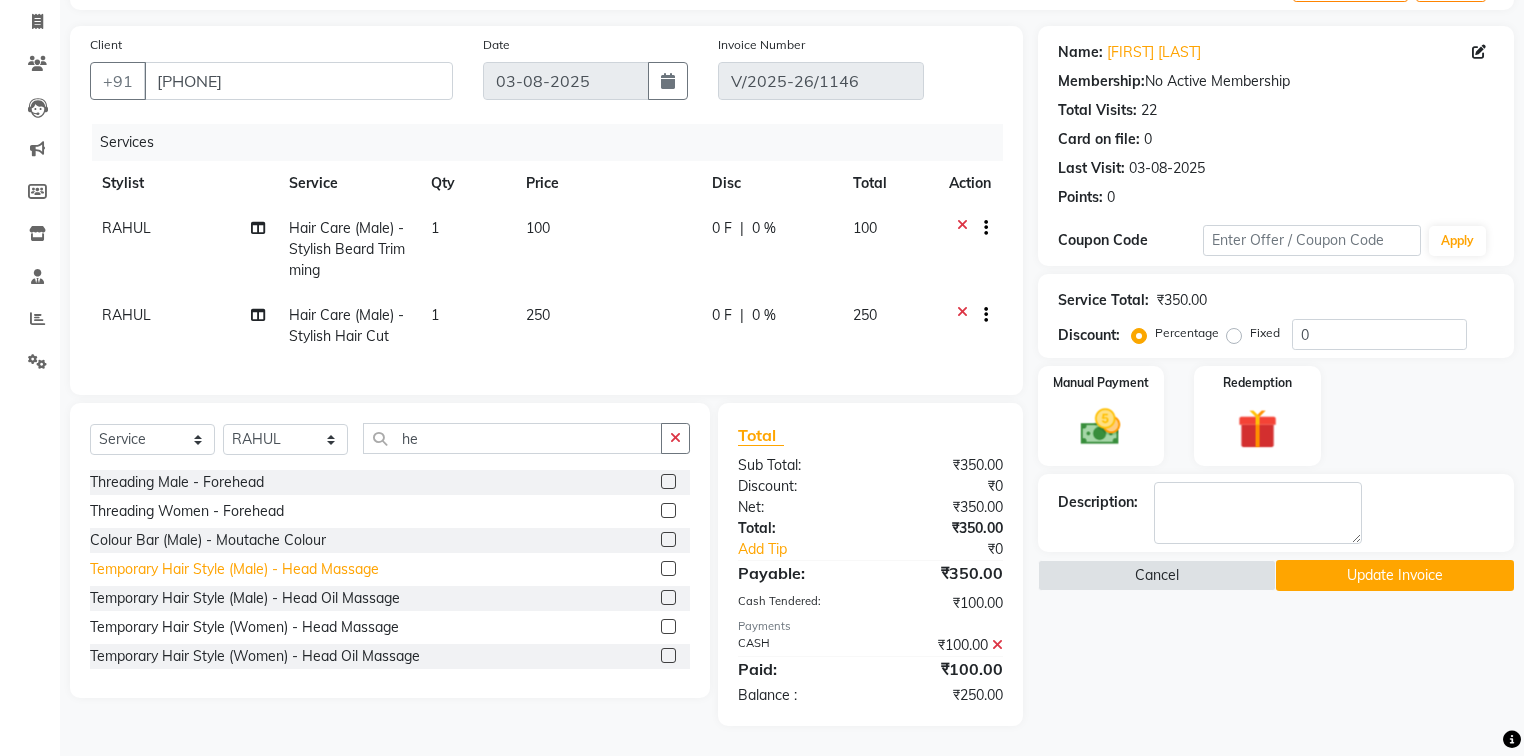 click on "Temporary Hair Style (Male)   -   Head Massage" 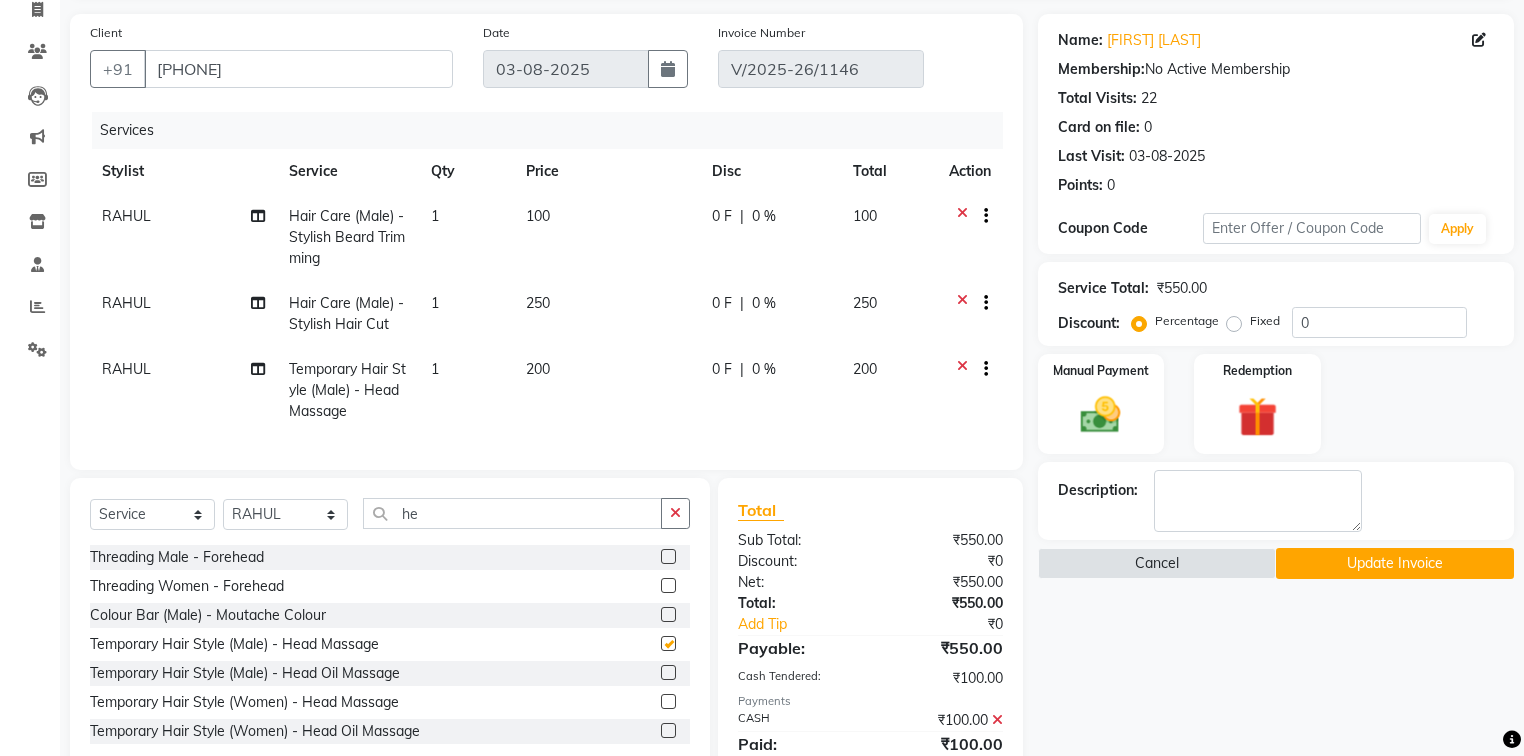 checkbox on "false" 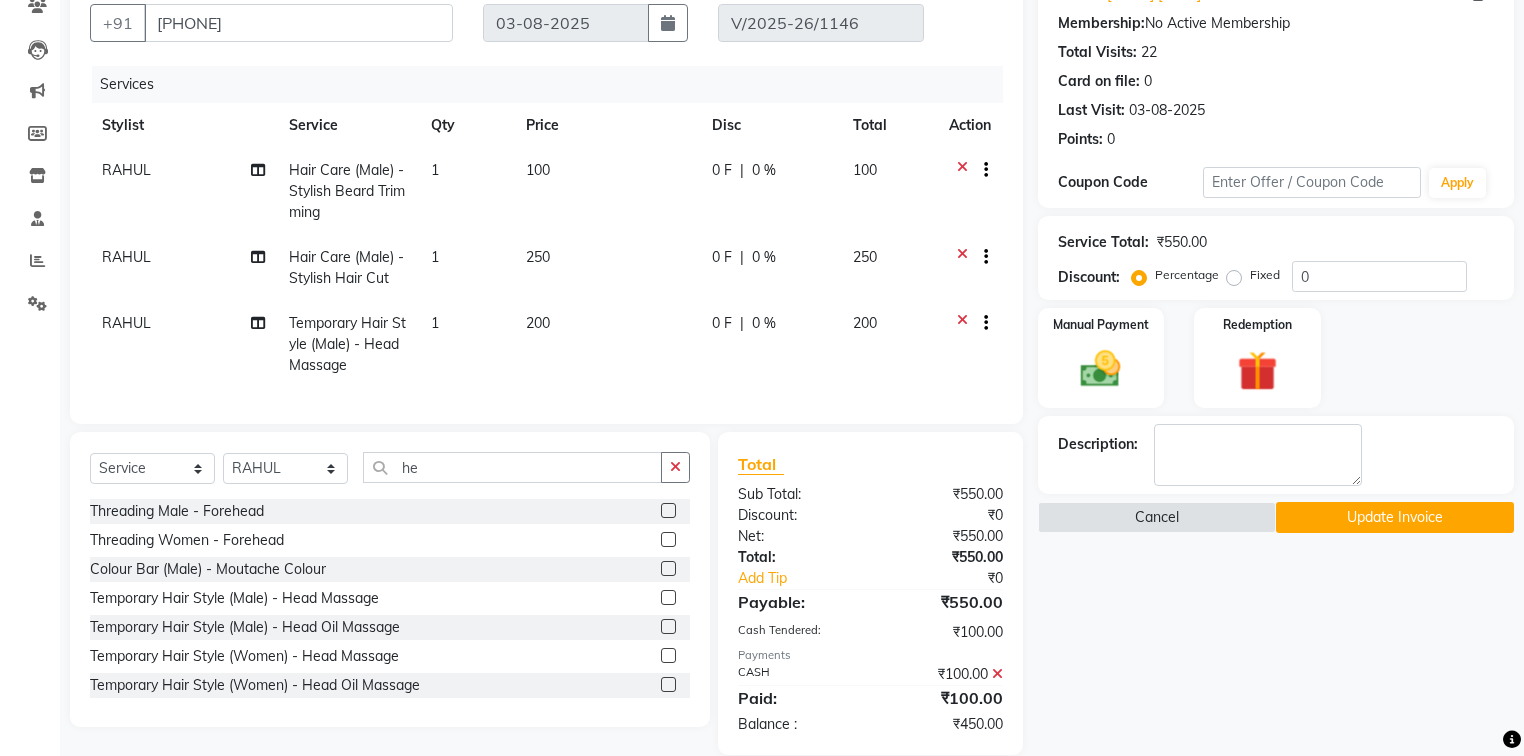 scroll, scrollTop: 223, scrollLeft: 0, axis: vertical 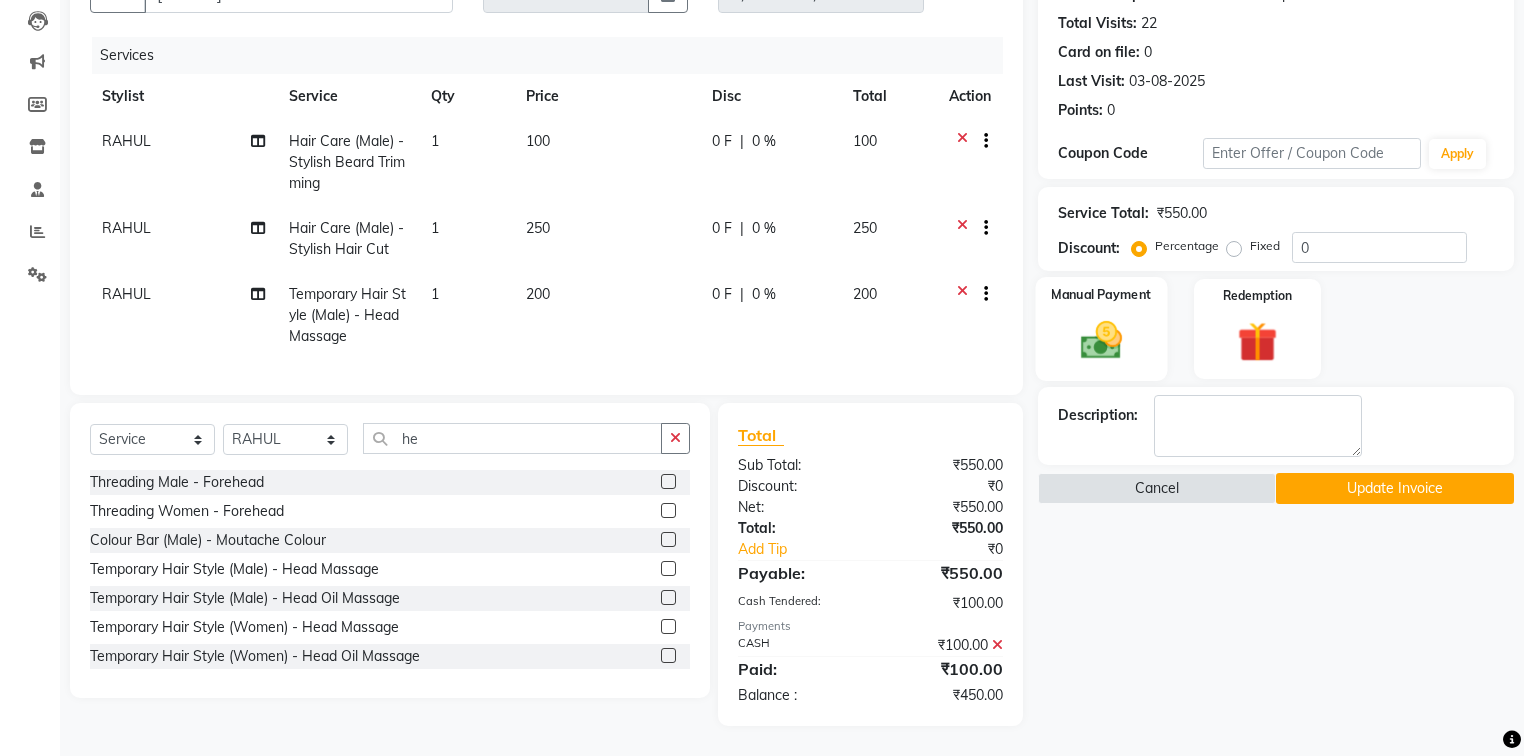 click 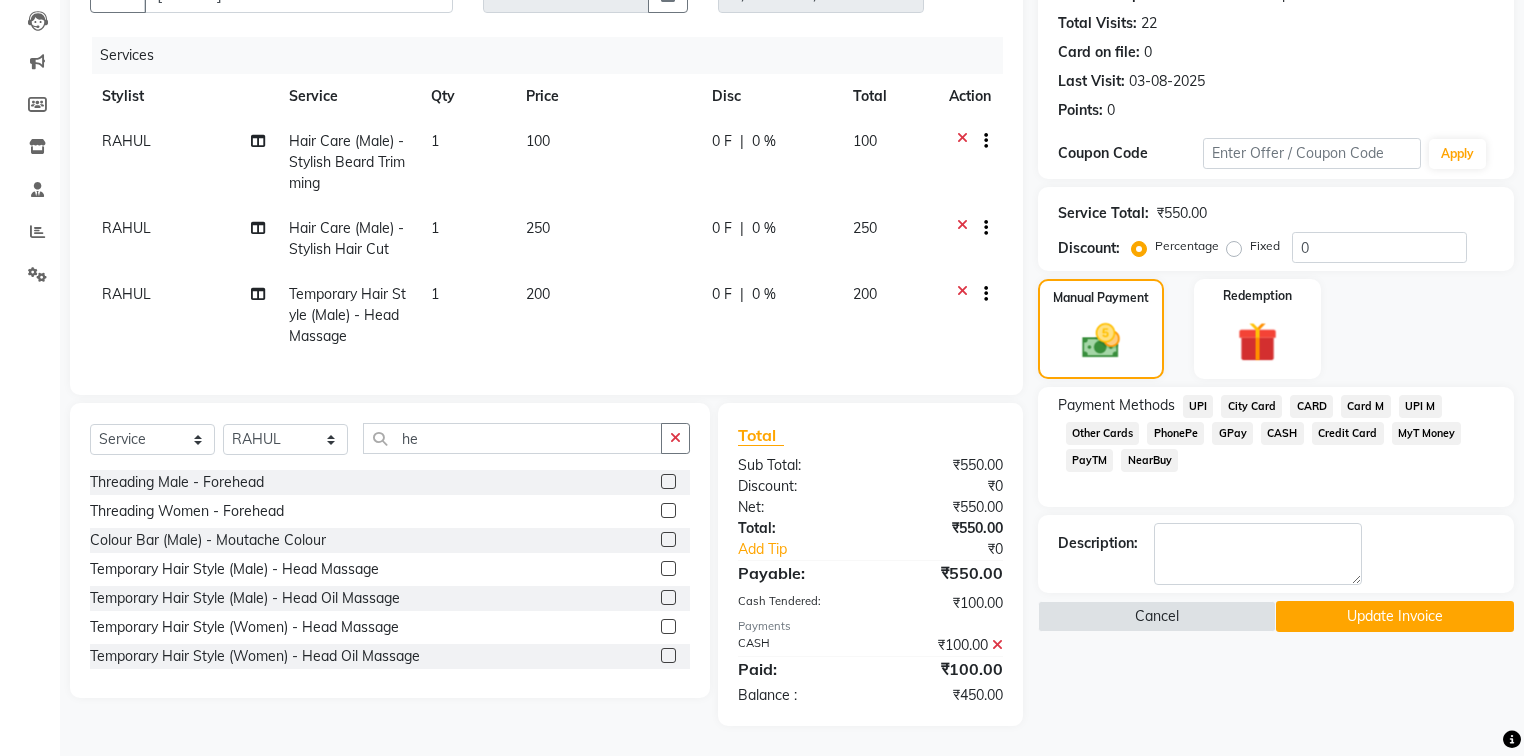 click on "CASH" 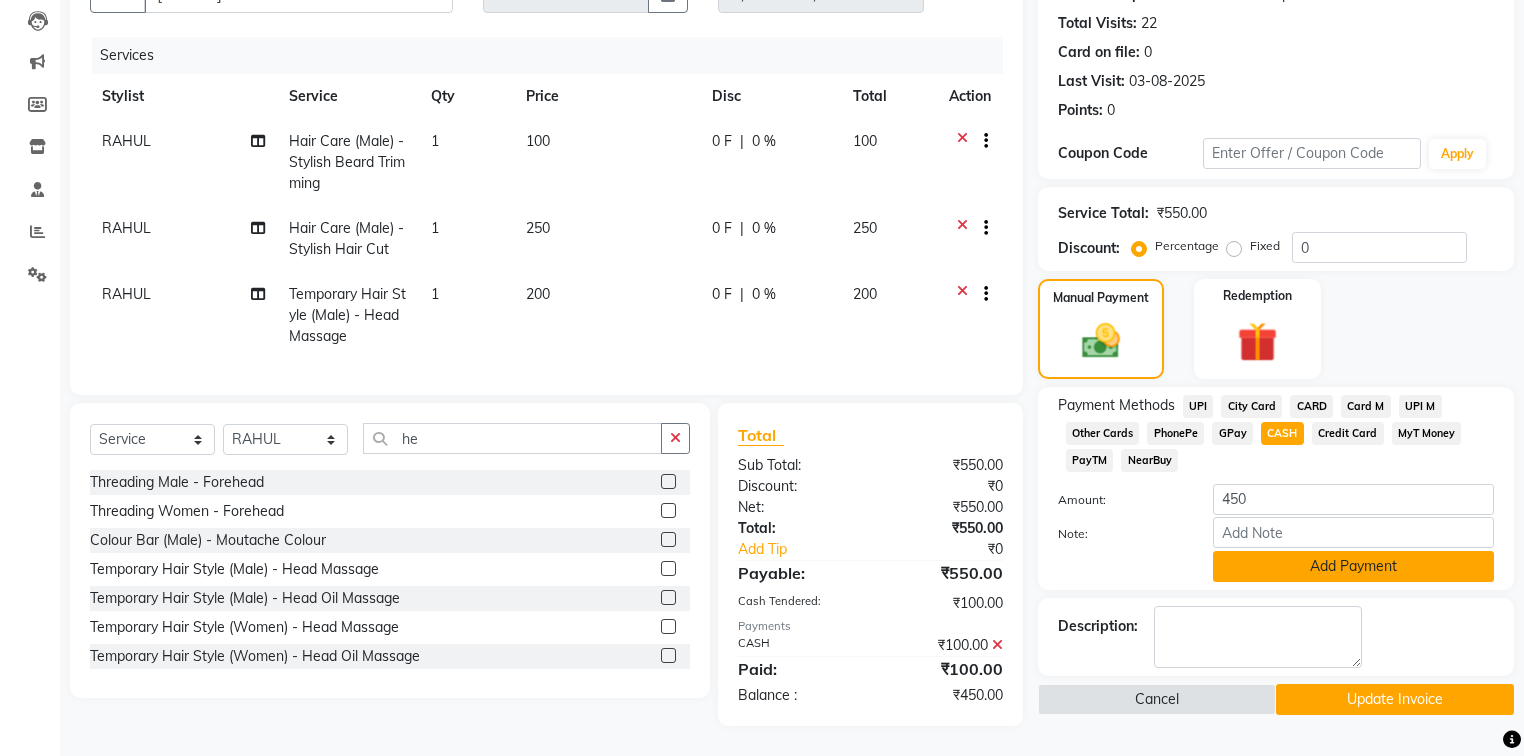 click on "Add Payment" 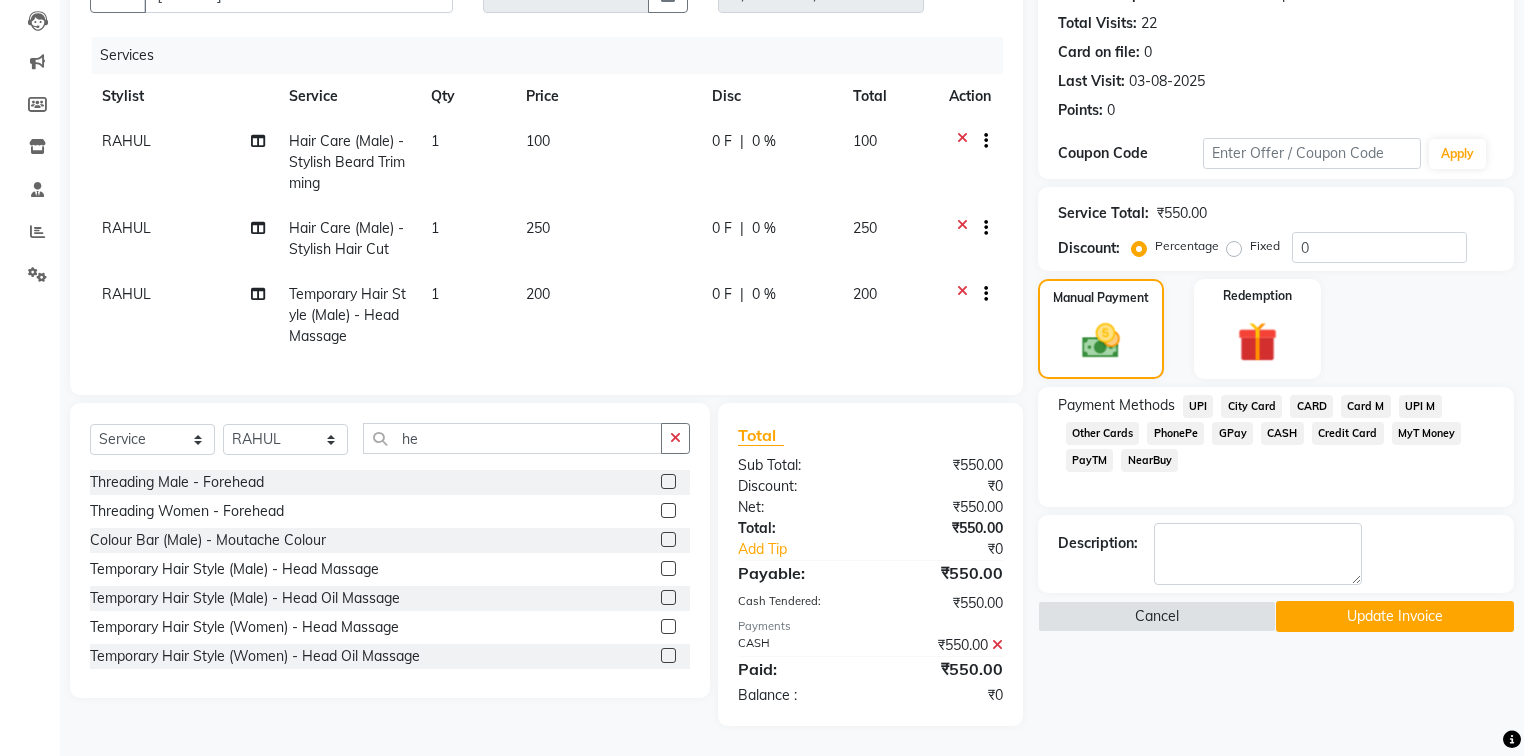 click on "Update Invoice" 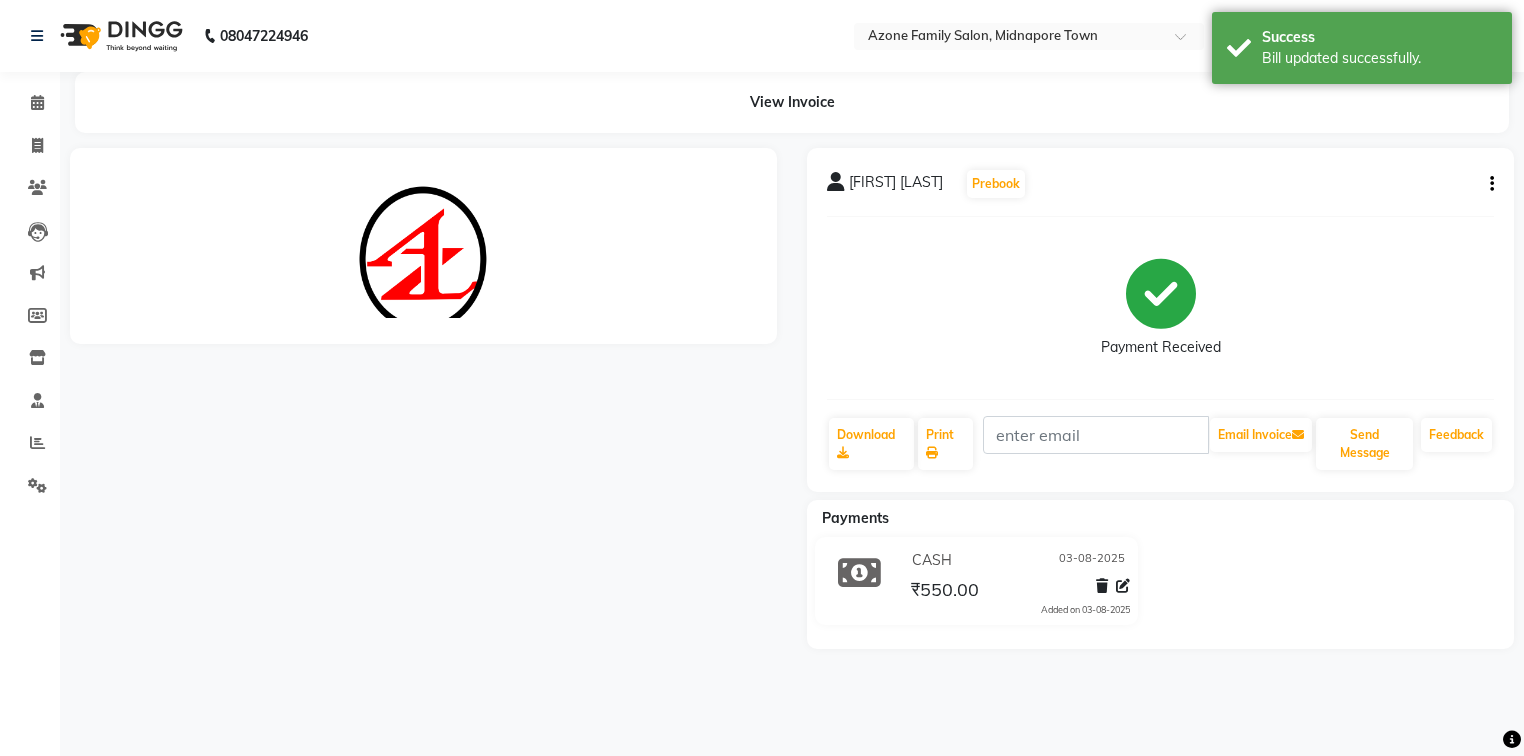 scroll, scrollTop: 0, scrollLeft: 0, axis: both 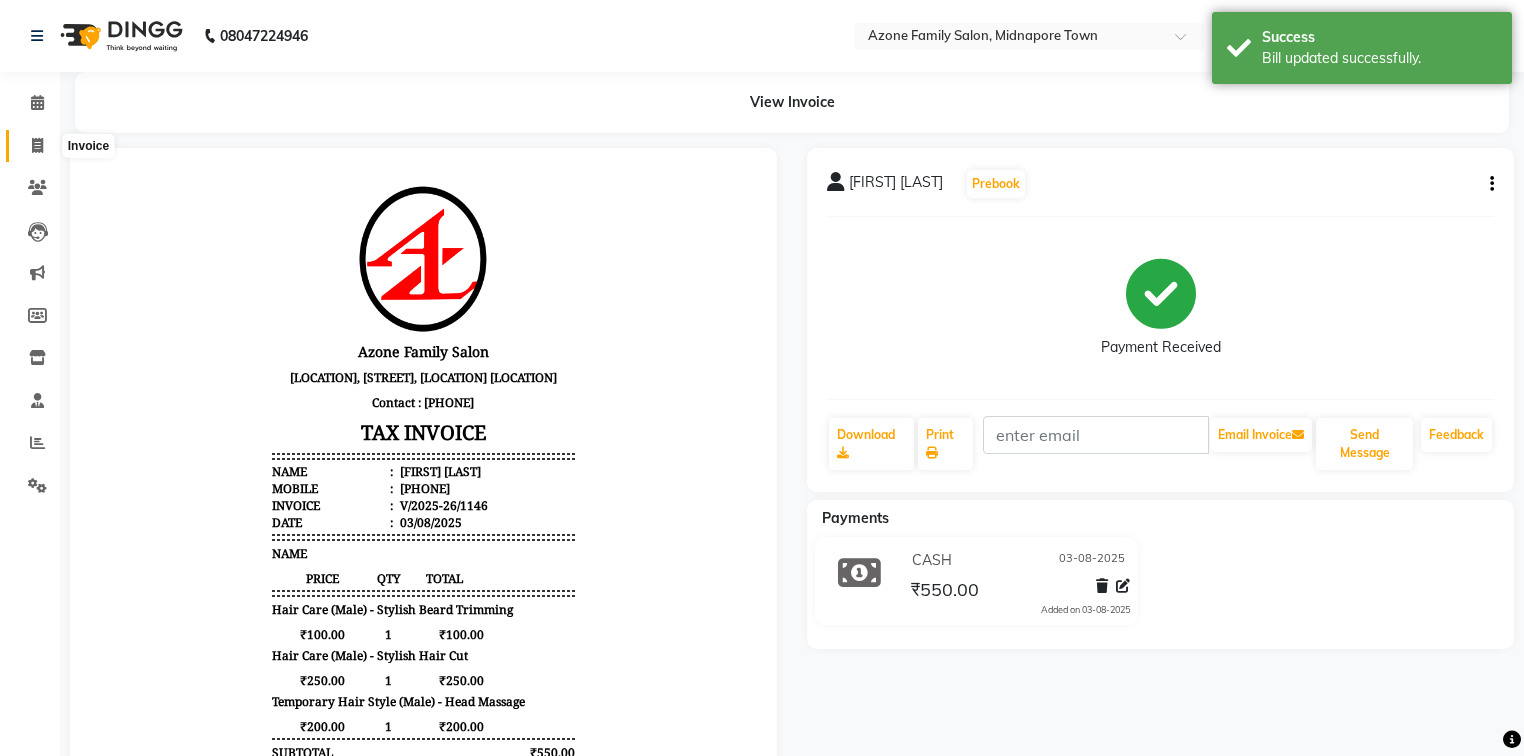 click 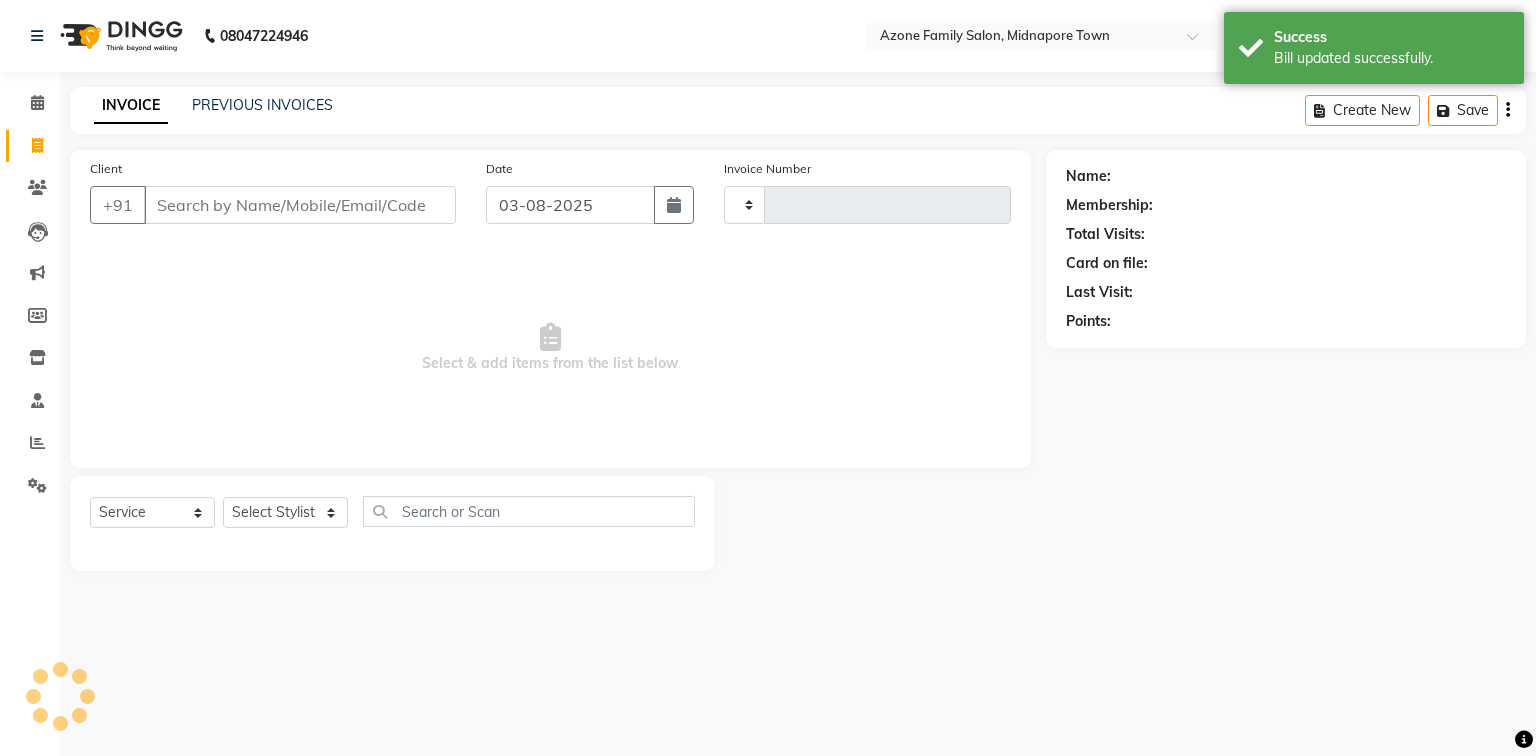 type on "1162" 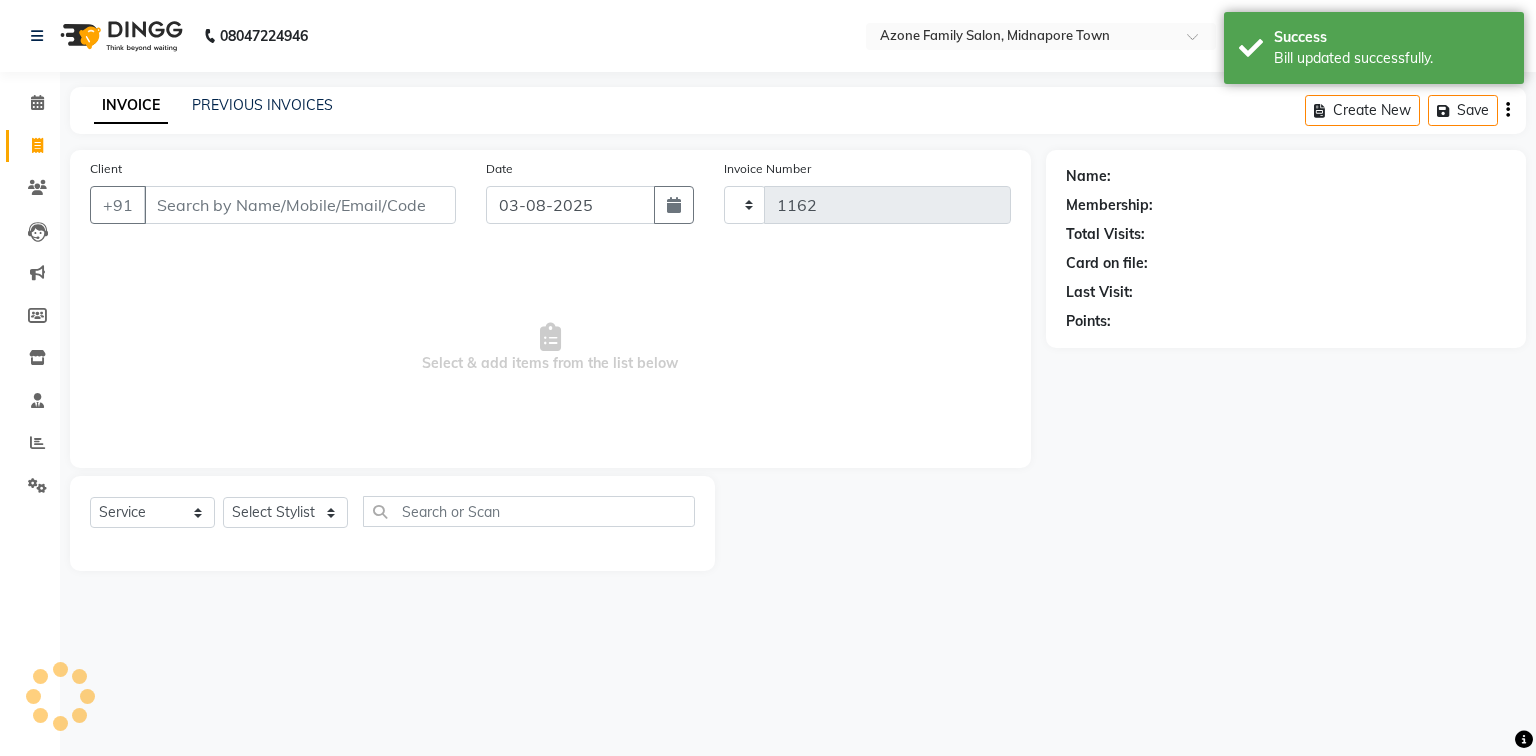 select on "5098" 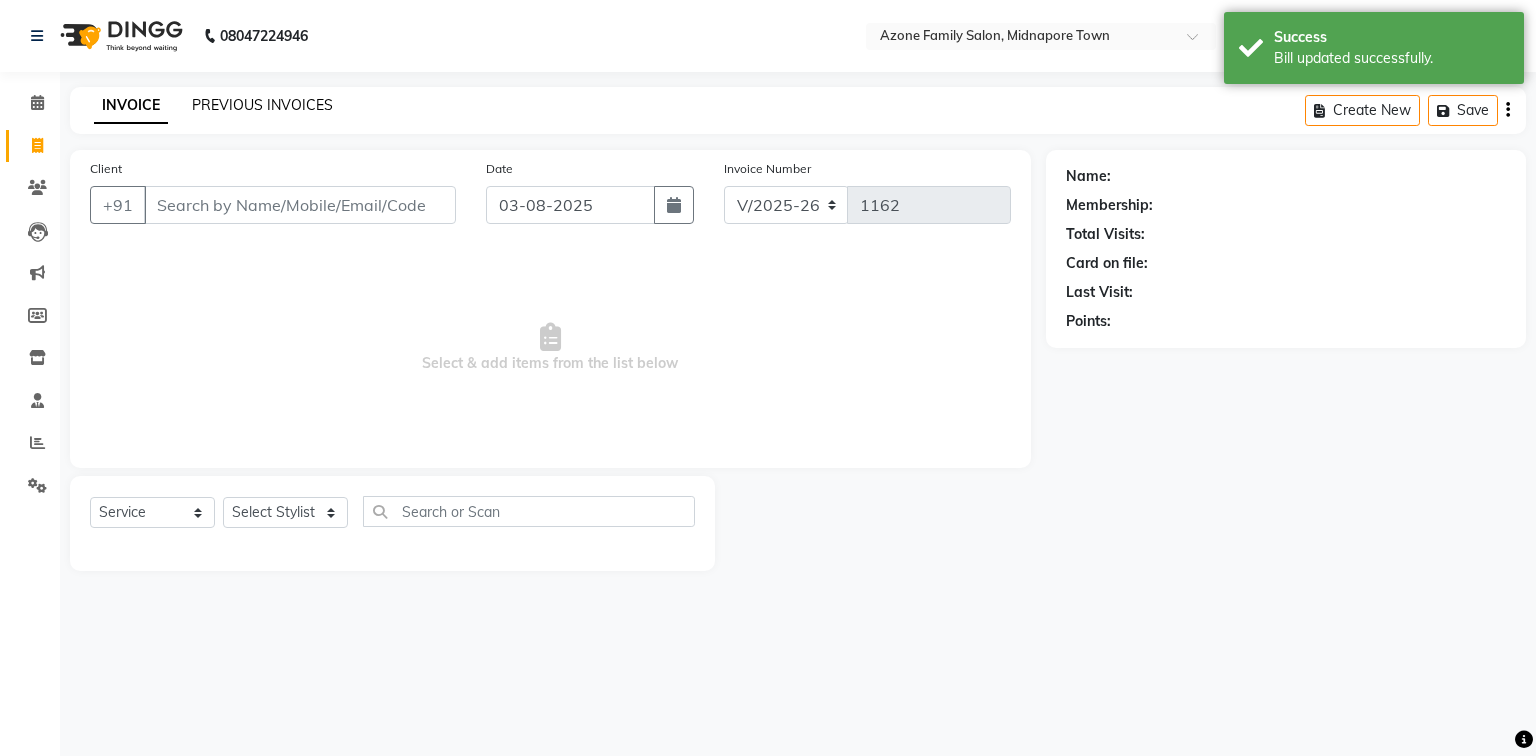 click on "PREVIOUS INVOICES" 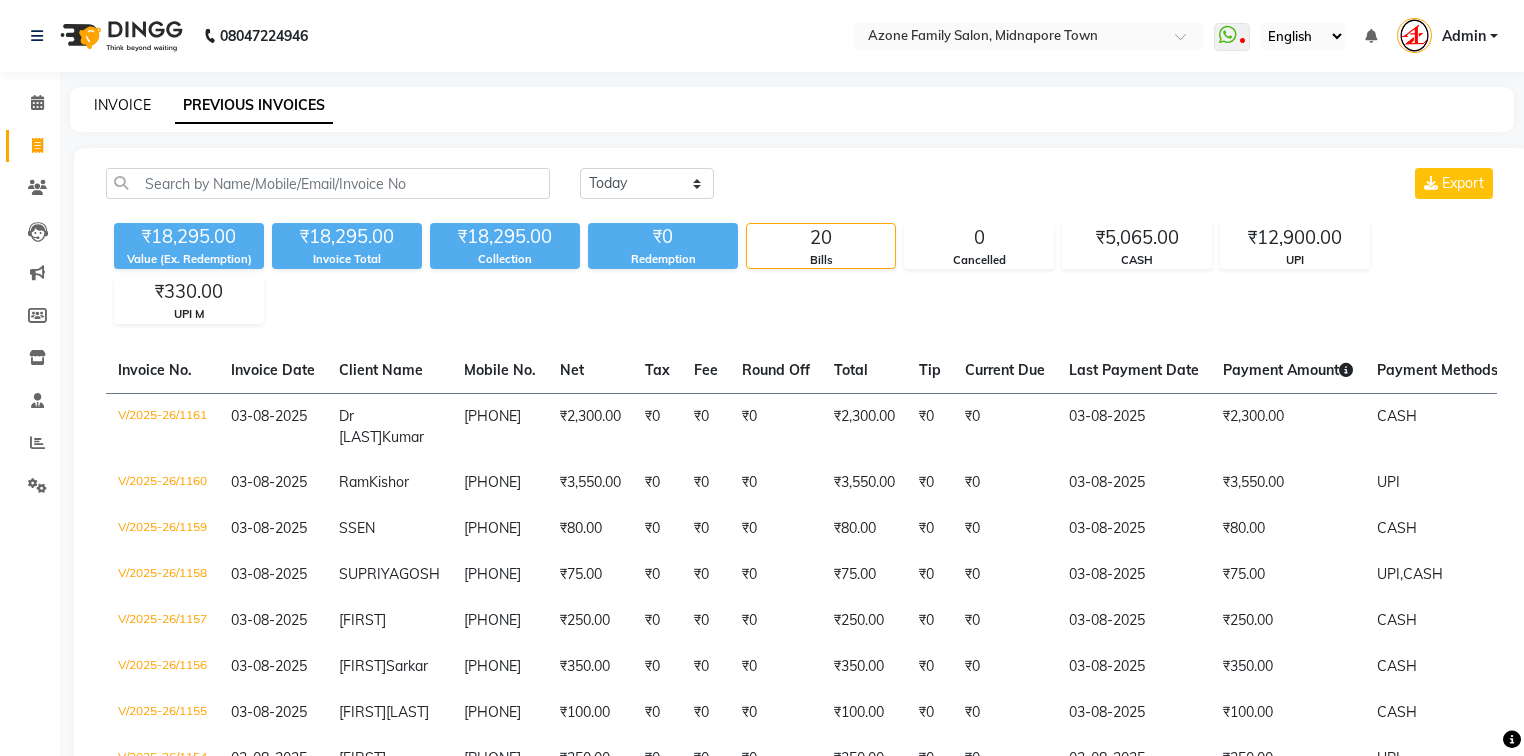 click on "INVOICE" 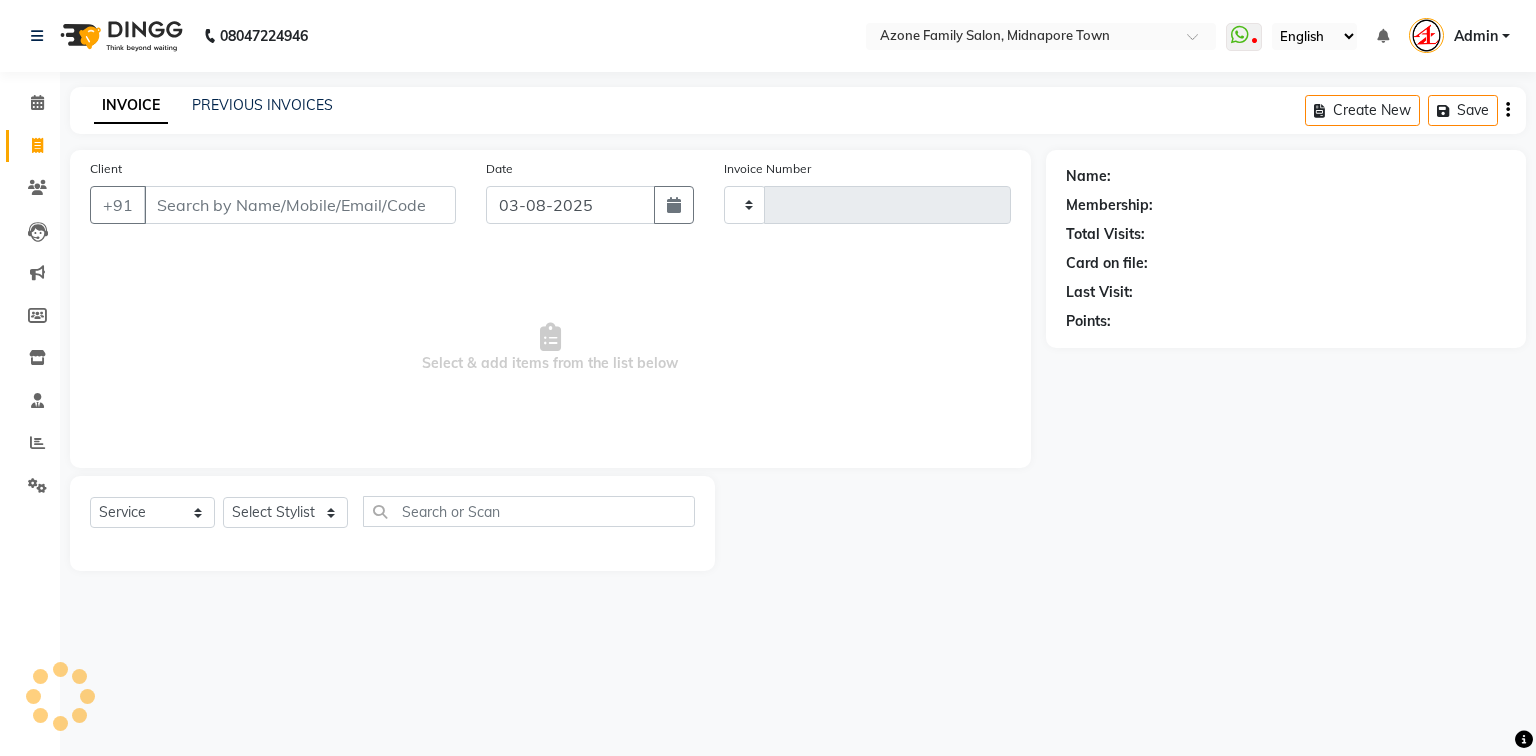 type on "1162" 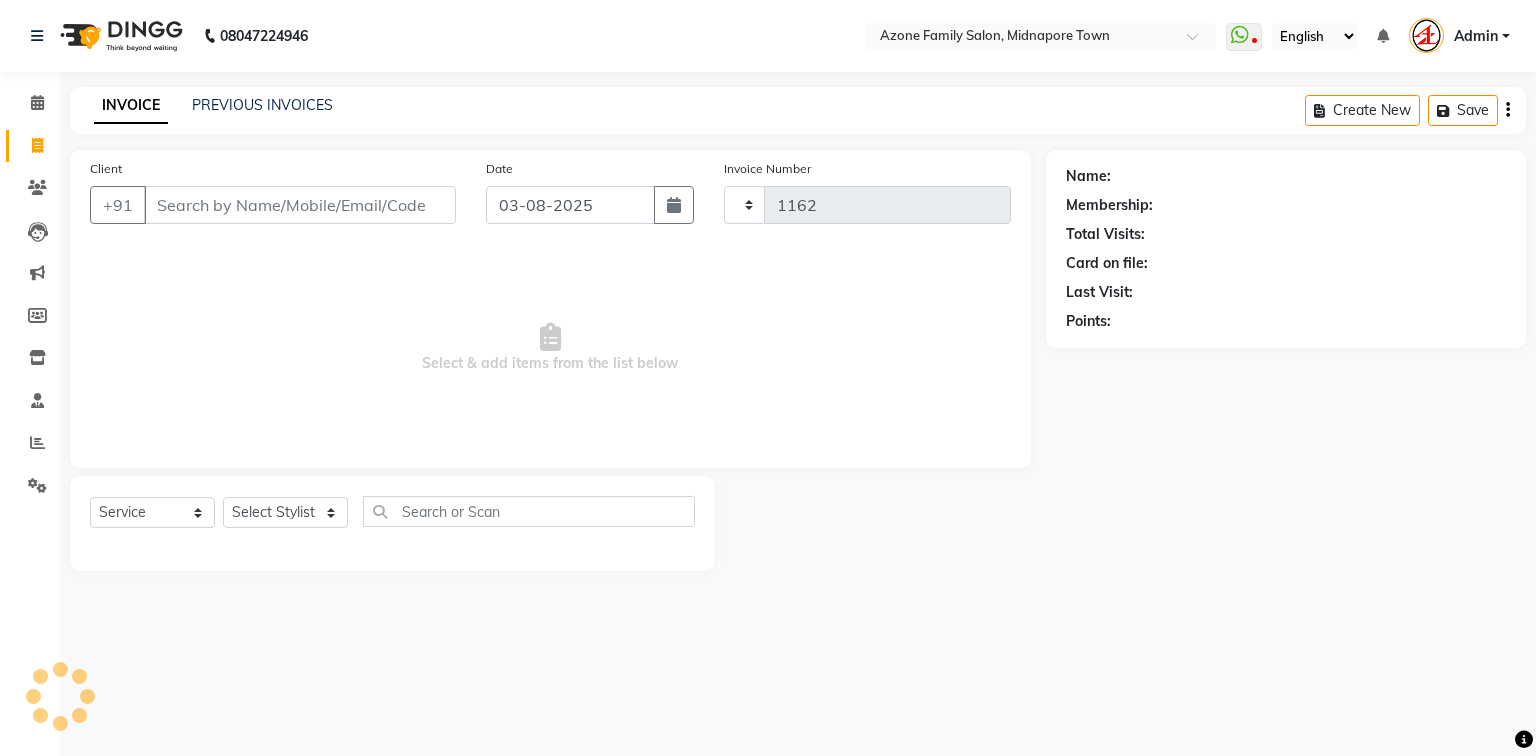 select on "5098" 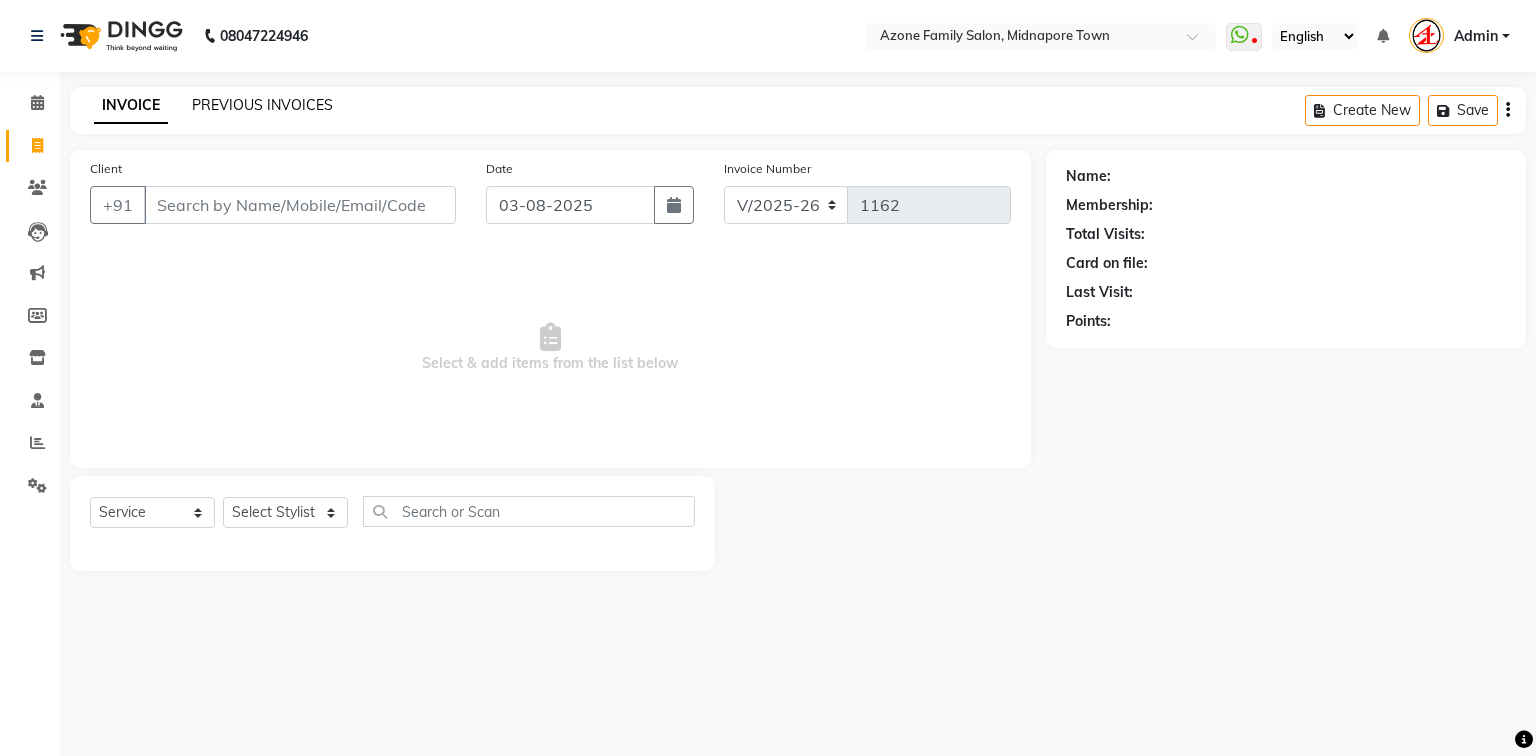 click on "PREVIOUS INVOICES" 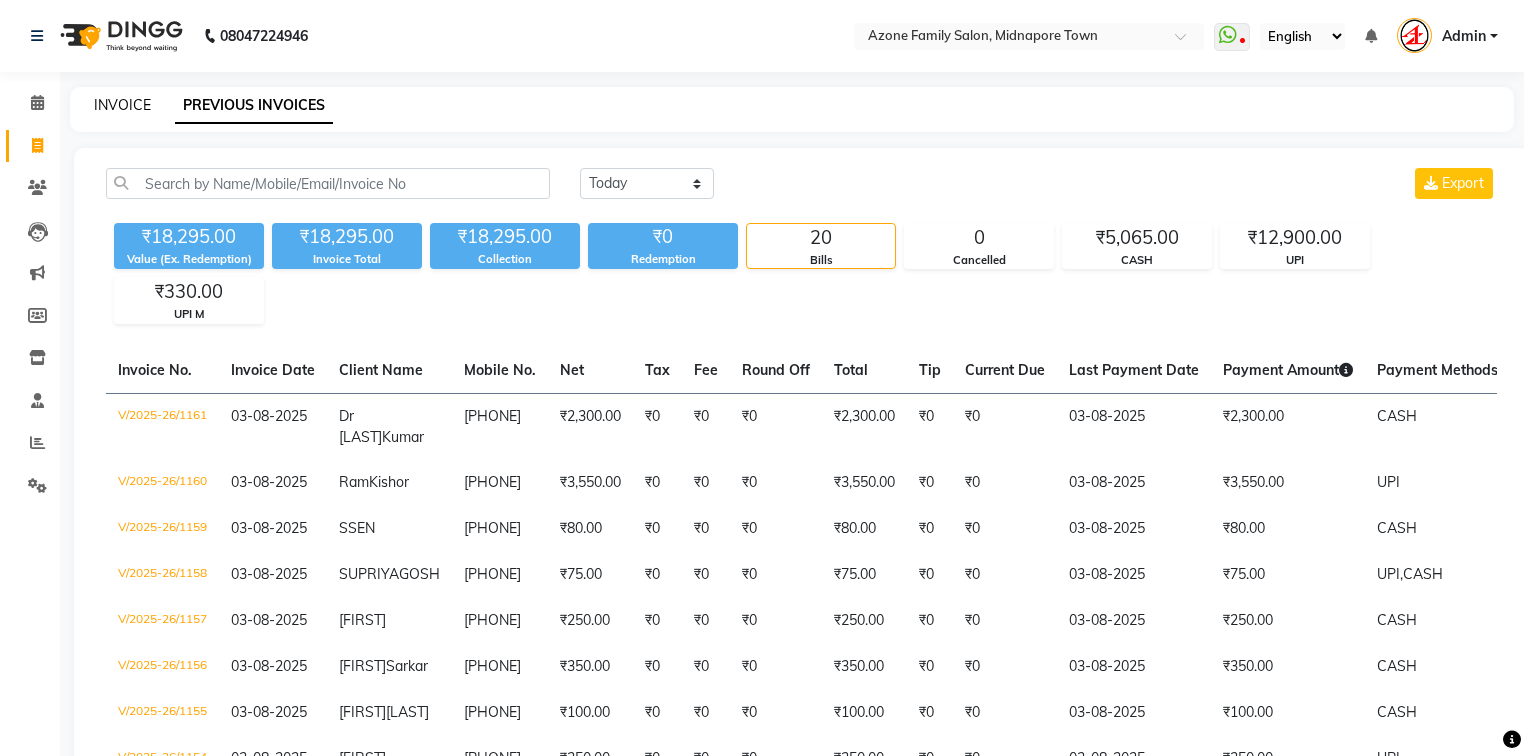 click on "INVOICE" 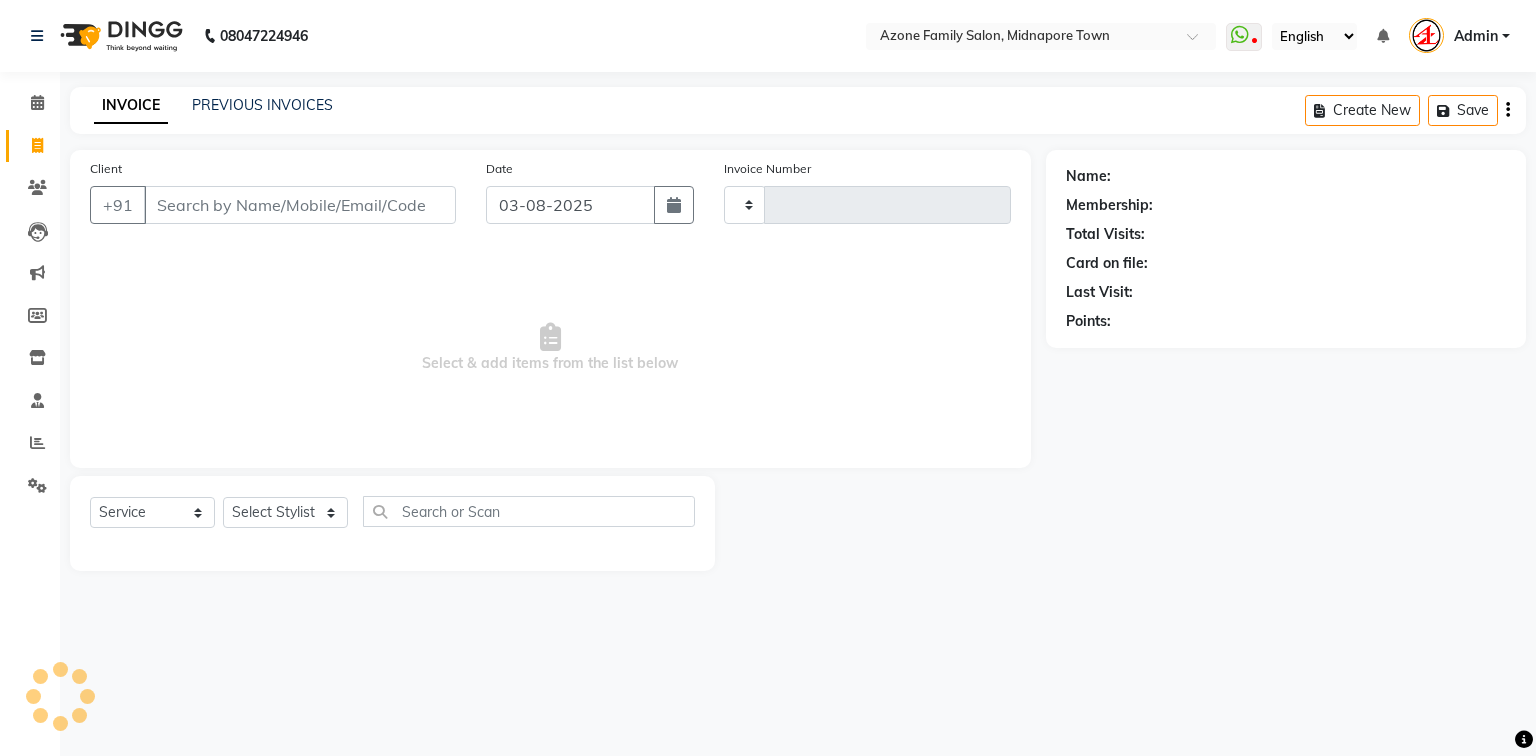 type on "1162" 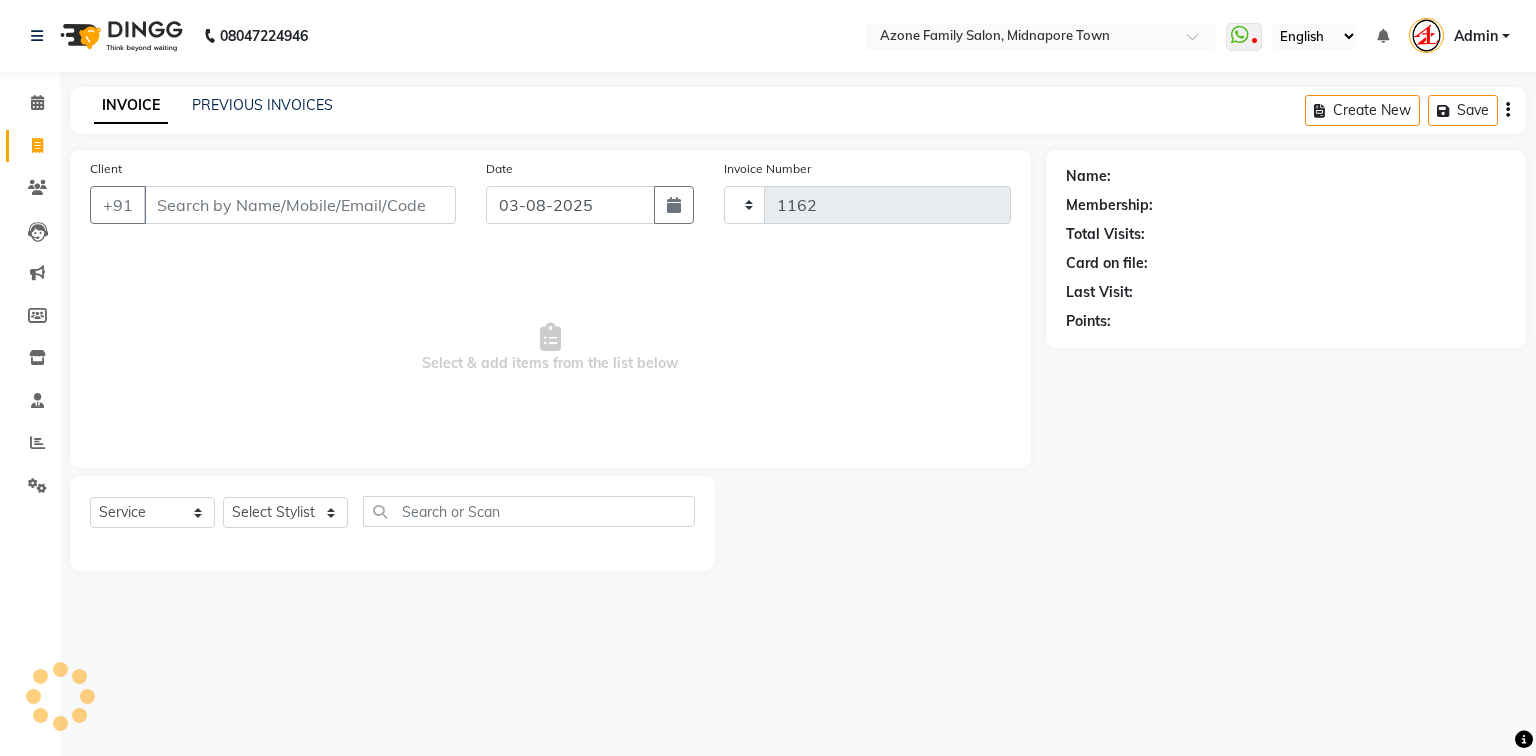 select on "5098" 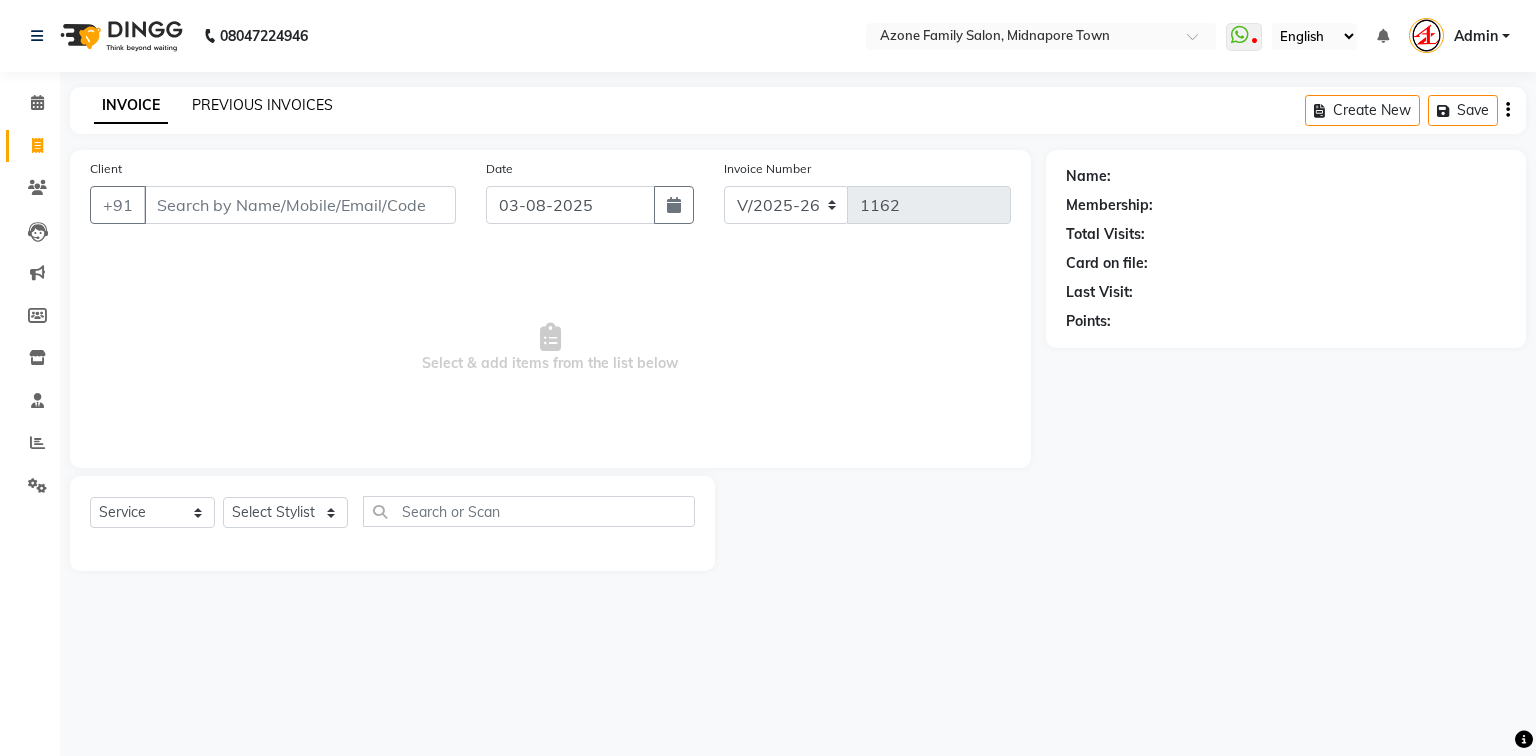 click on "PREVIOUS INVOICES" 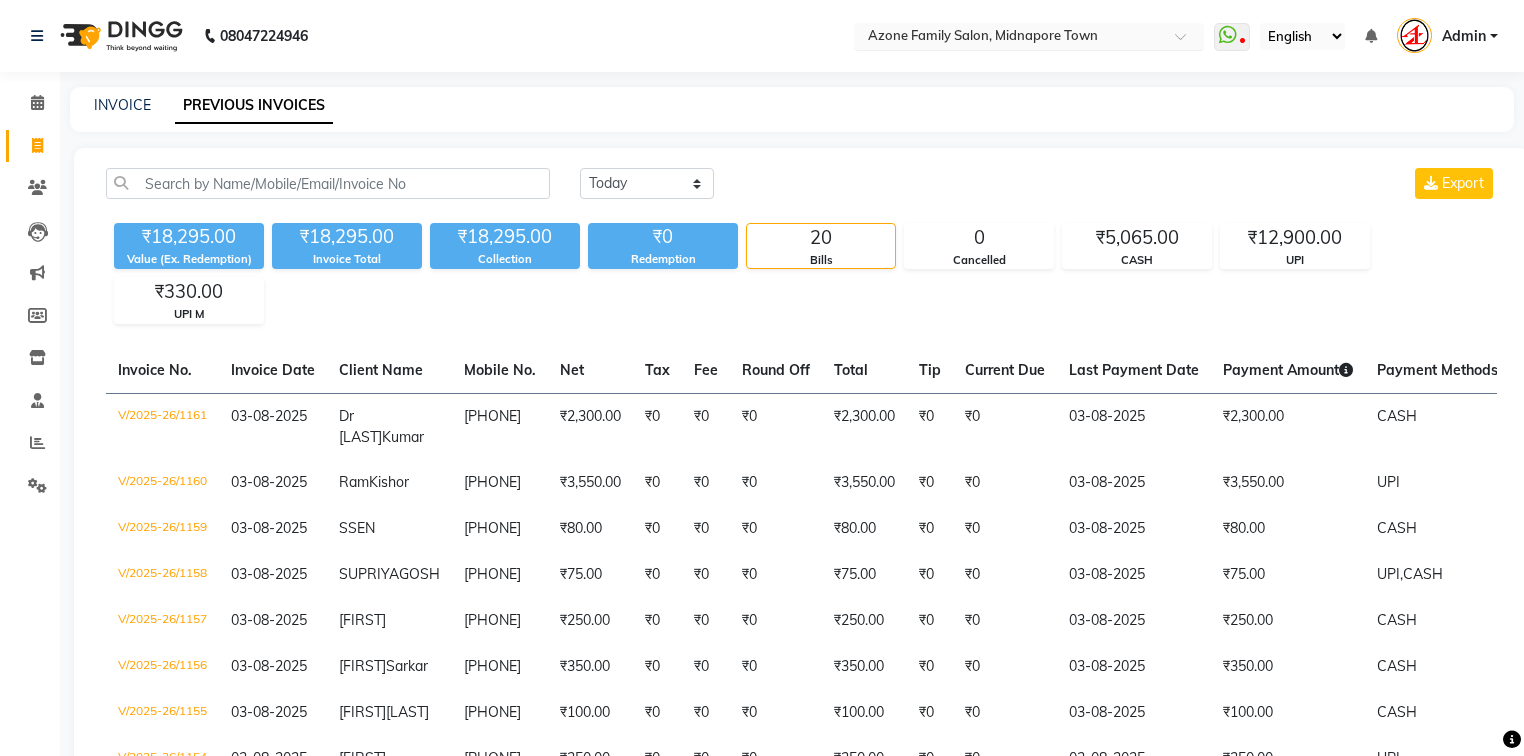 click at bounding box center [1009, 38] 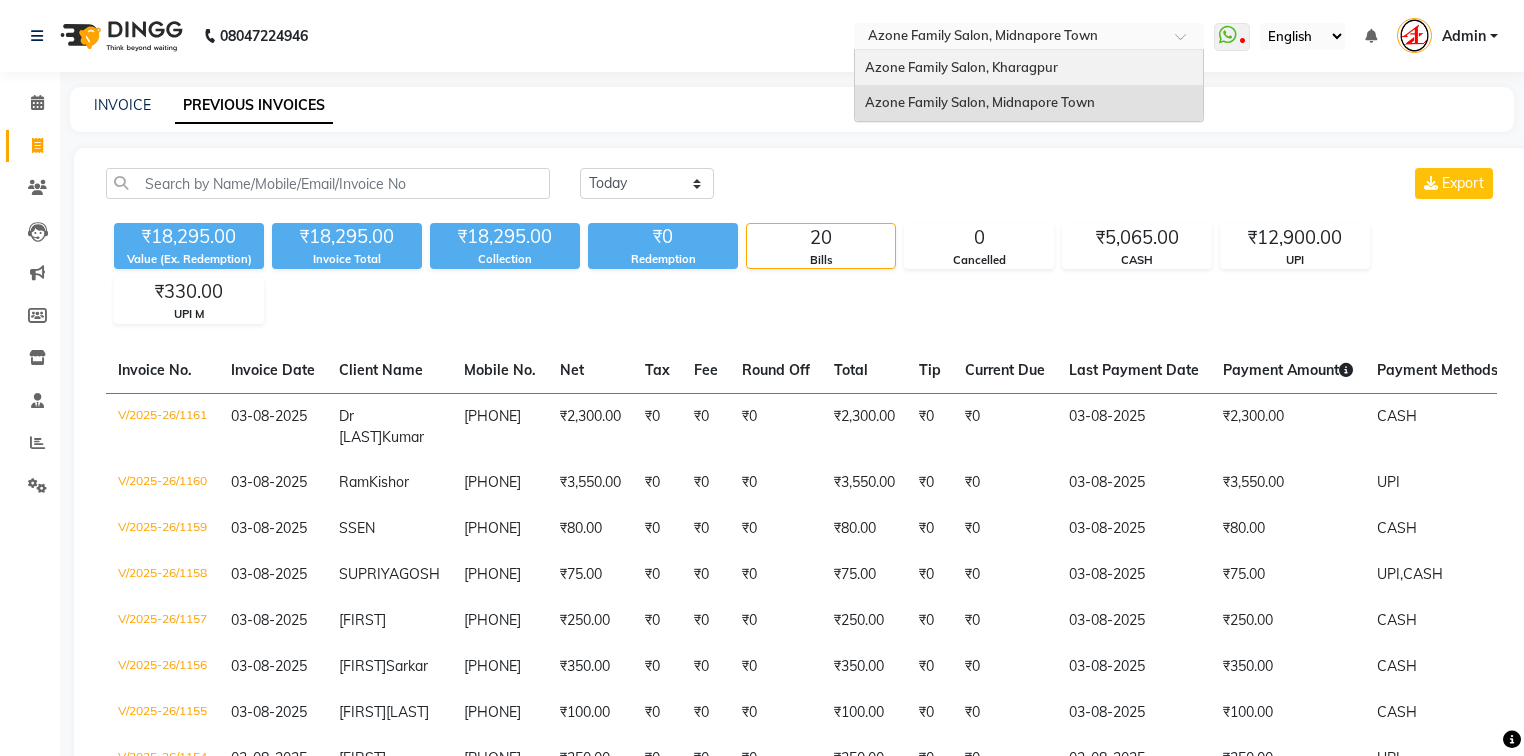 click on "Azone Family Salon, Kharagpur" at bounding box center (961, 67) 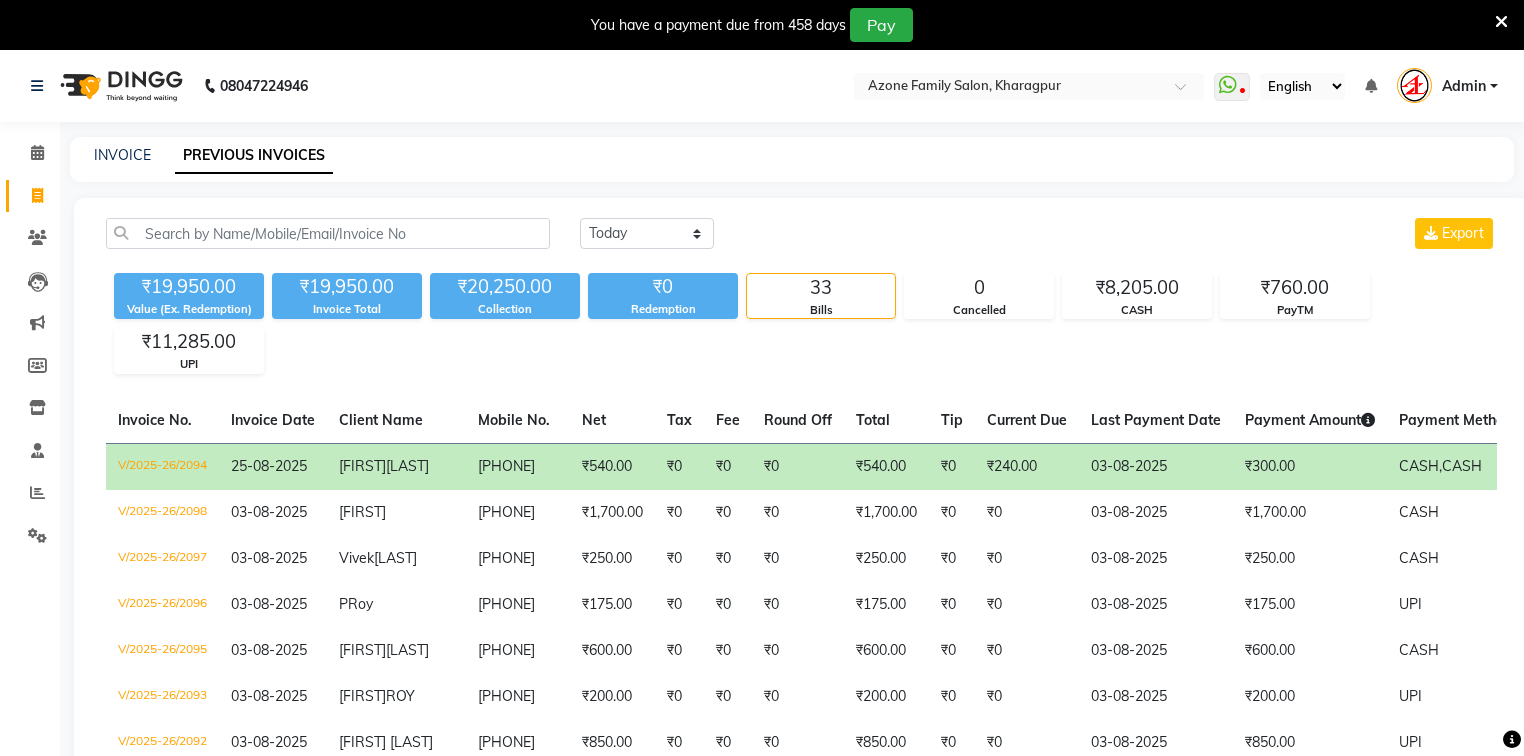 scroll, scrollTop: 0, scrollLeft: 0, axis: both 